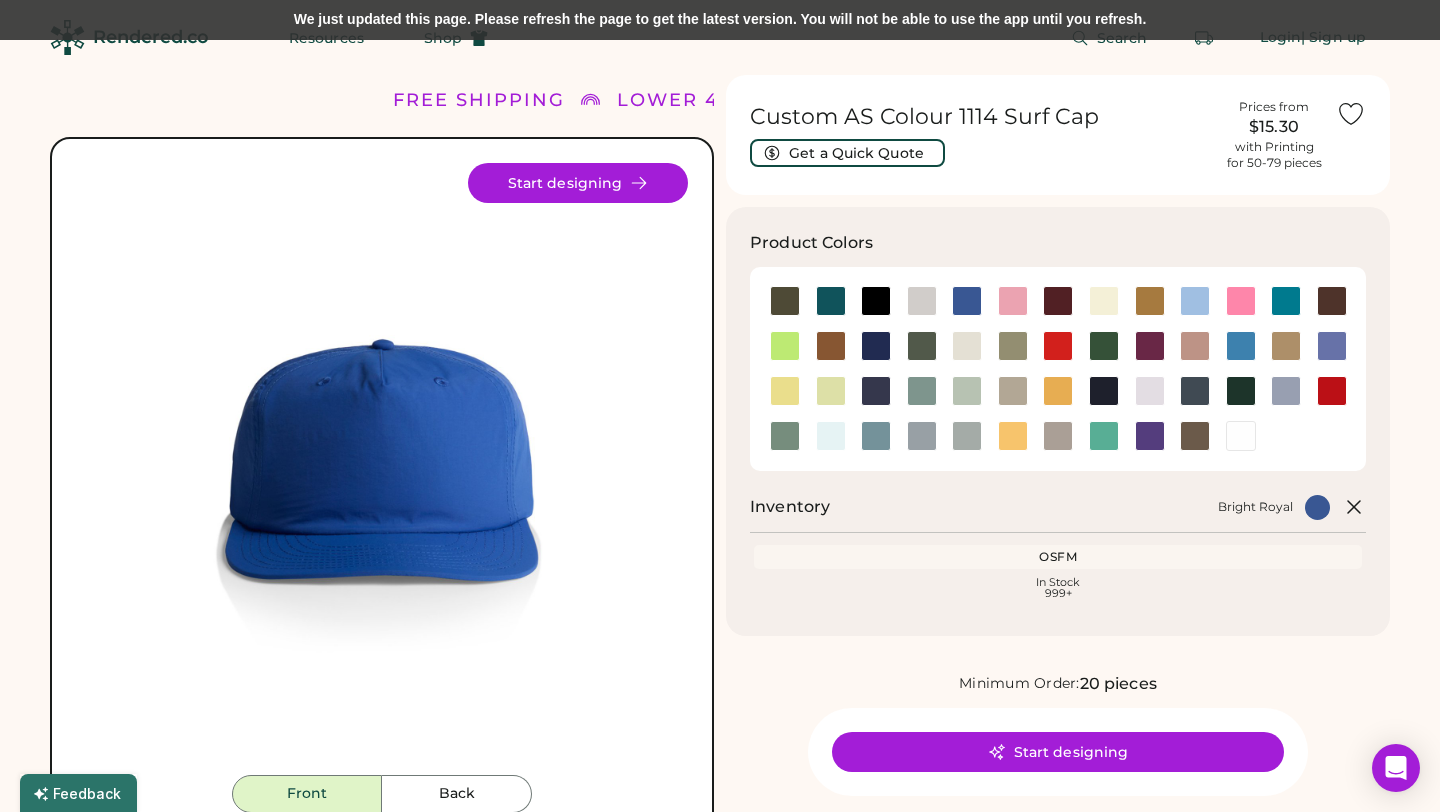 scroll, scrollTop: 0, scrollLeft: 0, axis: both 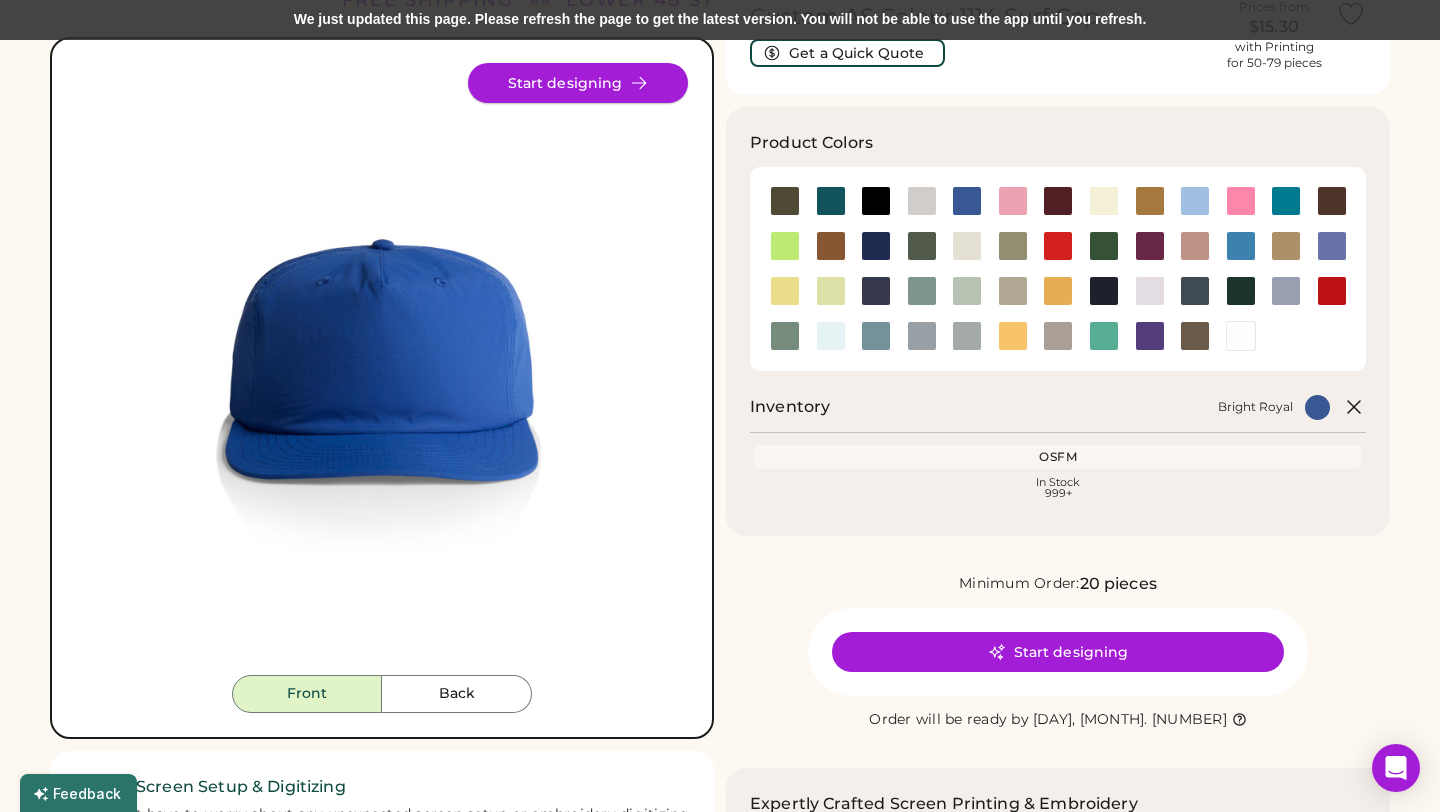 click on "Start designing" at bounding box center (578, 83) 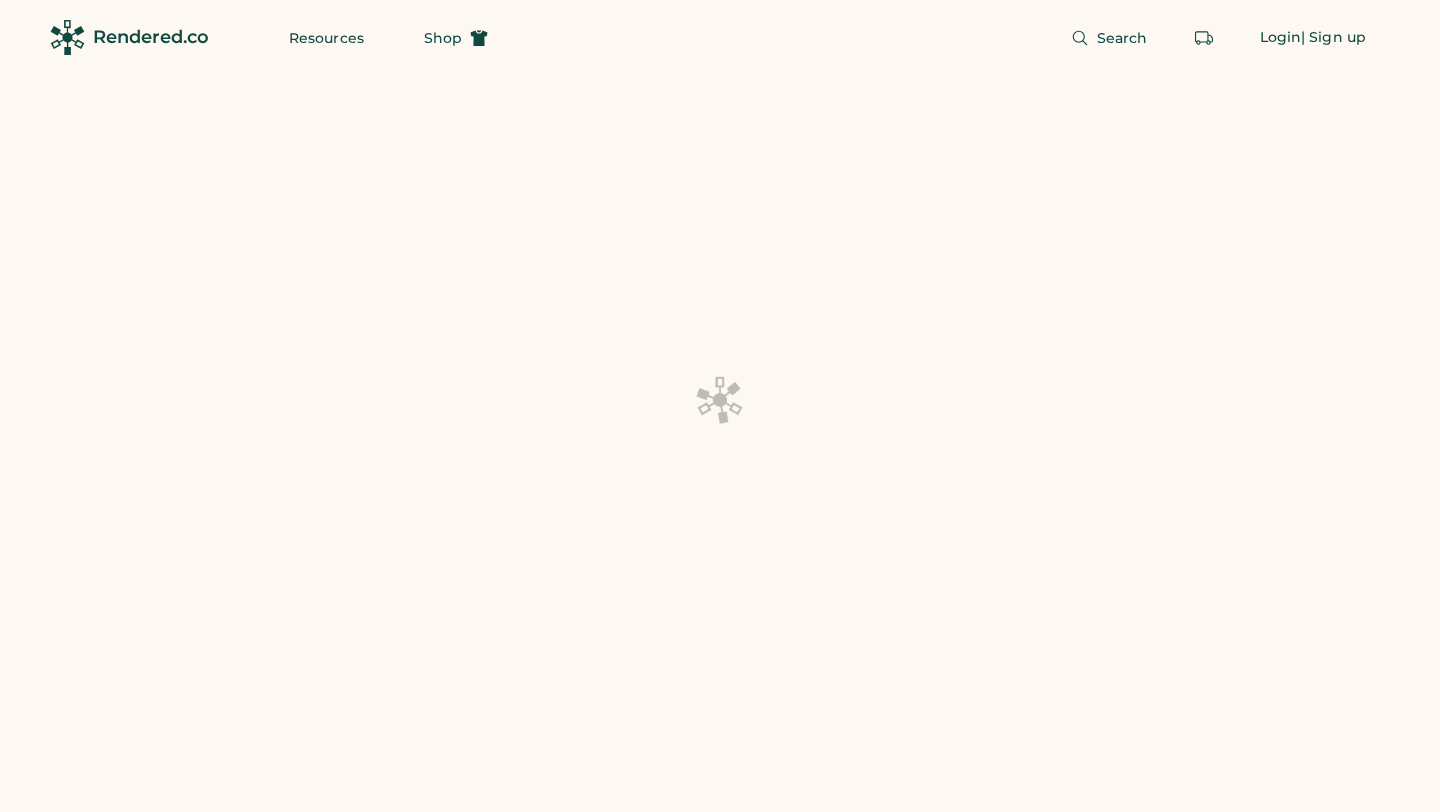 scroll, scrollTop: 0, scrollLeft: 0, axis: both 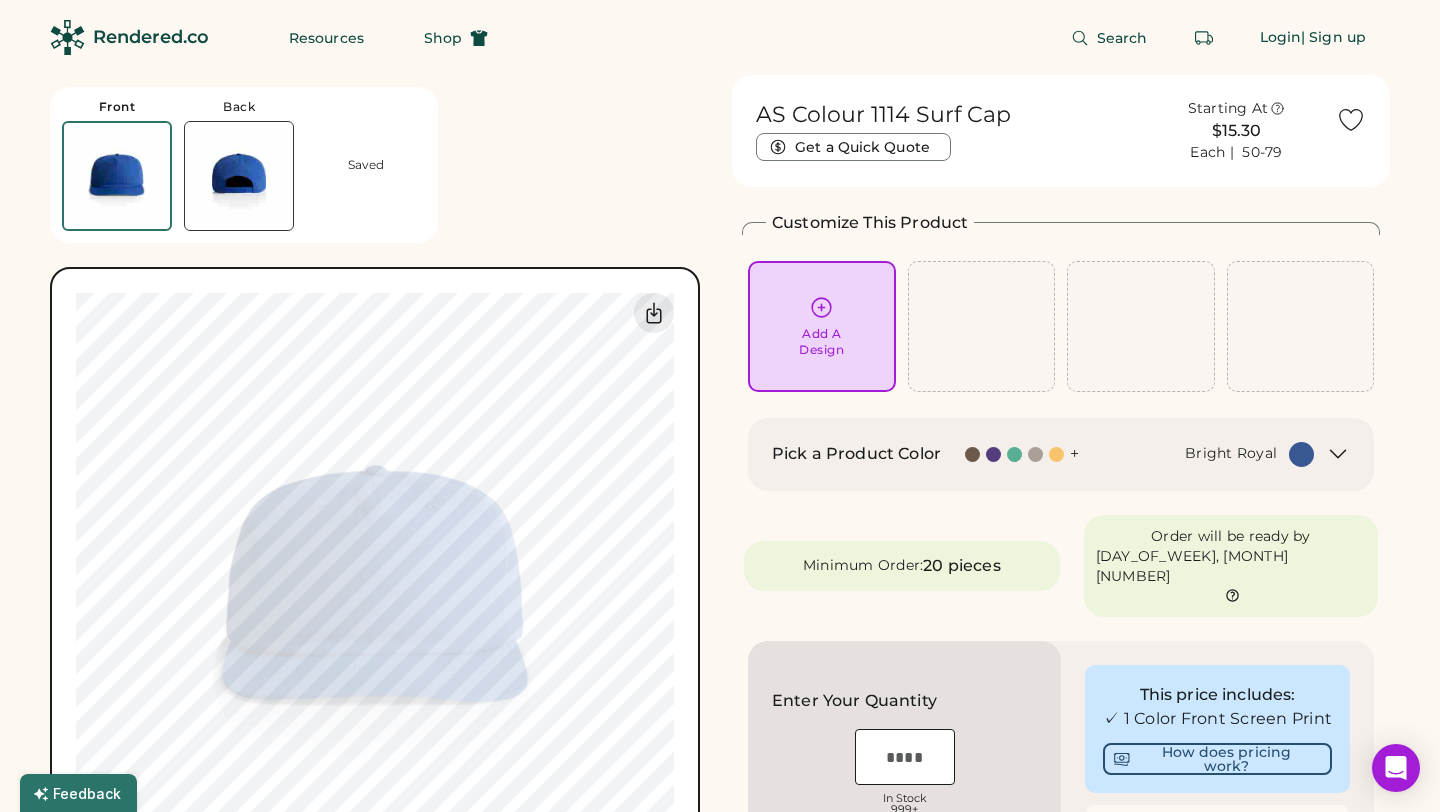 click on "Add A
Design" at bounding box center [821, 342] 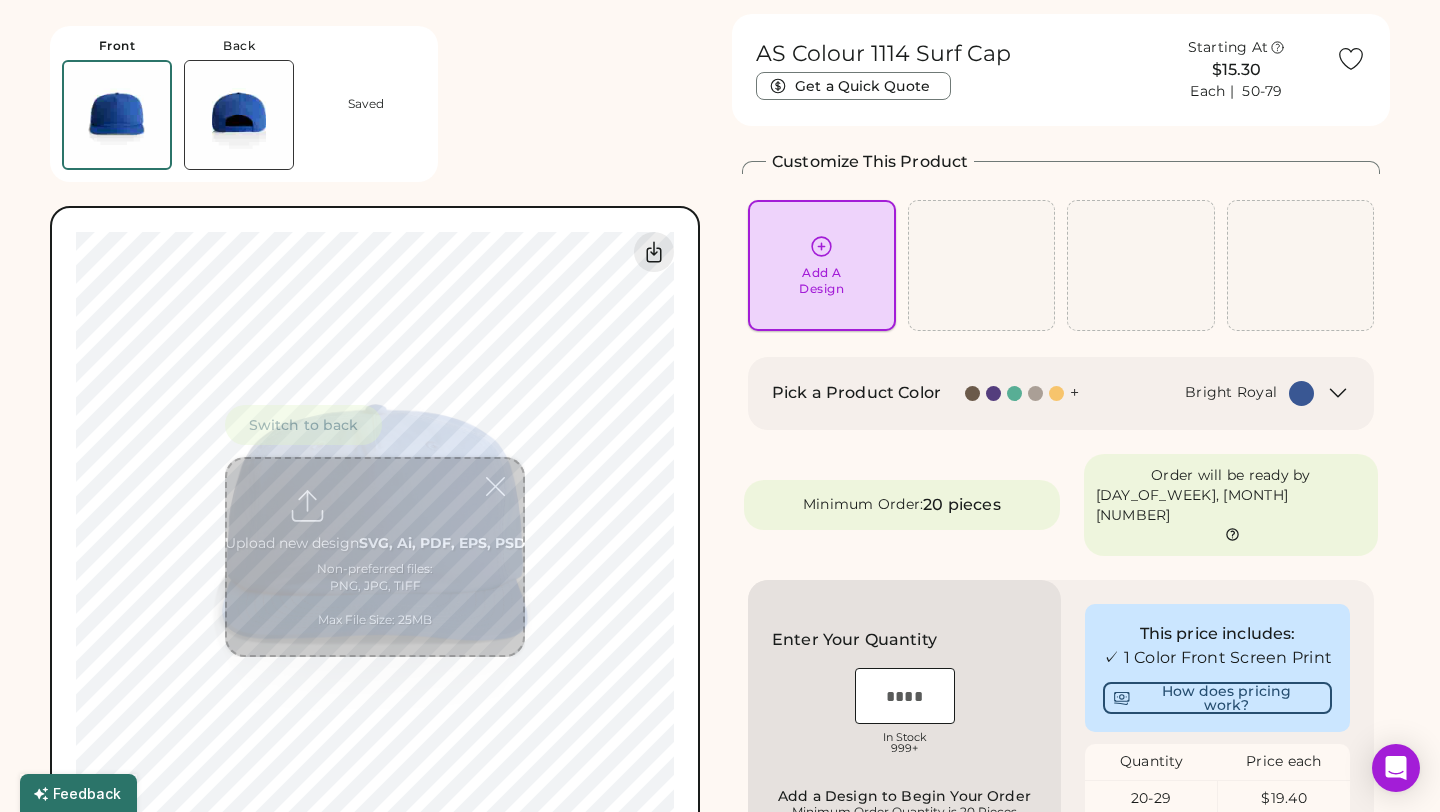 scroll, scrollTop: 75, scrollLeft: 0, axis: vertical 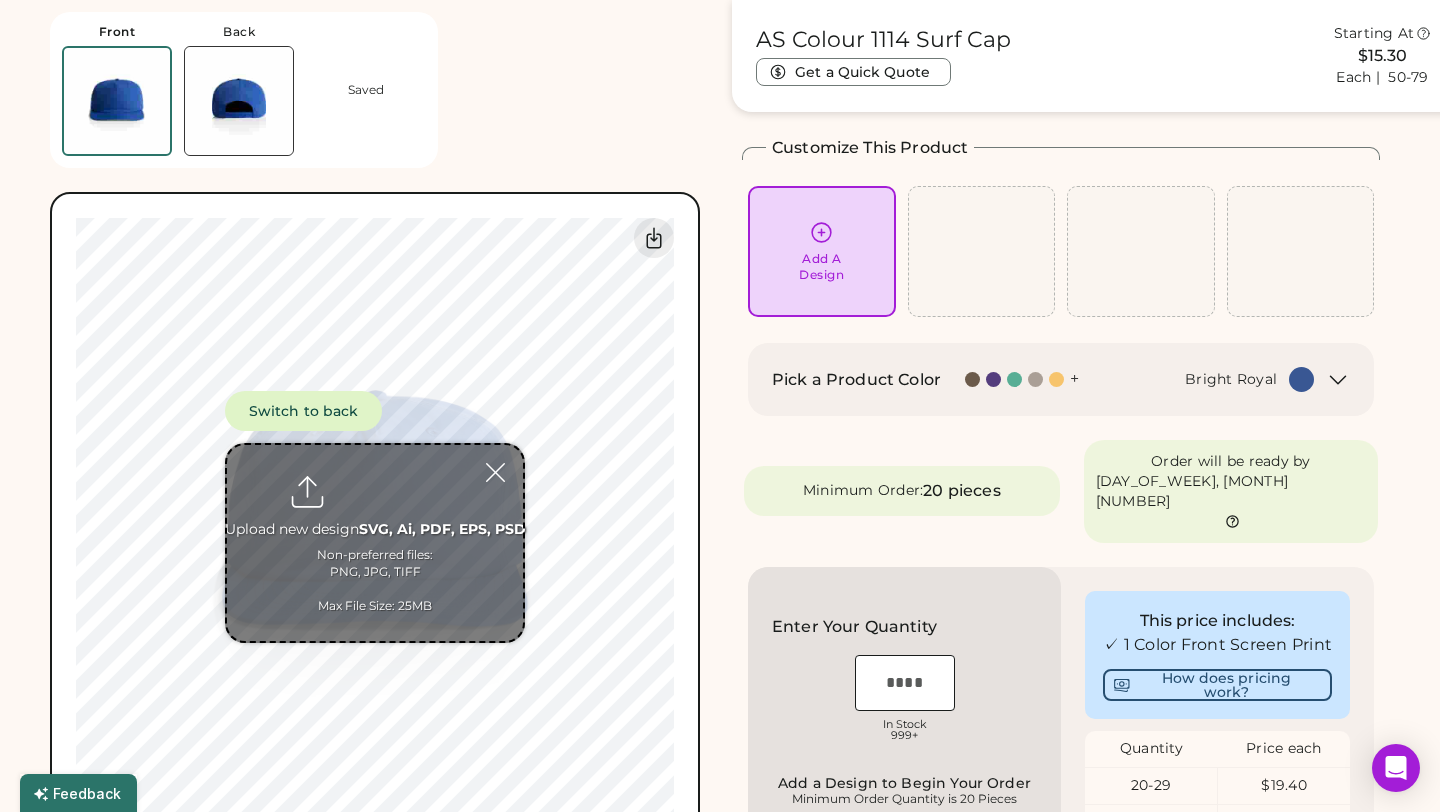 click at bounding box center (375, 543) 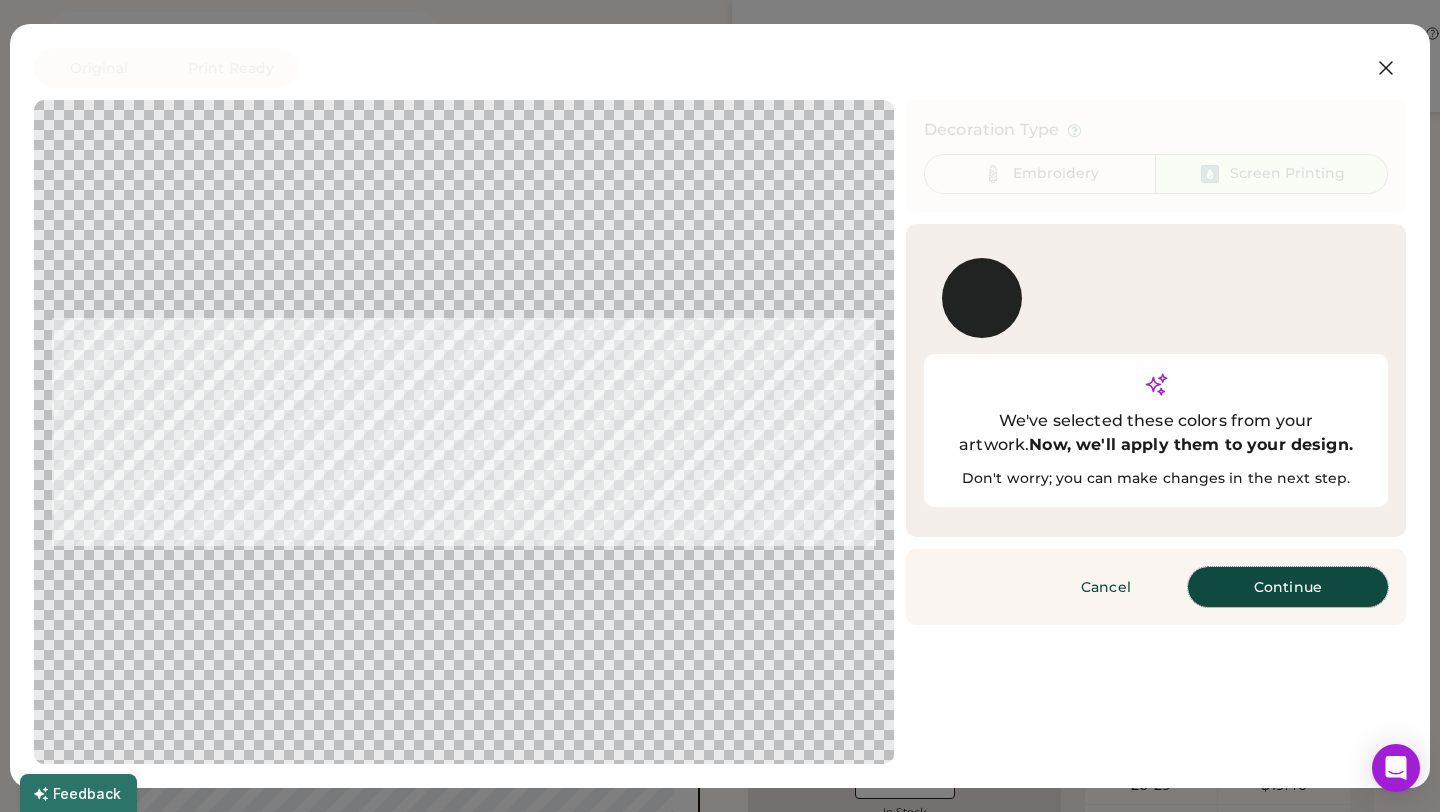 click on "Continue" at bounding box center [1288, 587] 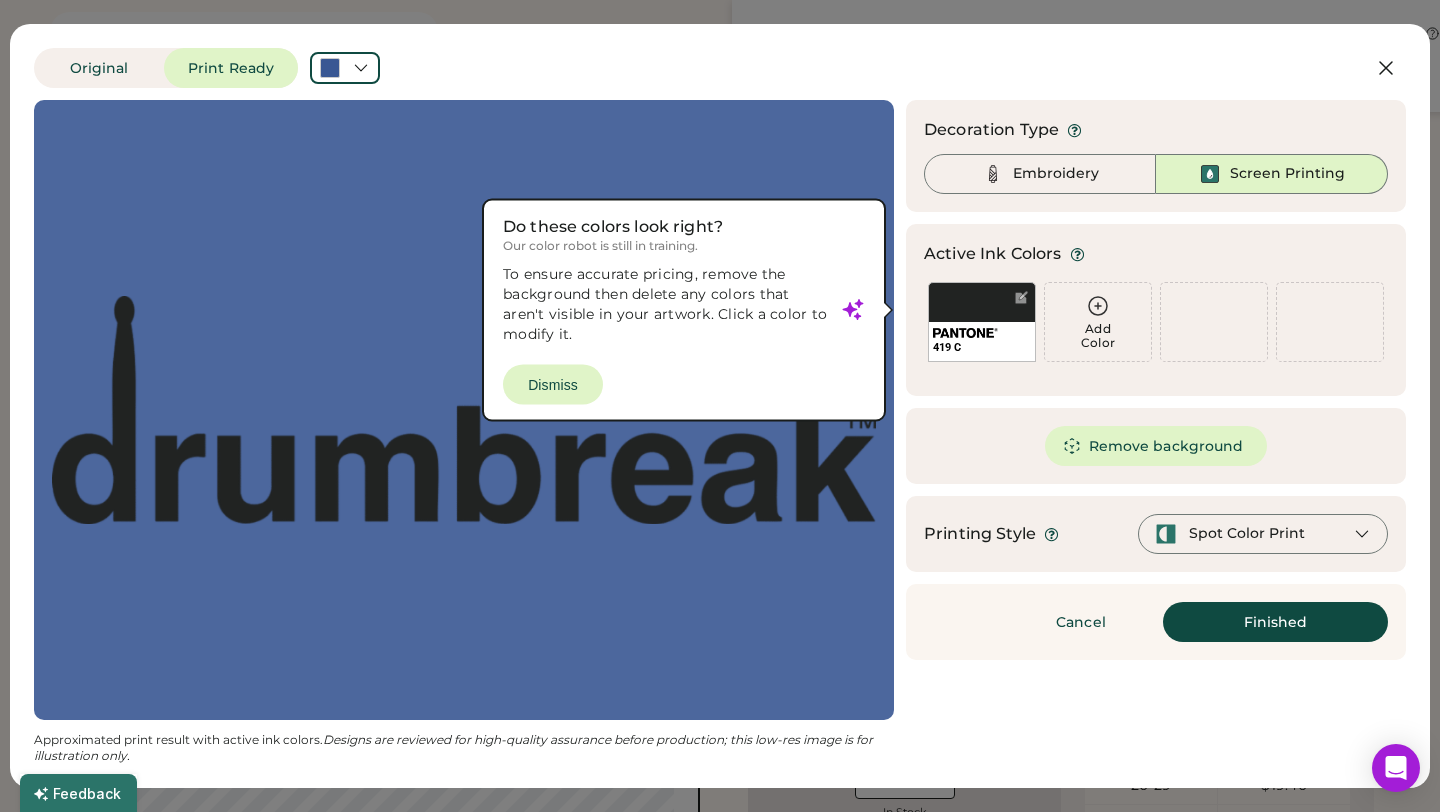 click at bounding box center (464, 410) 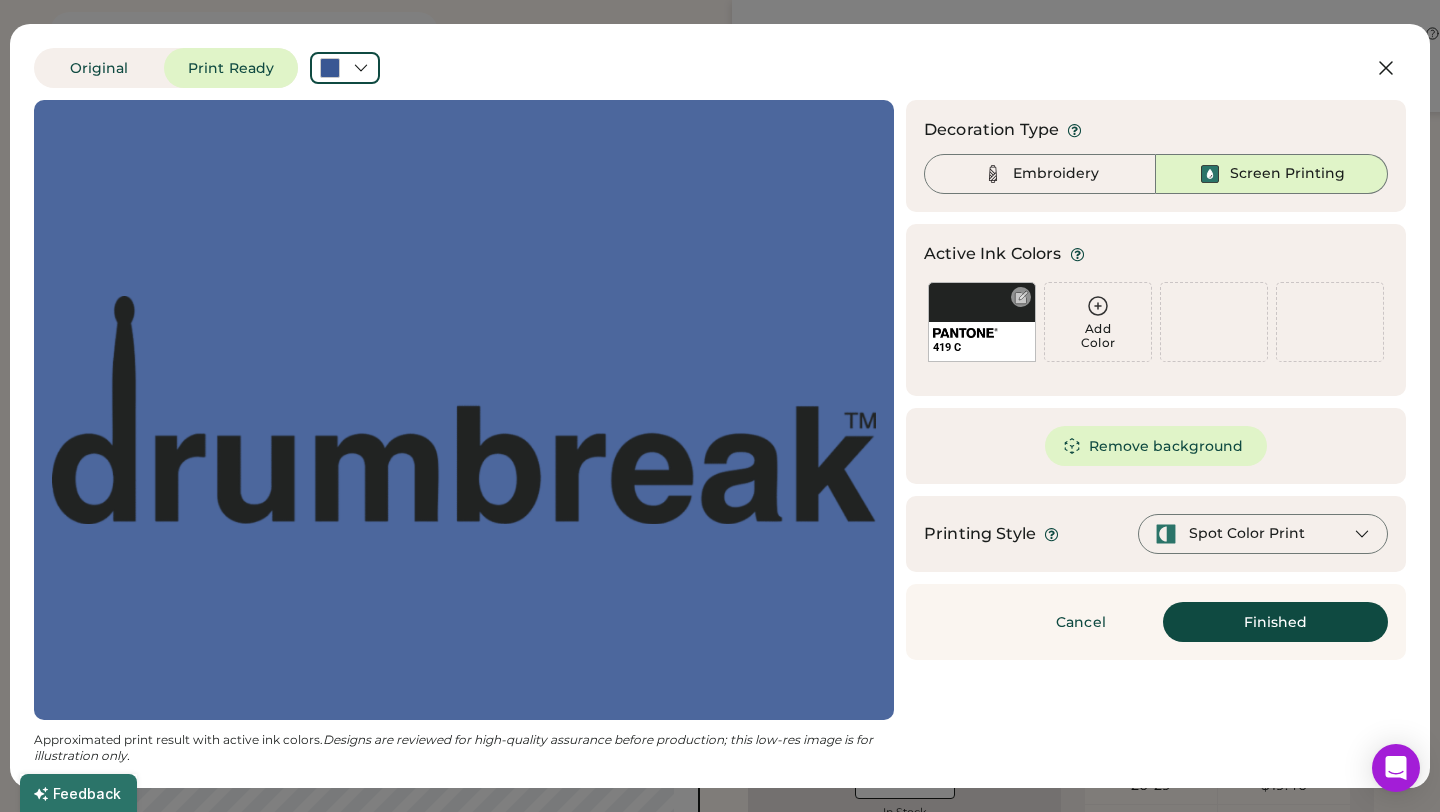 click at bounding box center [1021, 297] 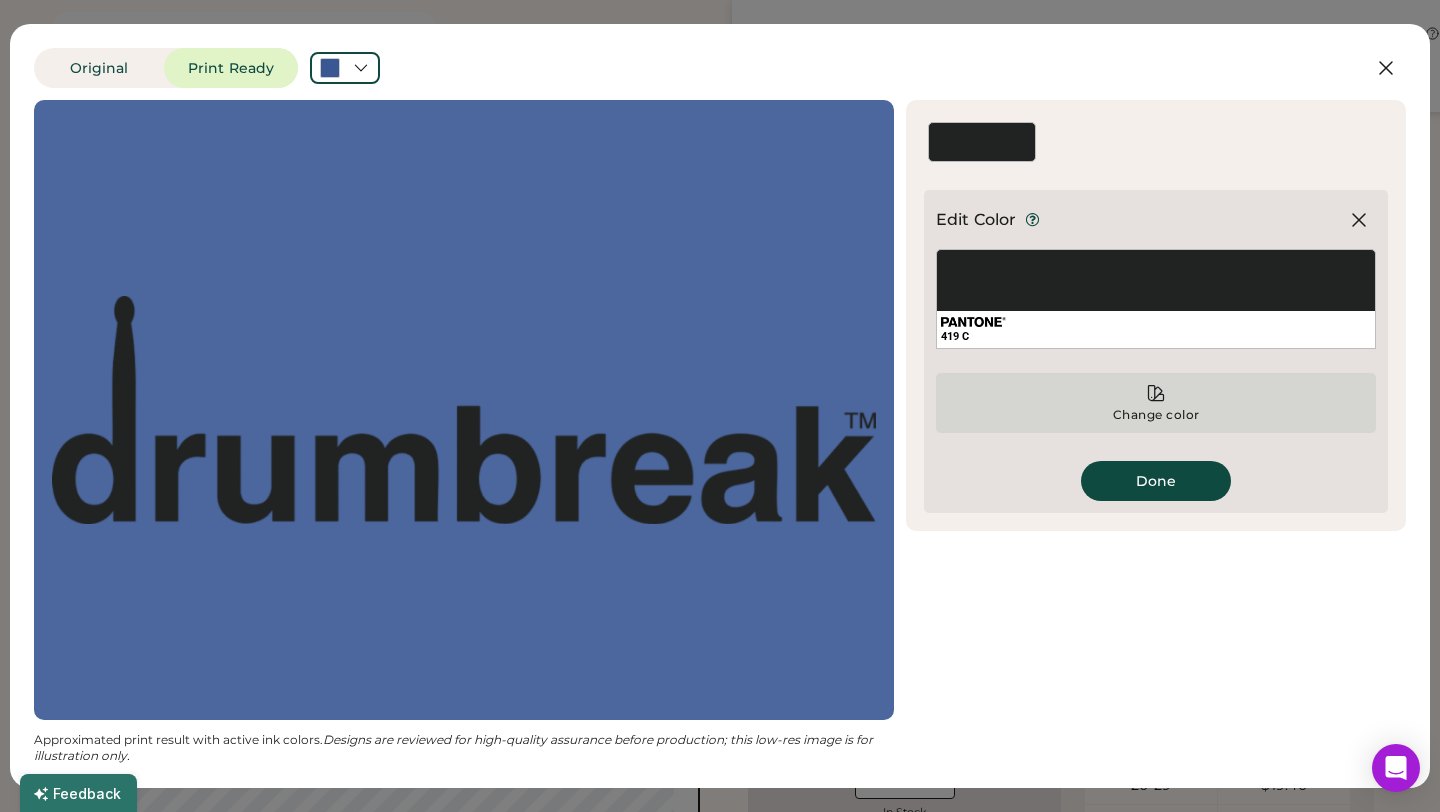 click on "Change color" at bounding box center (1156, 403) 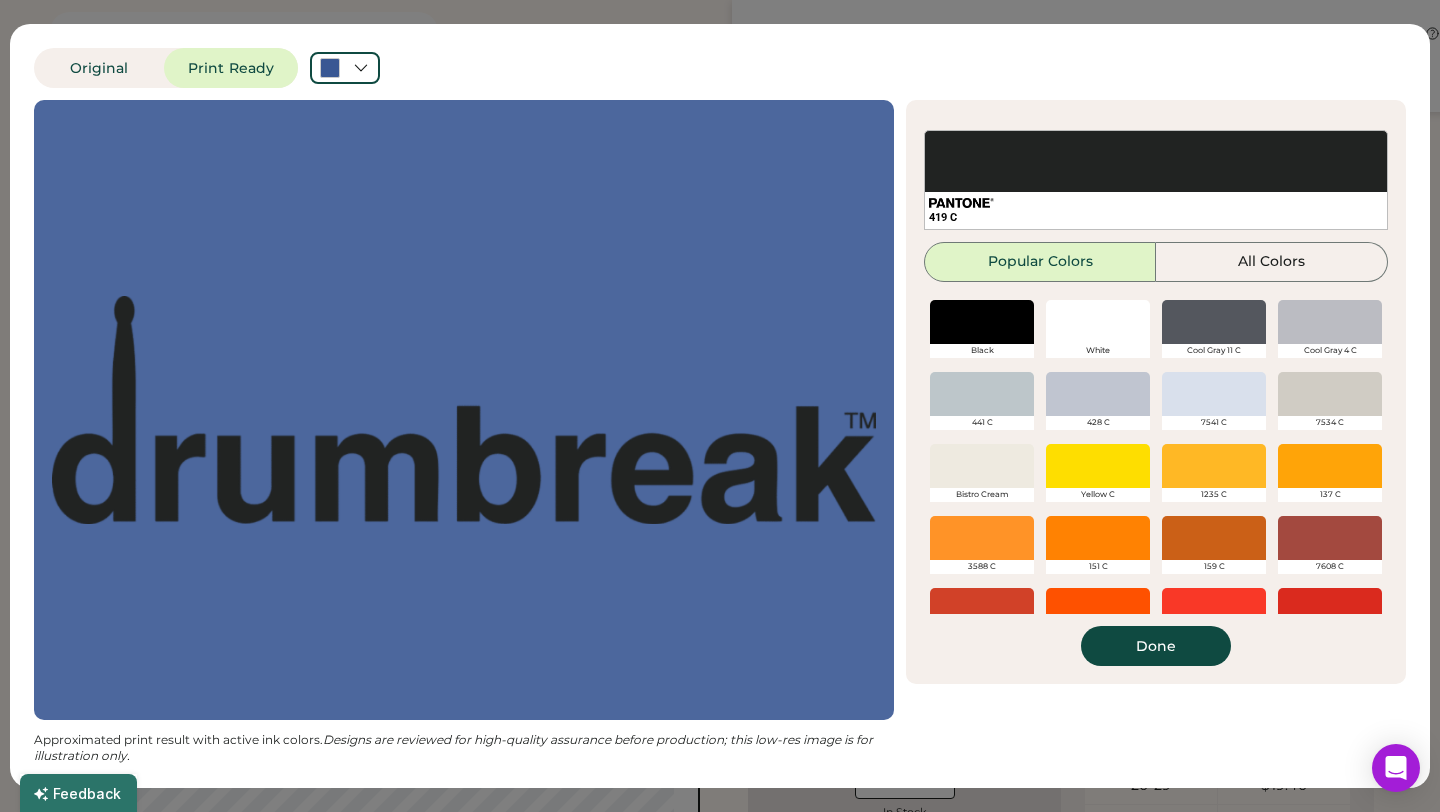 click at bounding box center (1098, 322) 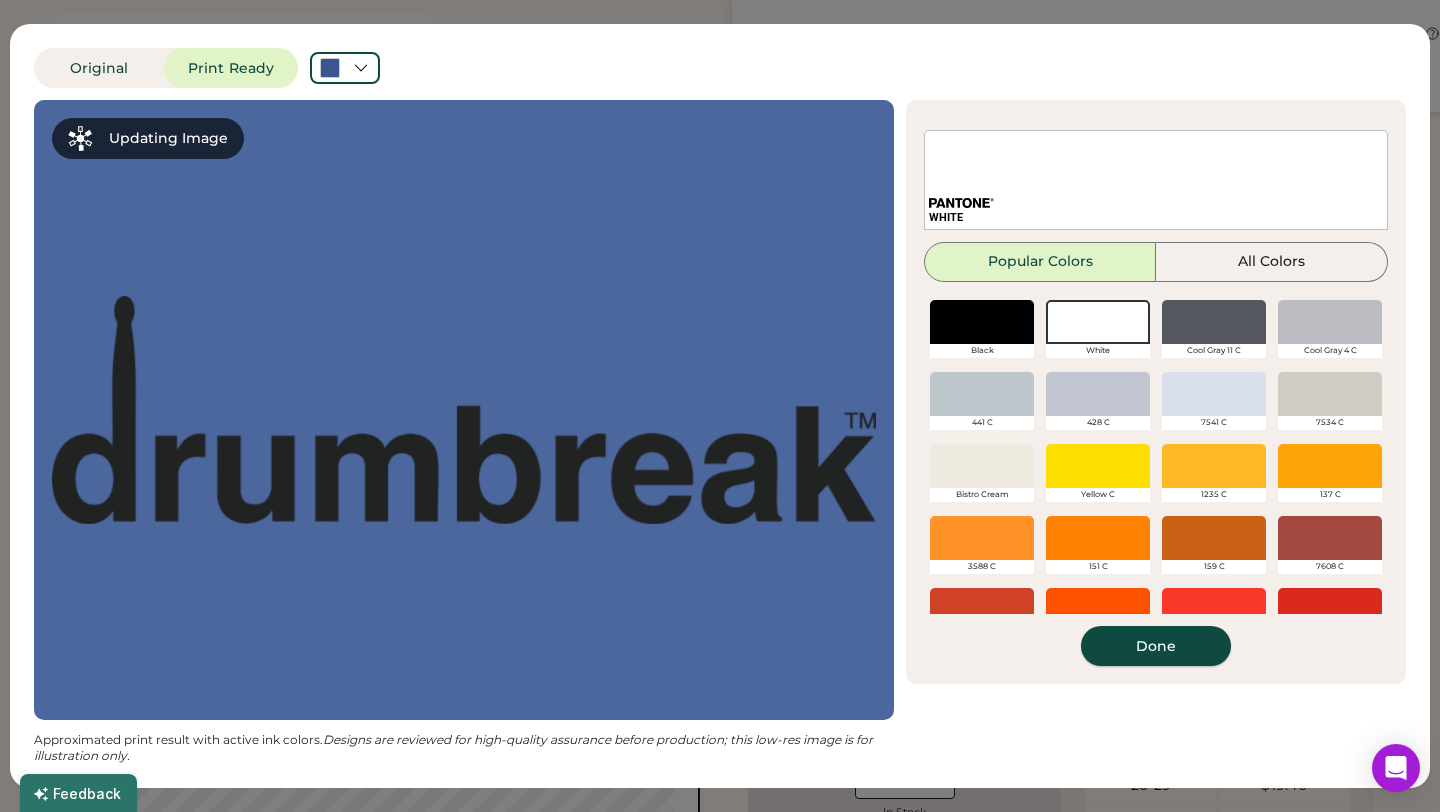 click on "Done" at bounding box center [1156, 646] 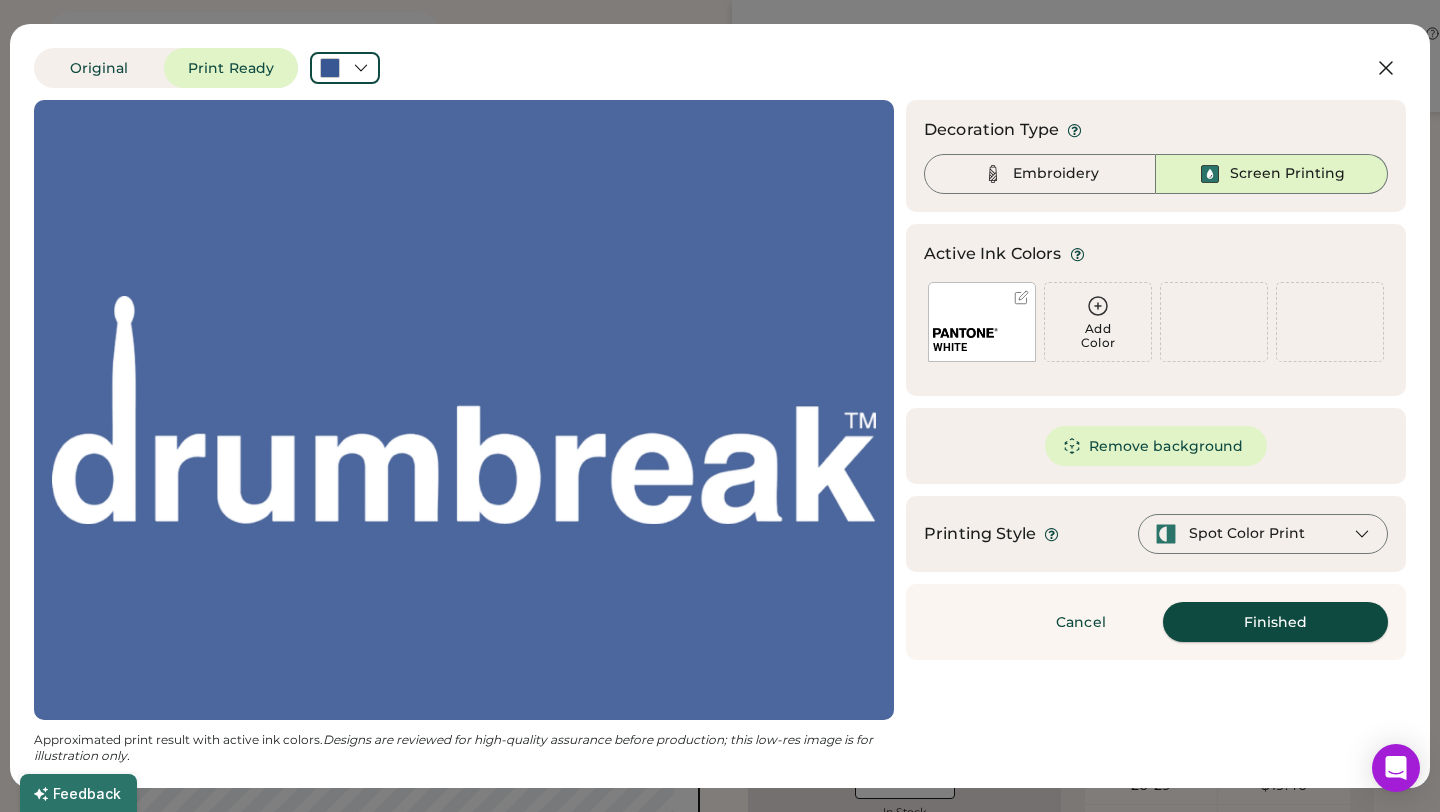 click on "Finished" at bounding box center [1275, 622] 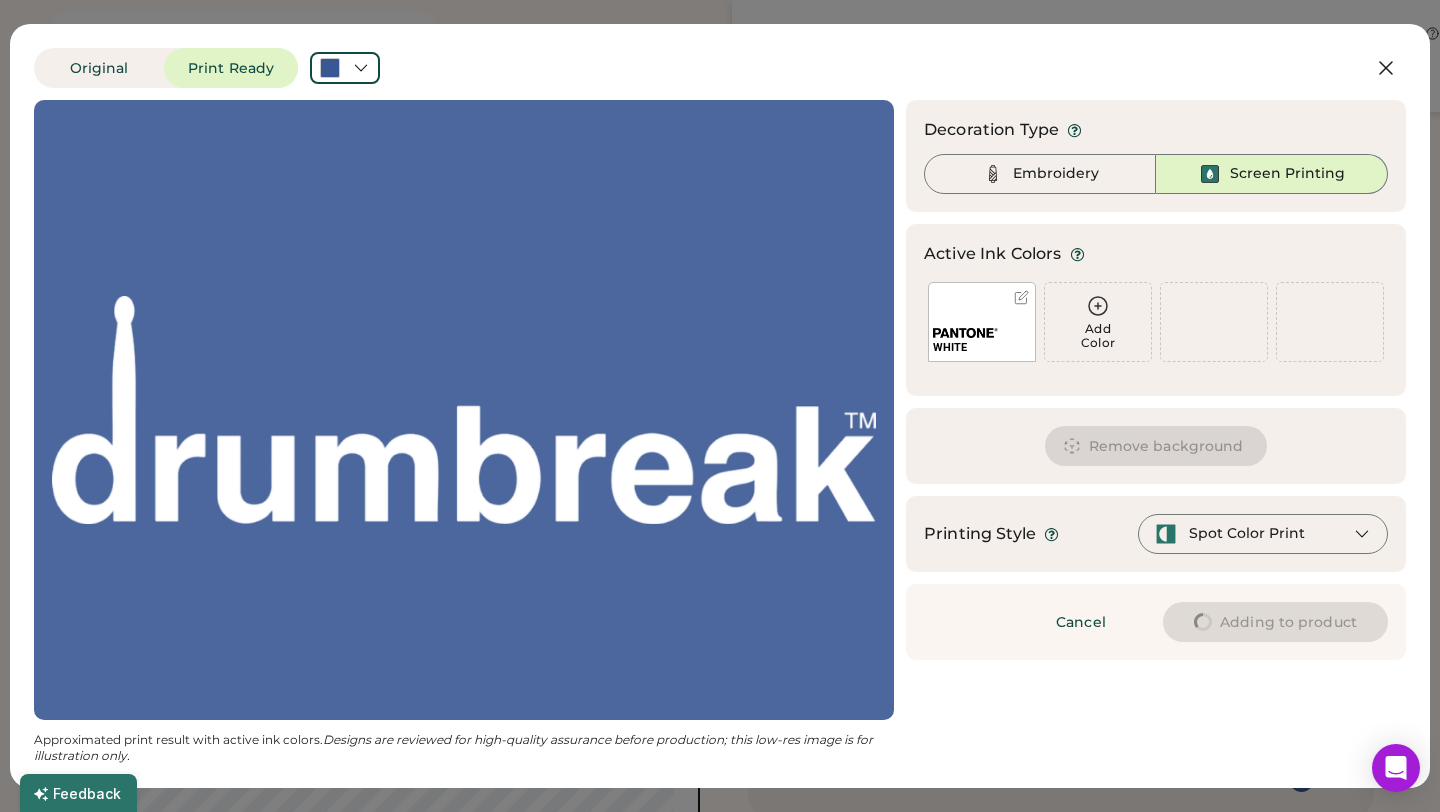 type on "****" 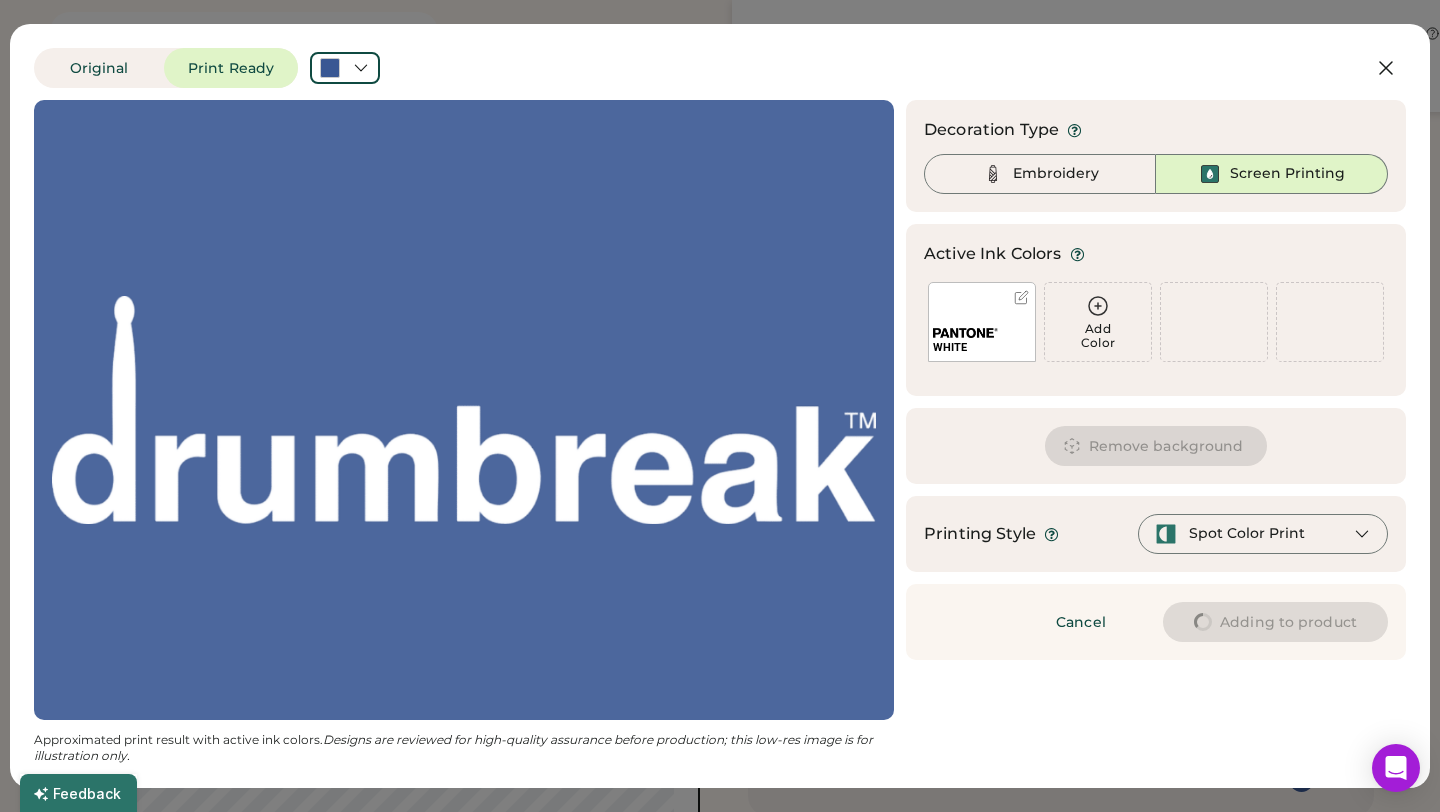 type on "****" 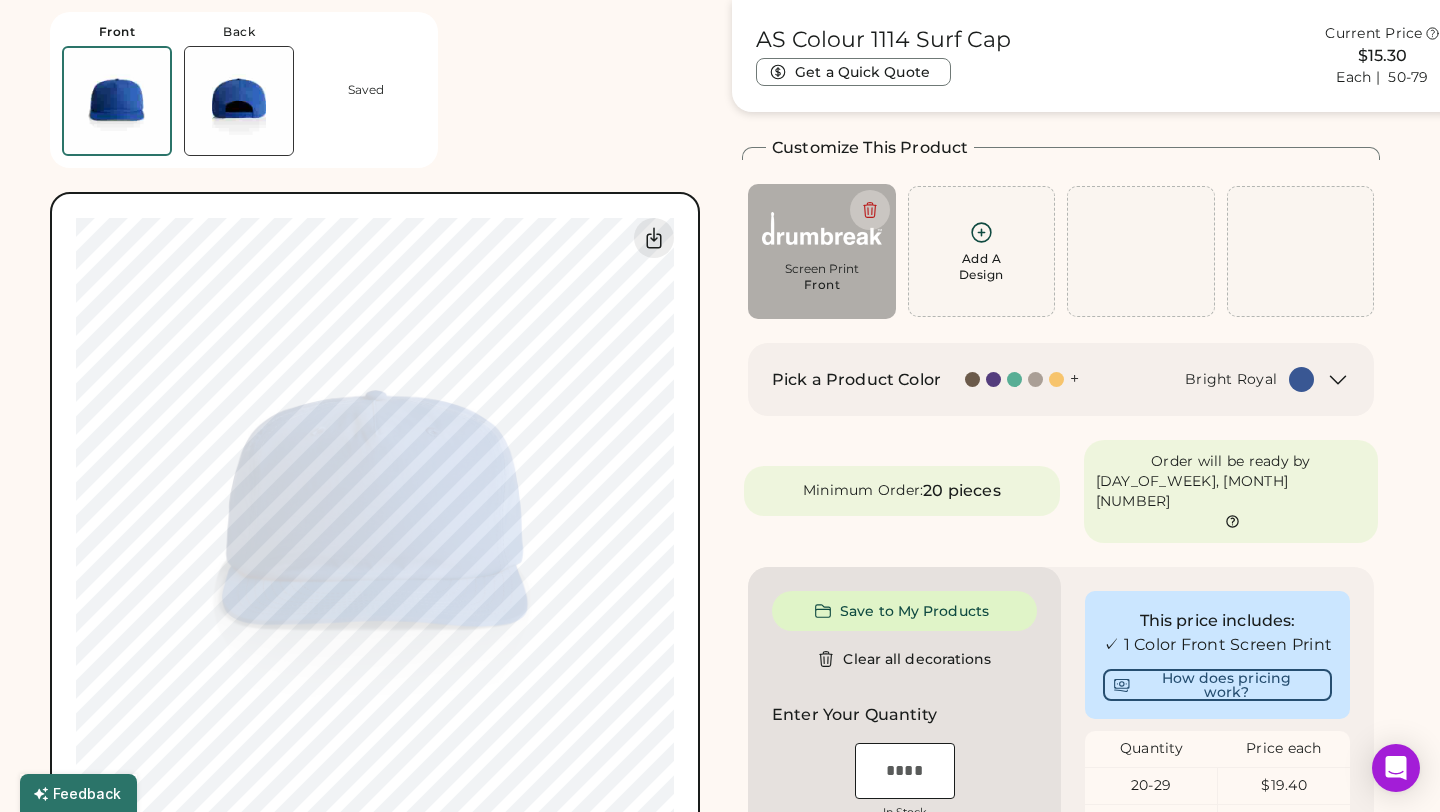 type on "****" 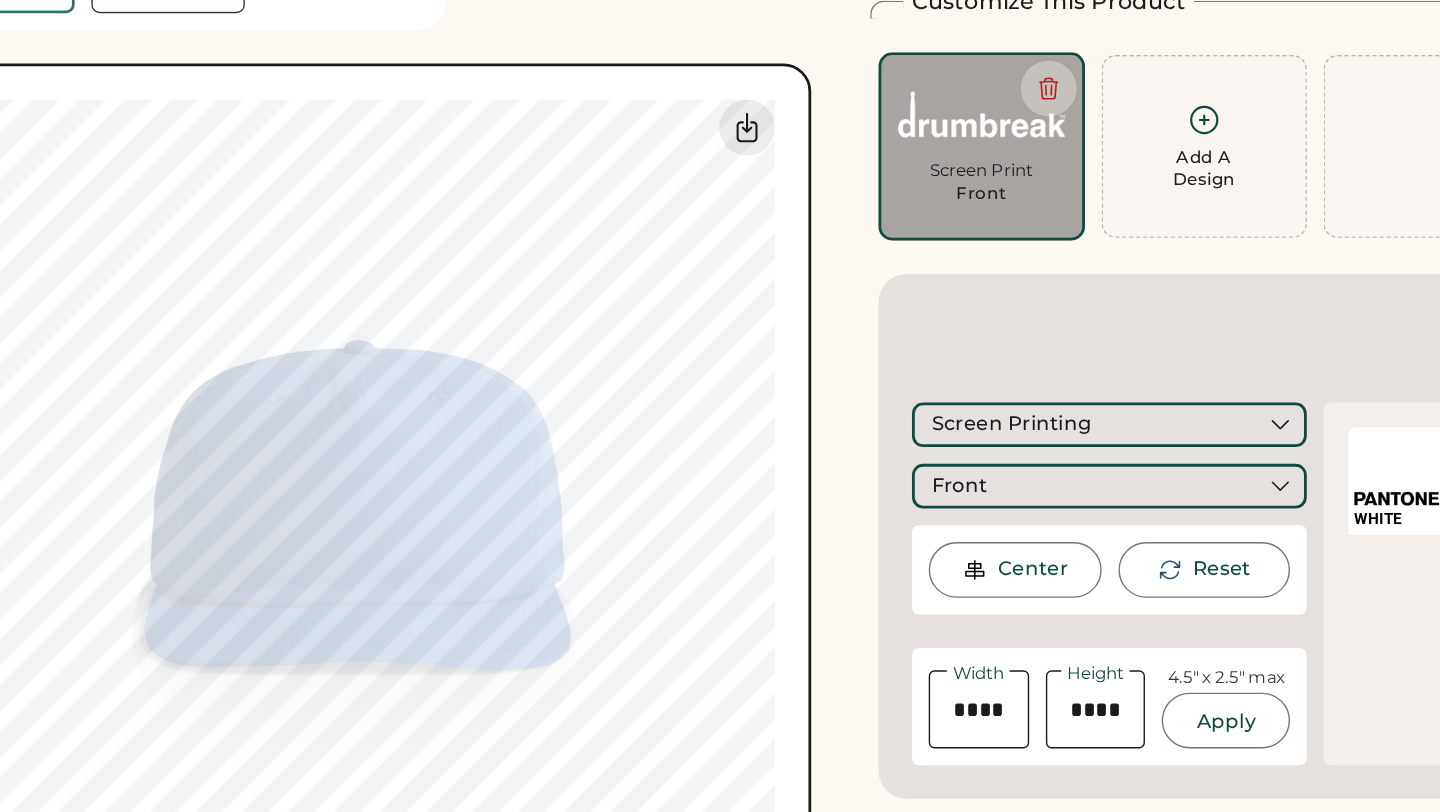 type on "****" 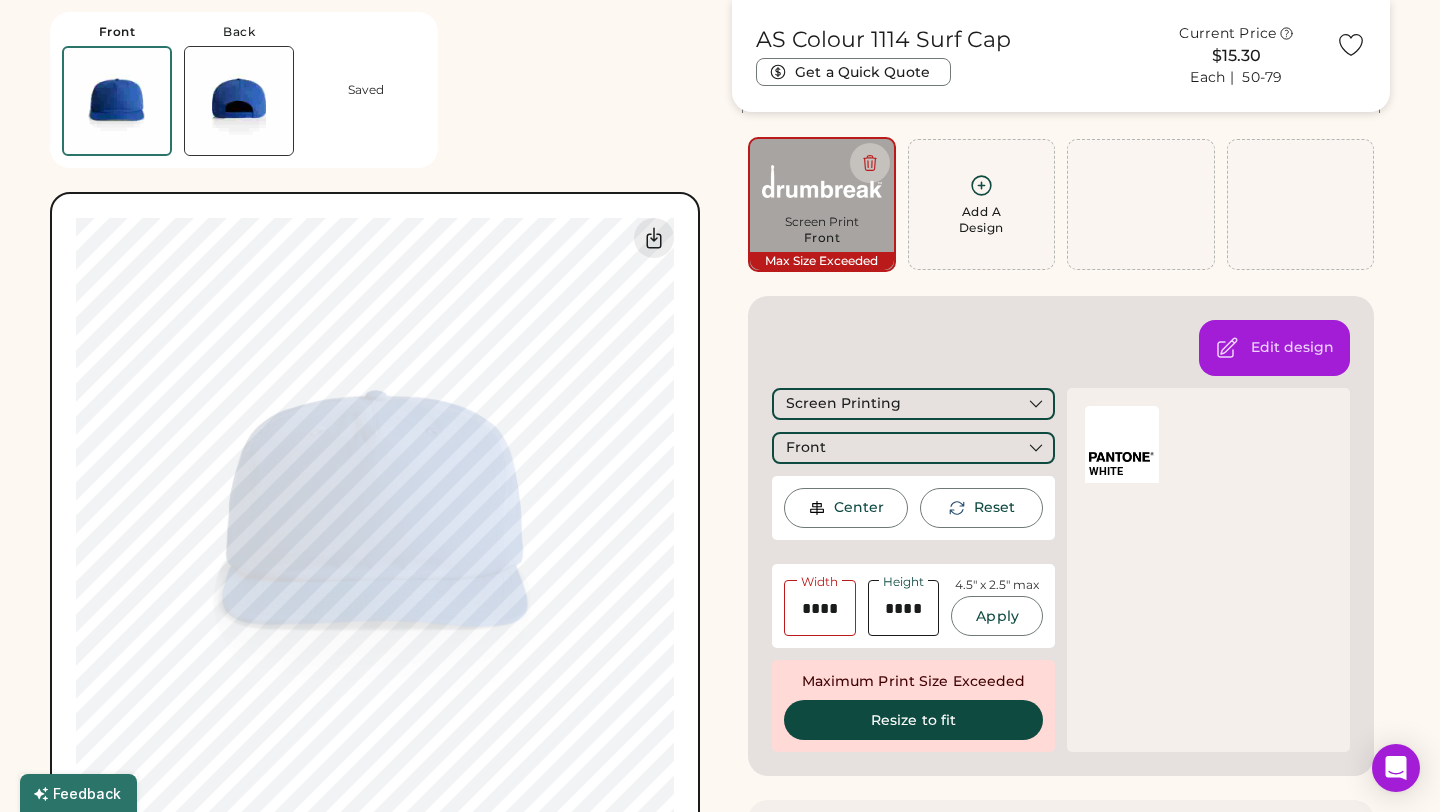 scroll, scrollTop: 135, scrollLeft: 0, axis: vertical 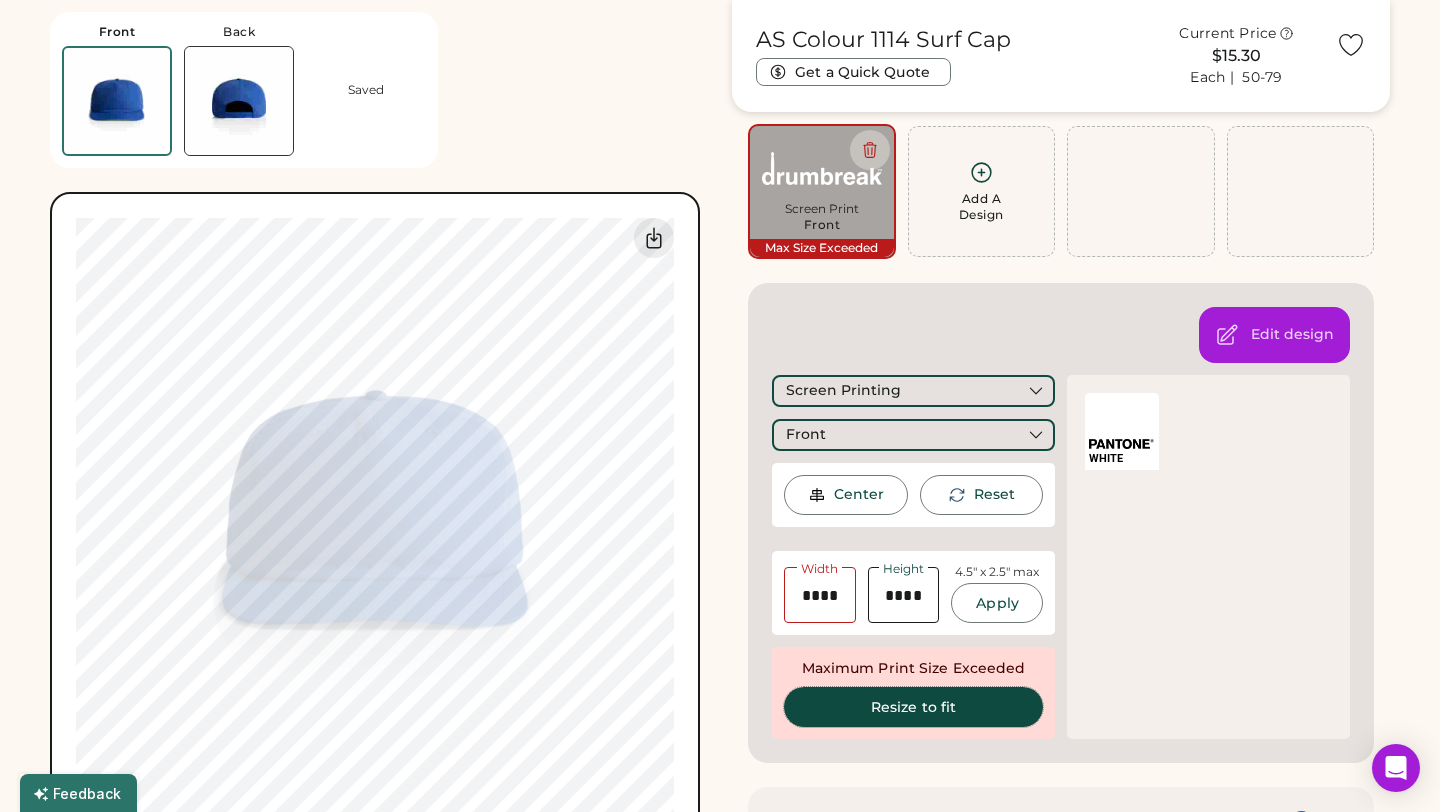 click on "Resize to fit" at bounding box center [913, 707] 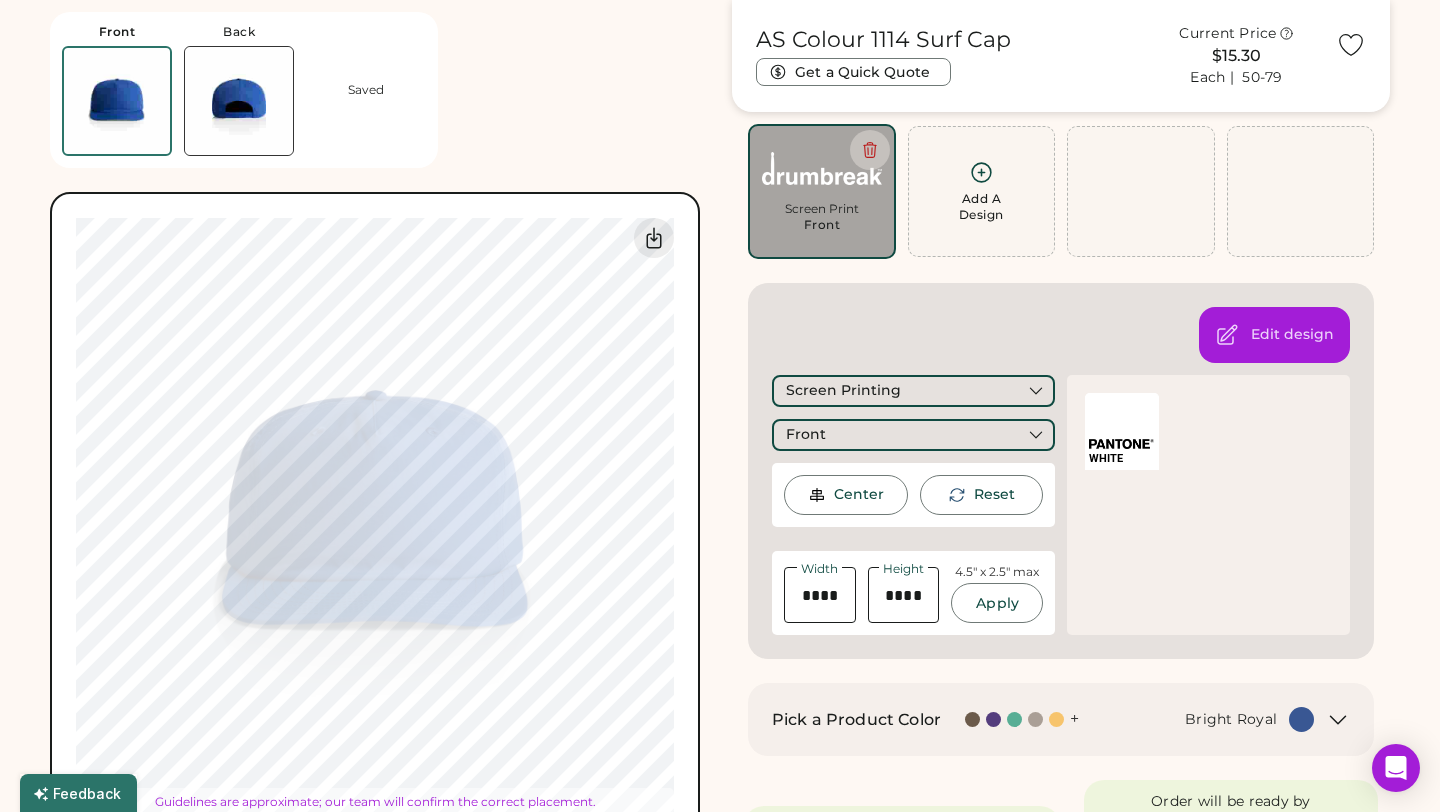 type on "****" 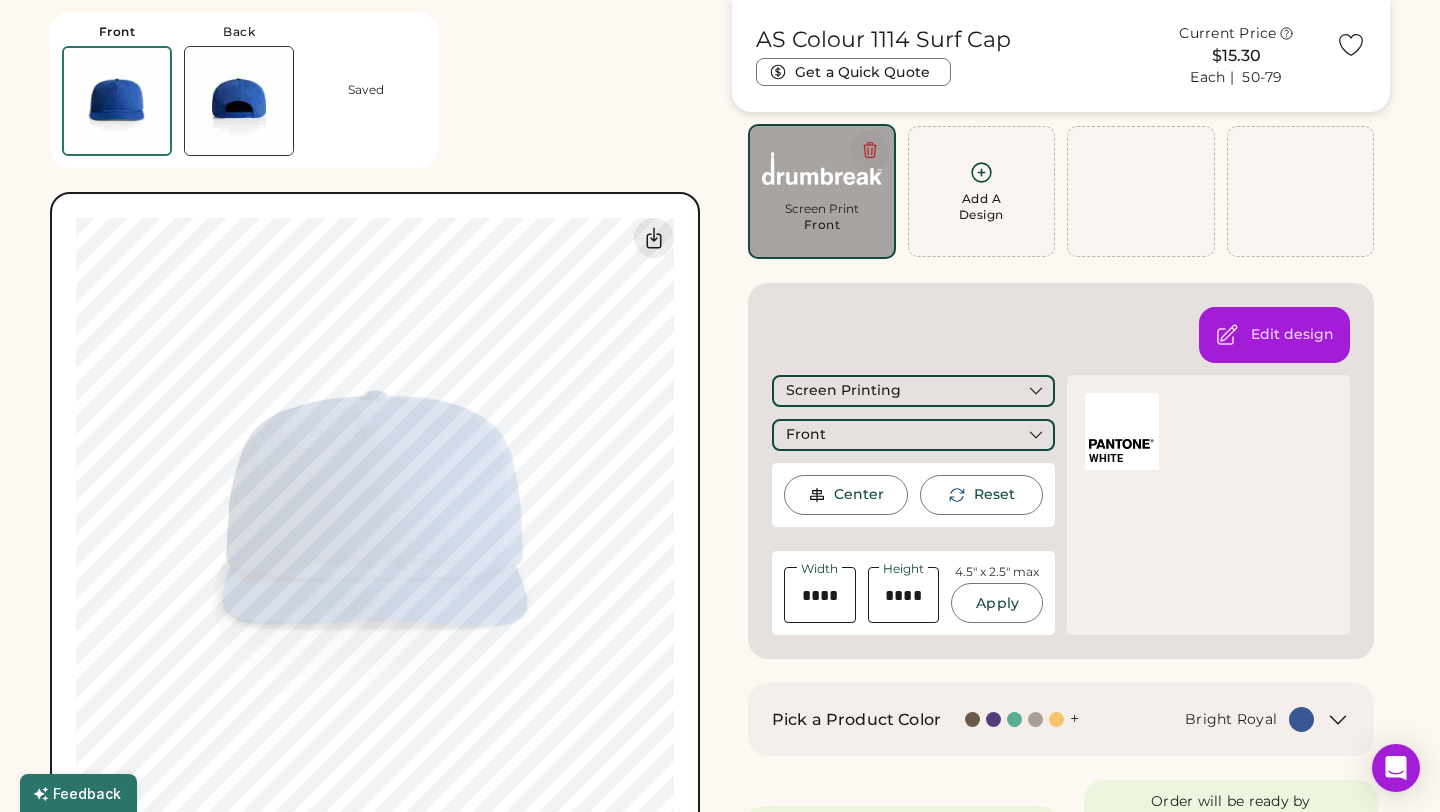 click 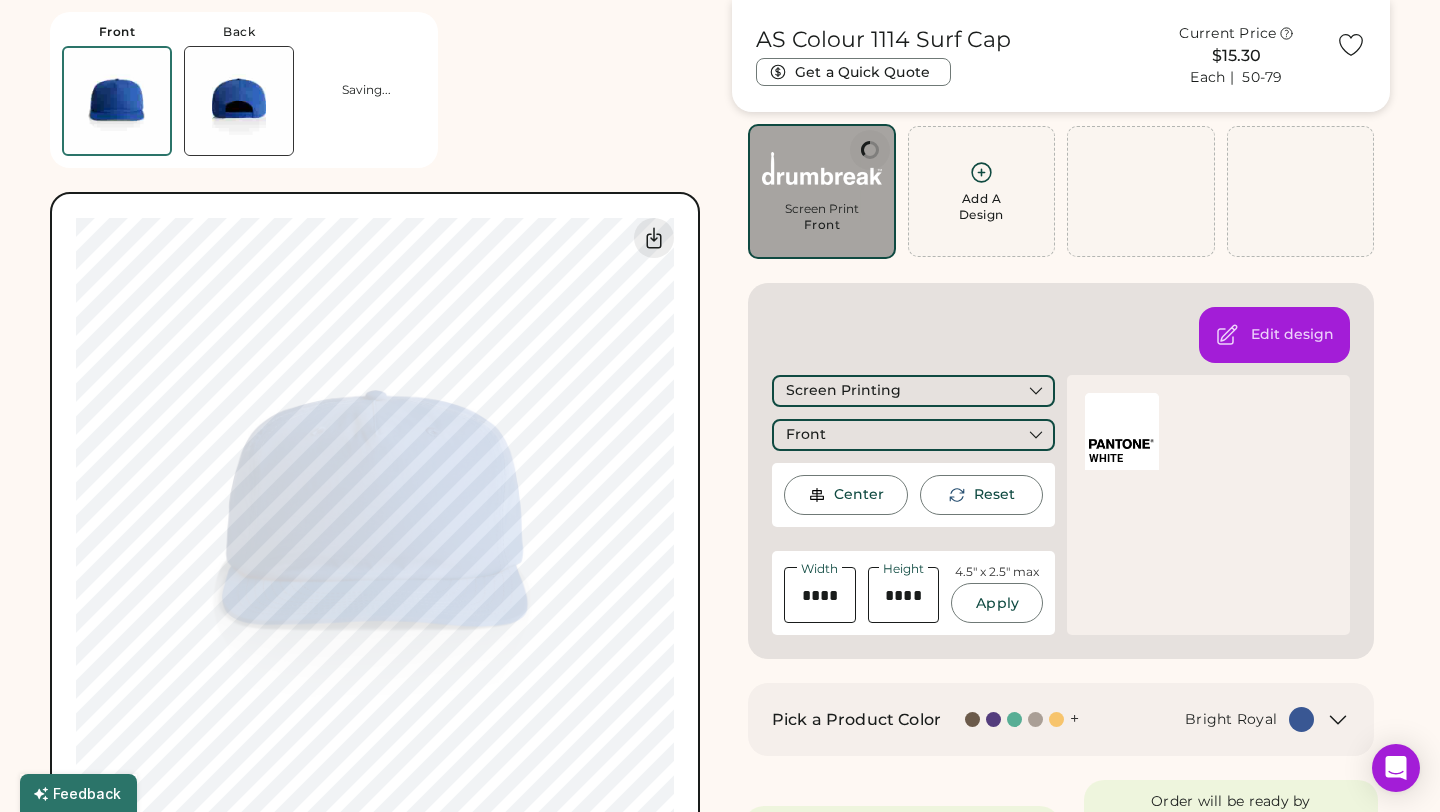 type 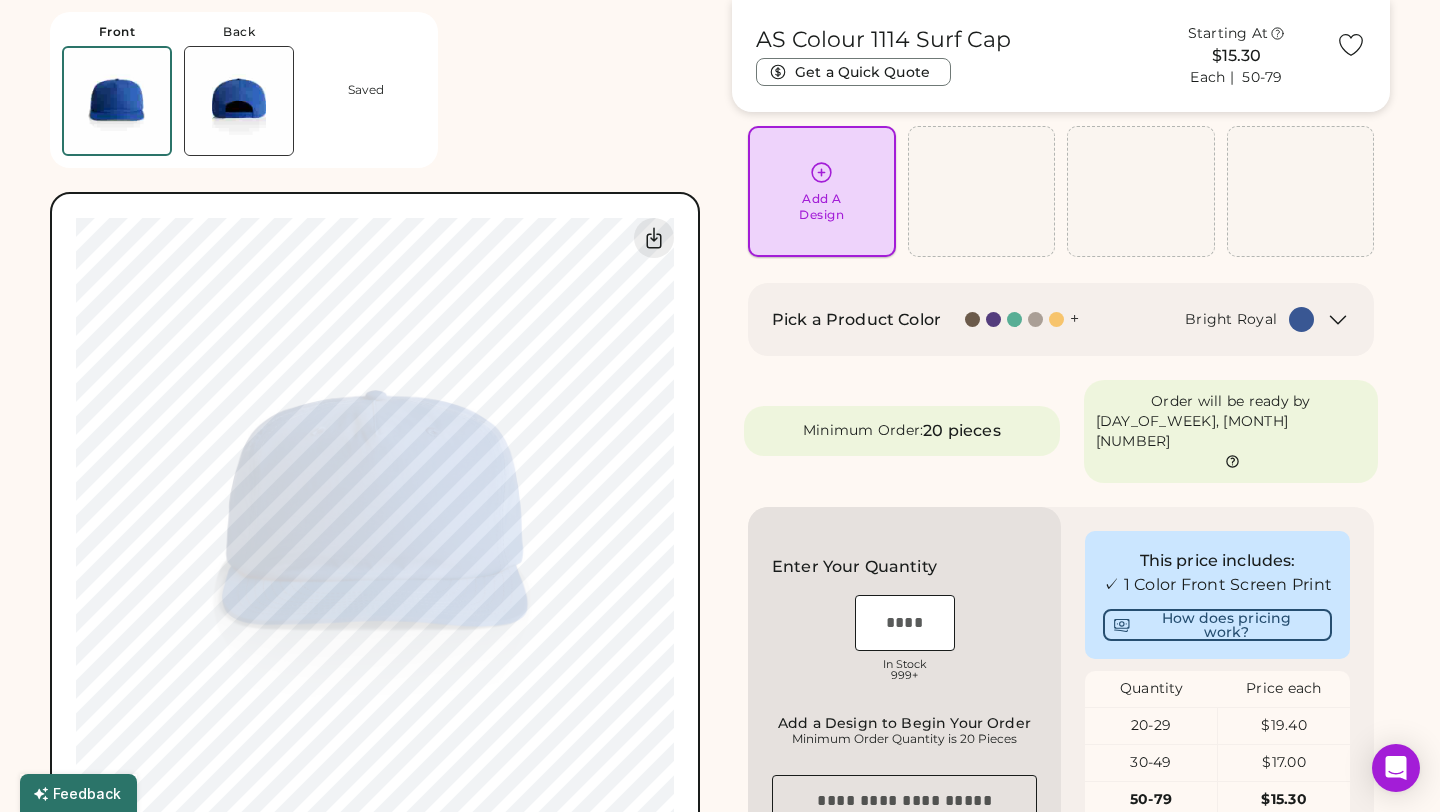 click 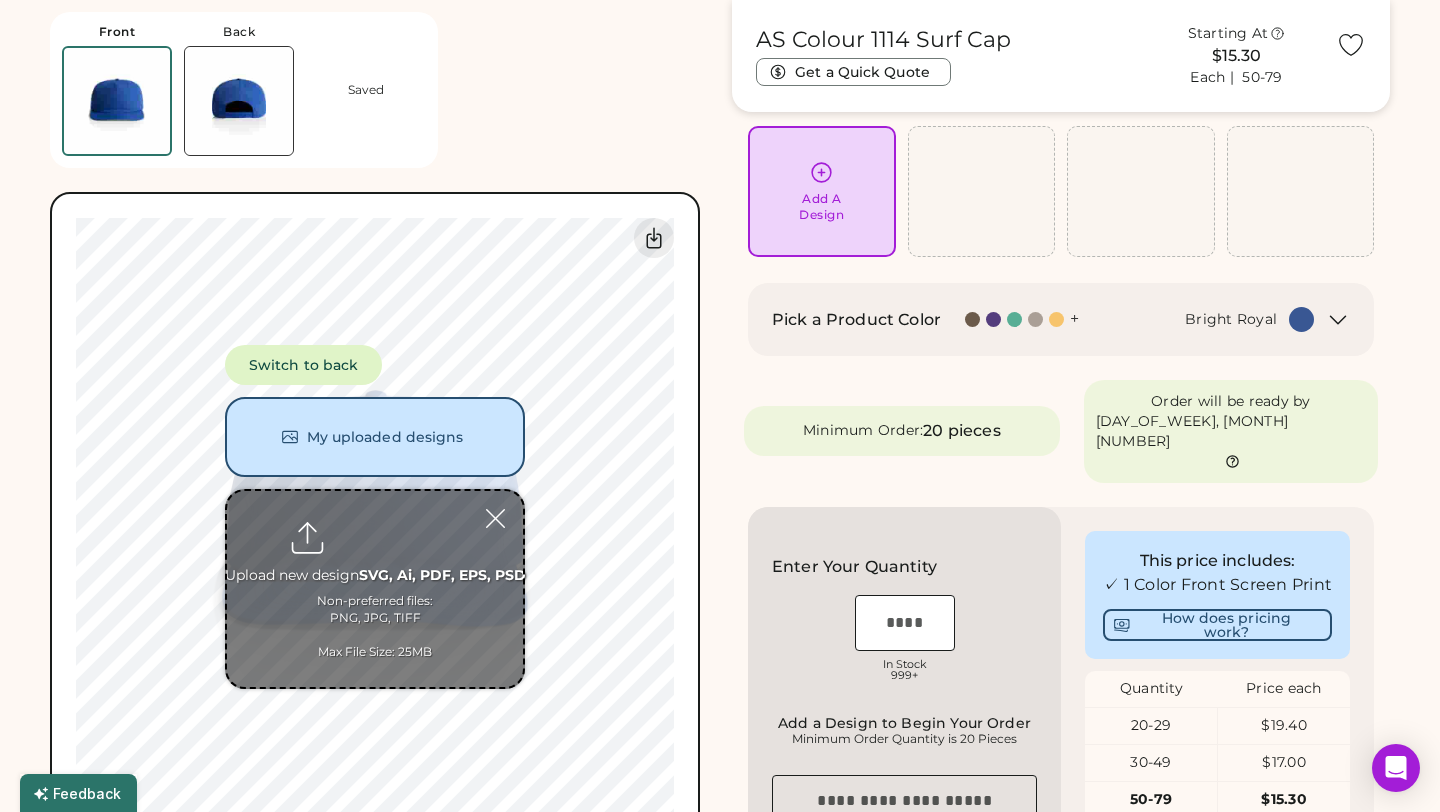 click at bounding box center [375, 589] 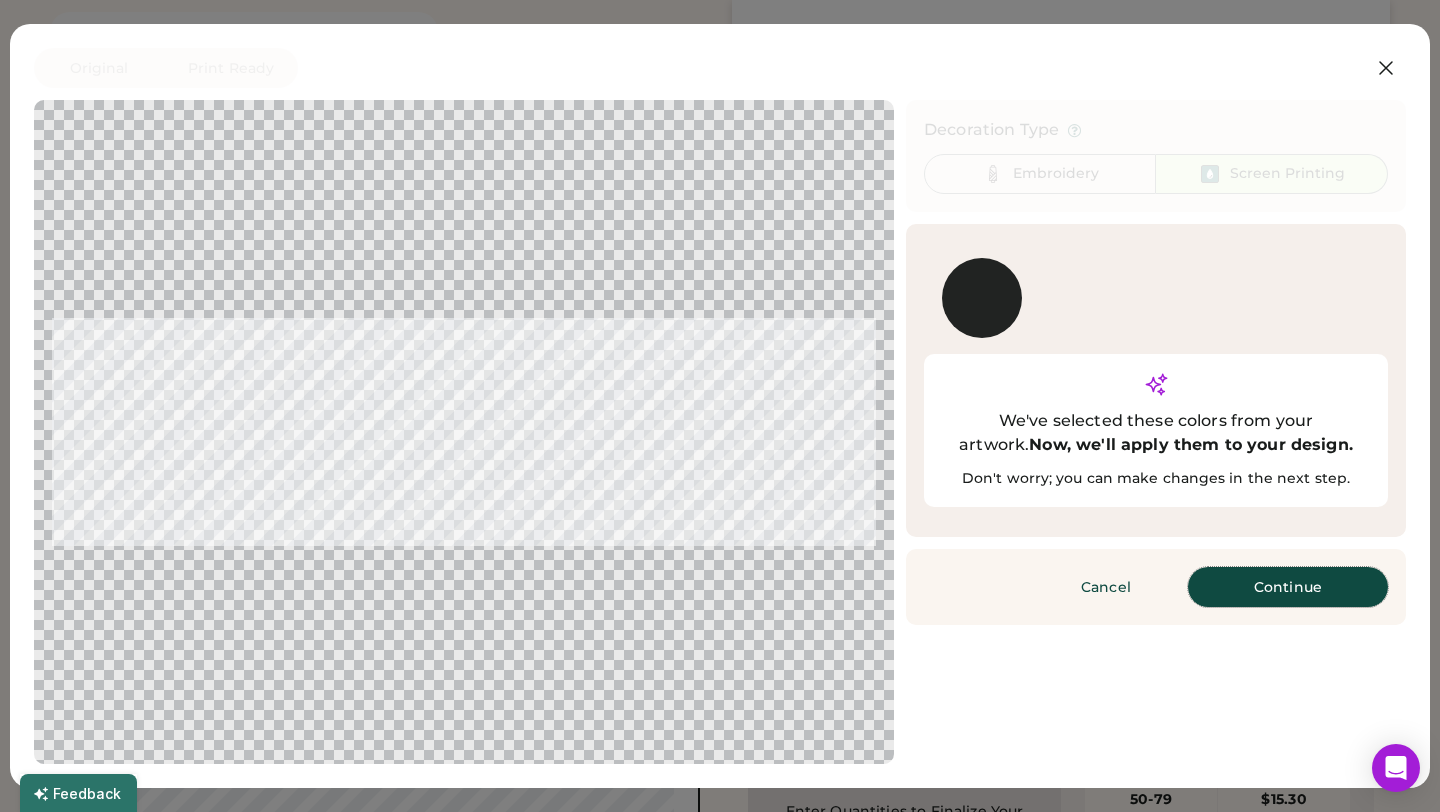 click on "Continue" at bounding box center [1288, 587] 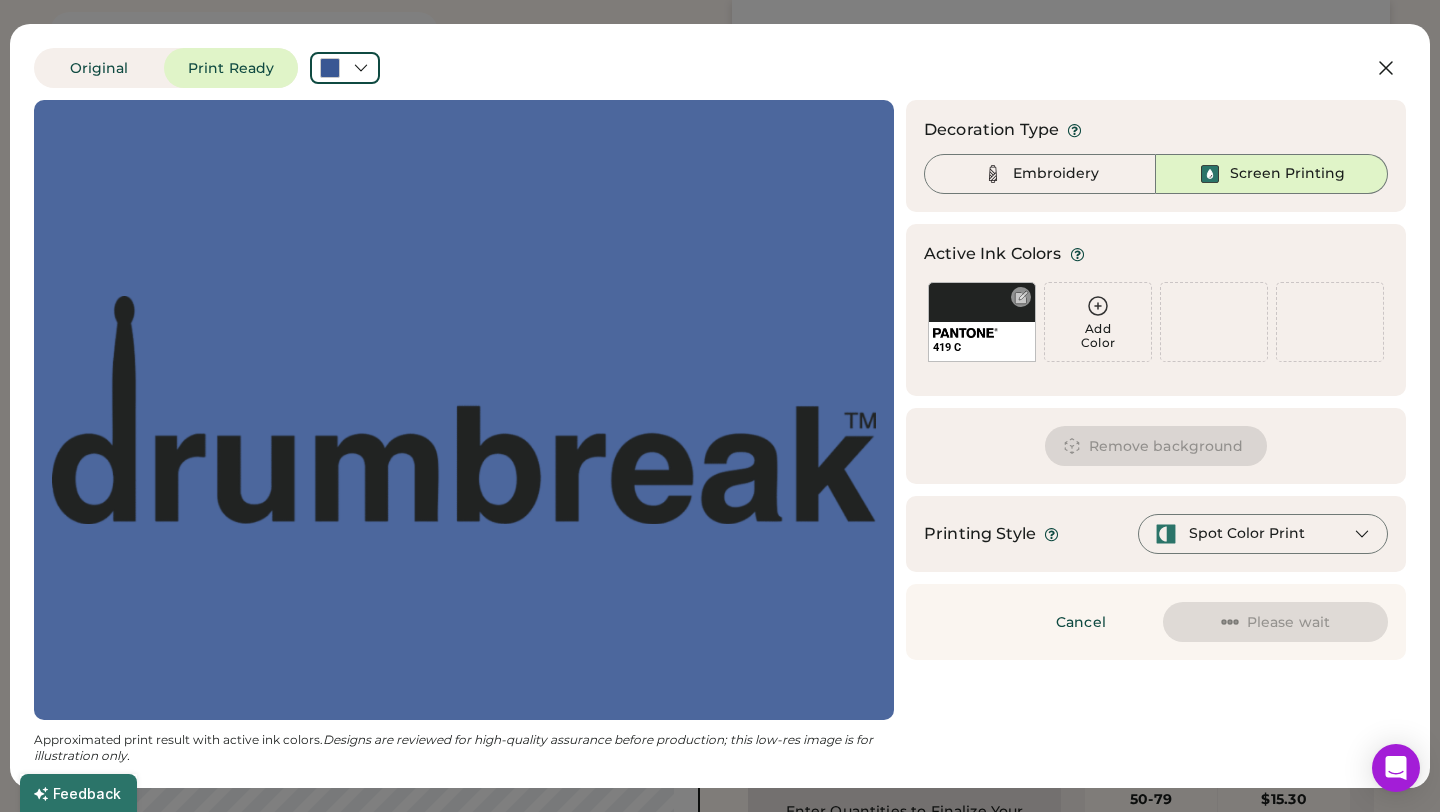 click on "419 C" at bounding box center [982, 322] 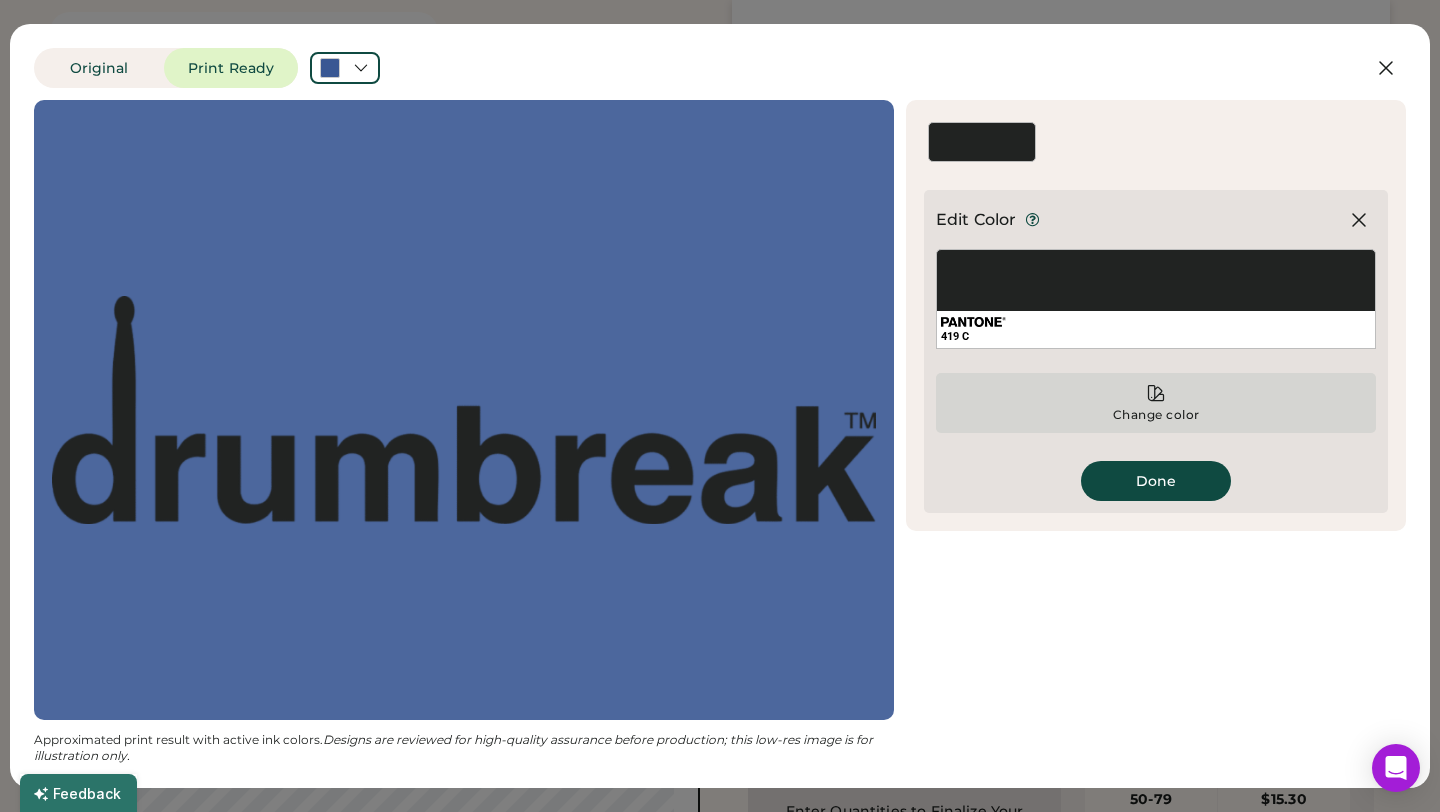click on "Change color" at bounding box center (1156, 403) 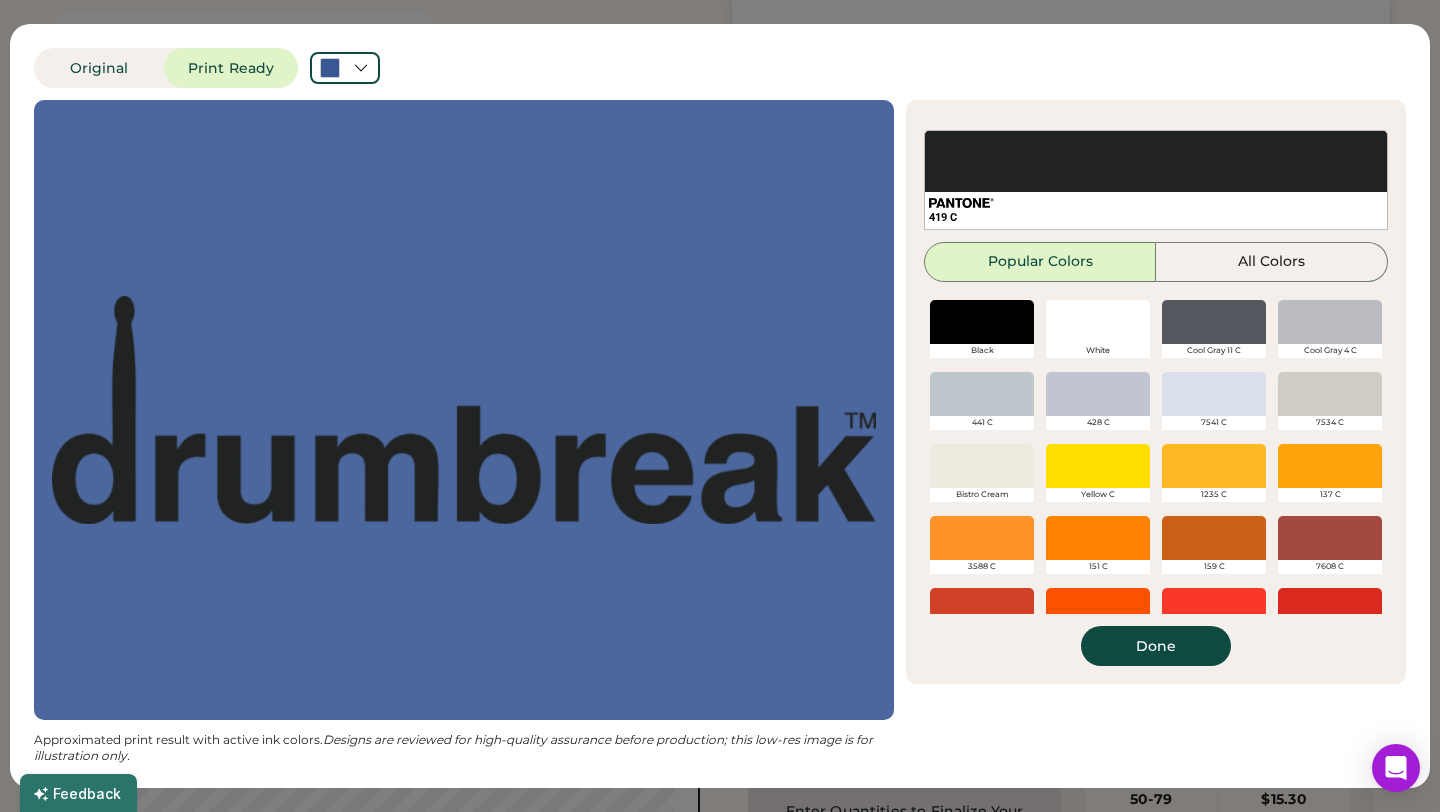 click at bounding box center [1098, 322] 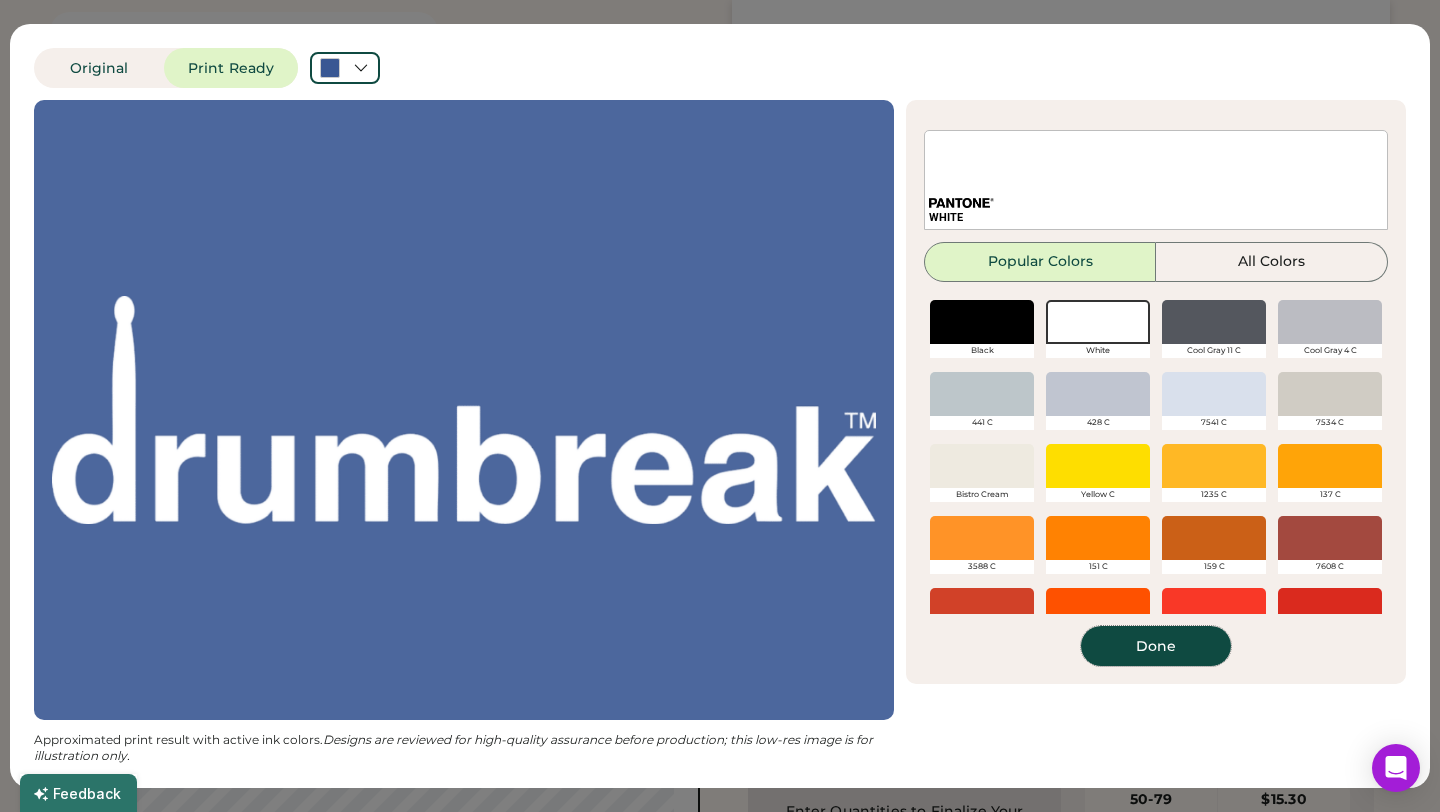 click on "Done" at bounding box center [1156, 646] 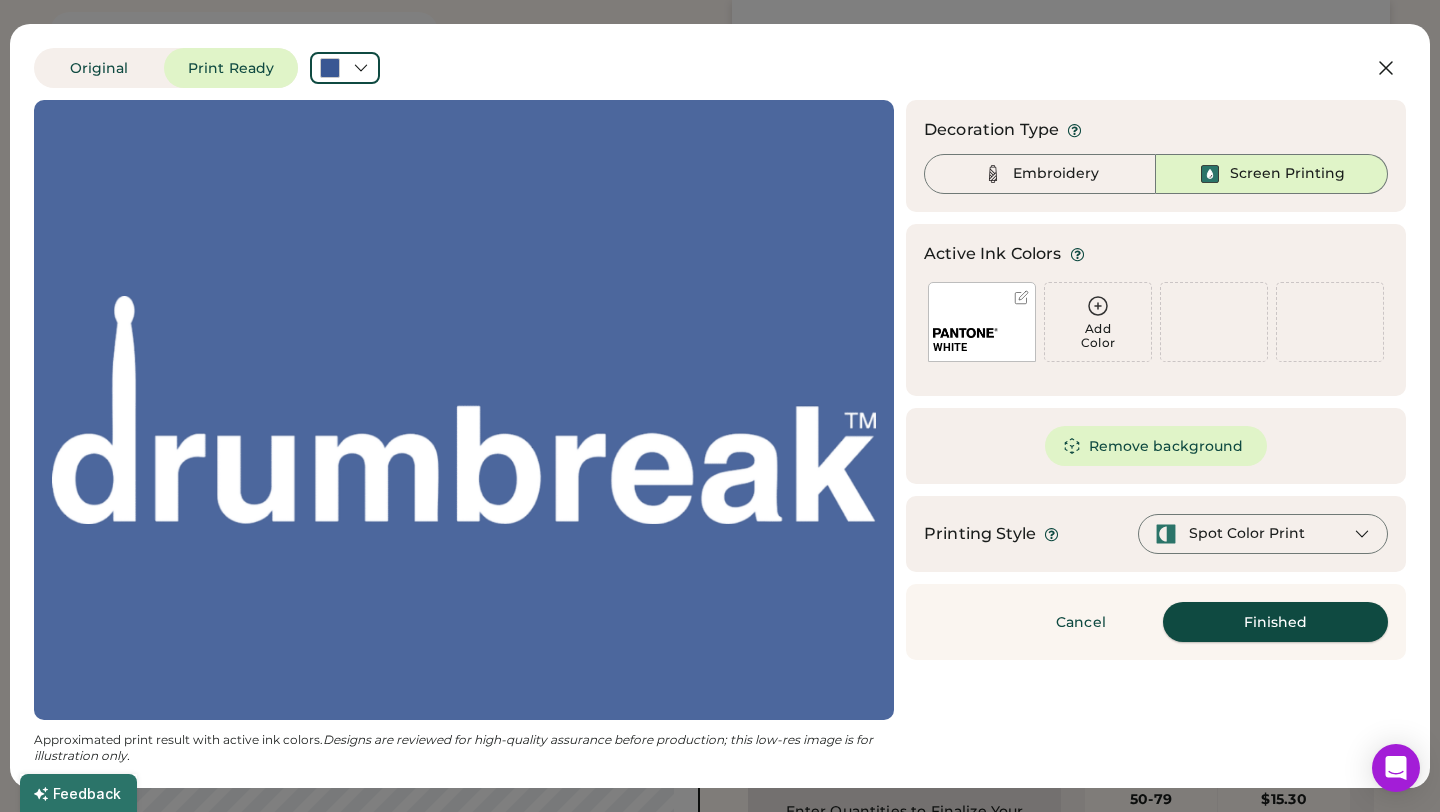 click on "Finished" at bounding box center [1275, 622] 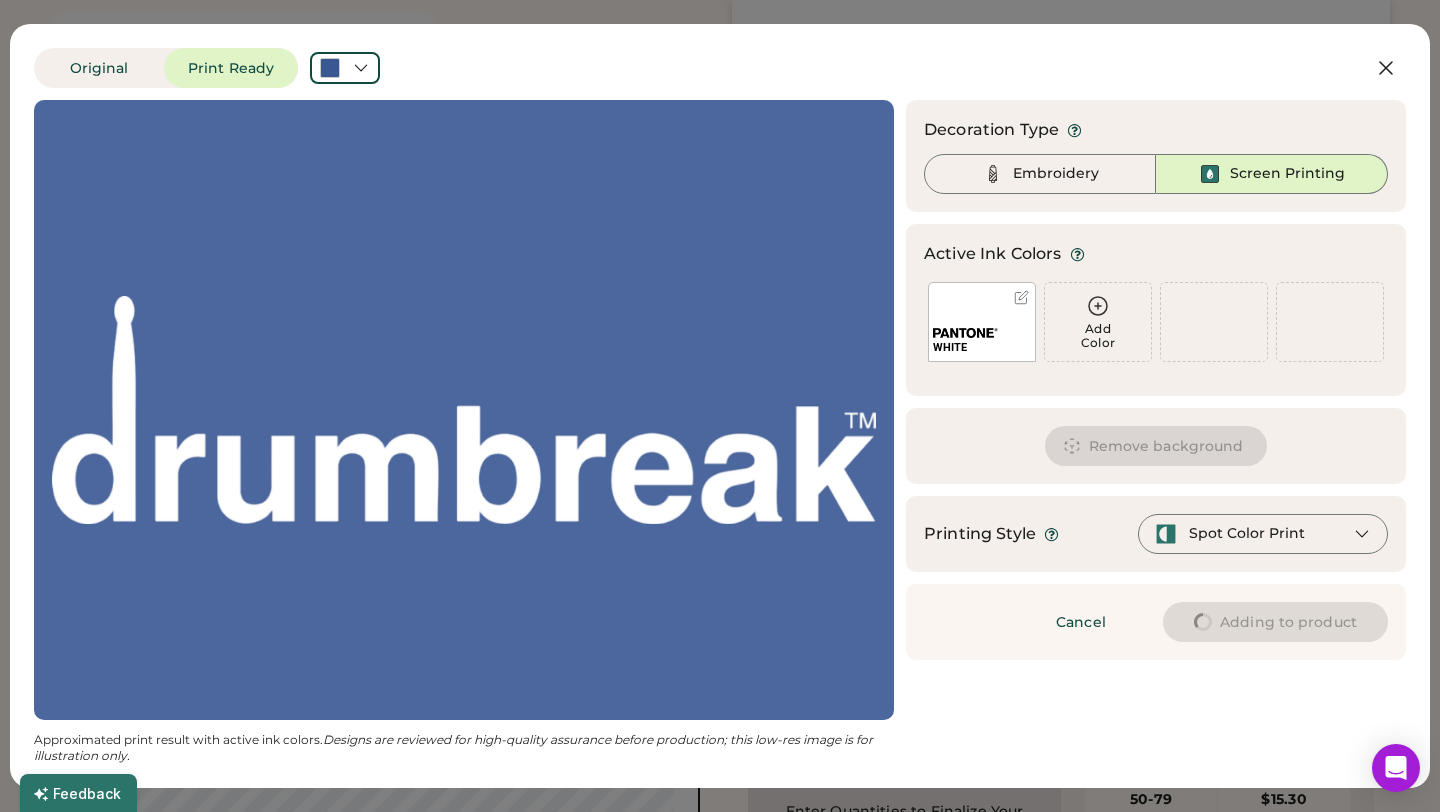 type on "****" 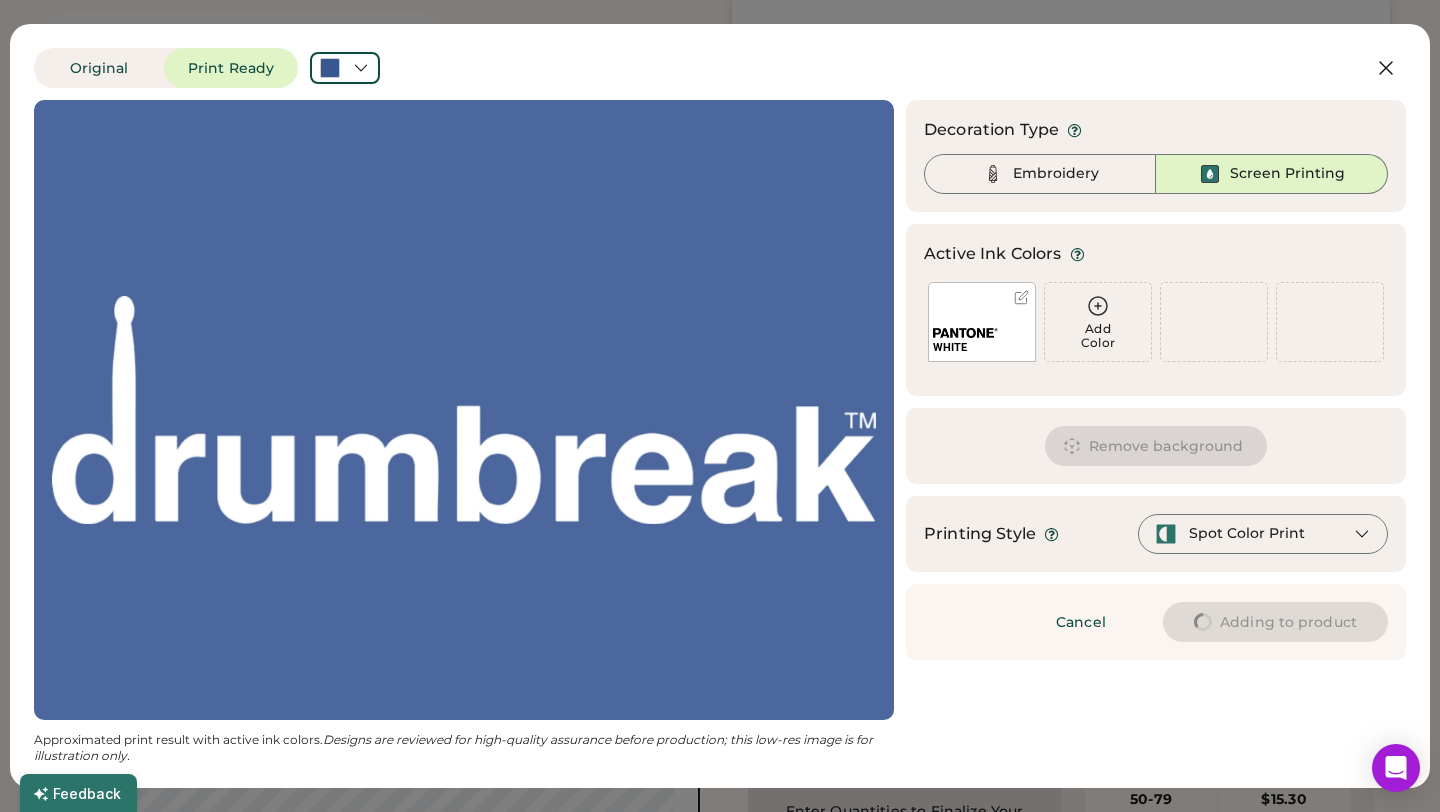 type on "****" 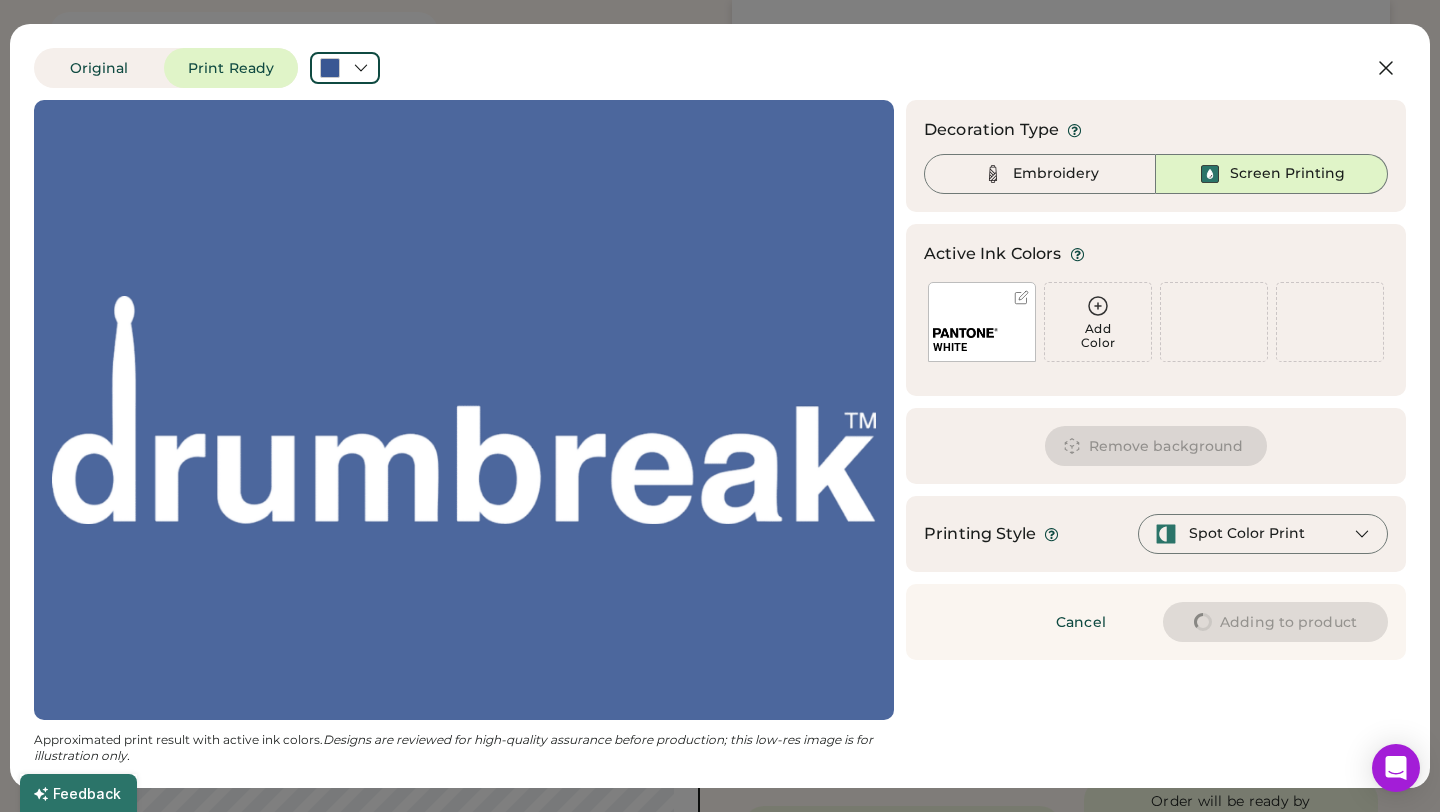 type on "****" 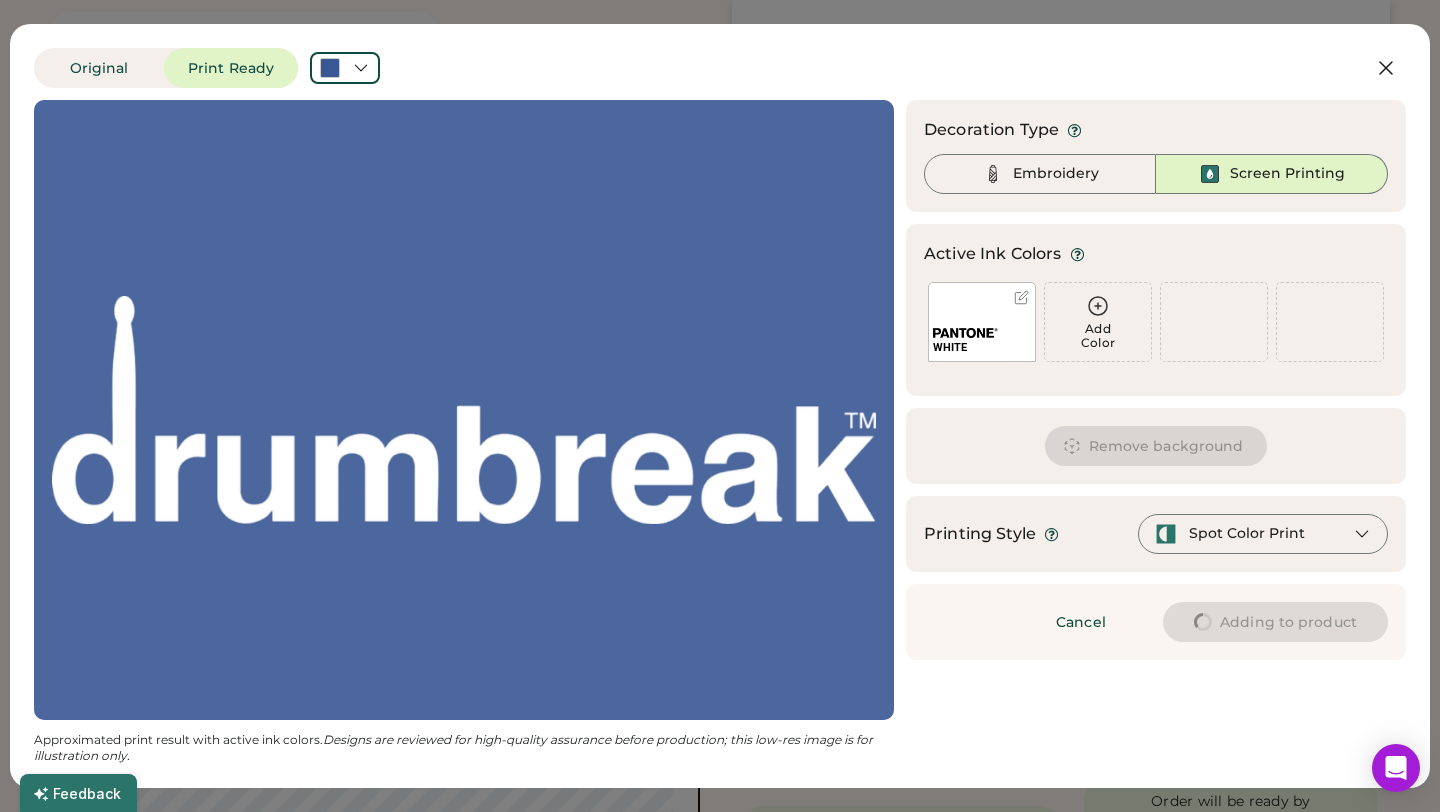 type on "****" 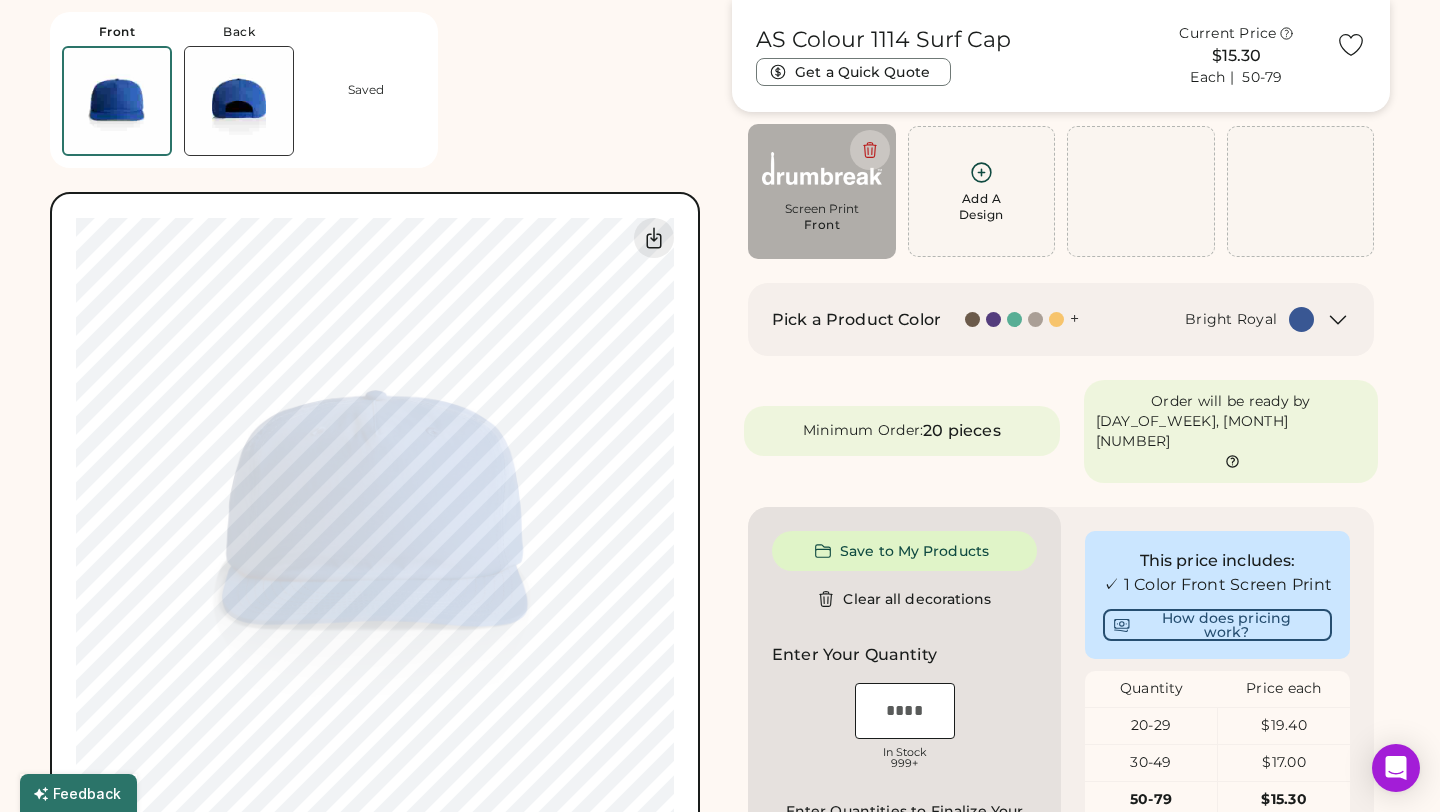 type on "****" 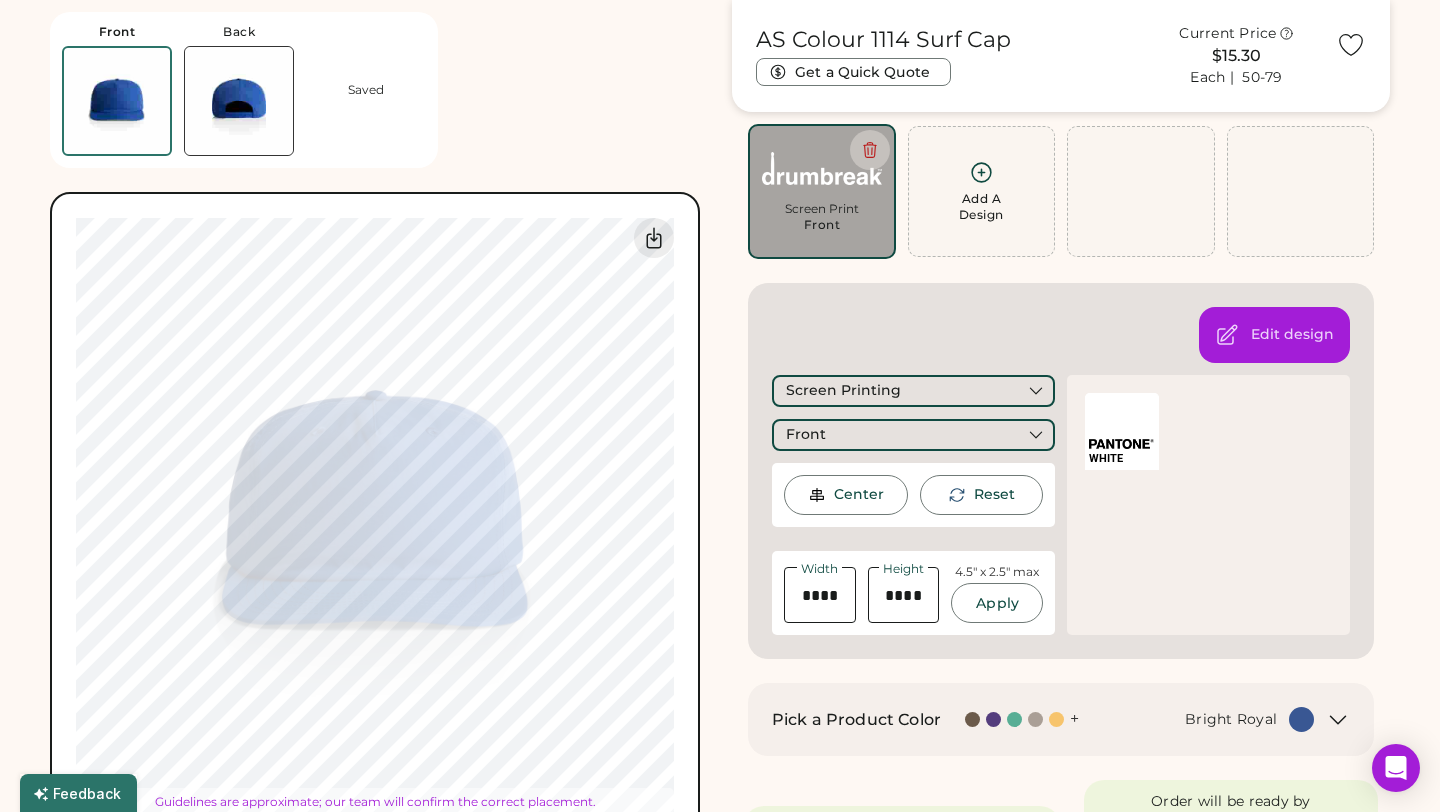 type on "****" 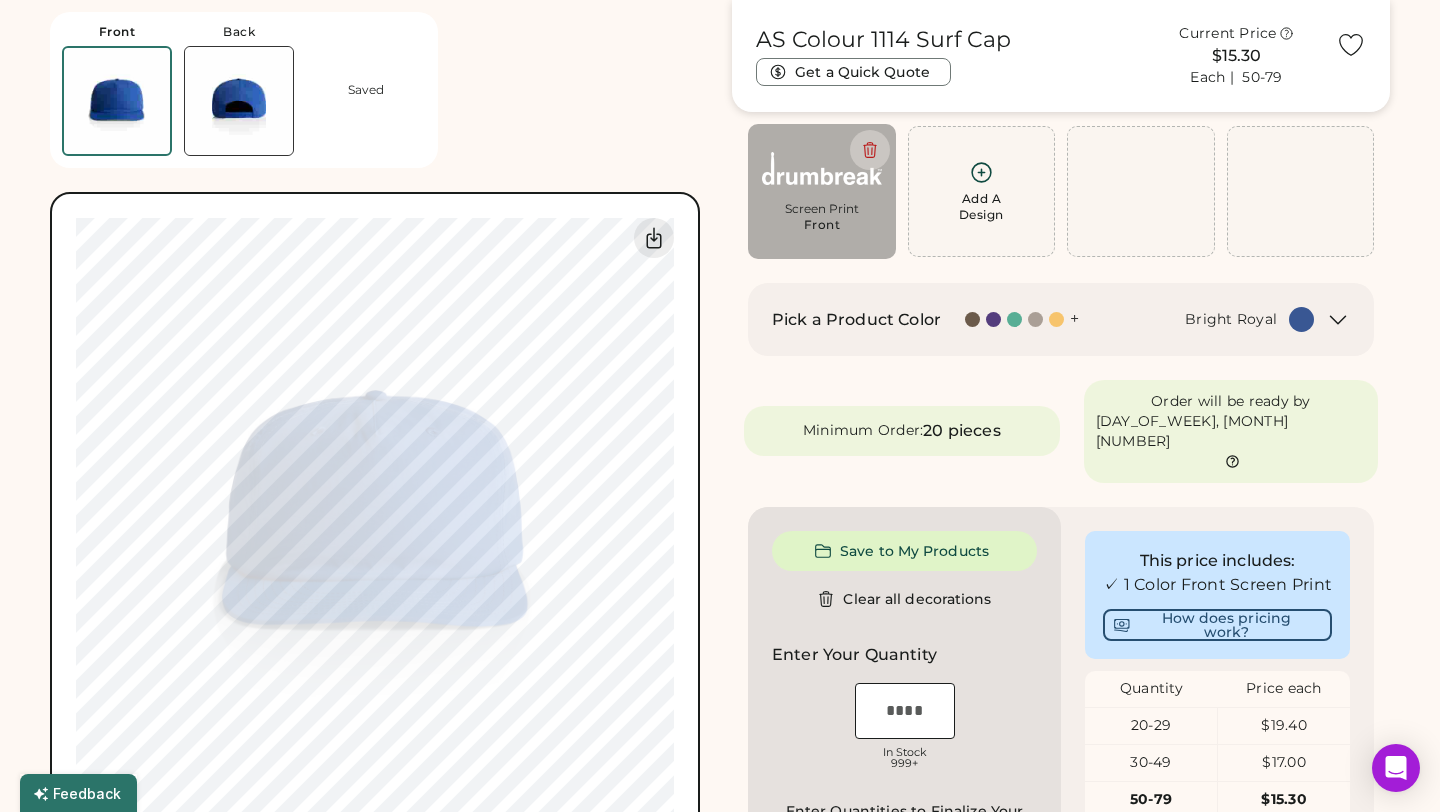 type on "****" 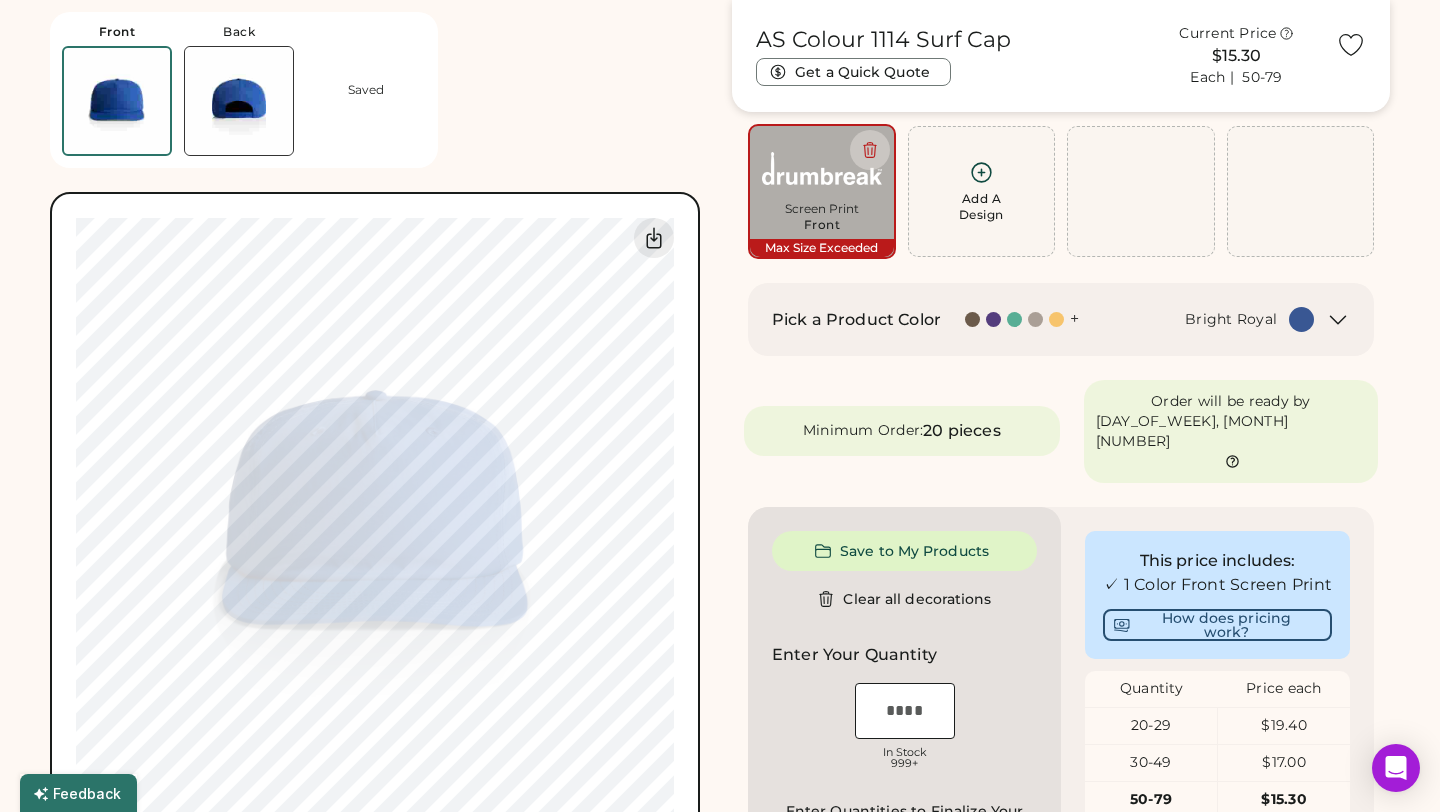 type on "****" 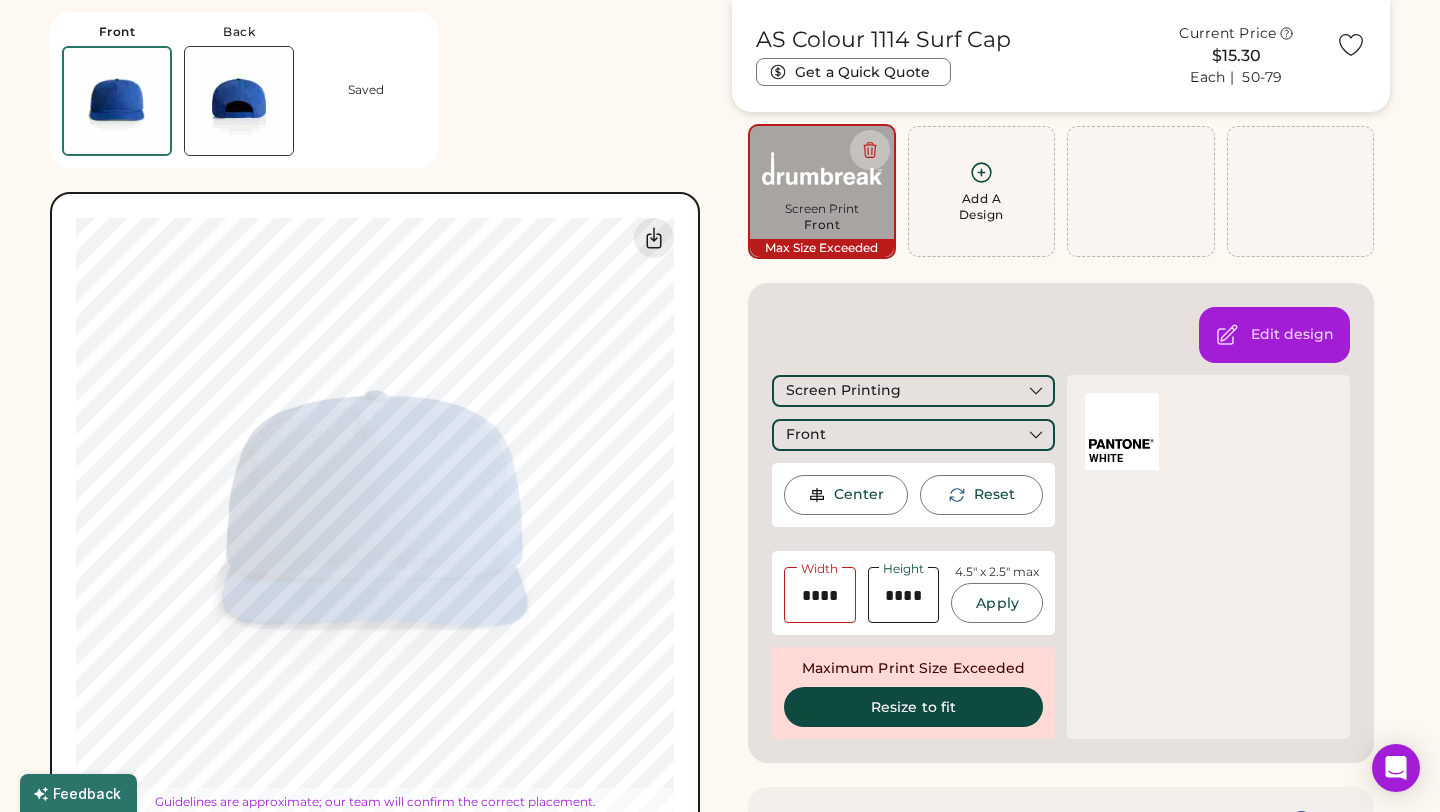 type on "****" 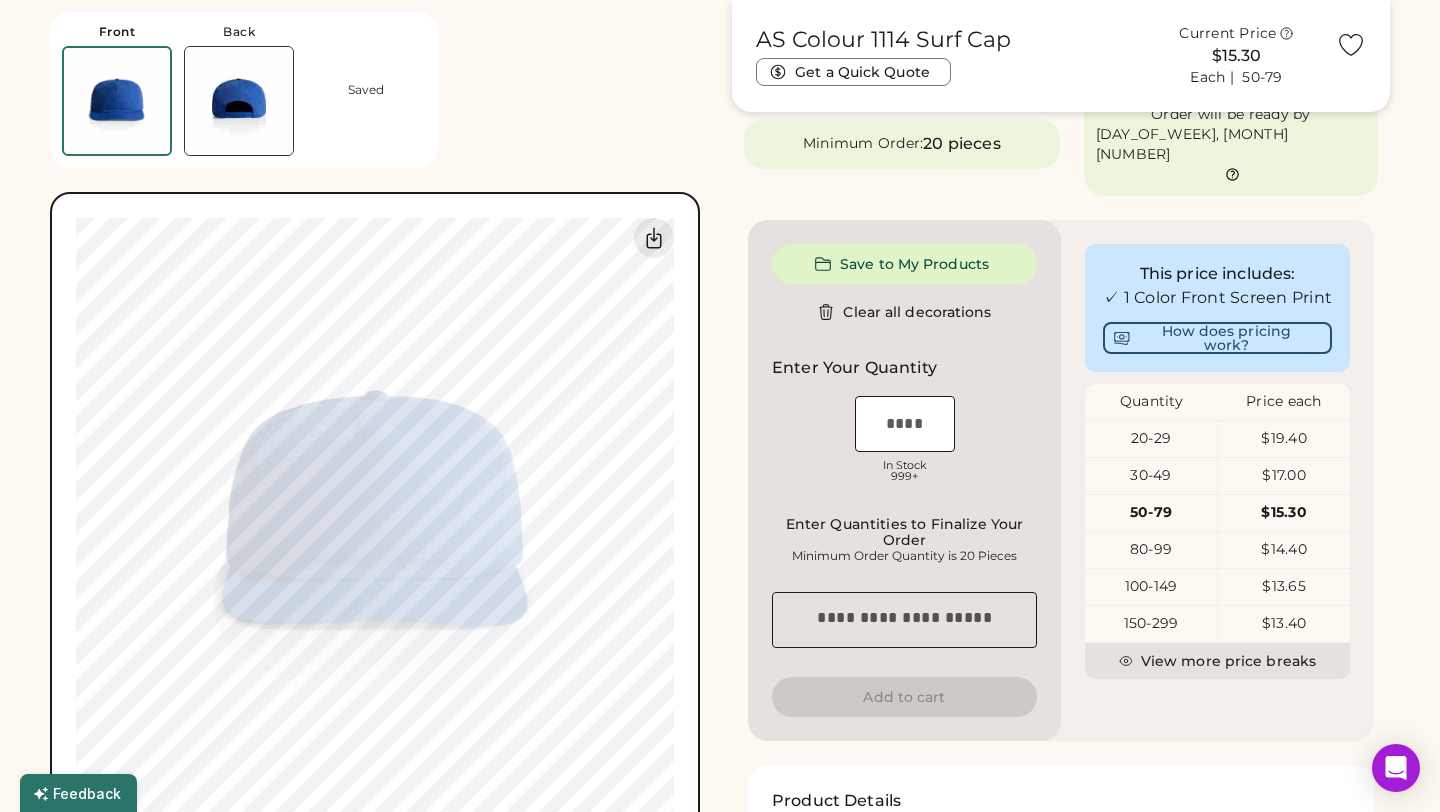 scroll, scrollTop: 423, scrollLeft: 0, axis: vertical 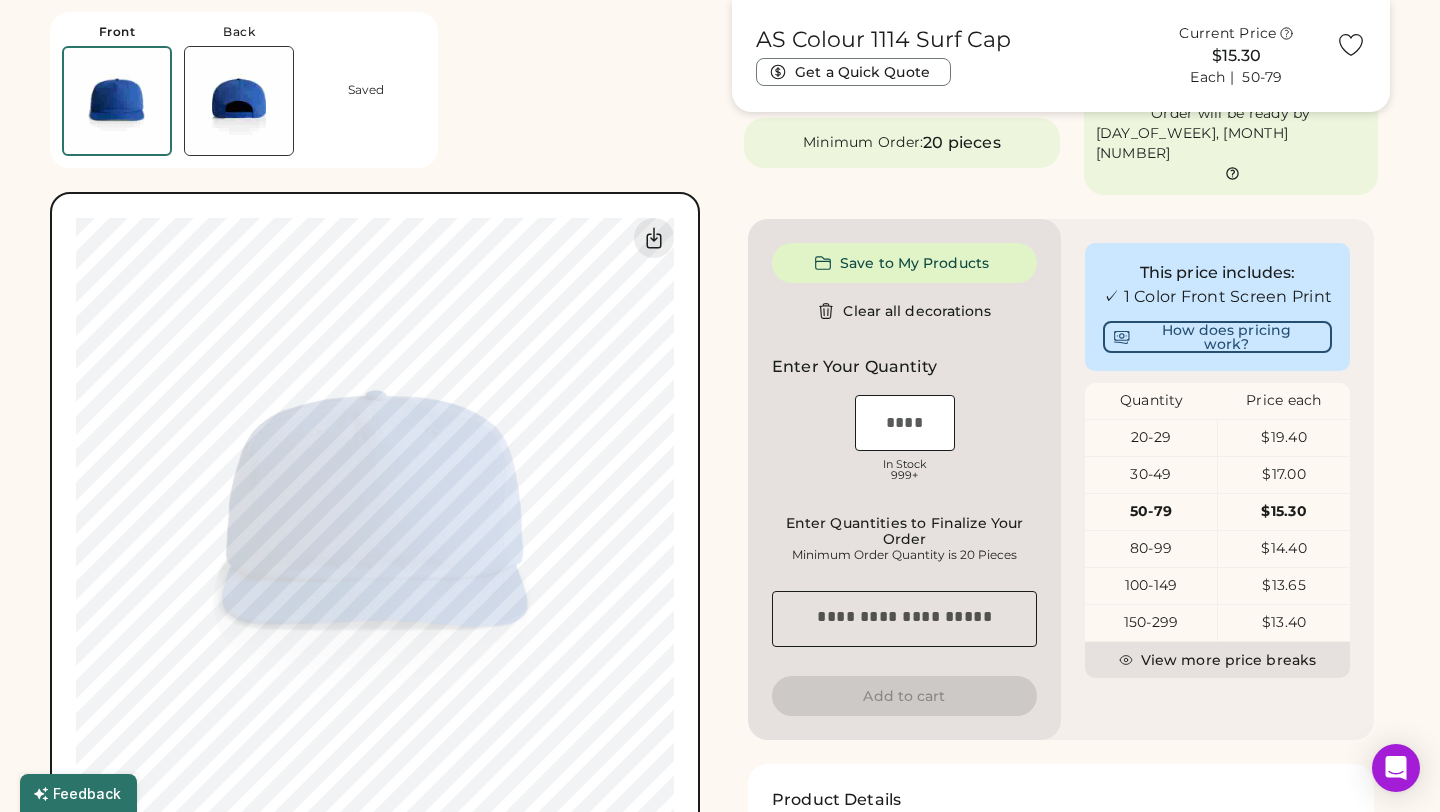 type on "****" 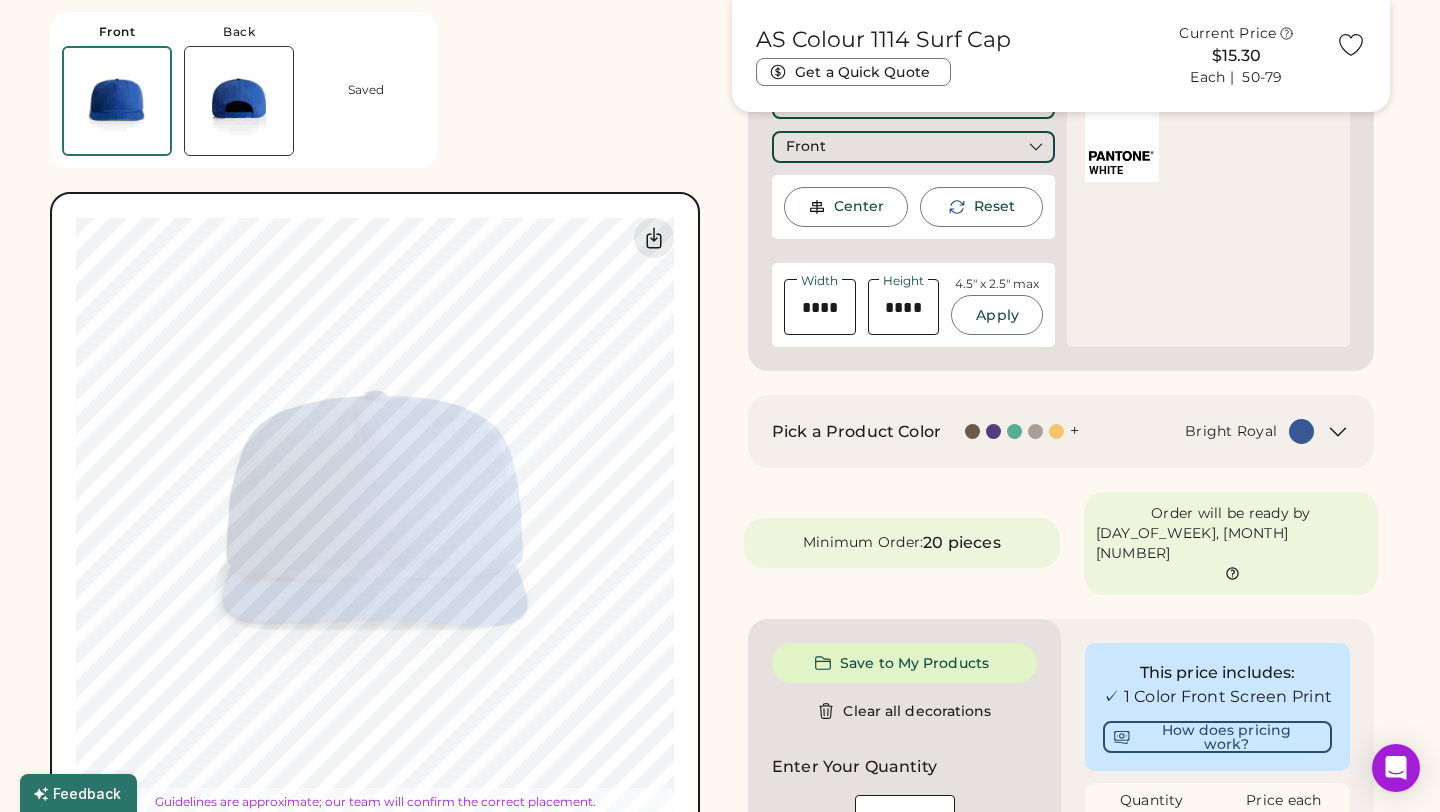 type on "****" 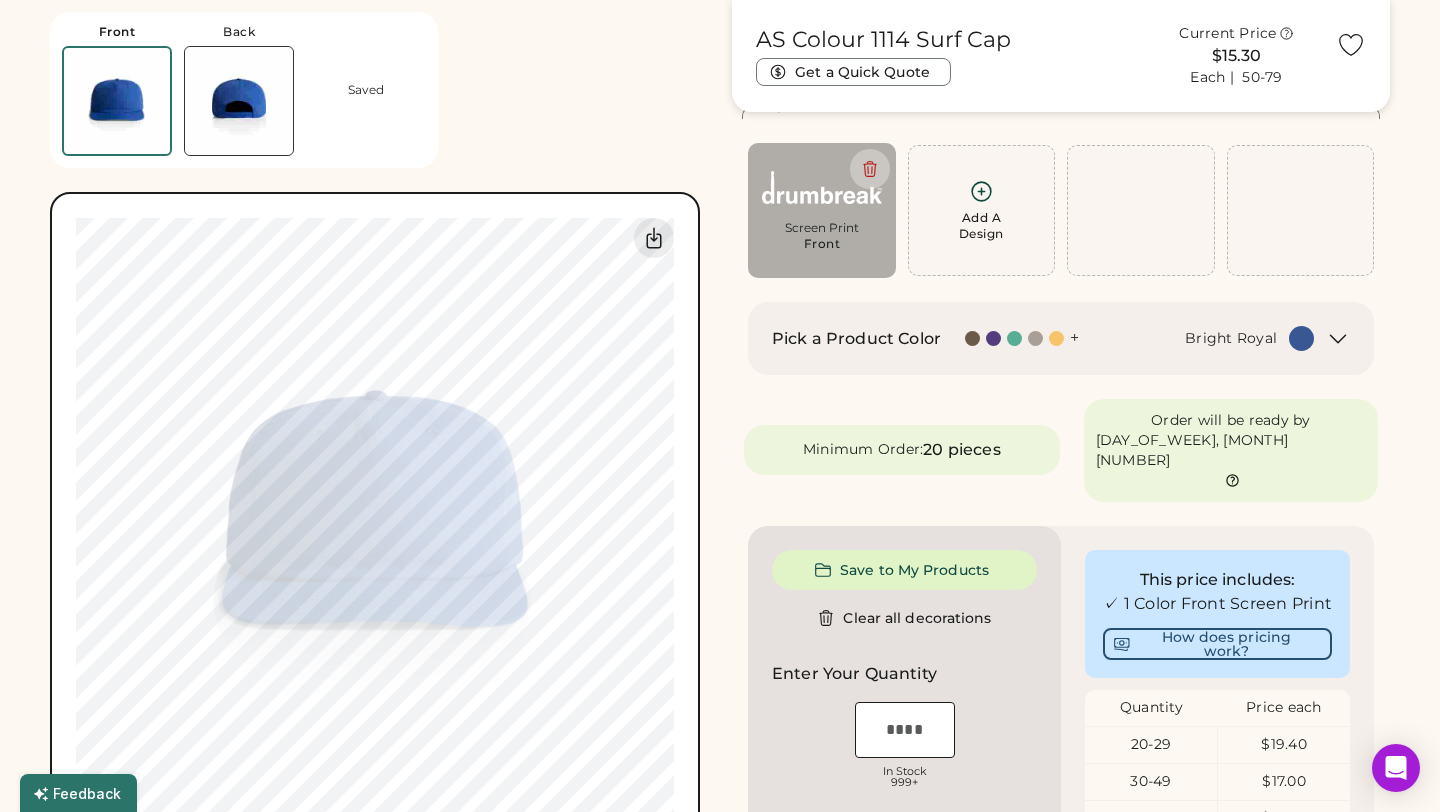 scroll, scrollTop: 0, scrollLeft: 0, axis: both 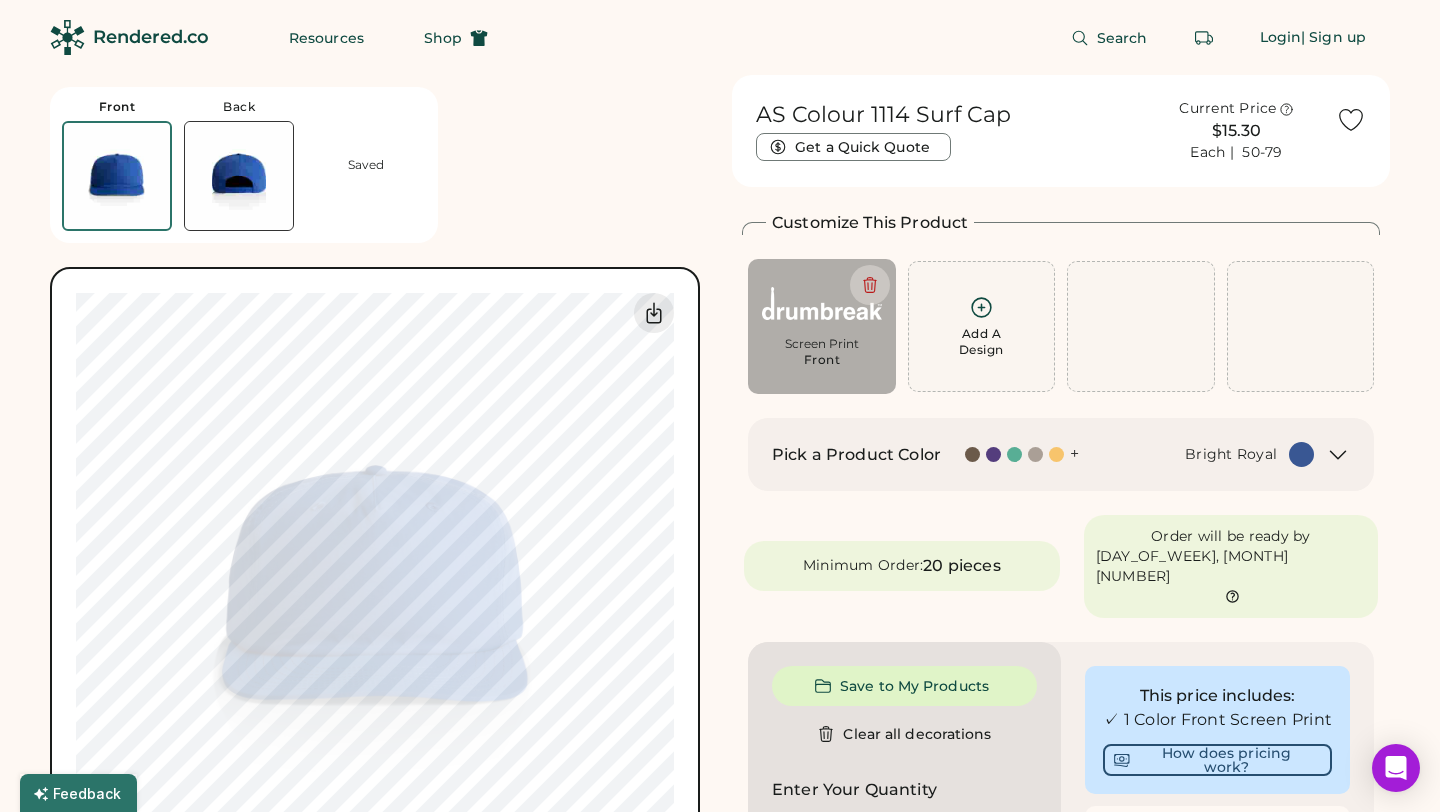 click at bounding box center (239, 176) 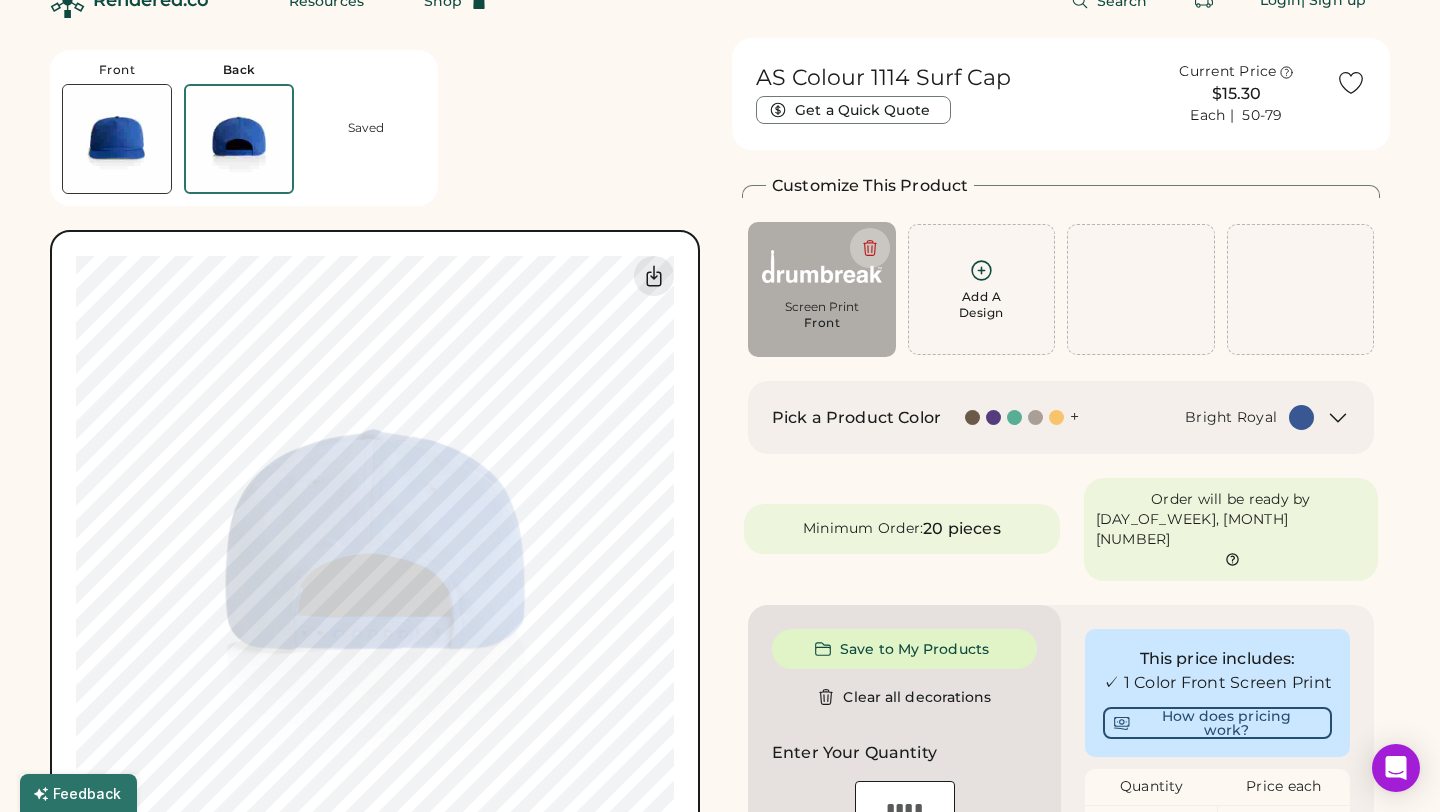 scroll, scrollTop: 75, scrollLeft: 0, axis: vertical 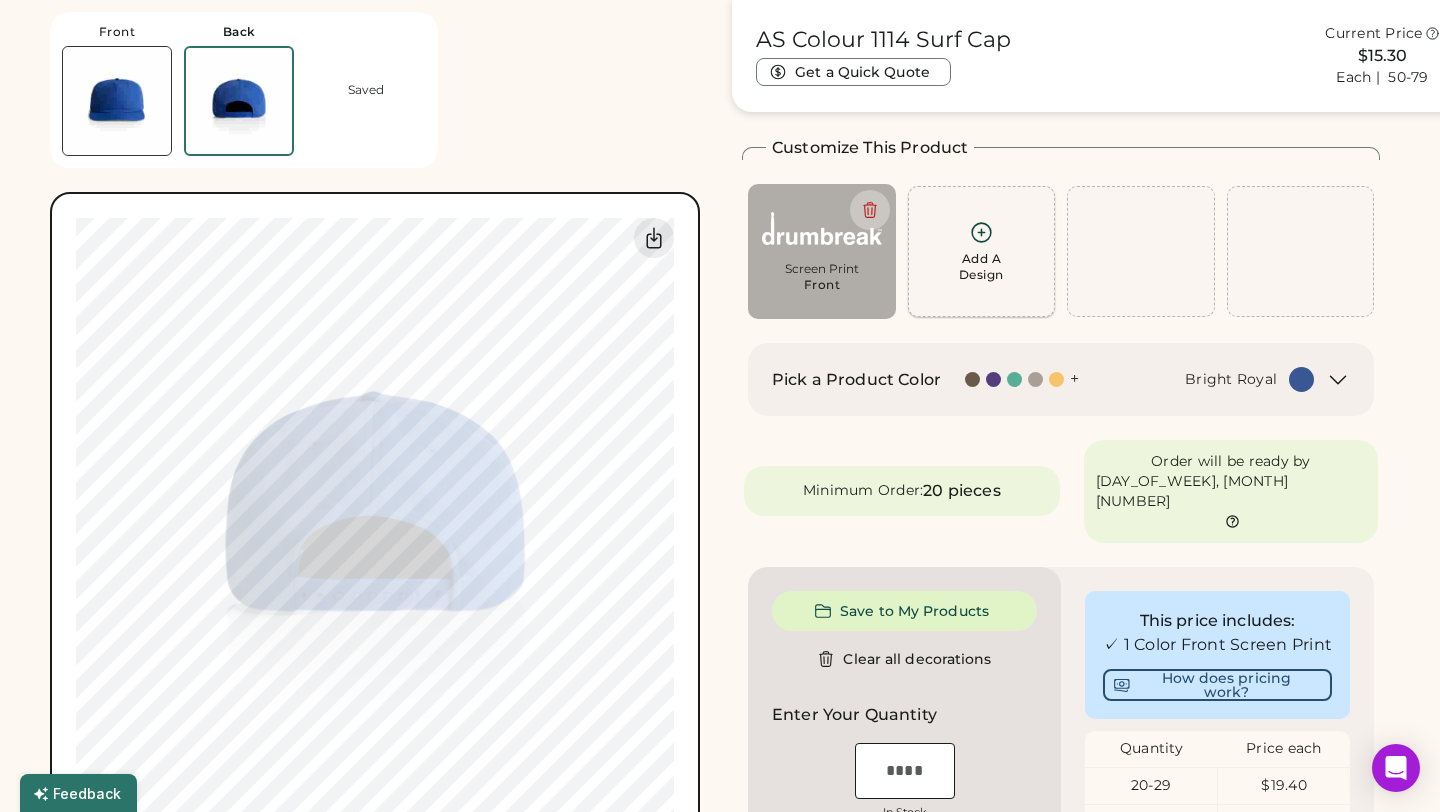 click 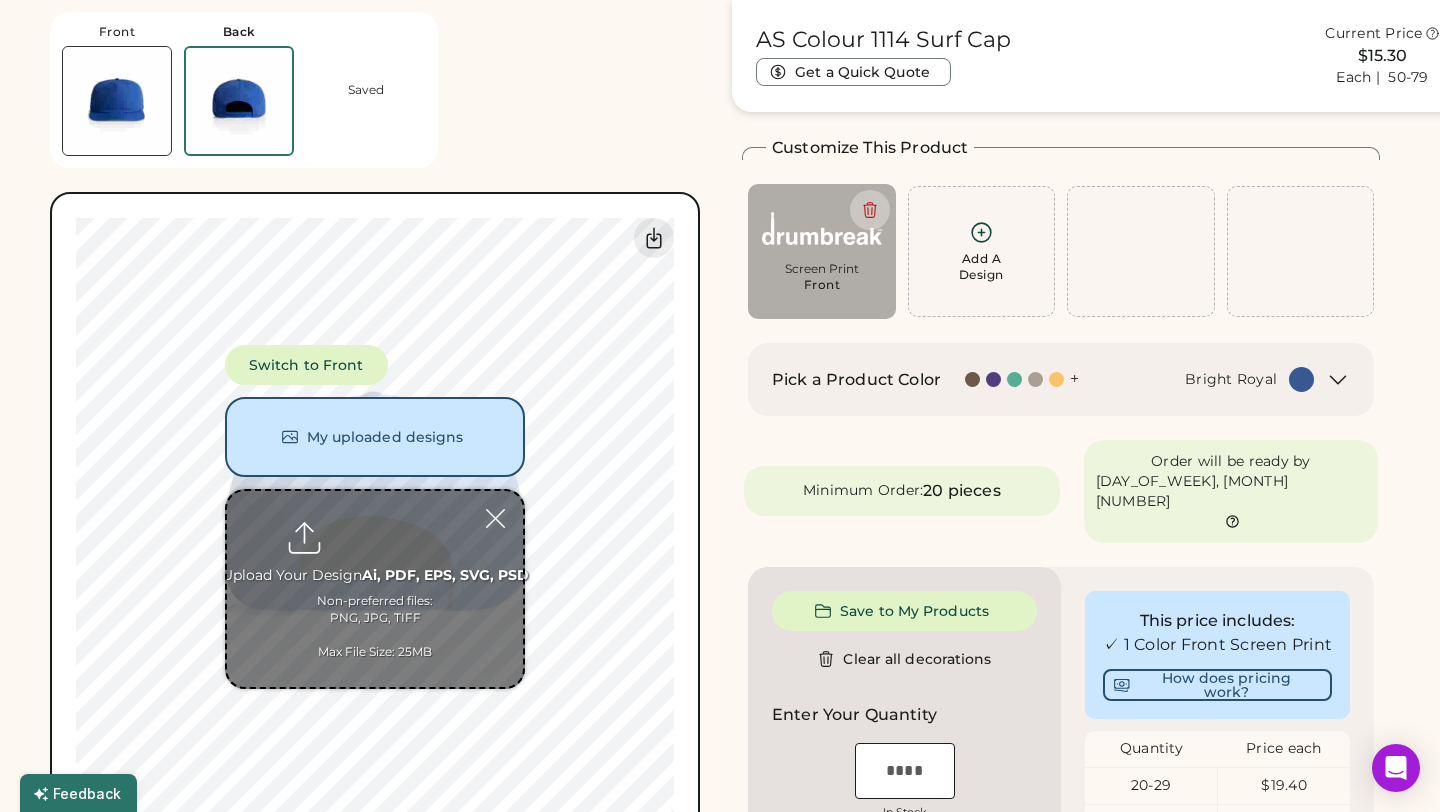 type on "**********" 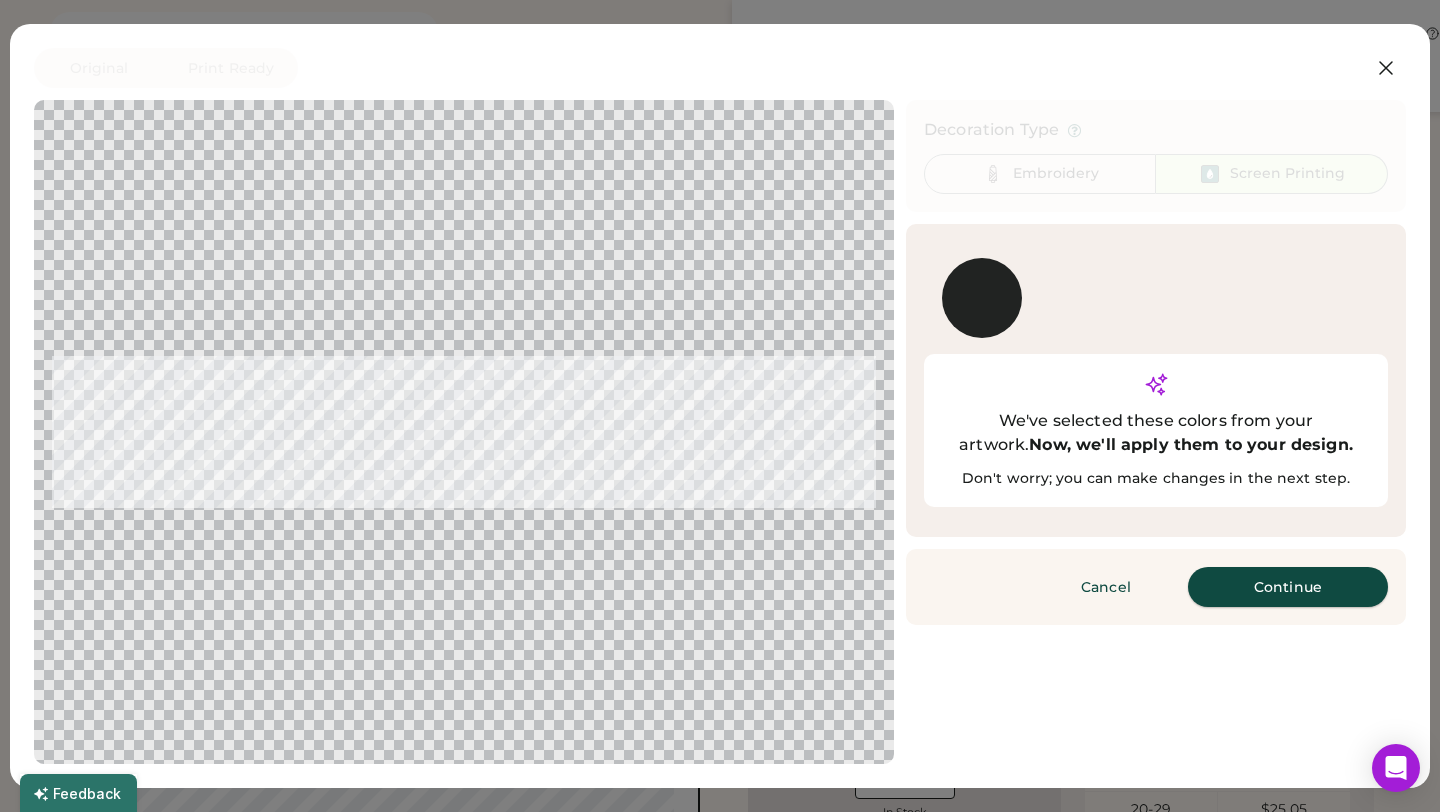 click on "Continue" at bounding box center (1288, 587) 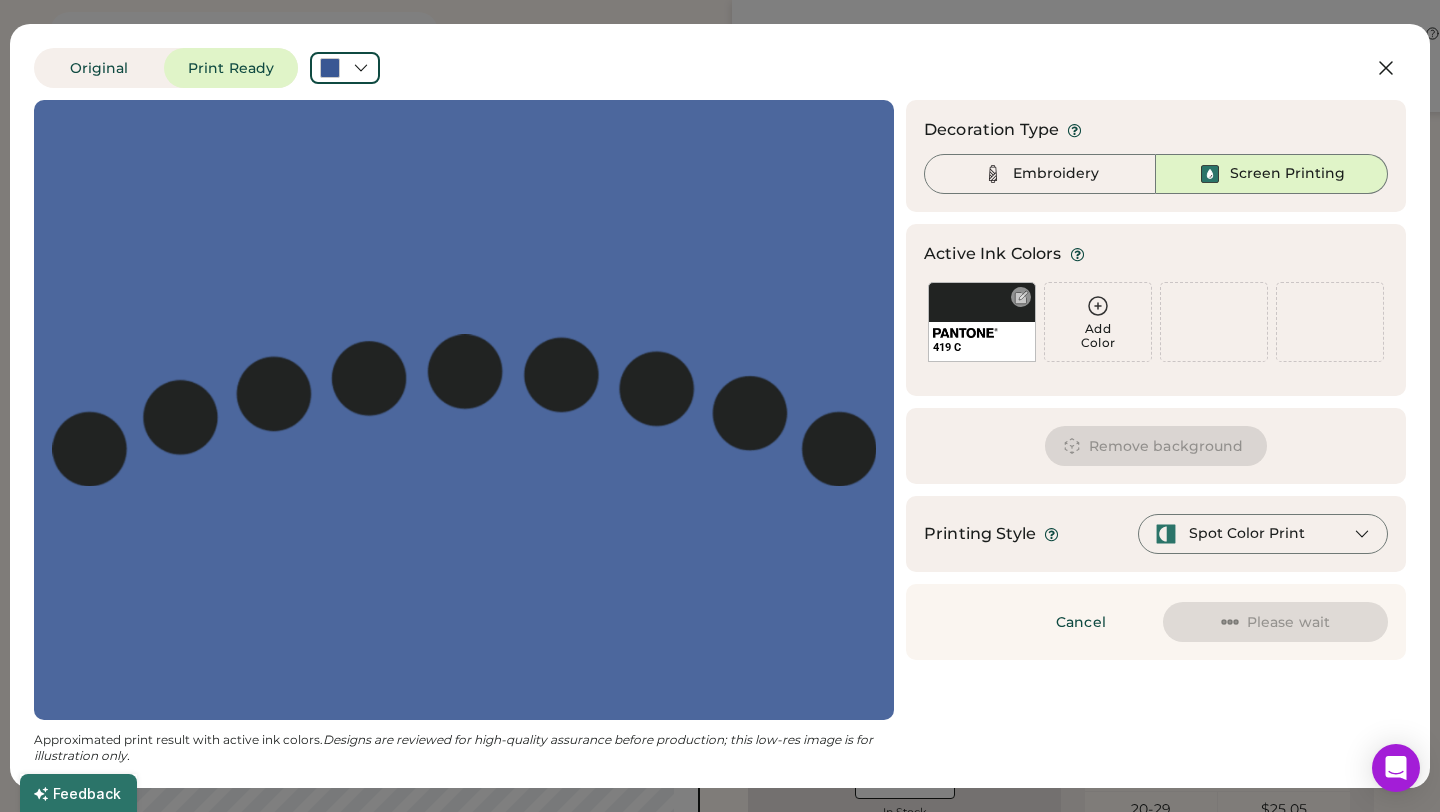 click at bounding box center [1021, 297] 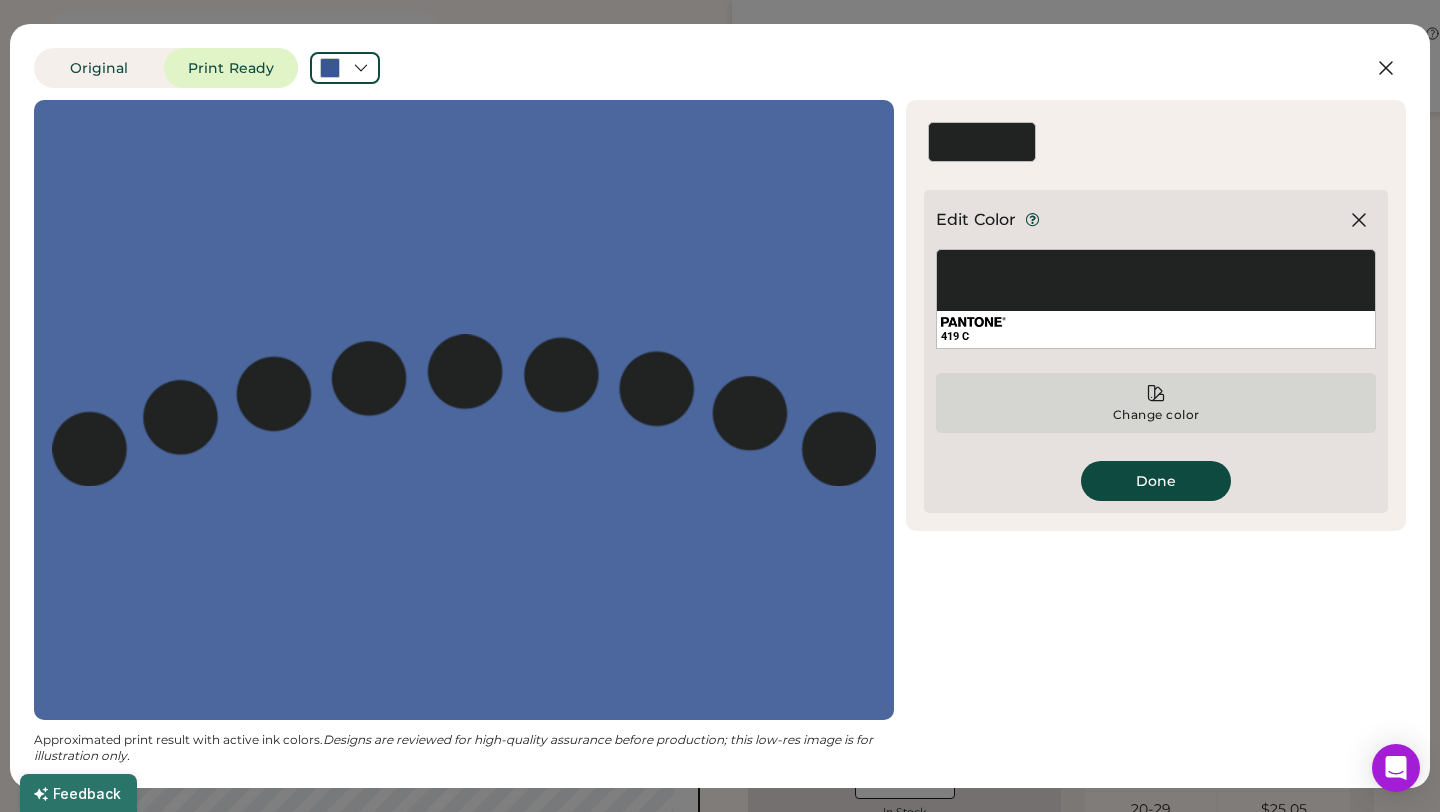 click on "Change color" at bounding box center (1156, 403) 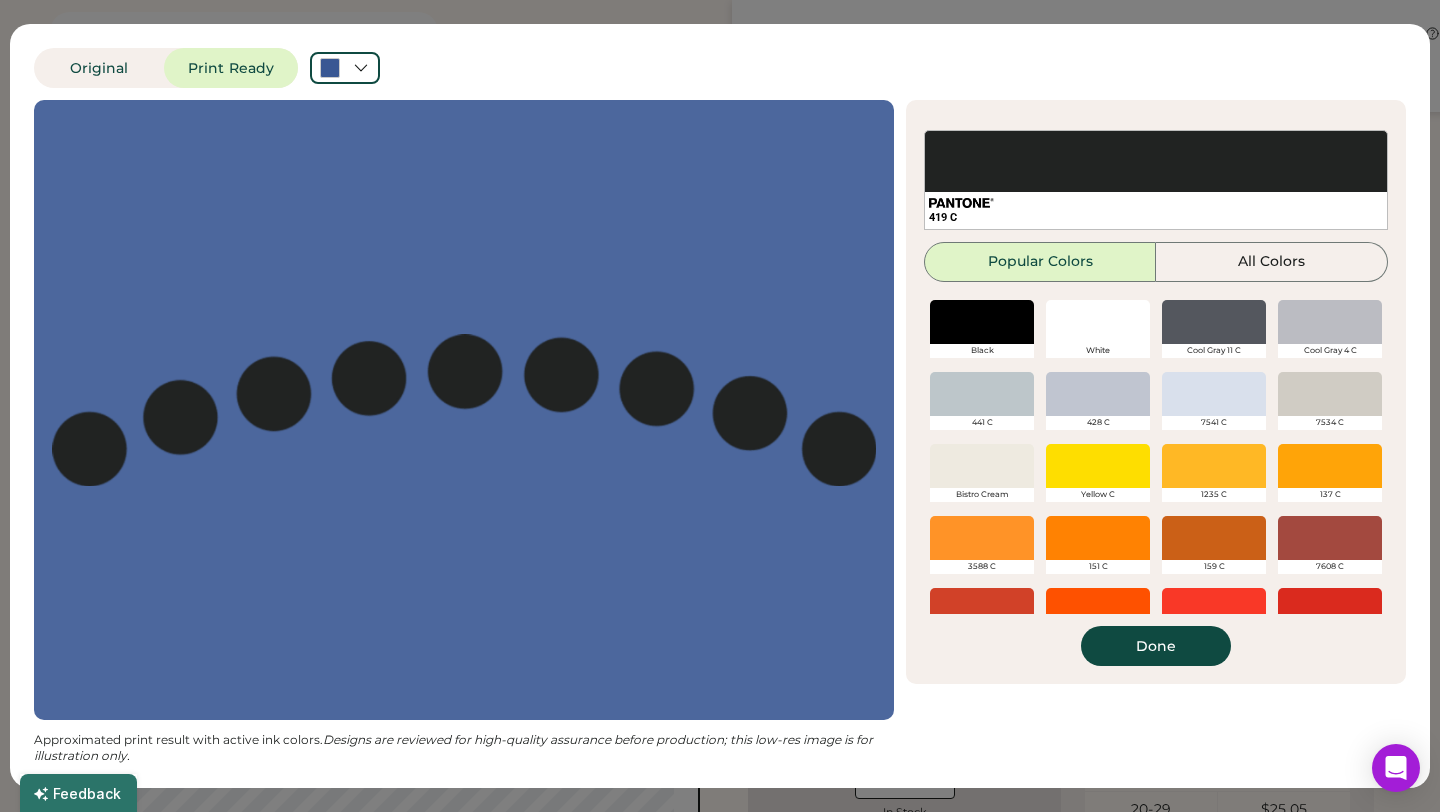 click at bounding box center [1098, 322] 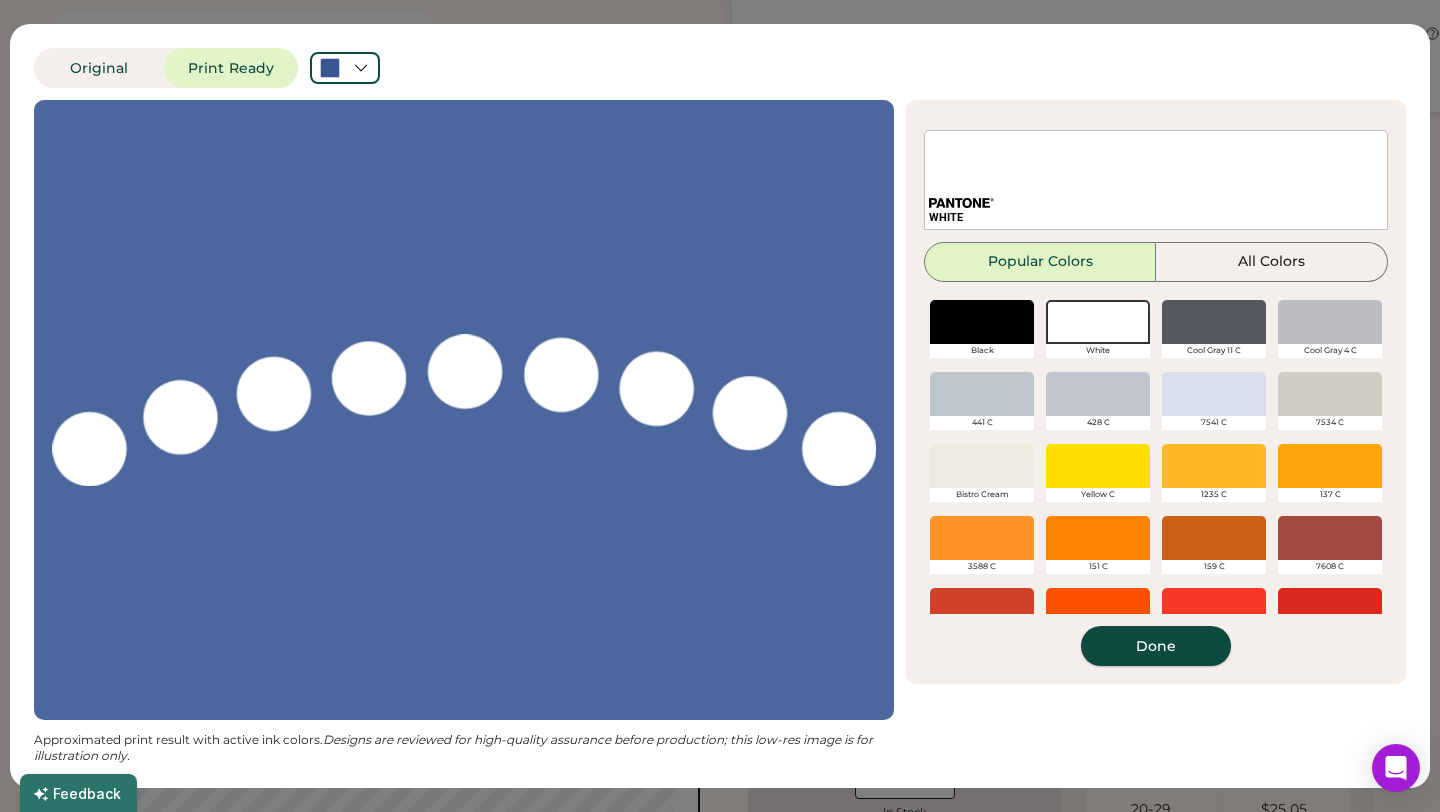 click on "Done" at bounding box center [1156, 646] 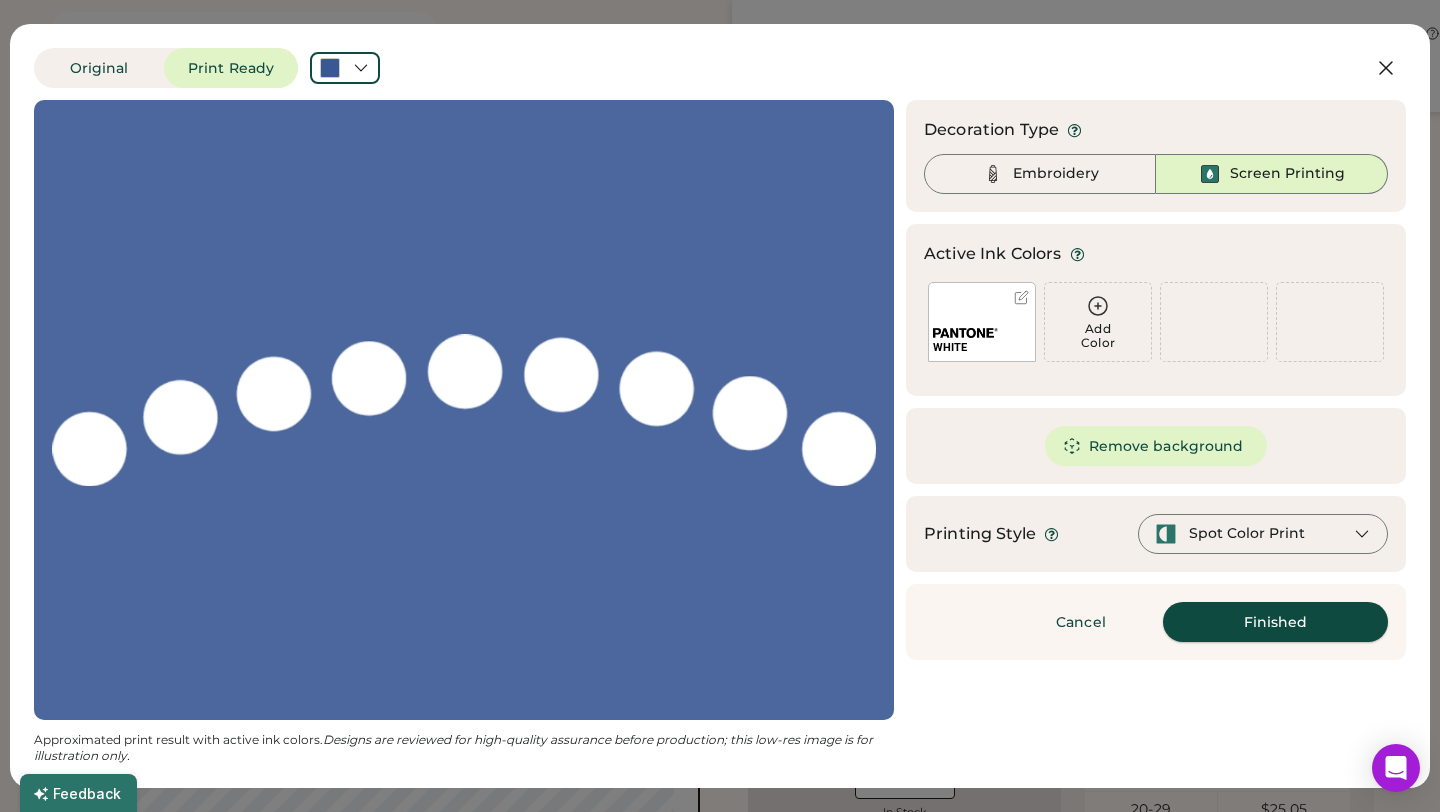 click on "Finished" at bounding box center [1275, 622] 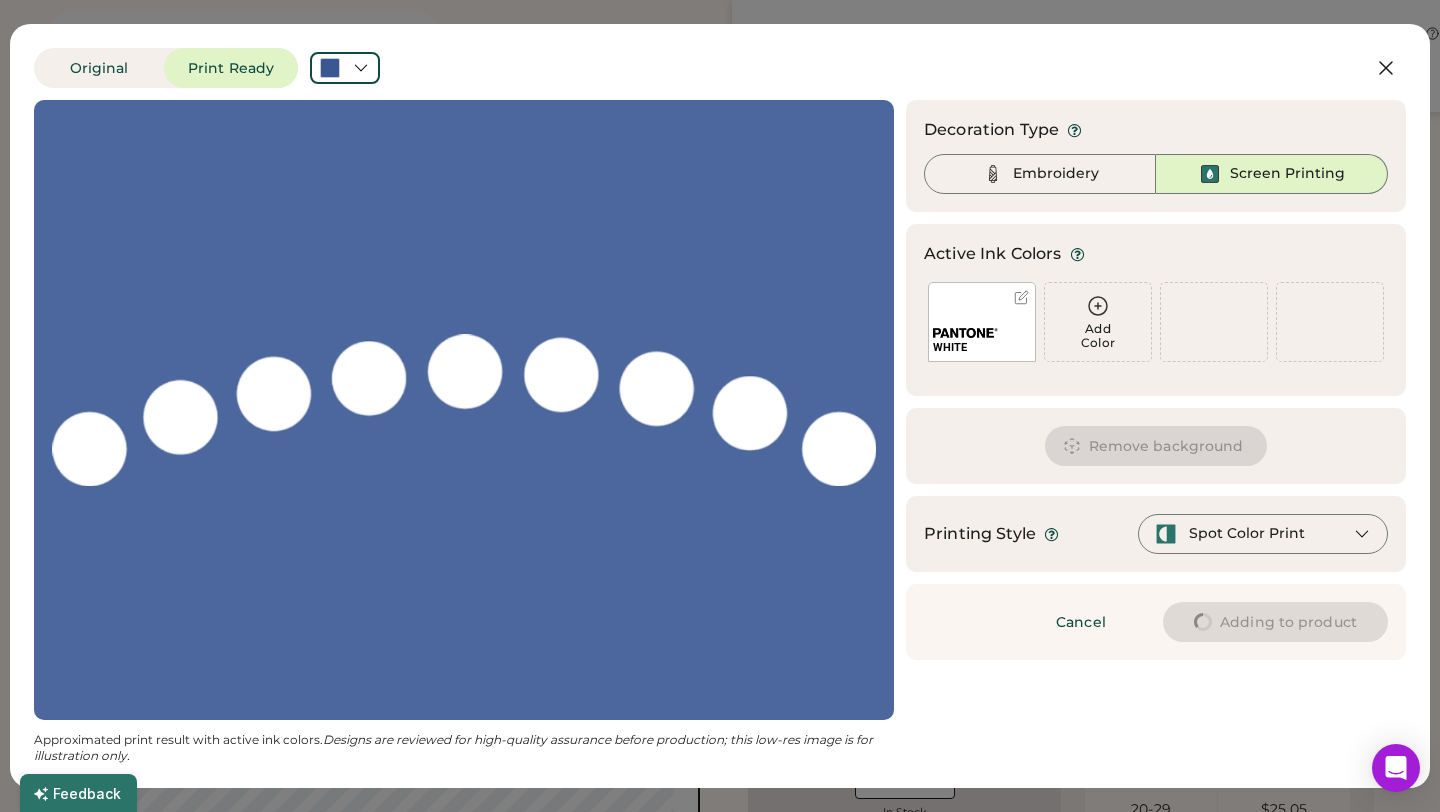 type on "****" 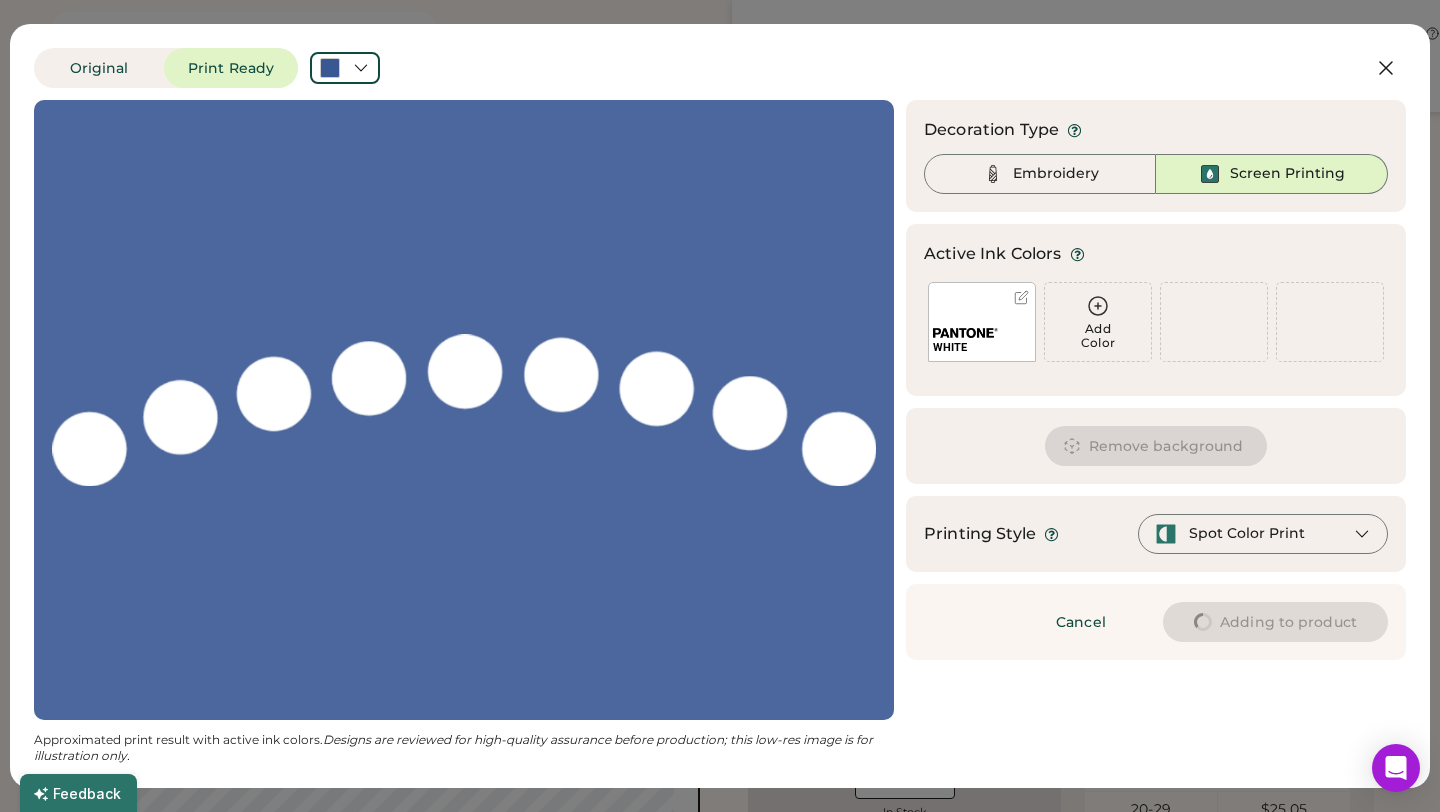 type on "****" 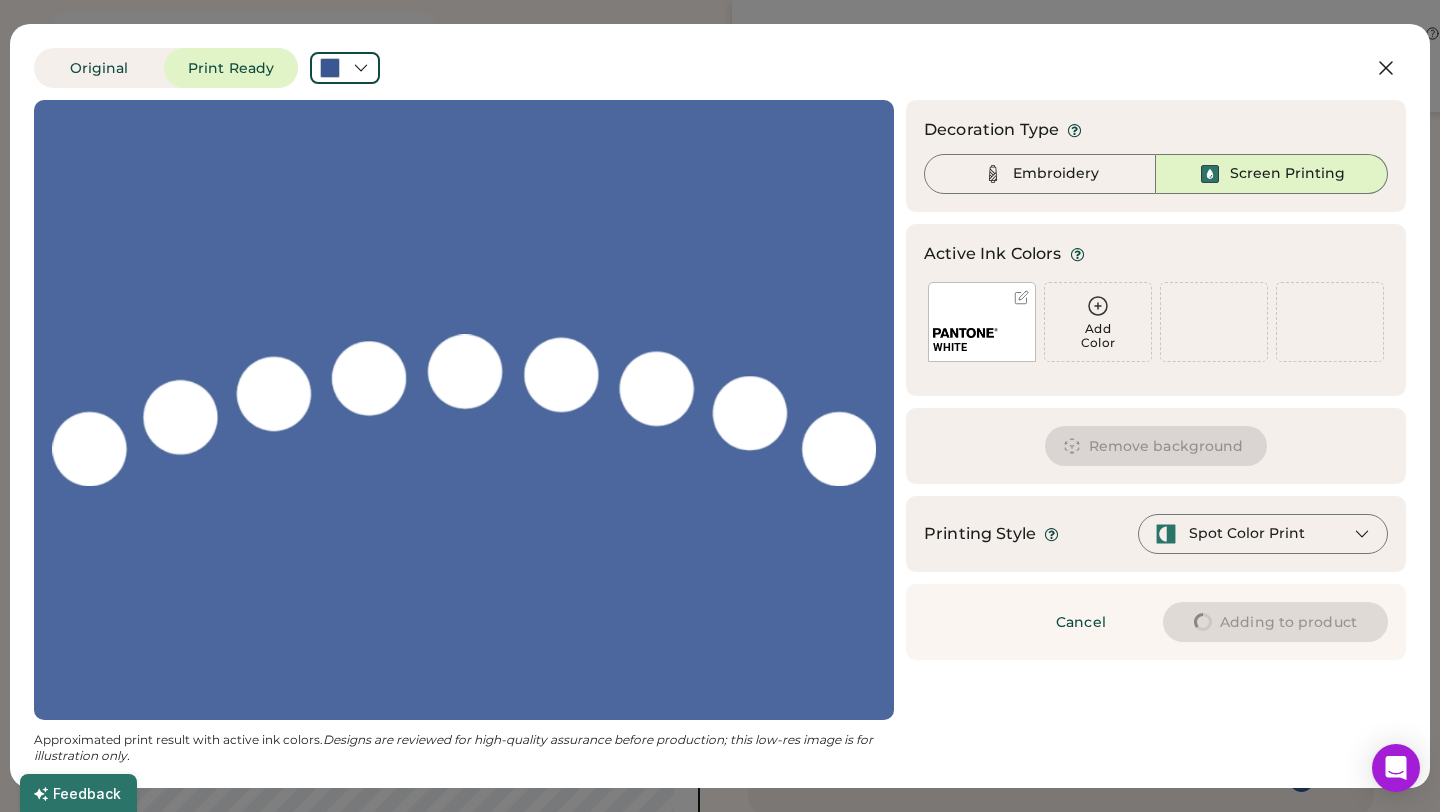 type on "****" 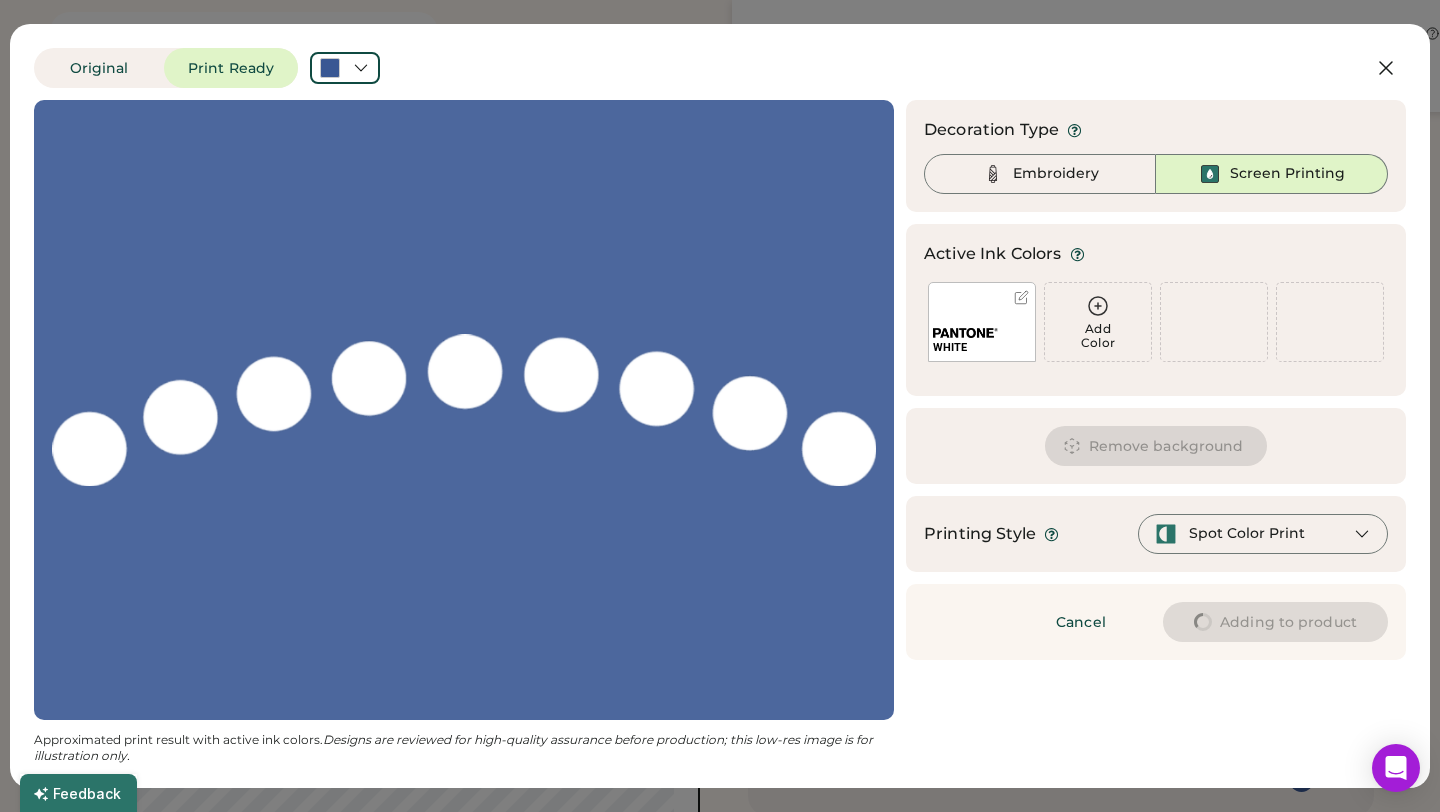 type on "****" 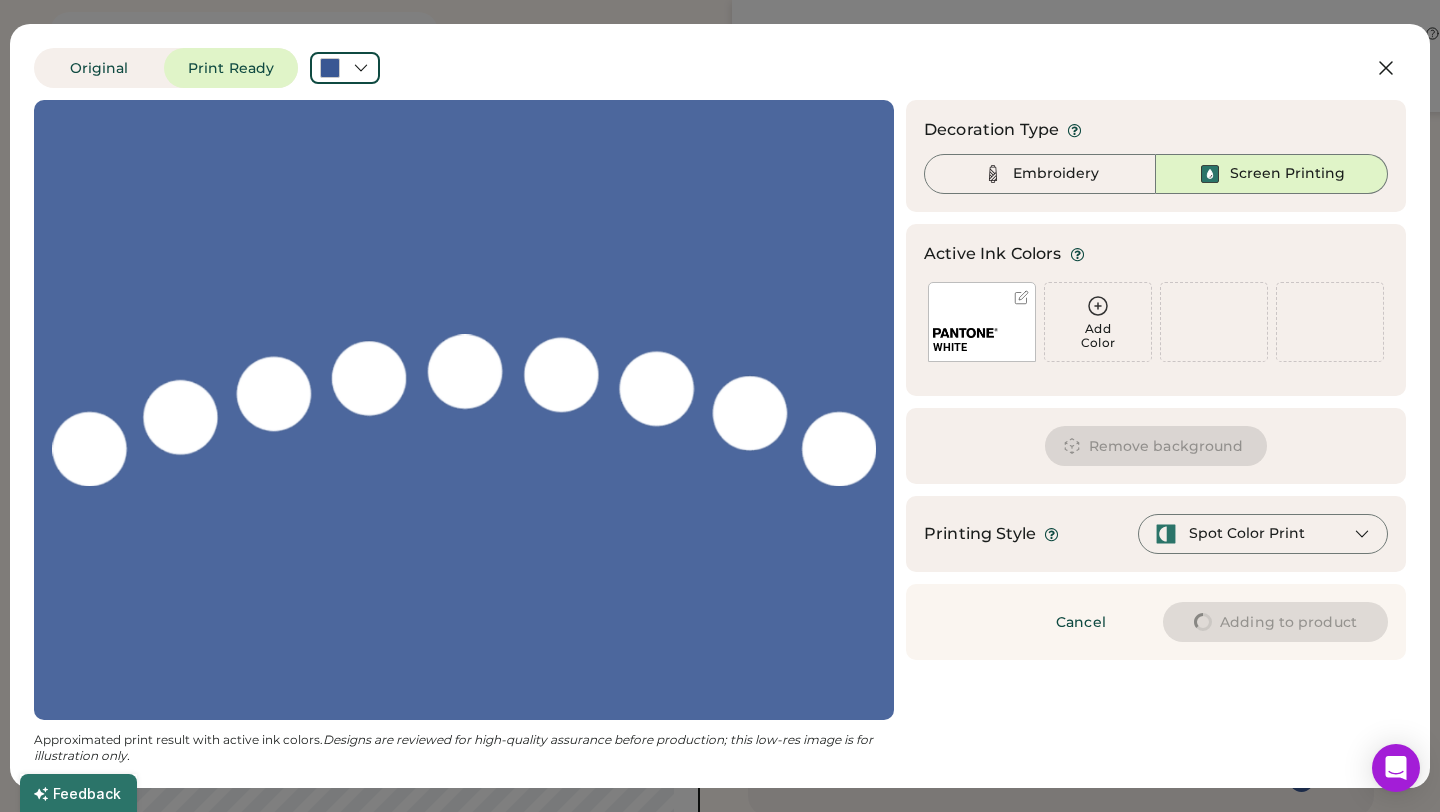 type on "****" 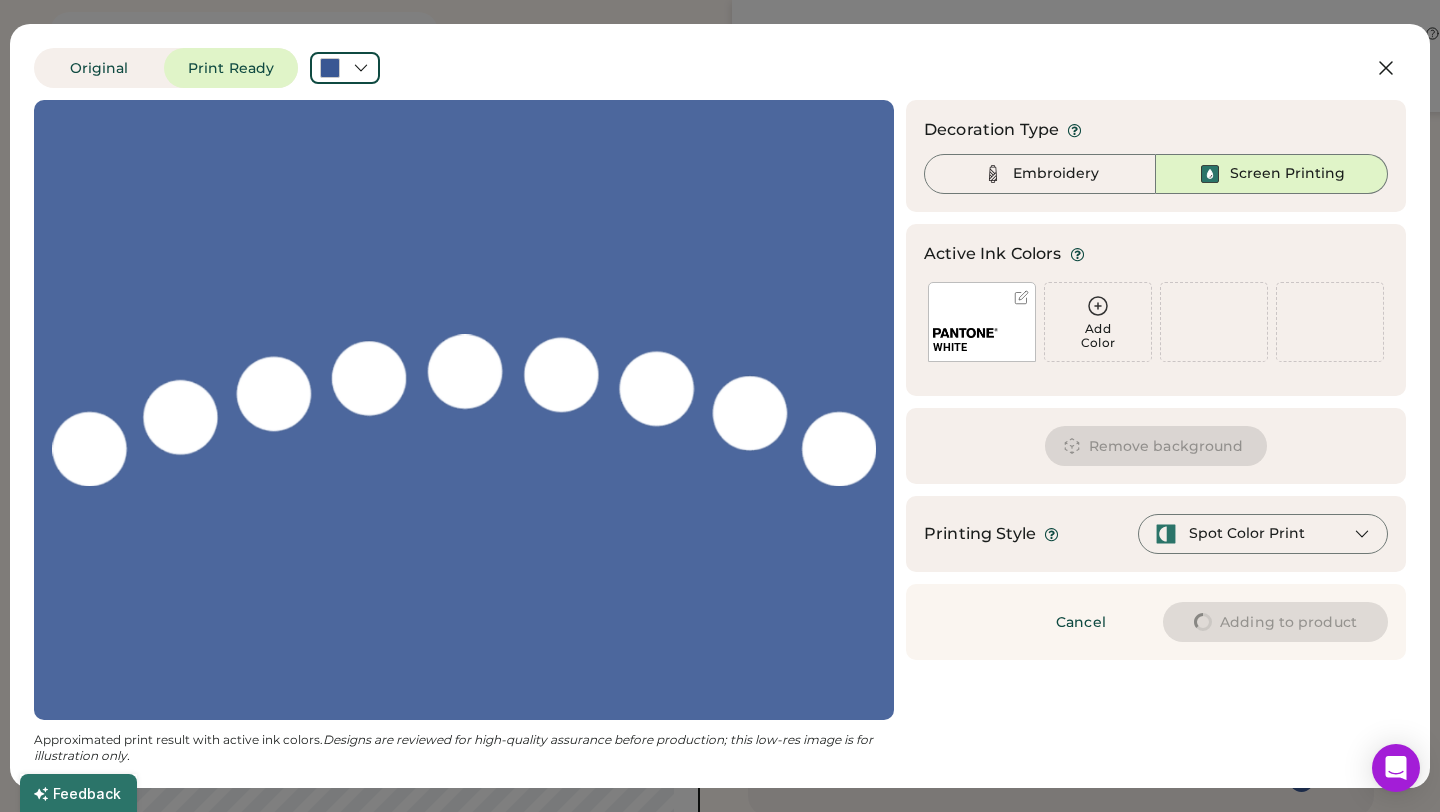 type on "****" 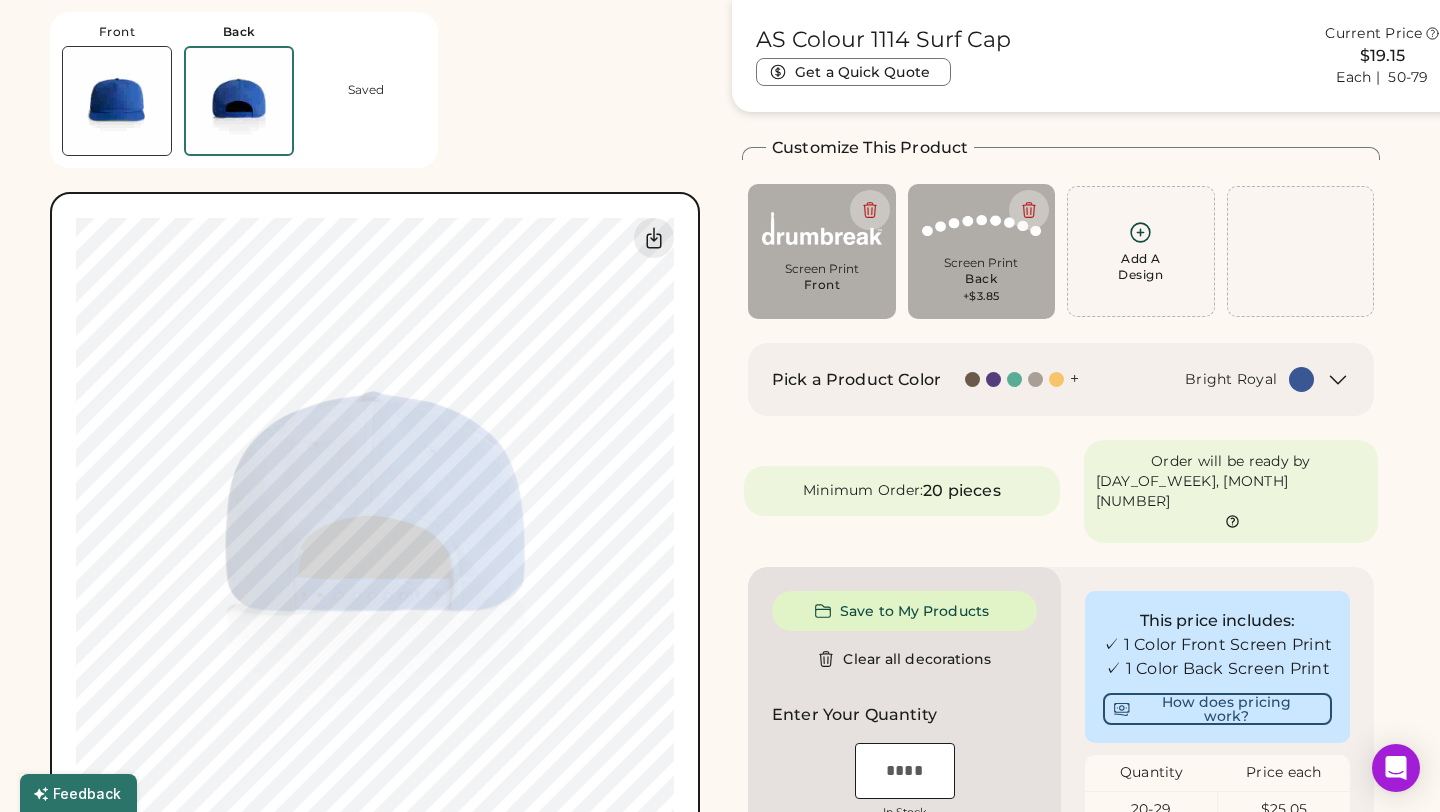 type on "****" 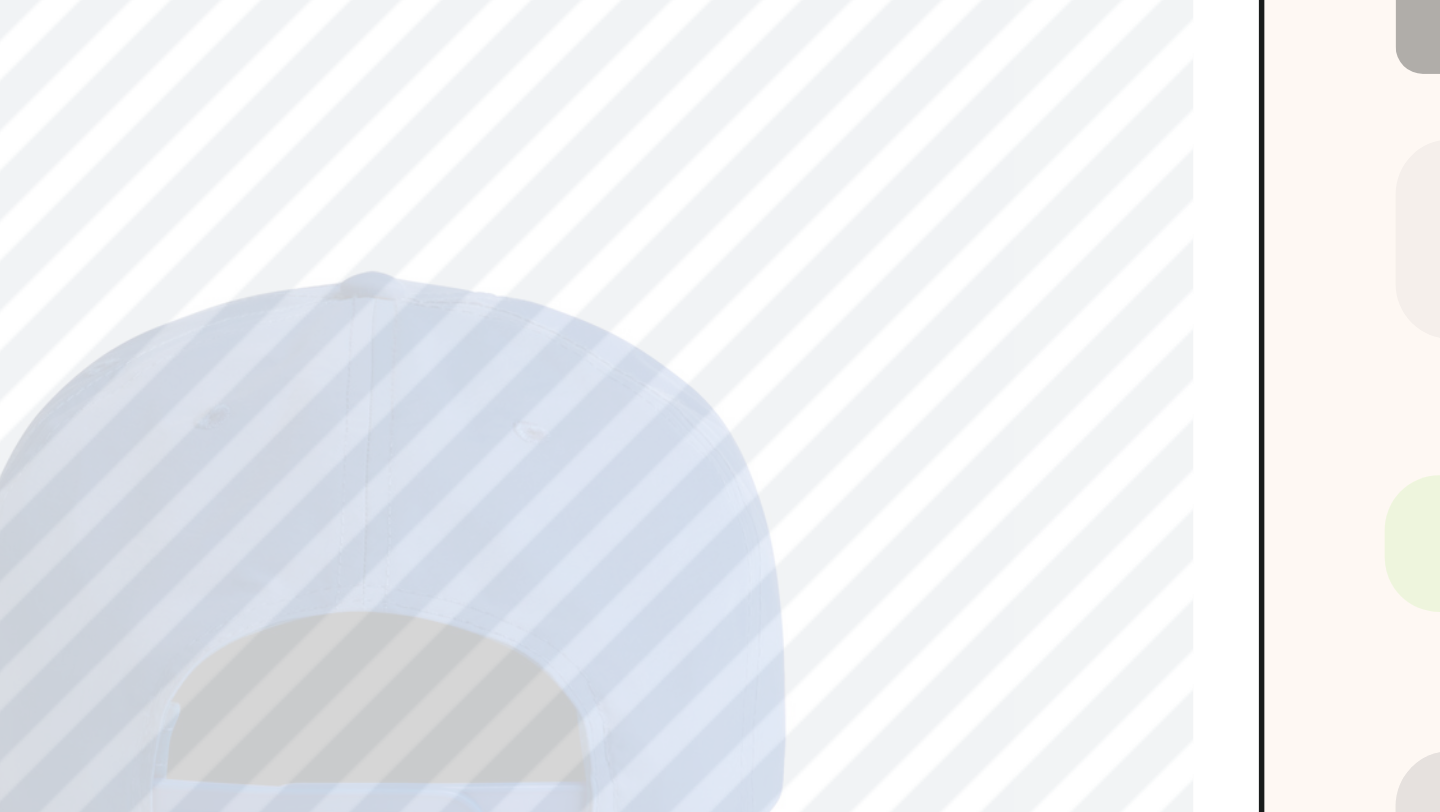 type on "****" 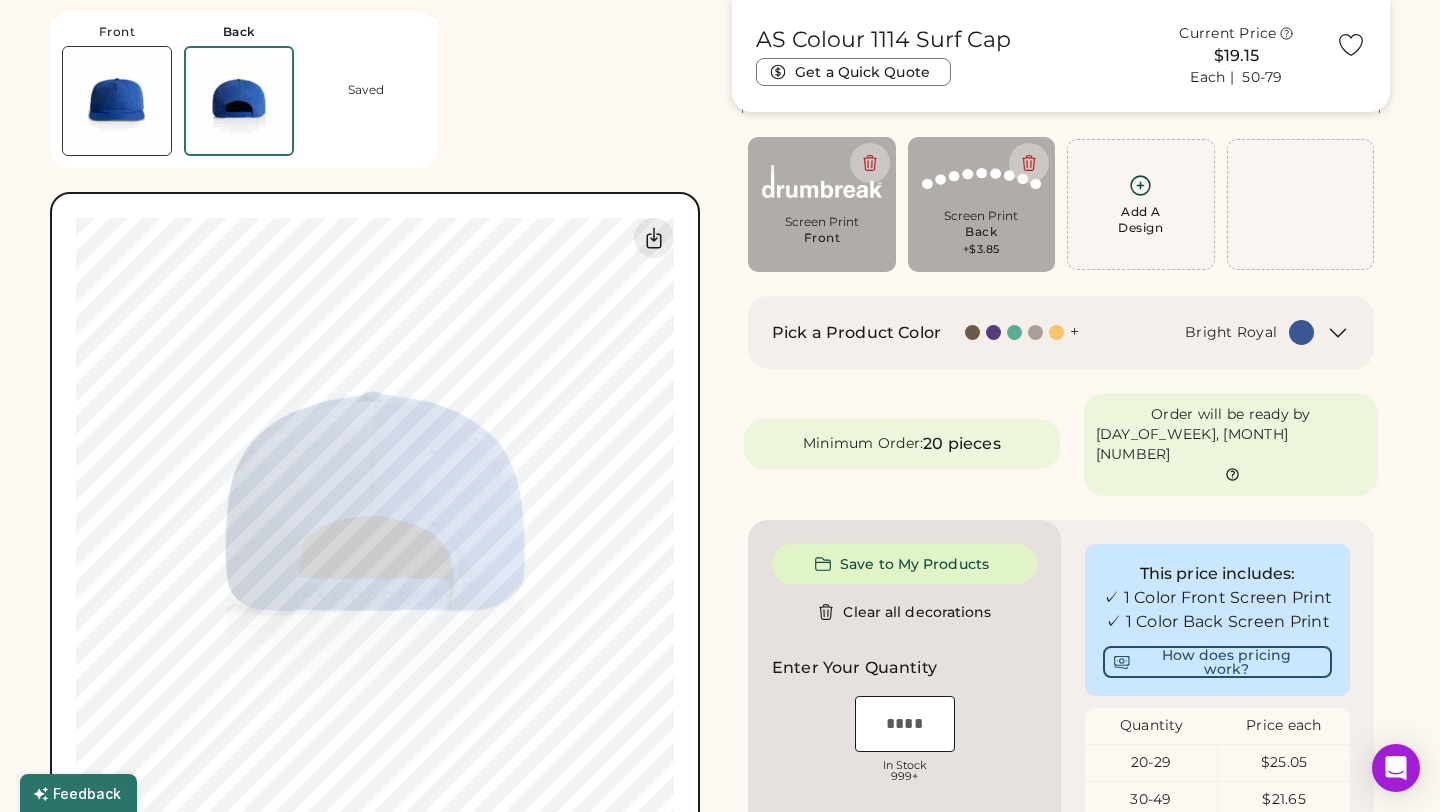 scroll, scrollTop: 120, scrollLeft: 0, axis: vertical 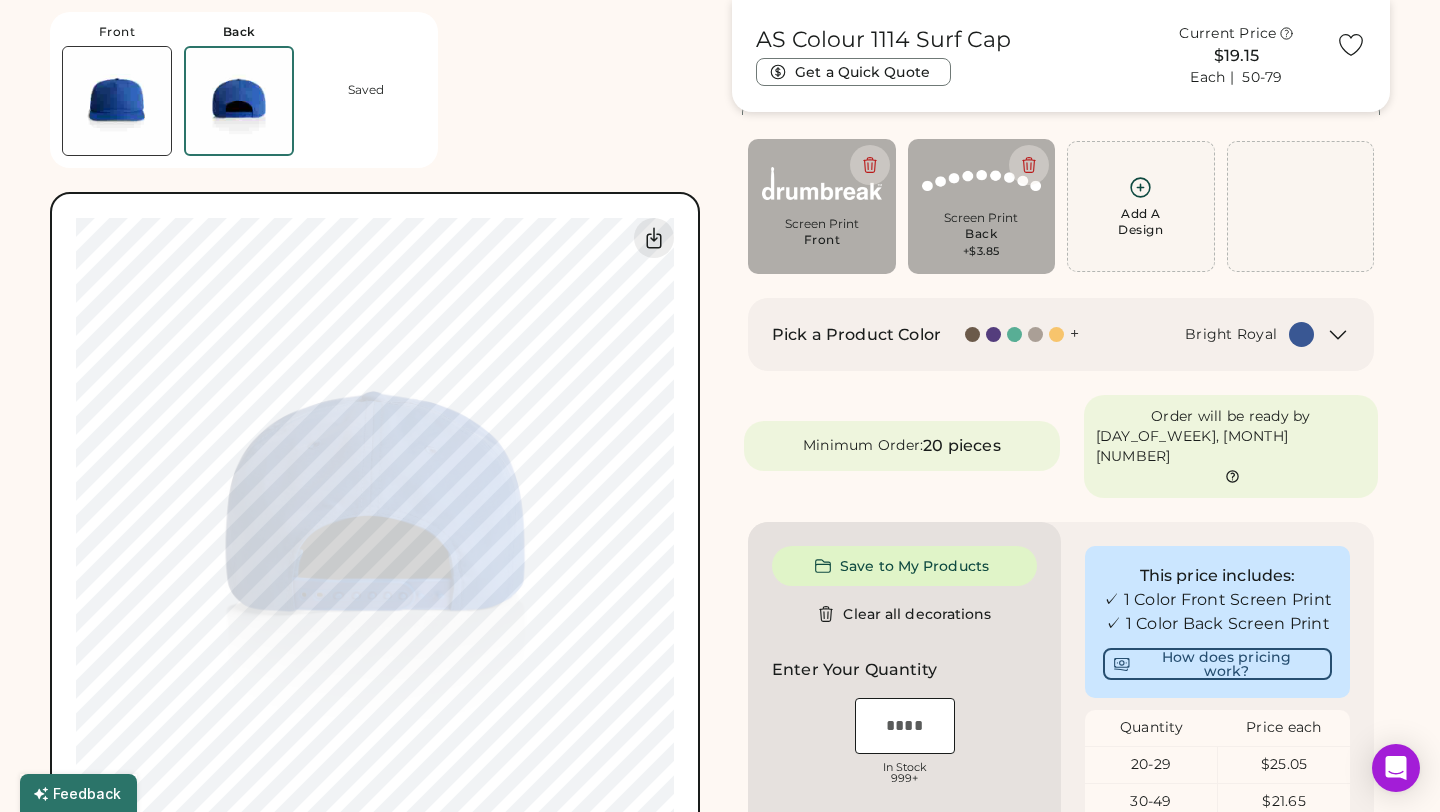 click at bounding box center (117, 101) 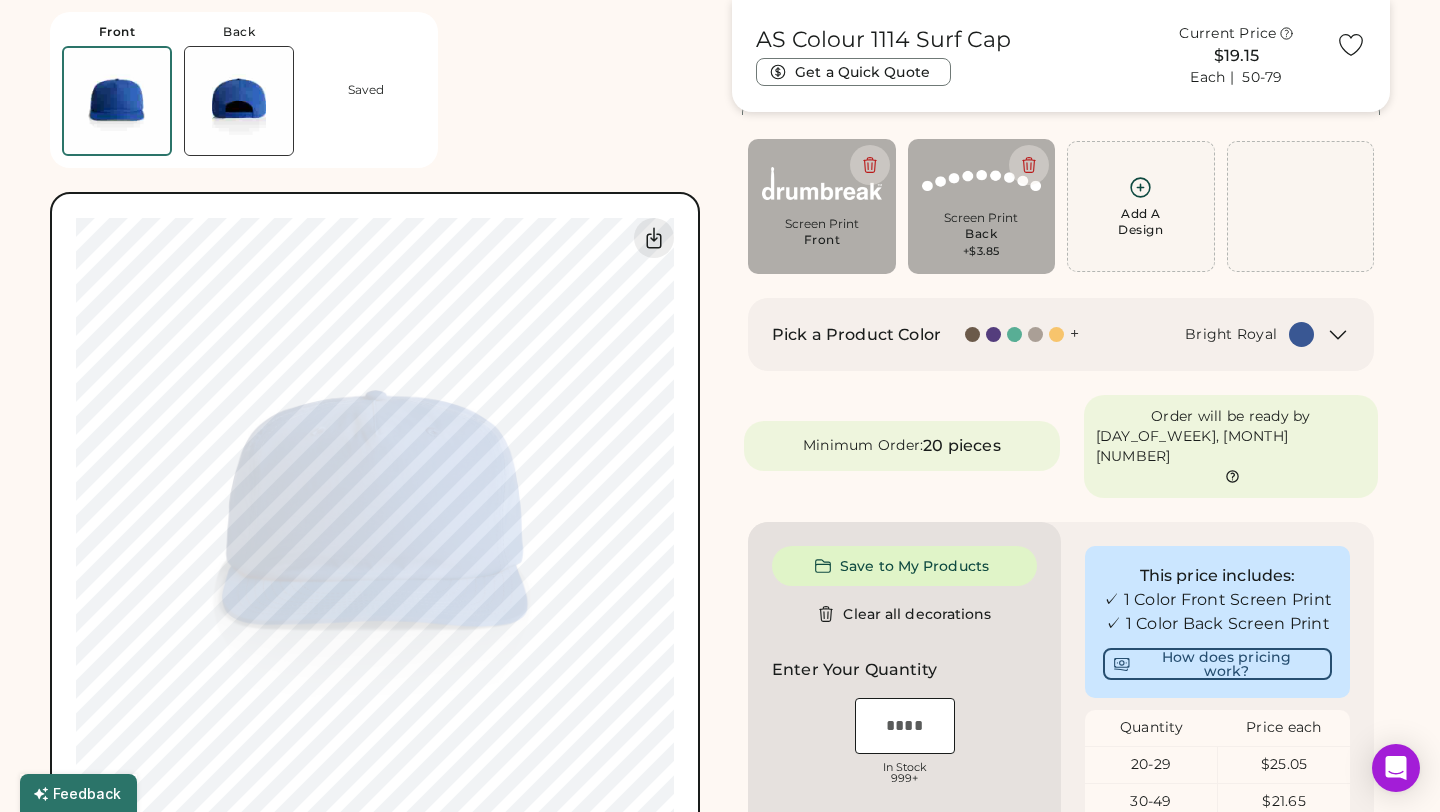 click at bounding box center [239, 101] 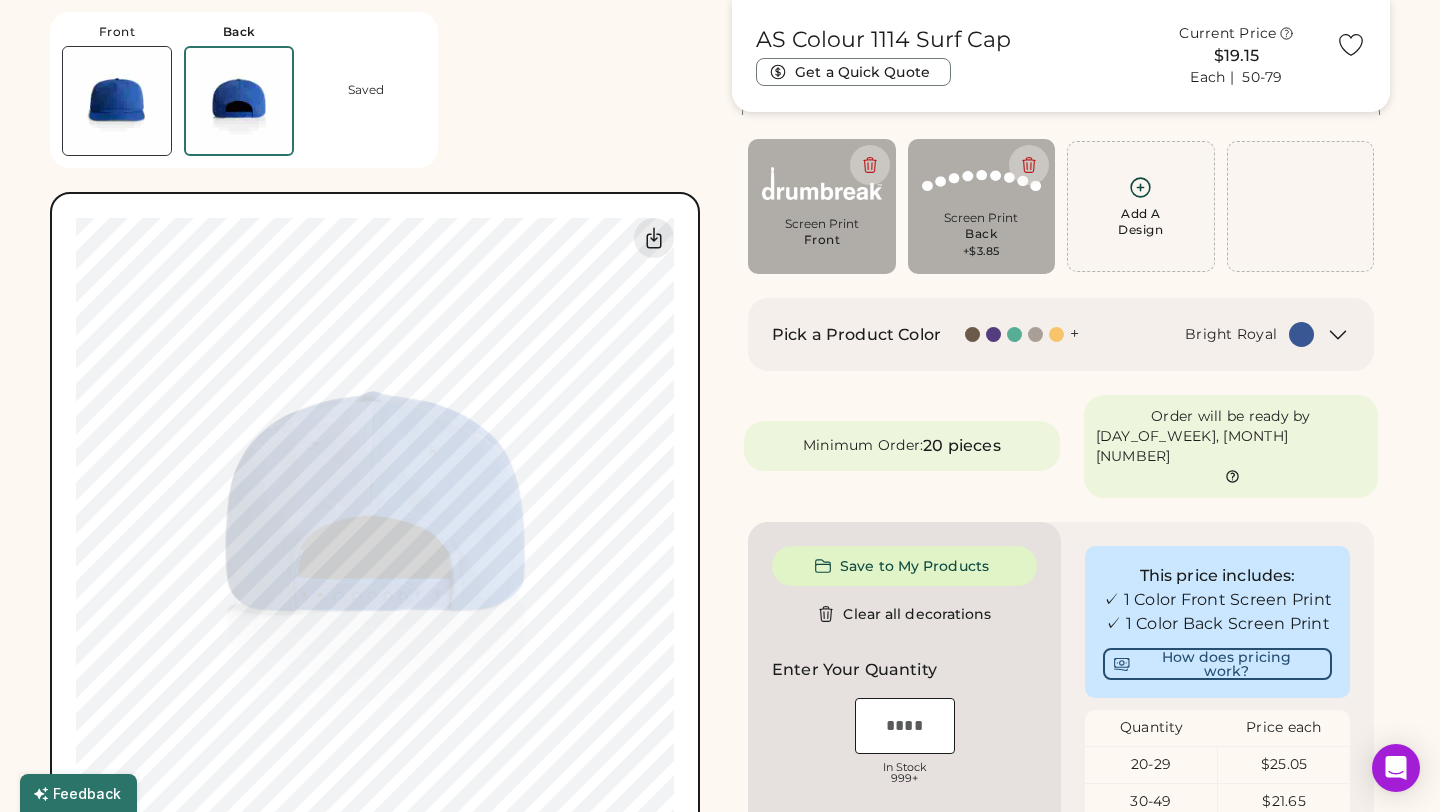 click at bounding box center (117, 101) 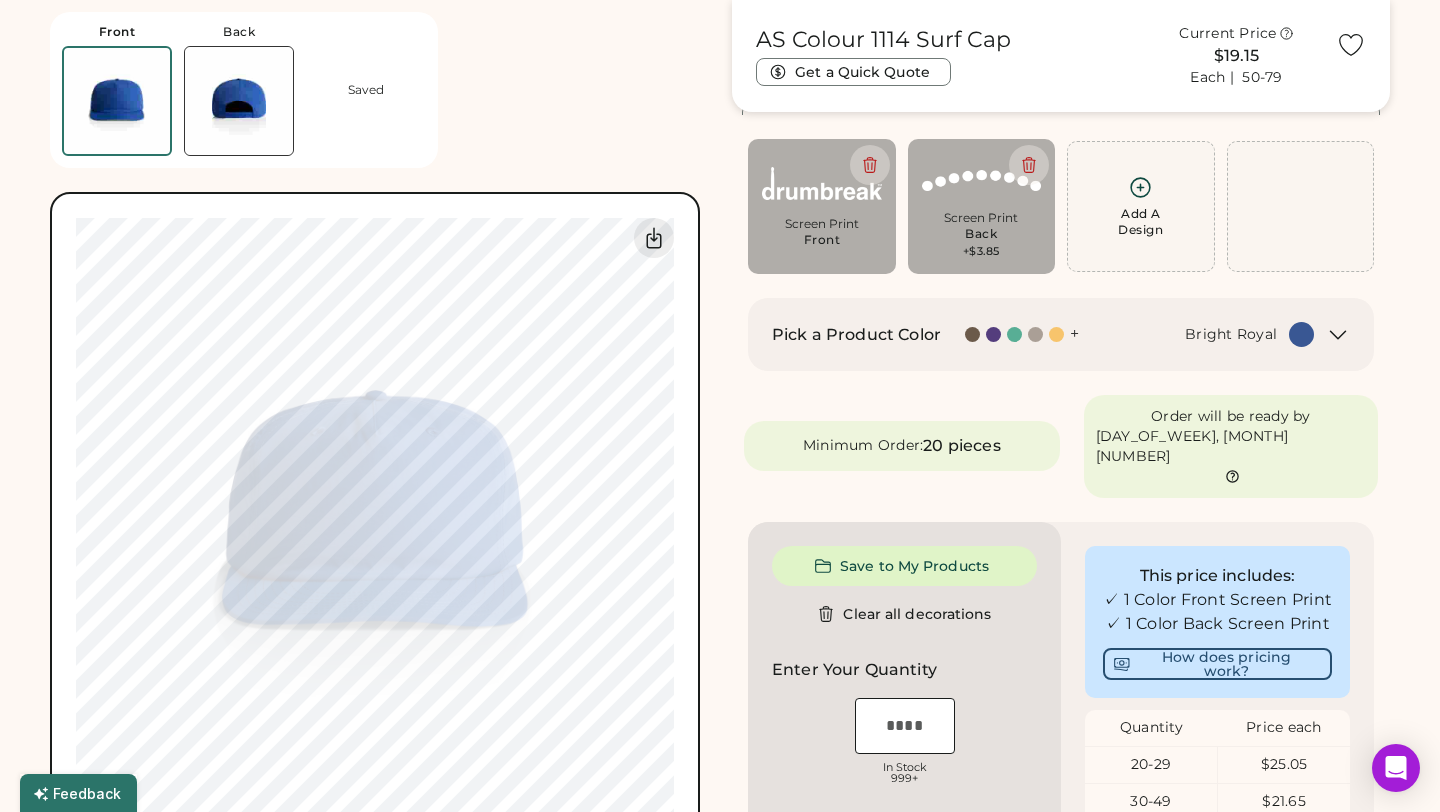 click at bounding box center [239, 101] 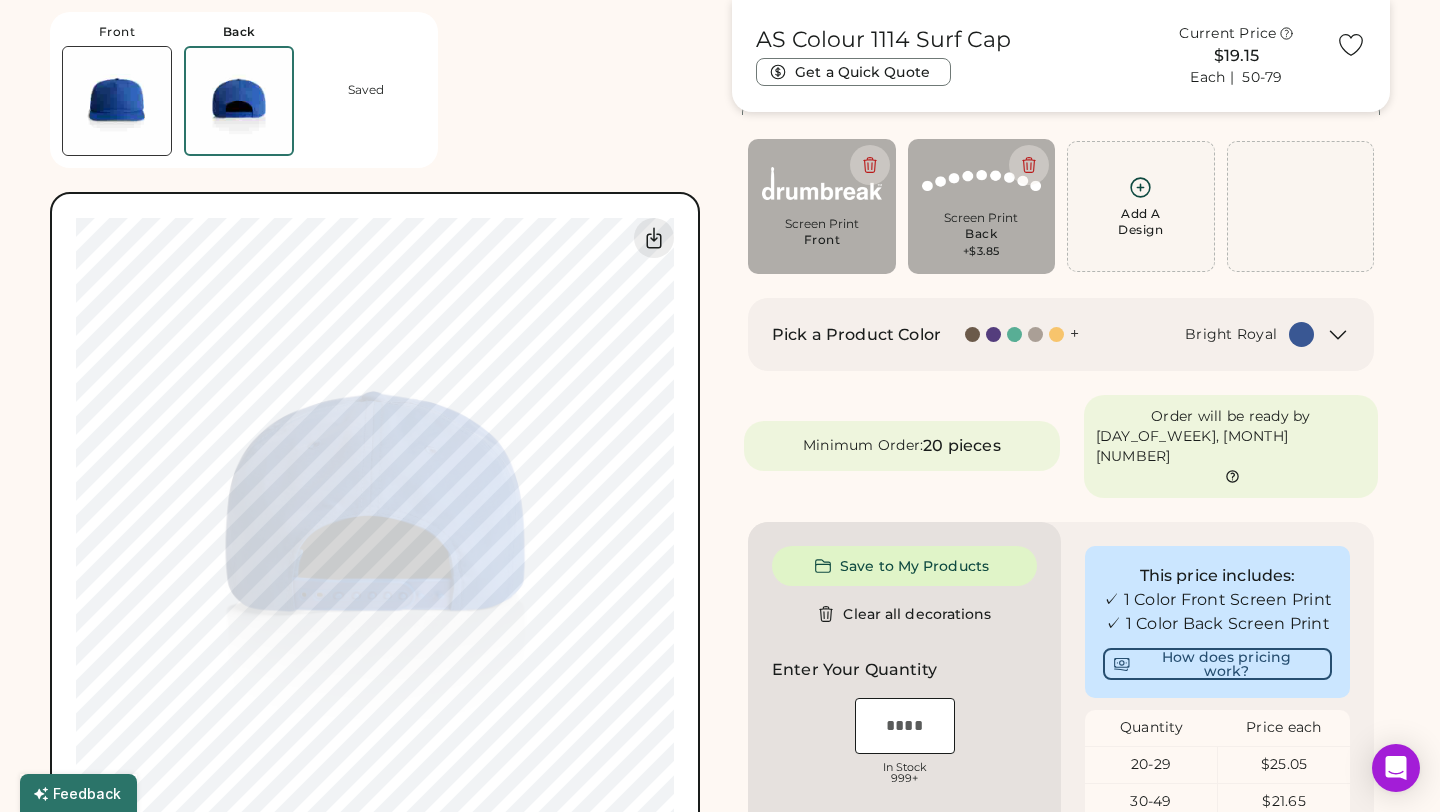 click at bounding box center [117, 101] 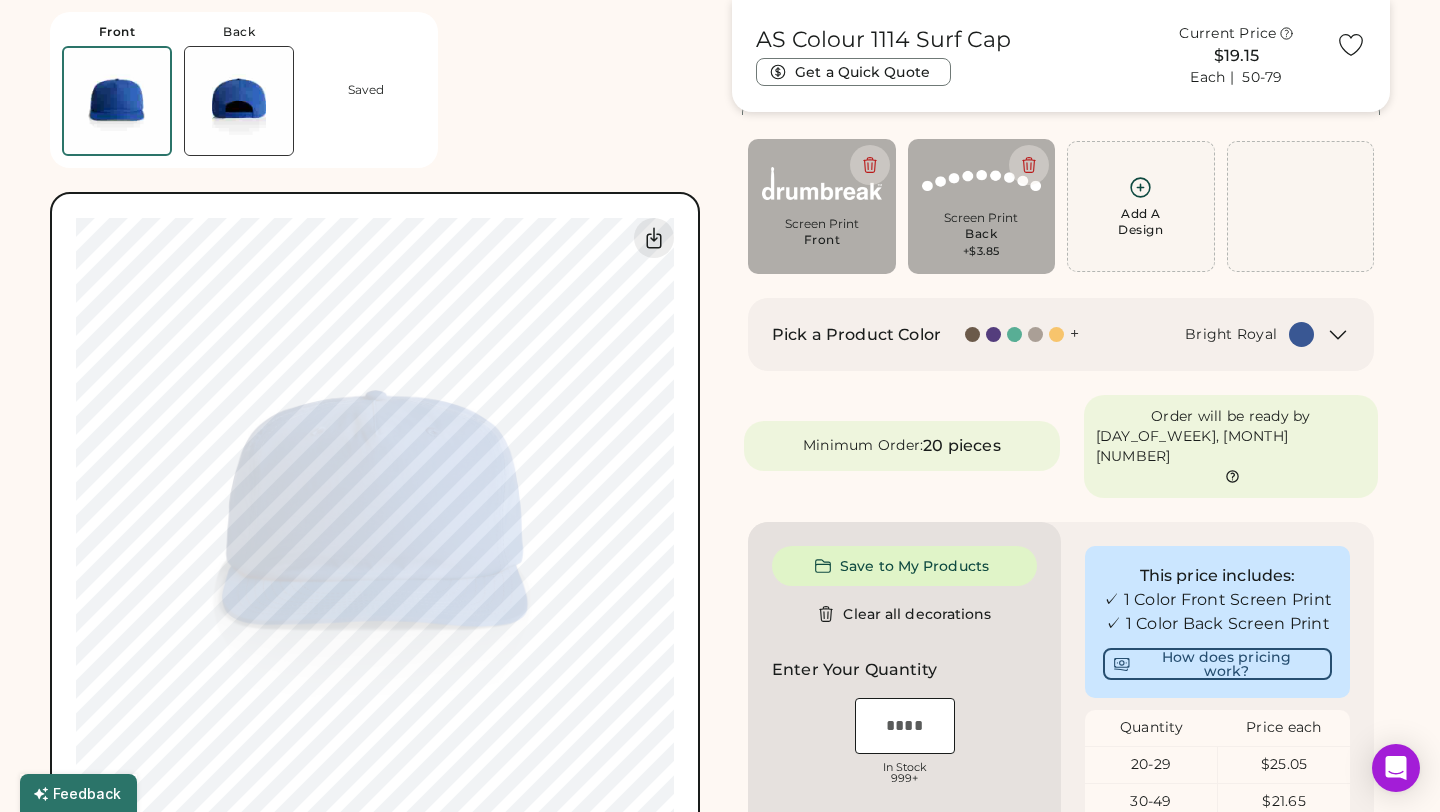 click at bounding box center [239, 101] 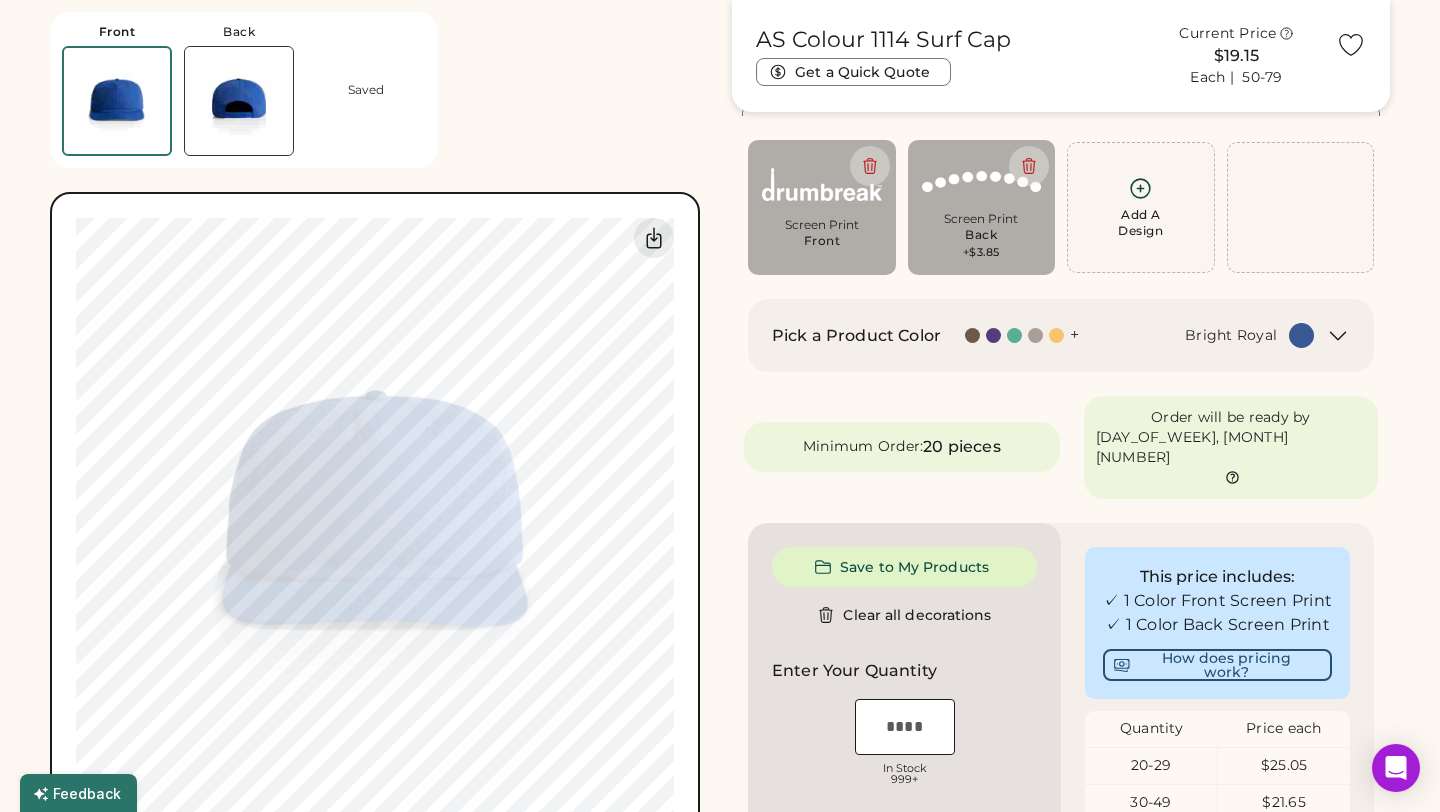 scroll, scrollTop: 120, scrollLeft: 0, axis: vertical 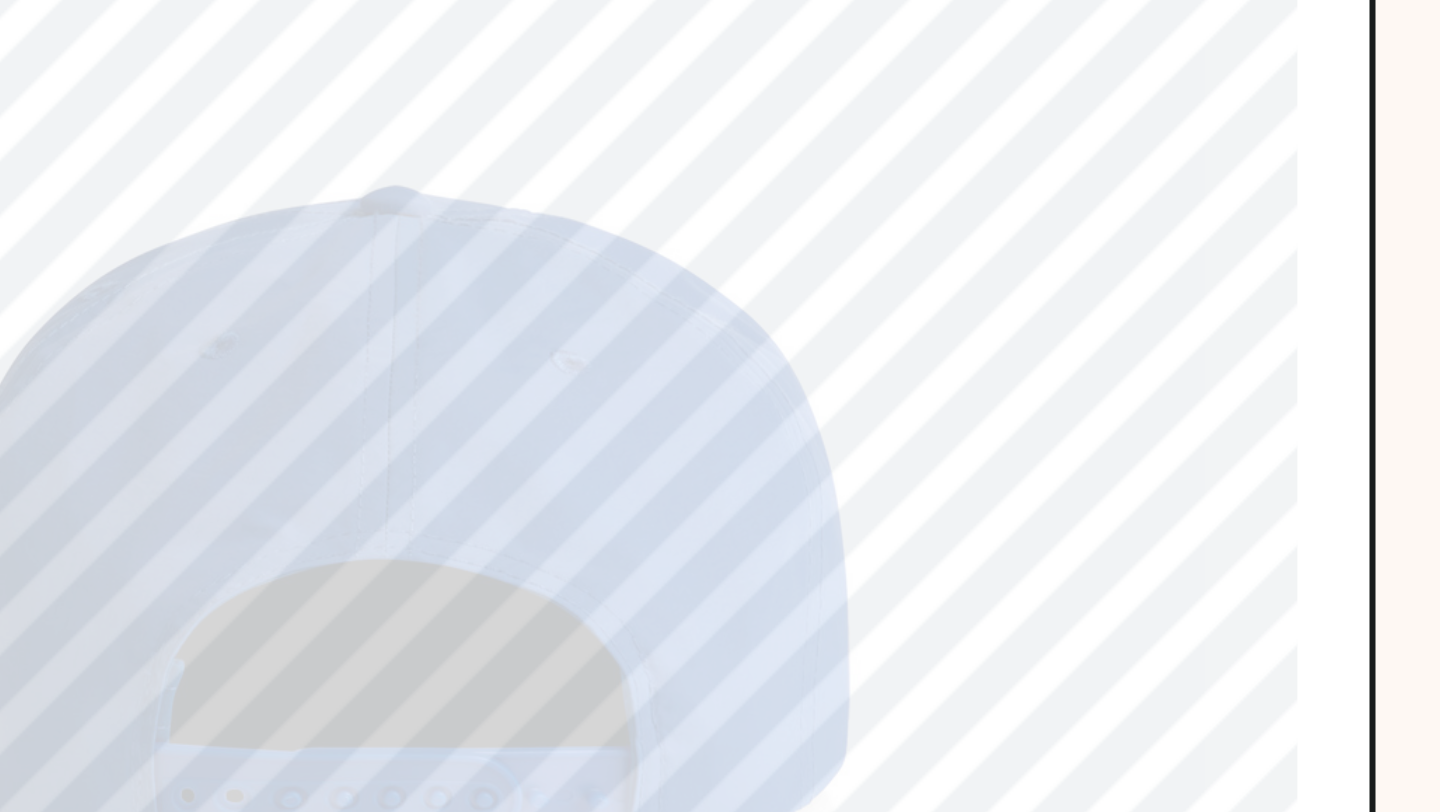 type on "****" 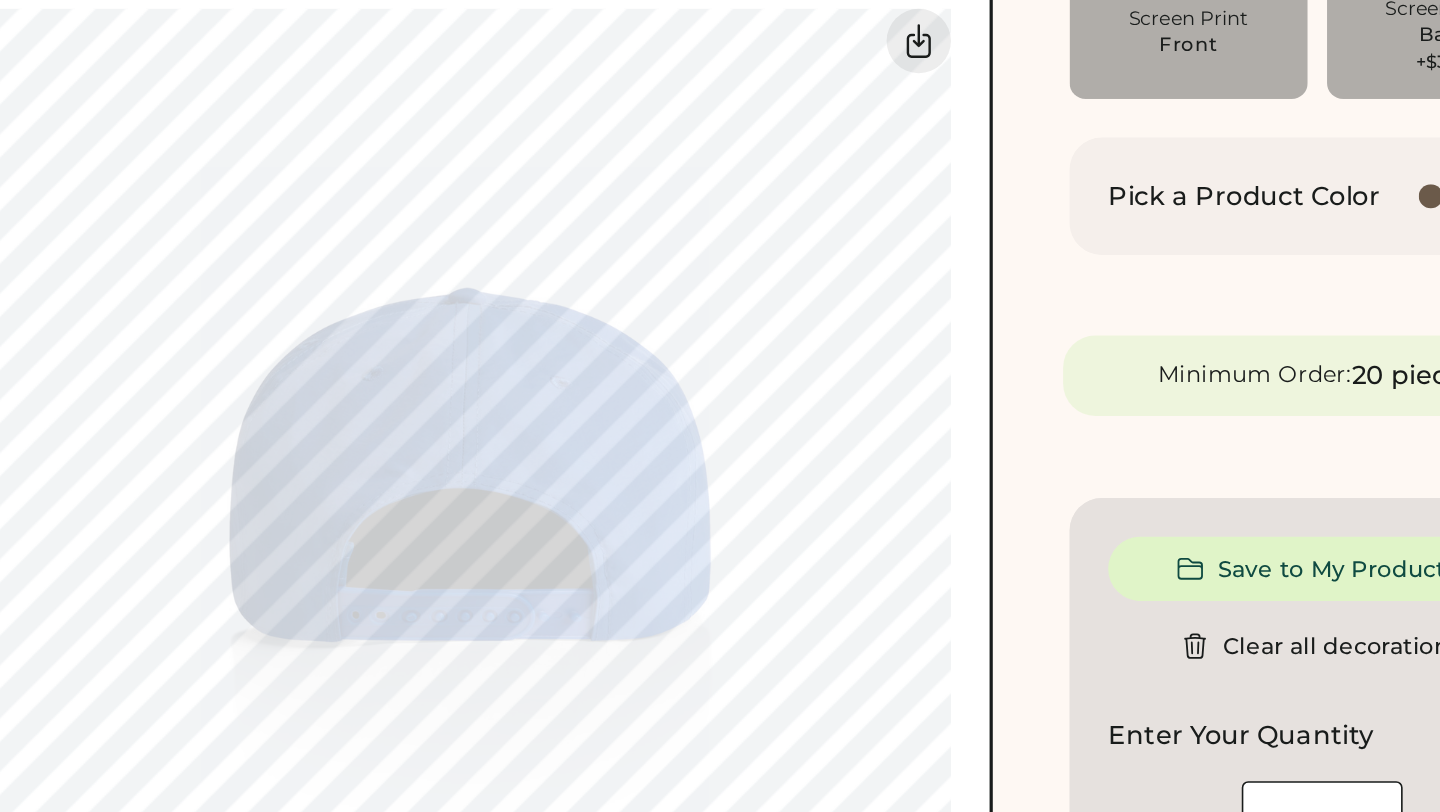 scroll, scrollTop: 119, scrollLeft: 0, axis: vertical 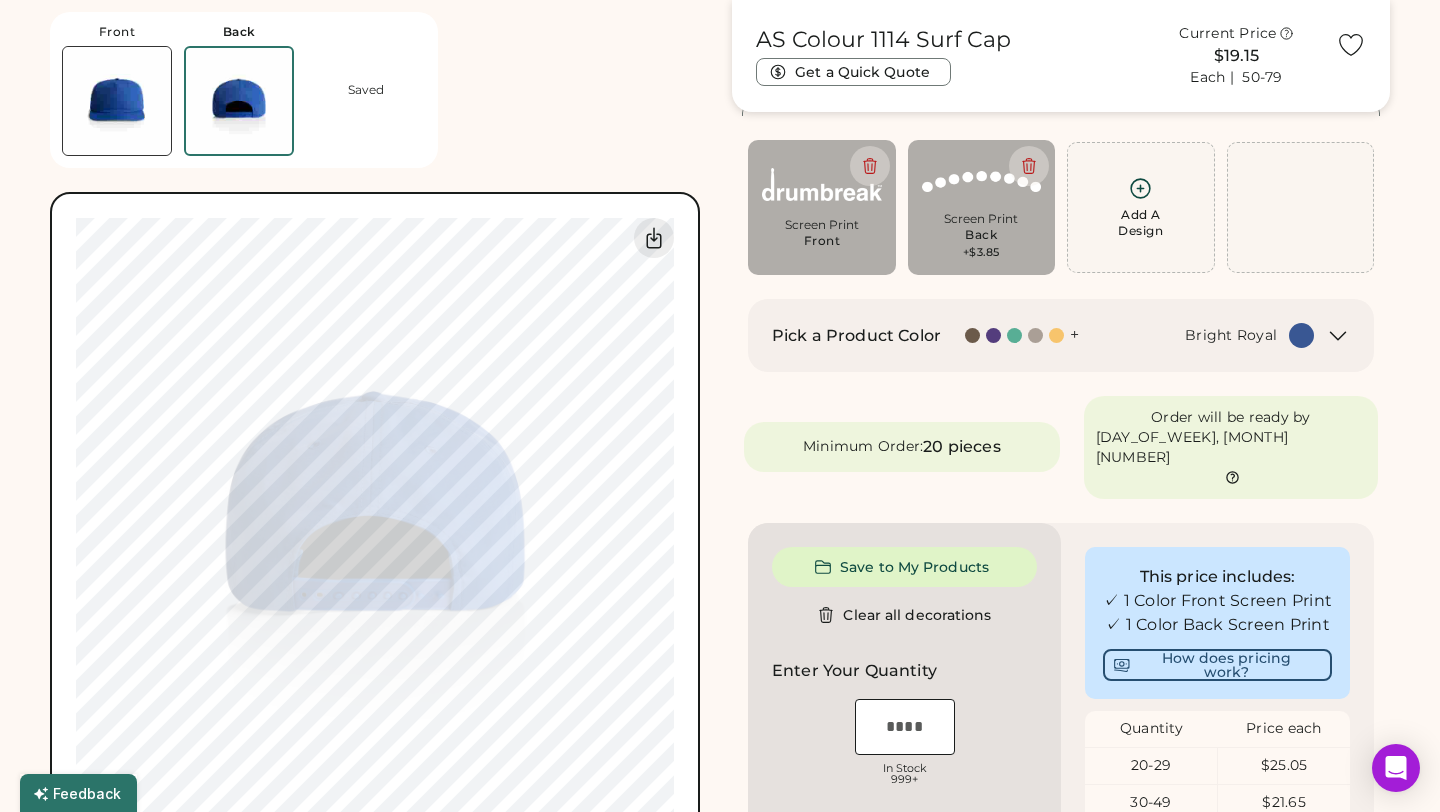 click at bounding box center (117, 101) 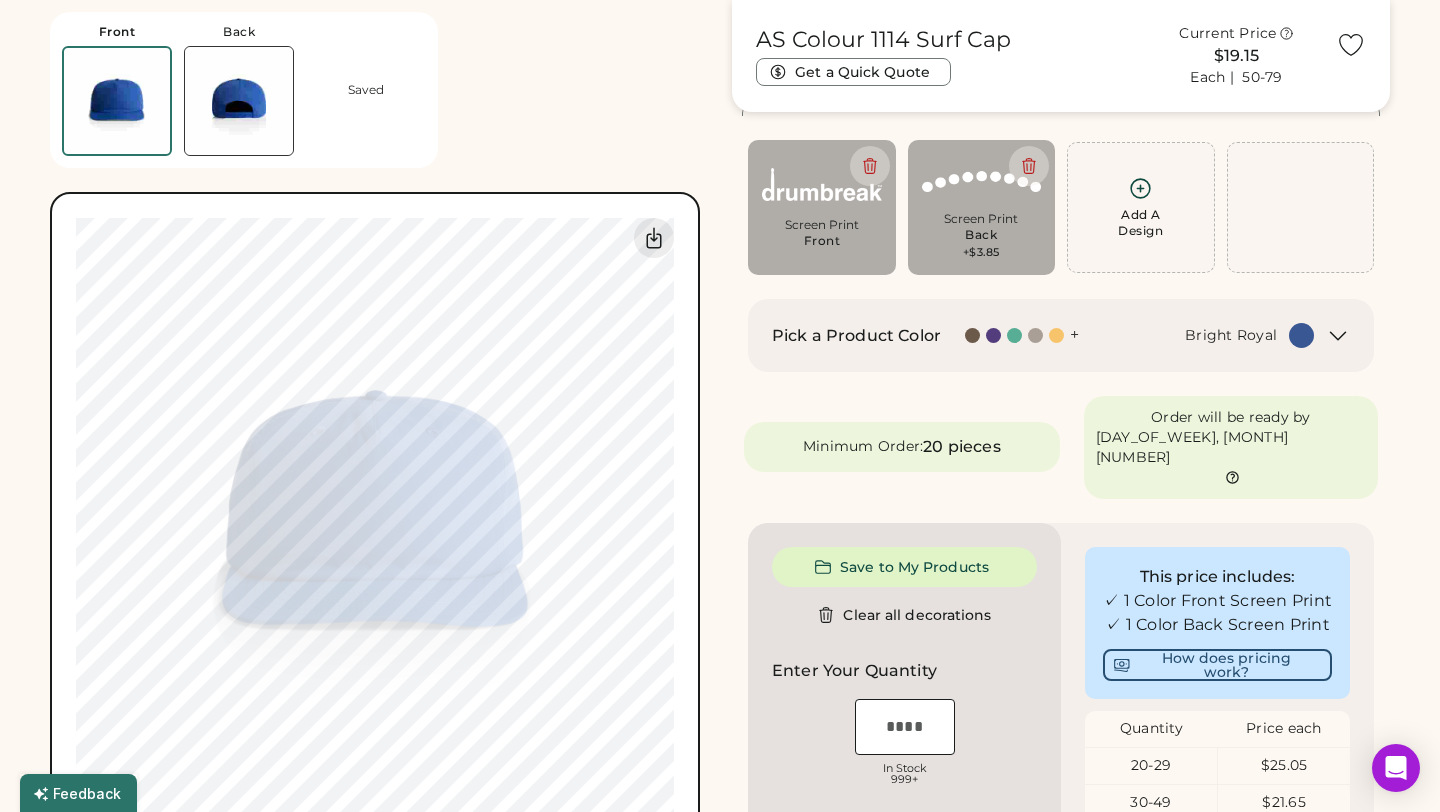 click at bounding box center [239, 101] 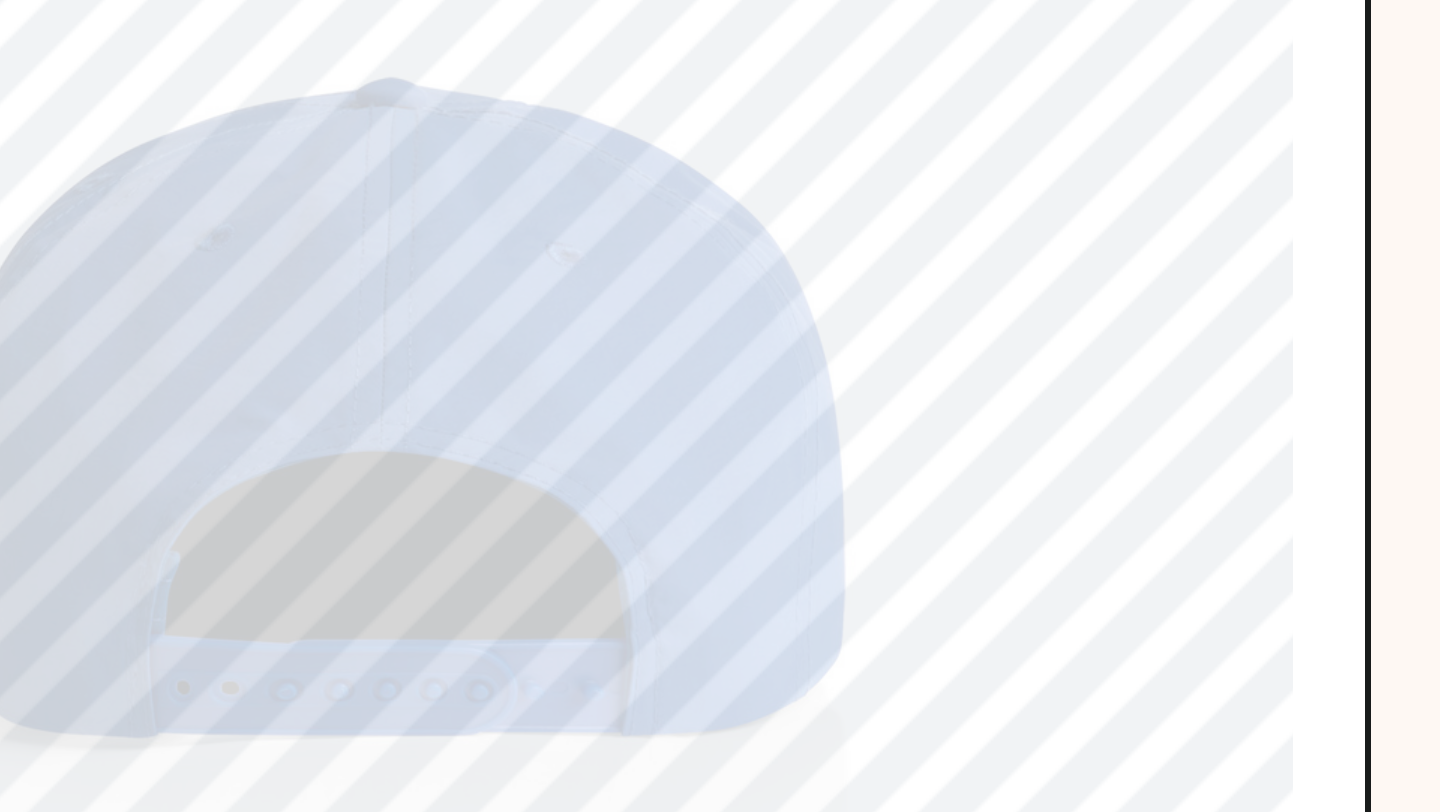 type on "****" 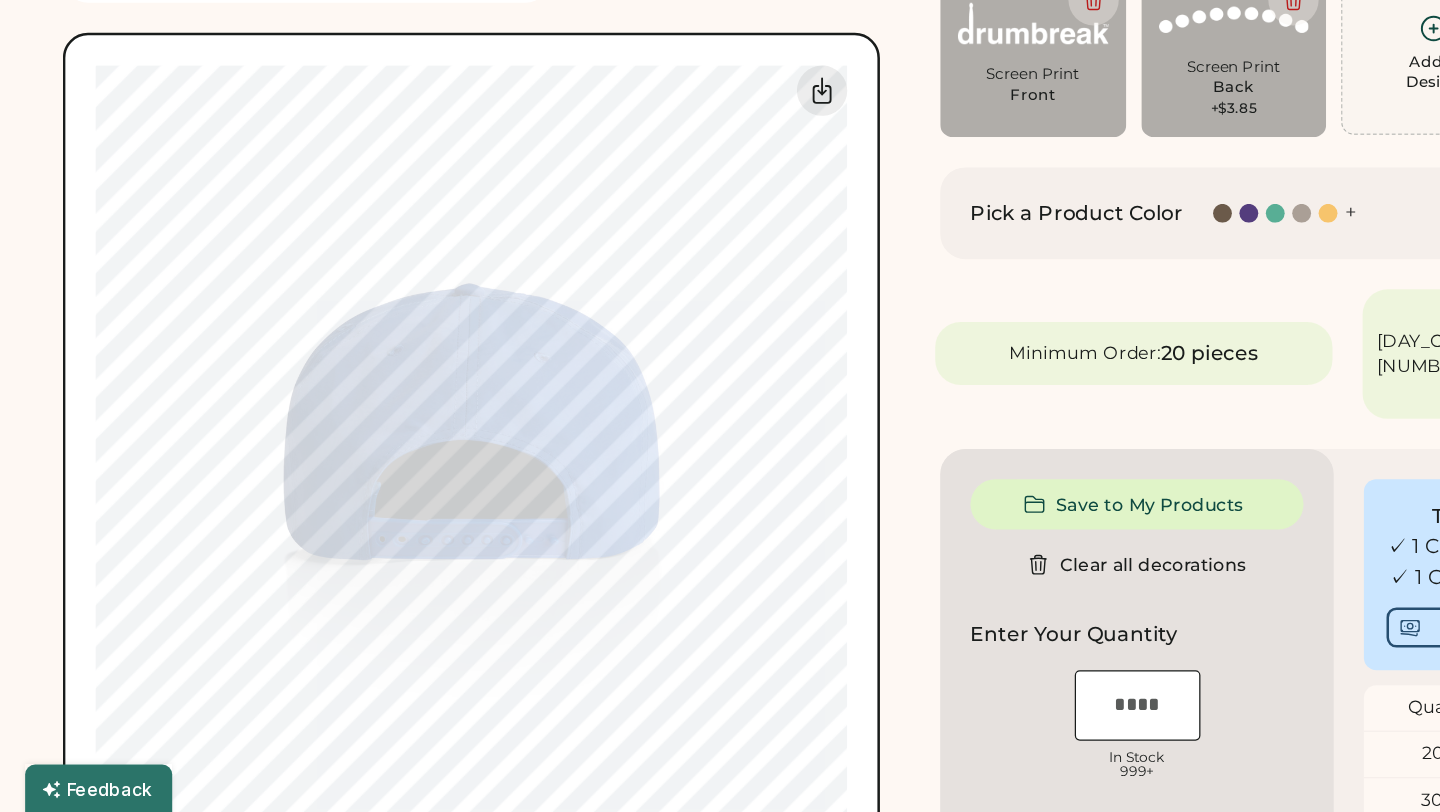 scroll, scrollTop: 118, scrollLeft: 0, axis: vertical 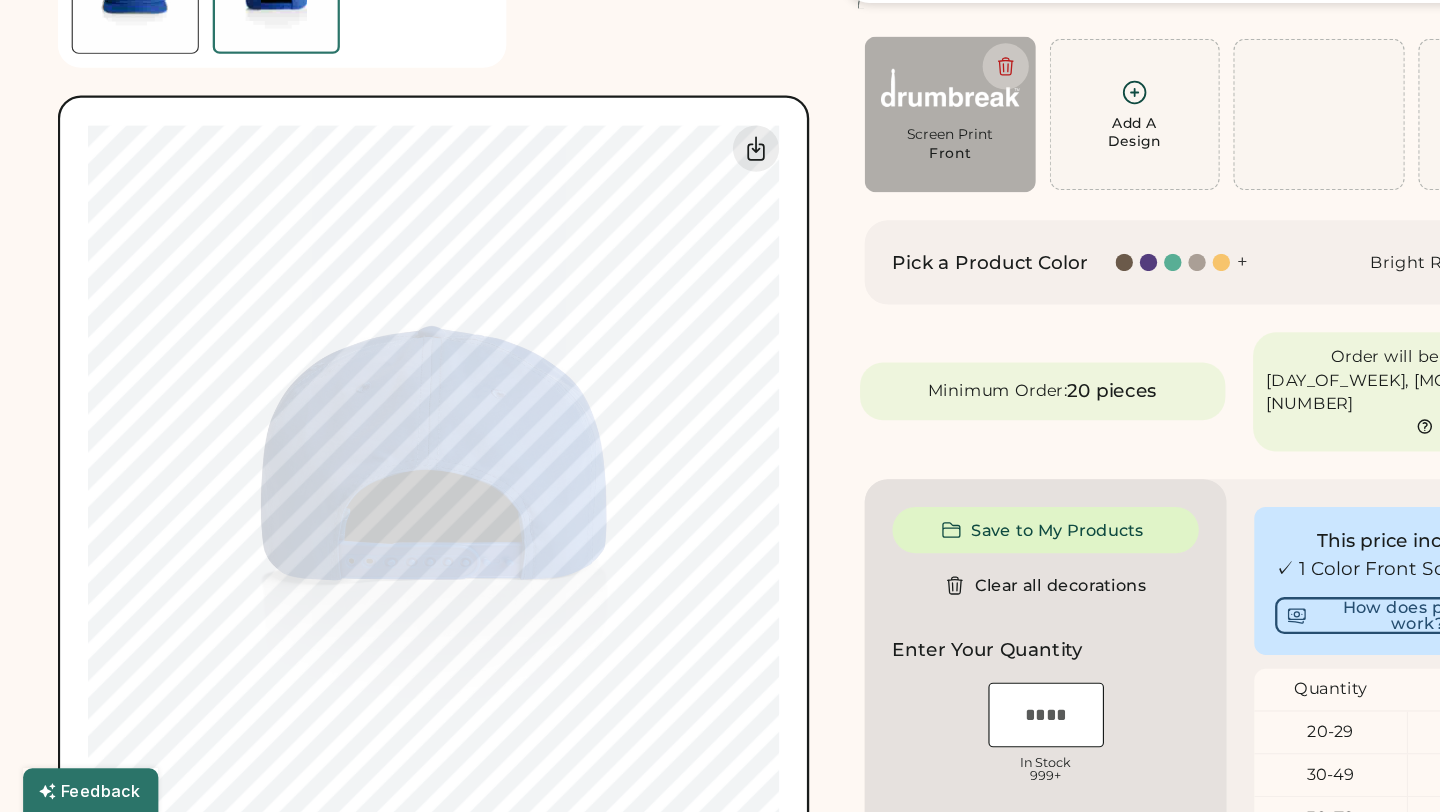 click 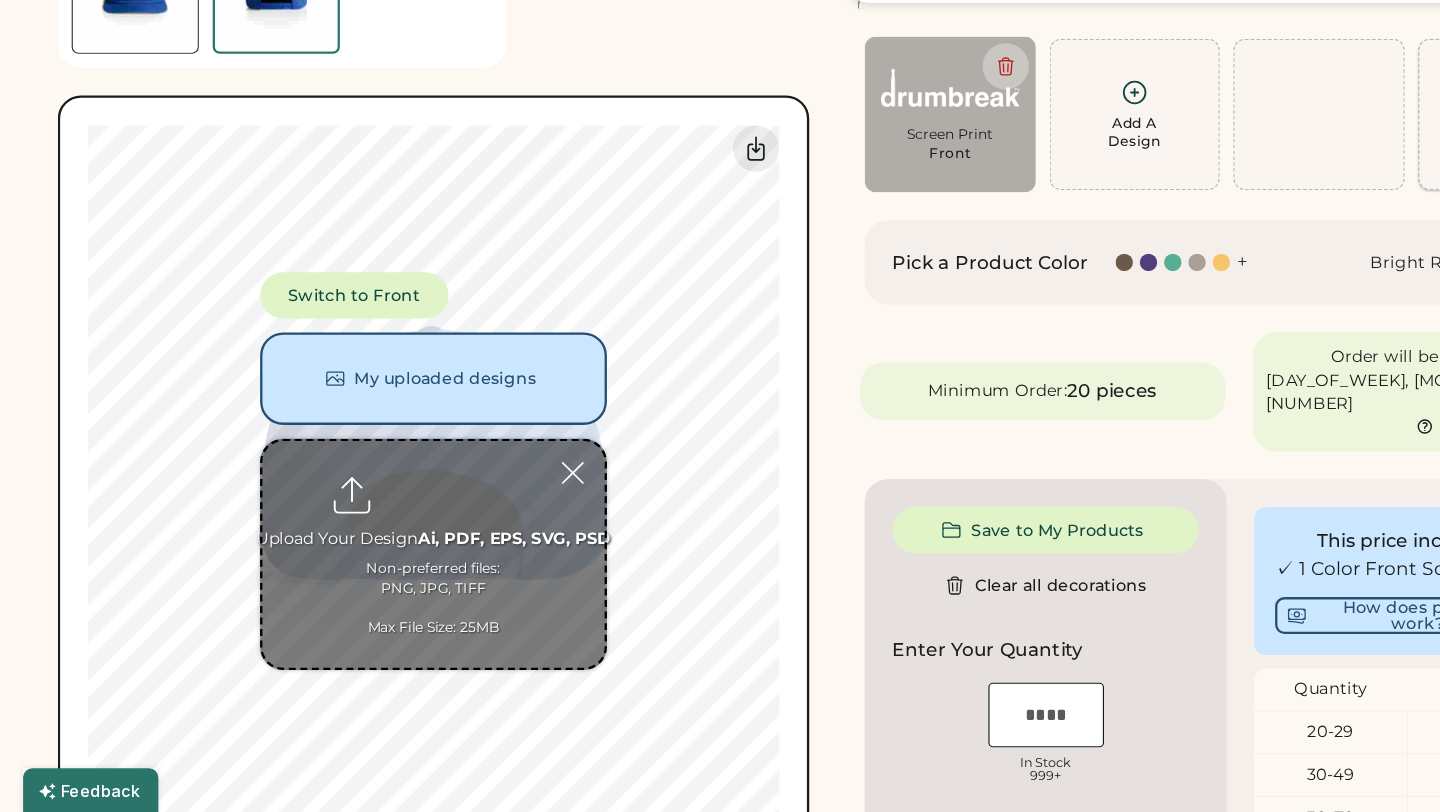 type on "**********" 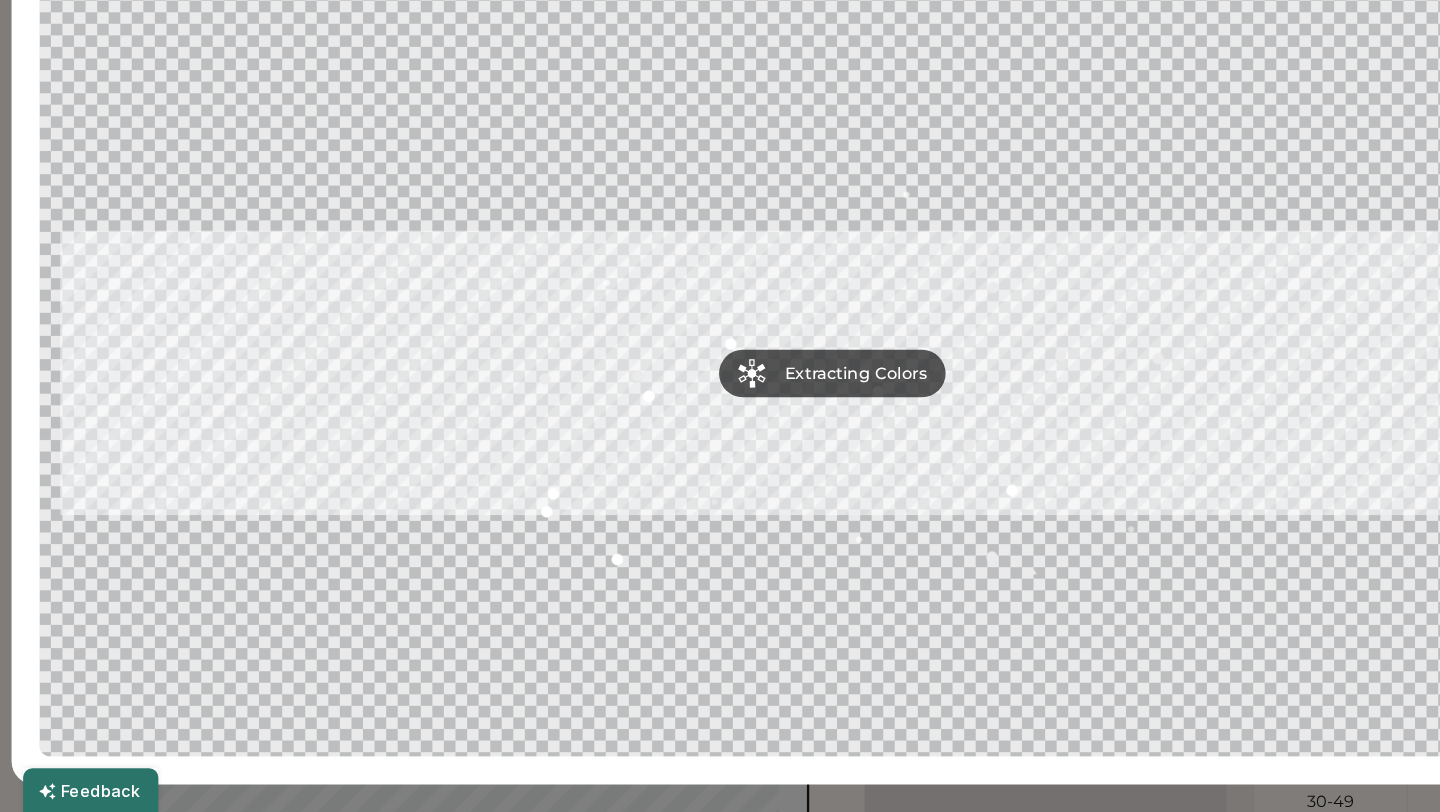 scroll, scrollTop: 118, scrollLeft: 0, axis: vertical 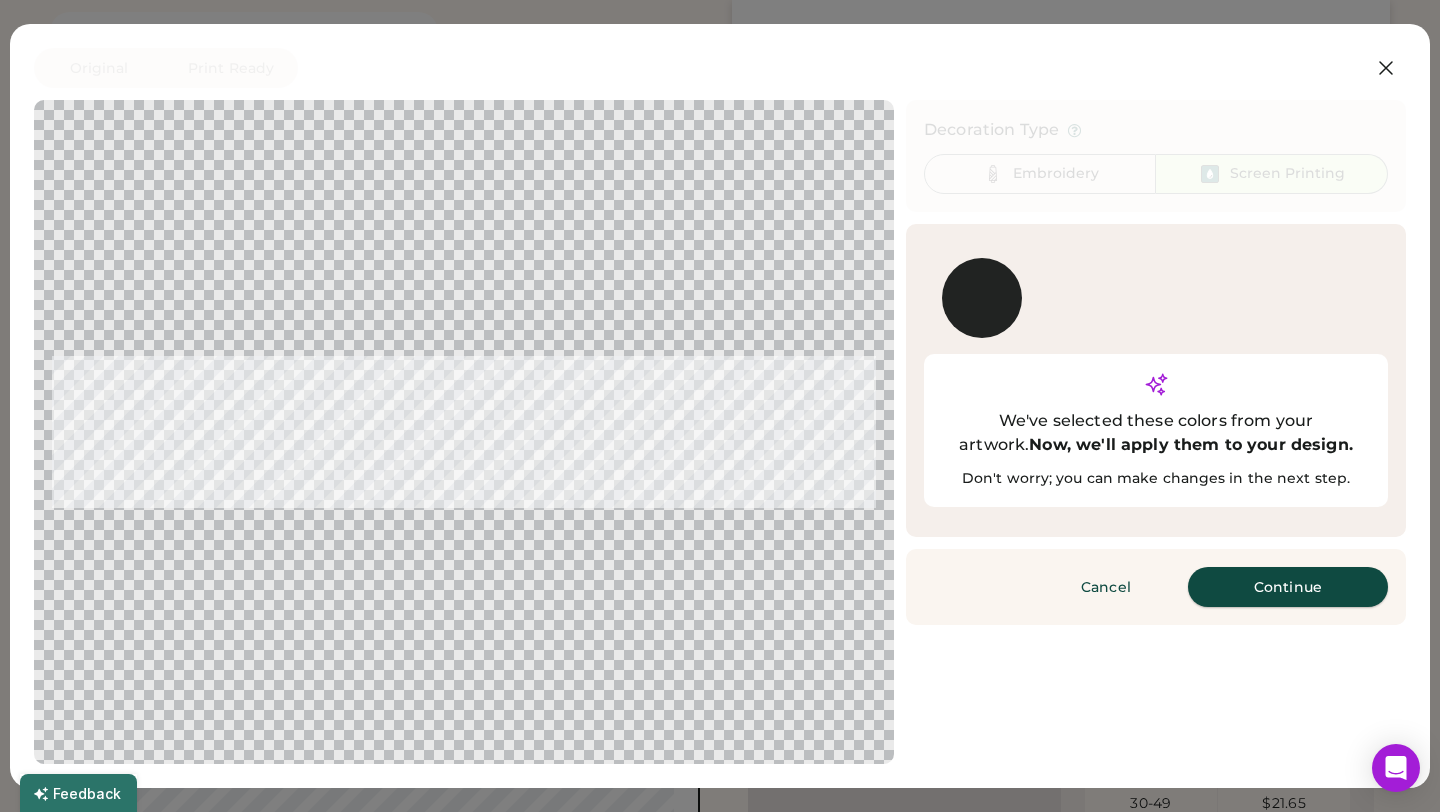 click on "Continue" at bounding box center (1288, 587) 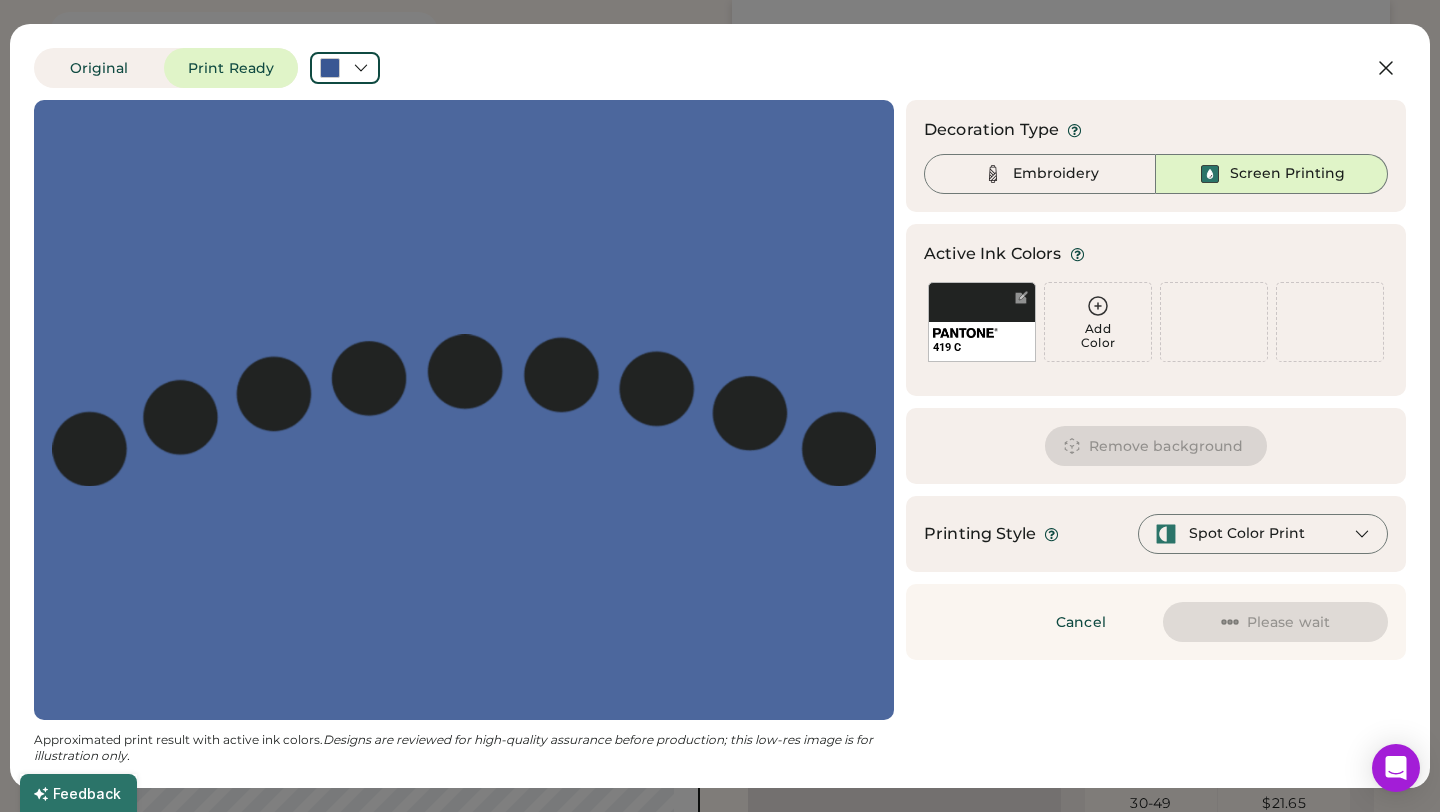 click on "419 C" at bounding box center [982, 322] 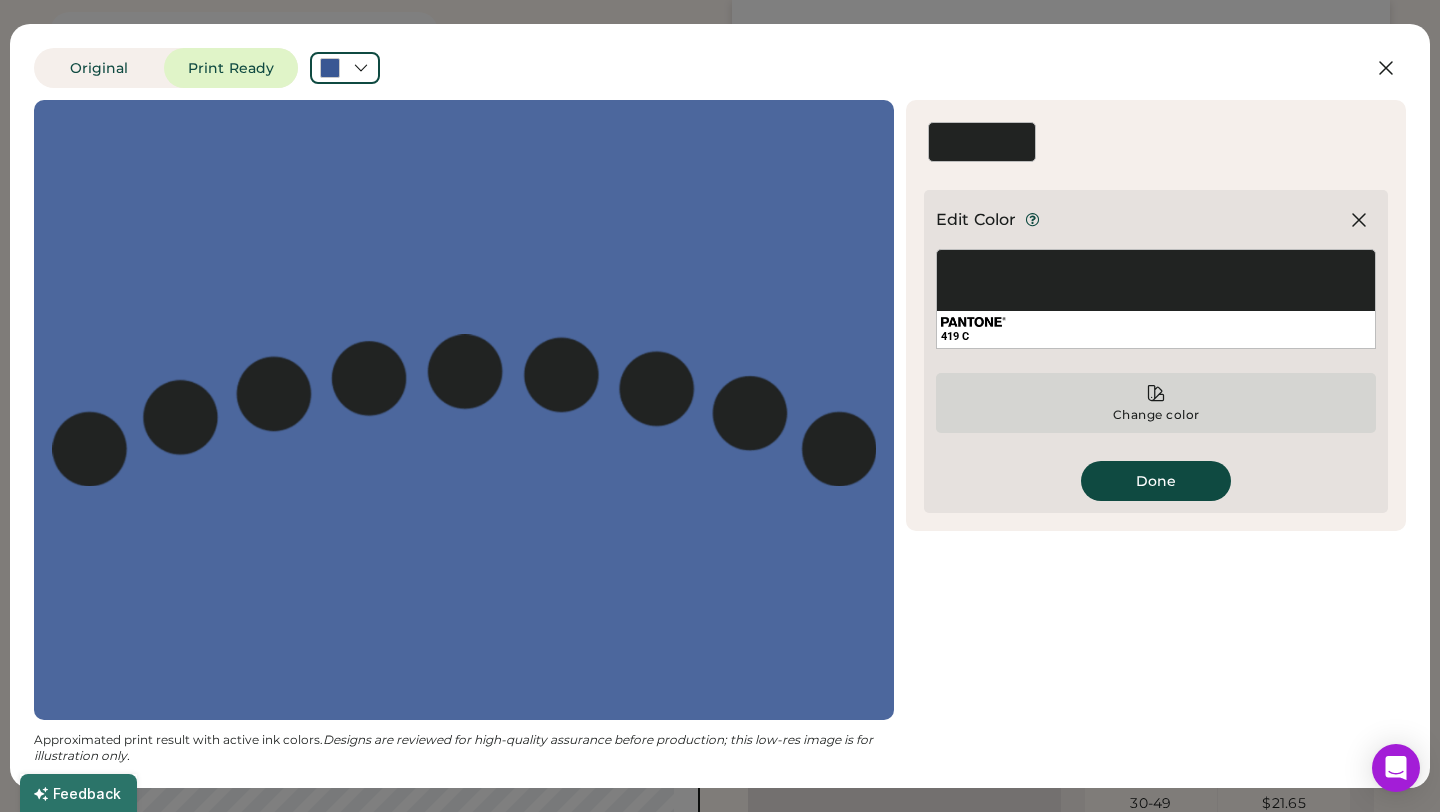 click on "Change color" at bounding box center (1156, 403) 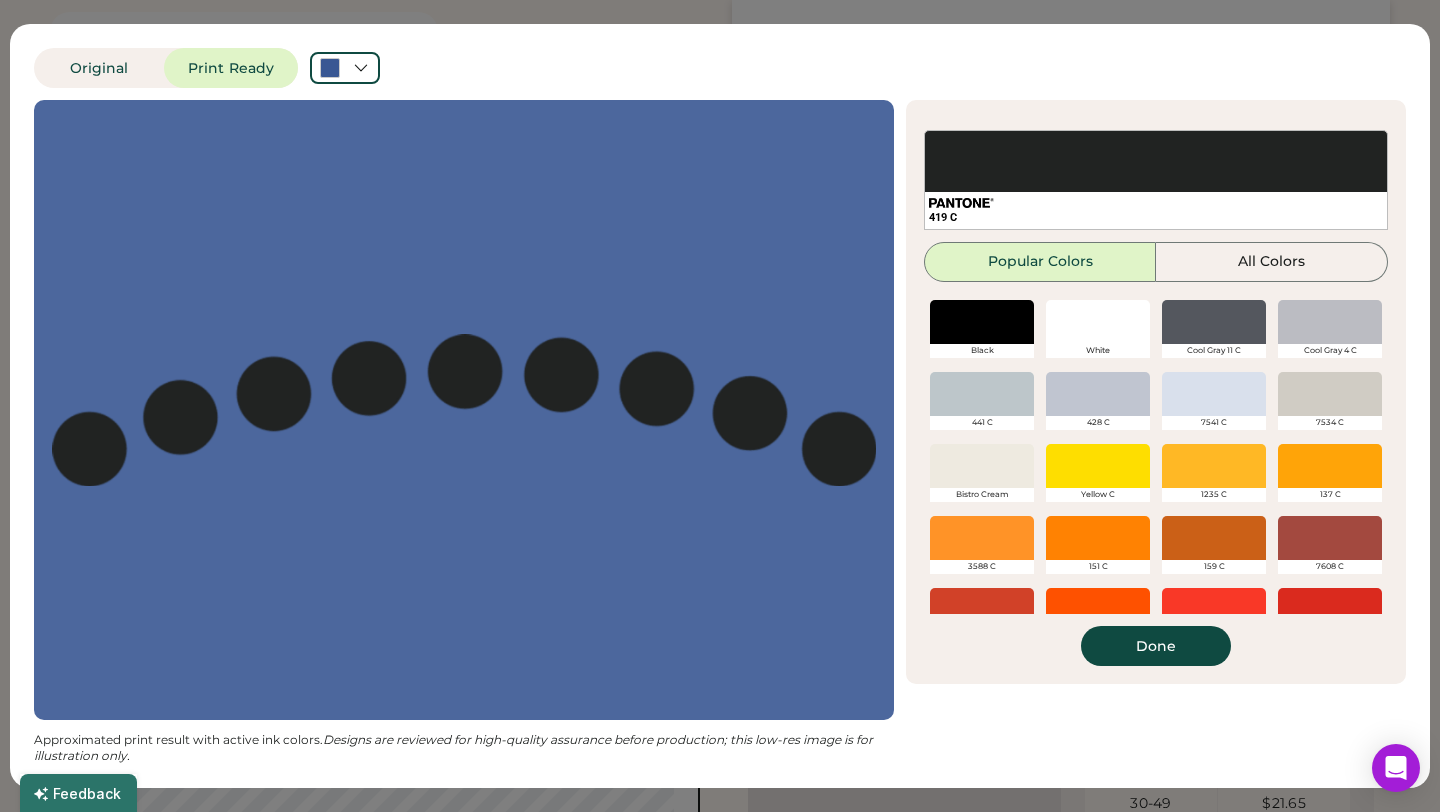 click at bounding box center (1098, 322) 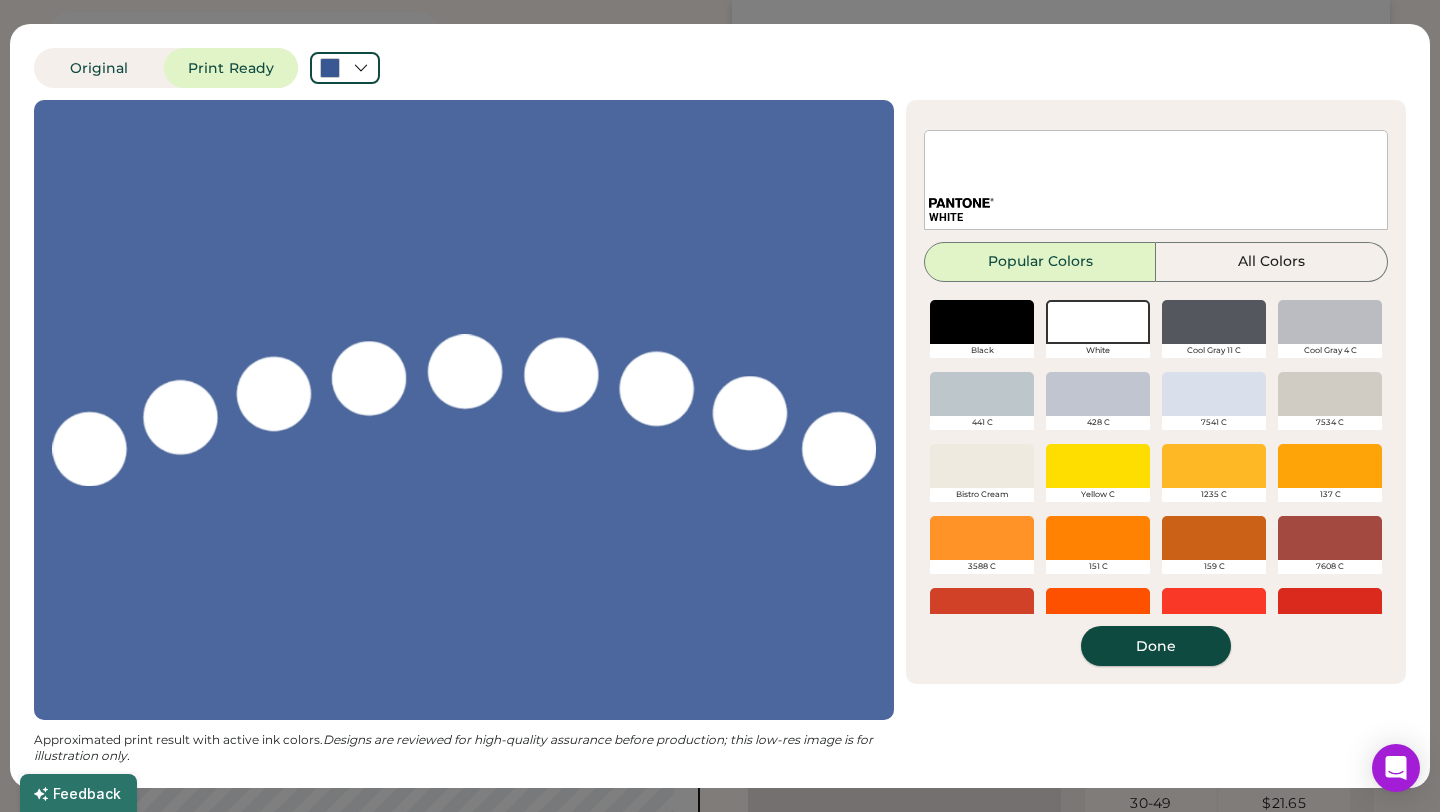 click on "Done" at bounding box center (1156, 646) 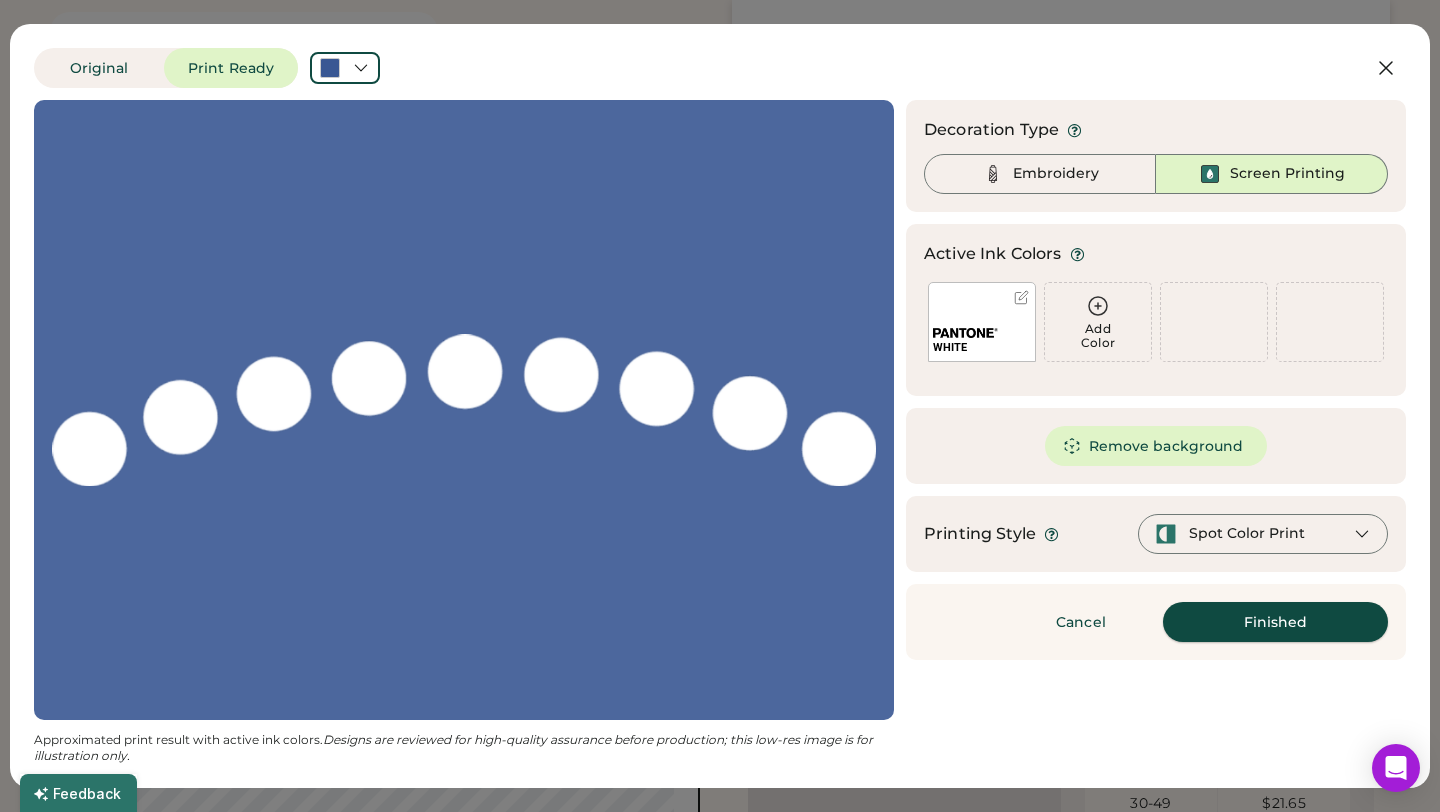 click on "Finished" at bounding box center [1275, 622] 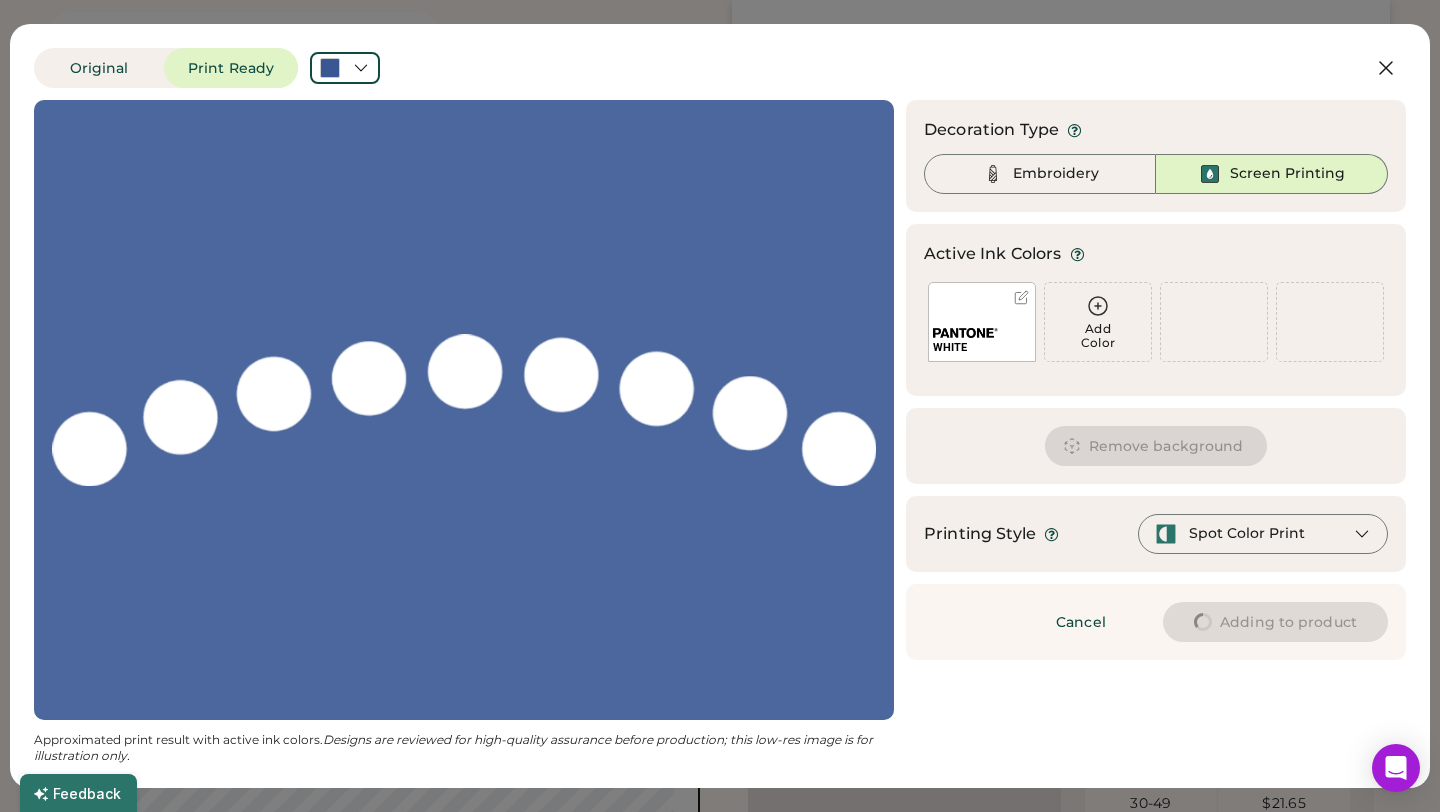 type on "****" 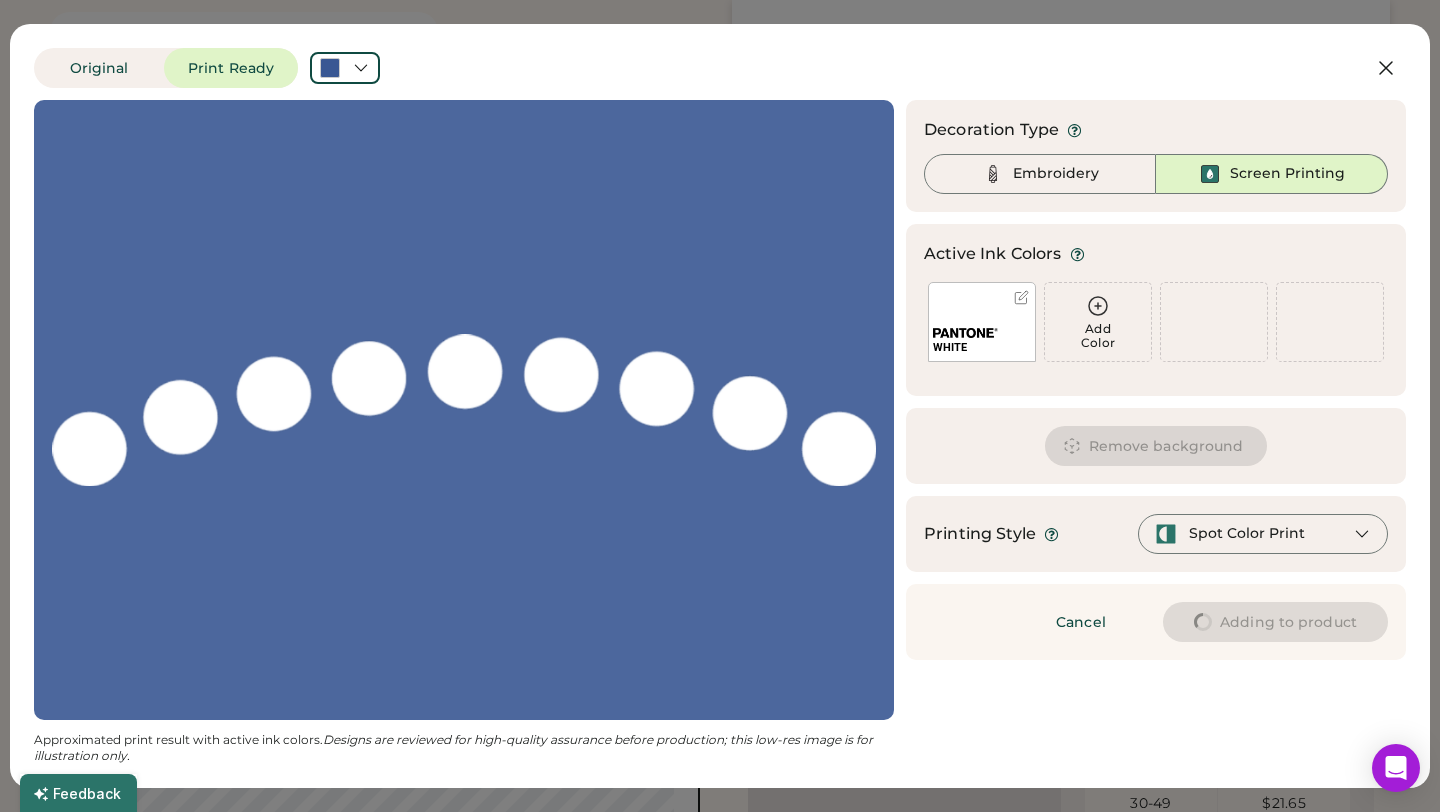 type on "****" 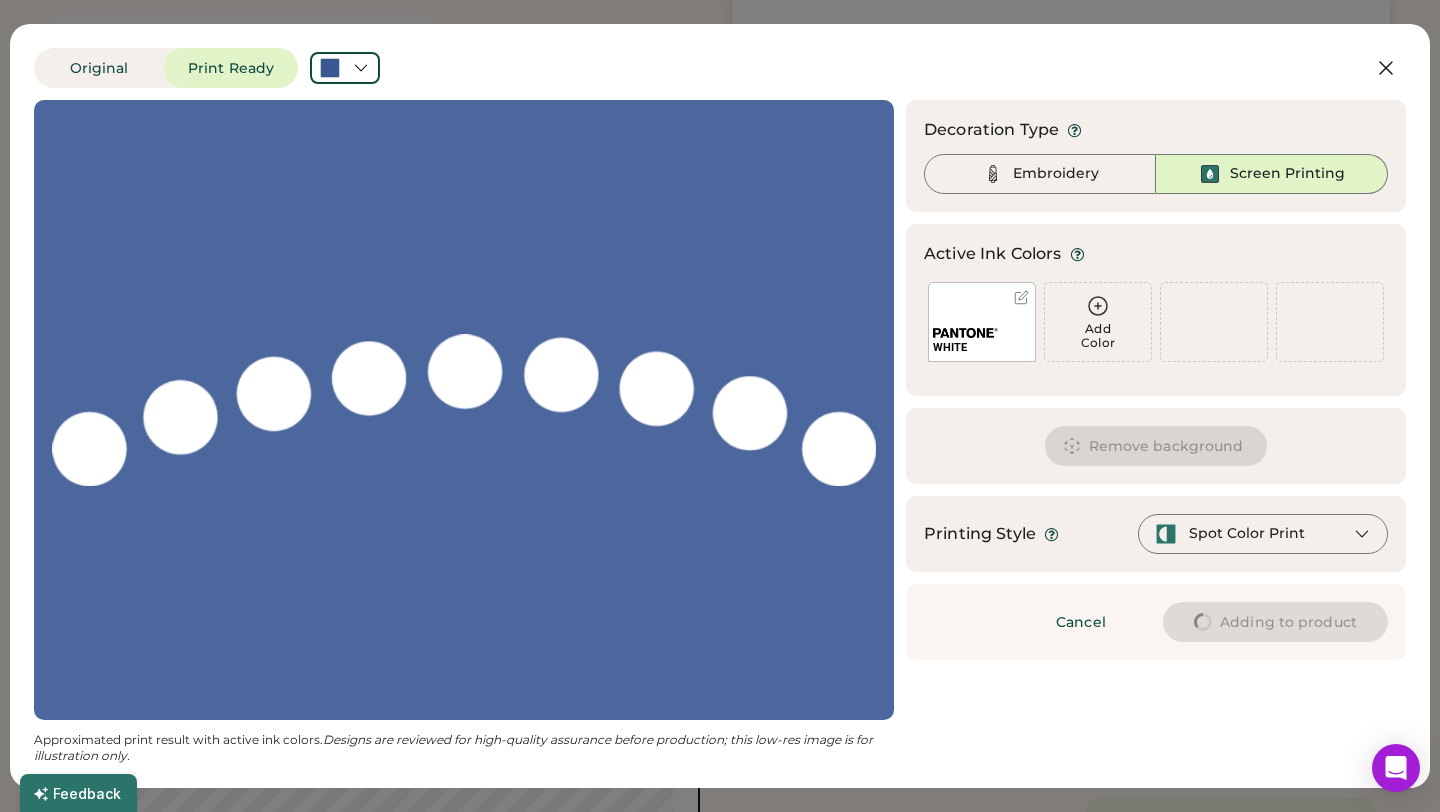 type on "****" 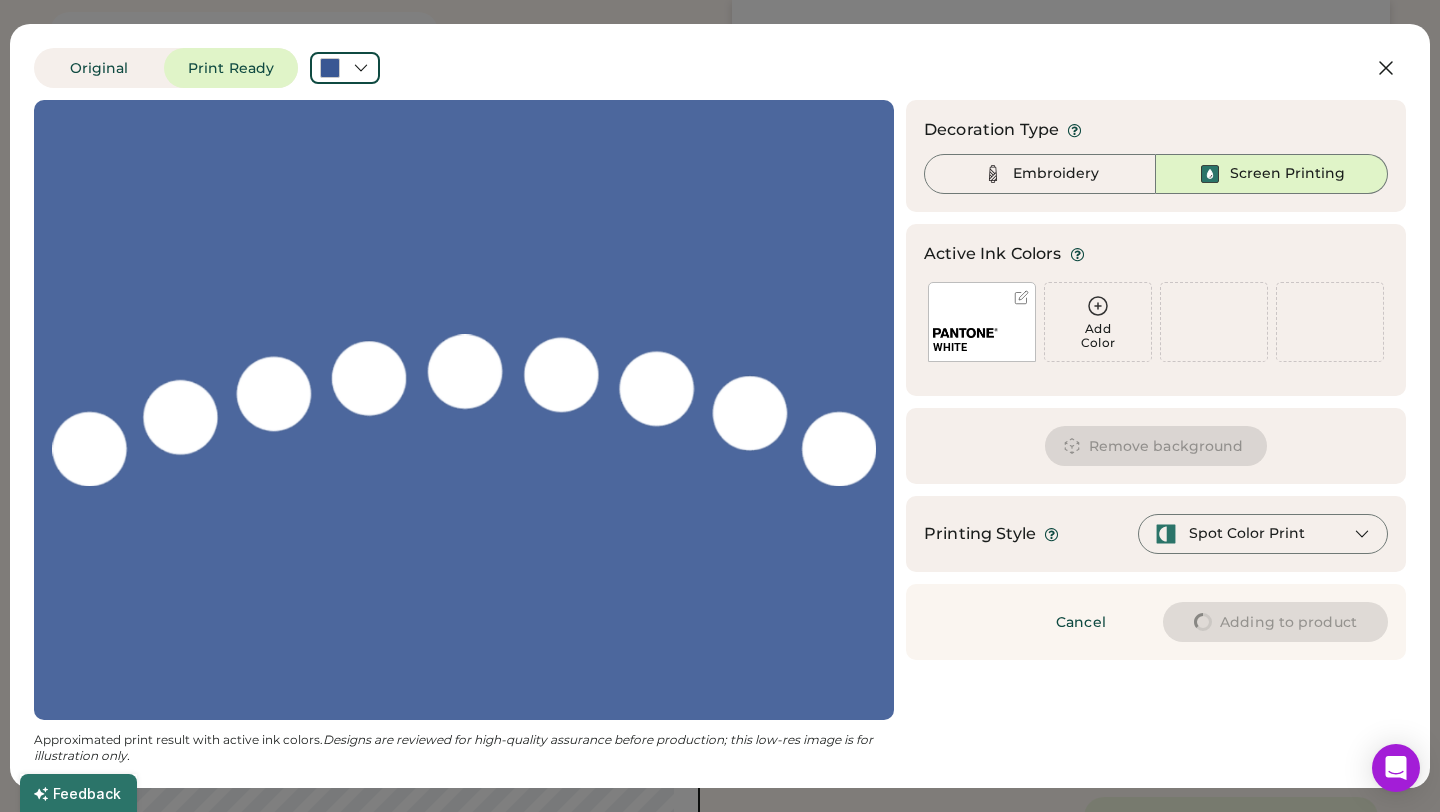 type on "****" 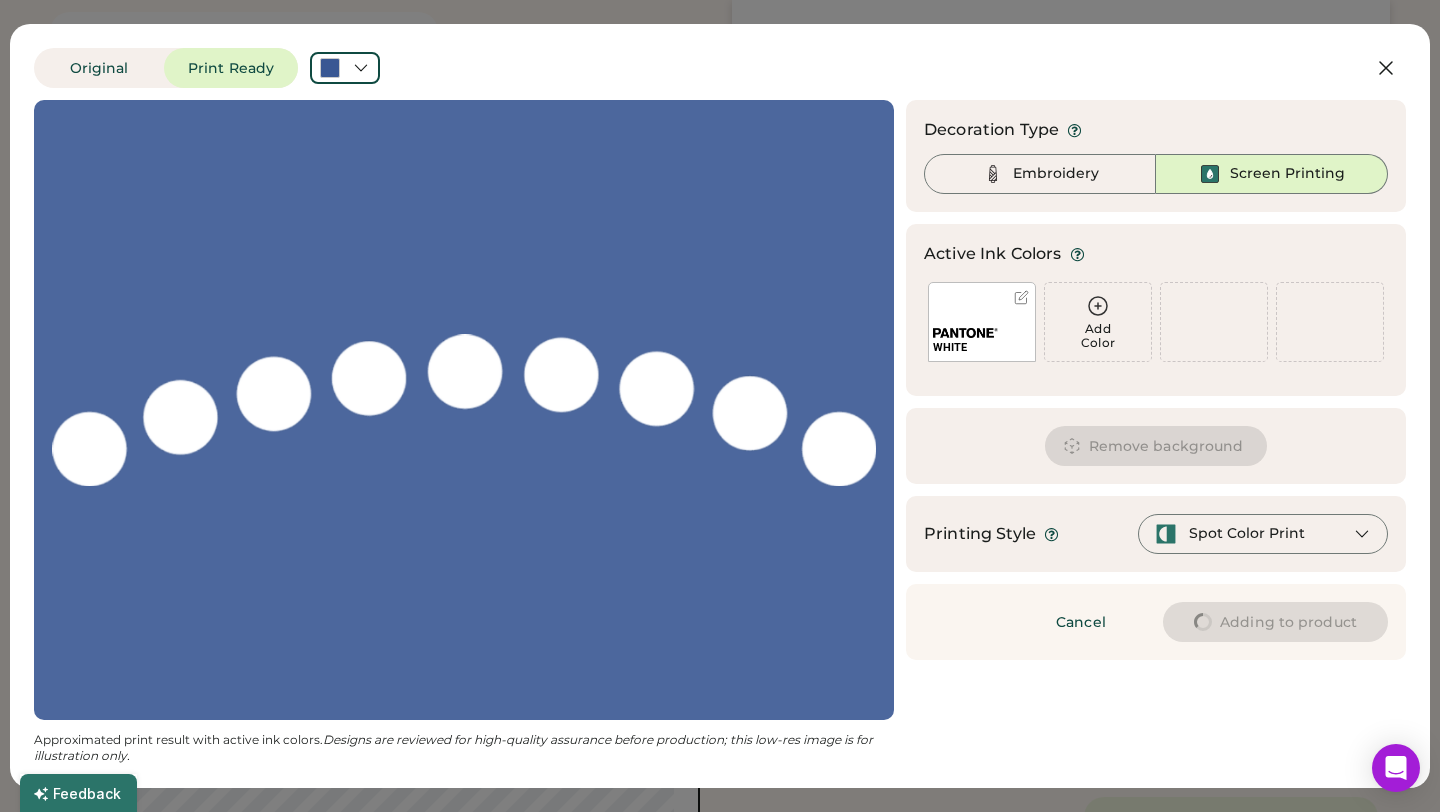 type on "****" 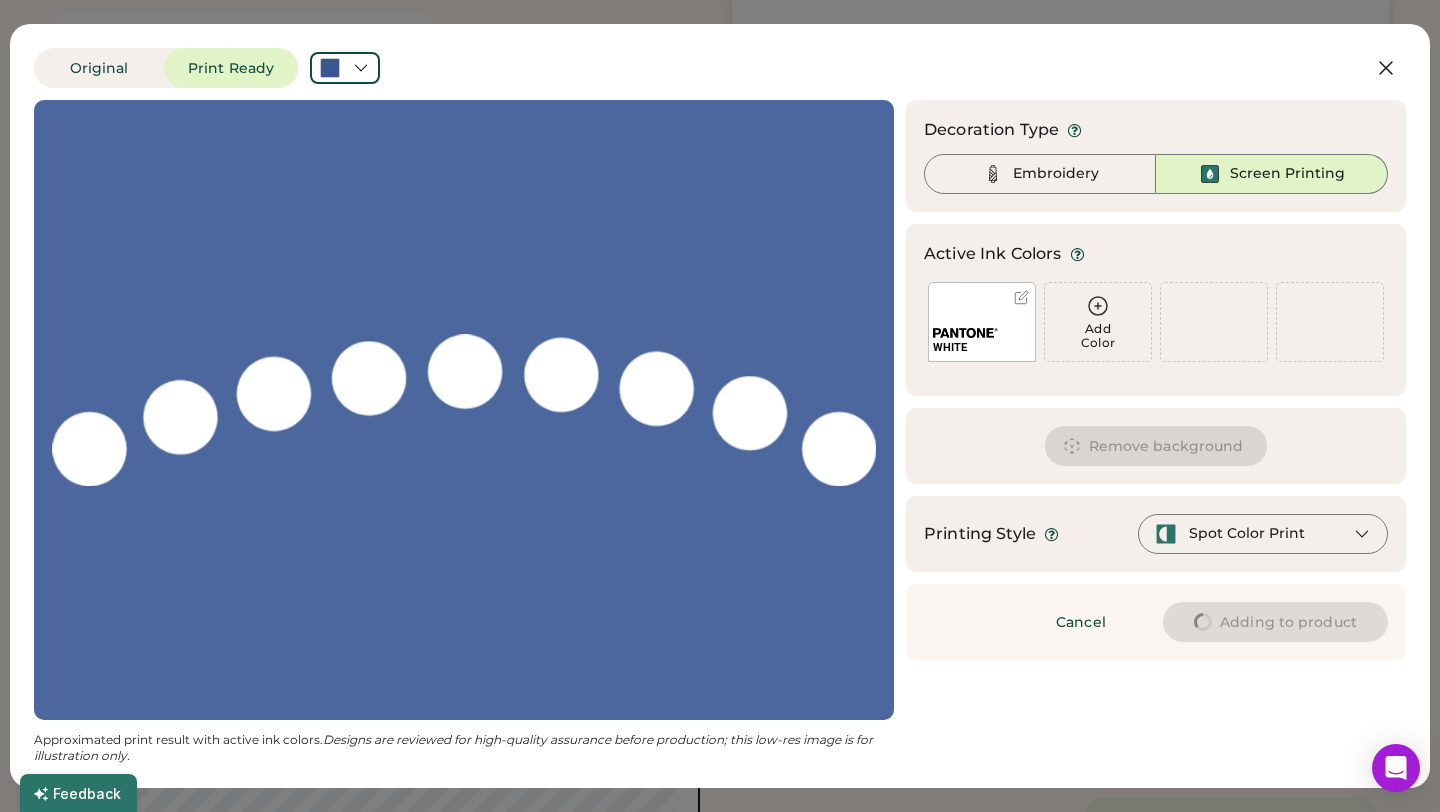 type on "****" 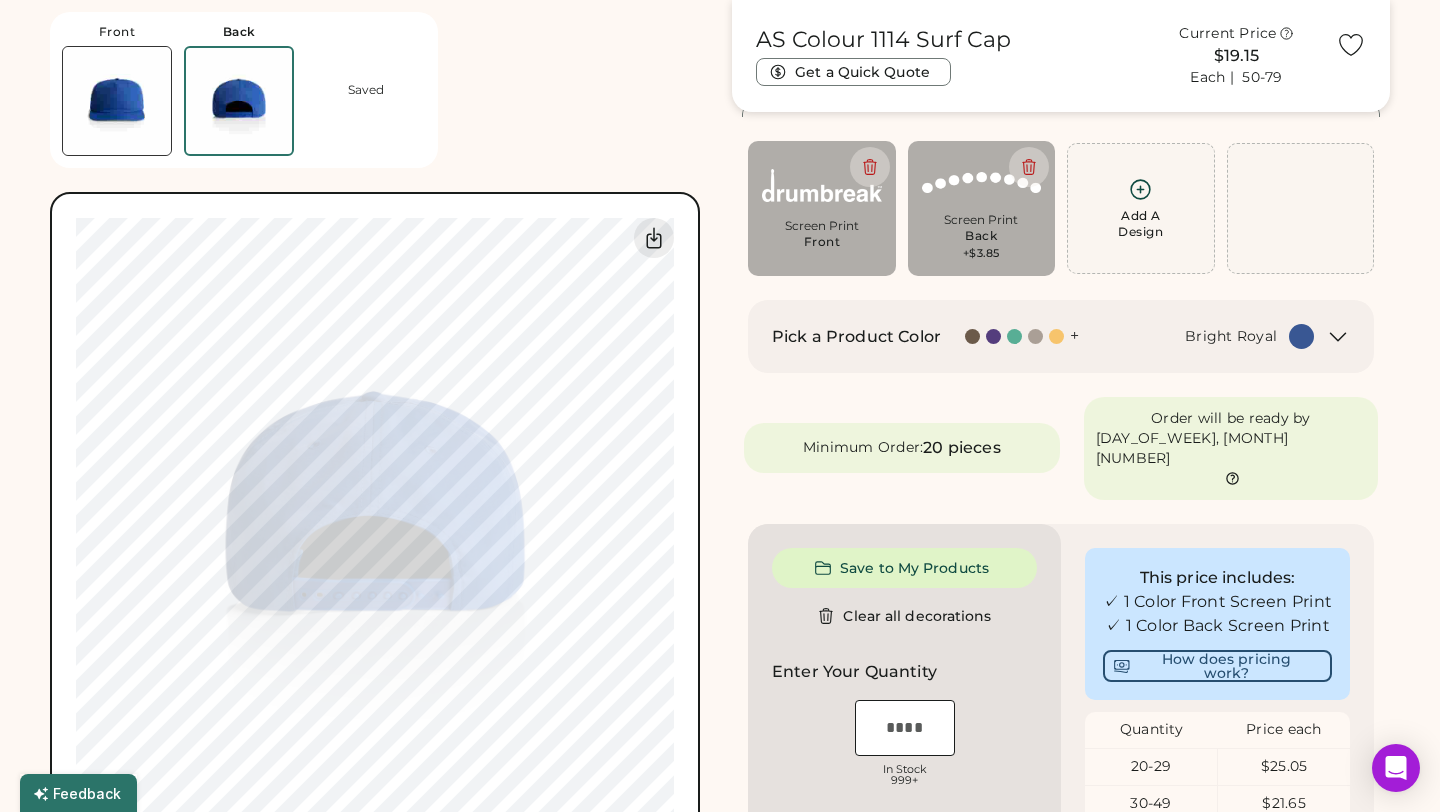 type on "****" 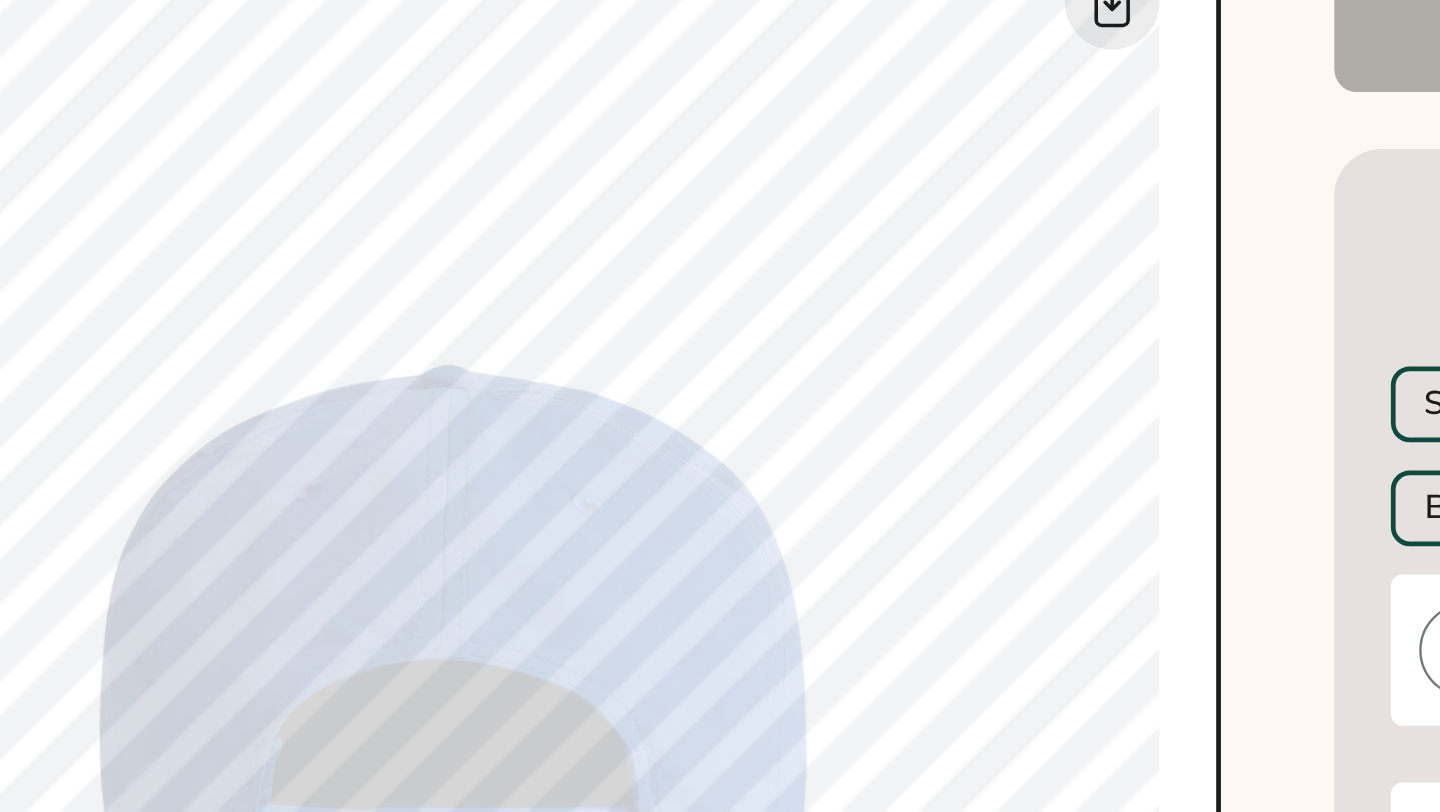 type on "****" 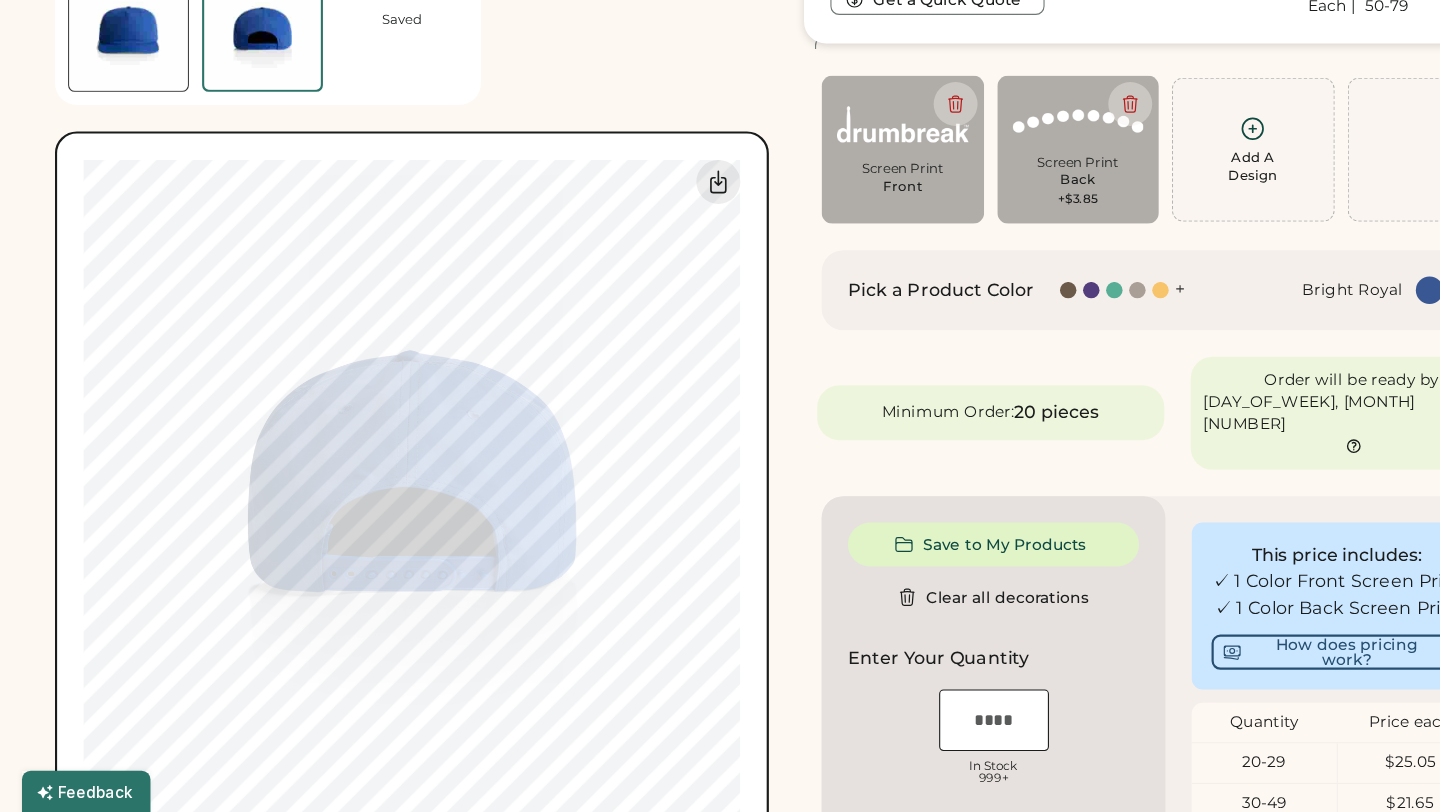 scroll, scrollTop: 118, scrollLeft: 0, axis: vertical 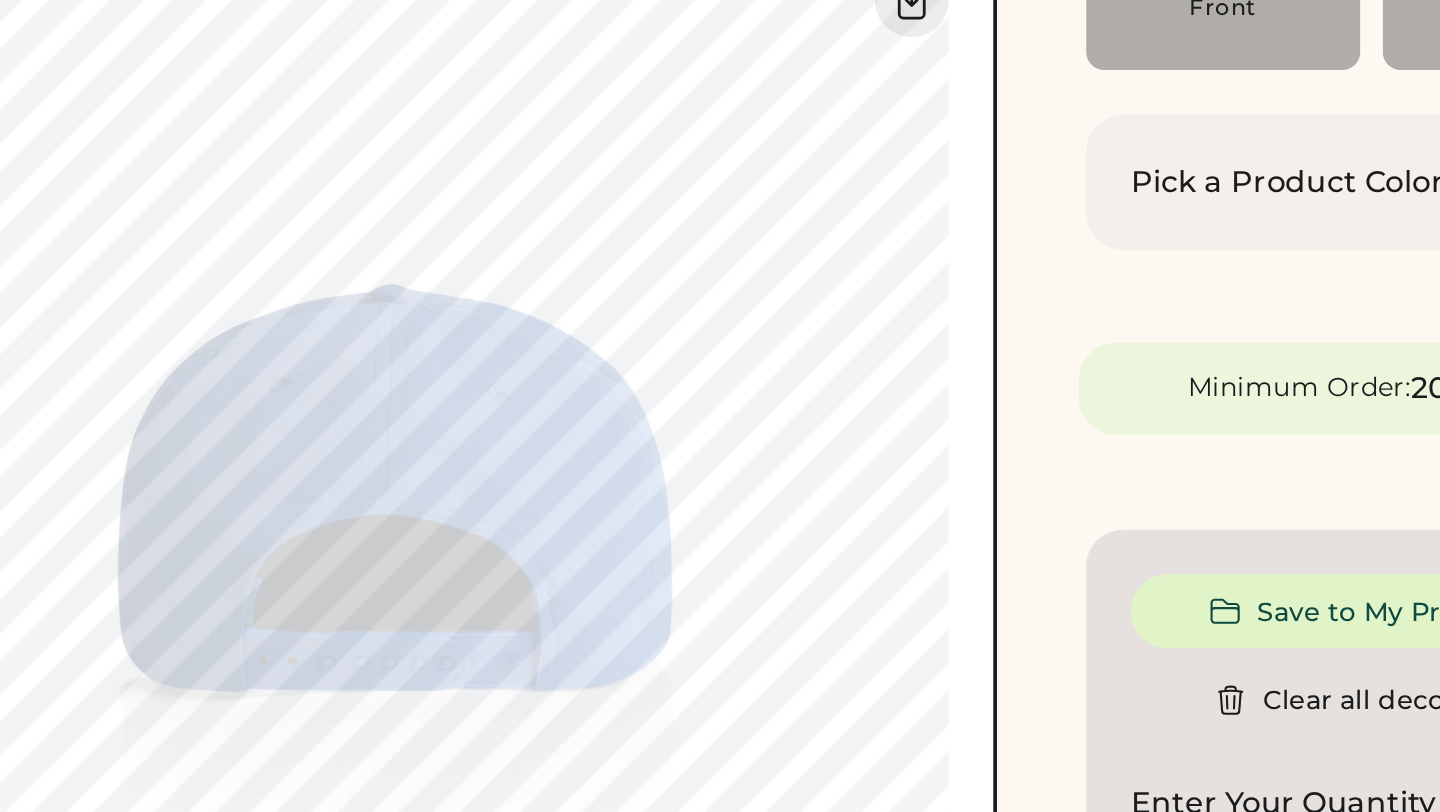 type on "****" 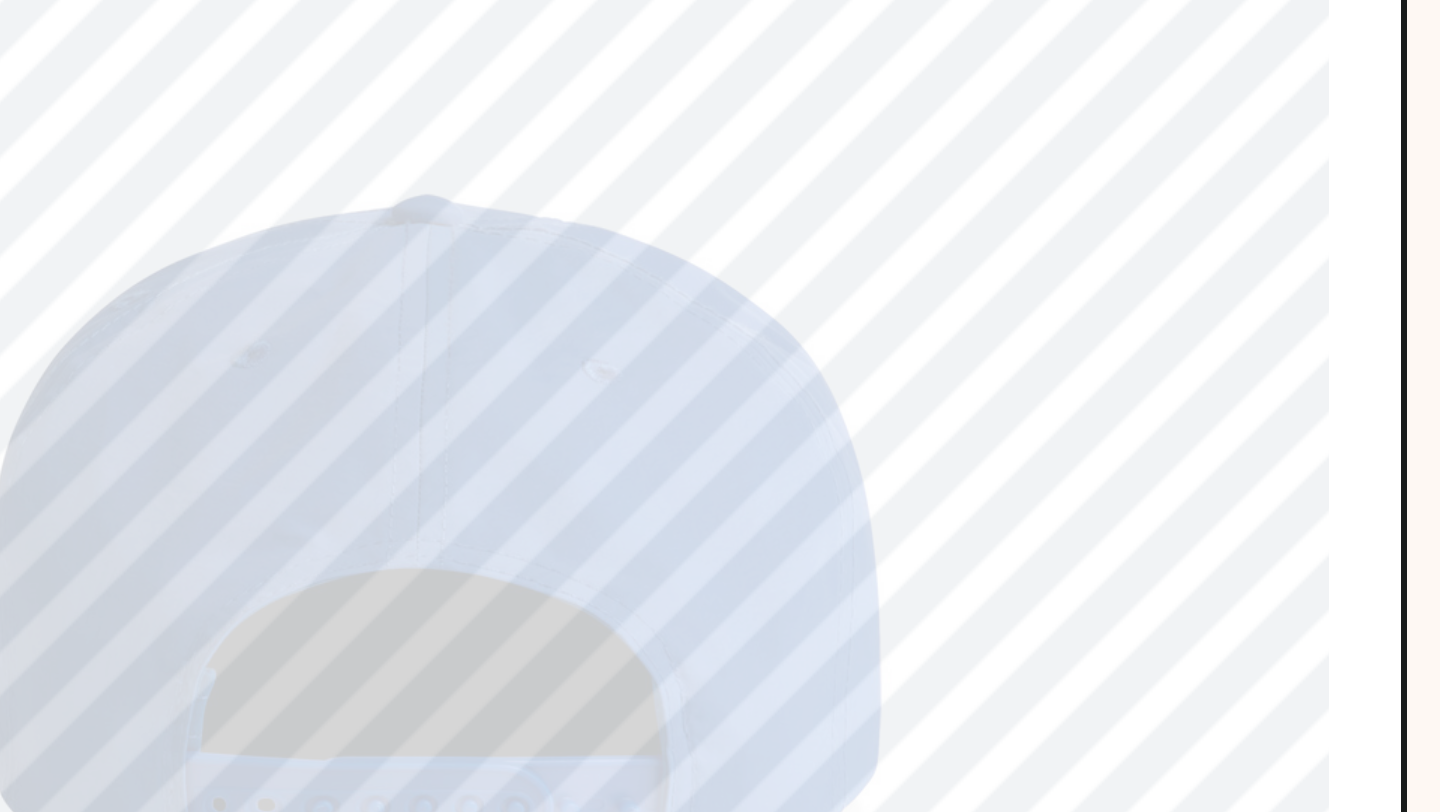 type on "****" 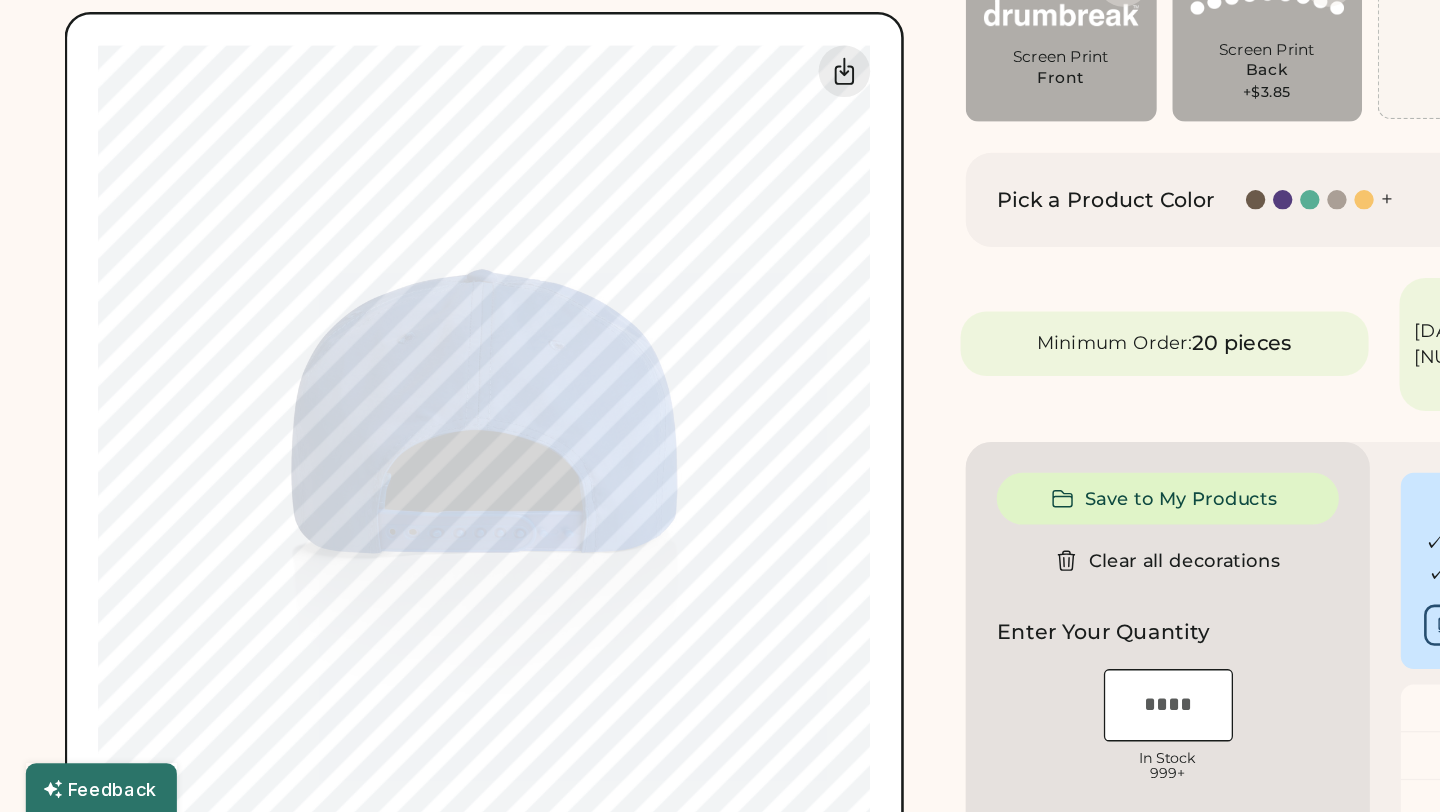 scroll, scrollTop: 116, scrollLeft: 0, axis: vertical 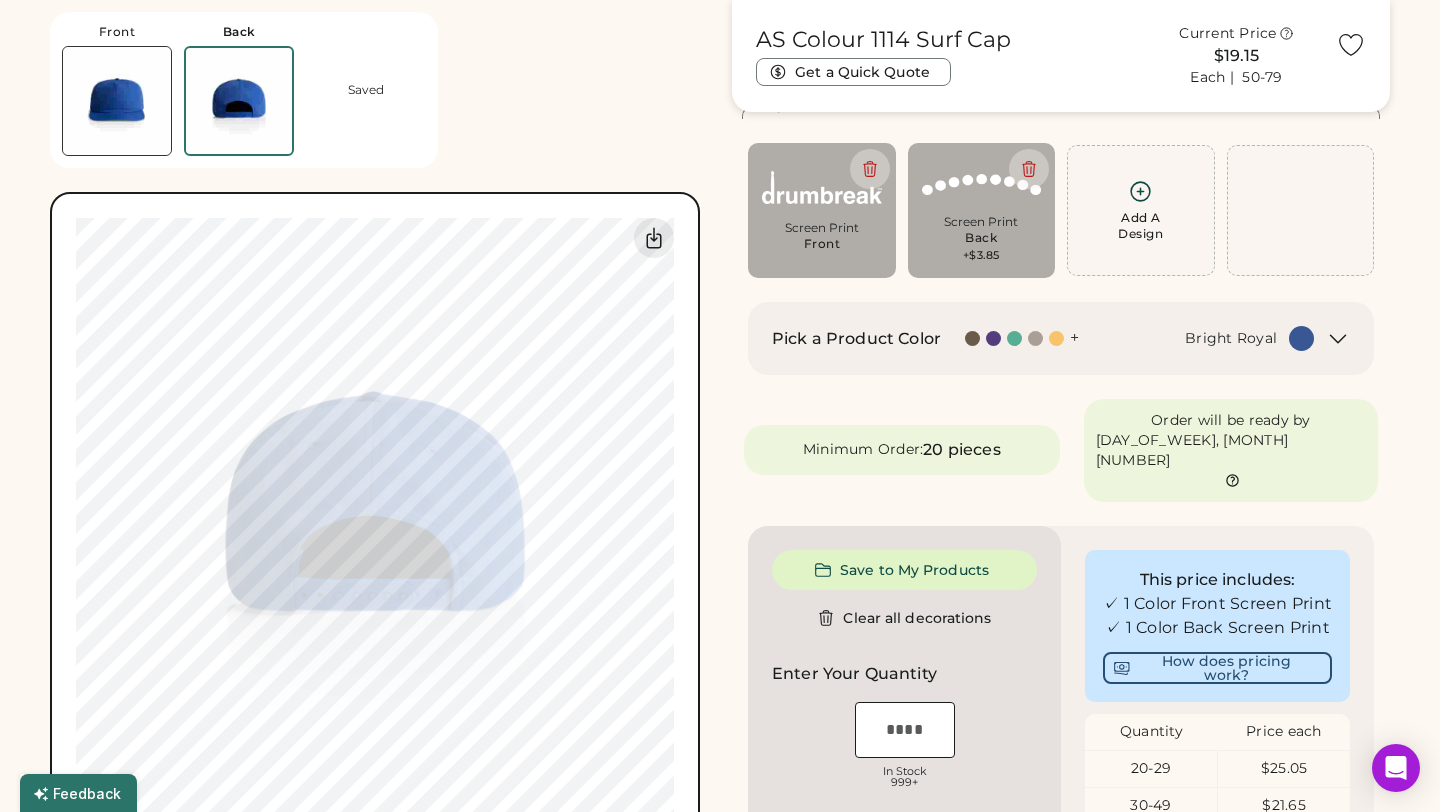 click 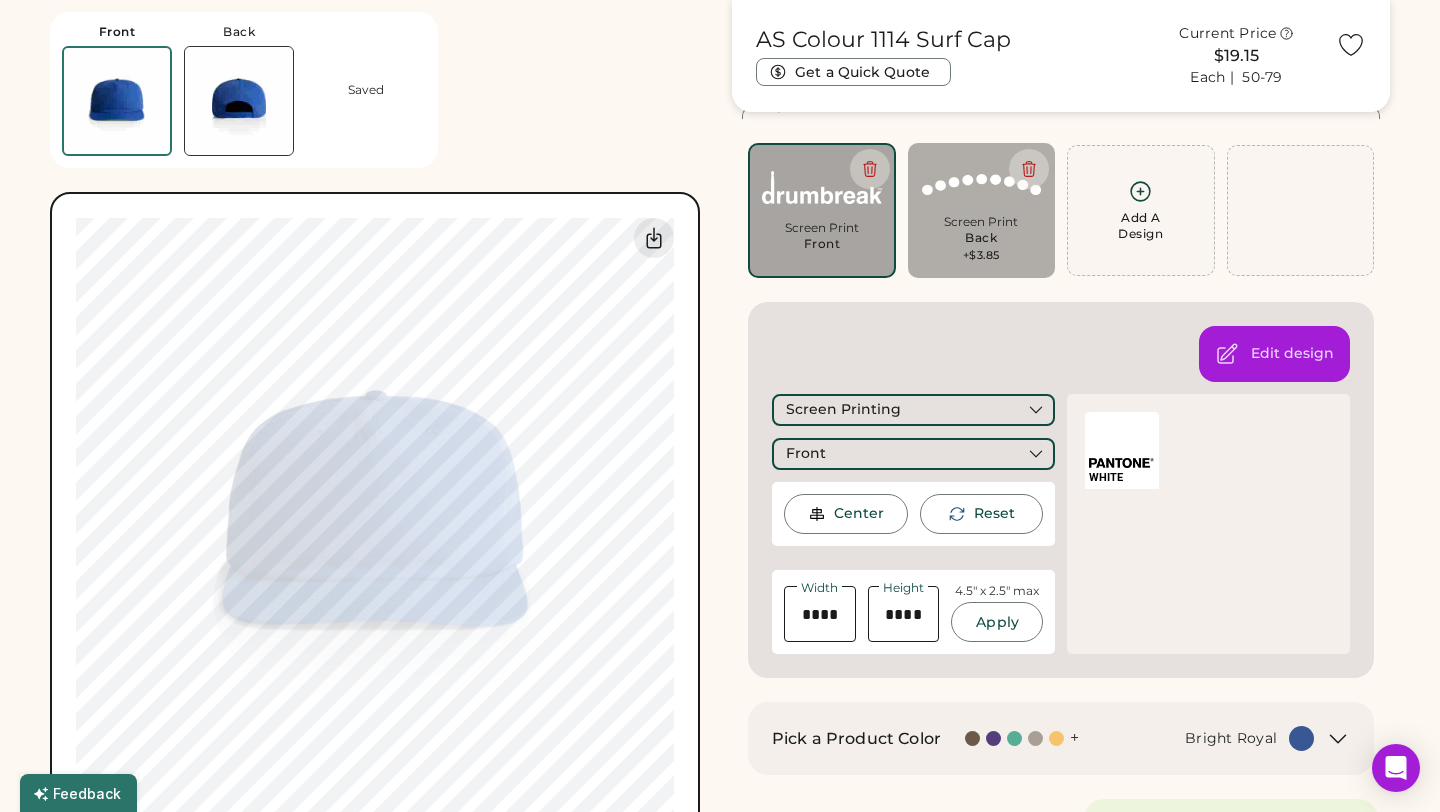 click on "Front Back Saved Switch to back    My uploaded designs Upload new design
SVG, Ai, PDF, EPS, PSD Non-preferred files:
PNG, JPG, TIFF Max File Size: 25MB    Guidelines are approximate; our team will confirm the correct placement. Switch to Front    My uploaded designs Upload Your Design
Ai, PDF, EPS, SVG, PSD Non-preferred files:
PNG, JPG, TIFF Max File Size: 25MB 100% 100%    Guidelines are approximate; our team will confirm the correct placement. AS Colour 1114 Surf Cap    Get a Quick Quote Current Price    $19.15 Each |  50-79    Customize This Product    Add A
Design
Screen Print Front Max Size Exceeded       Add A
Design
Screen Print Back +$3.85        Add A
Design    Edit design Screen Printing    Front    Center    Reset Width Height 4.5" x 2.5" max Apply Maximum Print Size Exceeded Resize to fit WHITE Pick a Product Color + Bright Royal    Minimum Order:  20 pieces Order will be ready by Monday, Aug. 4        Save to My Products    Clear all decorations OSFM Add to cart" at bounding box center (720, 874) 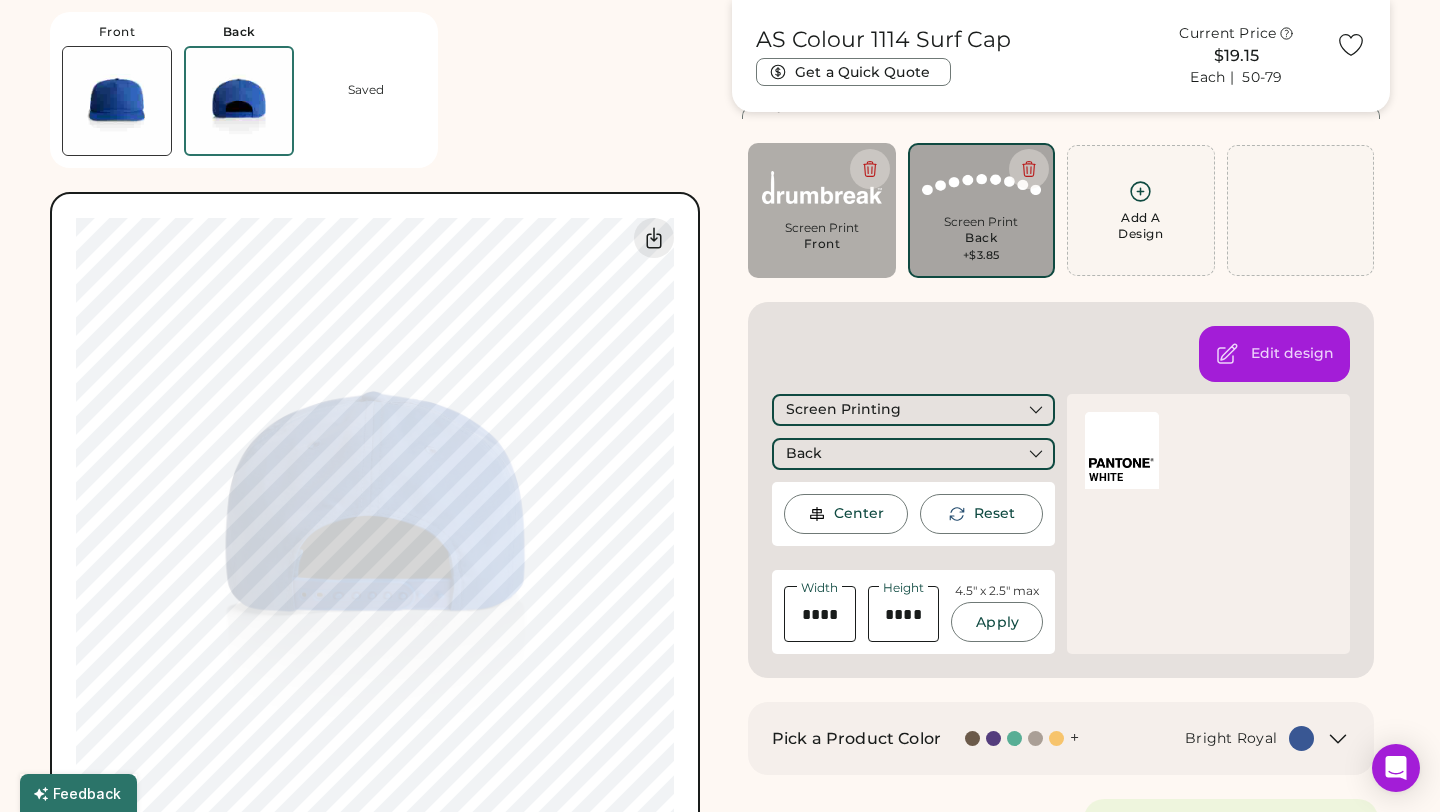 click on "Front Back Saved Switch to back    My uploaded designs Upload new design
SVG, Ai, PDF, EPS, PSD Non-preferred files:
PNG, JPG, TIFF Max File Size: 25MB    Guidelines are approximate; our team will confirm the correct placement. Switch to Front    My uploaded designs Upload Your Design
Ai, PDF, EPS, SVG, PSD Non-preferred files:
PNG, JPG, TIFF Max File Size: 25MB 100% 100%    Guidelines are approximate; our team will confirm the correct placement." at bounding box center (379, 421) 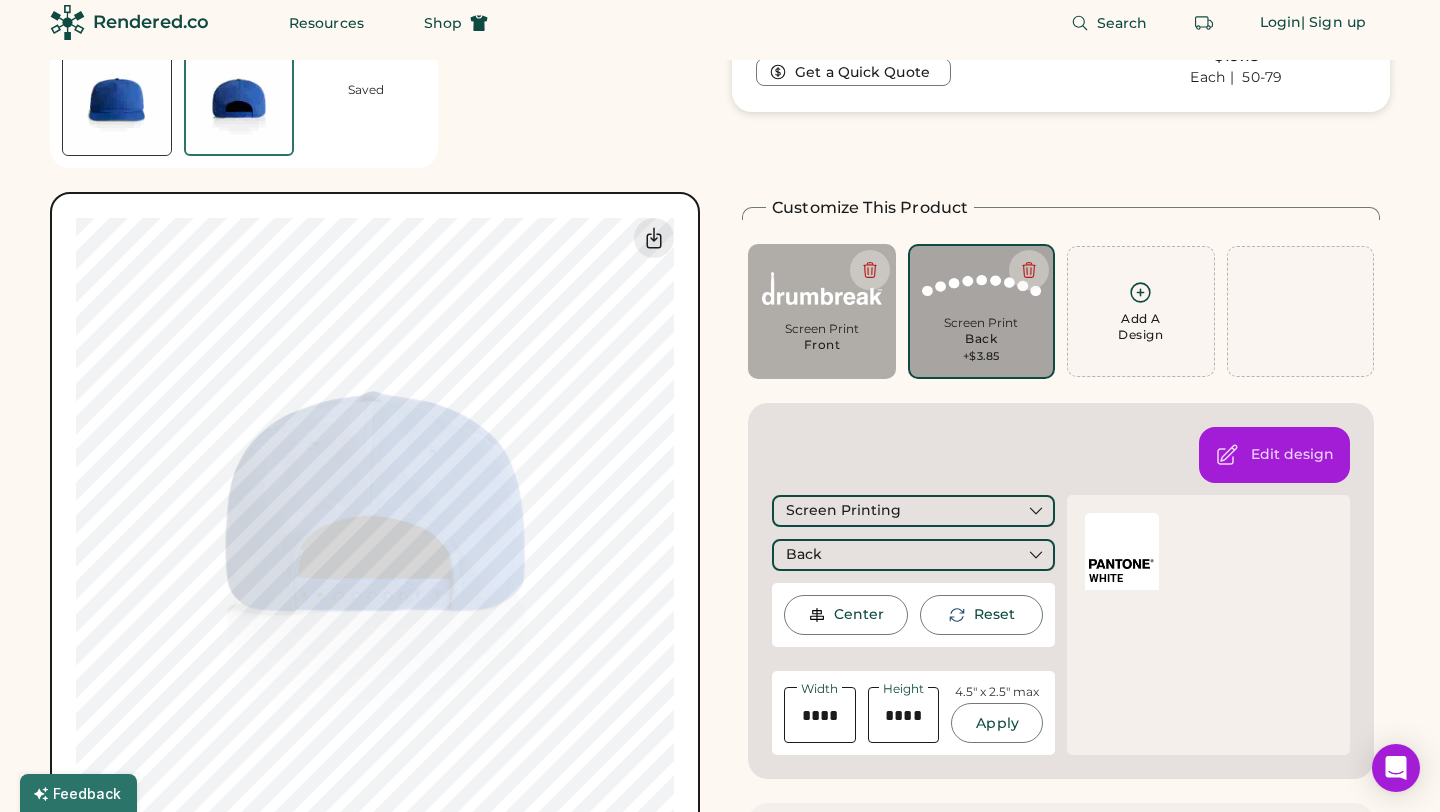 scroll, scrollTop: 0, scrollLeft: 0, axis: both 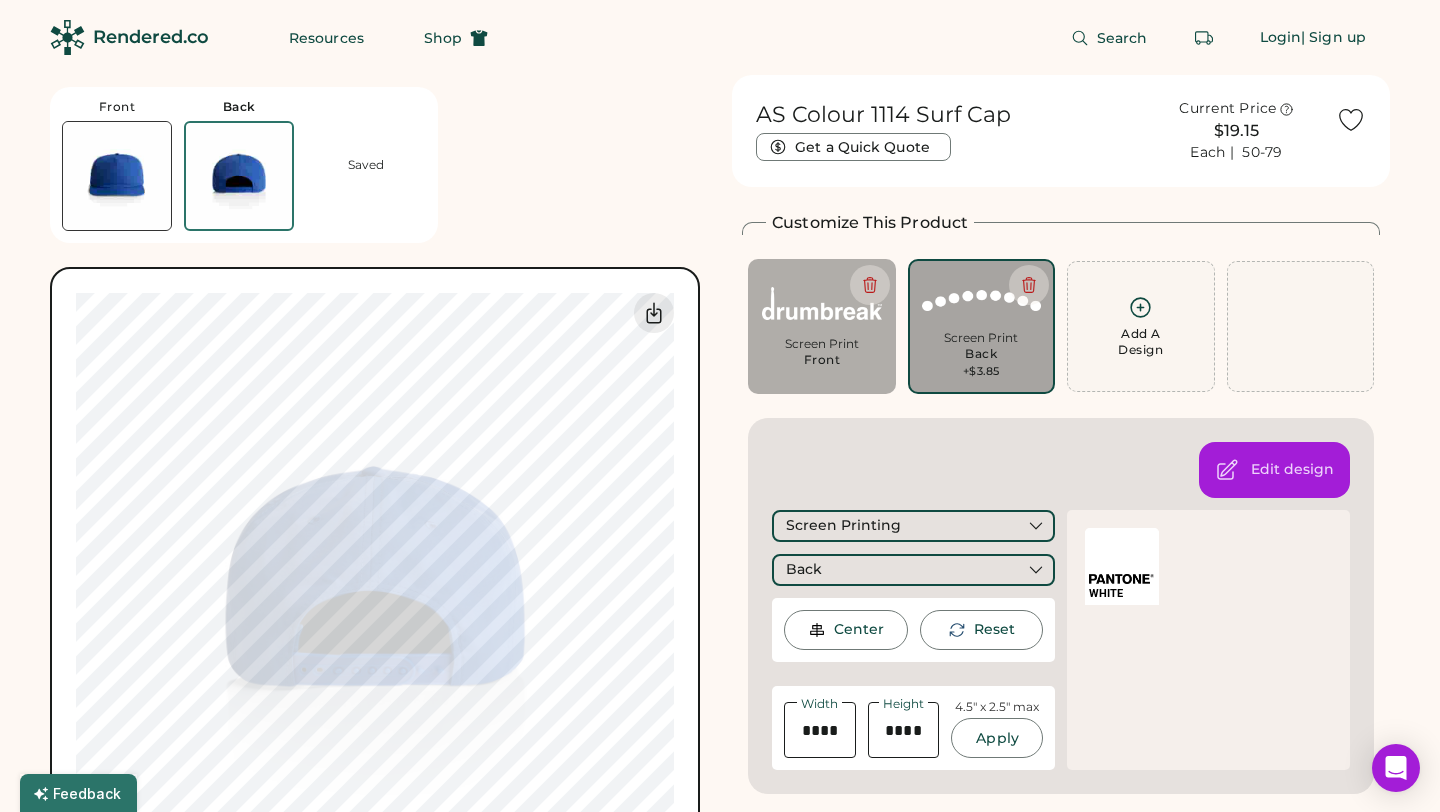 click on "Screen Print" at bounding box center (822, 344) 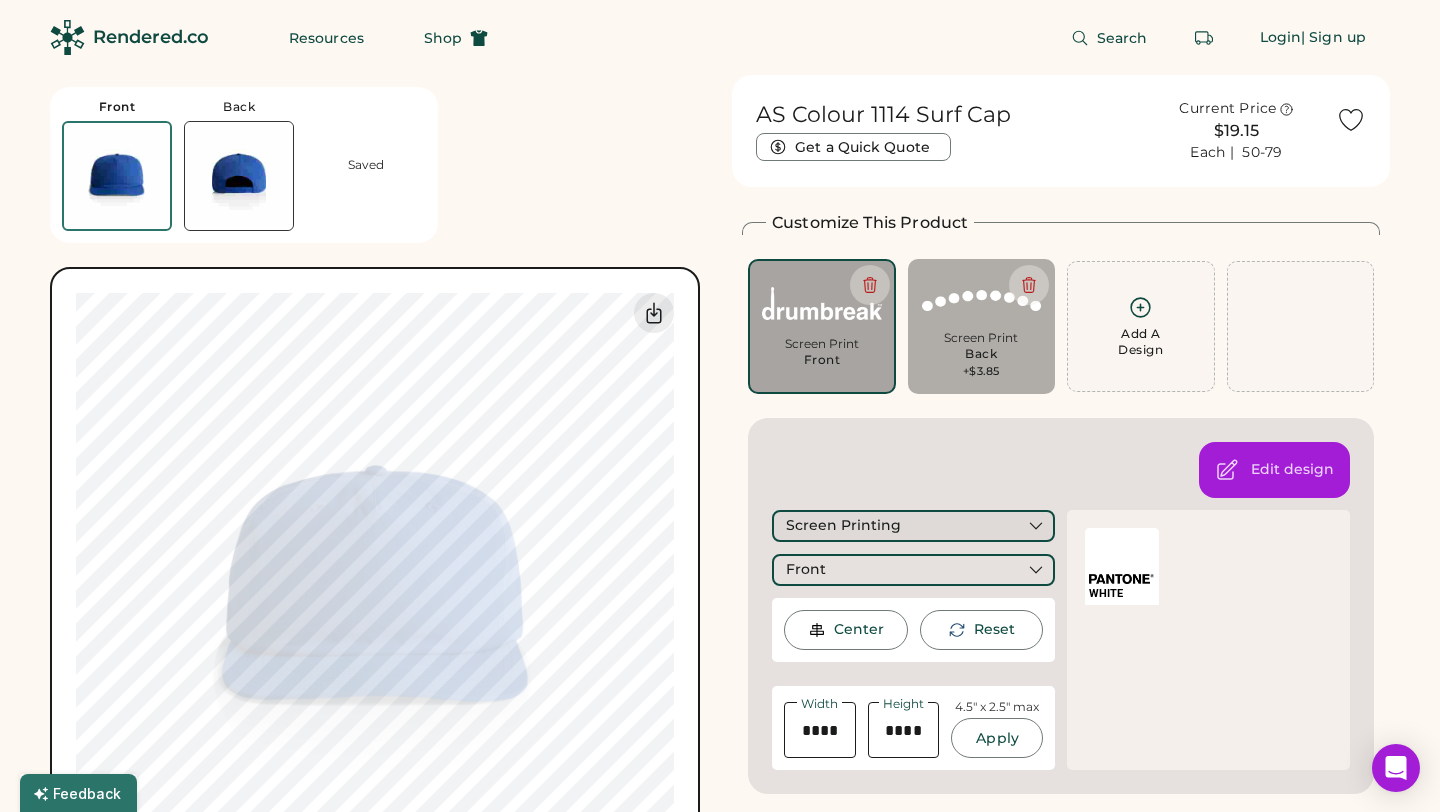 click on "Screen Printing" at bounding box center [913, 526] 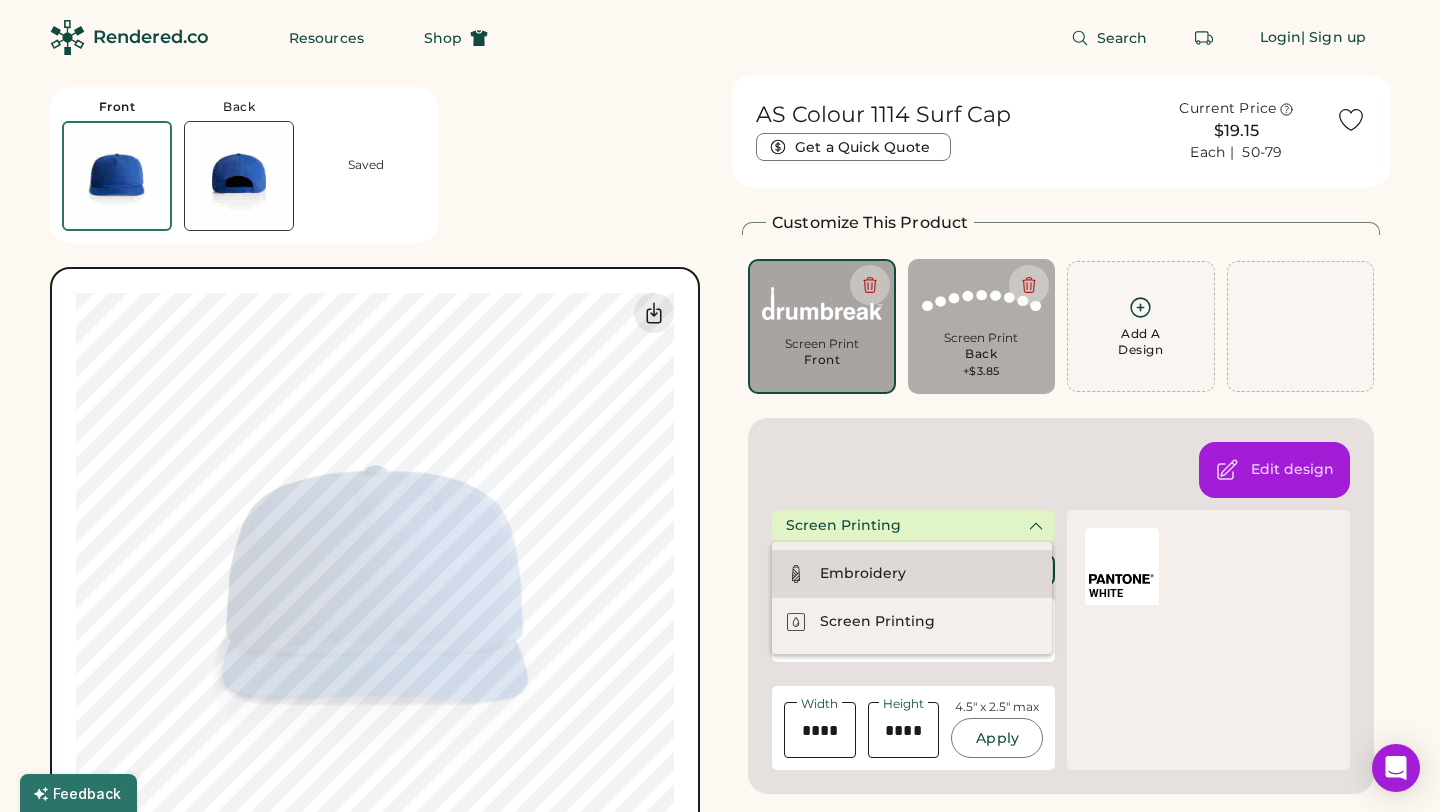 click on "Embroidery" at bounding box center (912, 574) 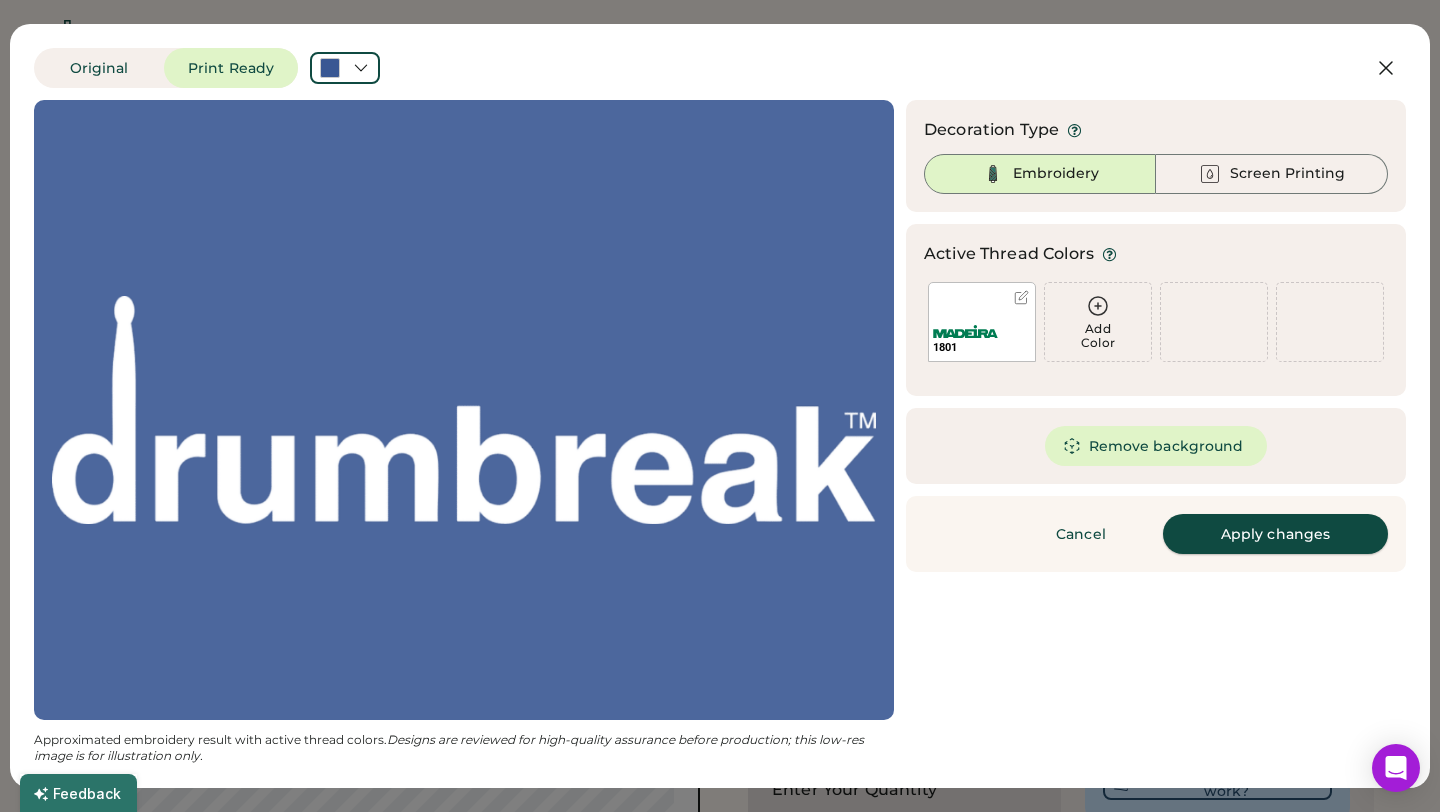 click on "Apply changes" at bounding box center (1275, 534) 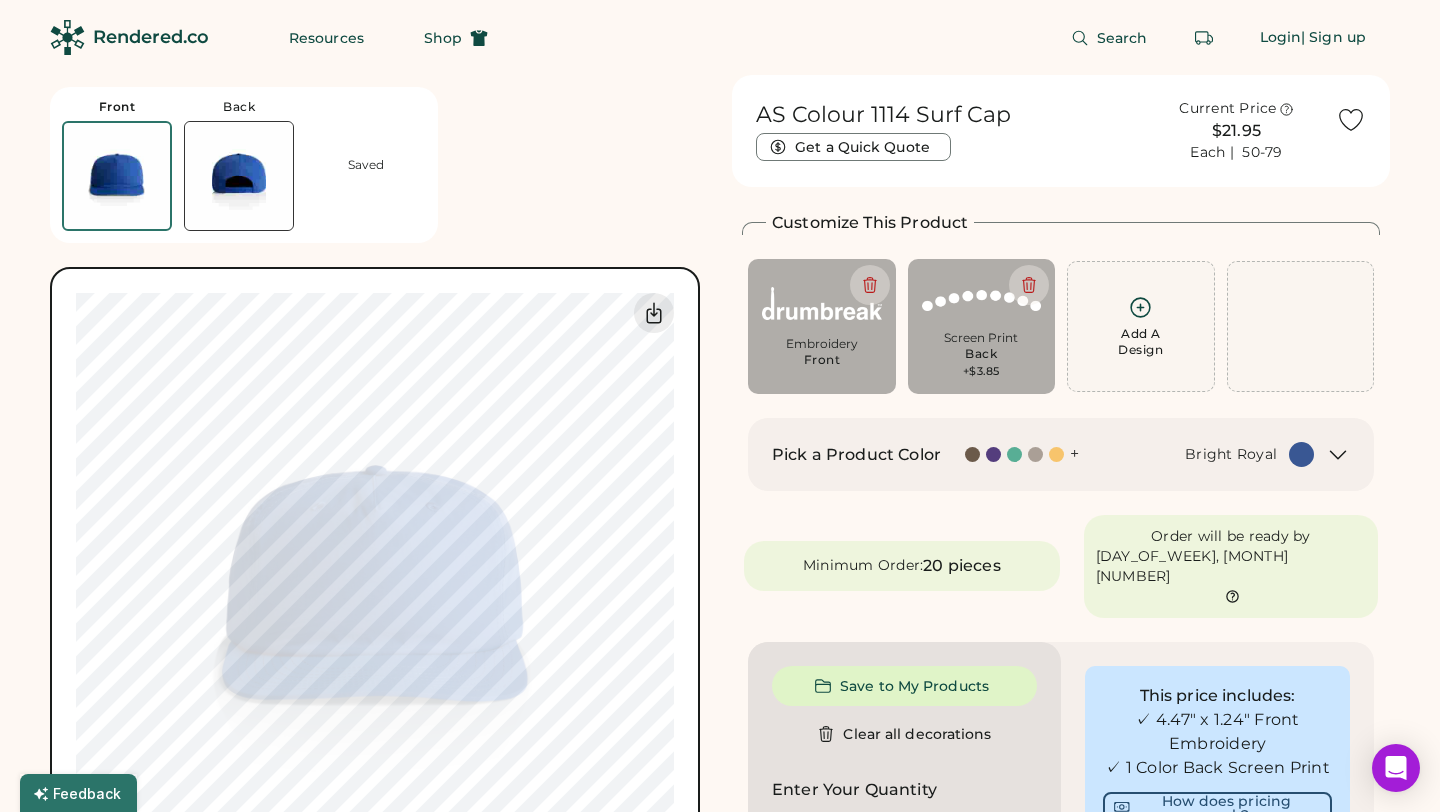 type on "****" 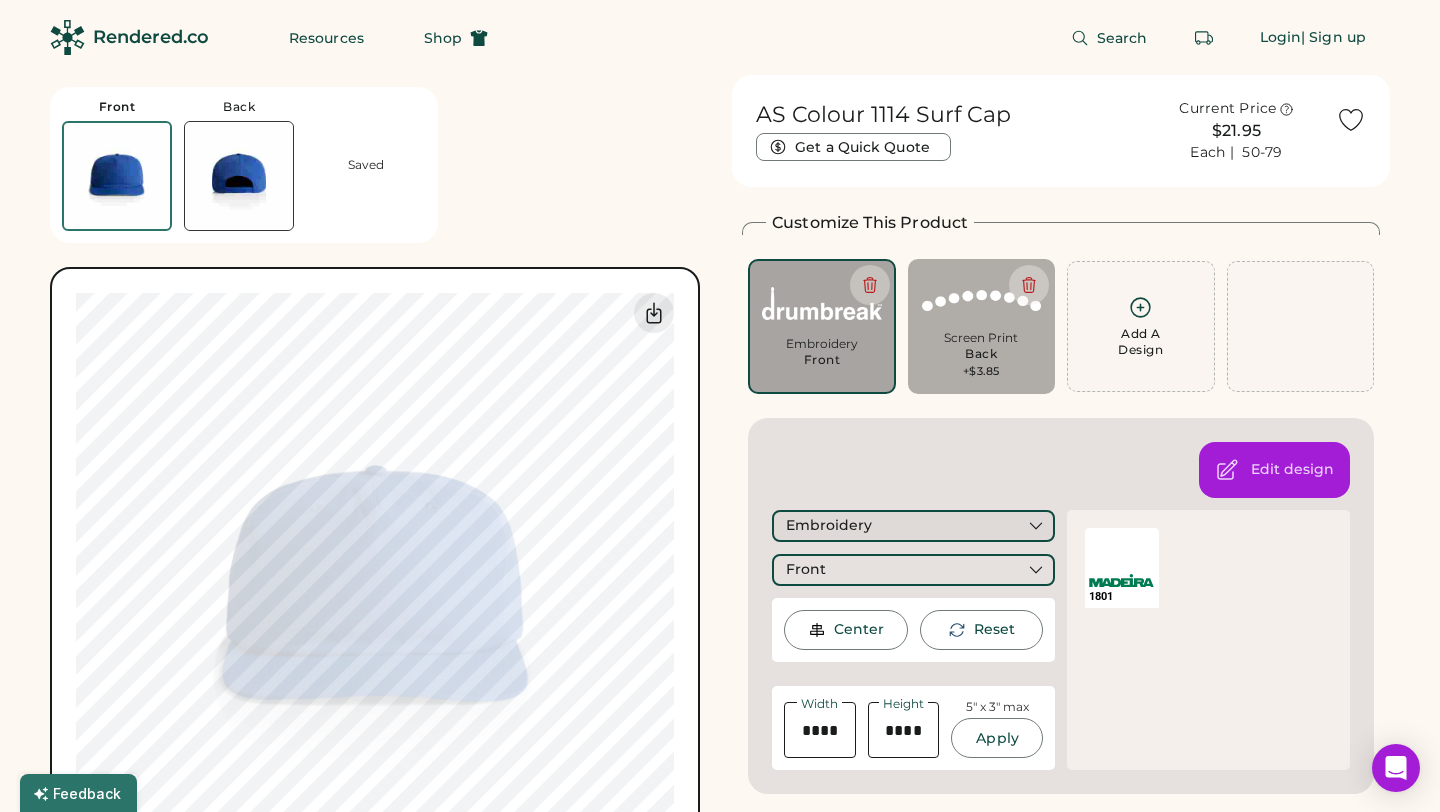 click on "Embroidery" at bounding box center [913, 526] 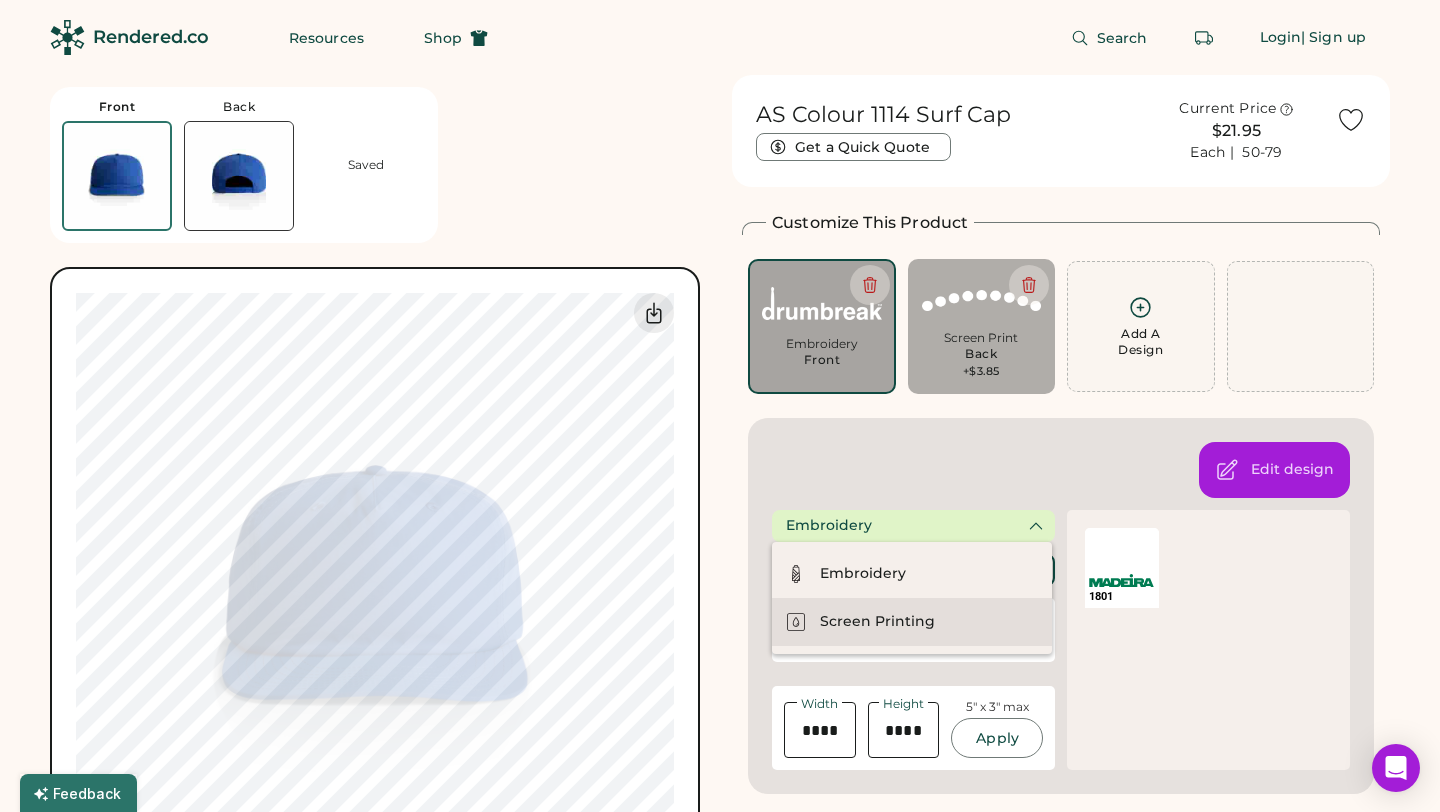 click on "Screen Printing" at bounding box center (912, 622) 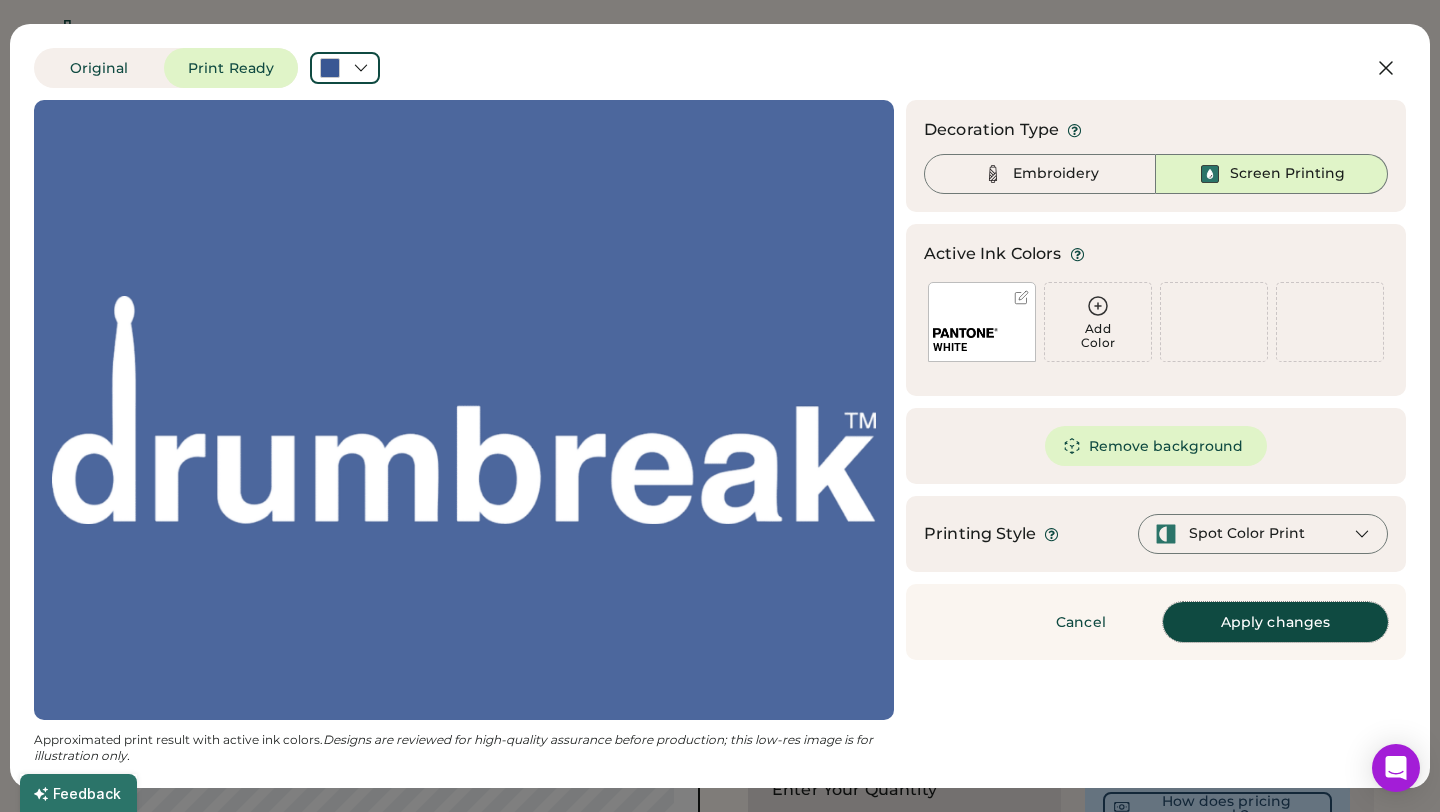 click on "Apply changes" at bounding box center (1275, 622) 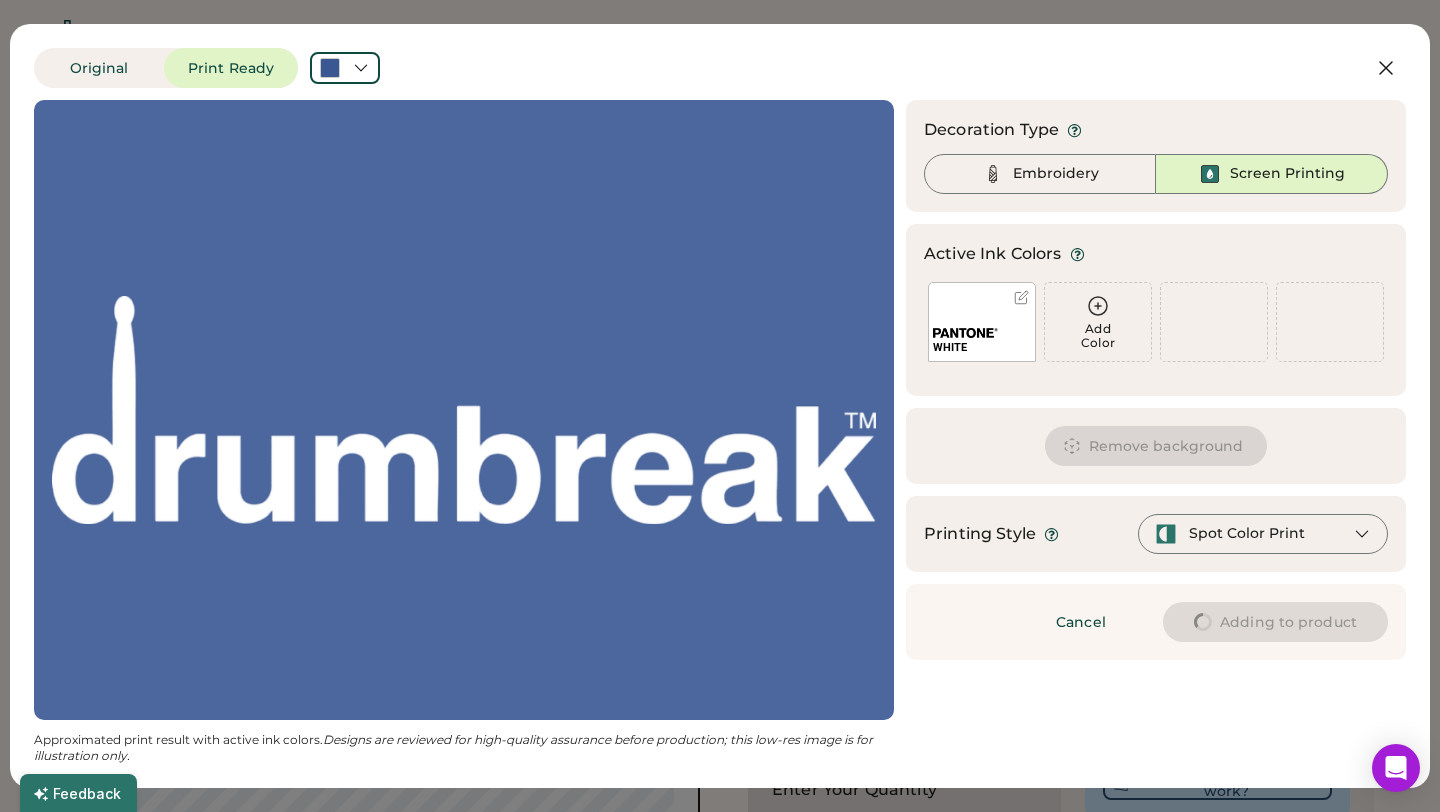 type on "****" 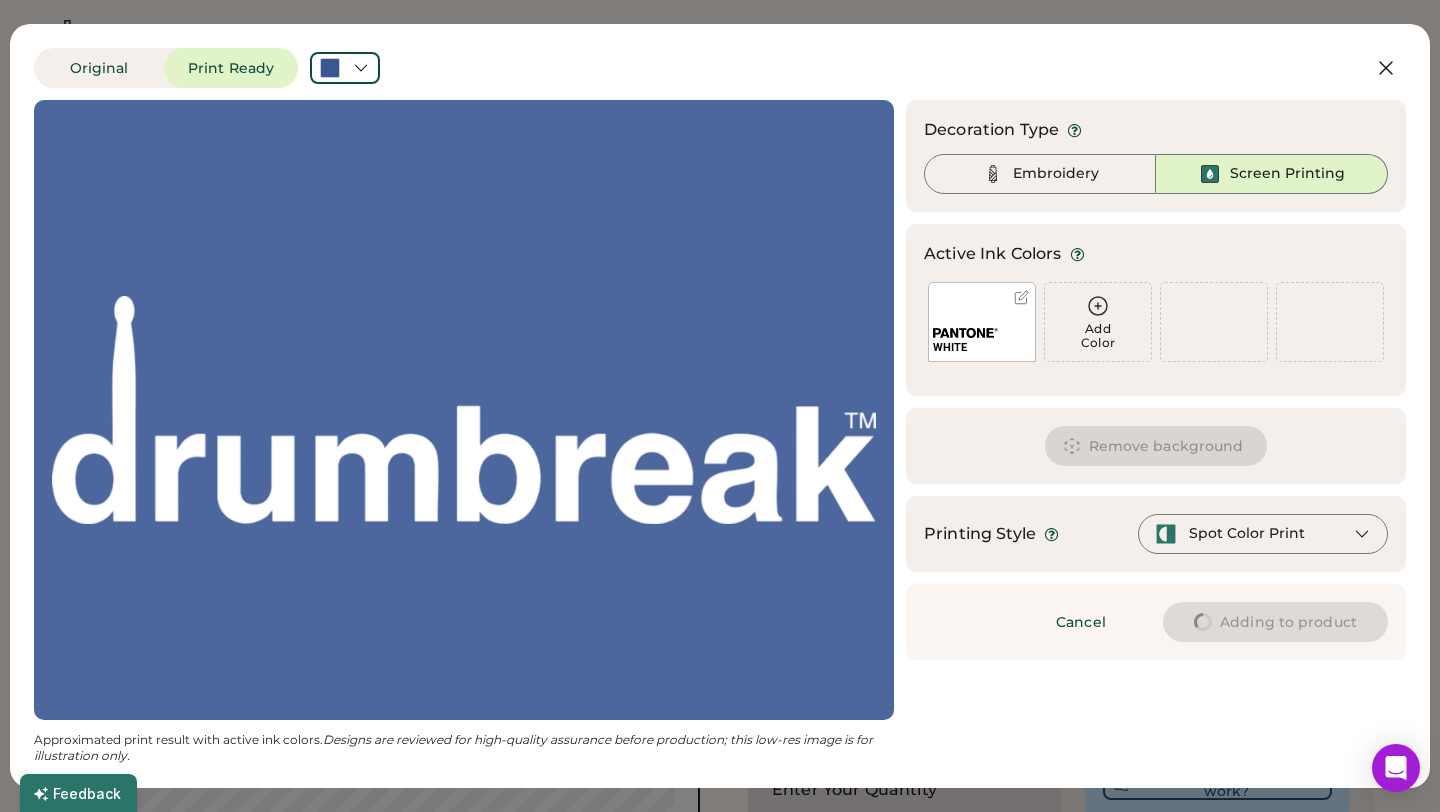 type on "****" 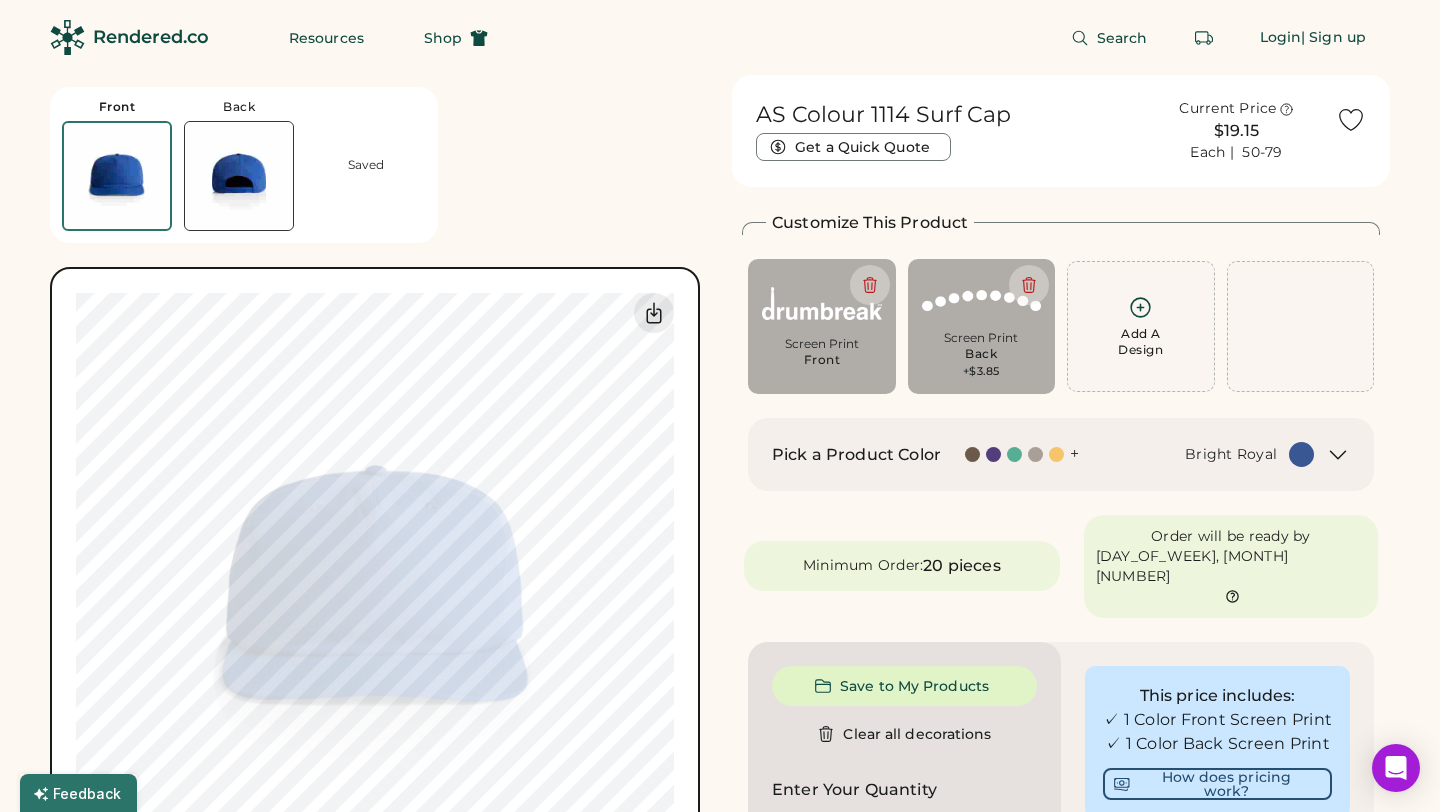 type on "****" 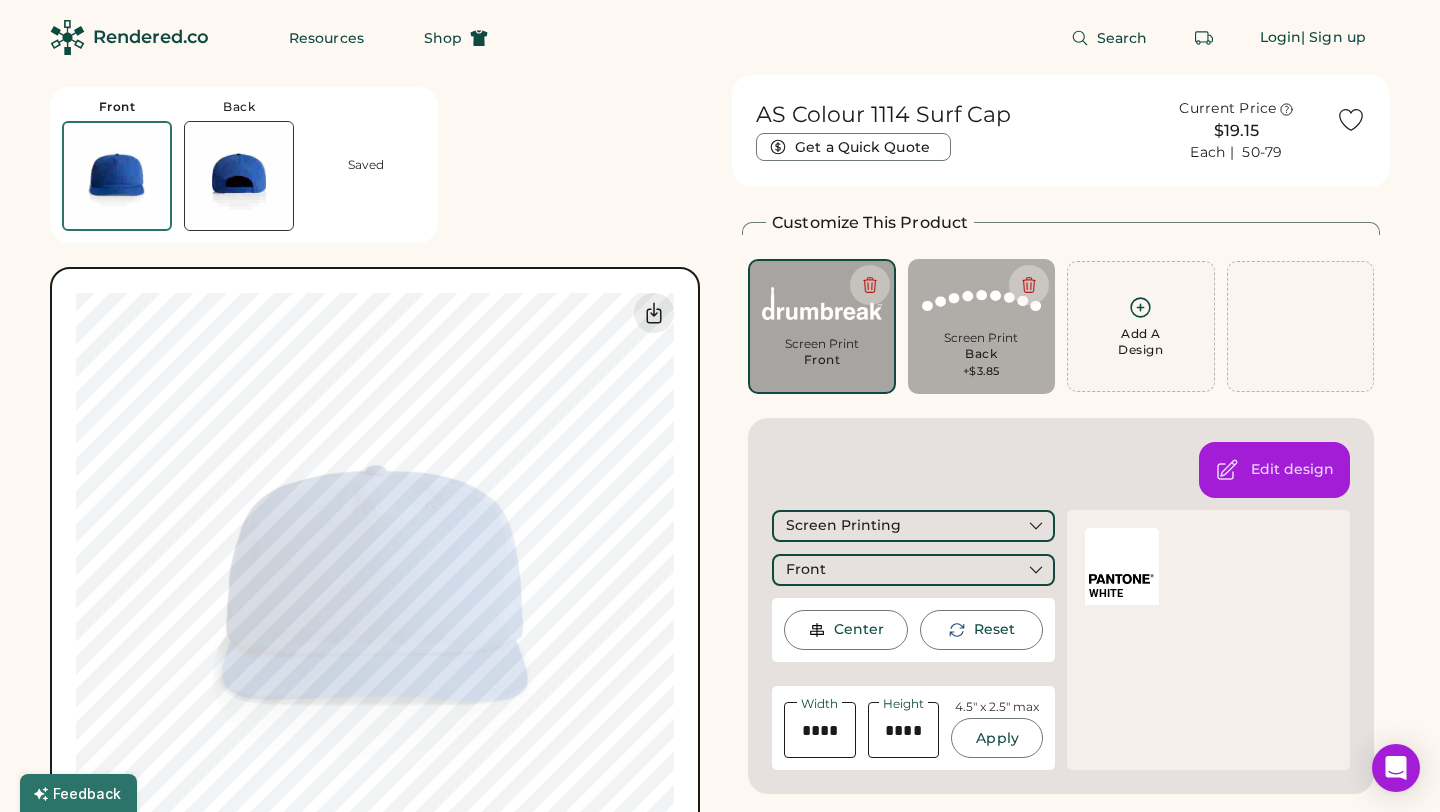 click 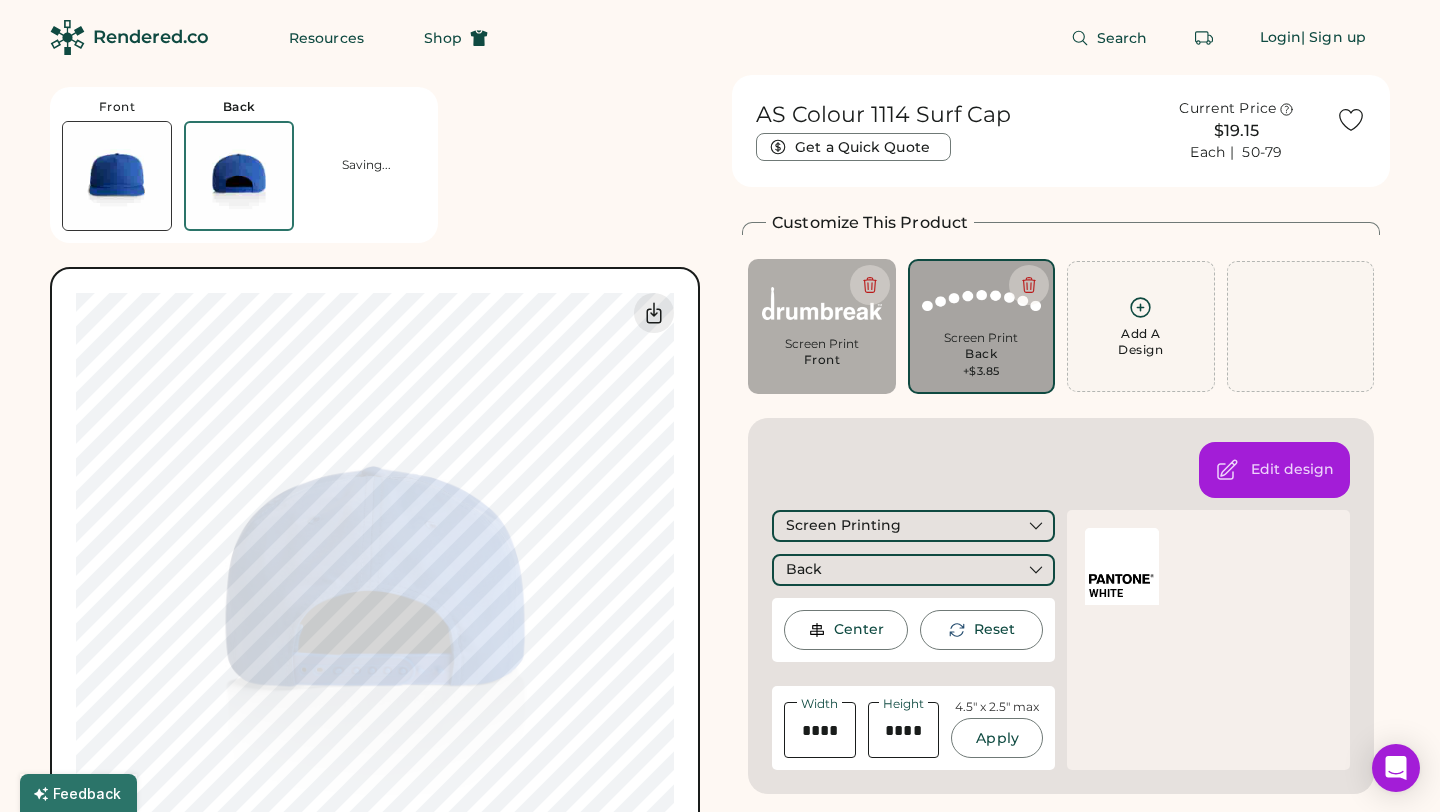 click on "Edit design Screen Printing    Back    Center    Reset Width Height 4.5" x 2.5" max Apply Maximum Print Size Exceeded Resize to fit WHITE" at bounding box center [1061, 606] 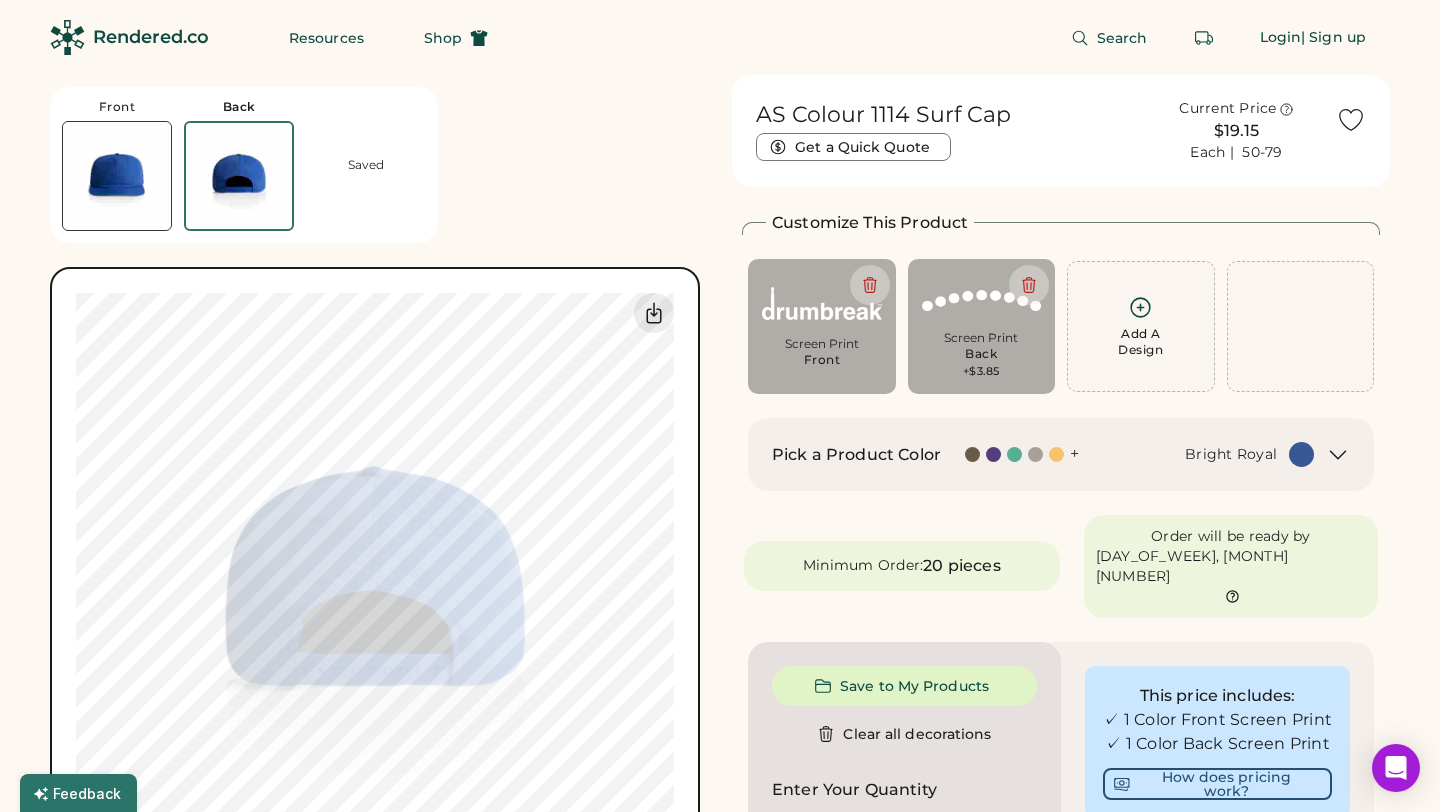 click 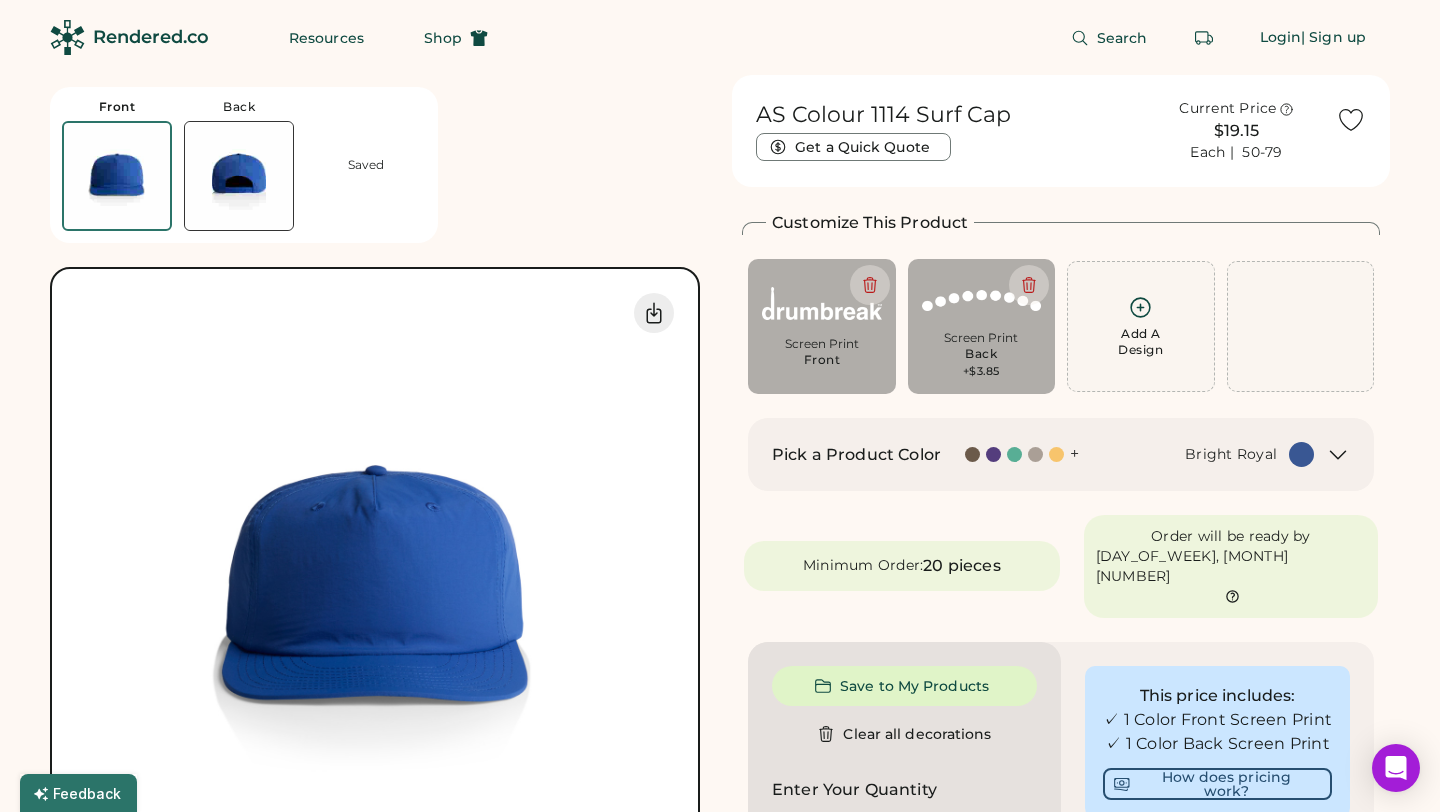 type on "****" 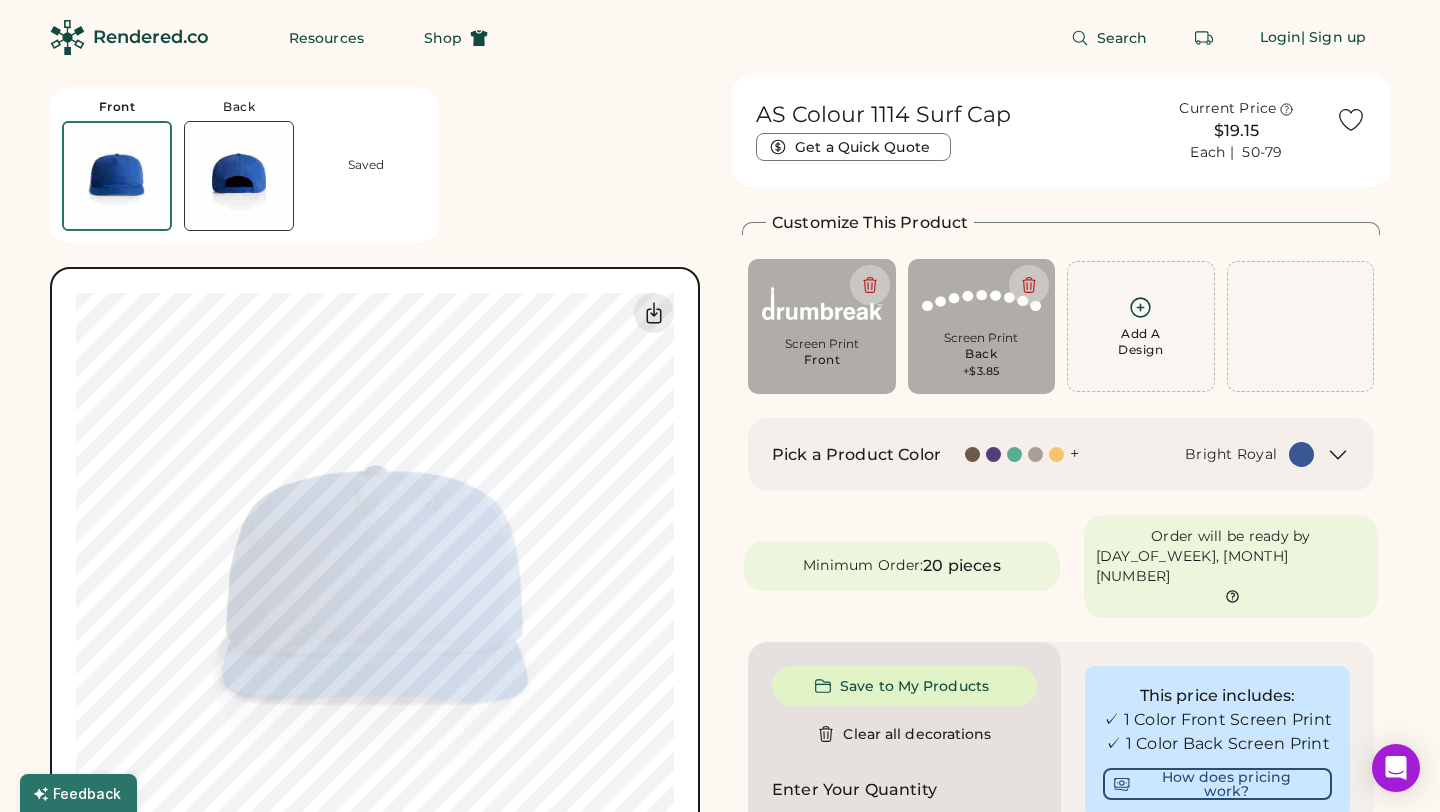 click on "Screen Print" at bounding box center (982, 338) 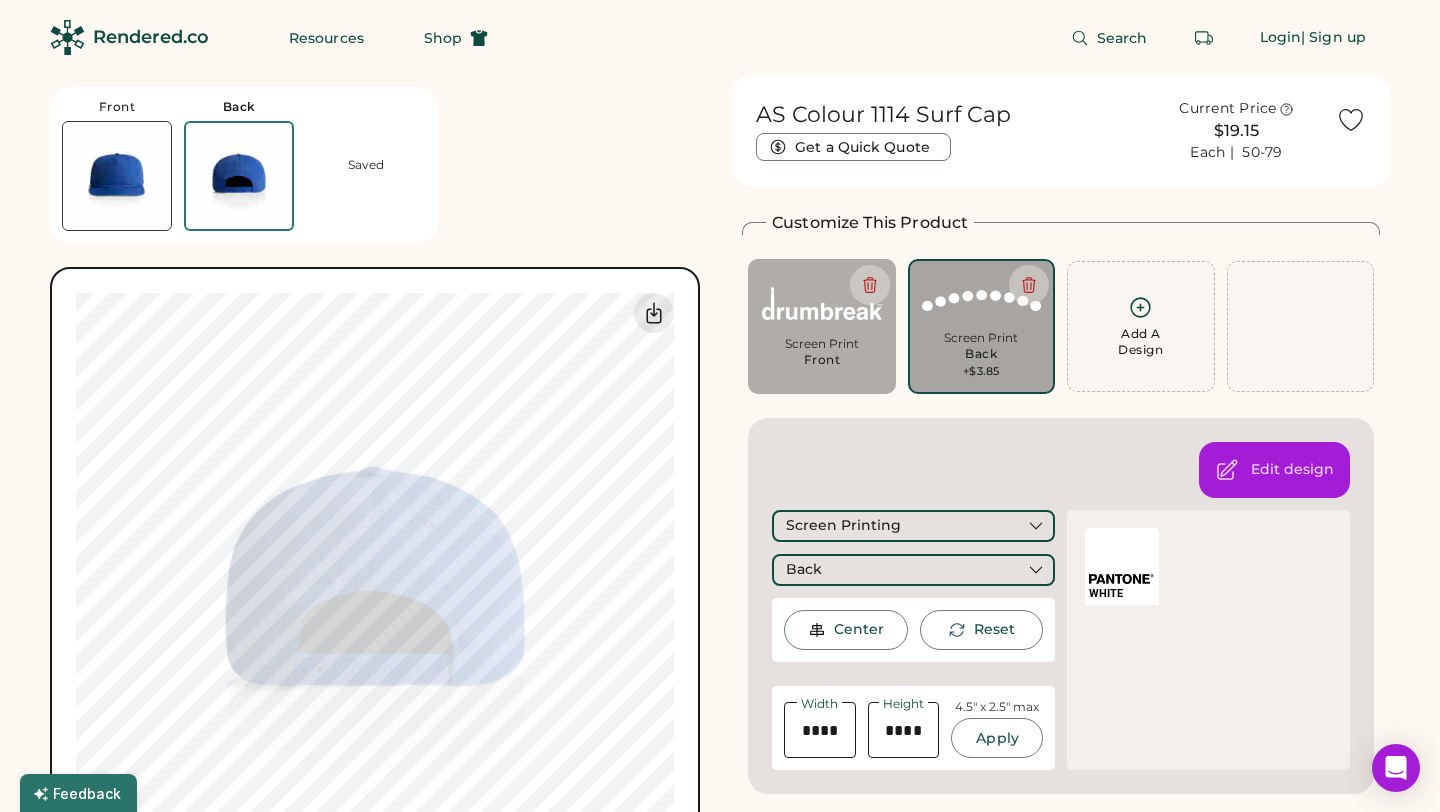 click on "Switch to back    My uploaded designs Upload new design
SVG, Ai, PDF, EPS, PSD Non-preferred files:
PNG, JPG, TIFF Max File Size: 25MB    Guidelines are approximate; our team will confirm the correct placement. Switch to Front    My uploaded designs Upload Your Design
Ai, PDF, EPS, SVG, PSD Non-preferred files:
PNG, JPG, TIFF Max File Size: 25MB 100% 100%    Guidelines are approximate; our team will confirm the correct placement." at bounding box center [375, 592] 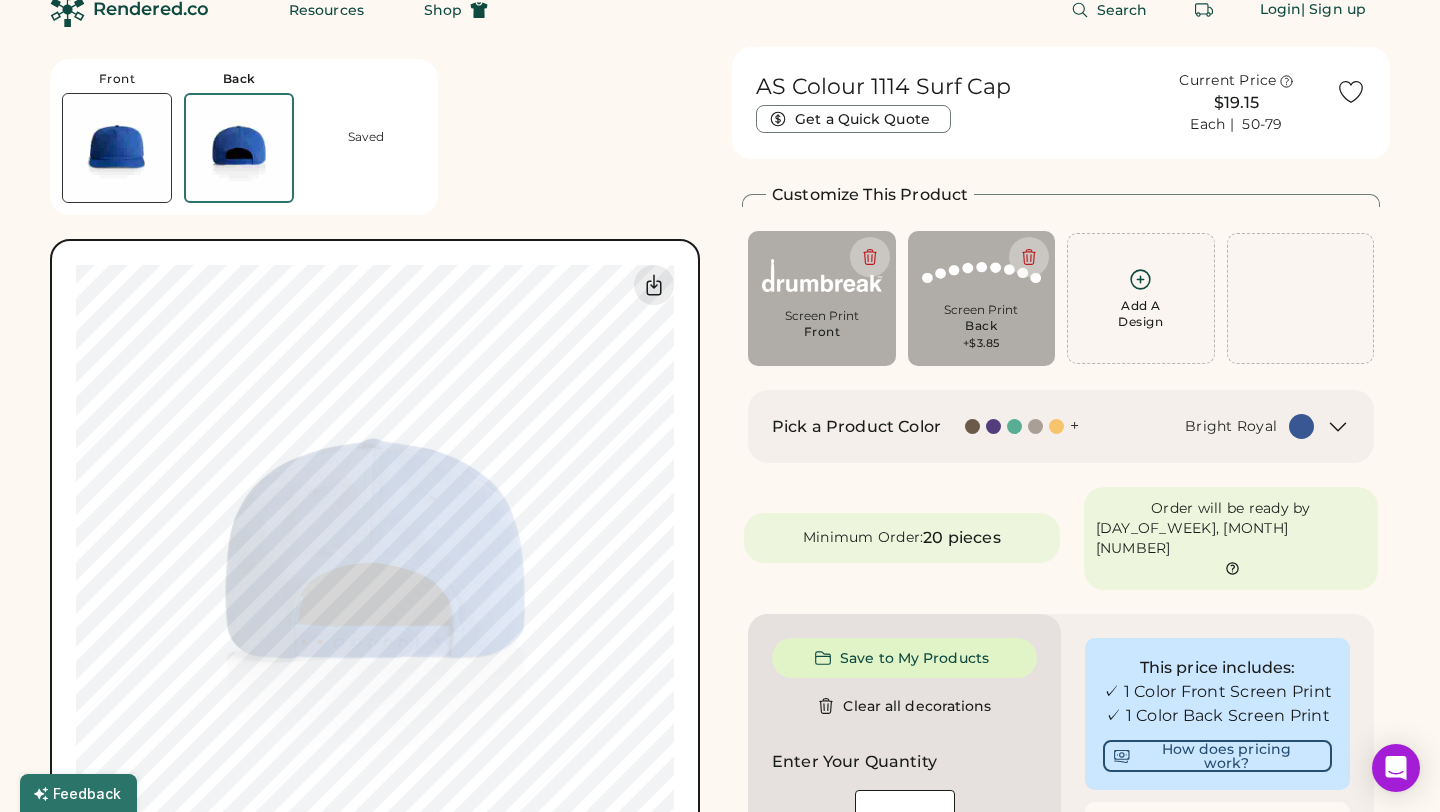 scroll, scrollTop: 0, scrollLeft: 0, axis: both 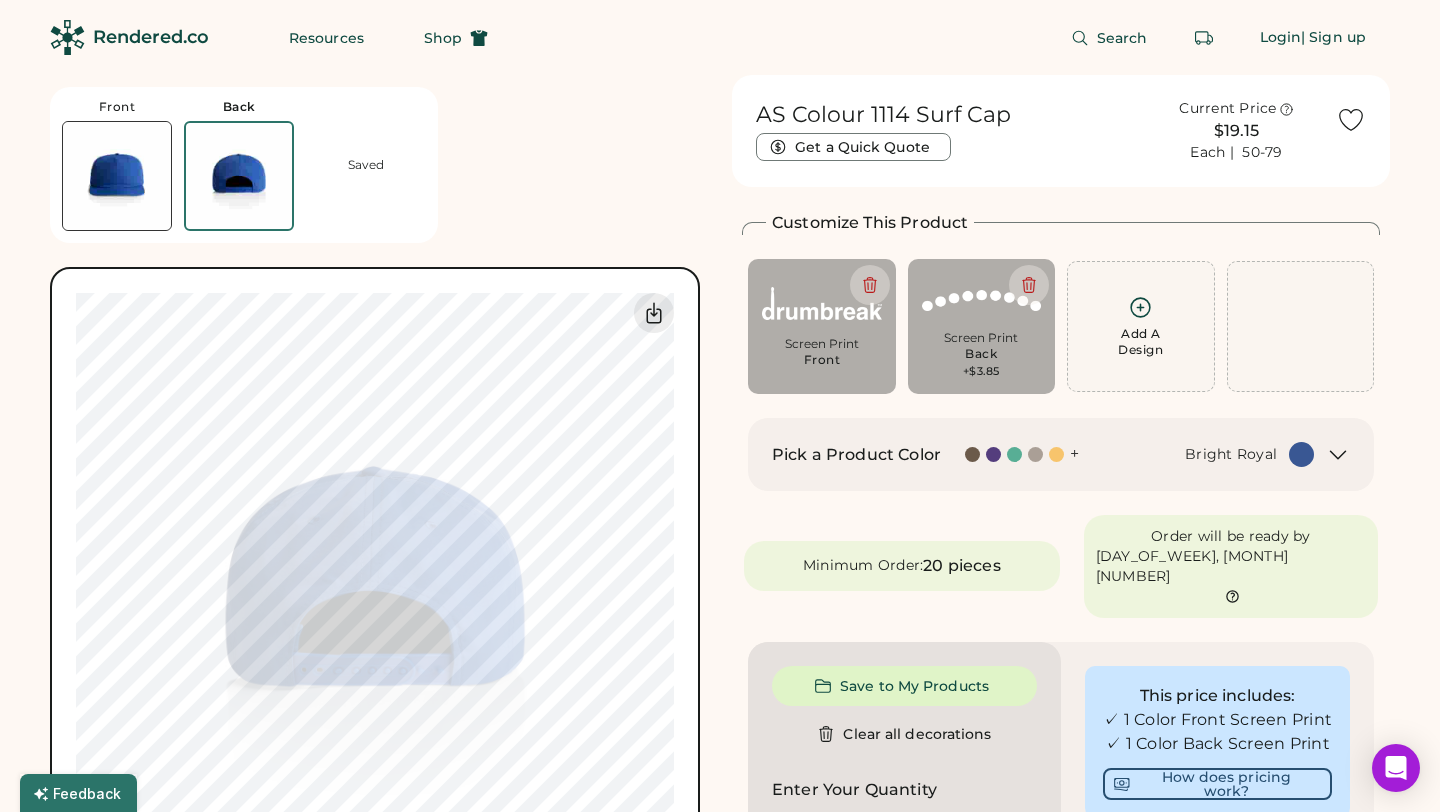 click on "Screen Print Front" at bounding box center [822, 358] 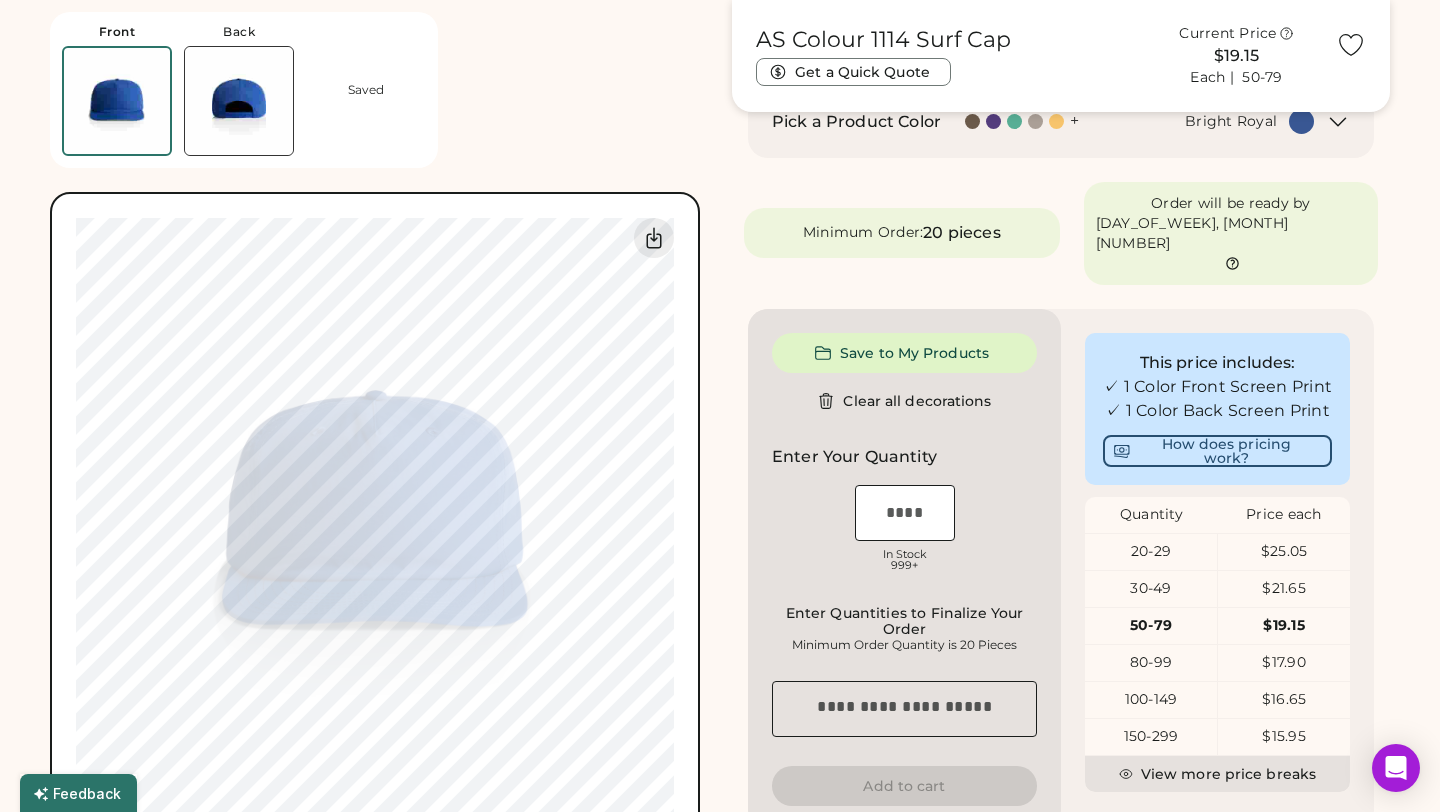 scroll, scrollTop: 340, scrollLeft: 0, axis: vertical 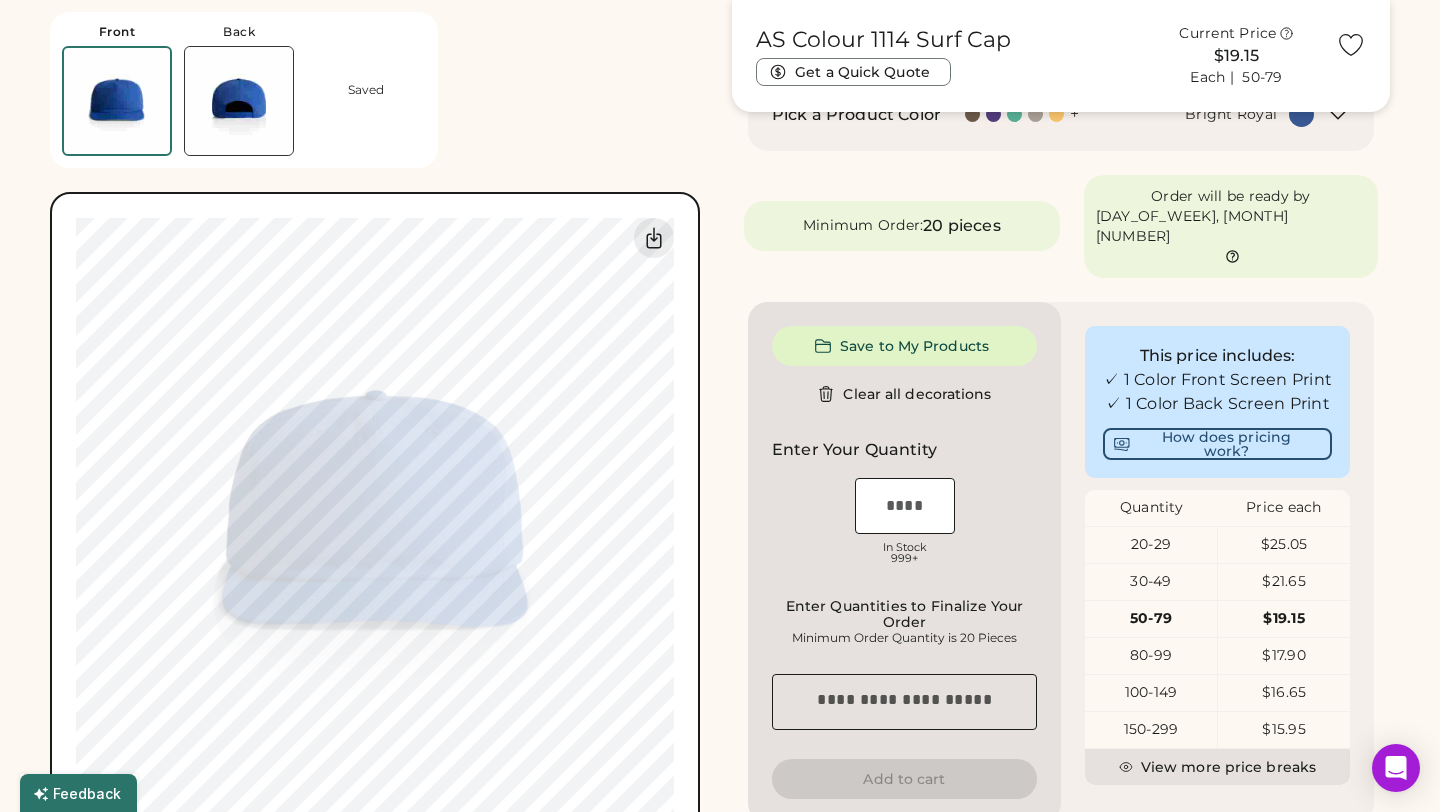 click at bounding box center [905, 506] 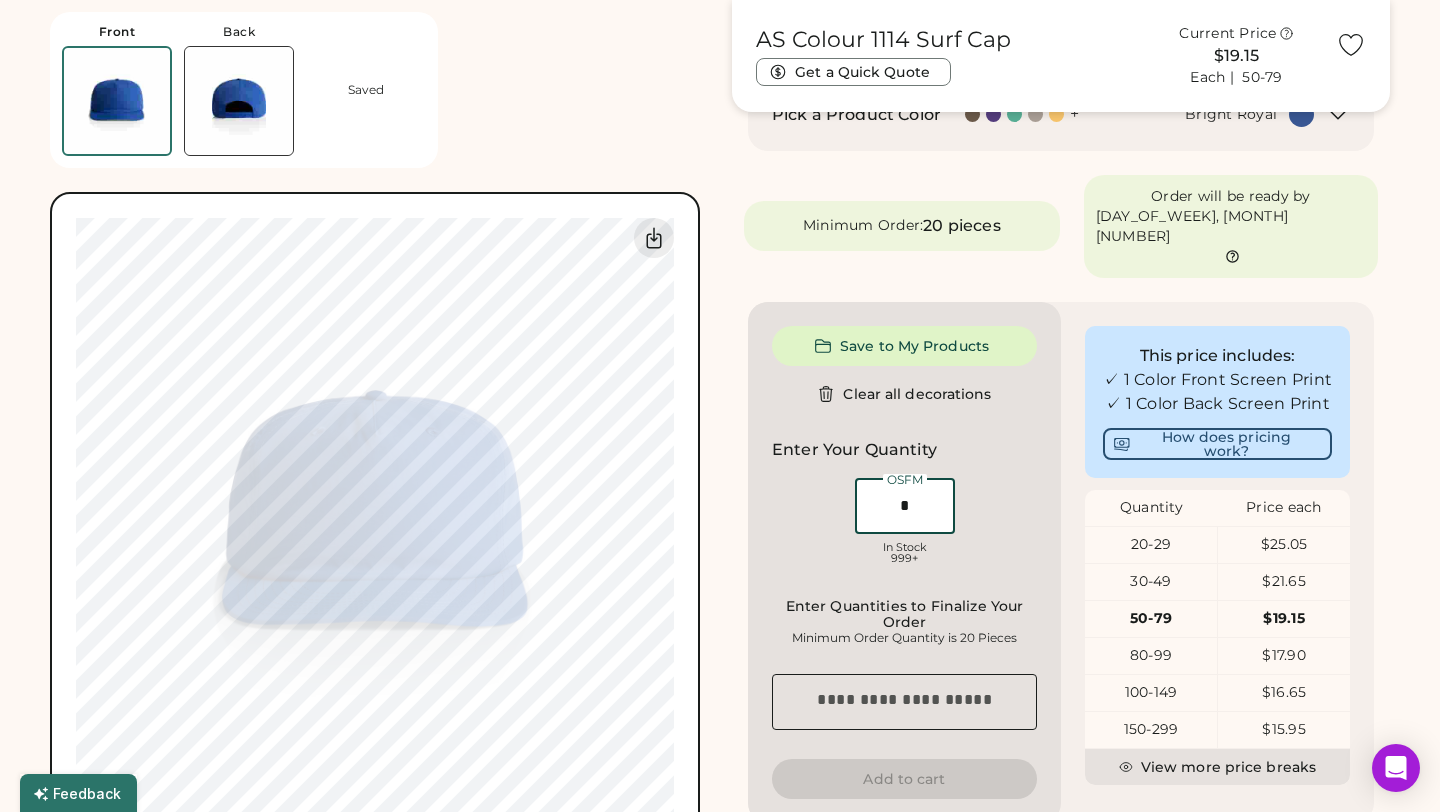 type on "**" 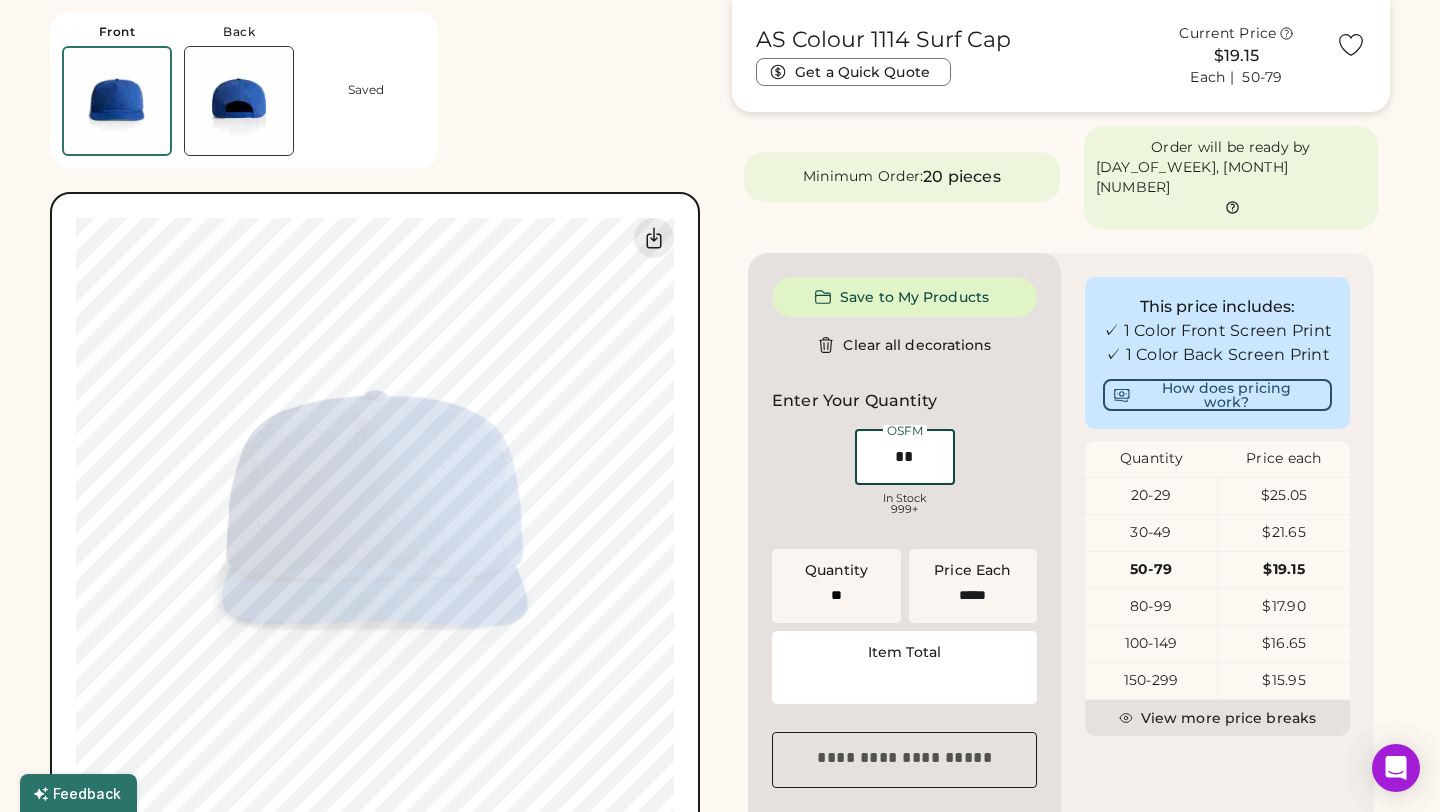 type on "******" 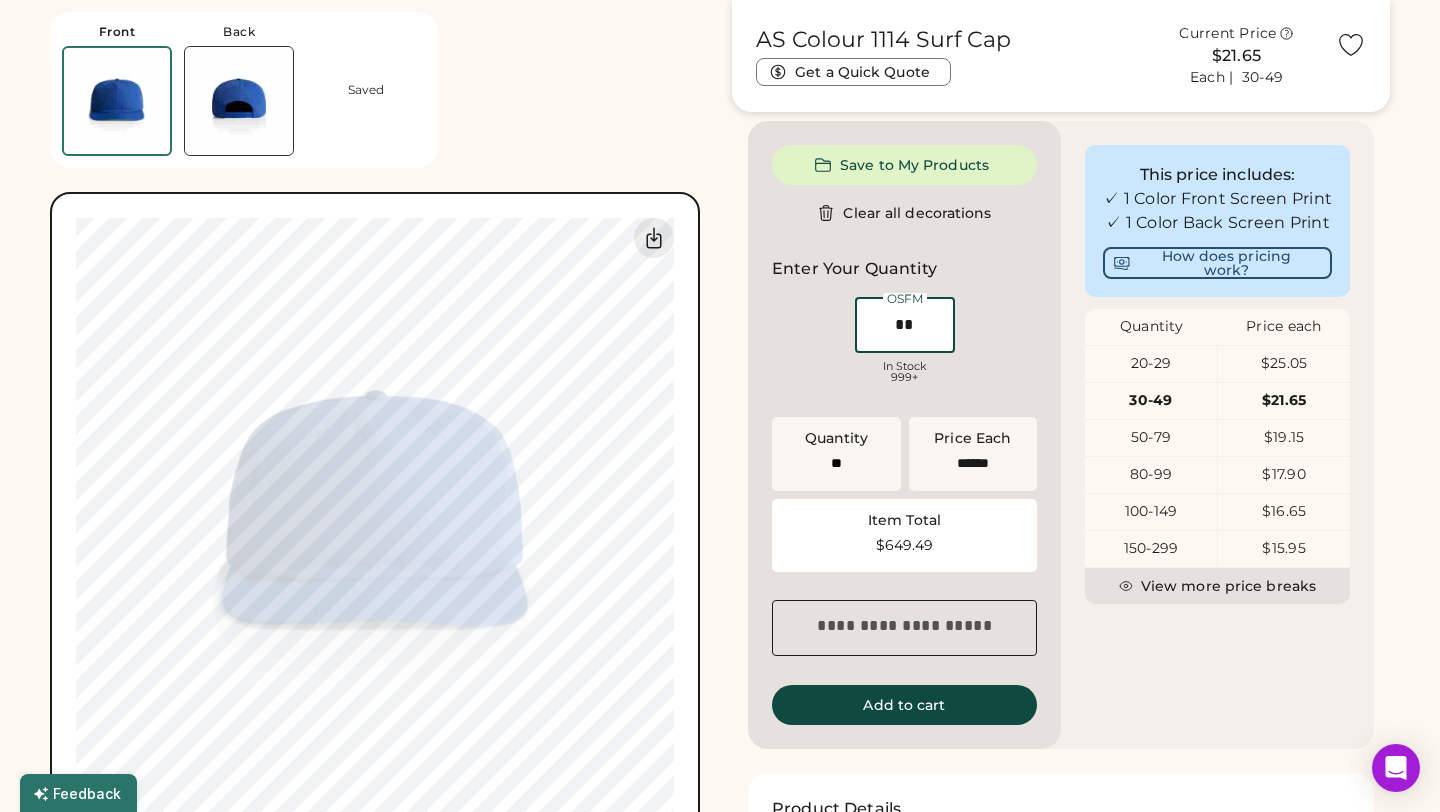 scroll, scrollTop: 522, scrollLeft: 0, axis: vertical 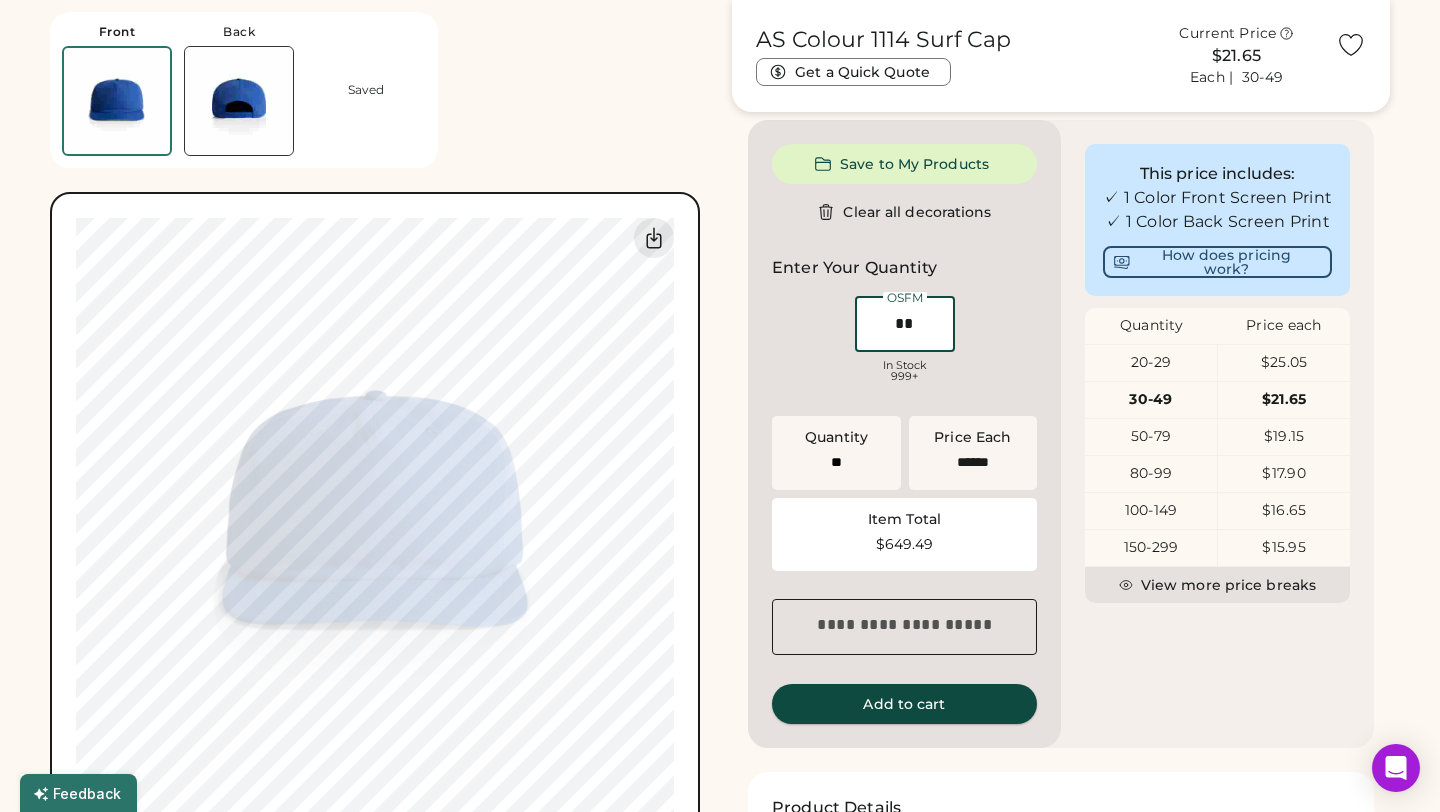 type on "**" 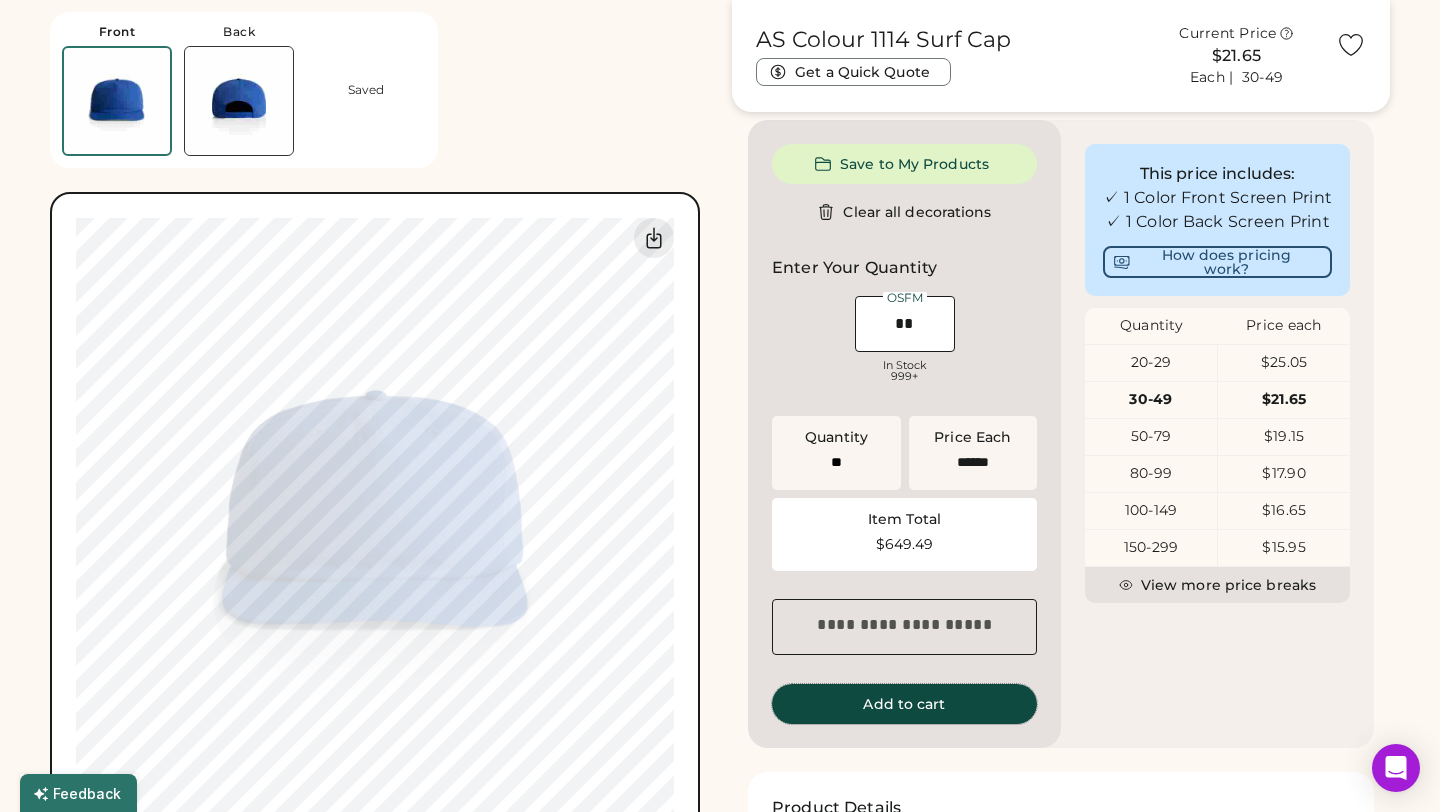 click on "Add to cart" at bounding box center (904, 704) 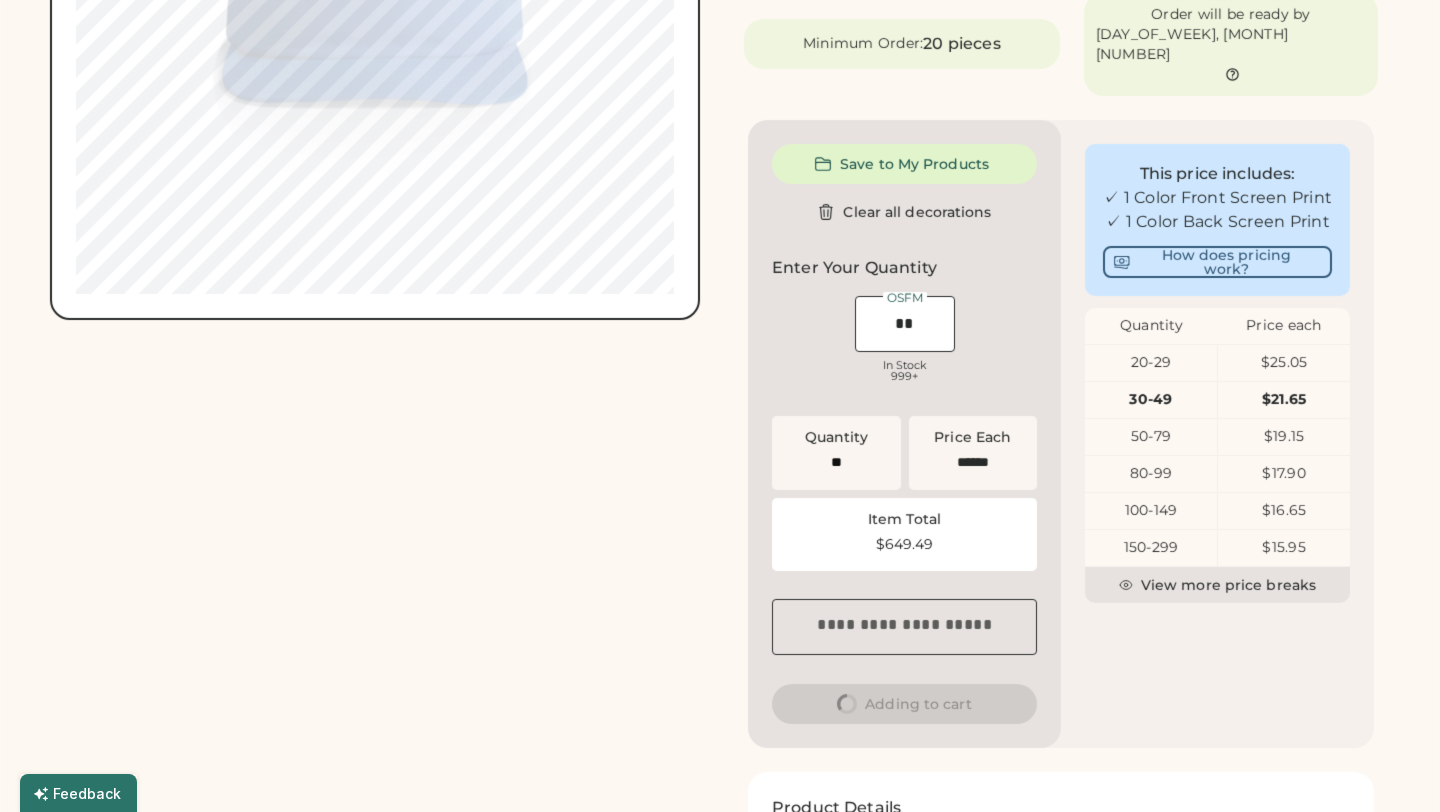 scroll, scrollTop: 0, scrollLeft: 0, axis: both 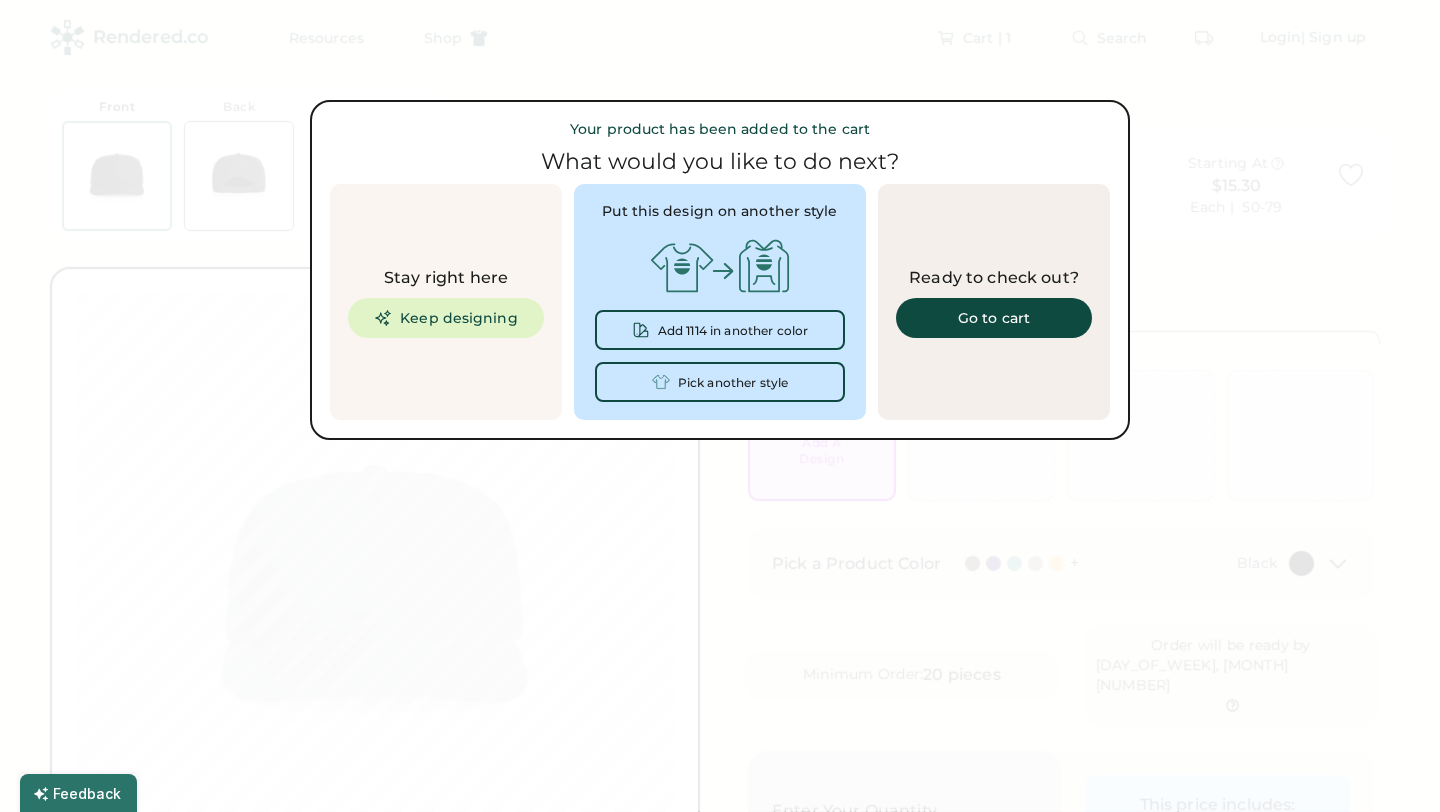type 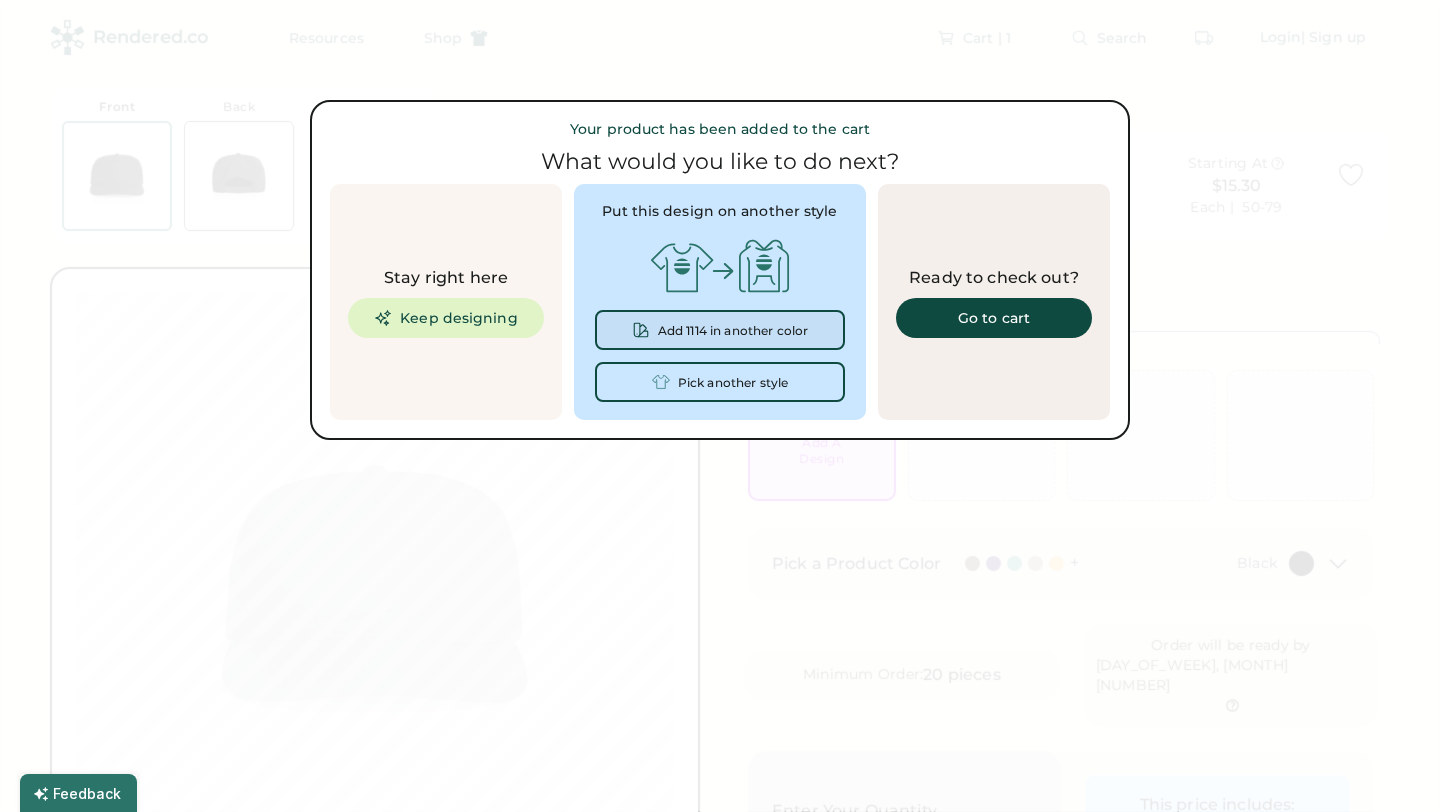 click on "Add 1114 in another color" at bounding box center (733, 331) 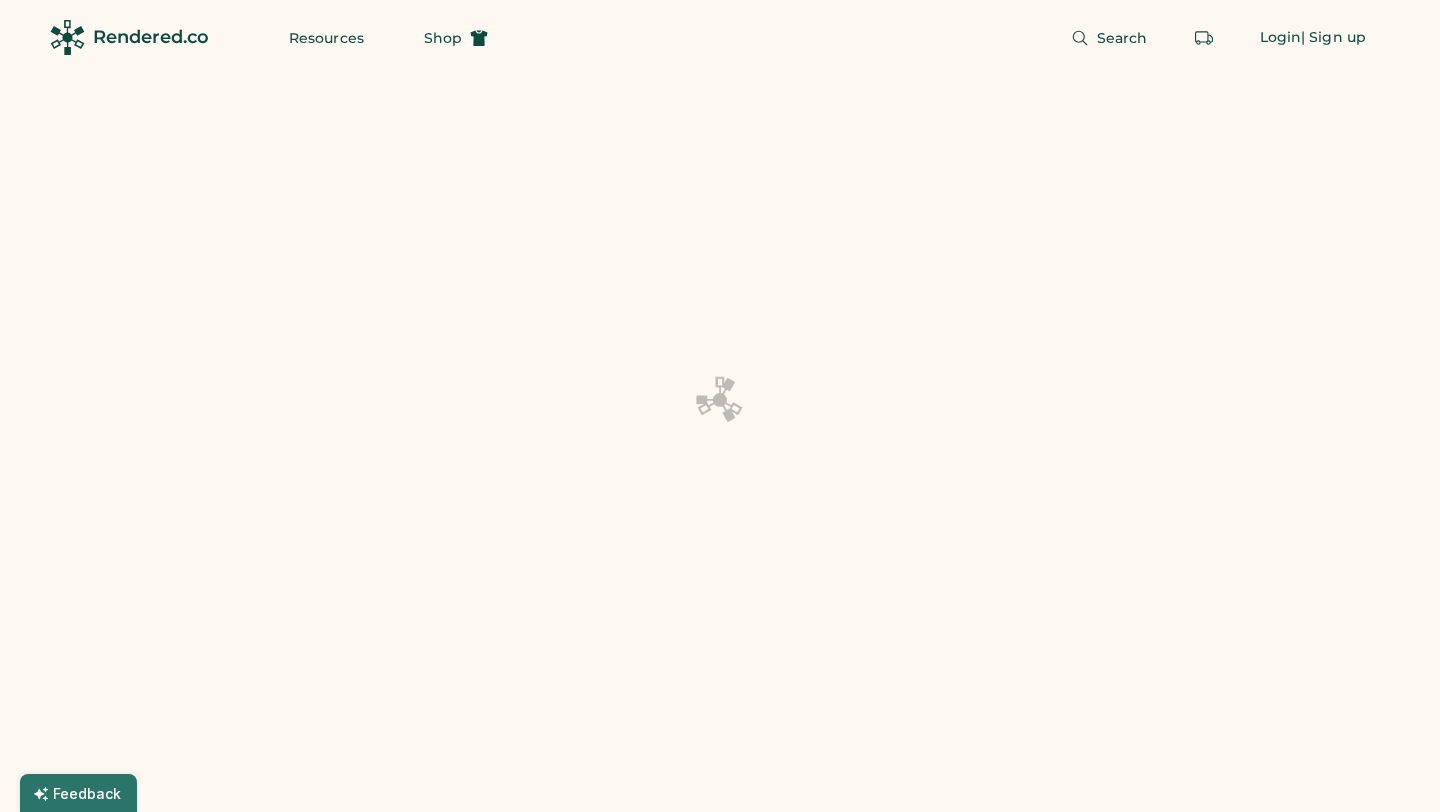 scroll, scrollTop: 0, scrollLeft: 0, axis: both 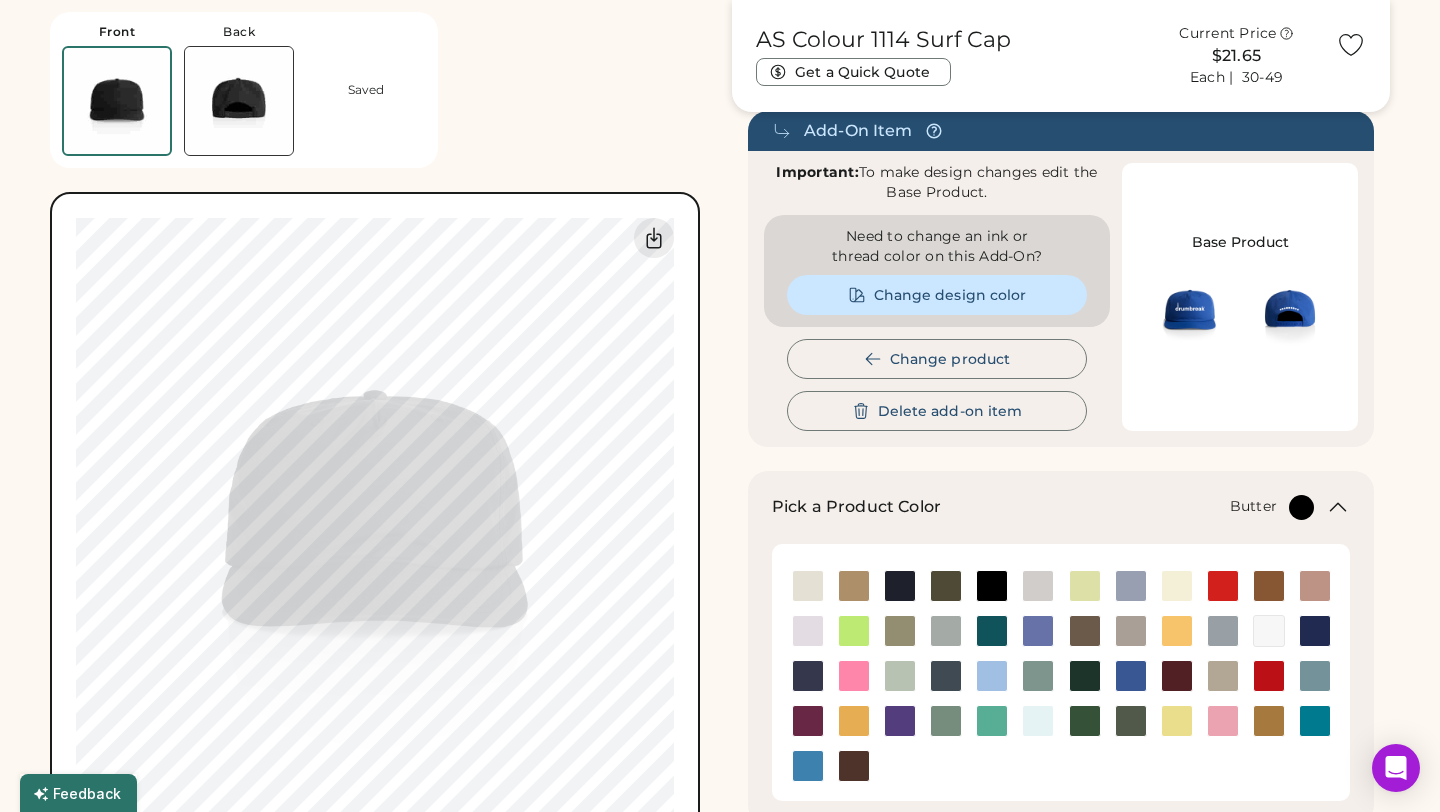 click at bounding box center [1177, 586] 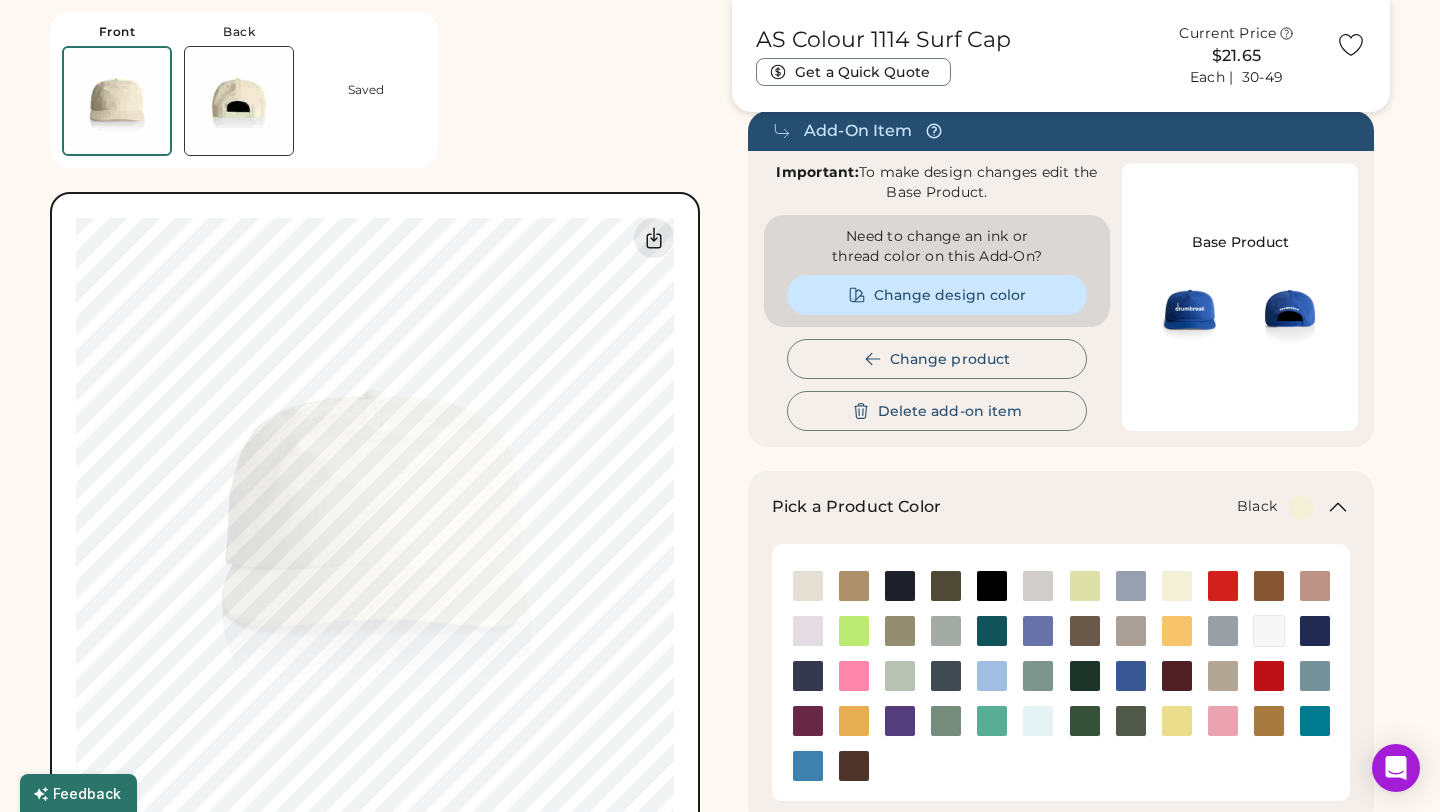 click at bounding box center (992, 586) 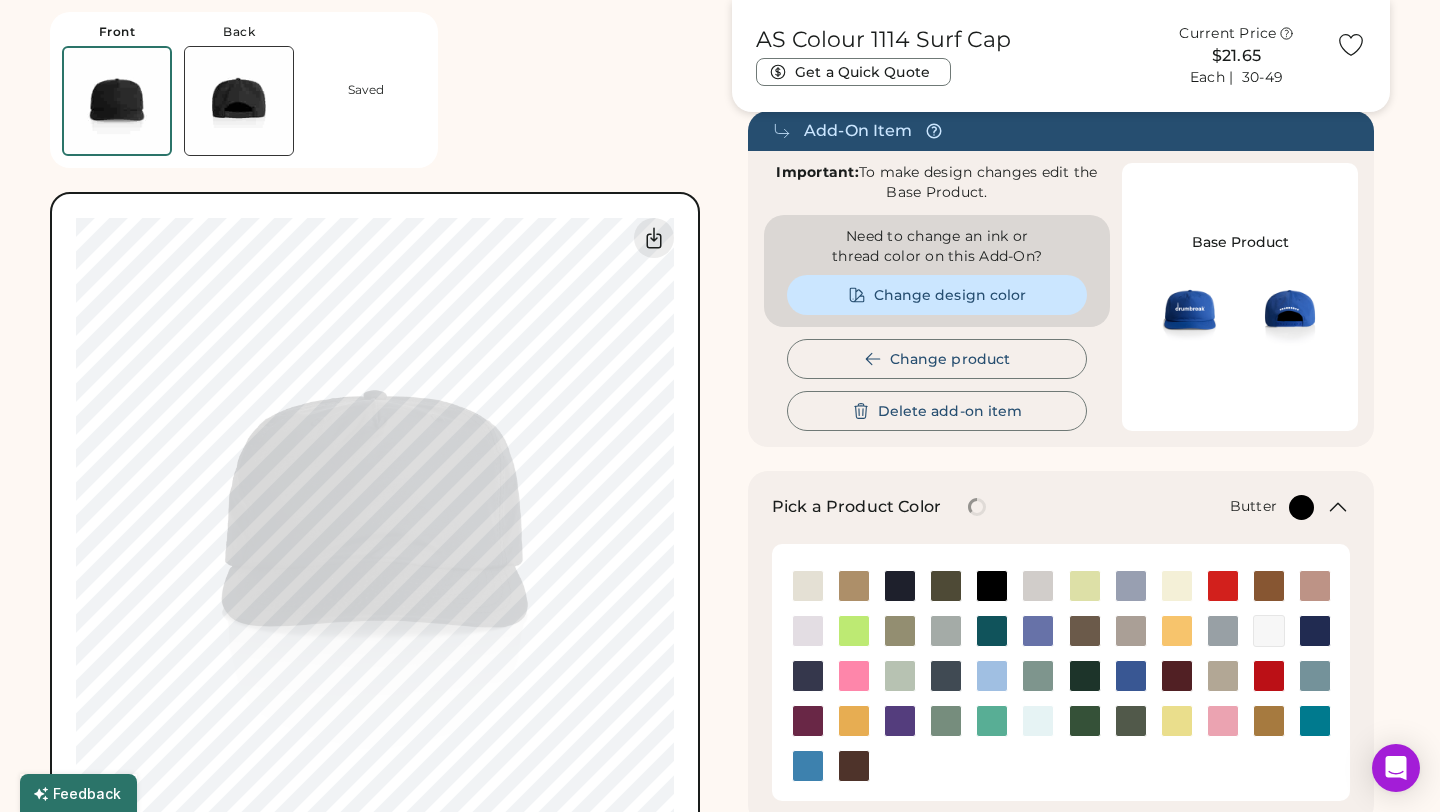 click at bounding box center (1177, 586) 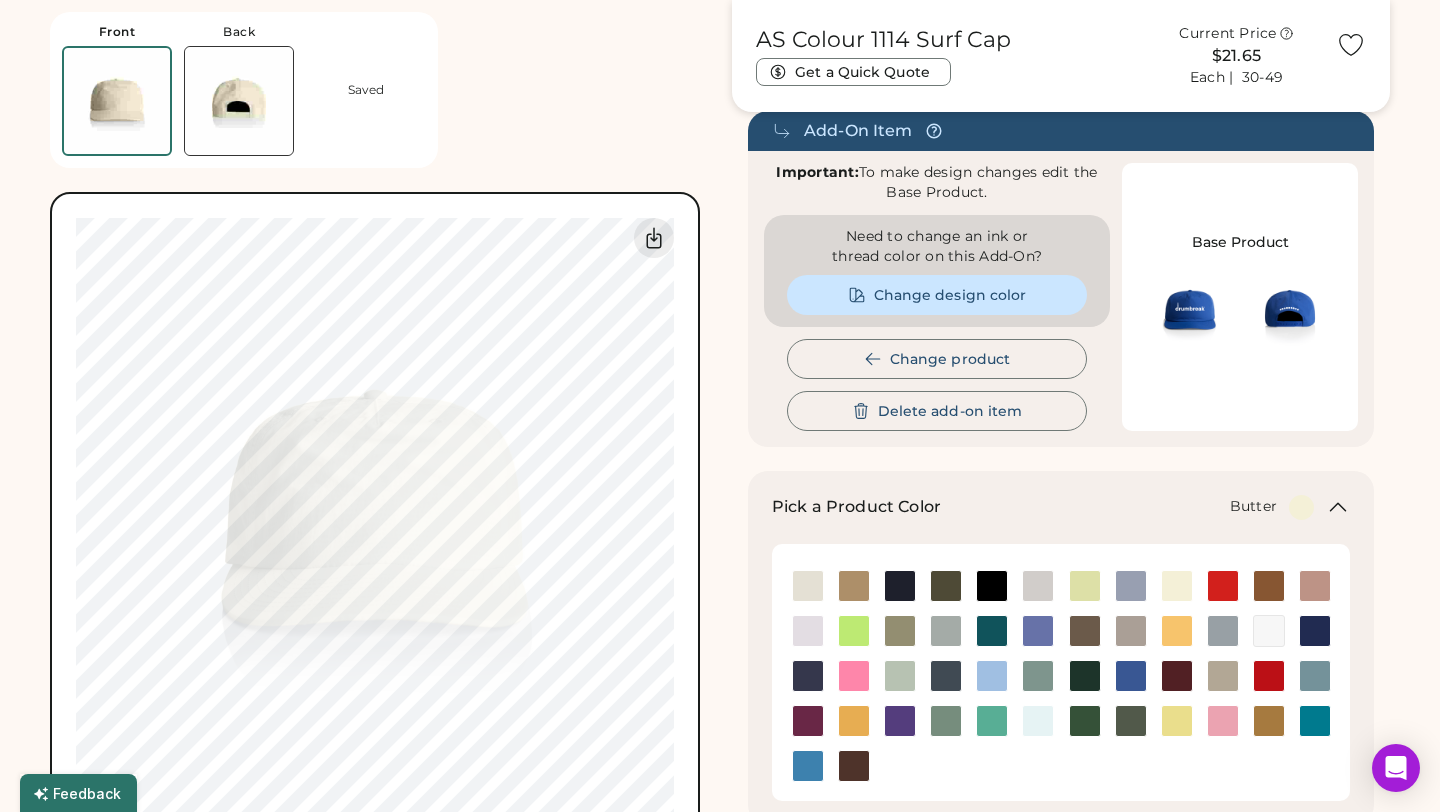 scroll, scrollTop: 0, scrollLeft: 0, axis: both 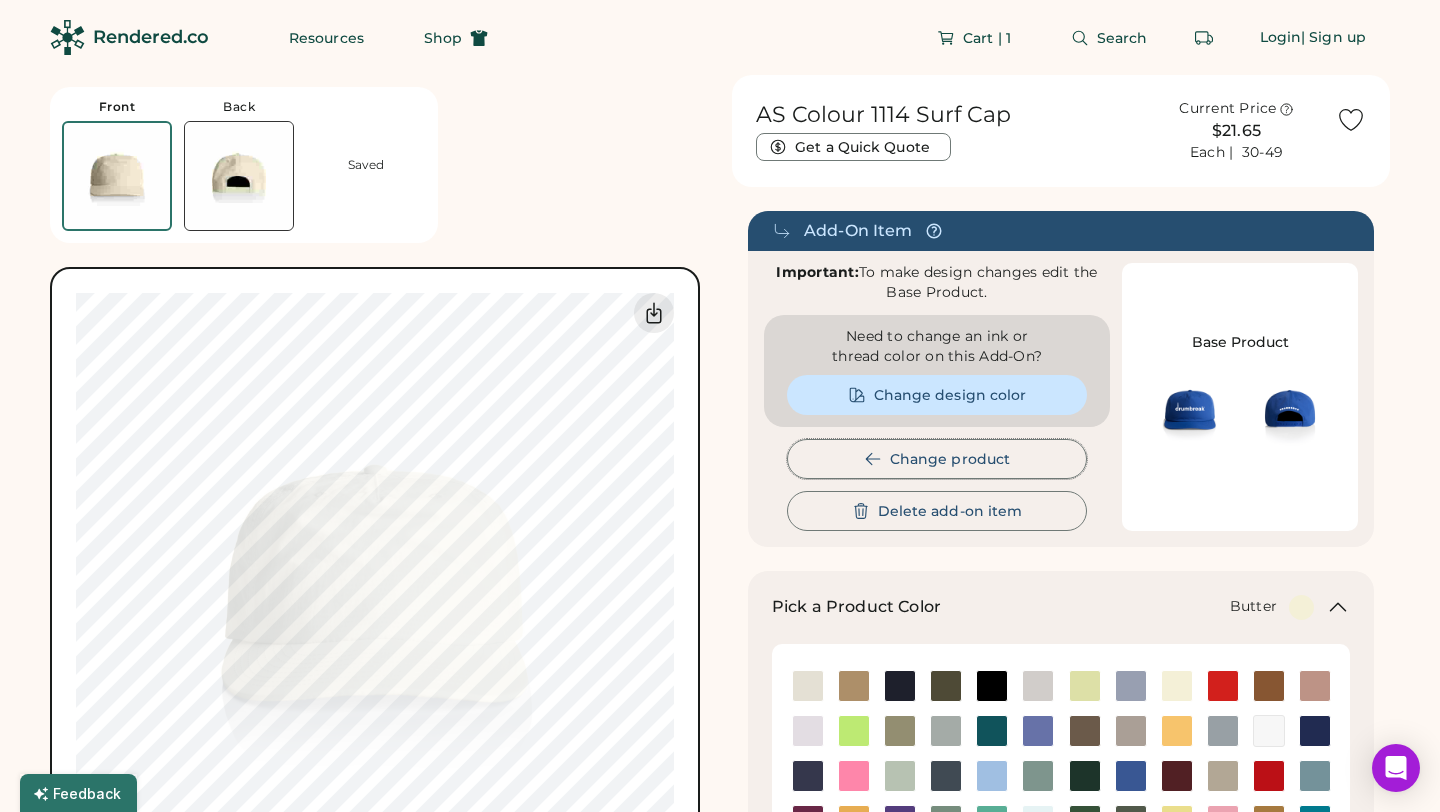 click on "Change product" at bounding box center [937, 459] 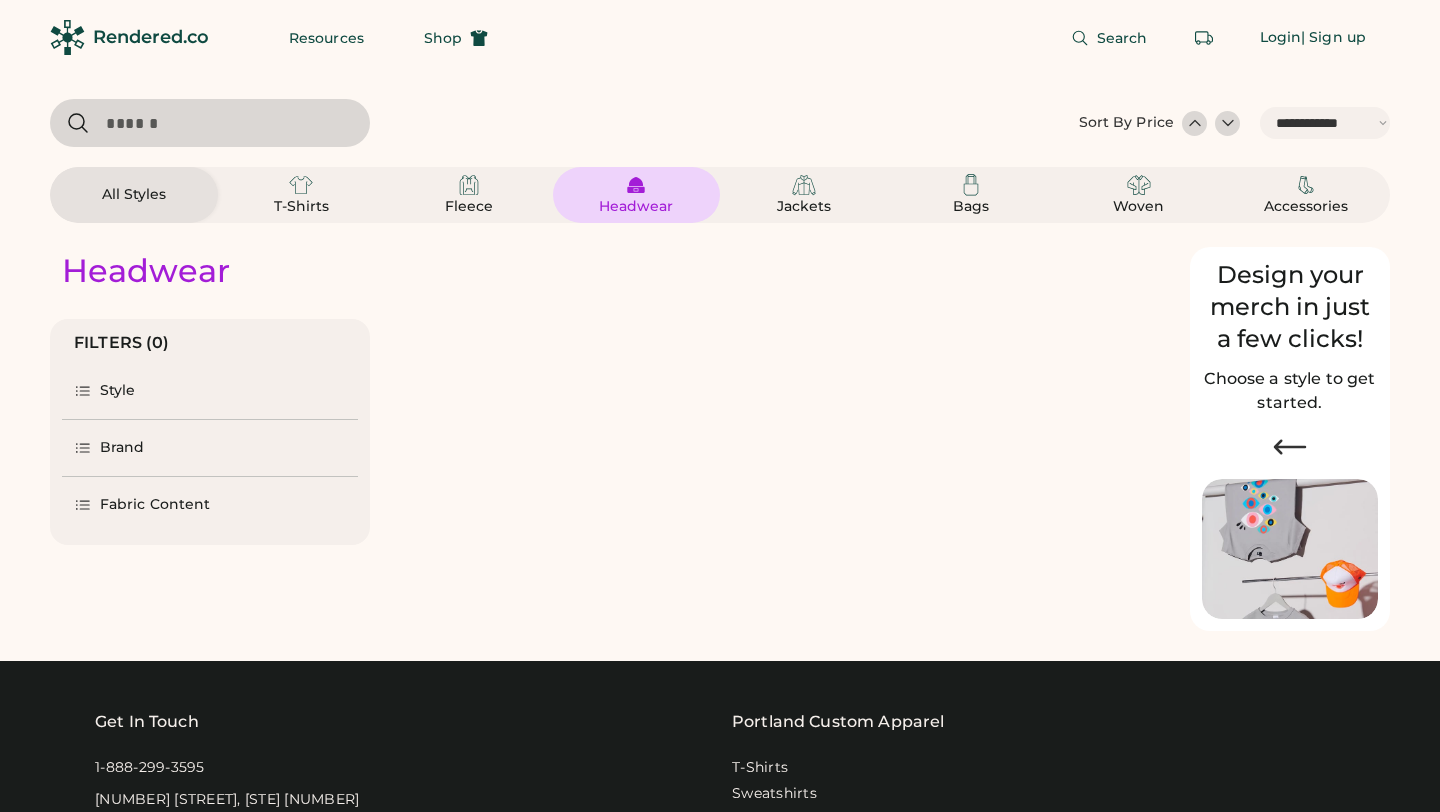 select on "*****" 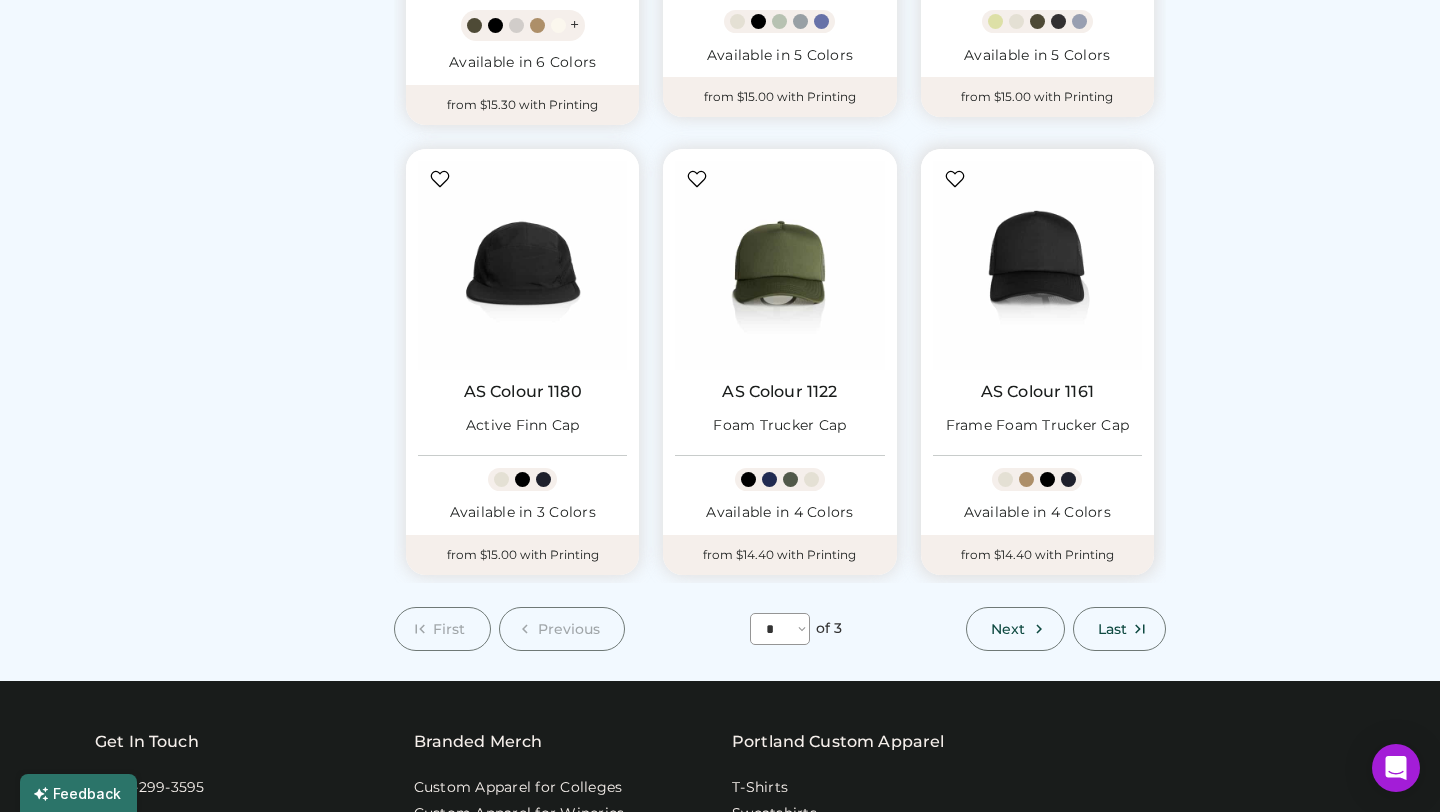 scroll, scrollTop: 1608, scrollLeft: 0, axis: vertical 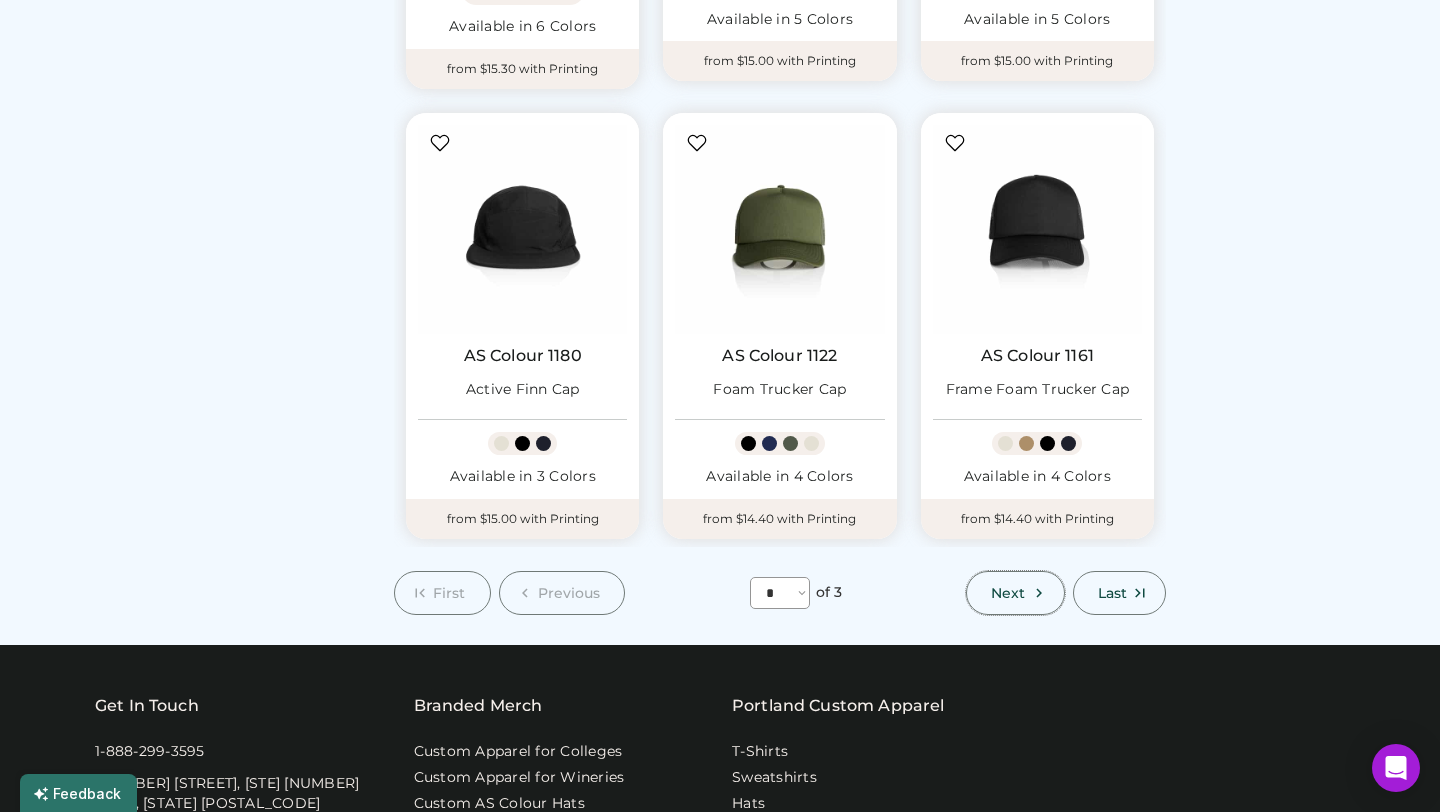 click on "Next" at bounding box center [1008, 593] 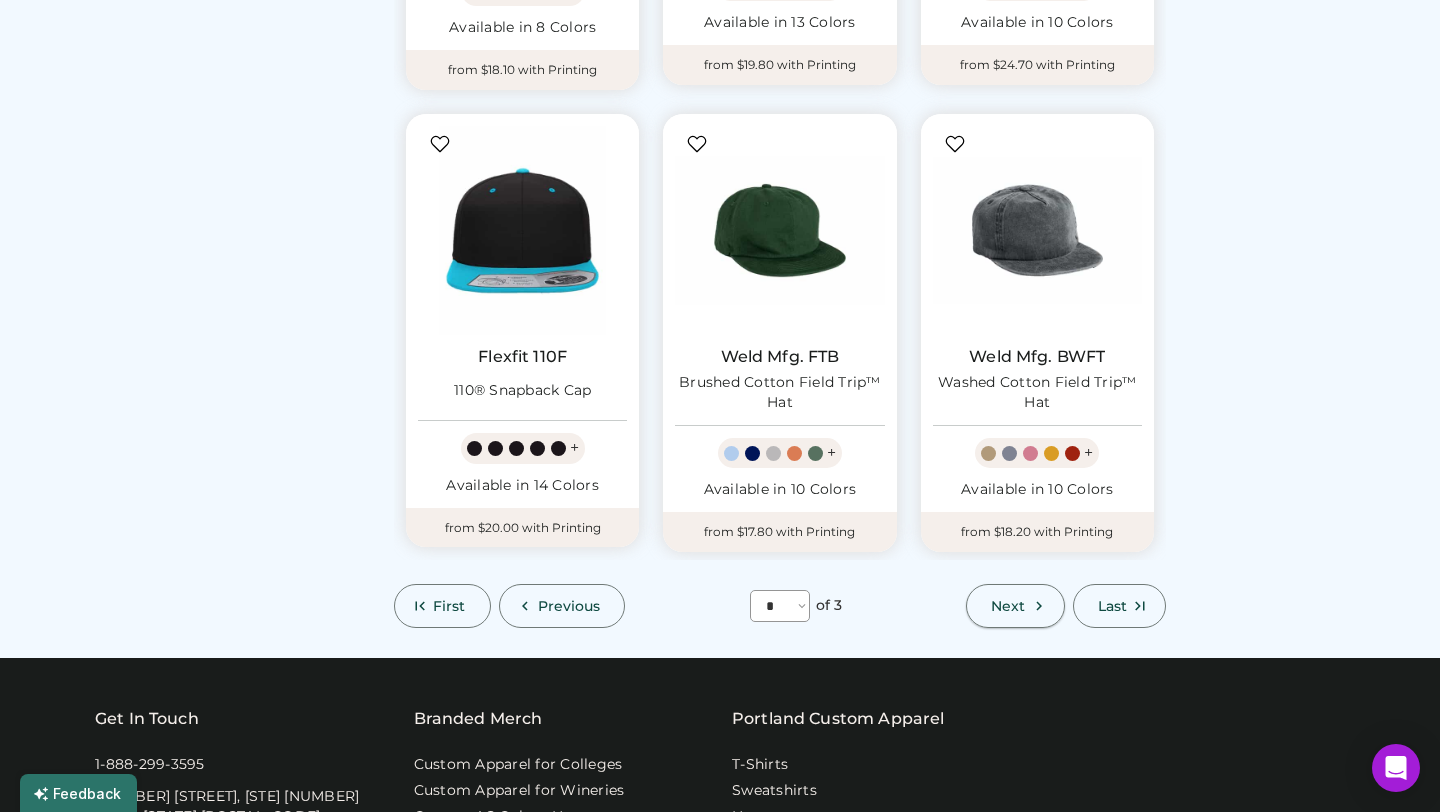 scroll, scrollTop: 1630, scrollLeft: 0, axis: vertical 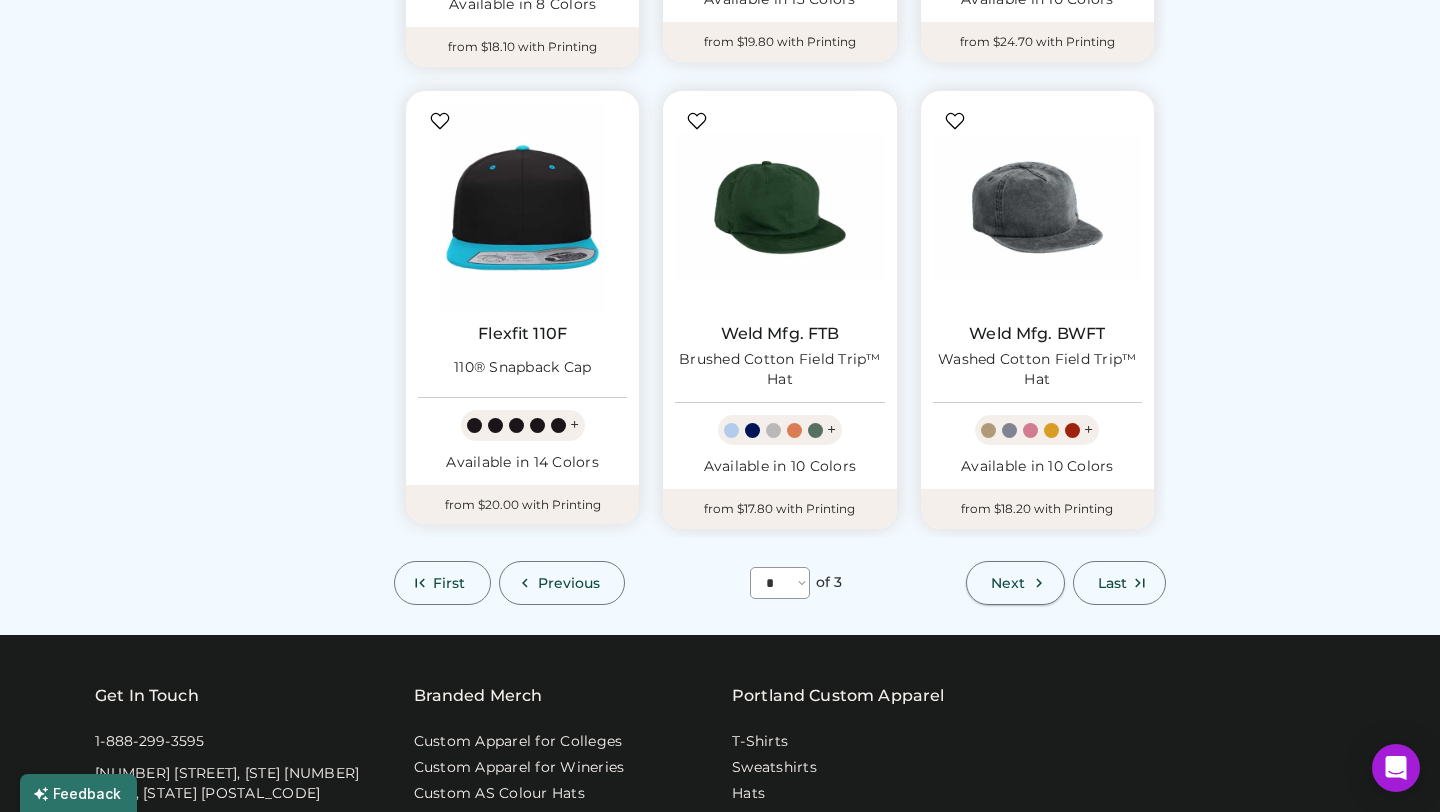 click on "Next" at bounding box center (1015, 583) 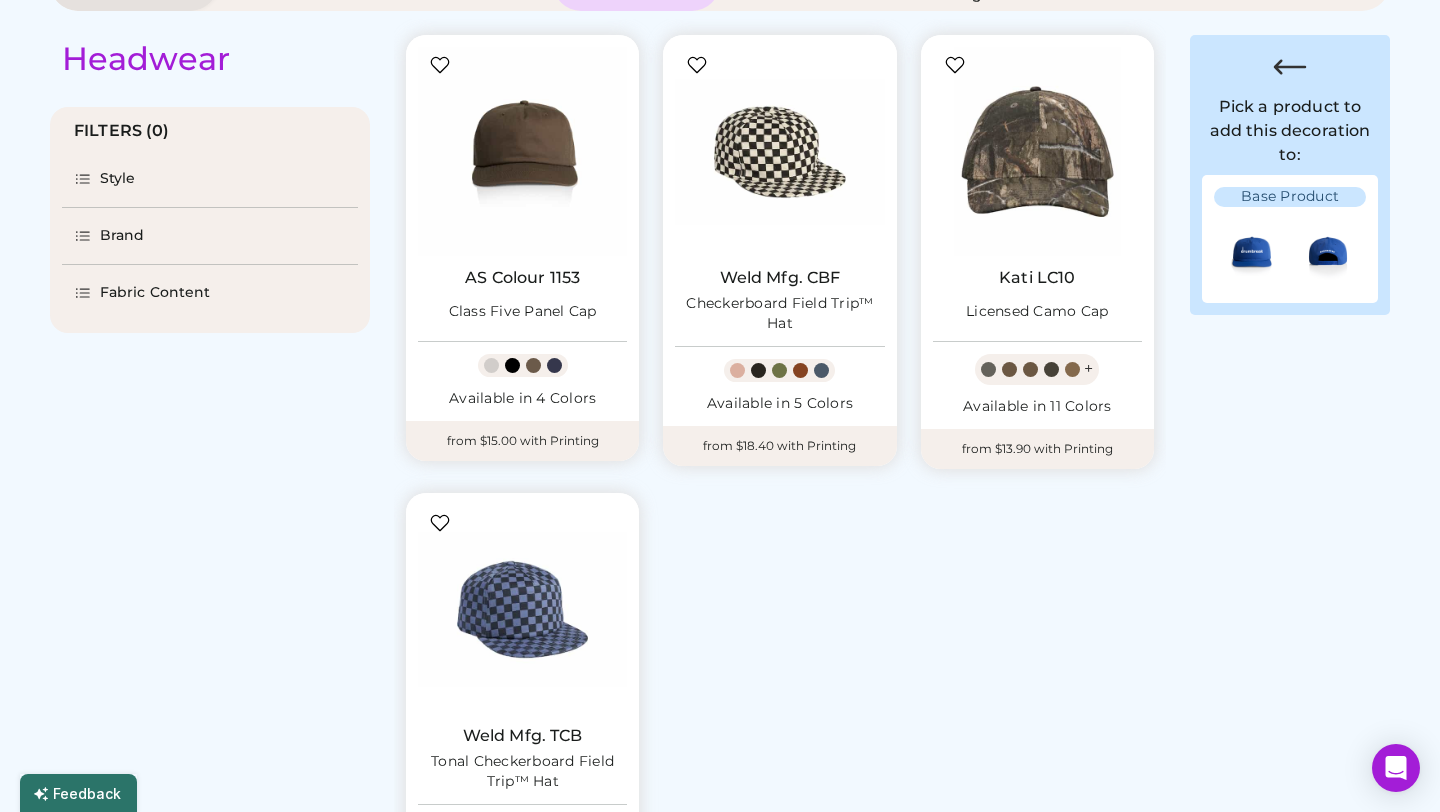 scroll, scrollTop: 305, scrollLeft: 0, axis: vertical 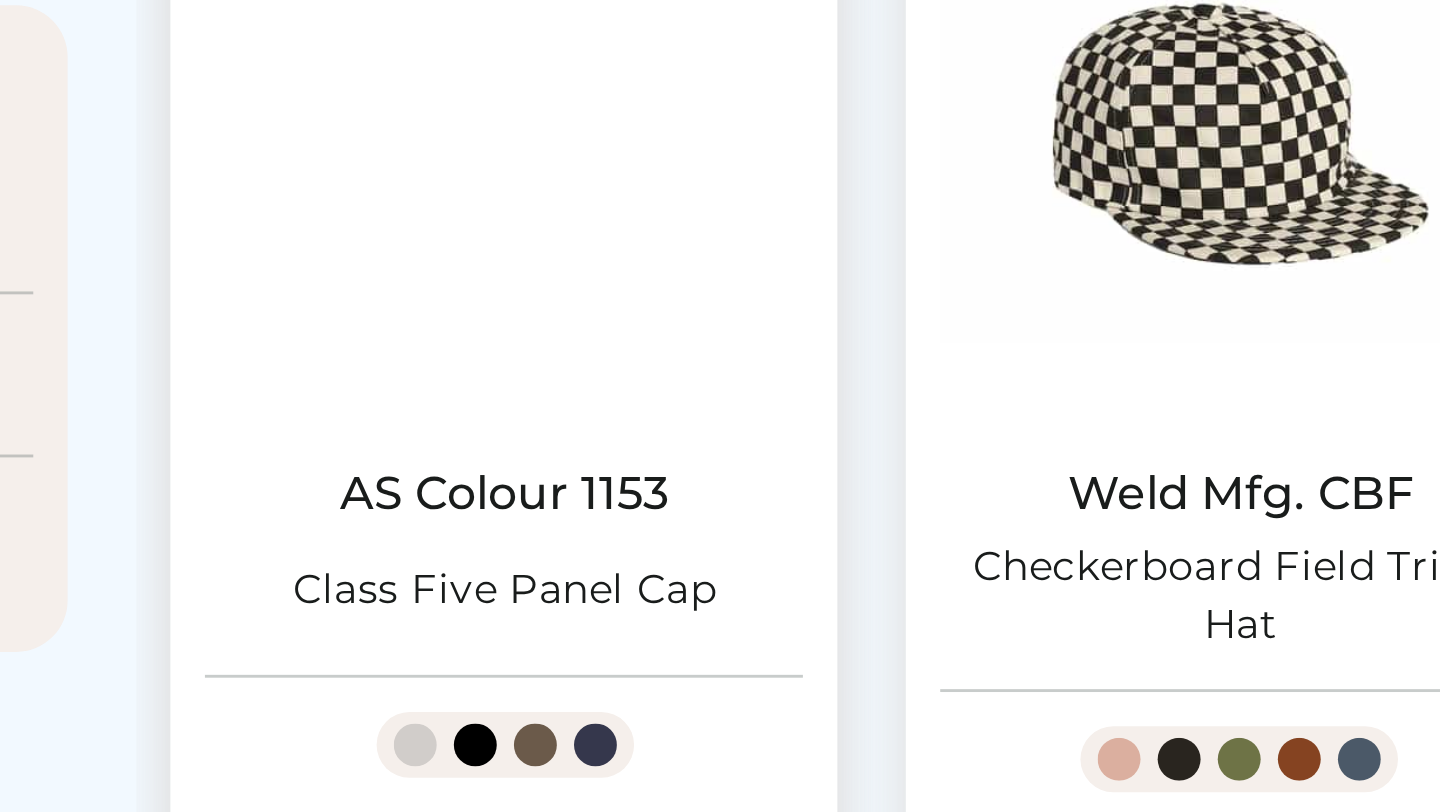 click at bounding box center (522, 154) 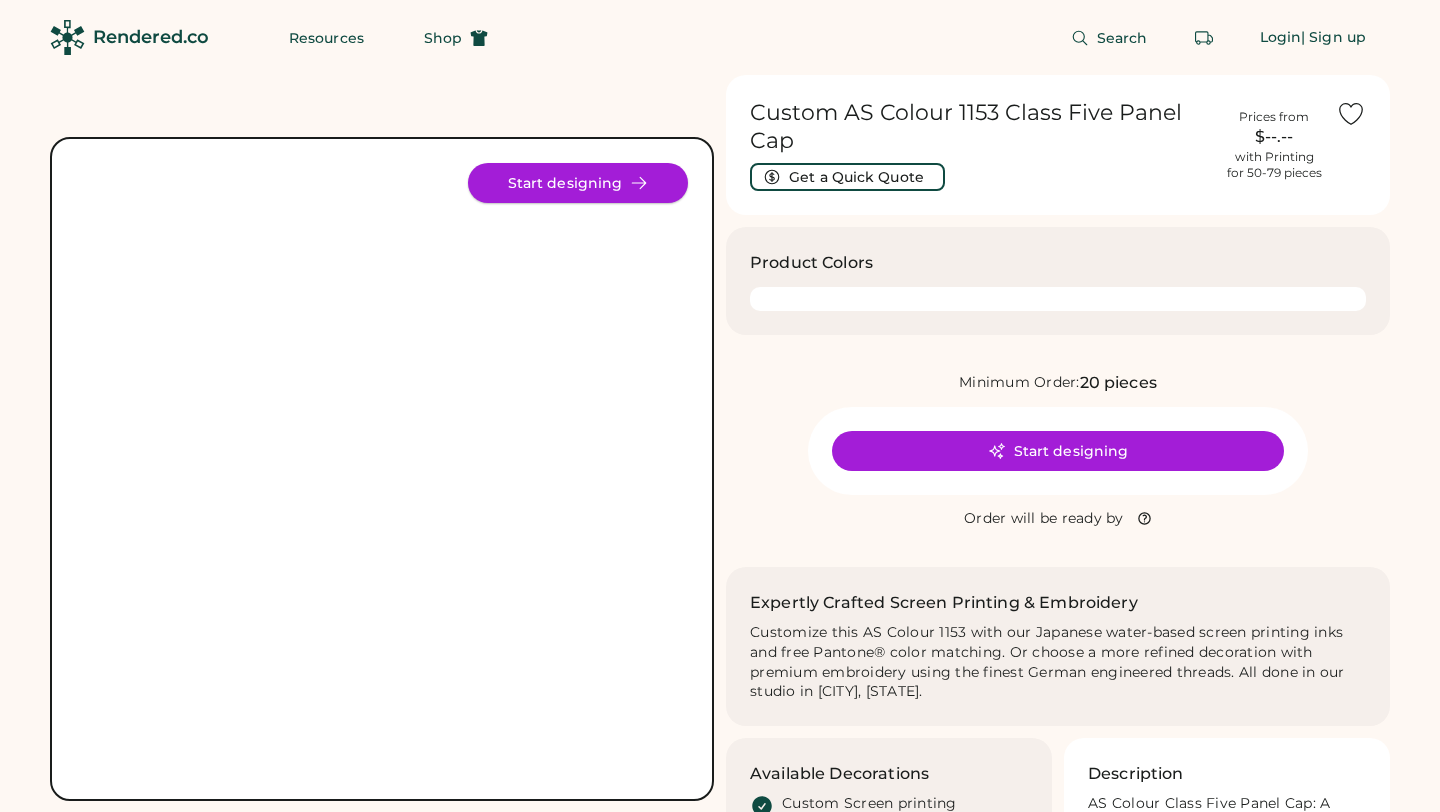 scroll, scrollTop: 0, scrollLeft: 0, axis: both 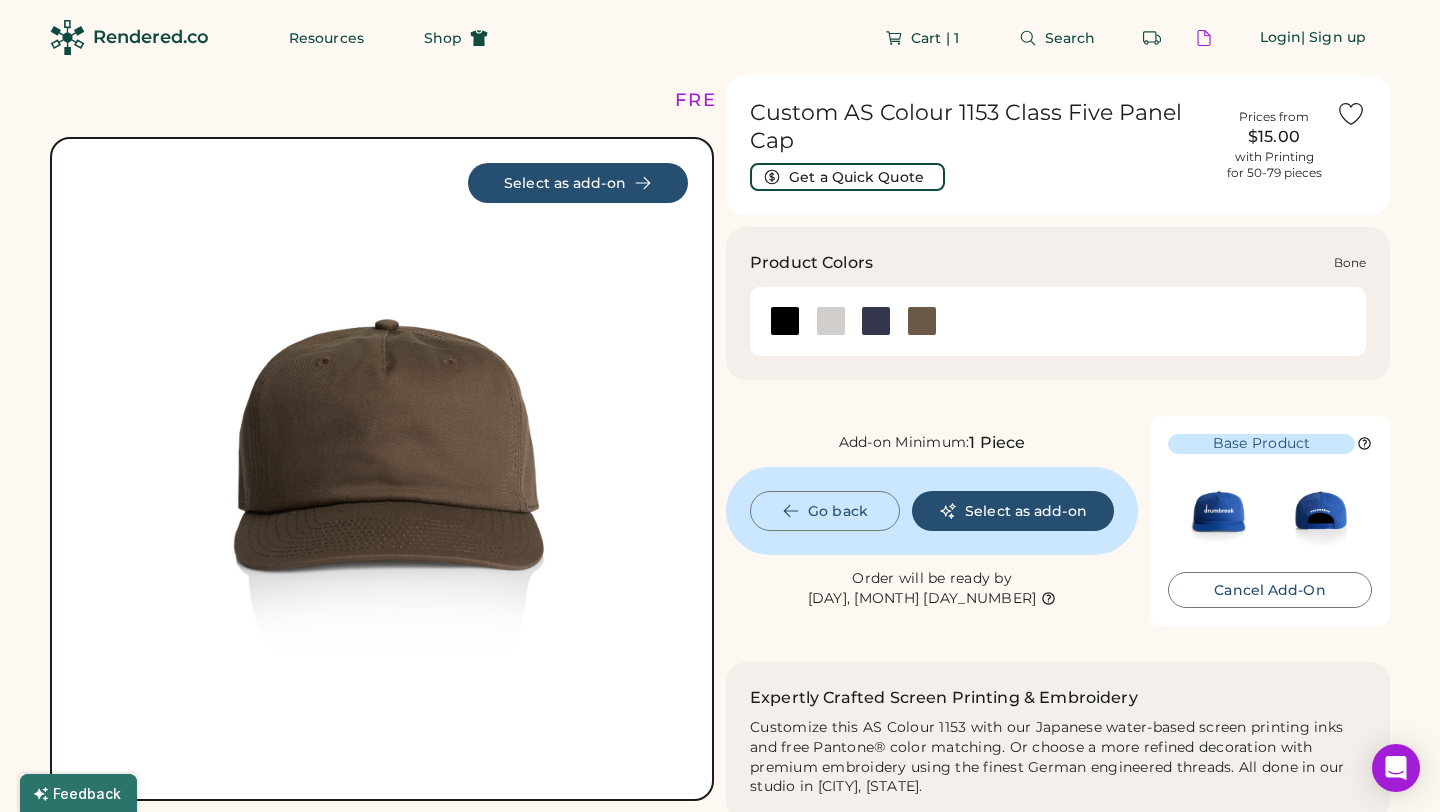 click at bounding box center [831, 321] 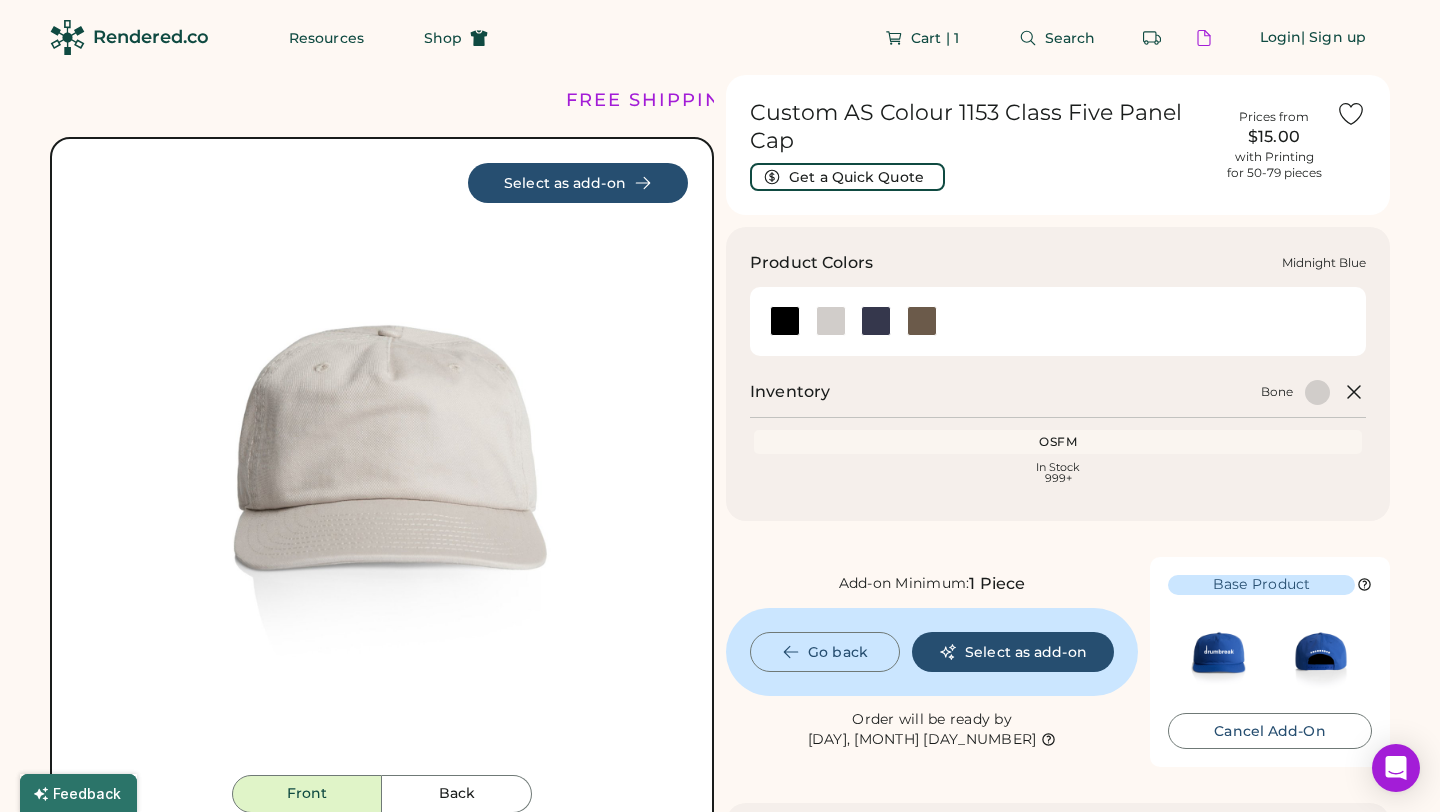 click at bounding box center (876, 321) 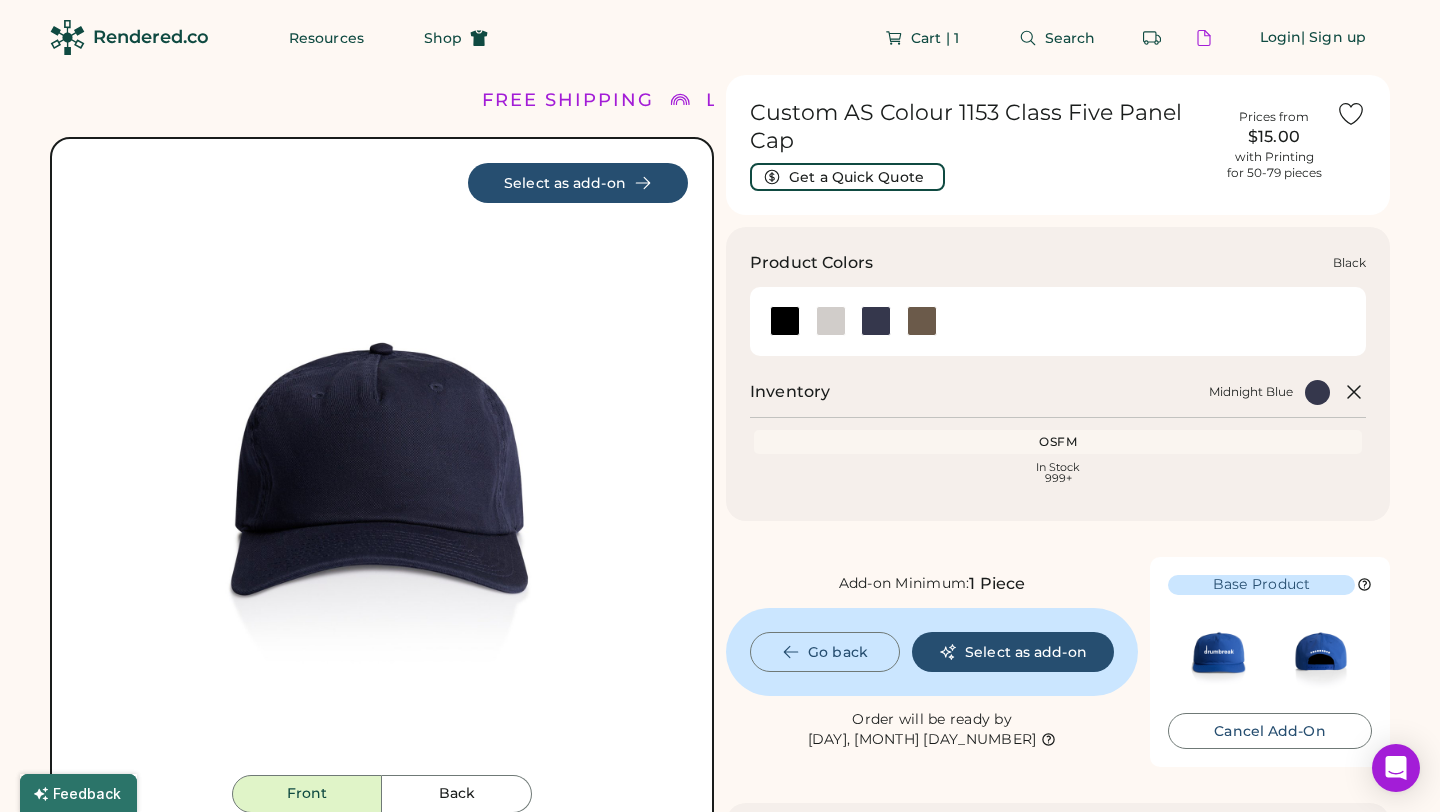 click at bounding box center [785, 321] 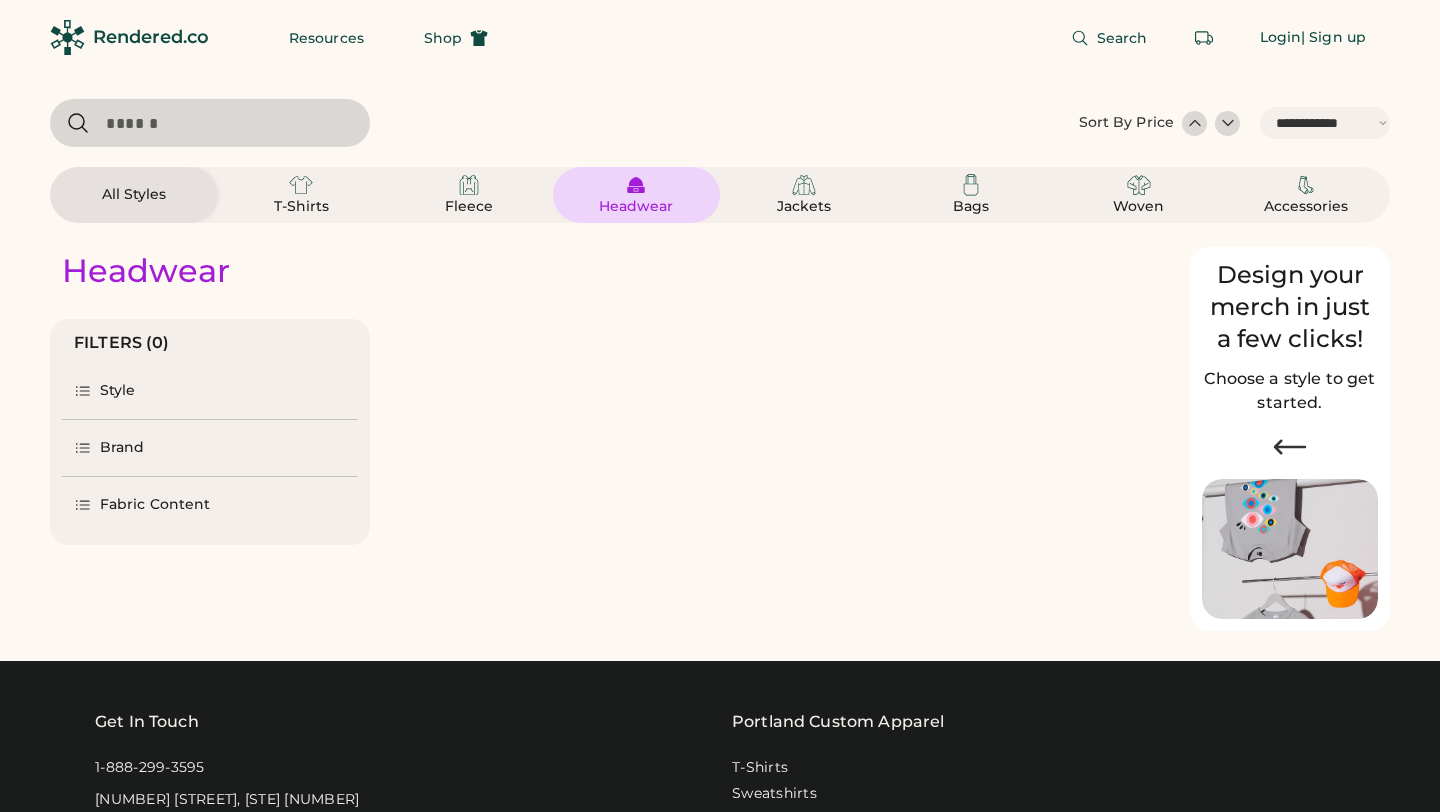 select on "*****" 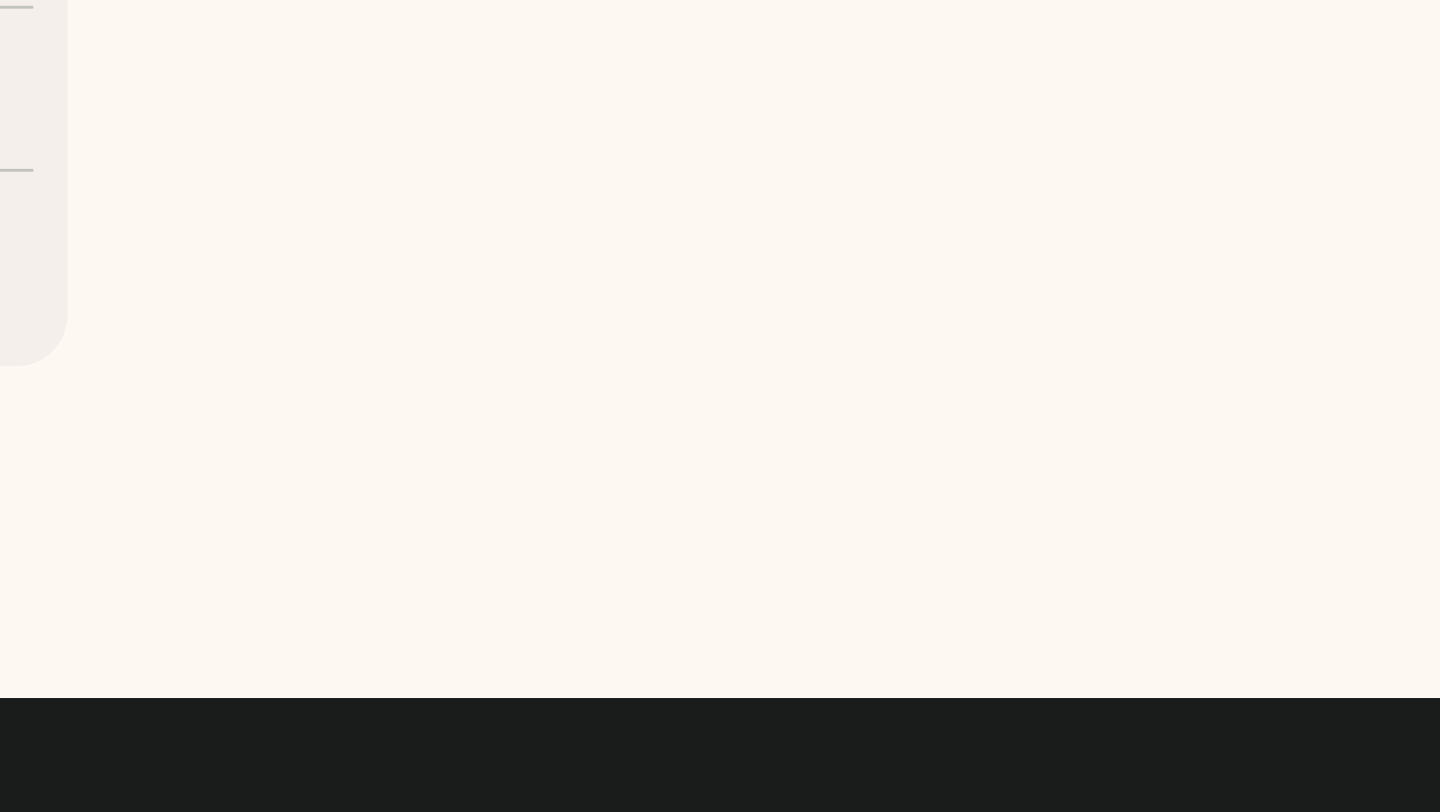 scroll, scrollTop: 0, scrollLeft: 0, axis: both 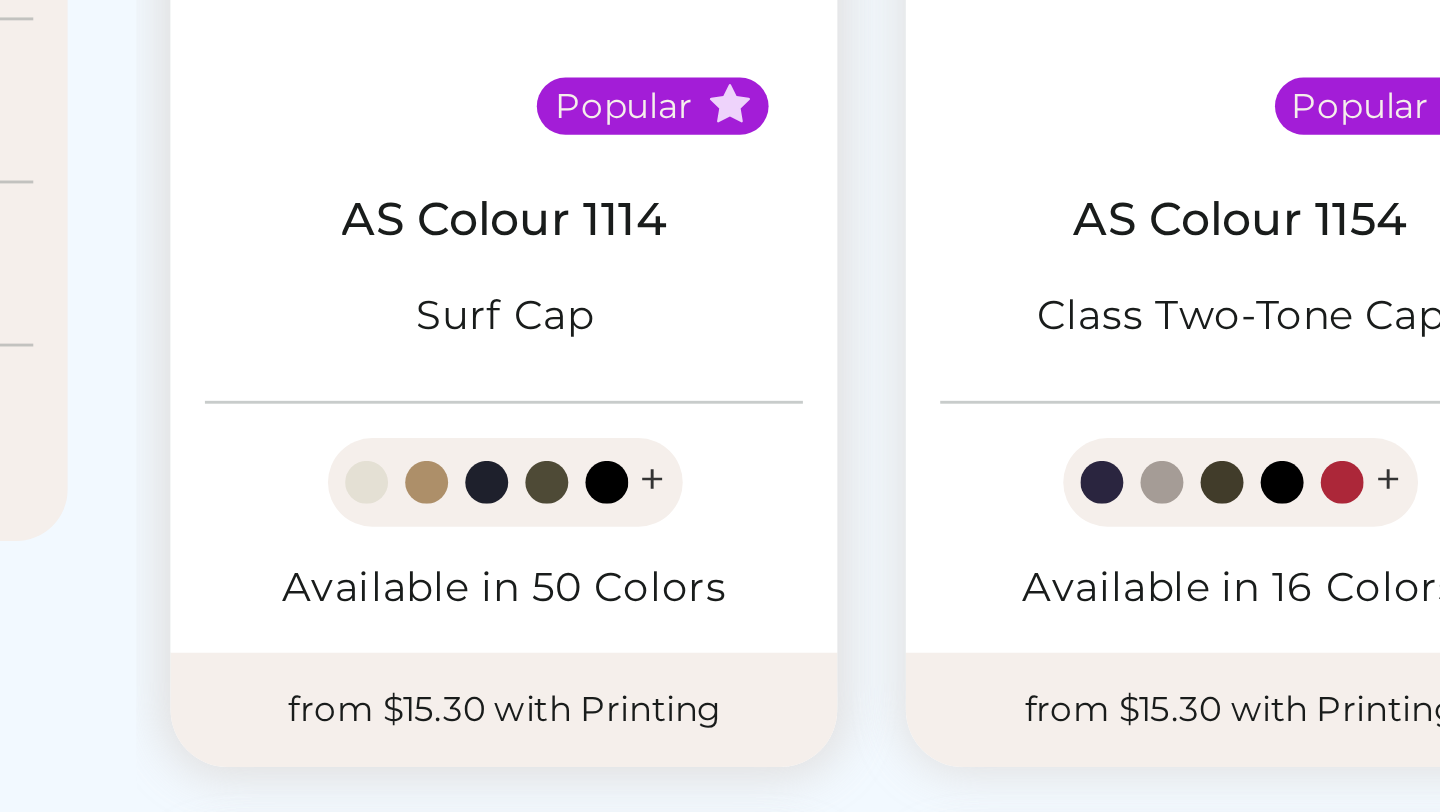 select on "*" 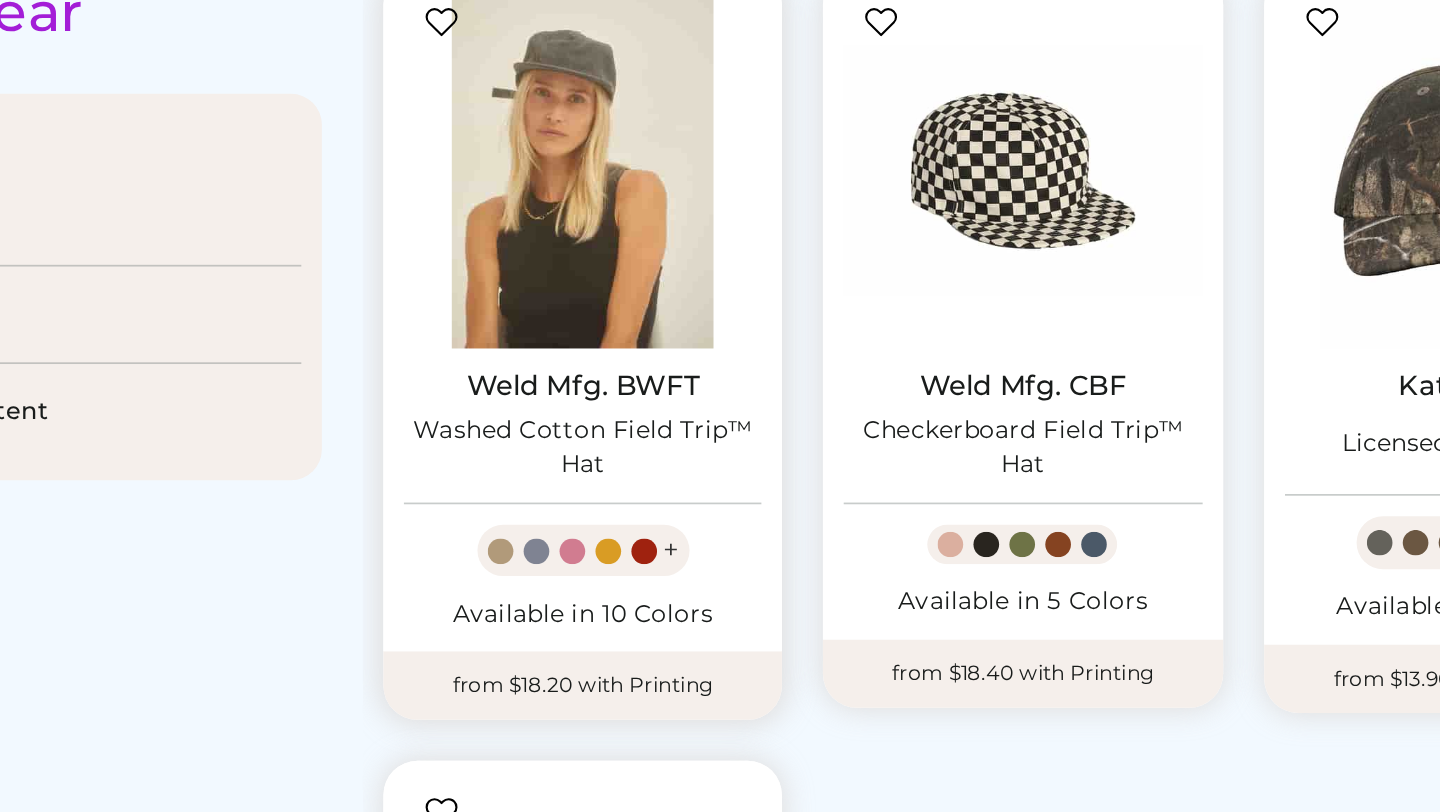 scroll, scrollTop: 359, scrollLeft: 0, axis: vertical 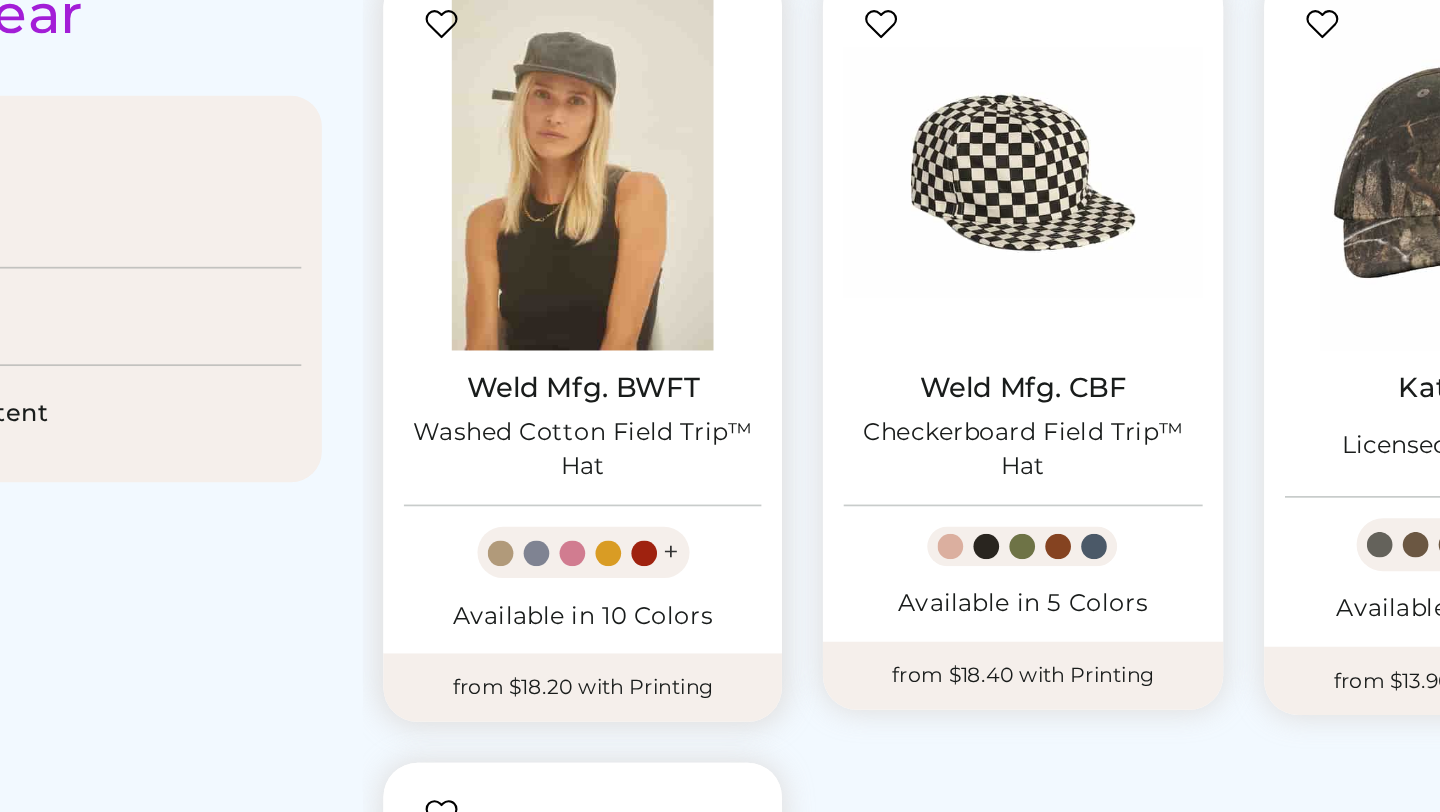click at bounding box center [522, 100] 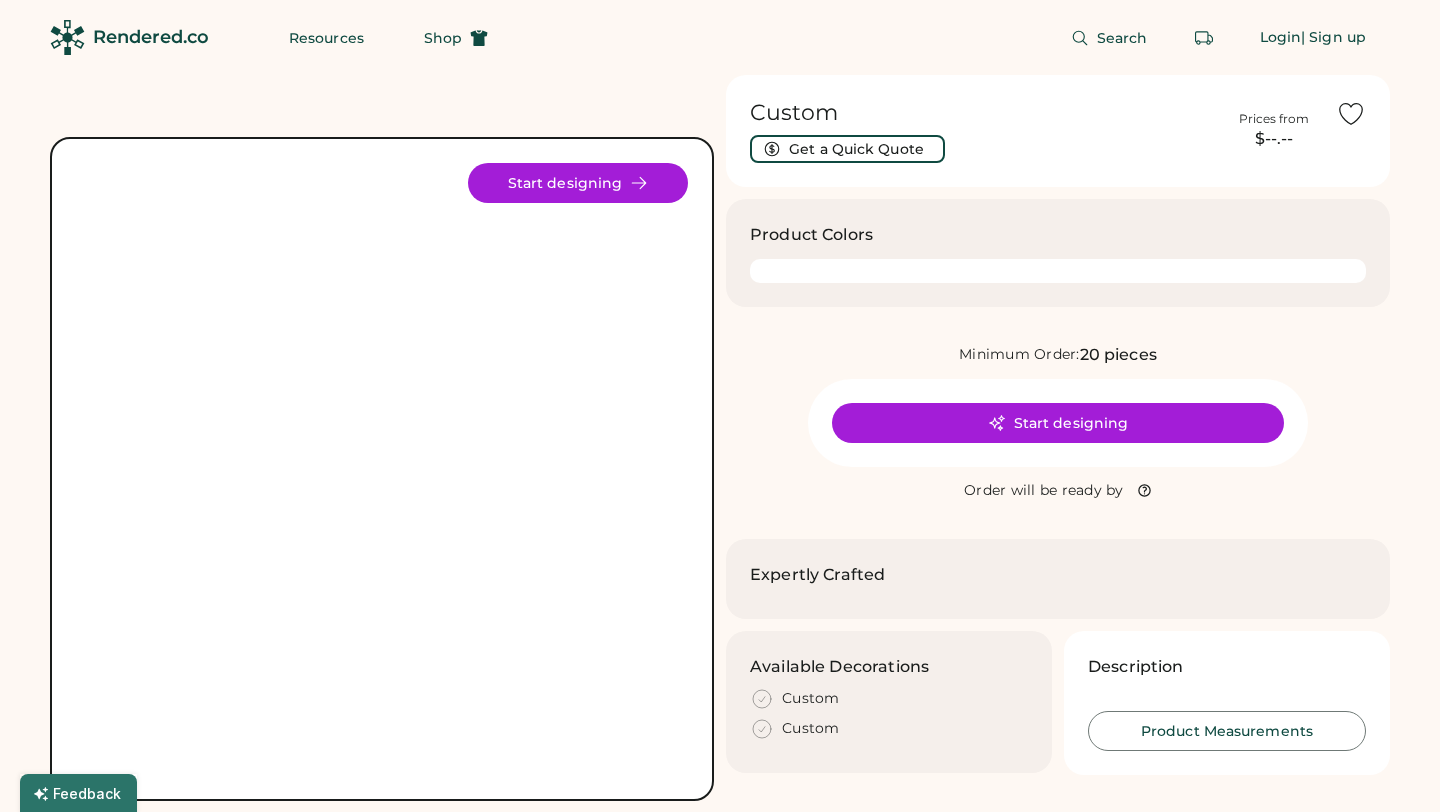 scroll, scrollTop: 0, scrollLeft: 0, axis: both 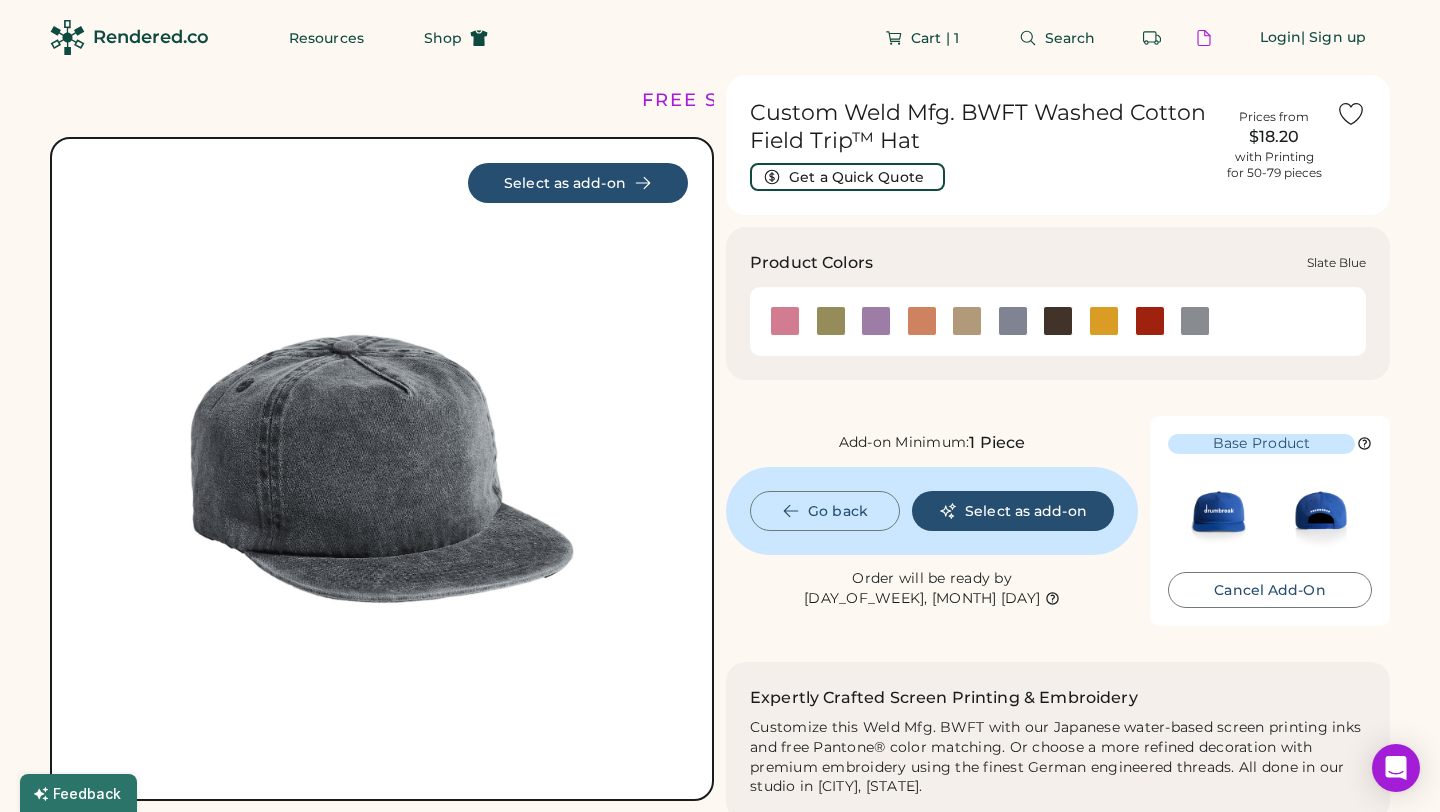 click at bounding box center [1013, 321] 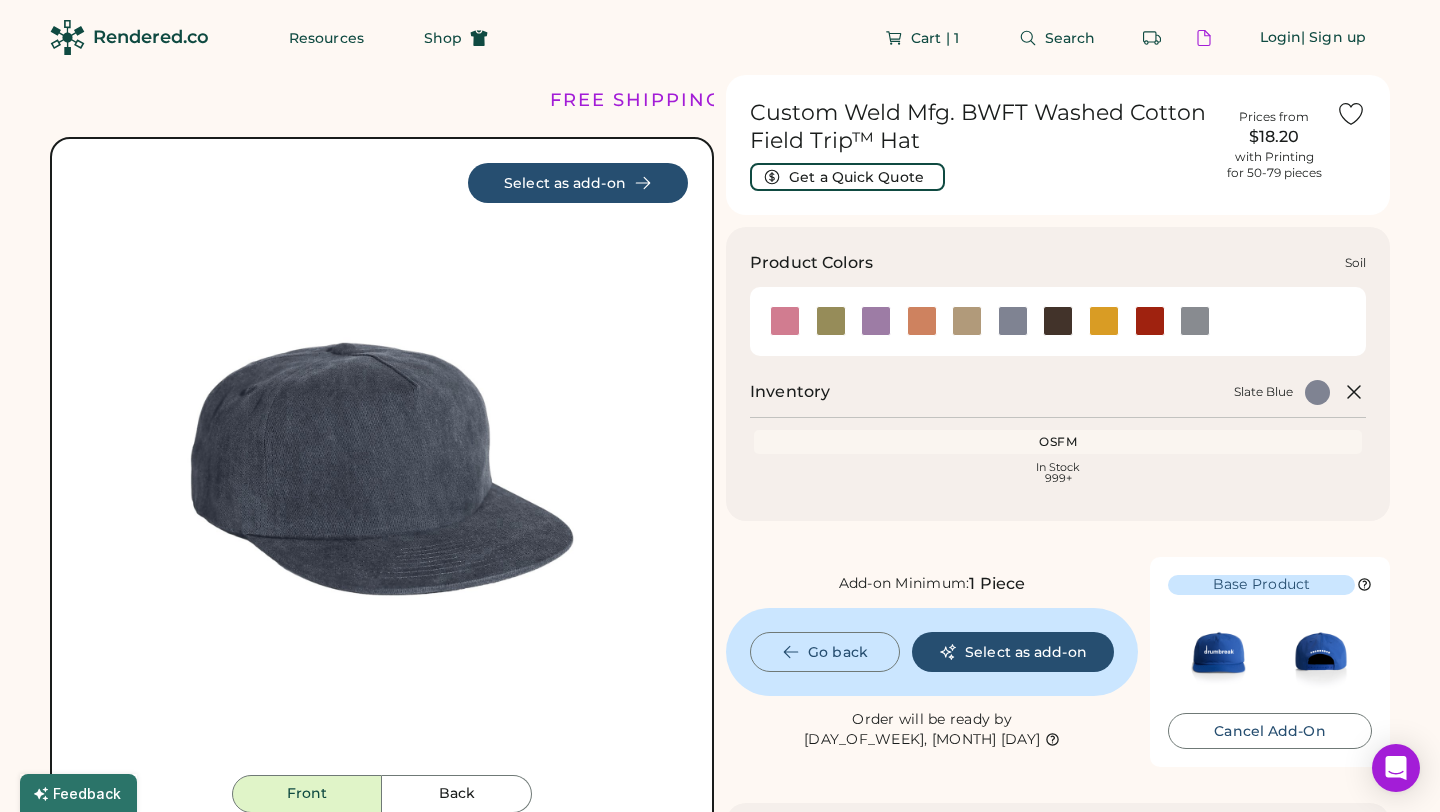 click at bounding box center (1058, 321) 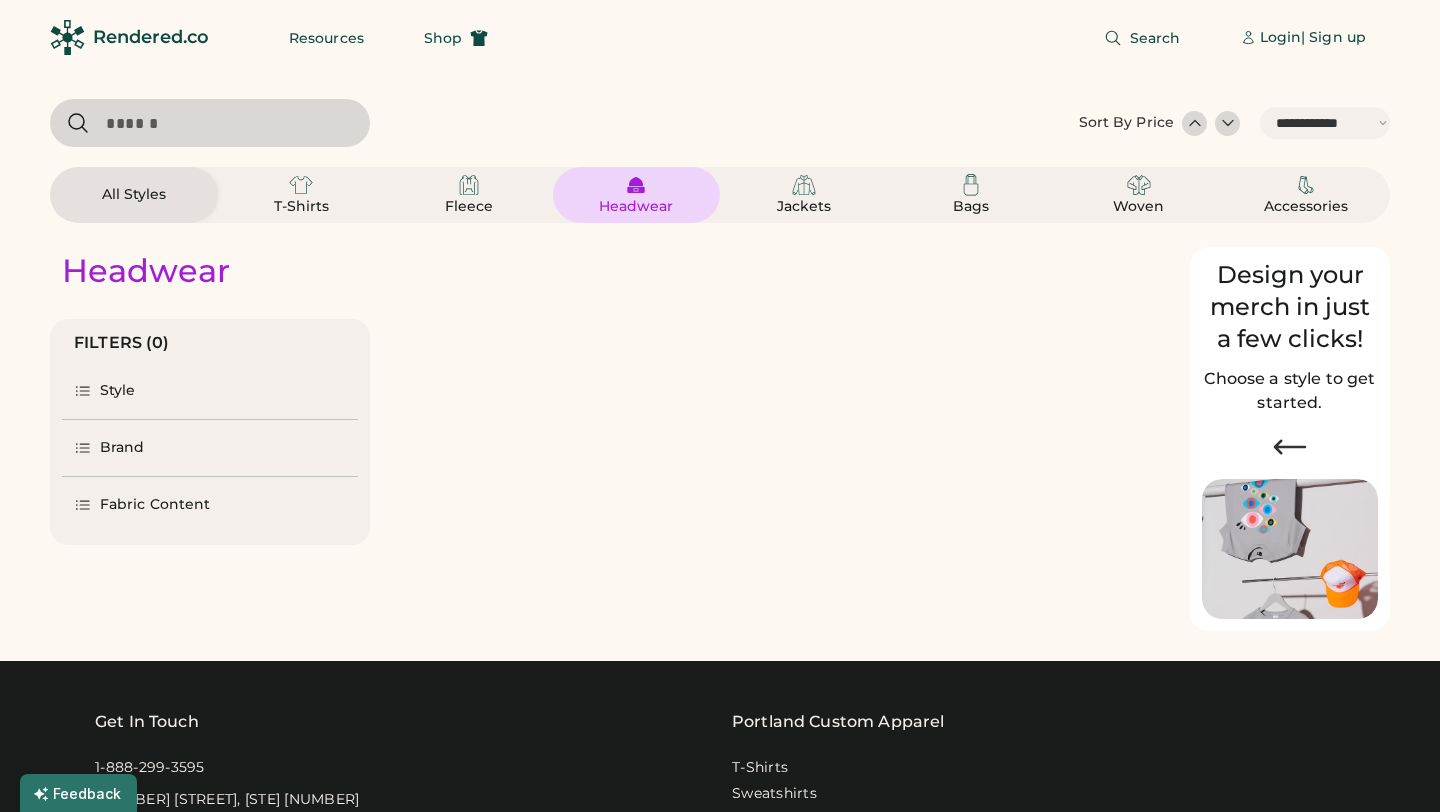 select on "*****" 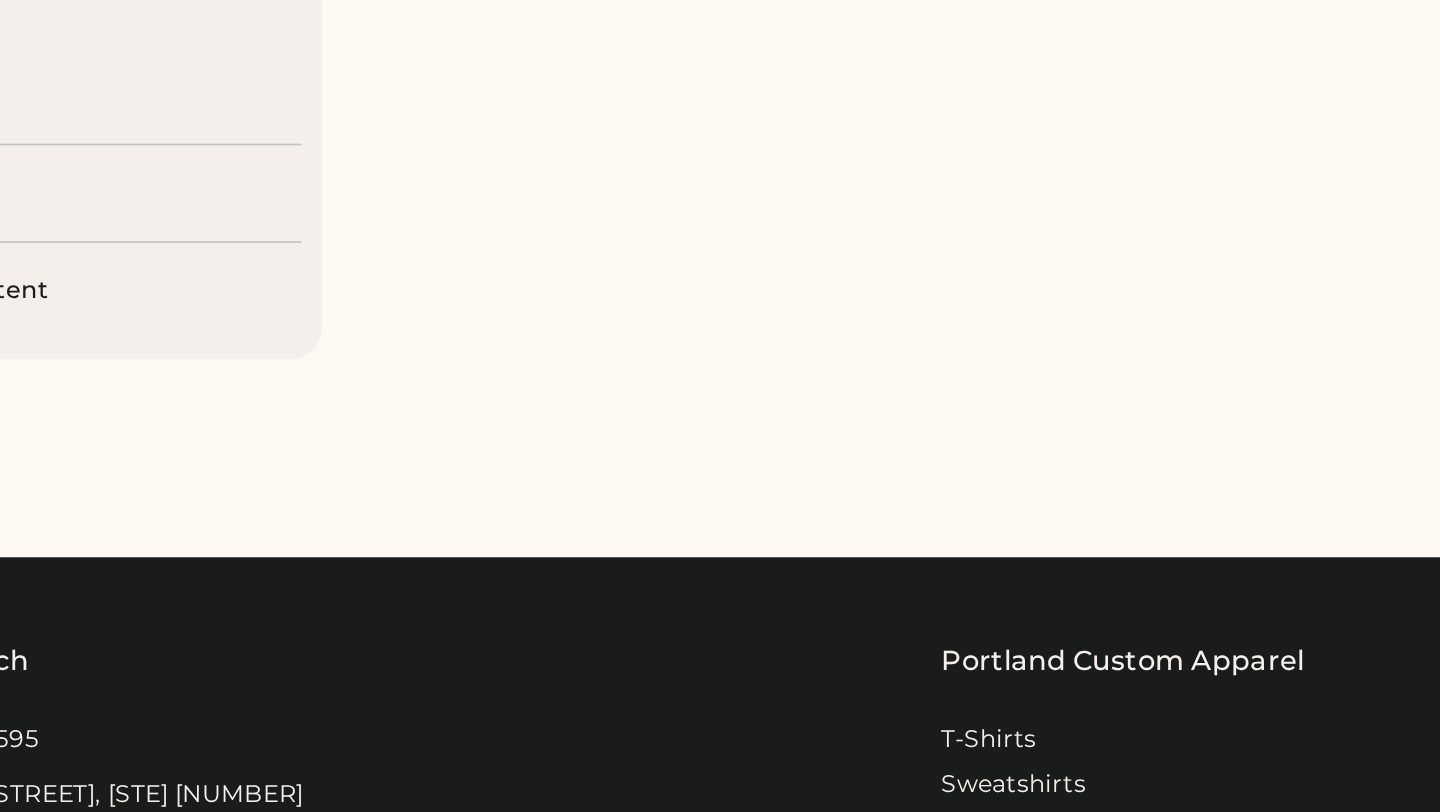 scroll, scrollTop: 0, scrollLeft: 0, axis: both 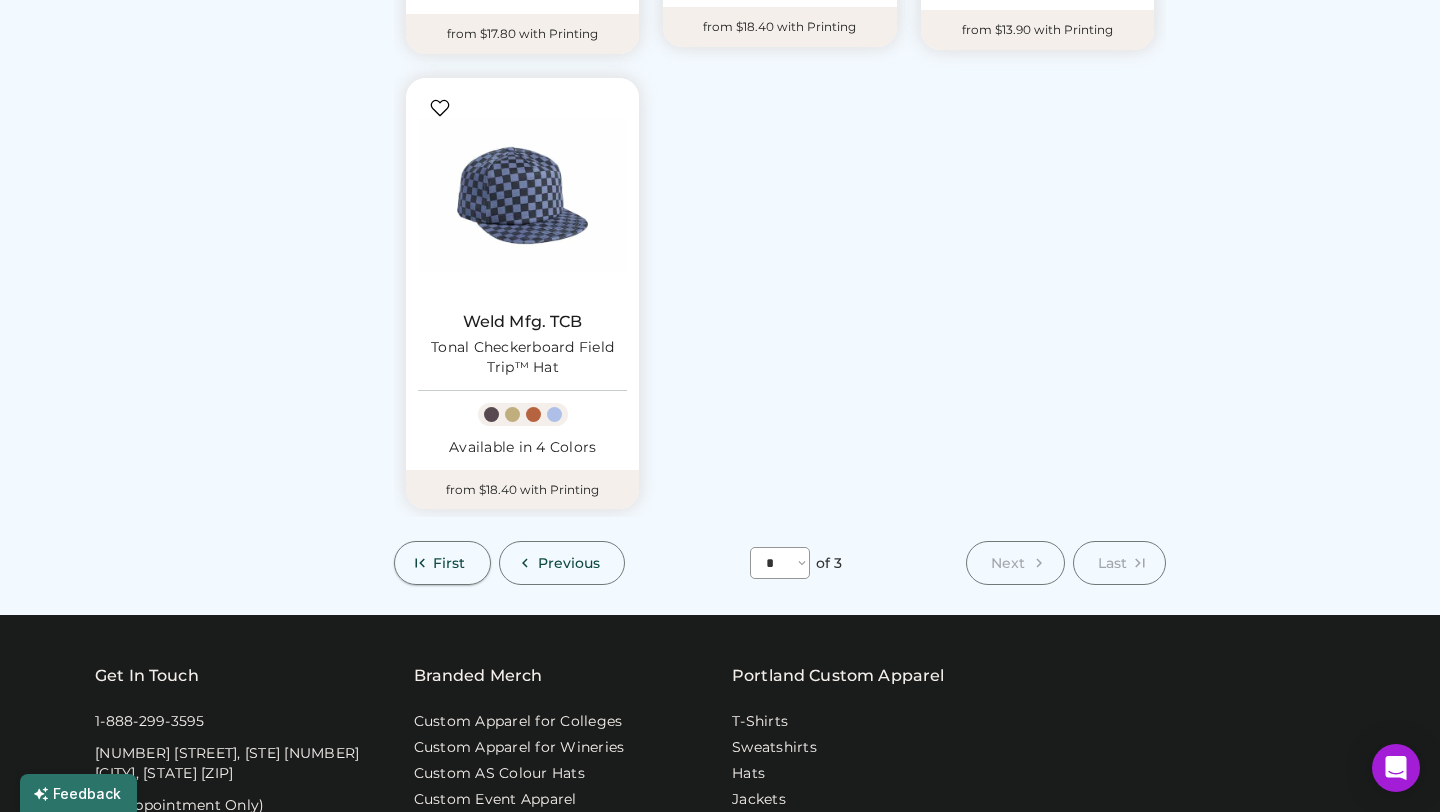 click on "First" at bounding box center [449, 563] 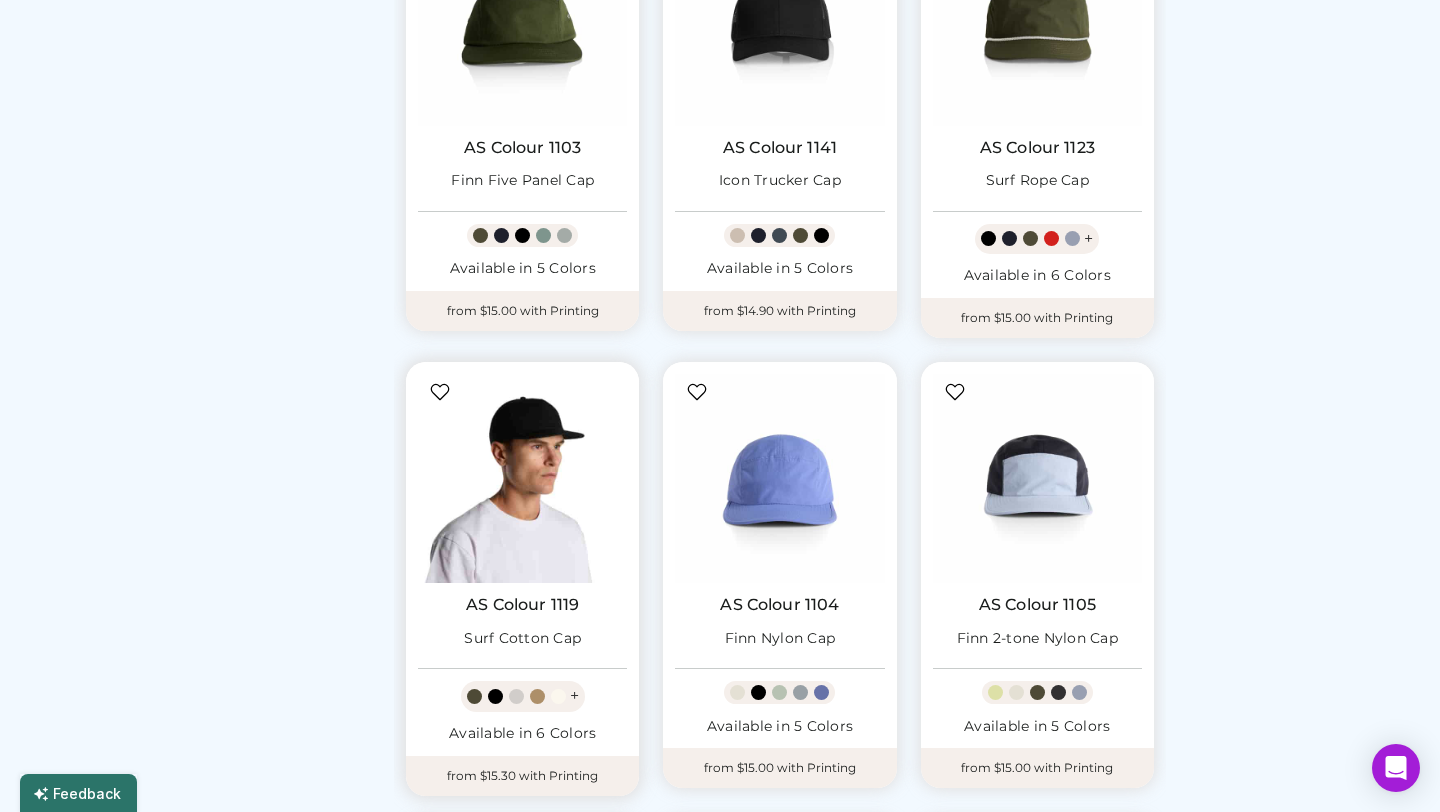 scroll, scrollTop: 914, scrollLeft: 0, axis: vertical 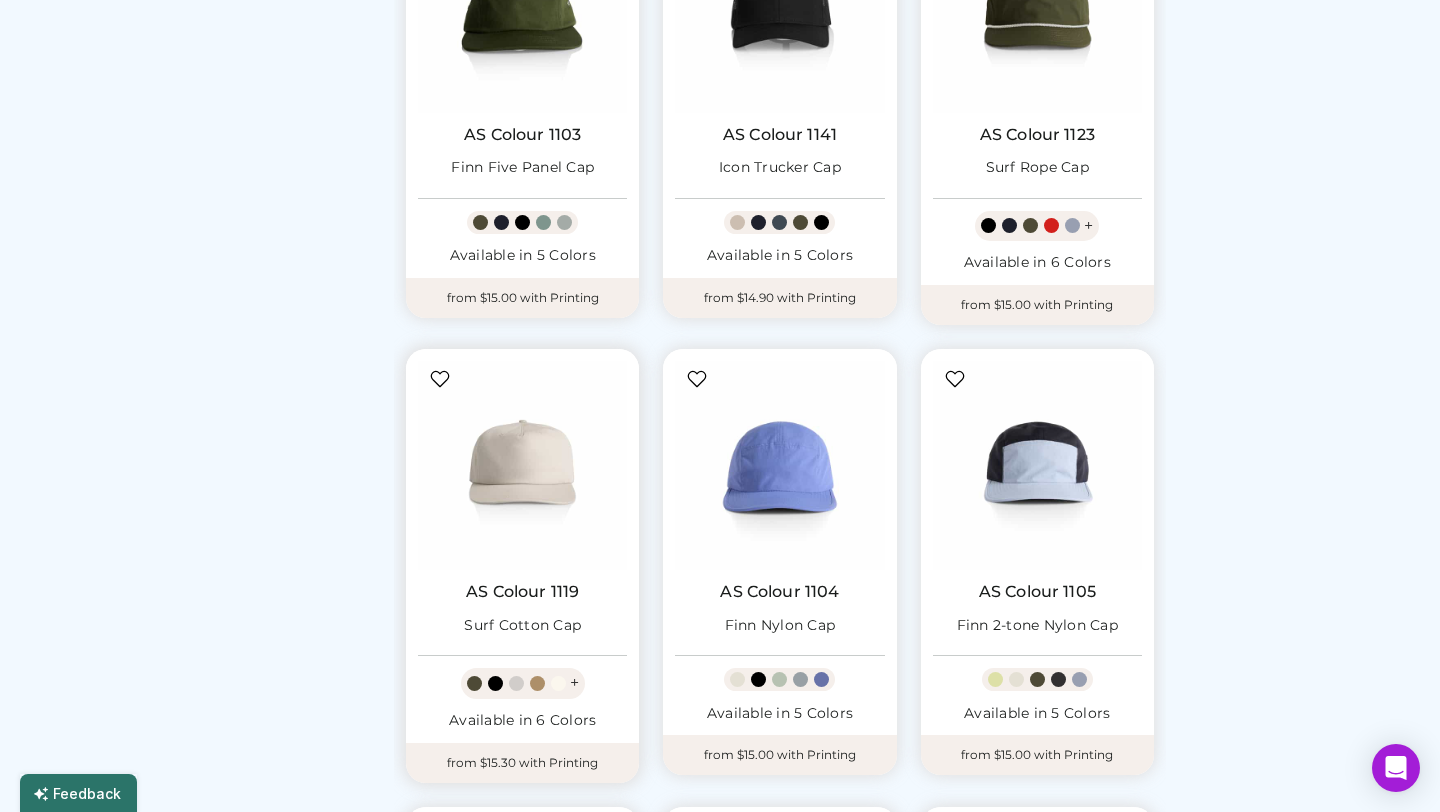 click on "+" at bounding box center [574, 683] 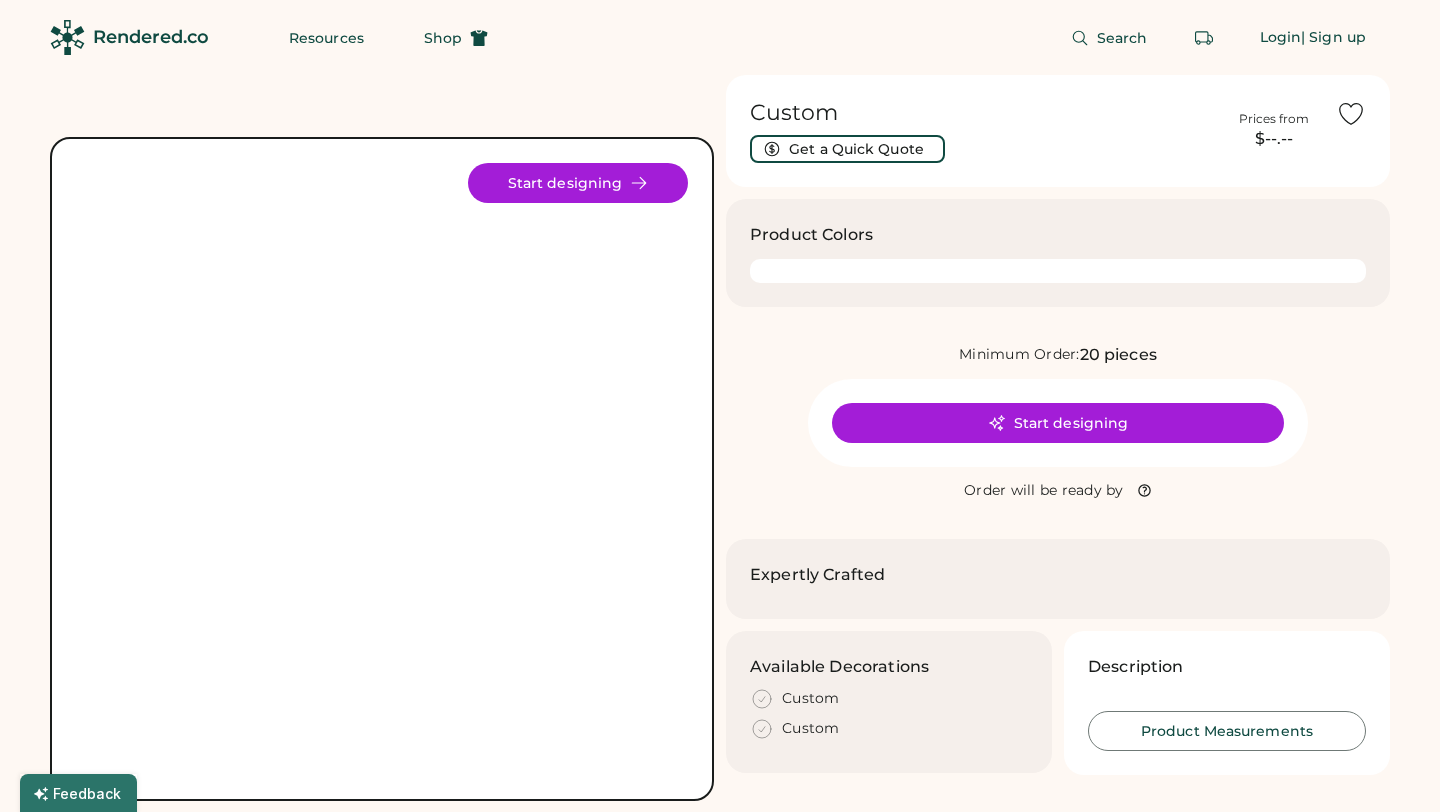 scroll, scrollTop: 0, scrollLeft: 0, axis: both 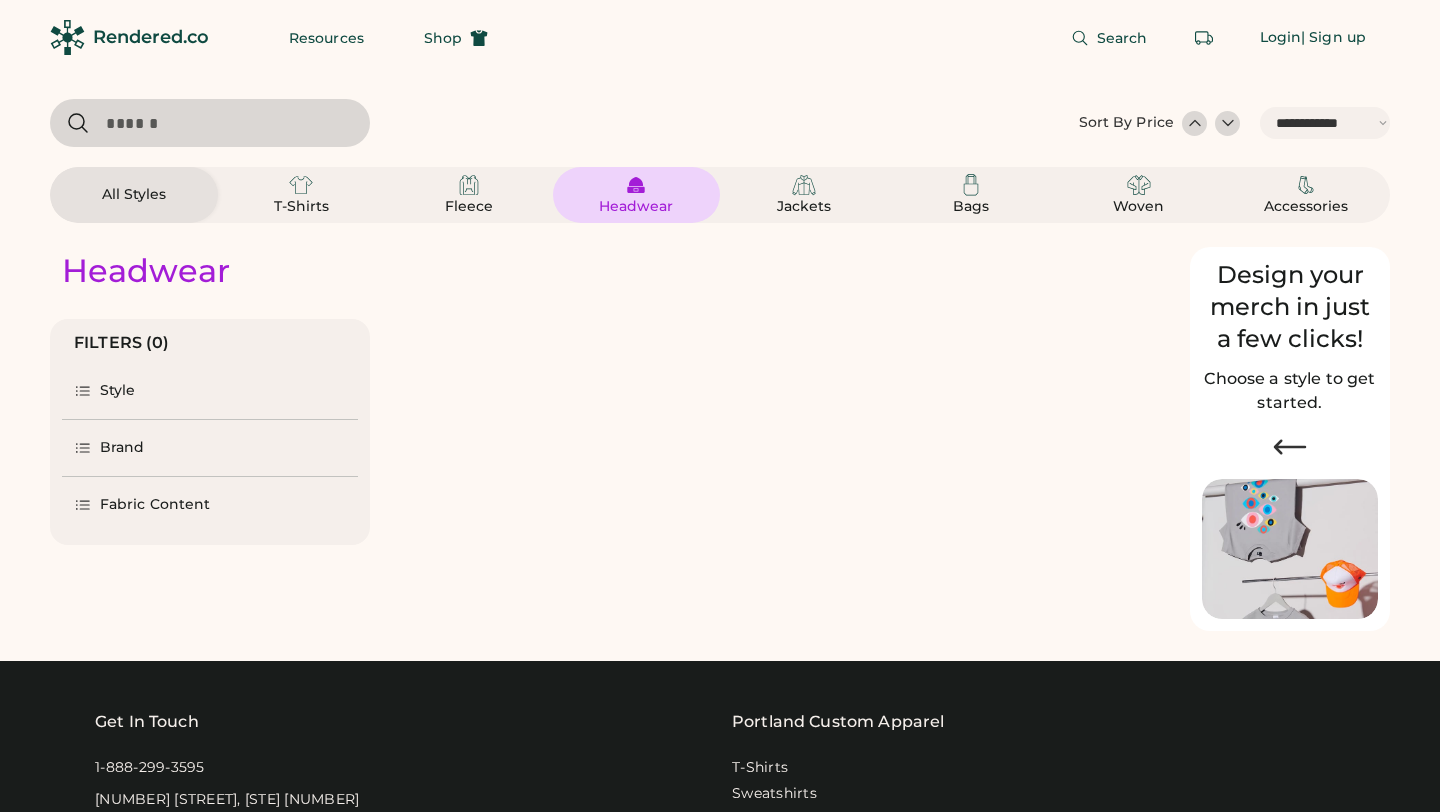 select on "*****" 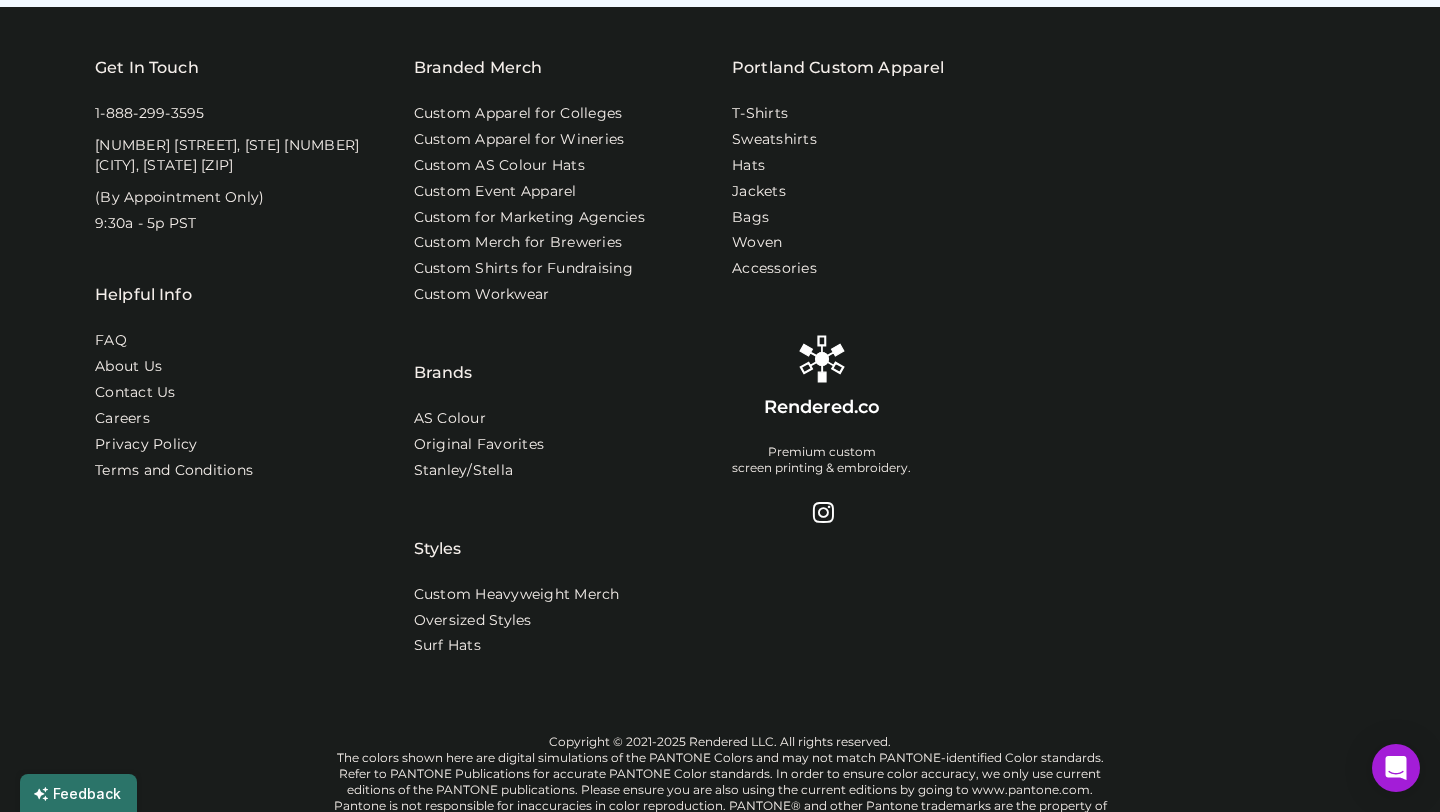 select on "*" 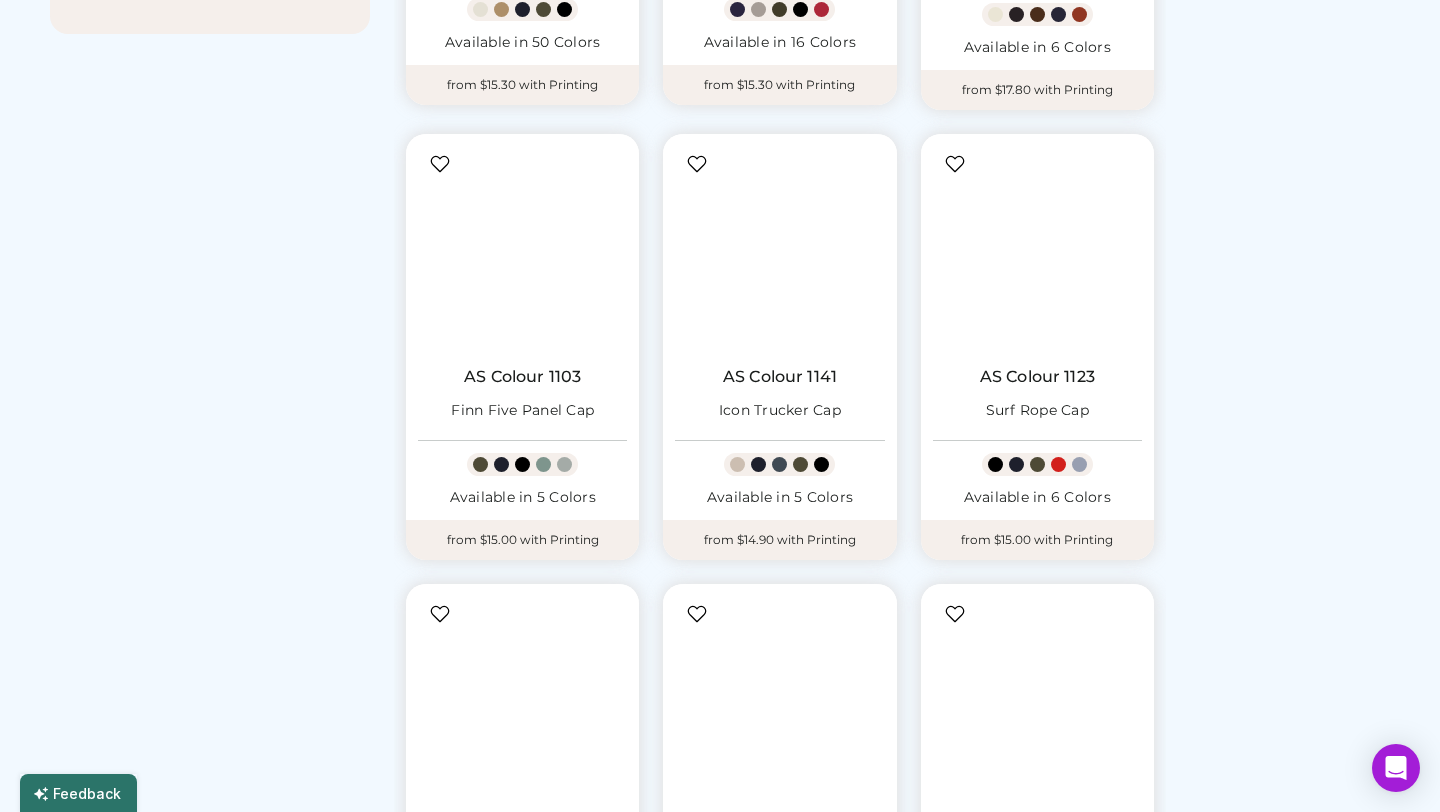 scroll, scrollTop: 2246, scrollLeft: 0, axis: vertical 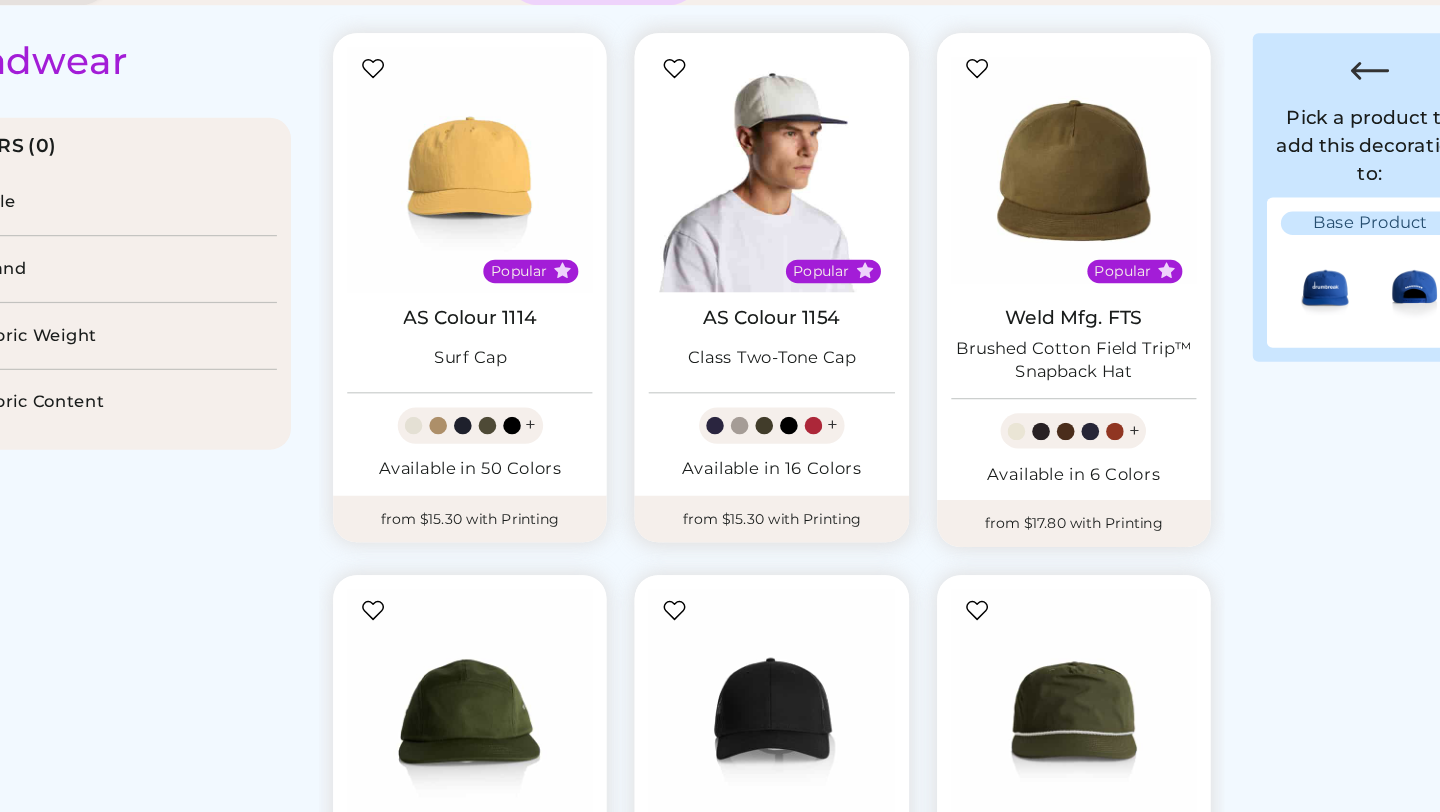 click at bounding box center [779, 144] 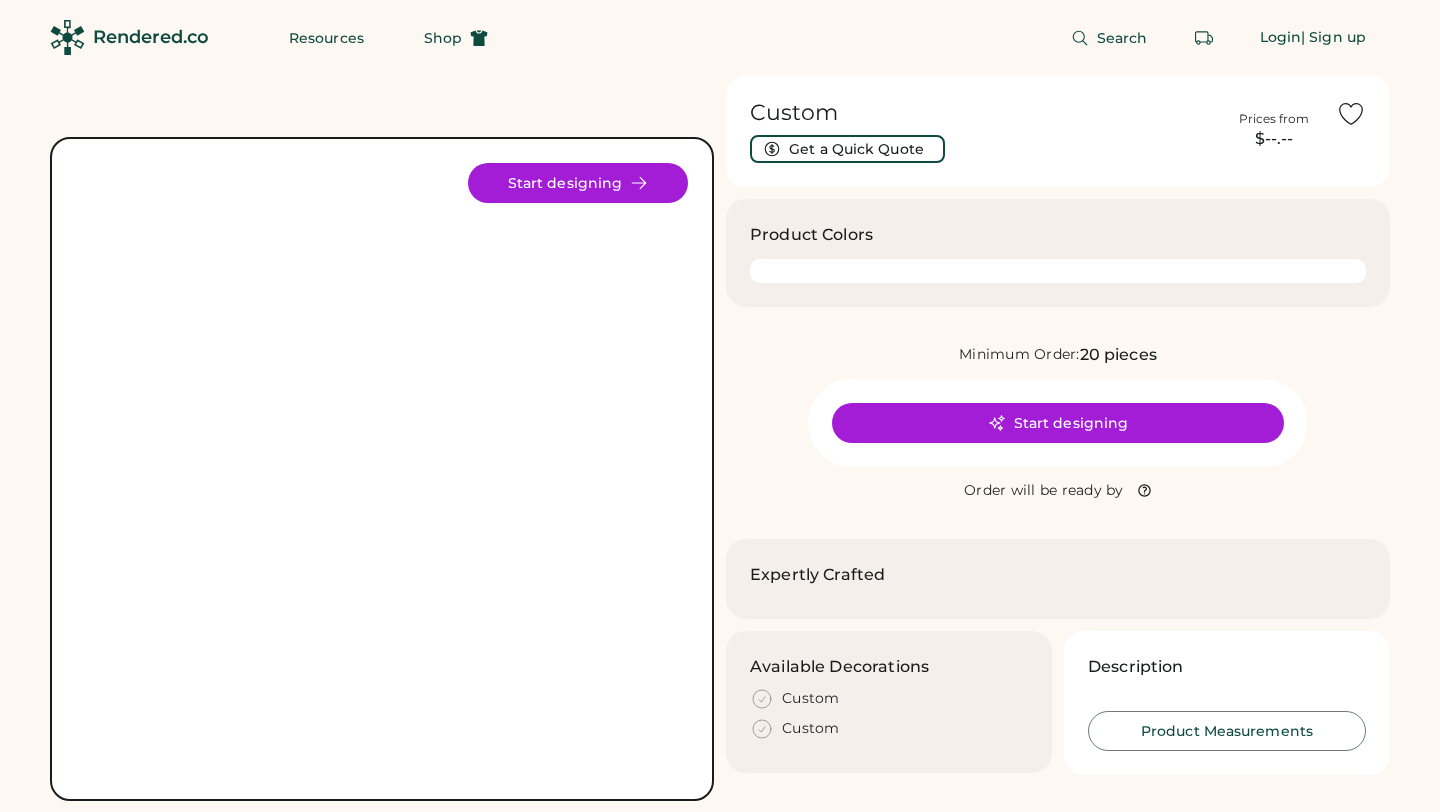 scroll, scrollTop: 0, scrollLeft: 0, axis: both 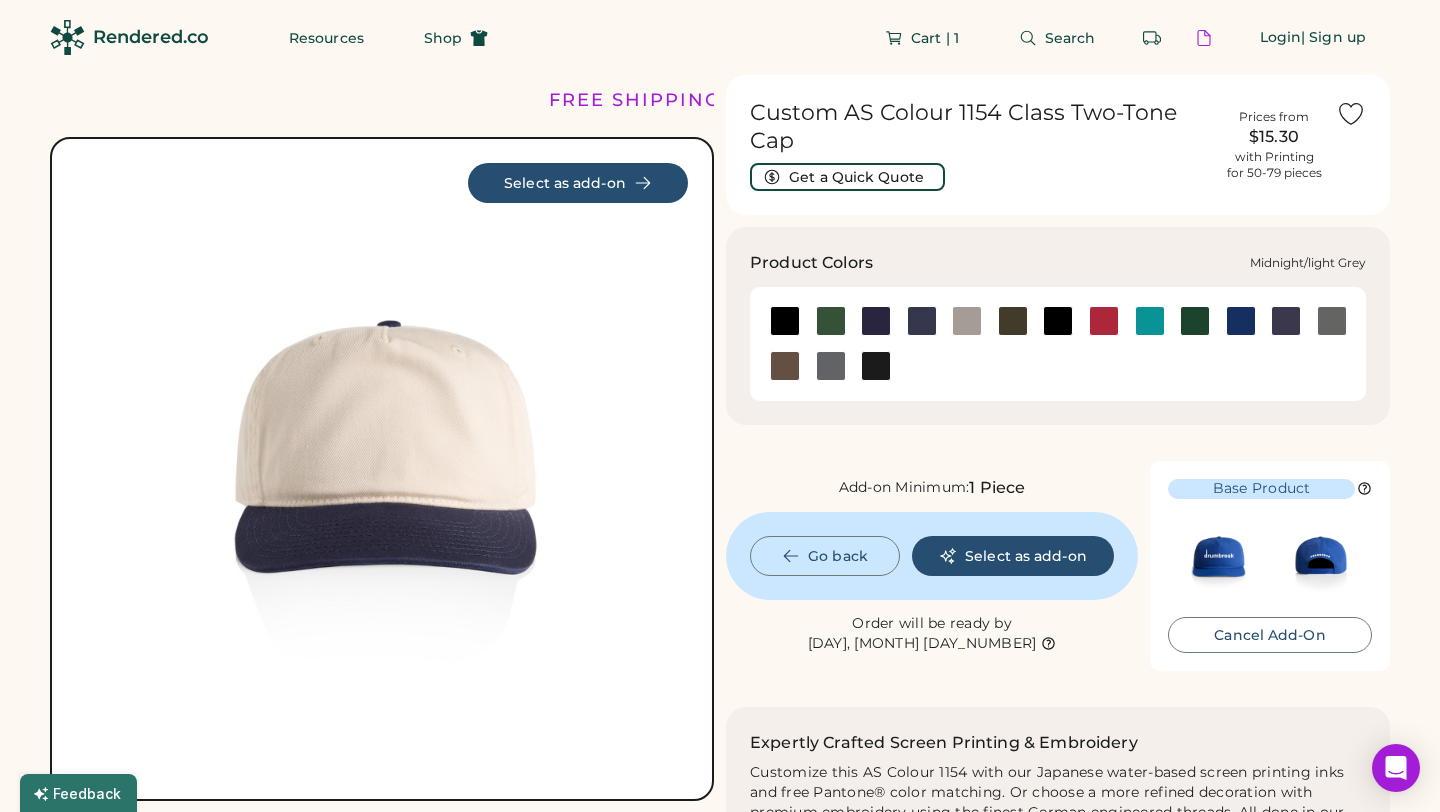 click at bounding box center (967, 321) 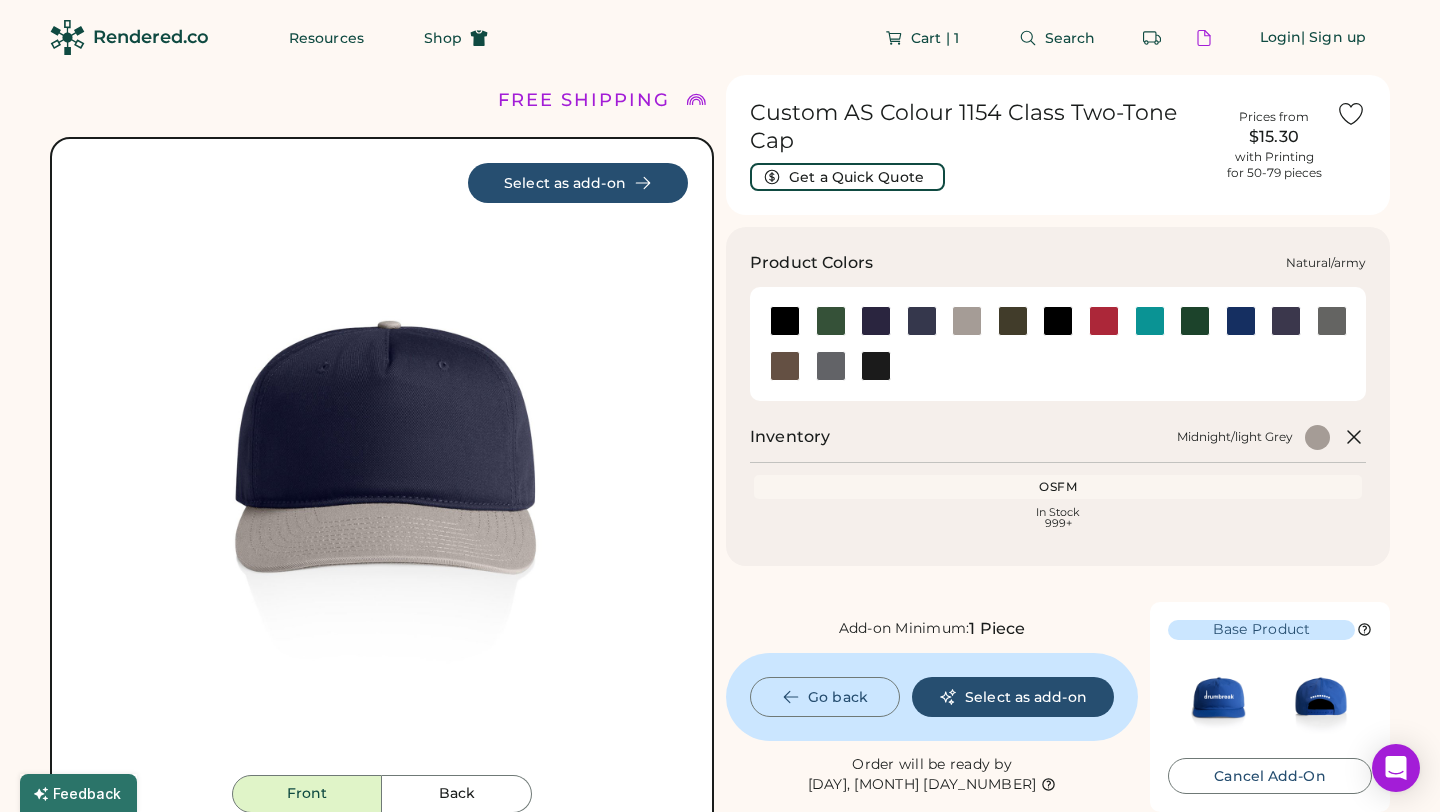 click at bounding box center (1013, 321) 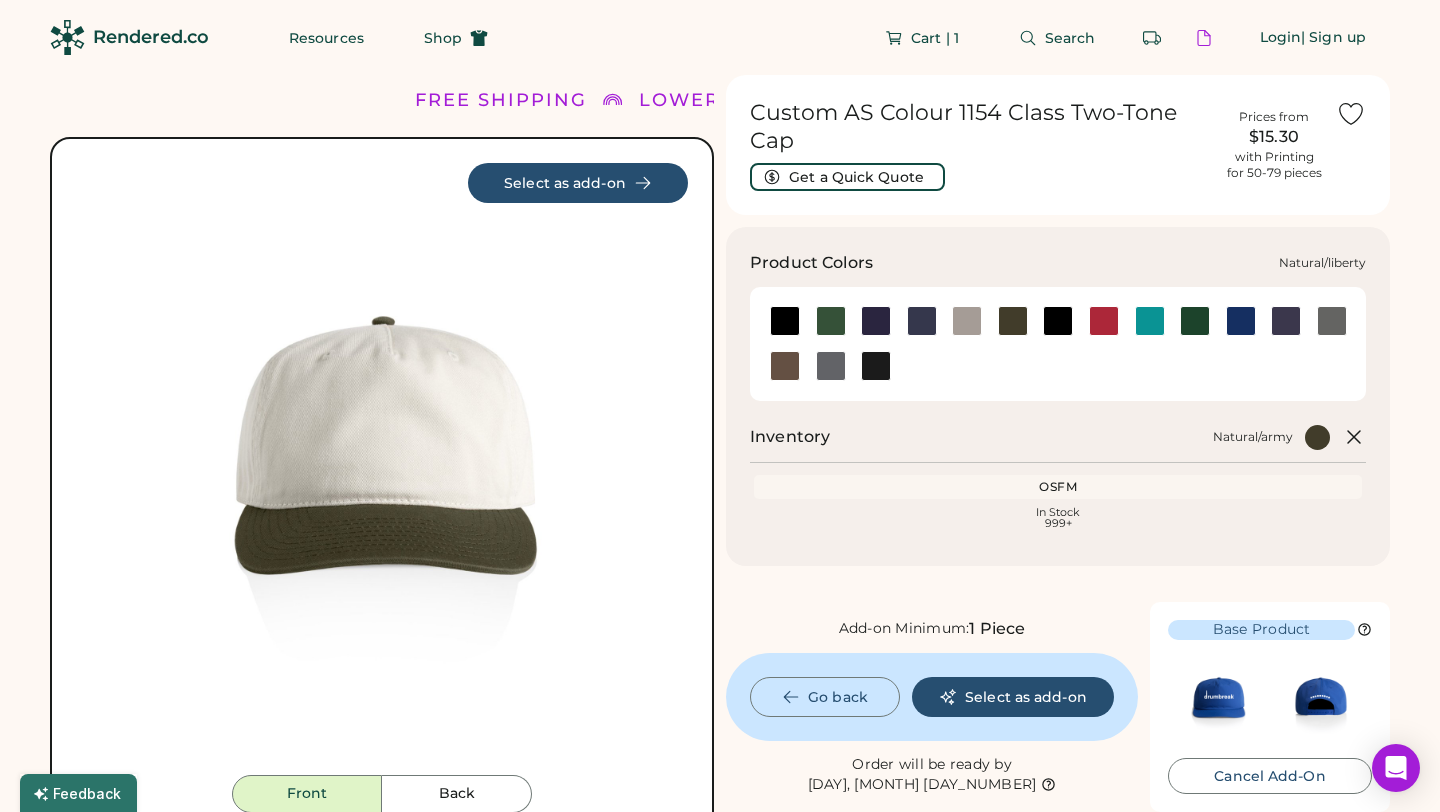 click at bounding box center [1241, 321] 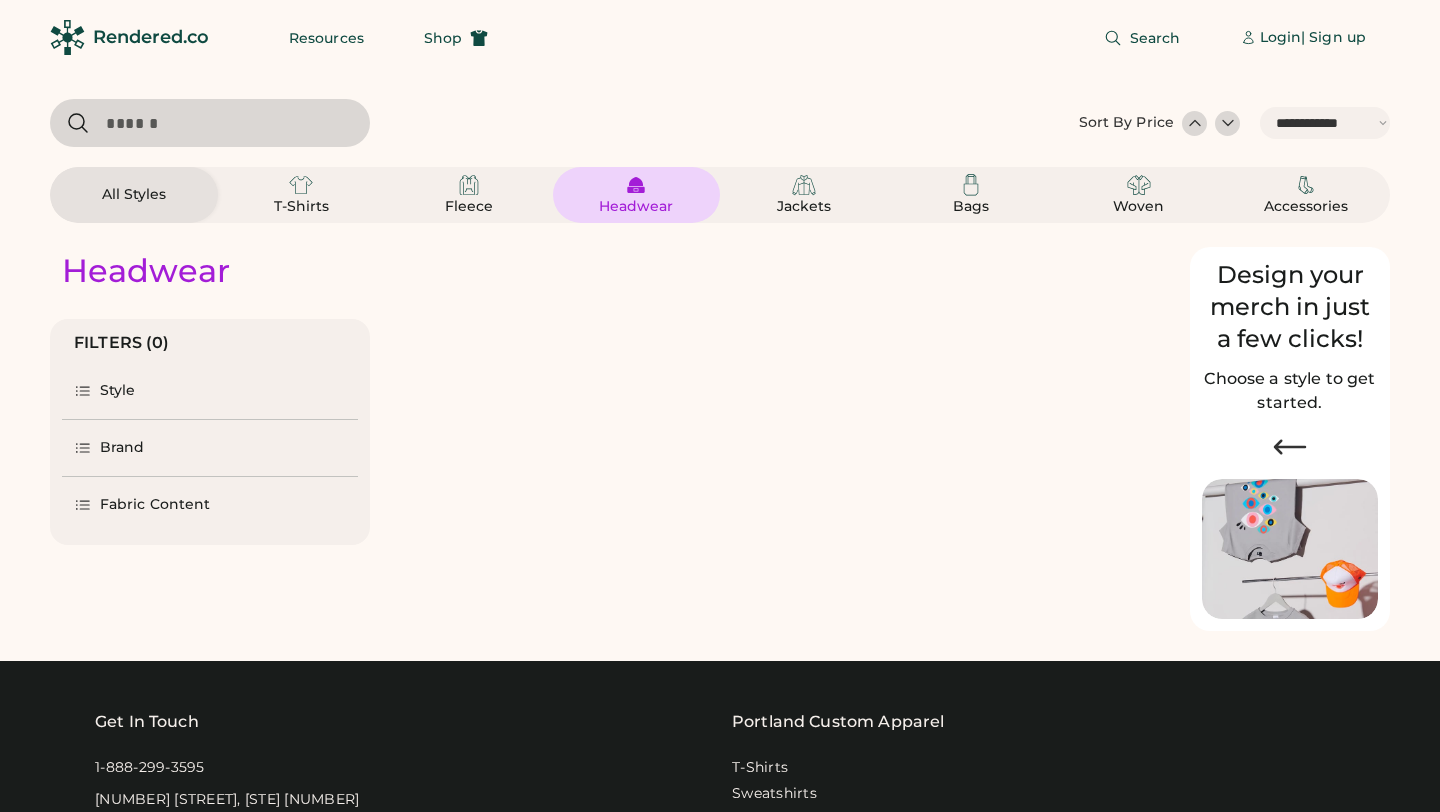 select on "*****" 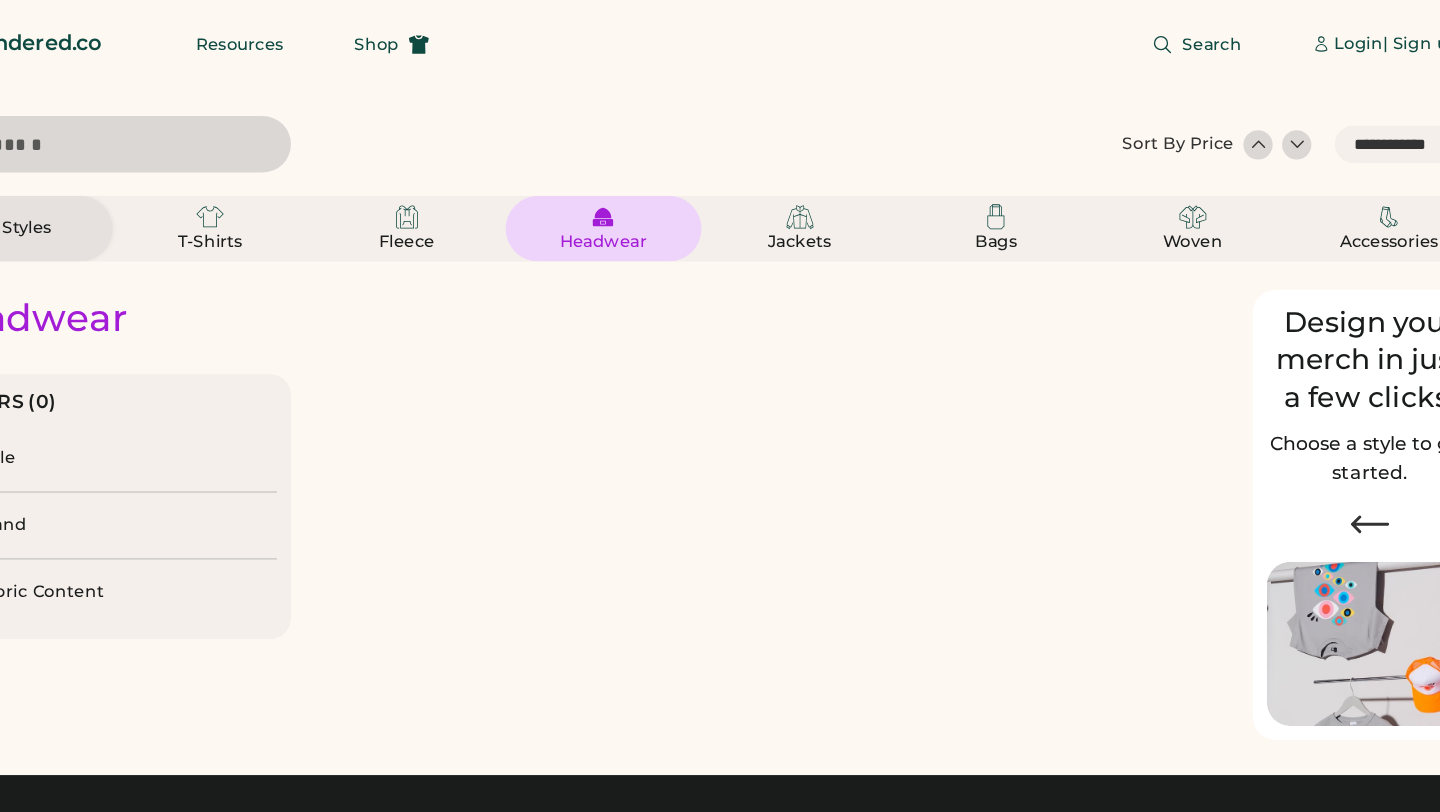 scroll, scrollTop: 0, scrollLeft: 0, axis: both 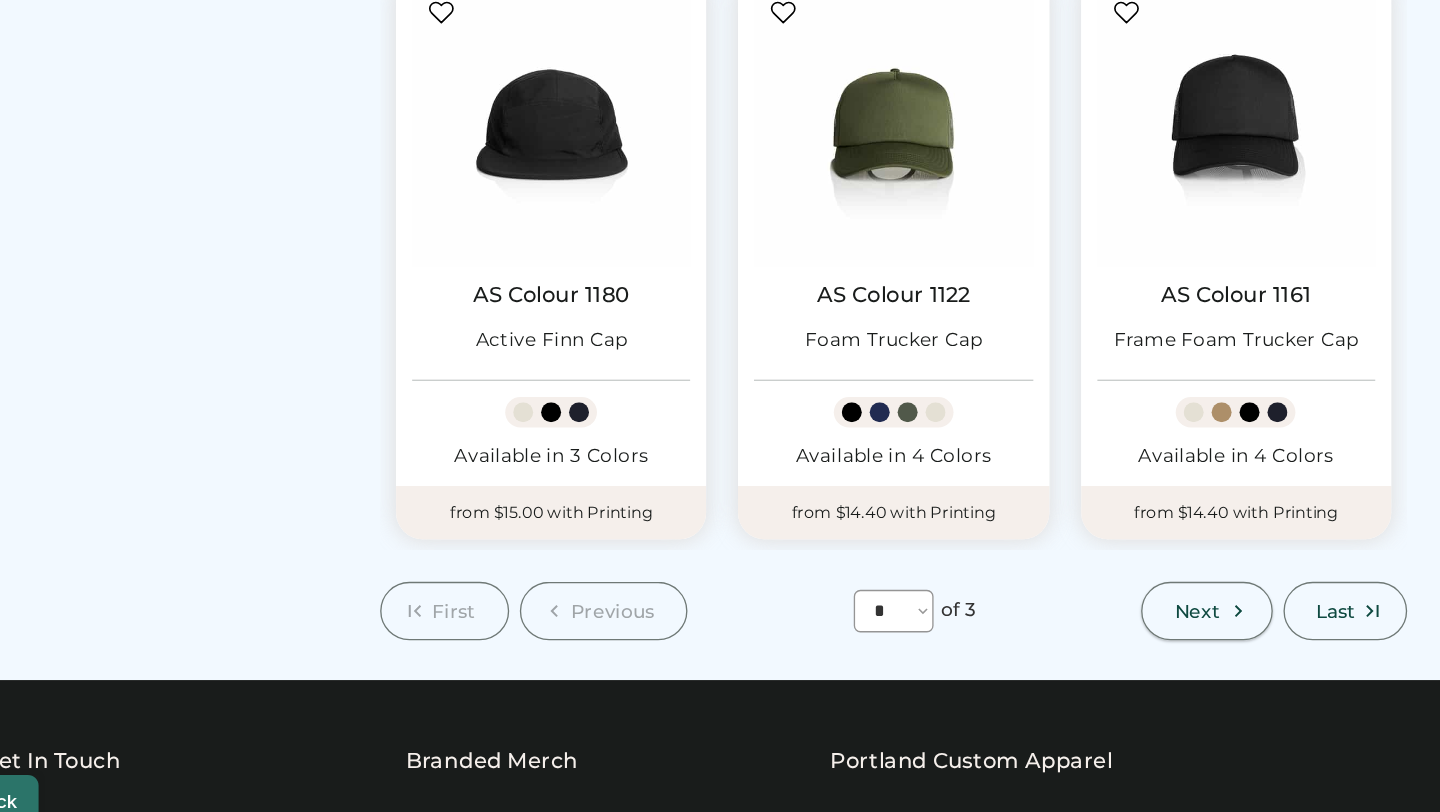 click on "Next" at bounding box center (1015, 651) 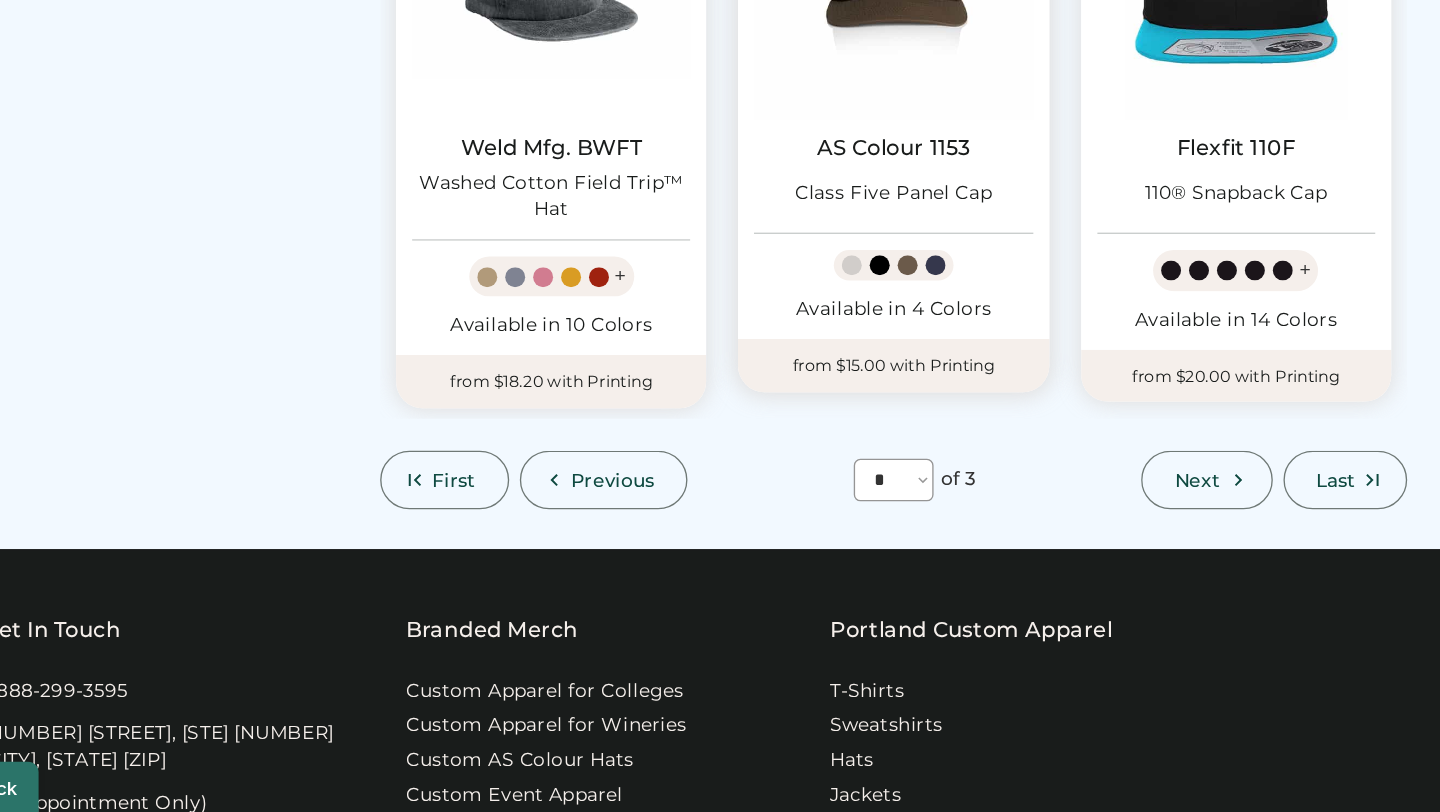scroll, scrollTop: 1654, scrollLeft: 0, axis: vertical 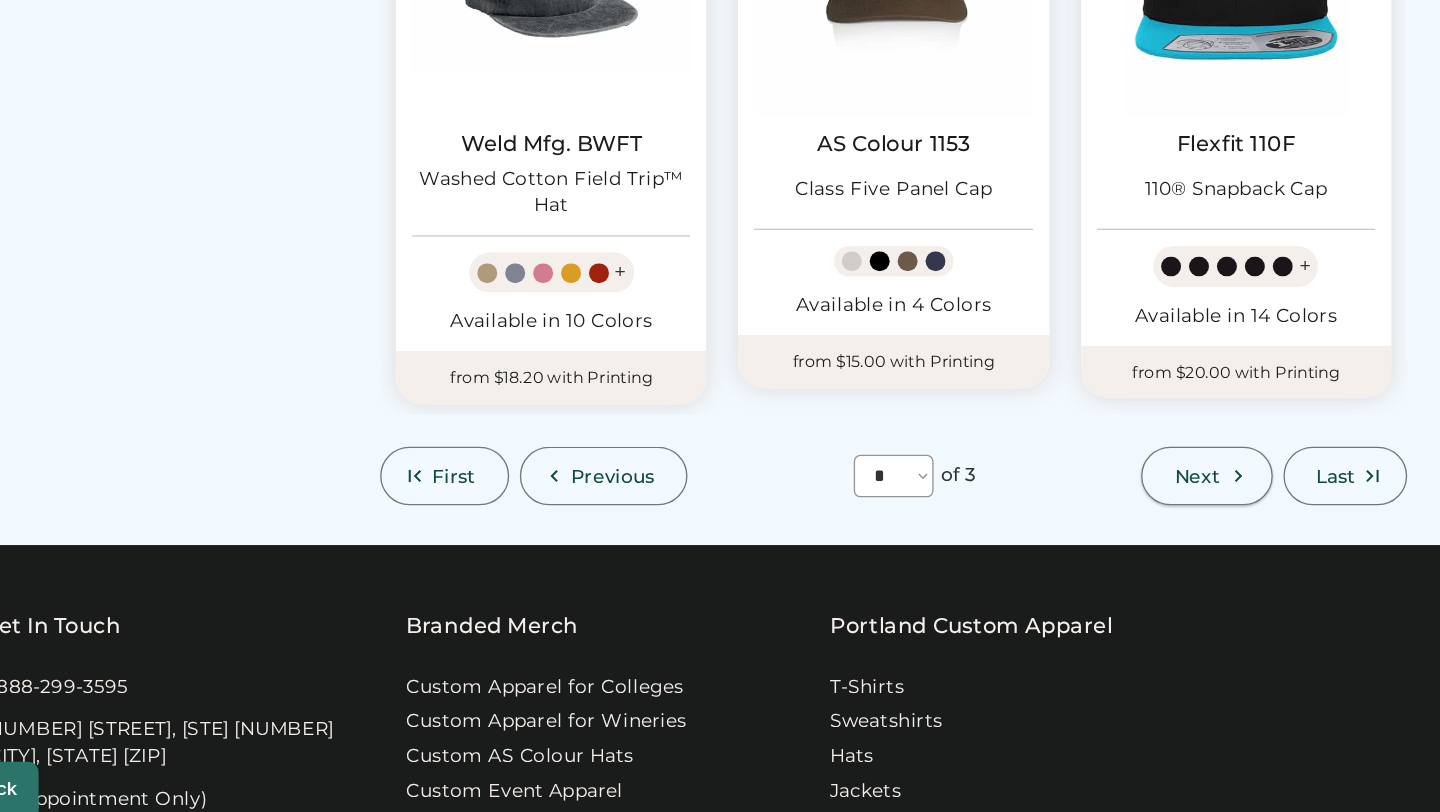 click on "Next" at bounding box center (1008, 559) 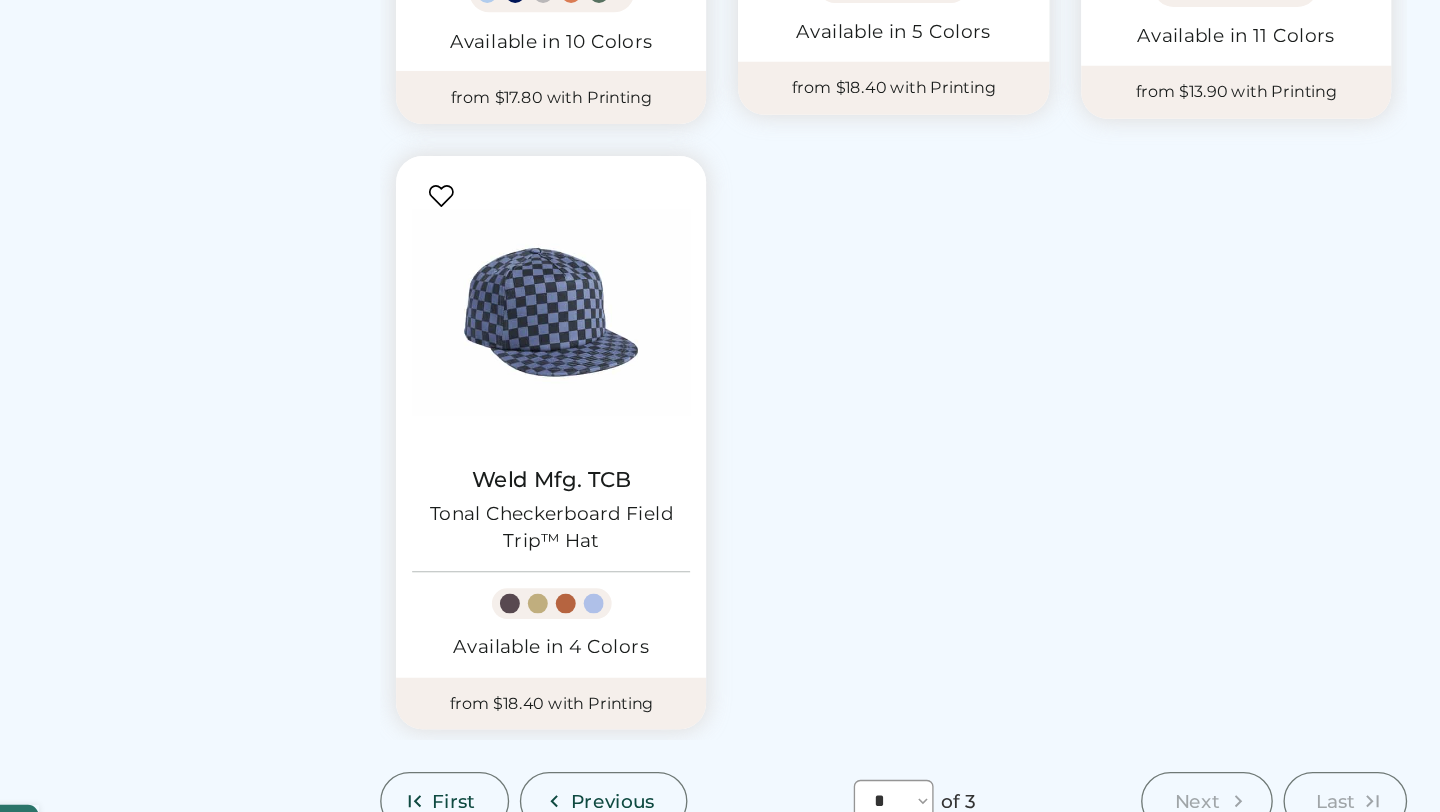 scroll, scrollTop: 580, scrollLeft: 0, axis: vertical 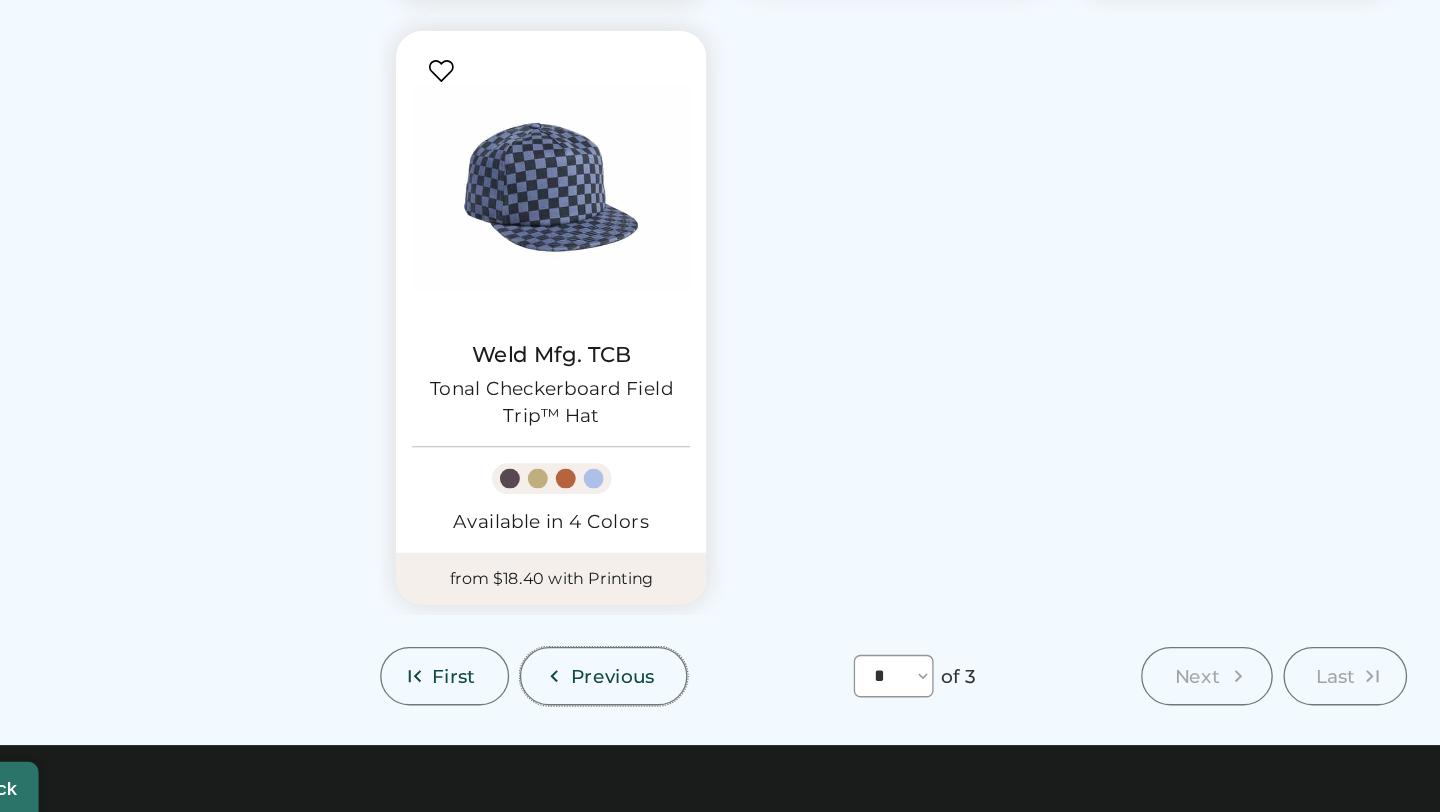 click on "Previous" at bounding box center [569, 710] 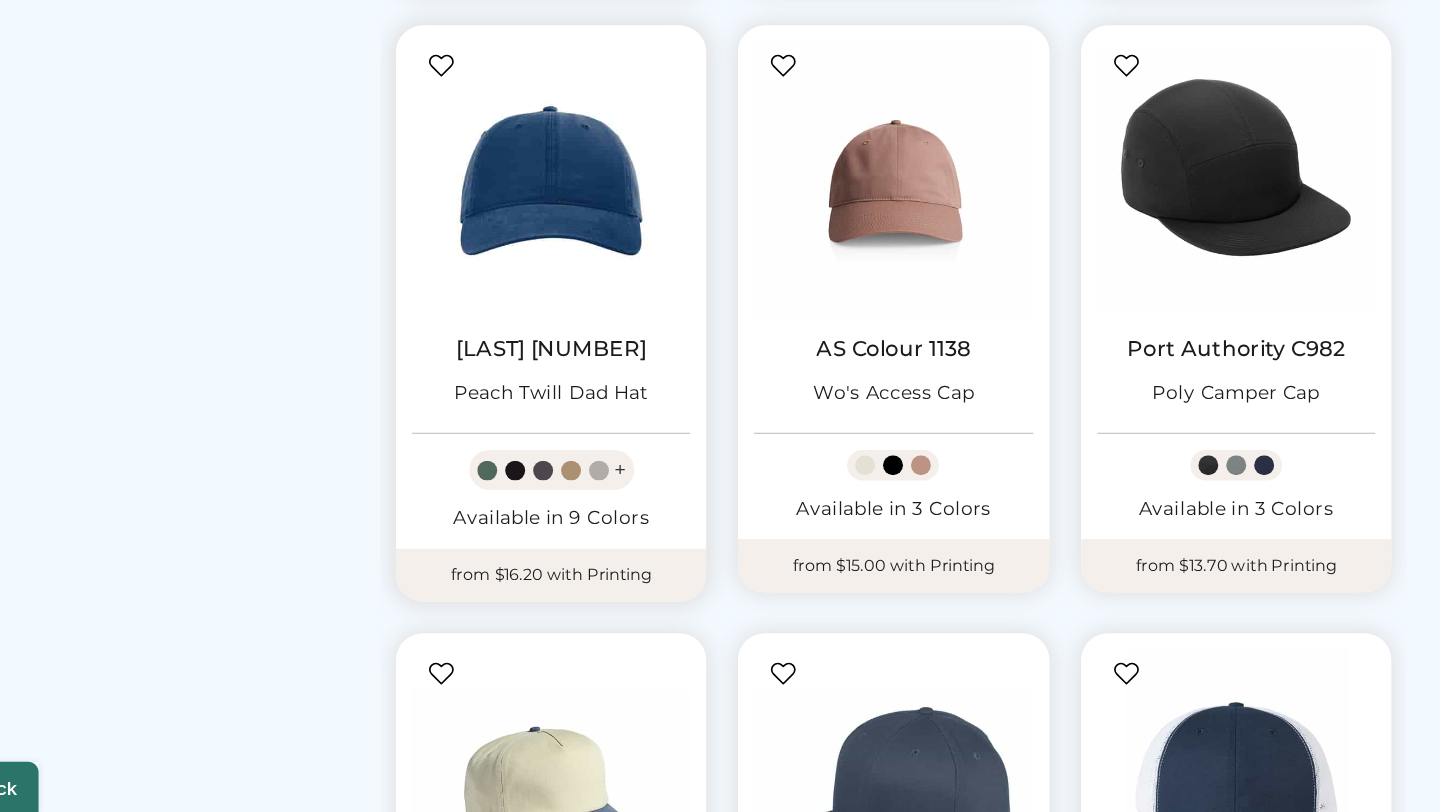 click at bounding box center (522, 337) 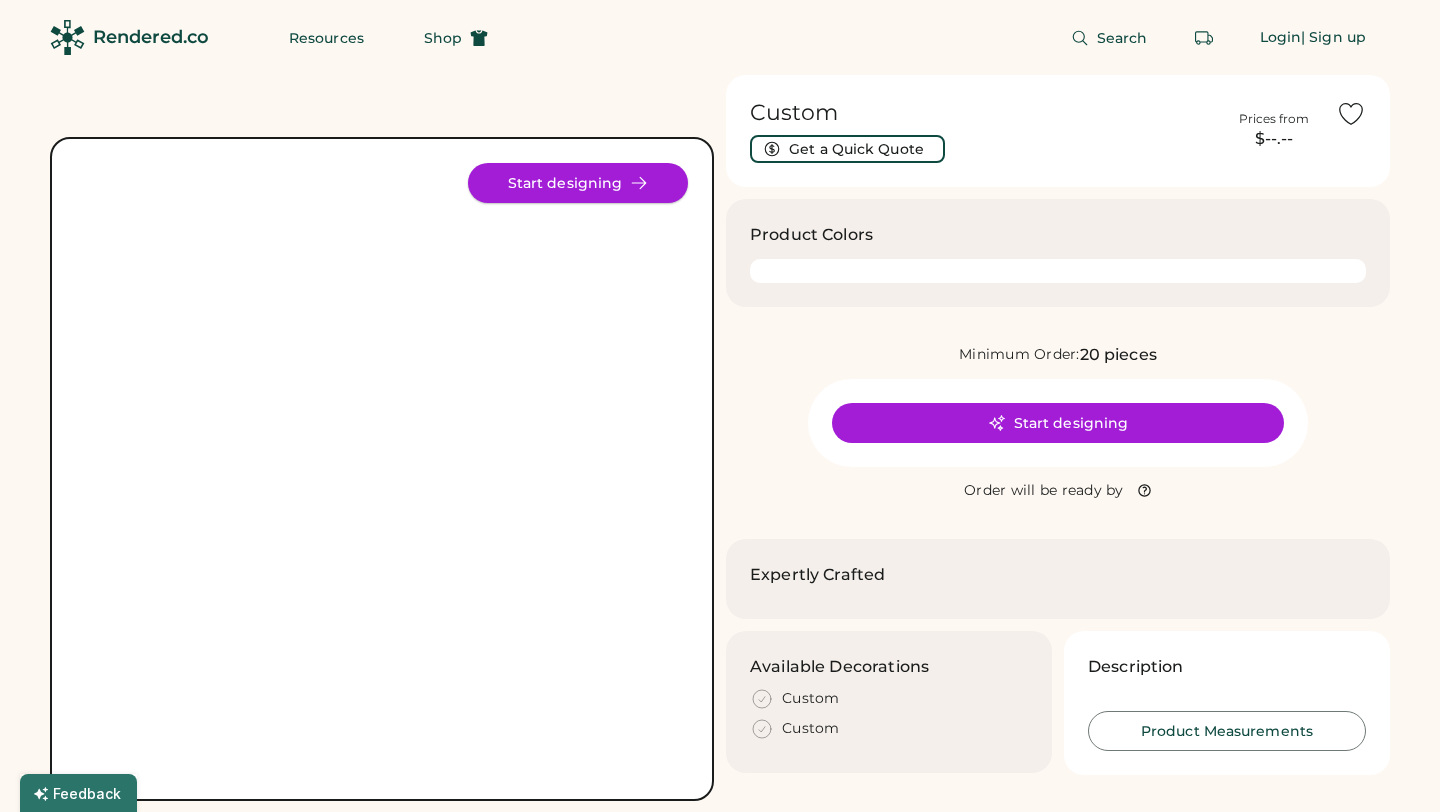 scroll, scrollTop: 0, scrollLeft: 0, axis: both 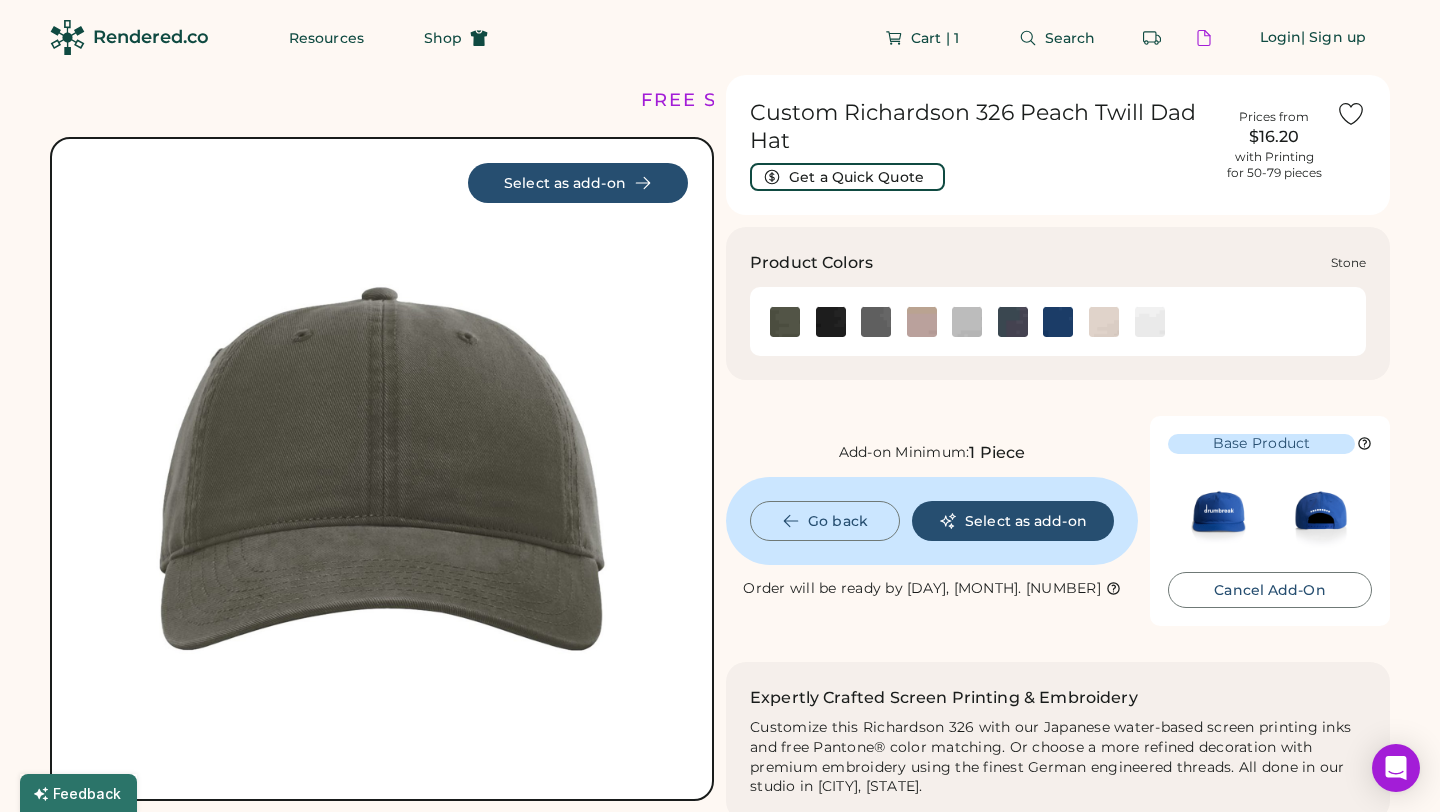 click 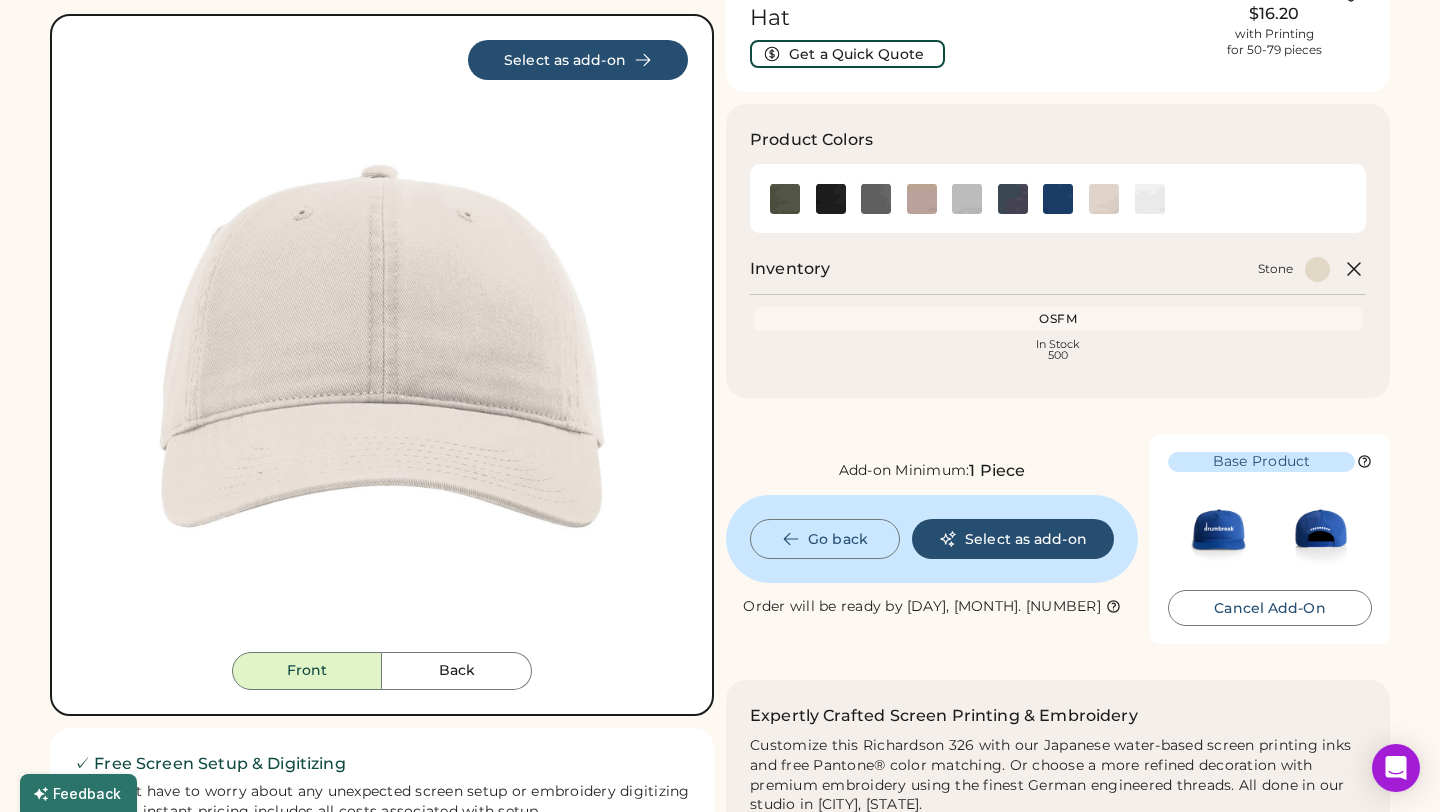 scroll, scrollTop: 128, scrollLeft: 0, axis: vertical 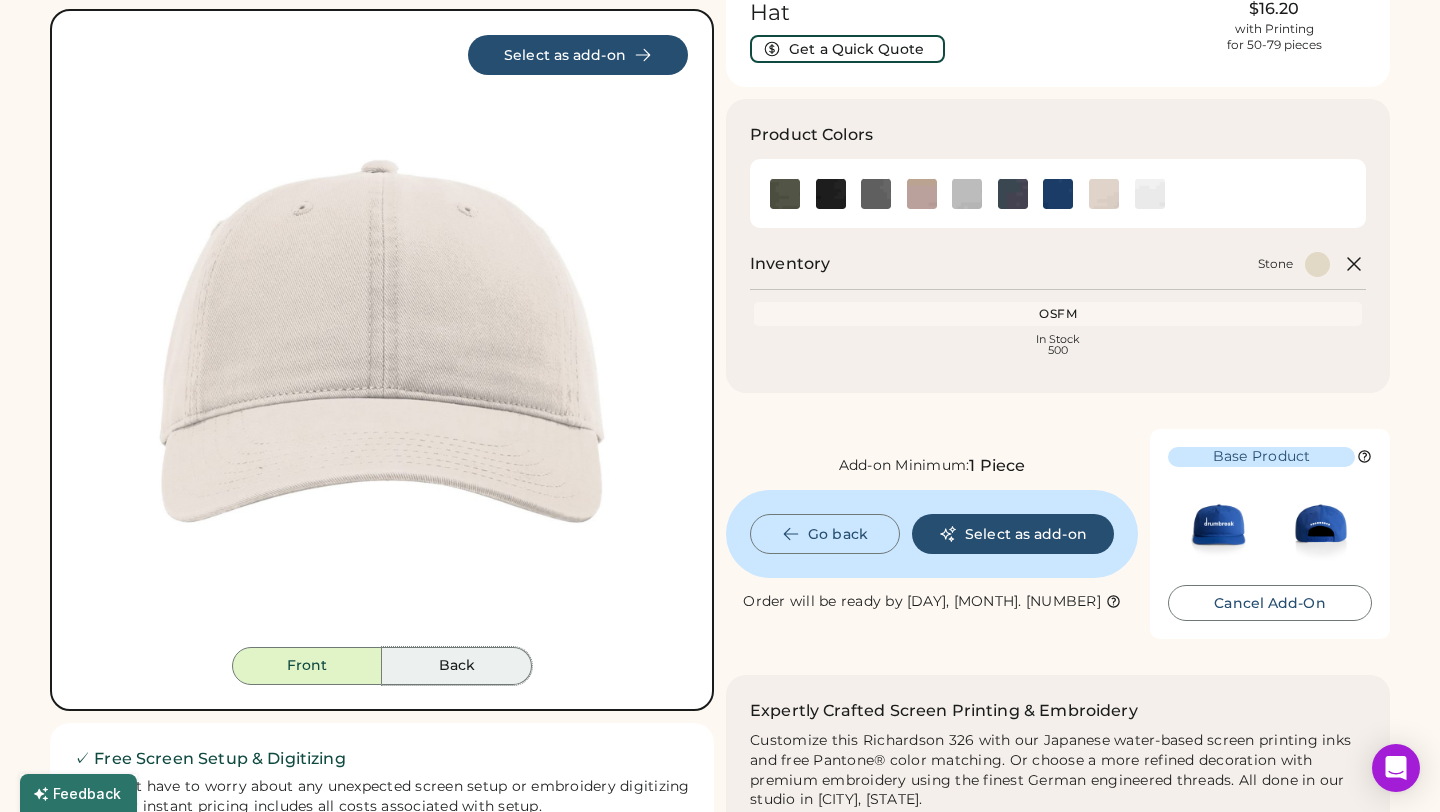 click on "Back" at bounding box center (457, 666) 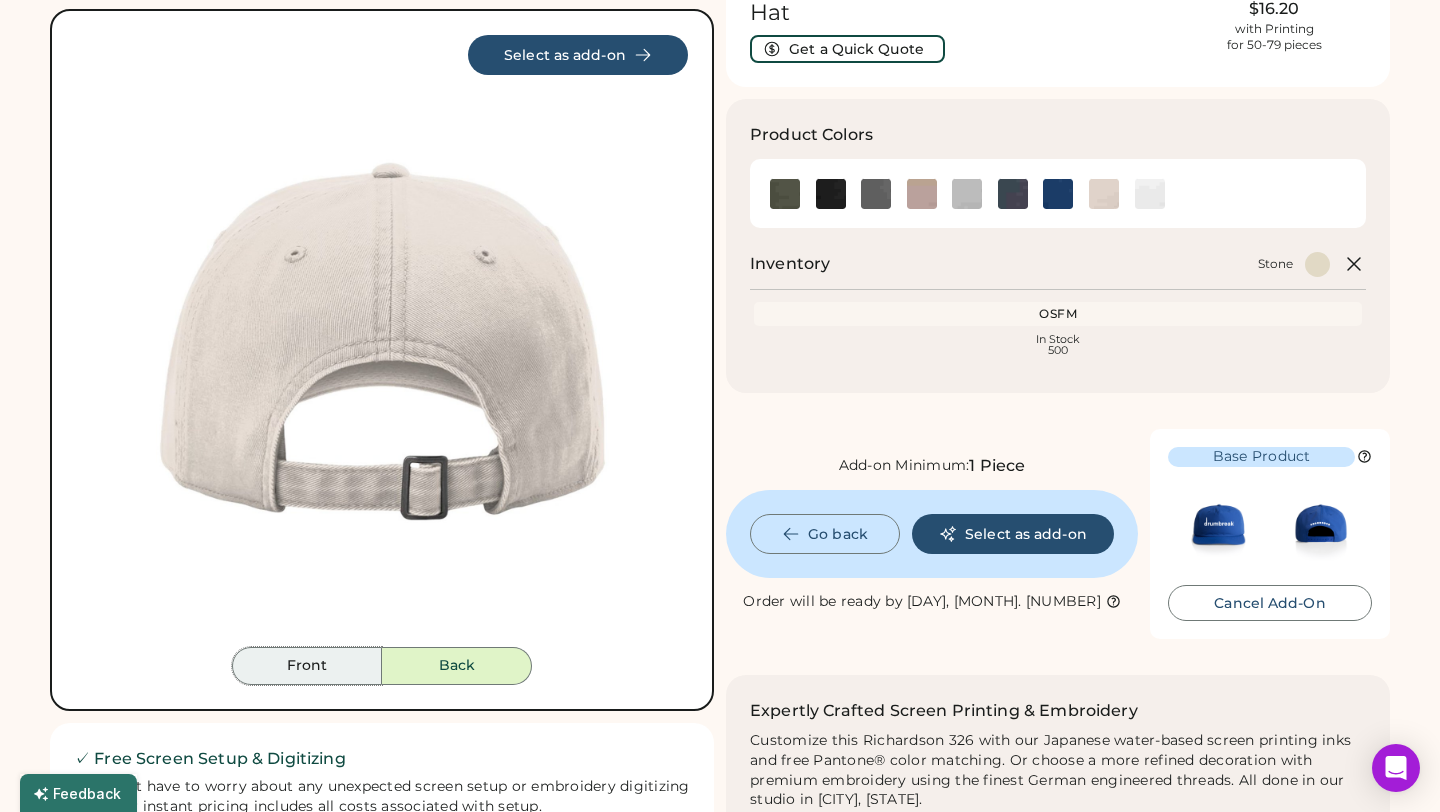 click on "Front" at bounding box center [307, 666] 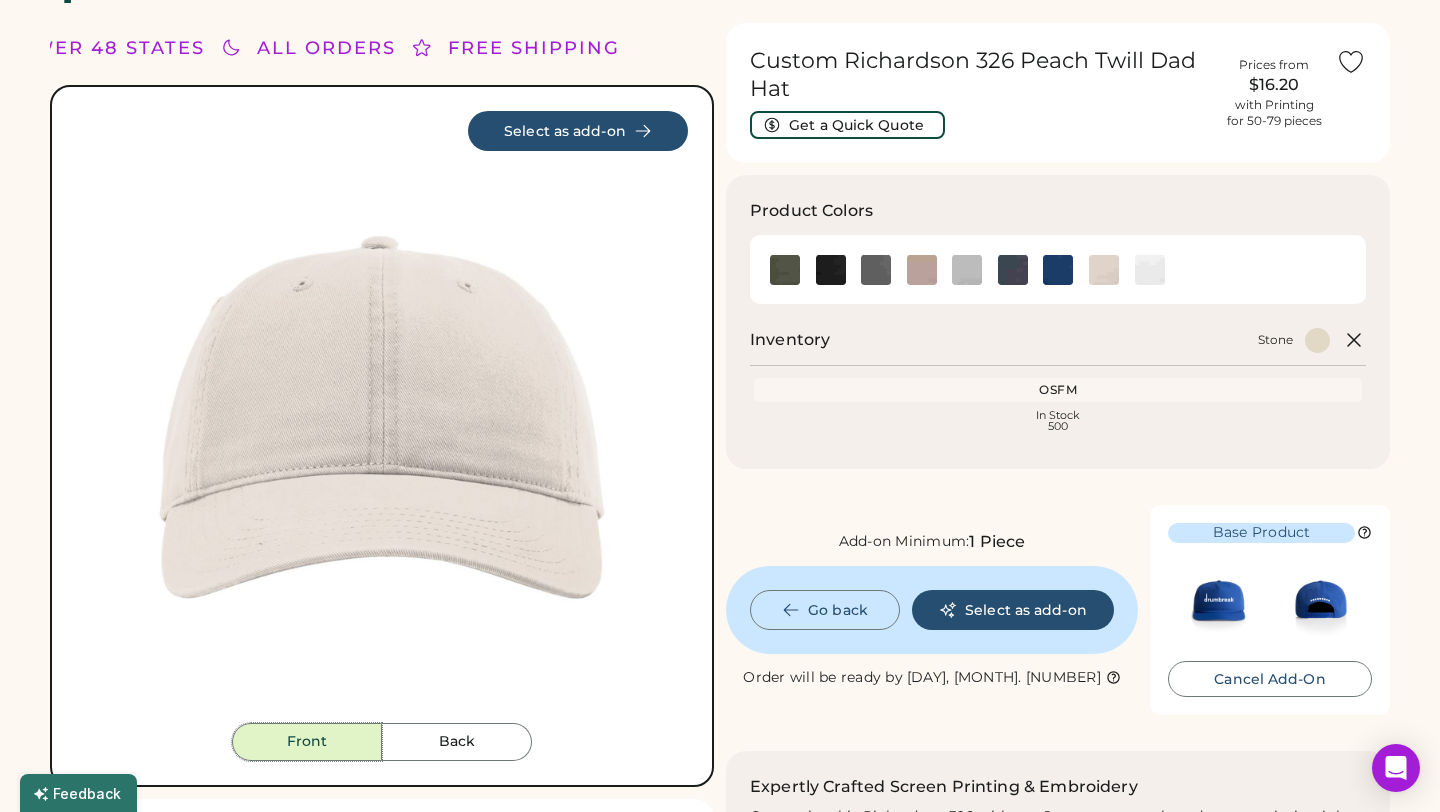 scroll, scrollTop: 57, scrollLeft: 0, axis: vertical 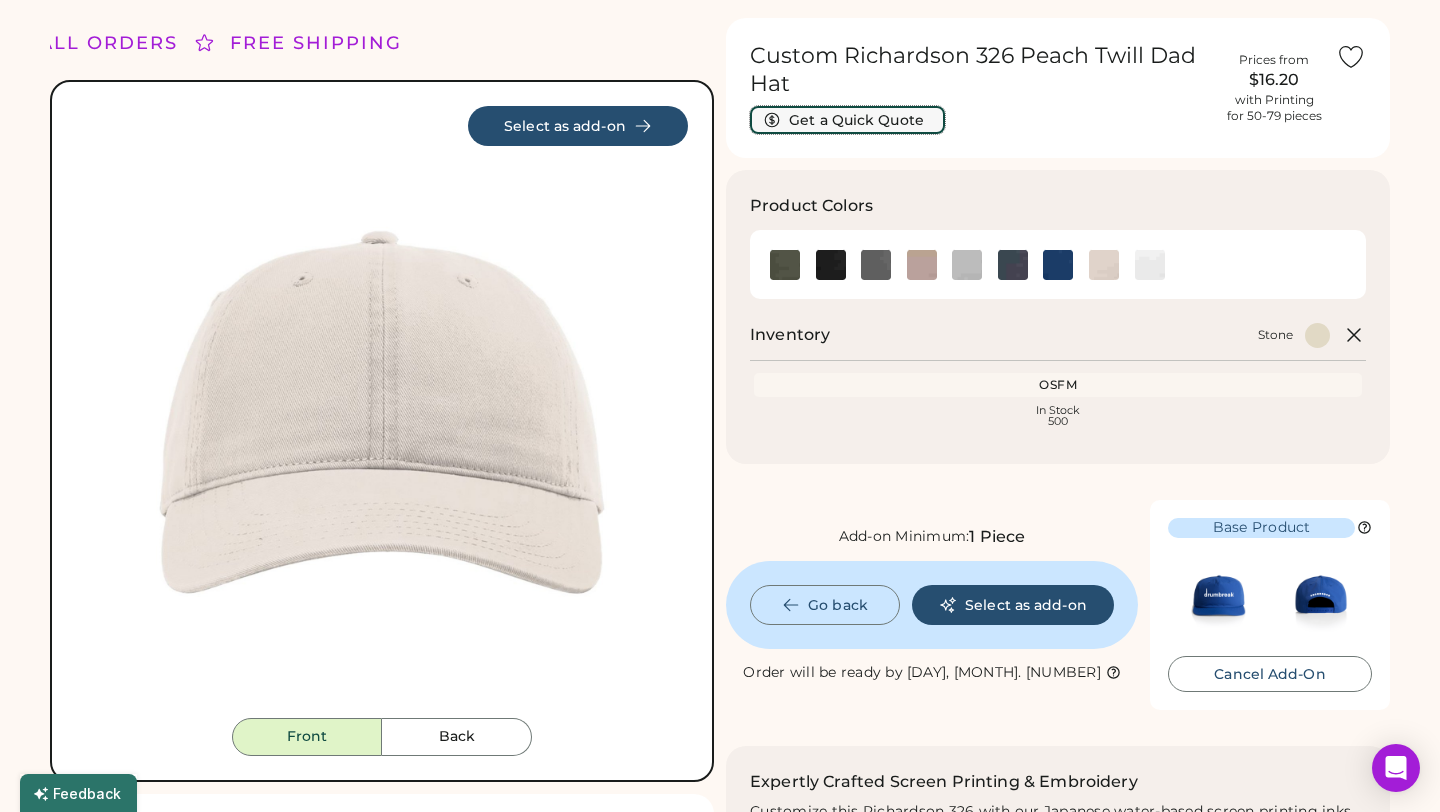 click on "Get a Quick Quote" at bounding box center (847, 120) 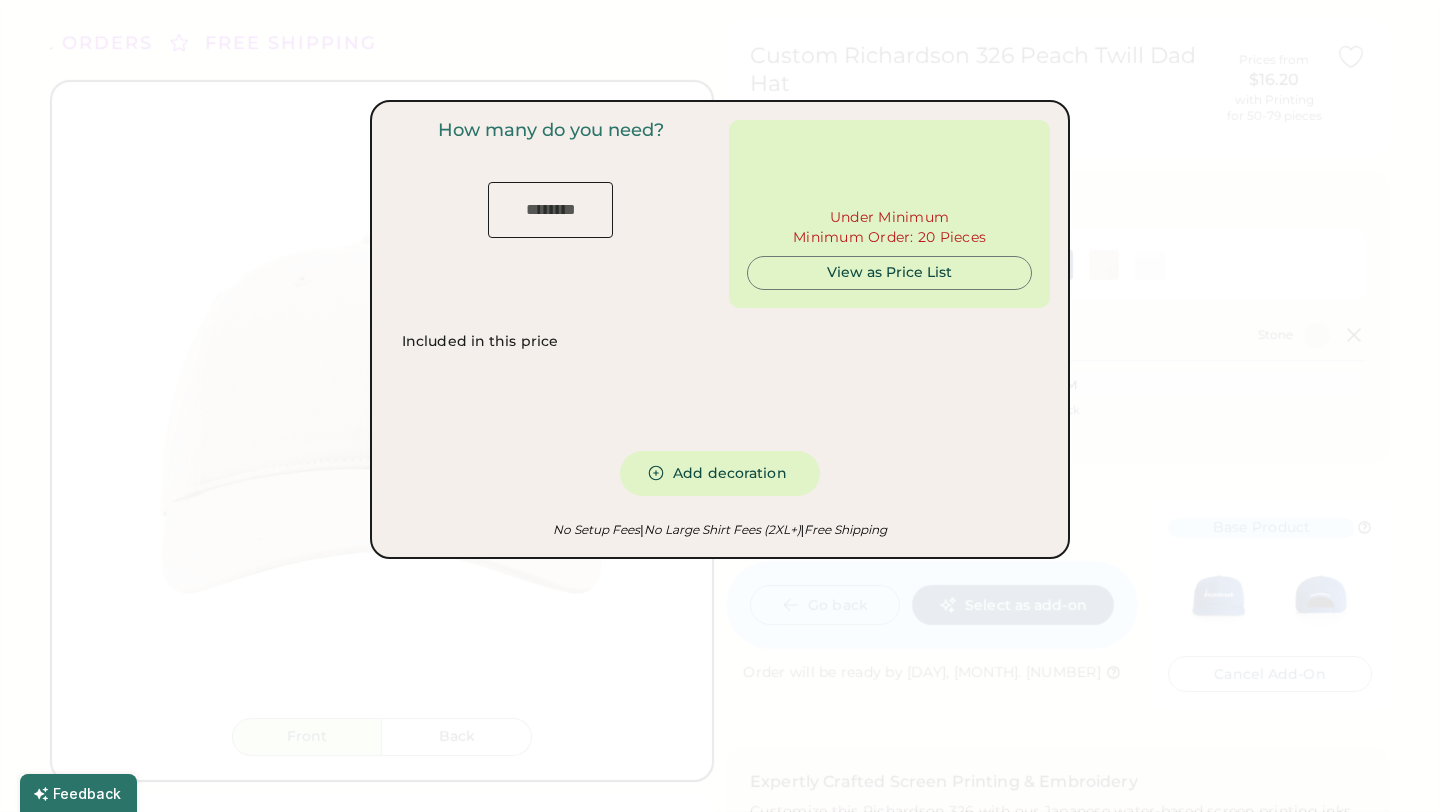 type on "***" 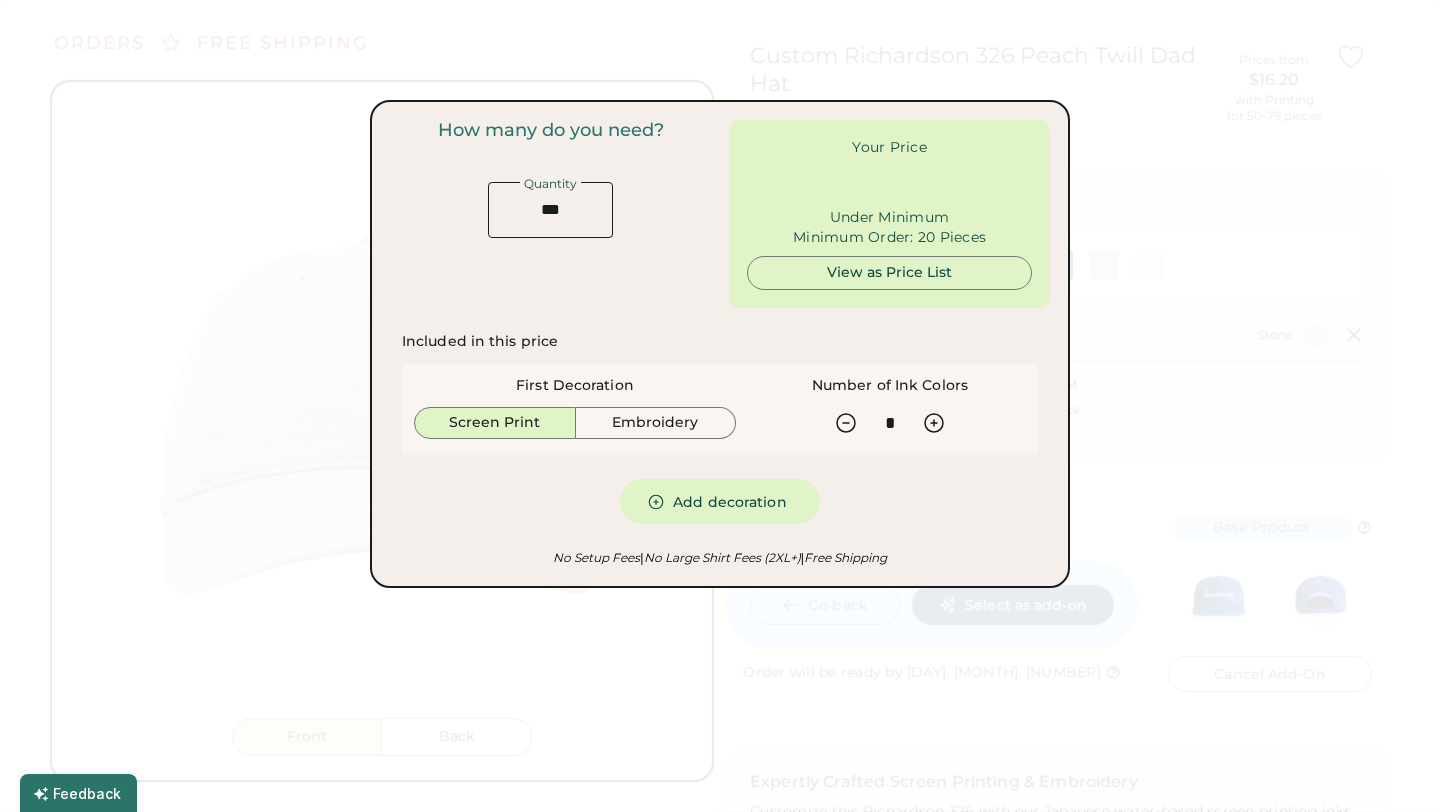 type on "******" 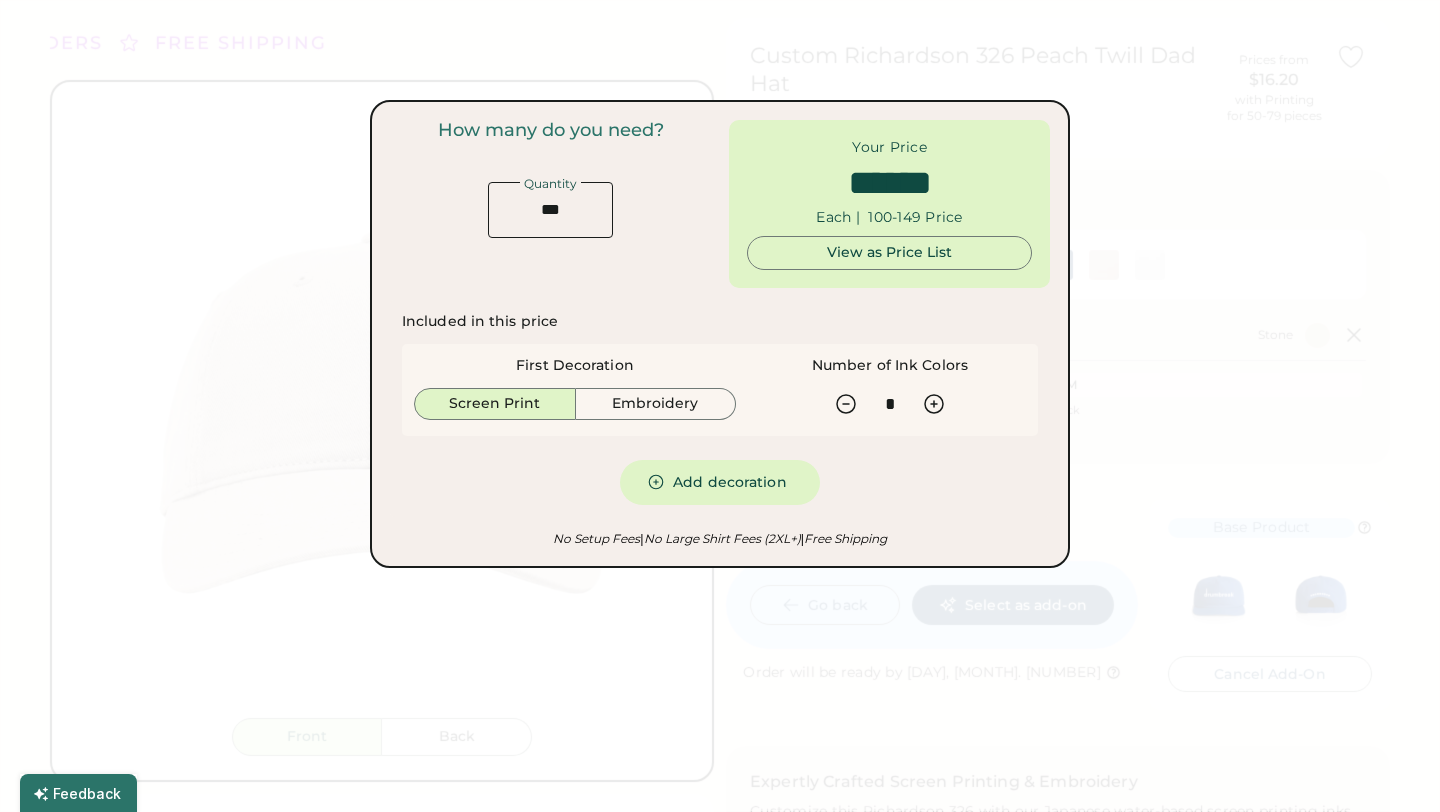click at bounding box center (720, 406) 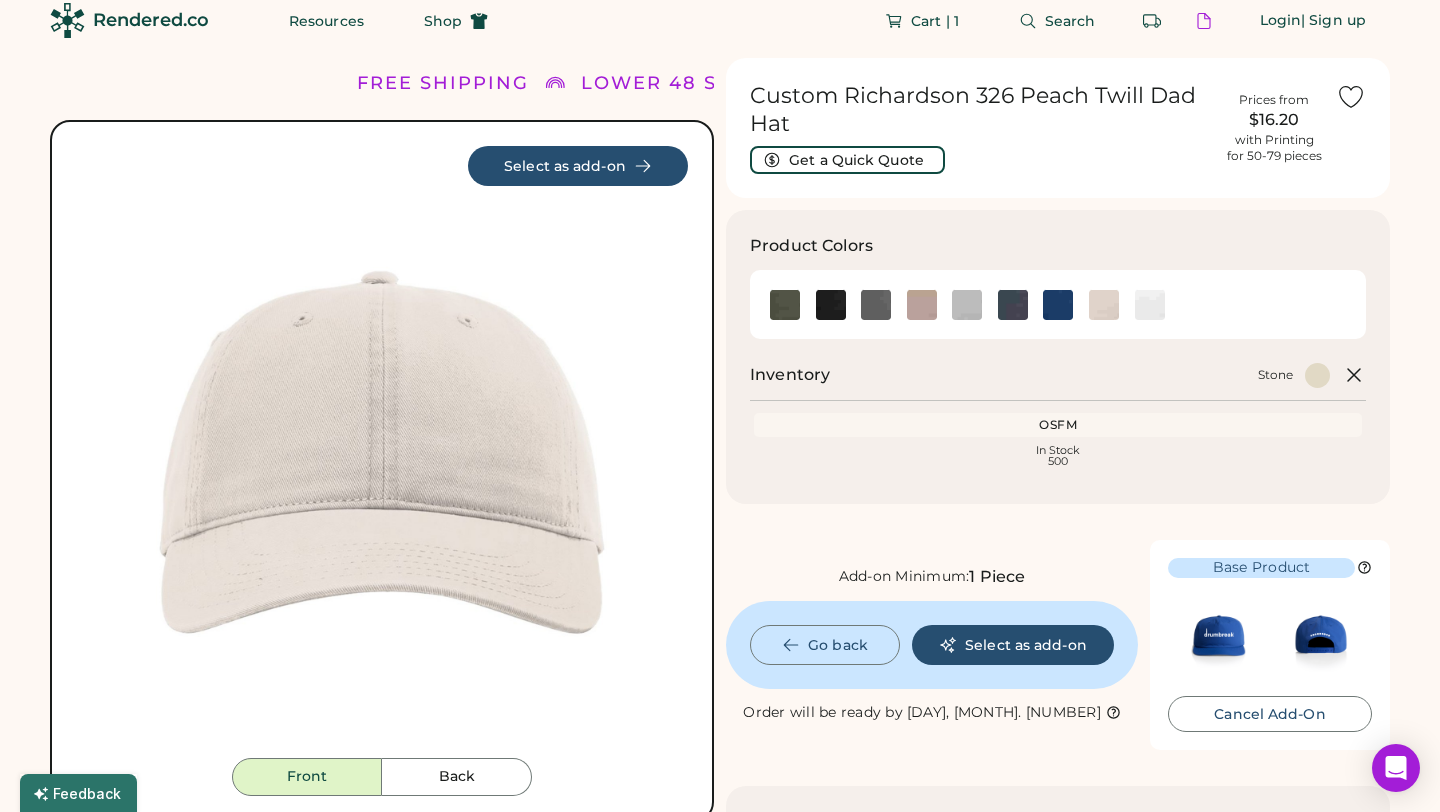 scroll, scrollTop: 0, scrollLeft: 0, axis: both 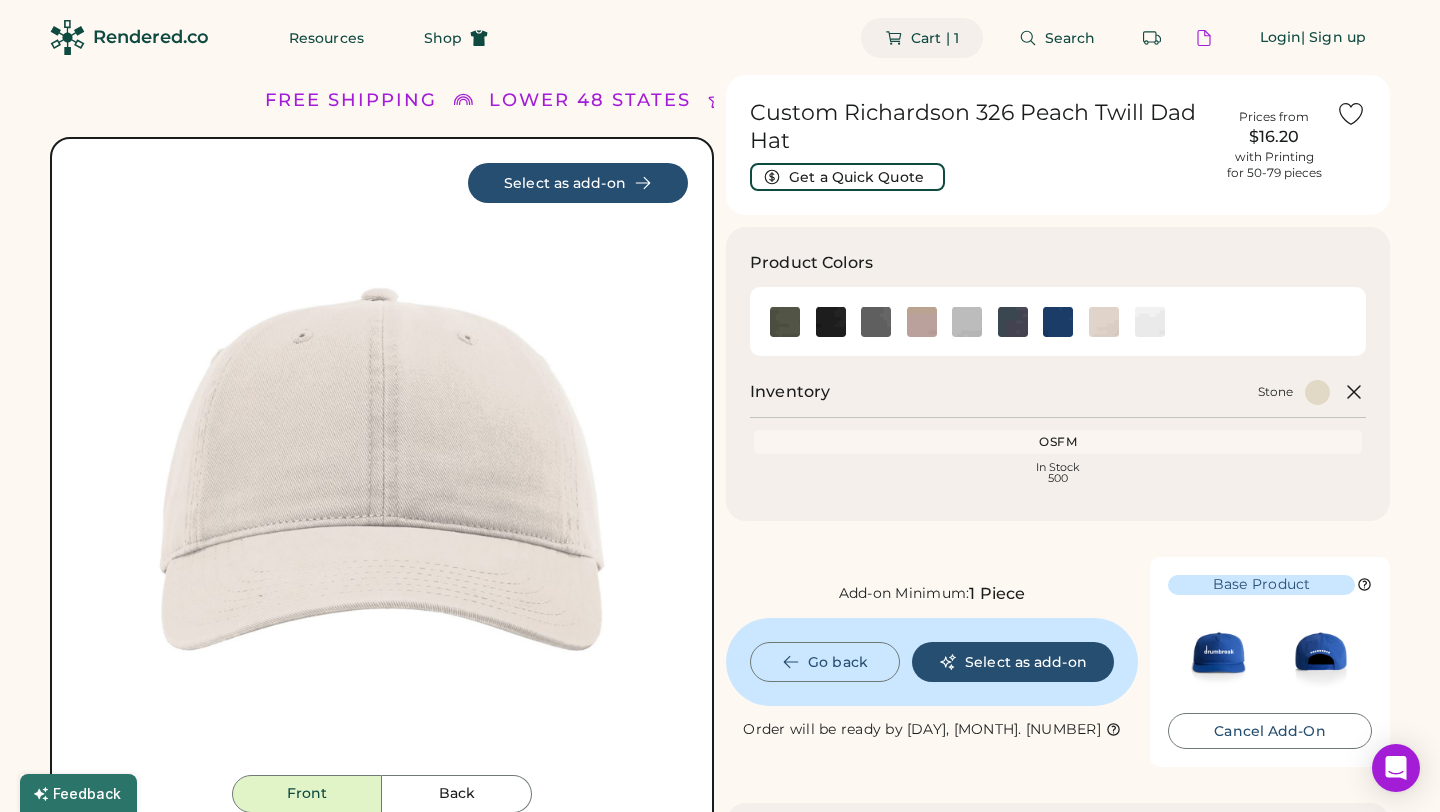 click on "Cart | 1" at bounding box center [935, 38] 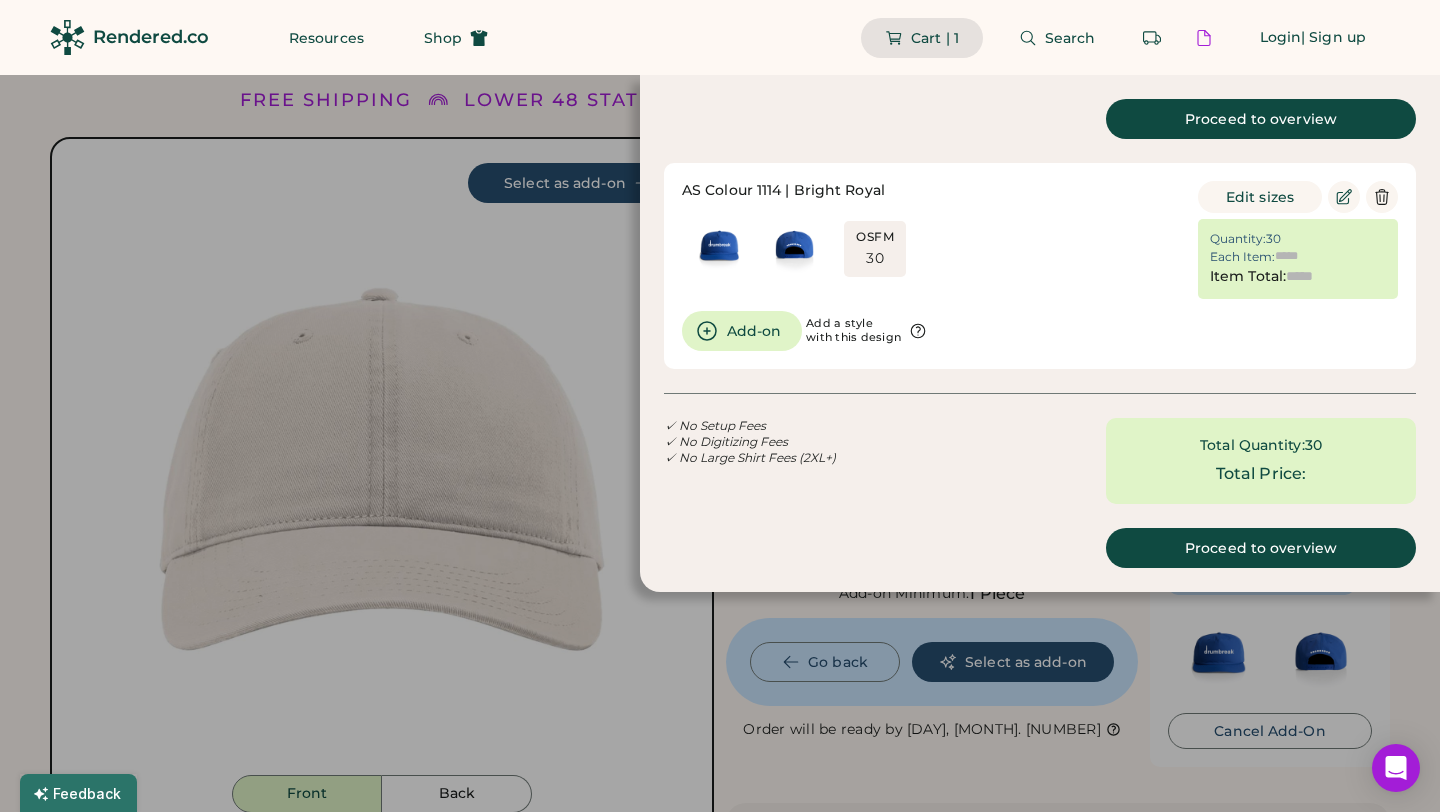 type on "******" 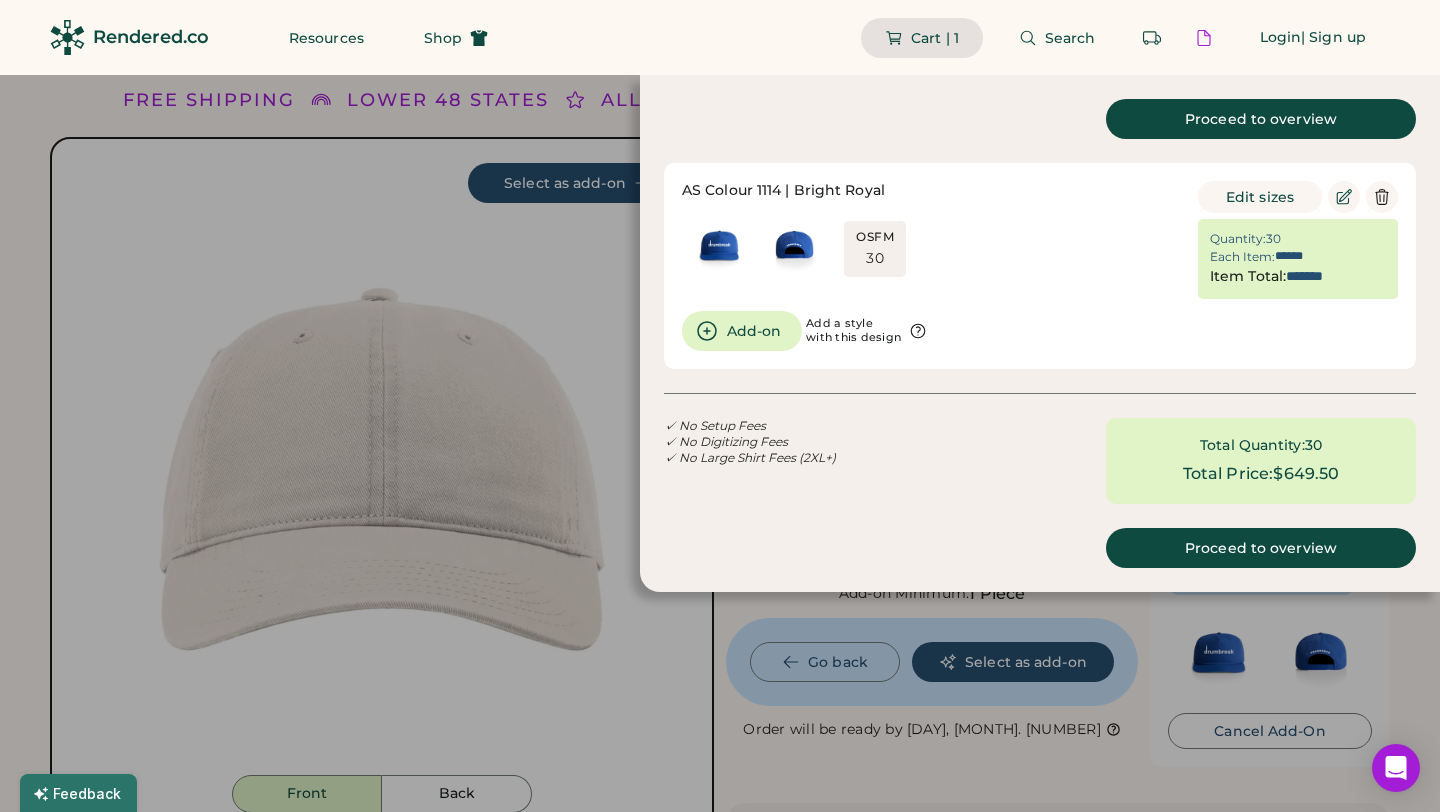 click at bounding box center (720, 406) 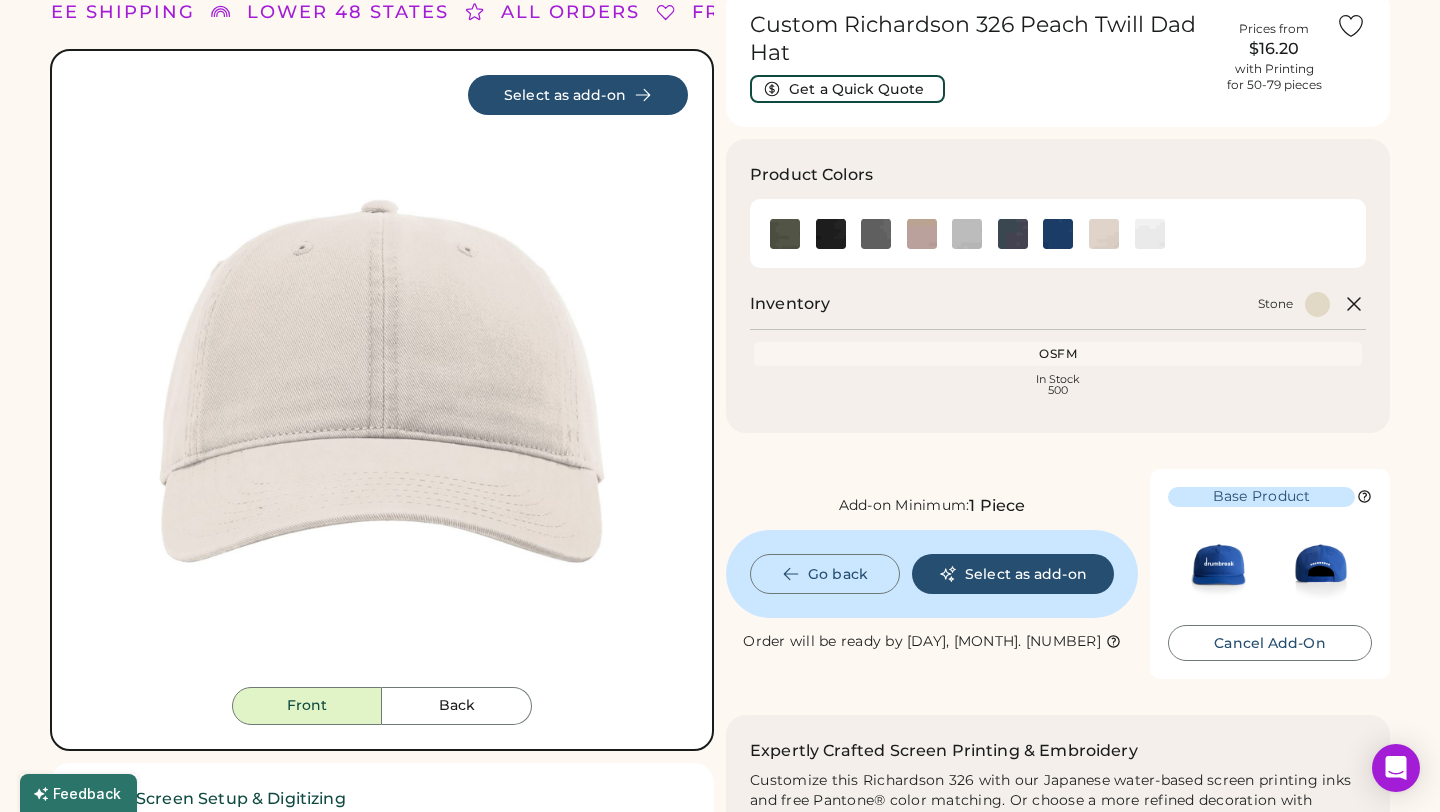 scroll, scrollTop: 86, scrollLeft: 0, axis: vertical 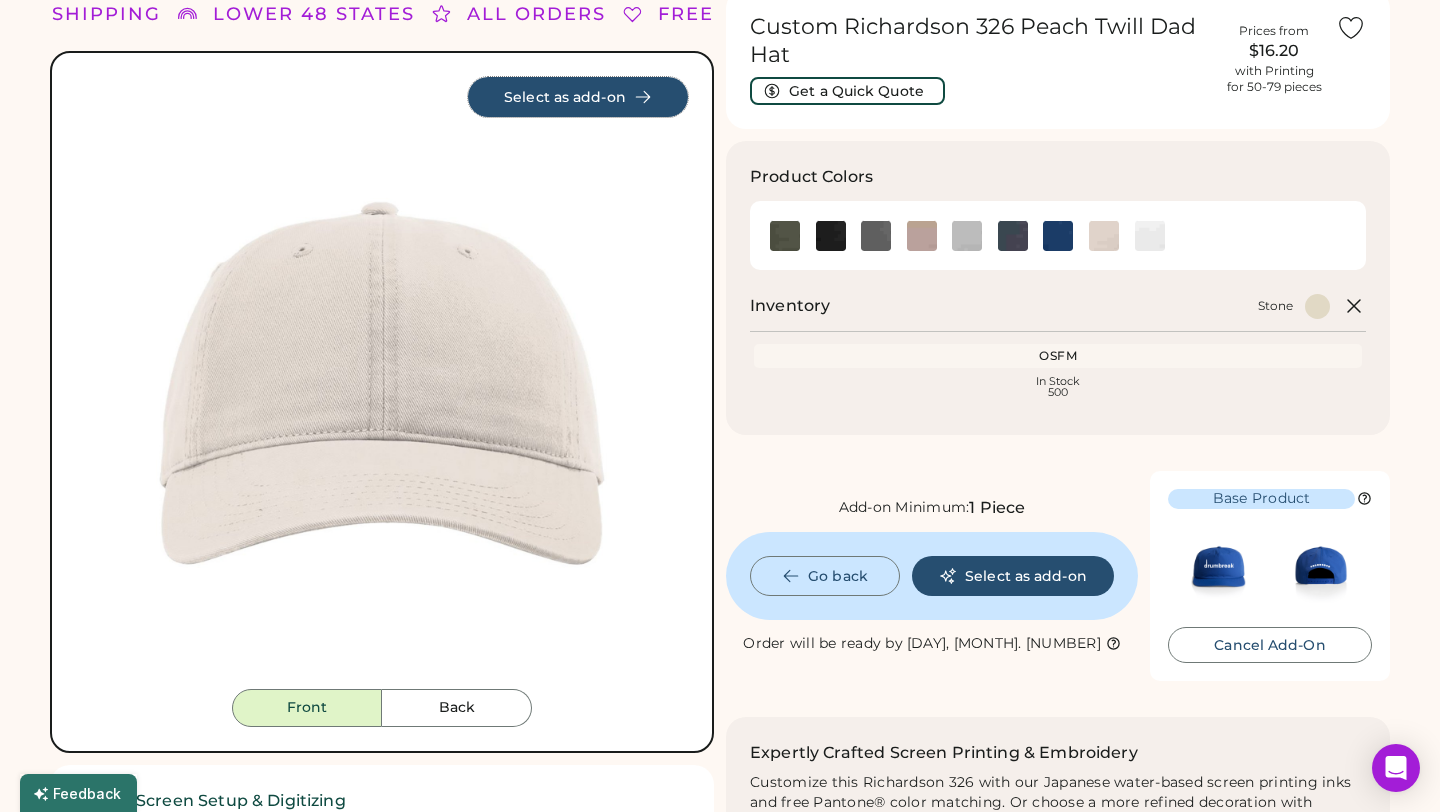 click on "Select as add-on" at bounding box center [578, 97] 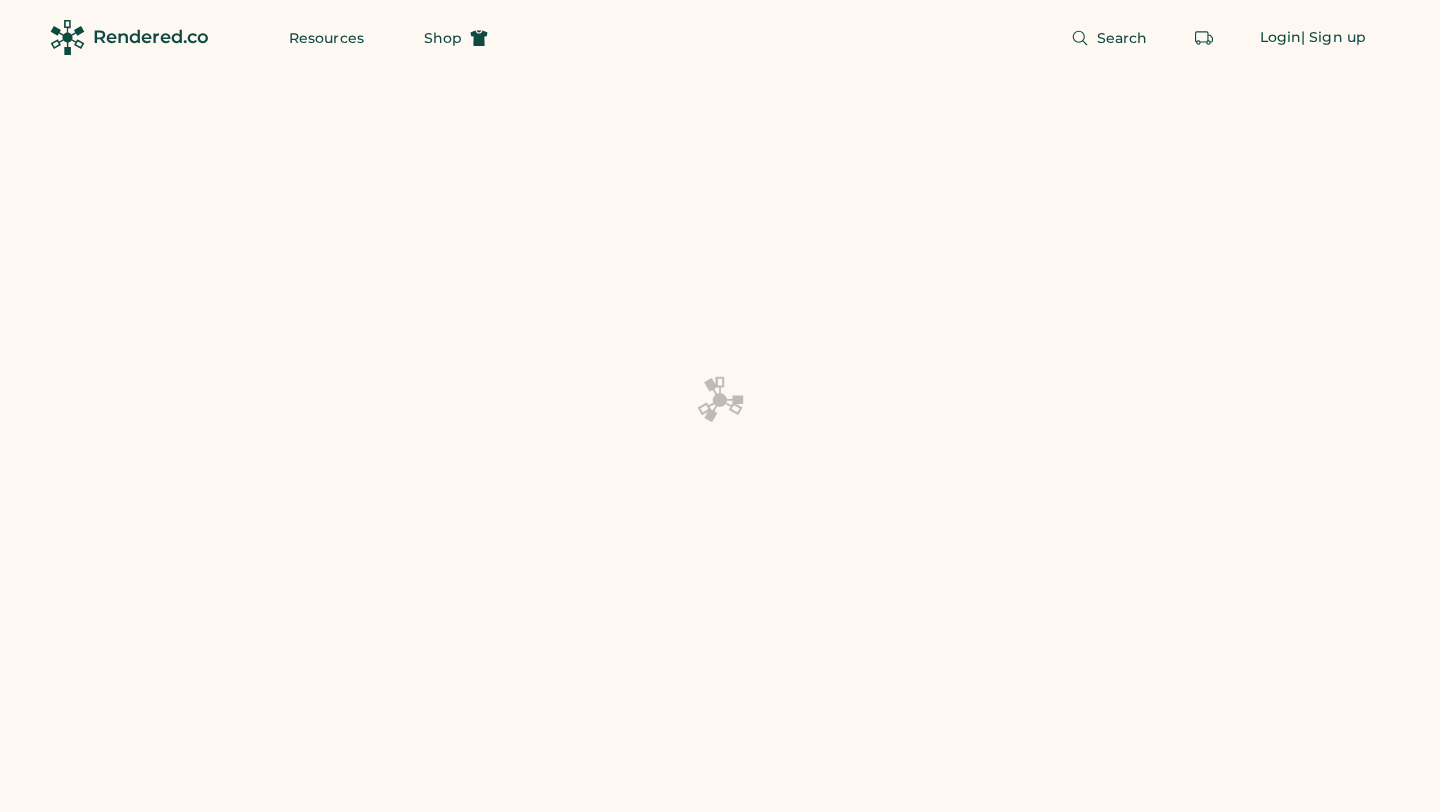 scroll, scrollTop: 0, scrollLeft: 0, axis: both 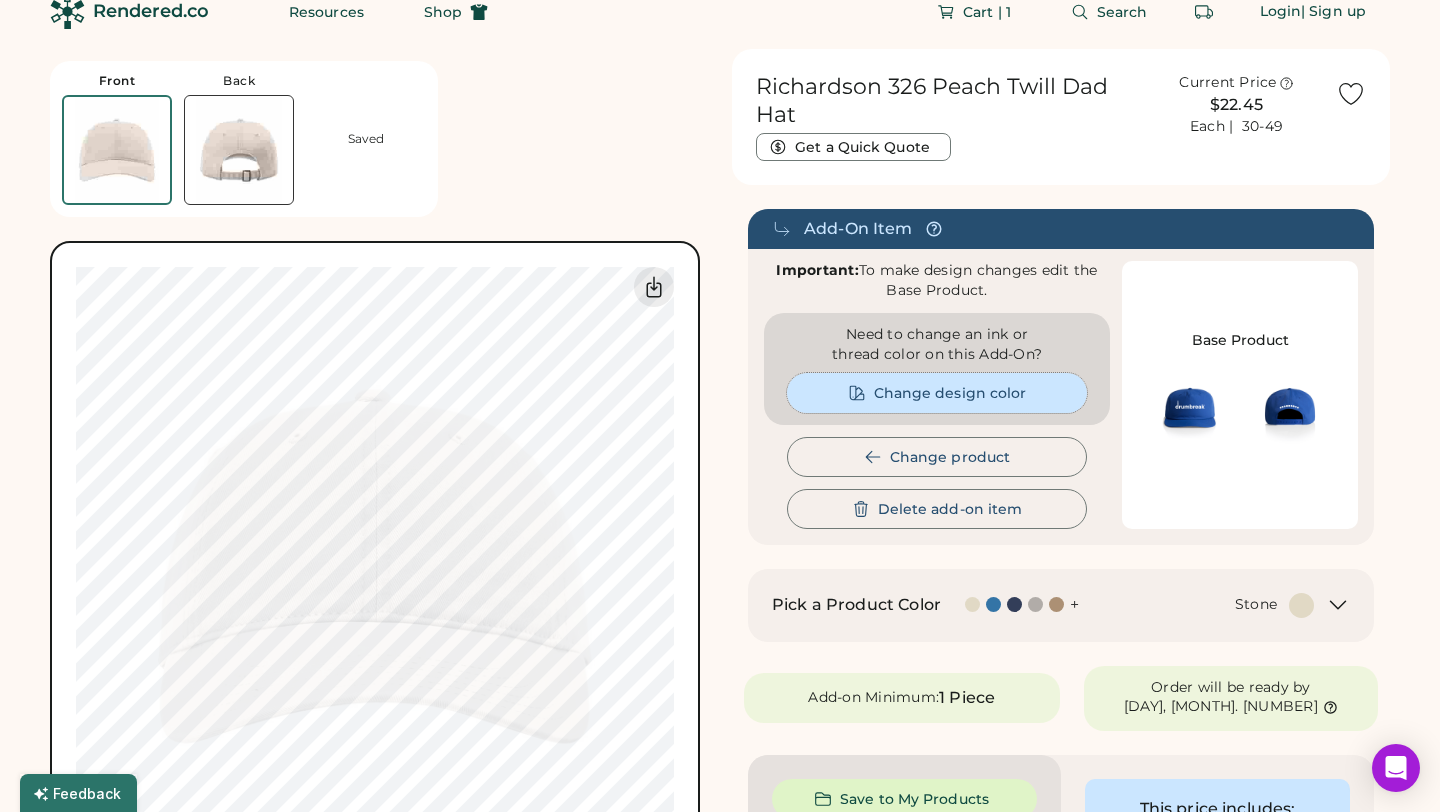 click on "Change design color" at bounding box center (937, 393) 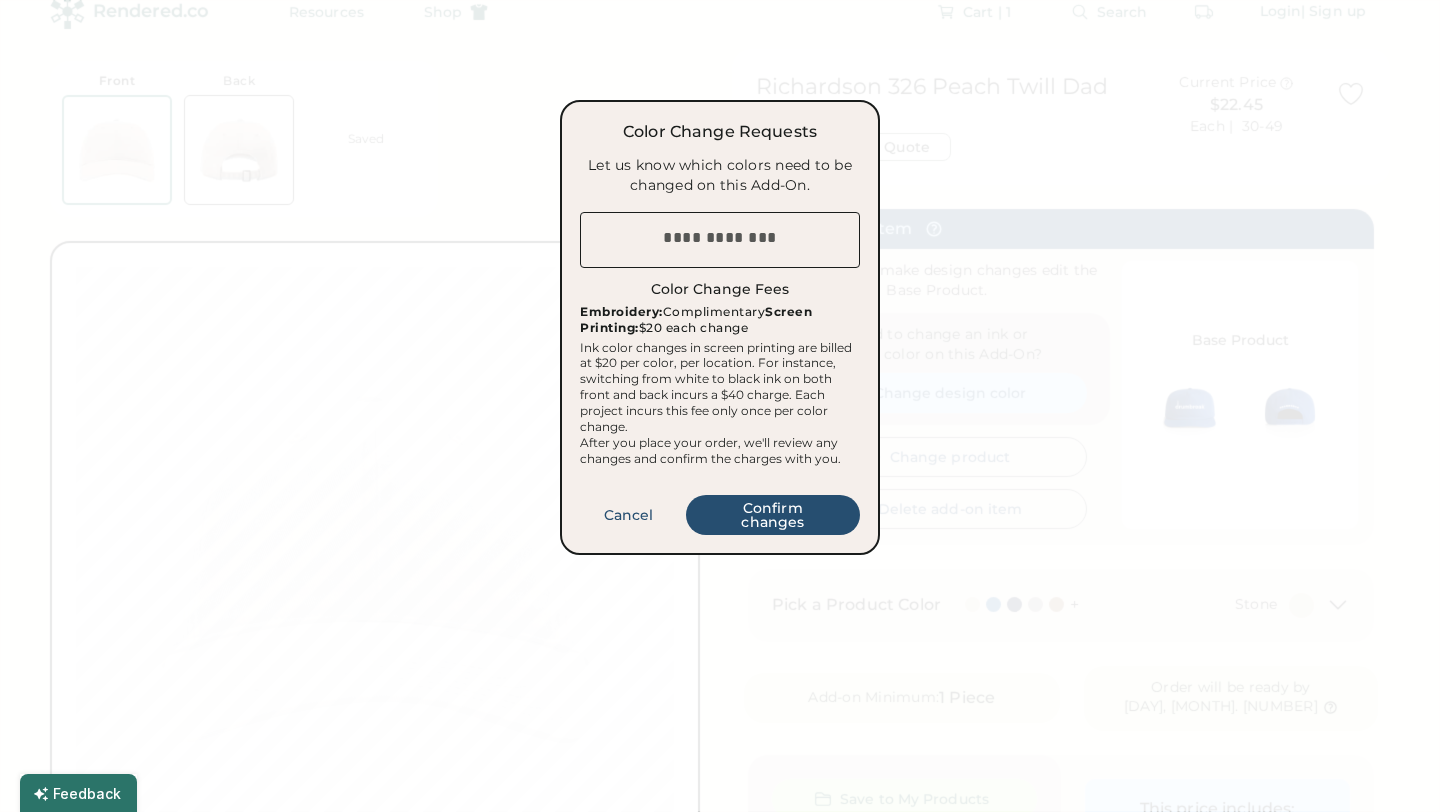click at bounding box center [720, 240] 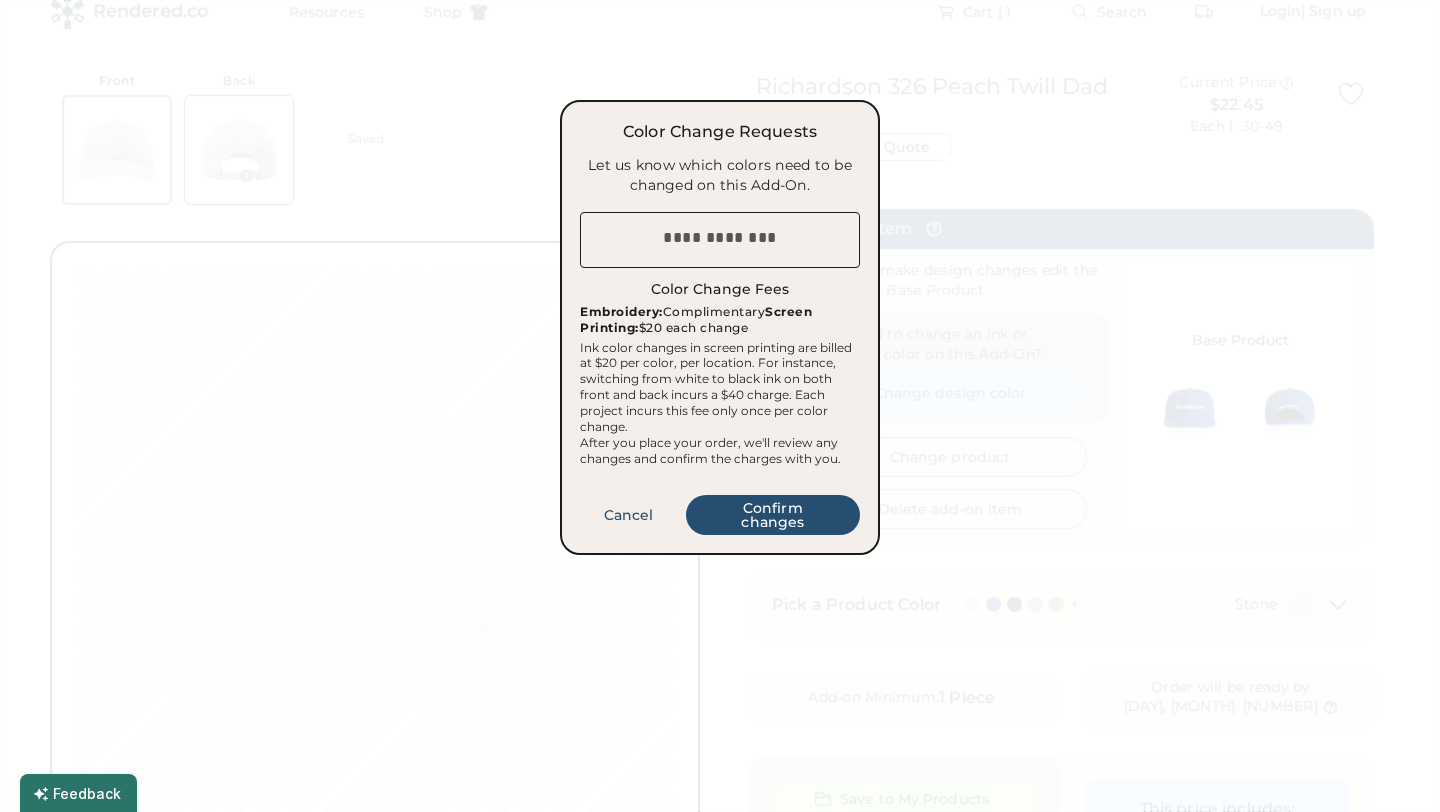 click on "Color Change Fees Embroidery:  Complimentary
Screen Printing:  $20 each change Ink color changes in screen printing are billed at $20 per color, per location. For instance, switching from white to black ink on both front and back incurs a $40 charge. Each project incurs this fee only once per color change.
After you place your order, we'll review any changes and confirm the charges with you." at bounding box center [720, 381] 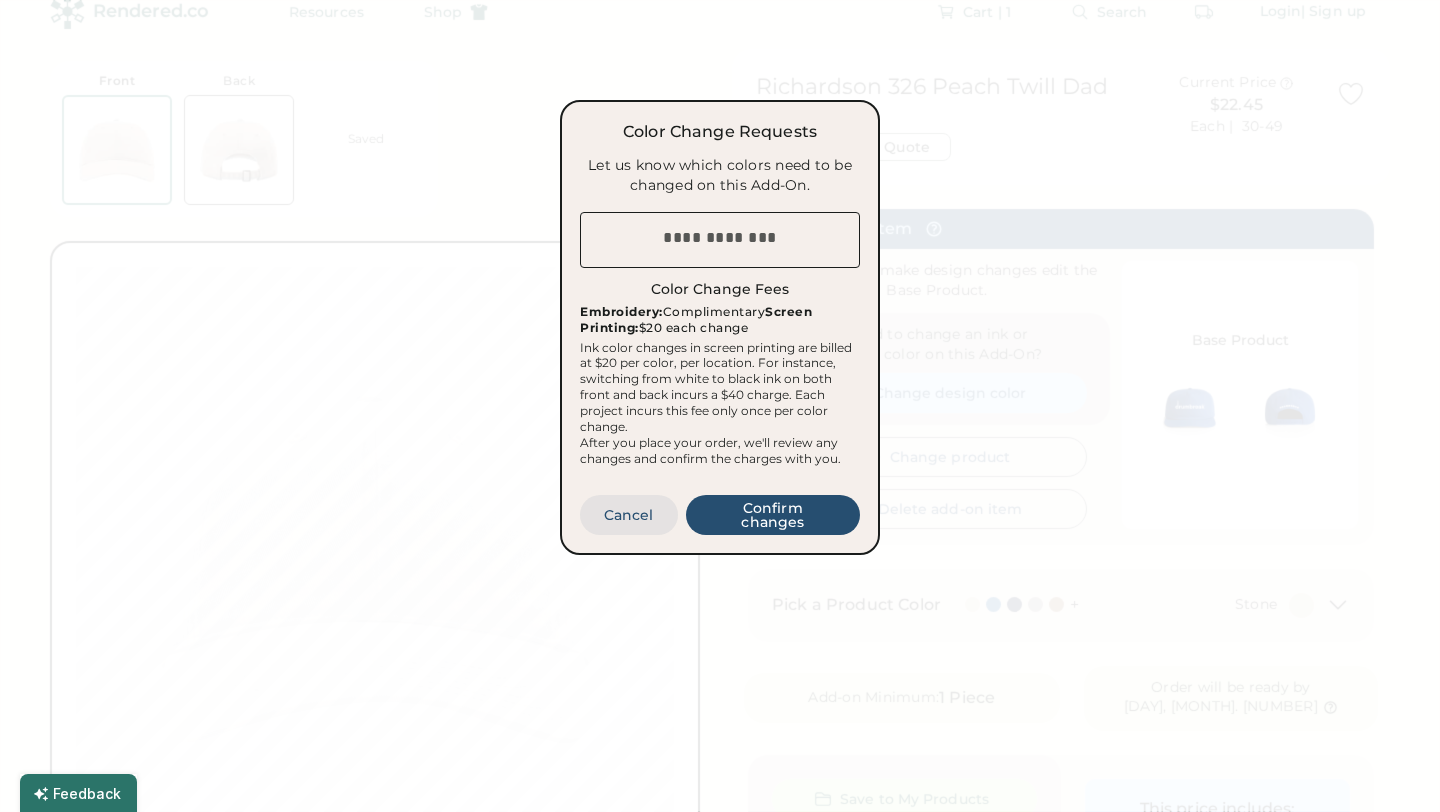 click on "Cancel" at bounding box center [629, 515] 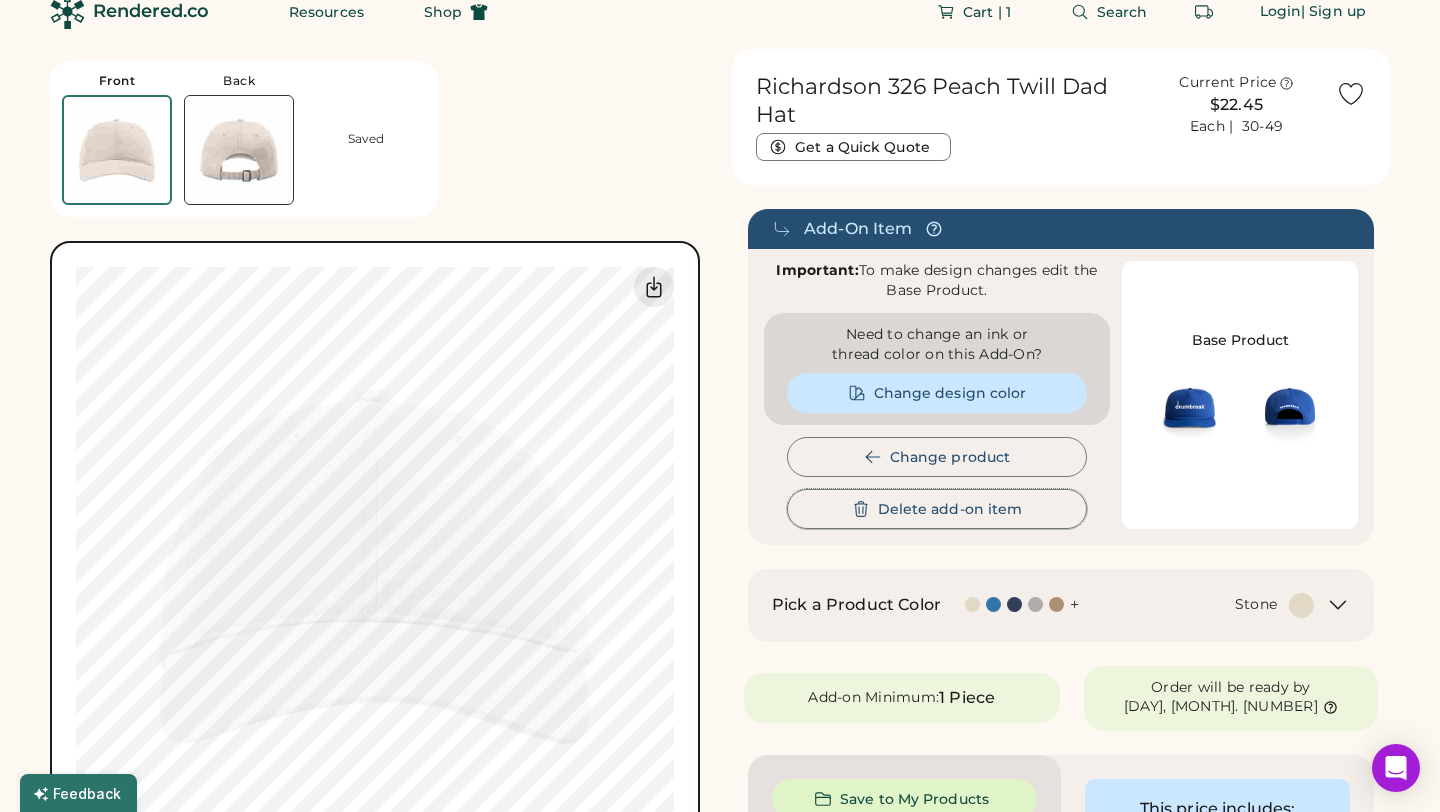 click on "Delete add-on item" at bounding box center [937, 509] 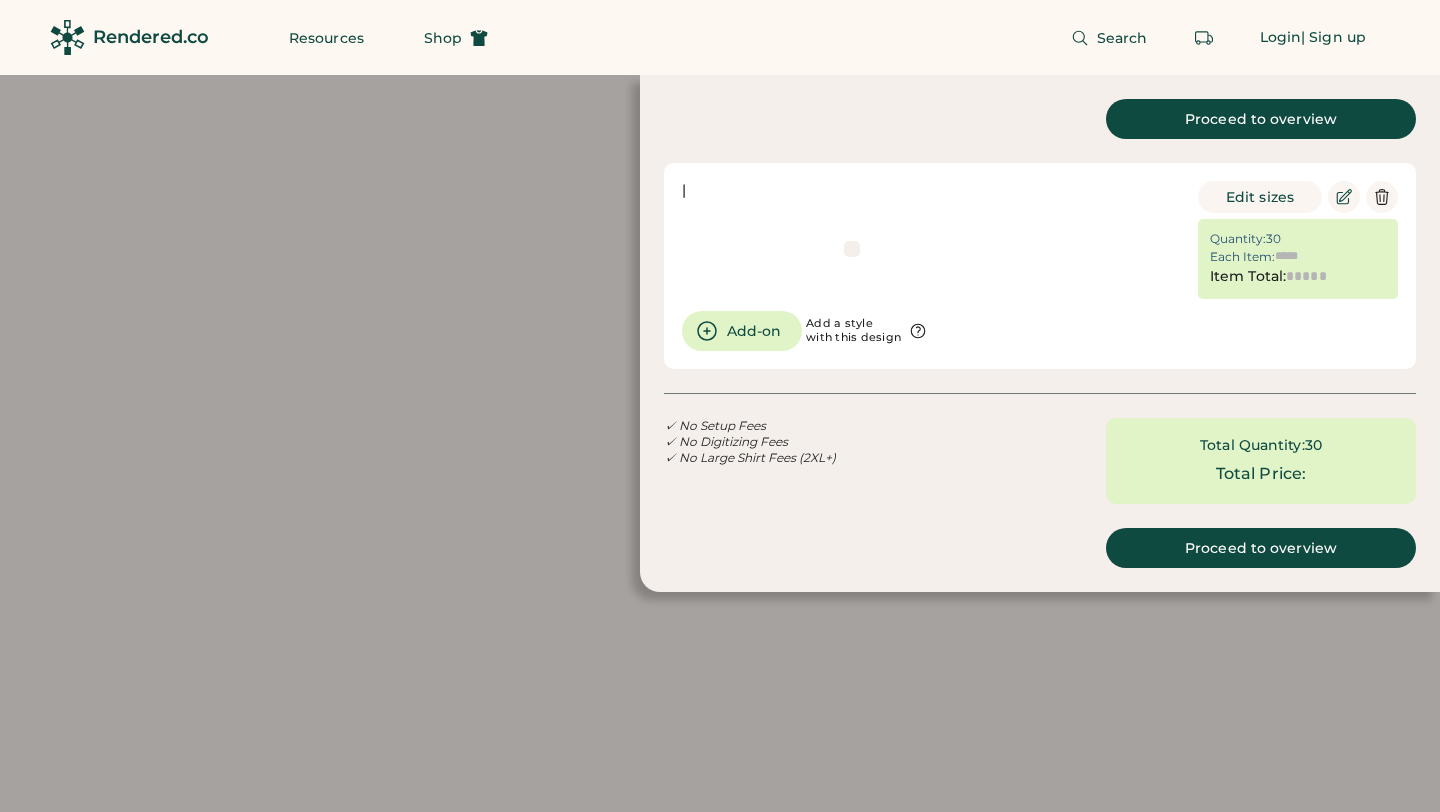 scroll, scrollTop: 0, scrollLeft: 0, axis: both 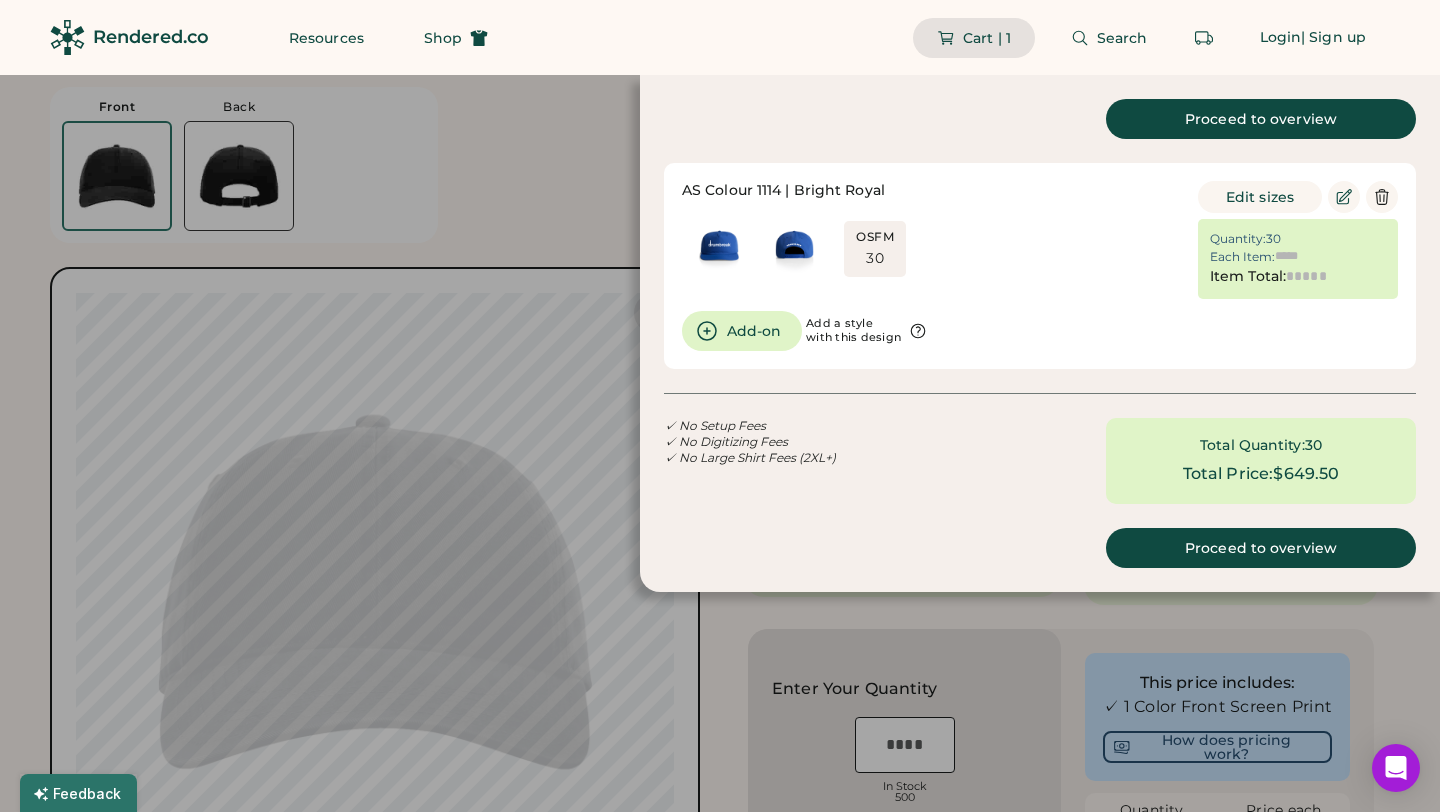 click at bounding box center (720, 406) 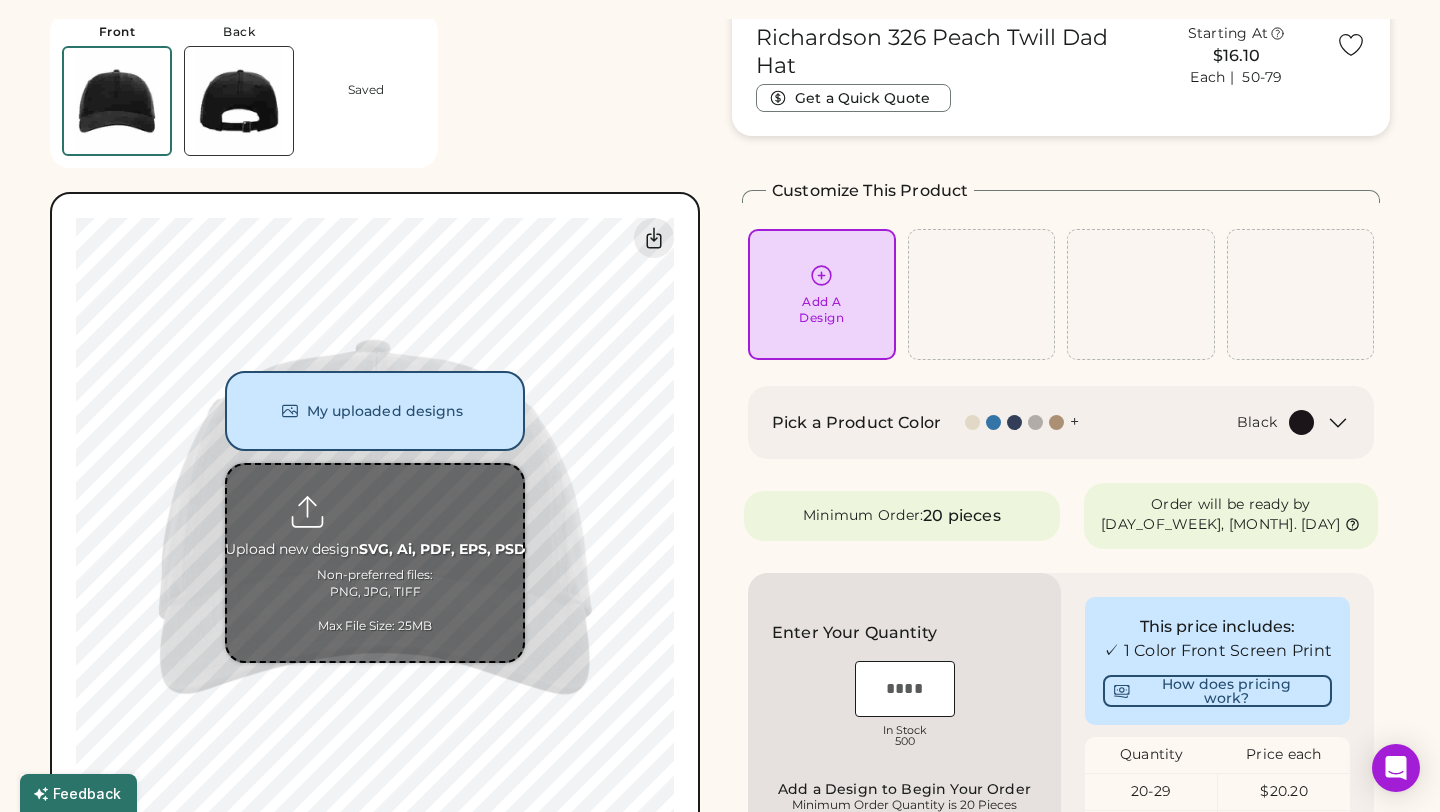scroll, scrollTop: 0, scrollLeft: 0, axis: both 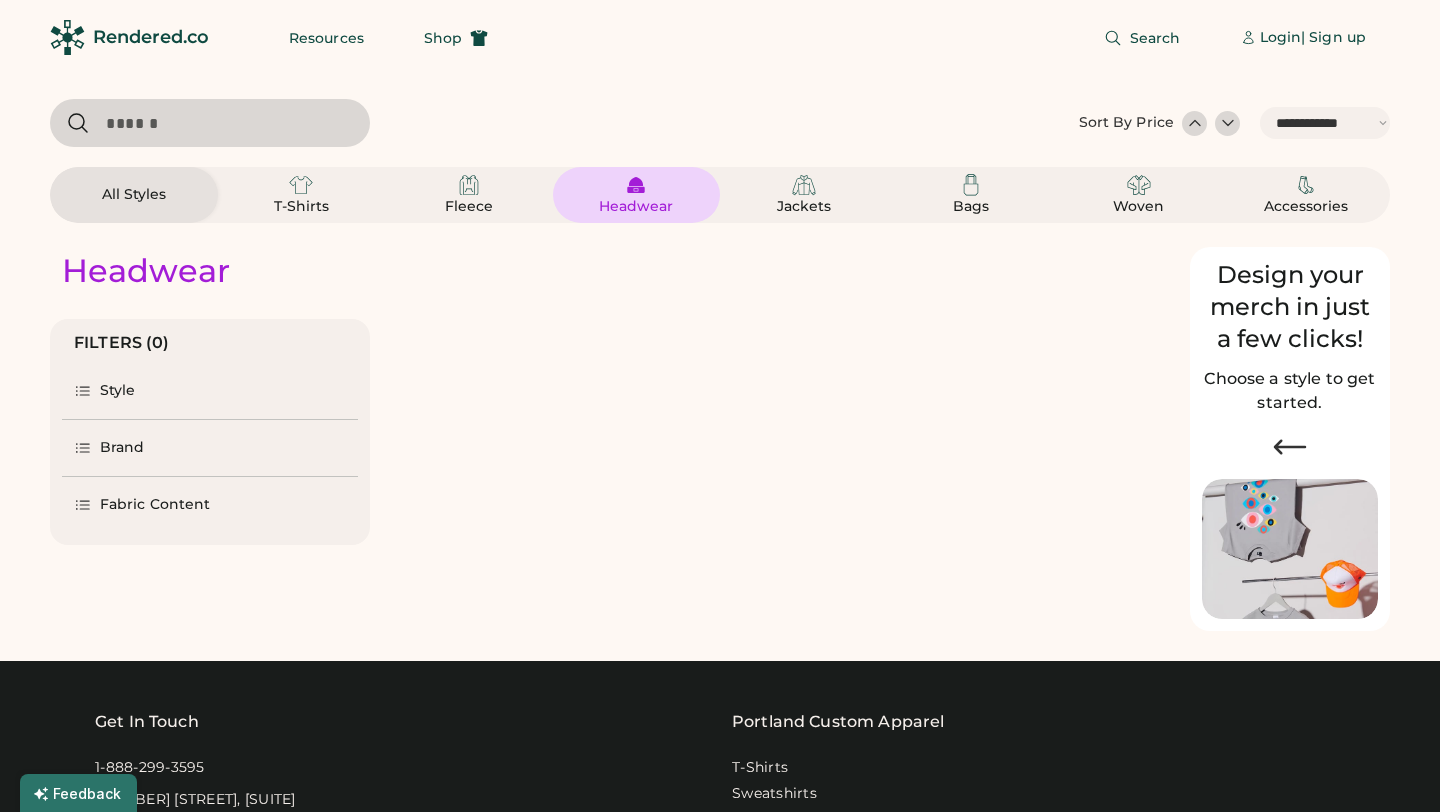 select on "*****" 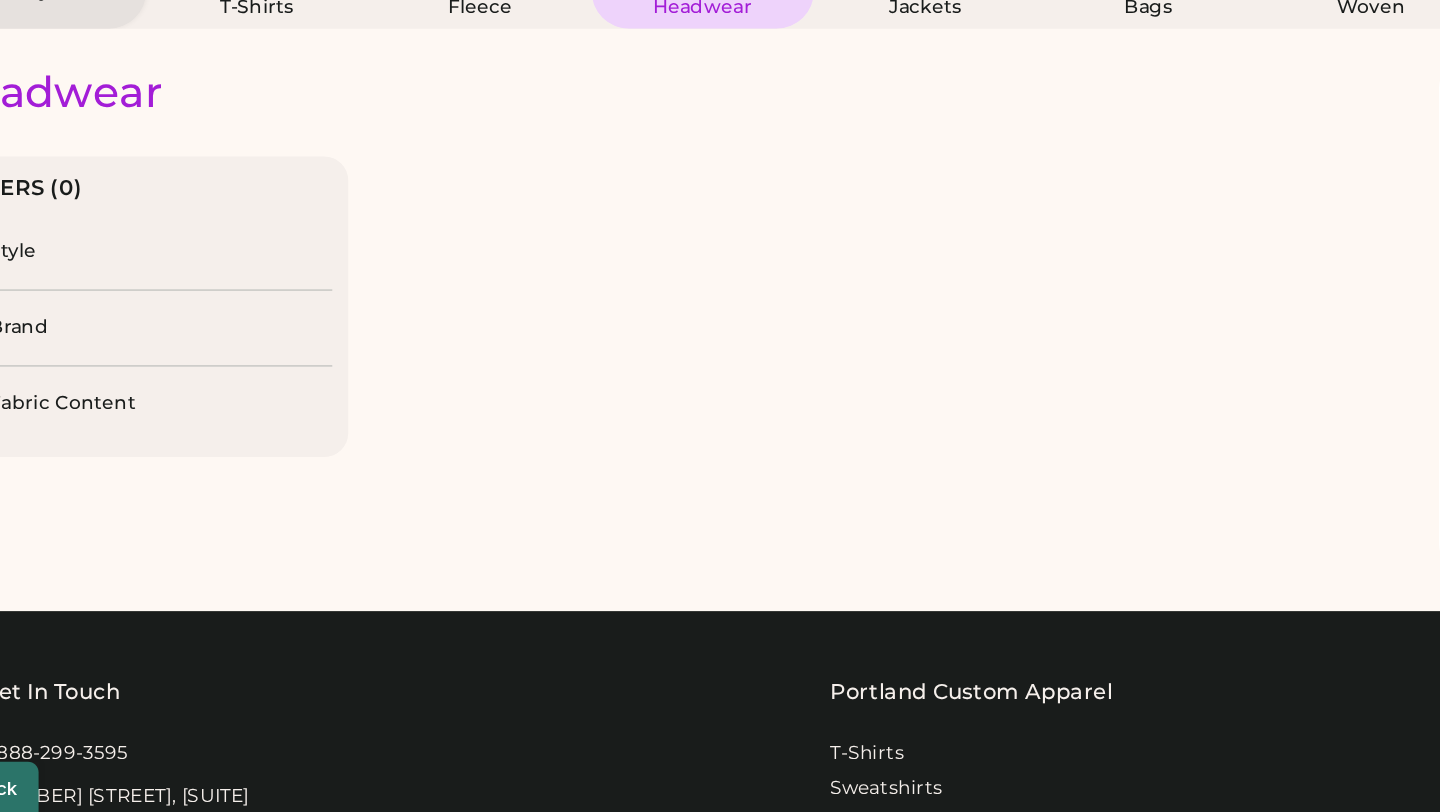 scroll, scrollTop: 0, scrollLeft: 0, axis: both 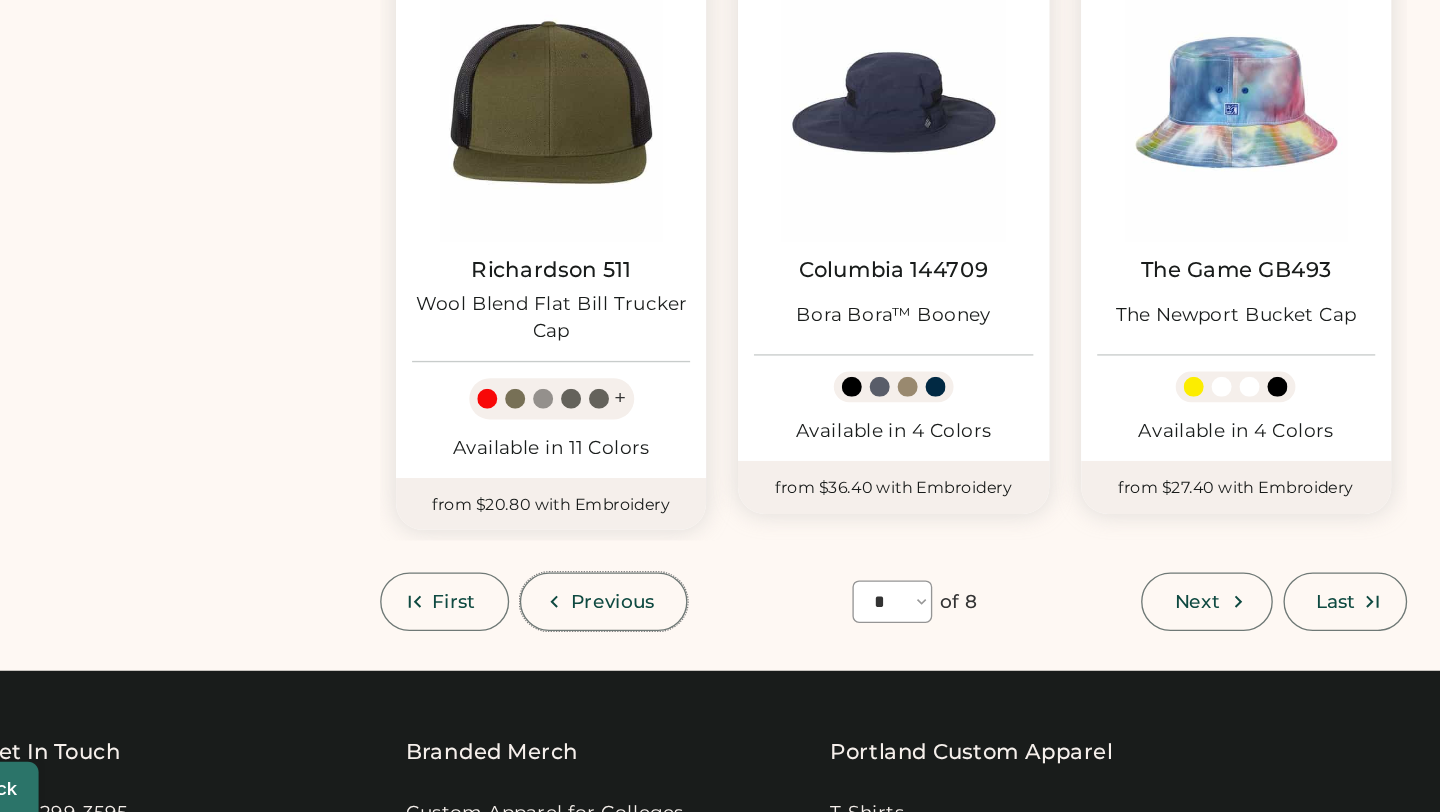 click on "Previous" at bounding box center [569, 654] 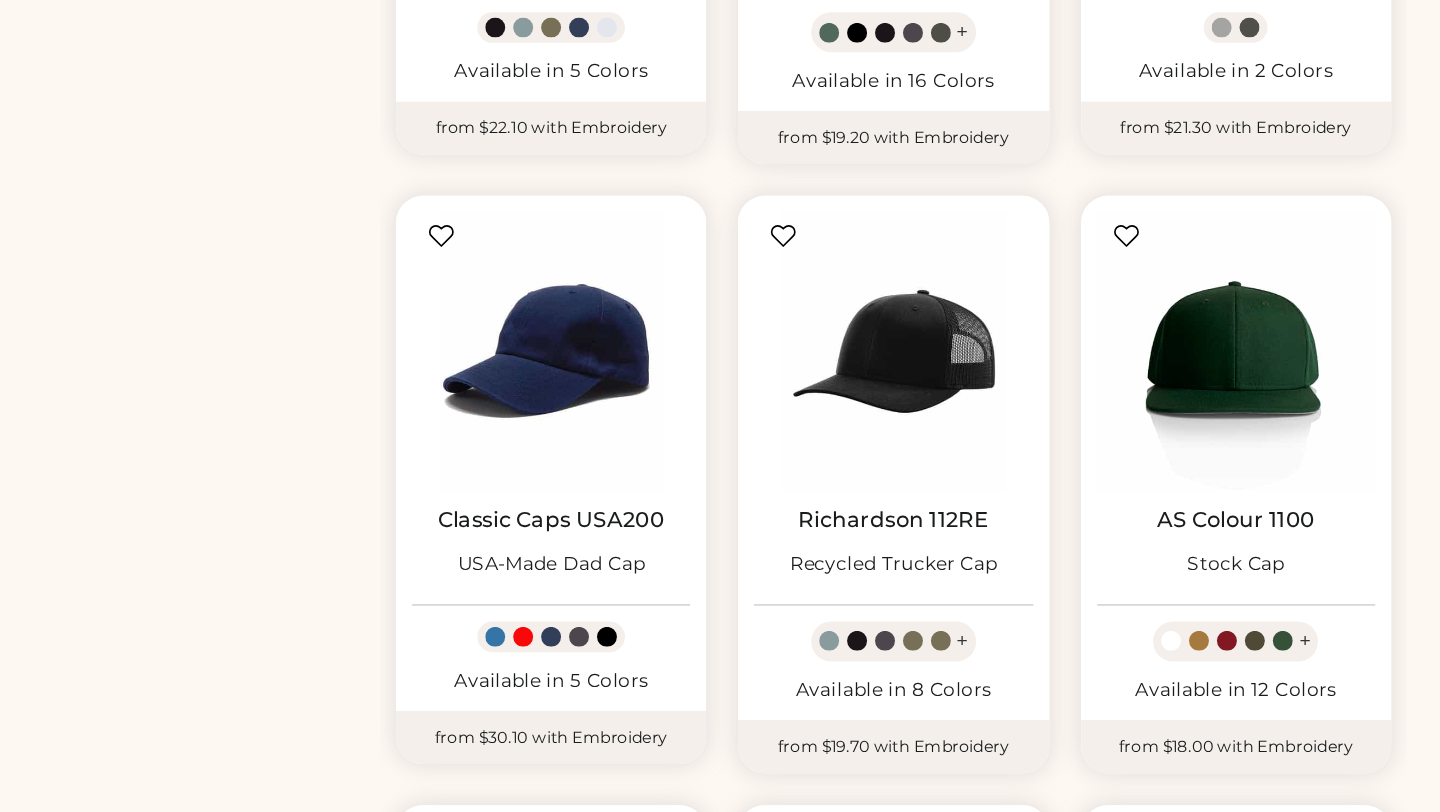 scroll, scrollTop: 1014, scrollLeft: 0, axis: vertical 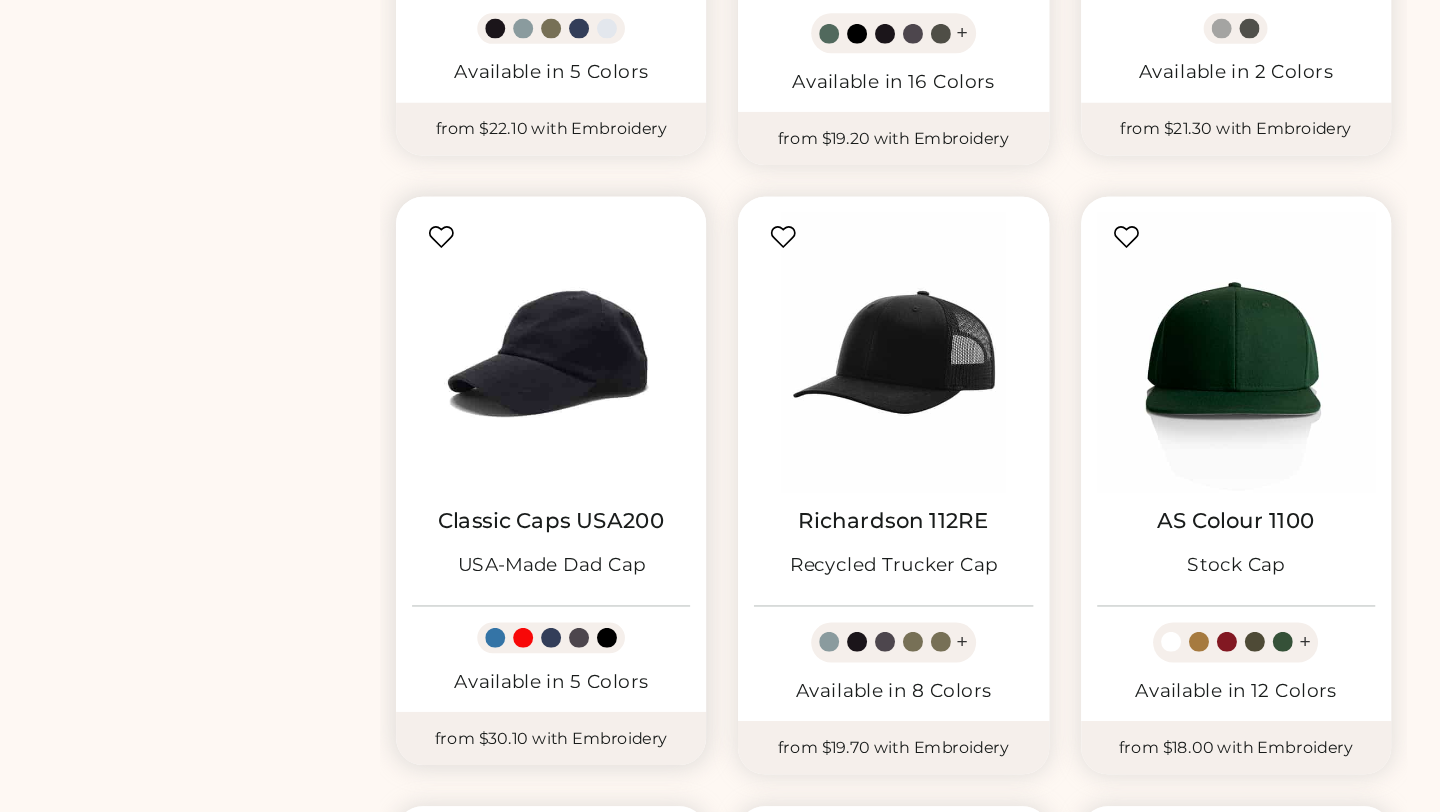 click at bounding box center (522, 264) 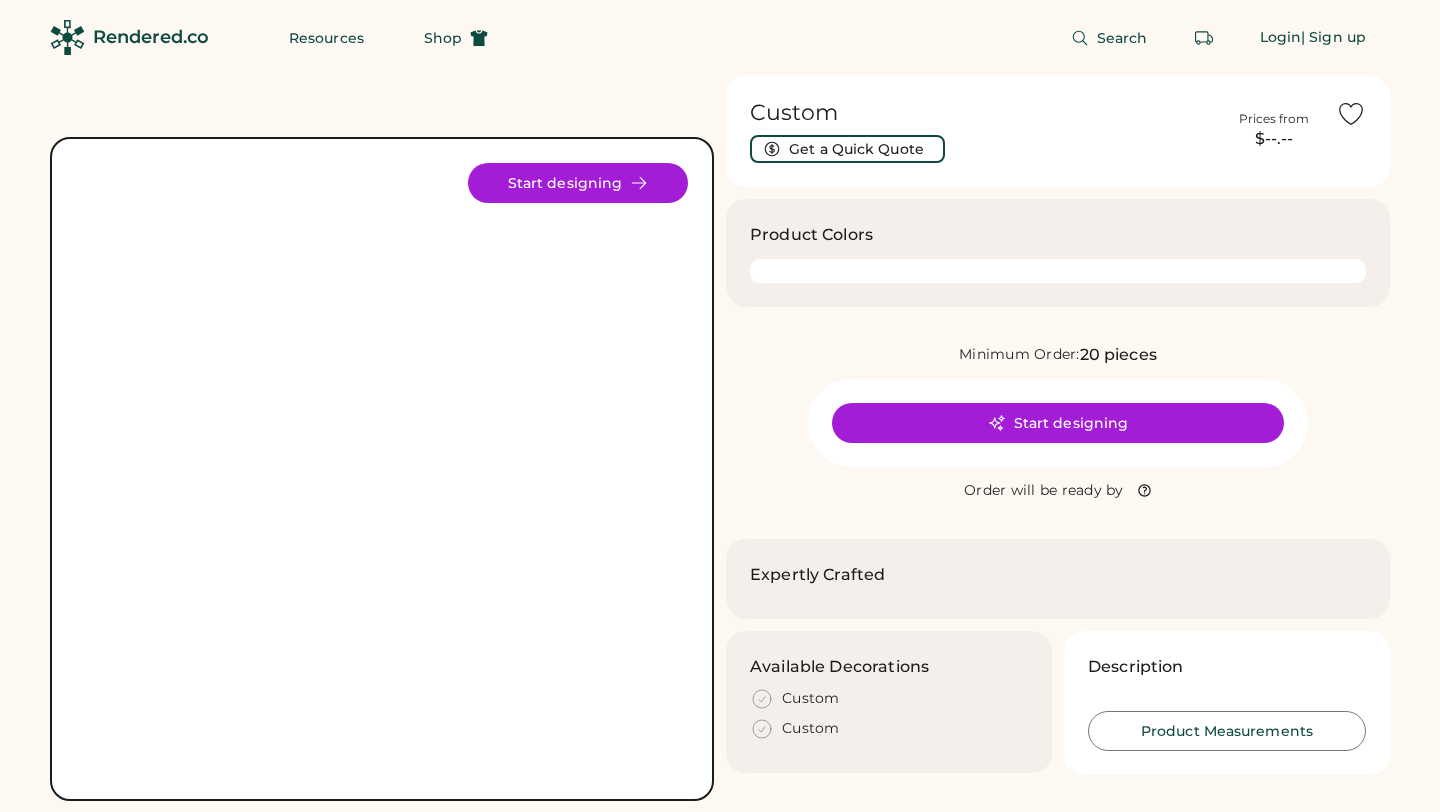 scroll, scrollTop: 0, scrollLeft: 0, axis: both 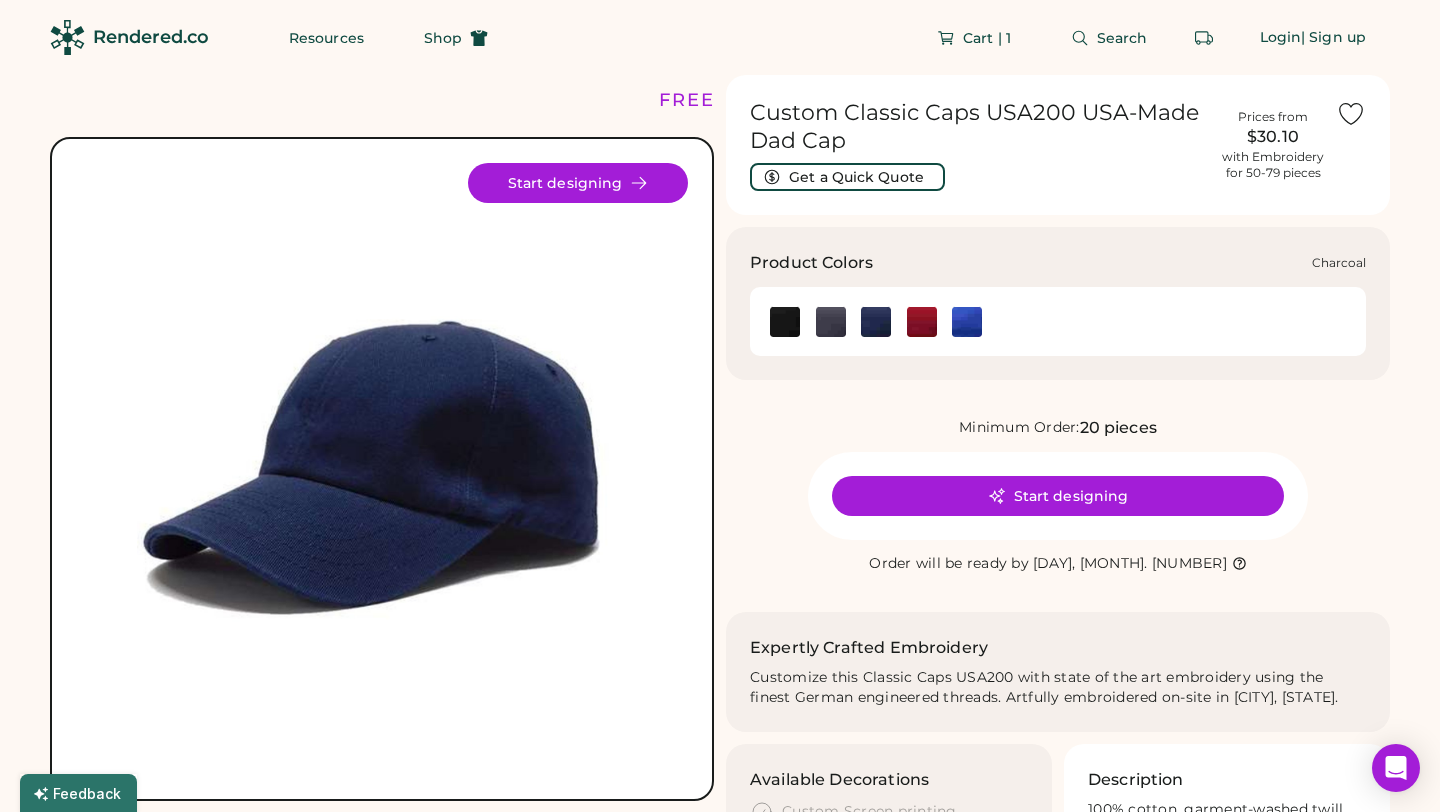click 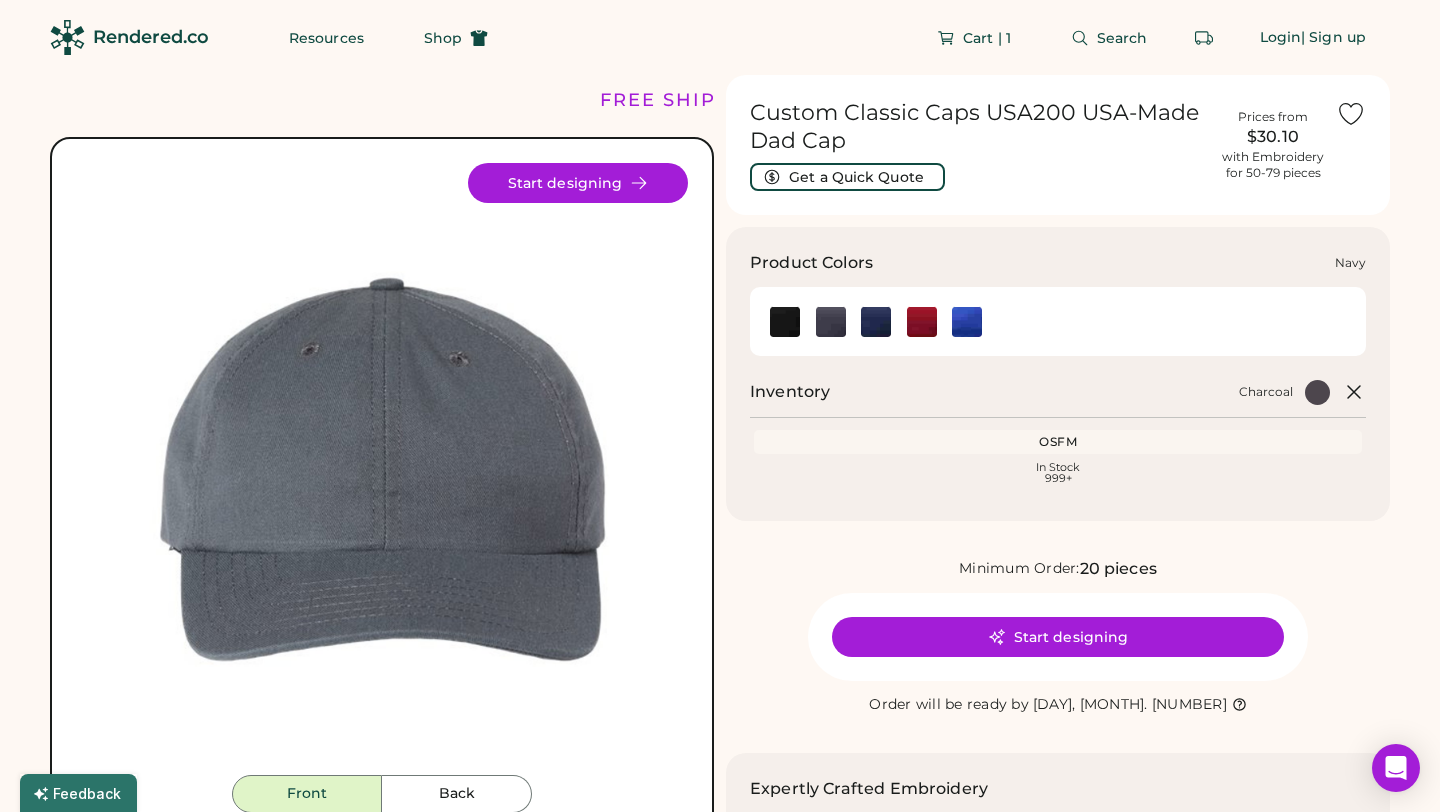 click 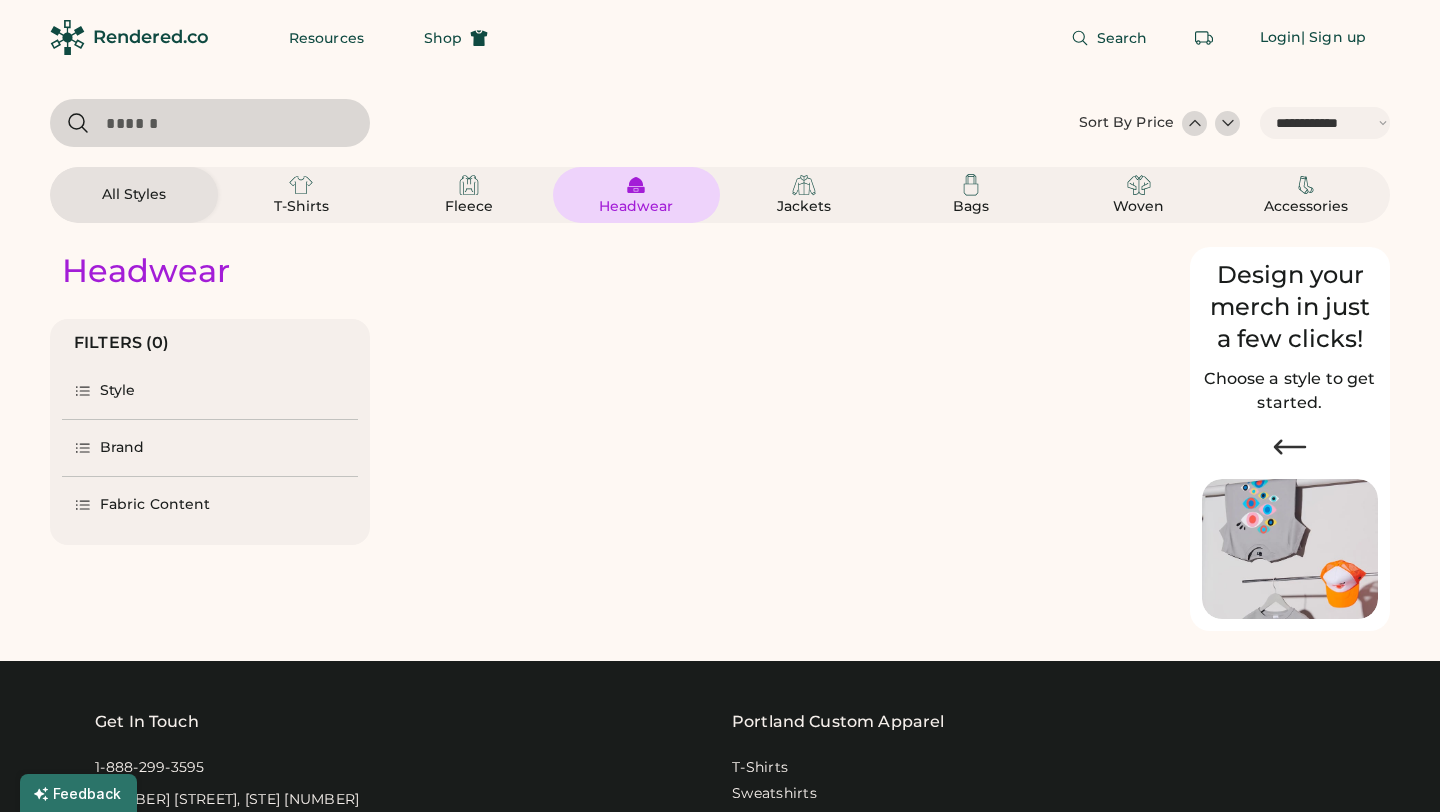 select on "*****" 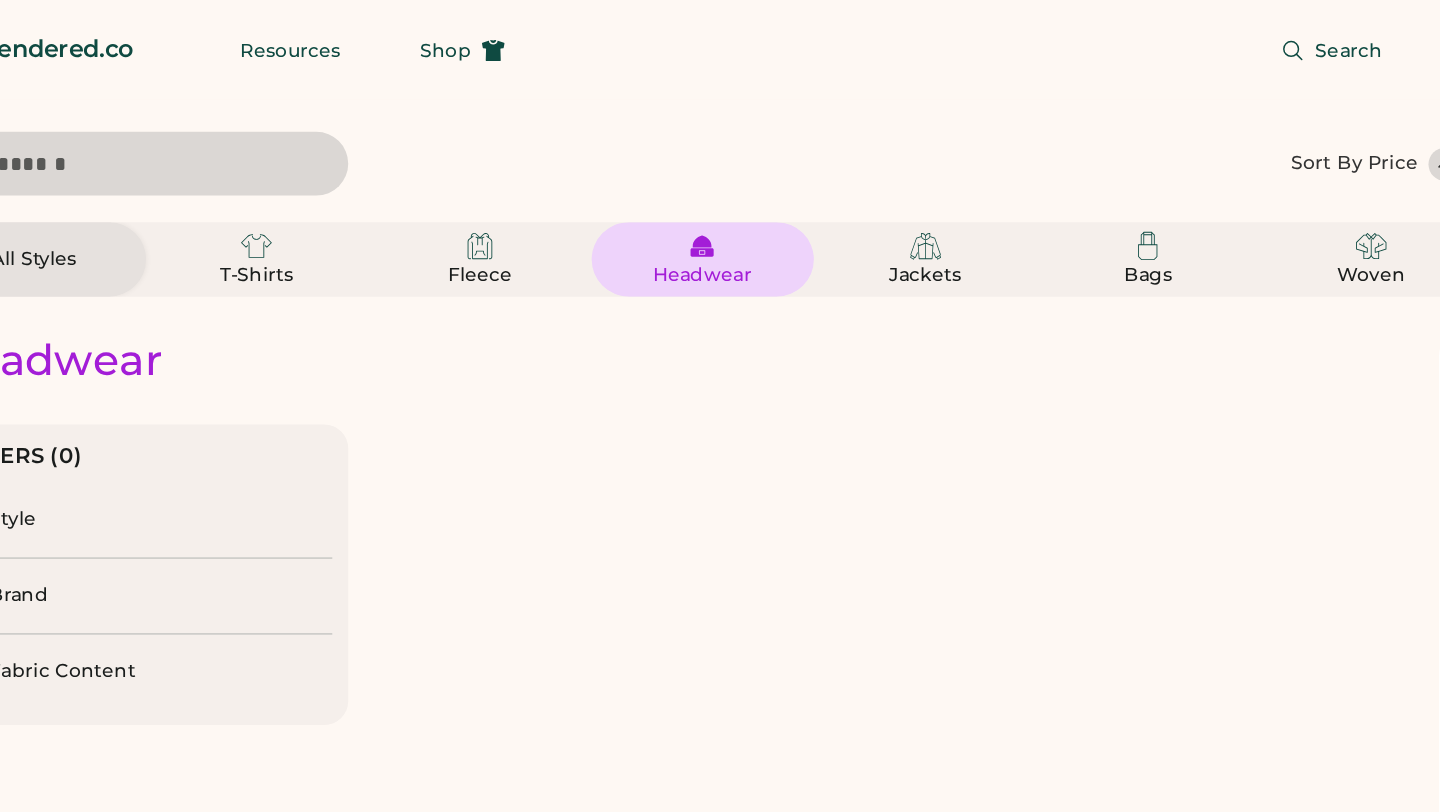 scroll, scrollTop: 0, scrollLeft: 0, axis: both 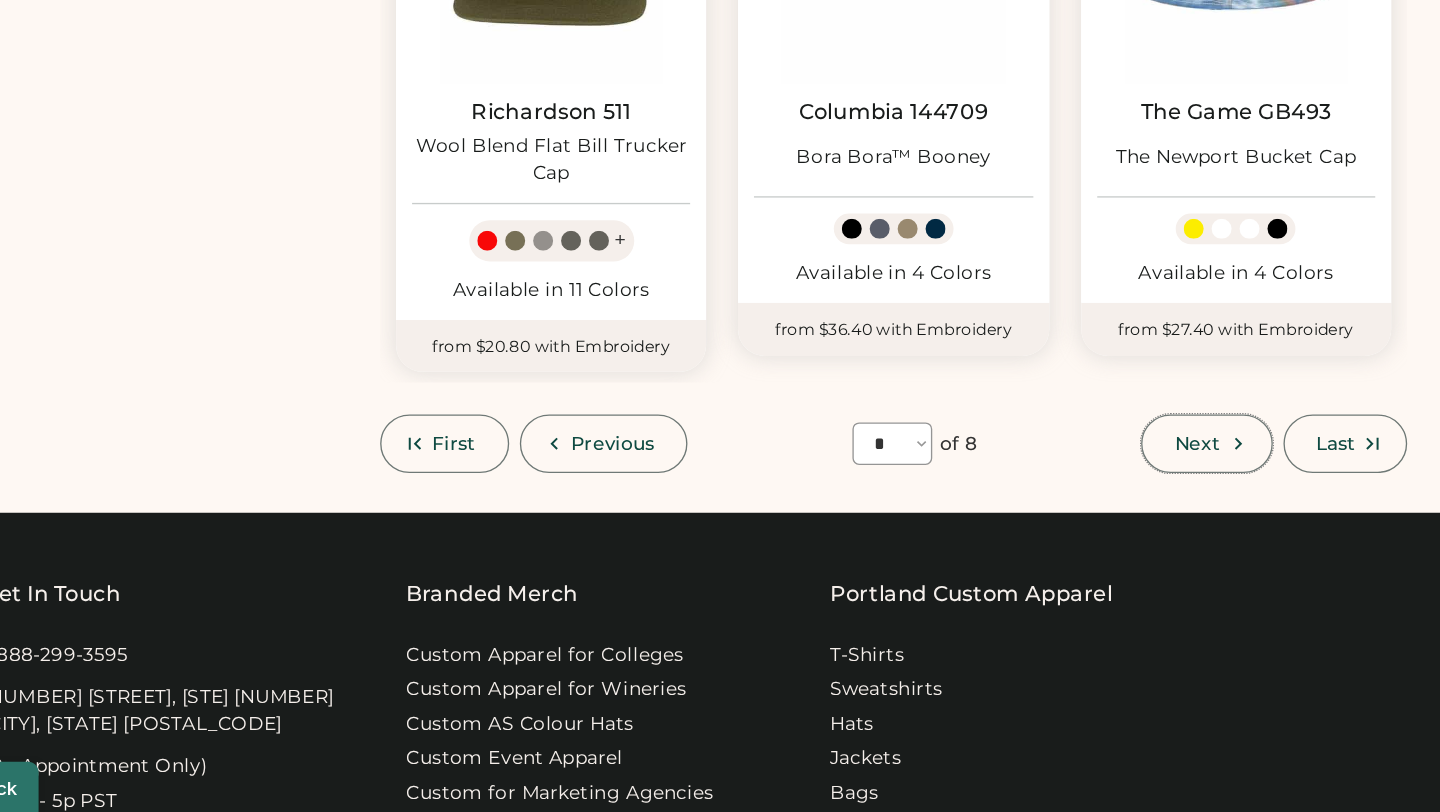 click on "Next" at bounding box center [1015, 535] 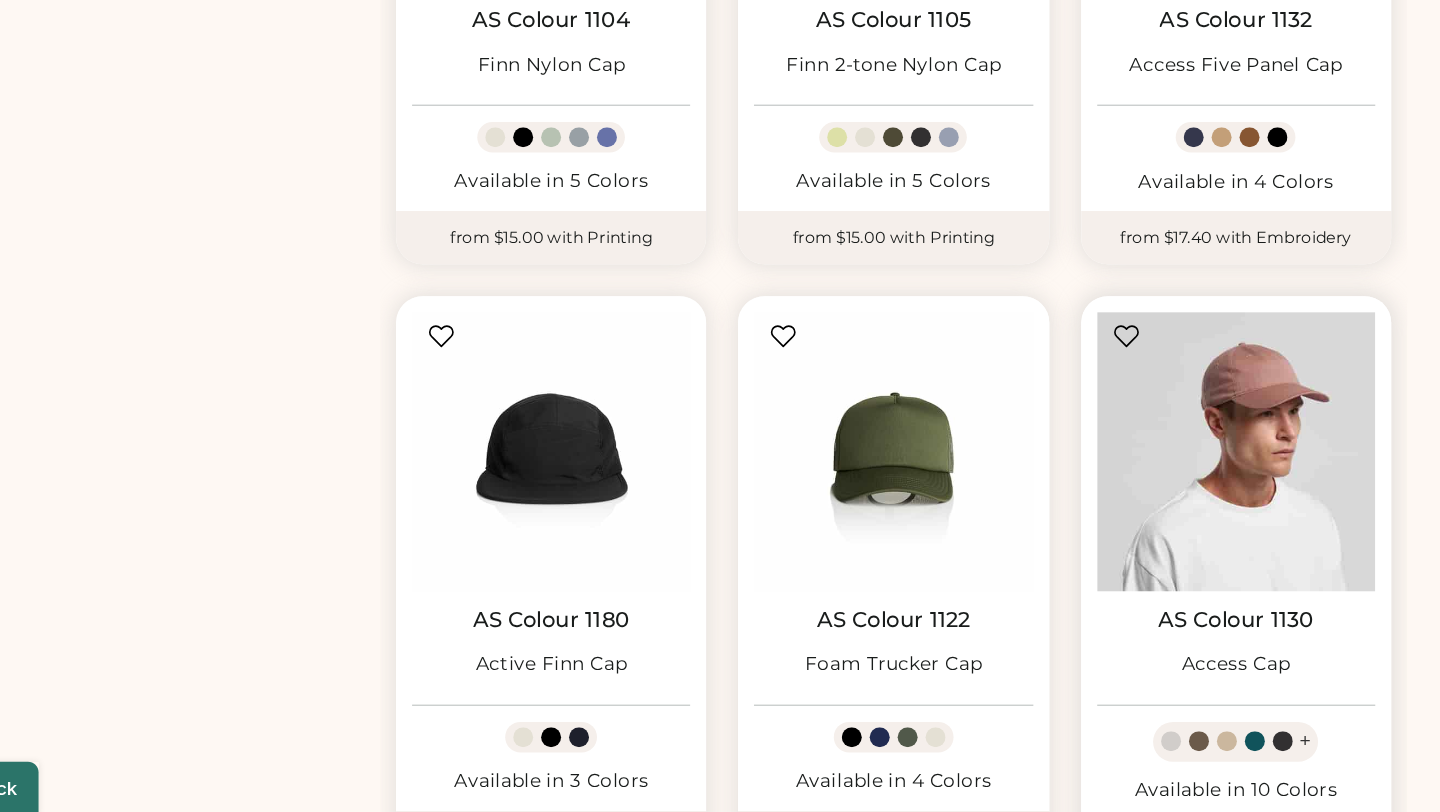 scroll, scrollTop: 1375, scrollLeft: 0, axis: vertical 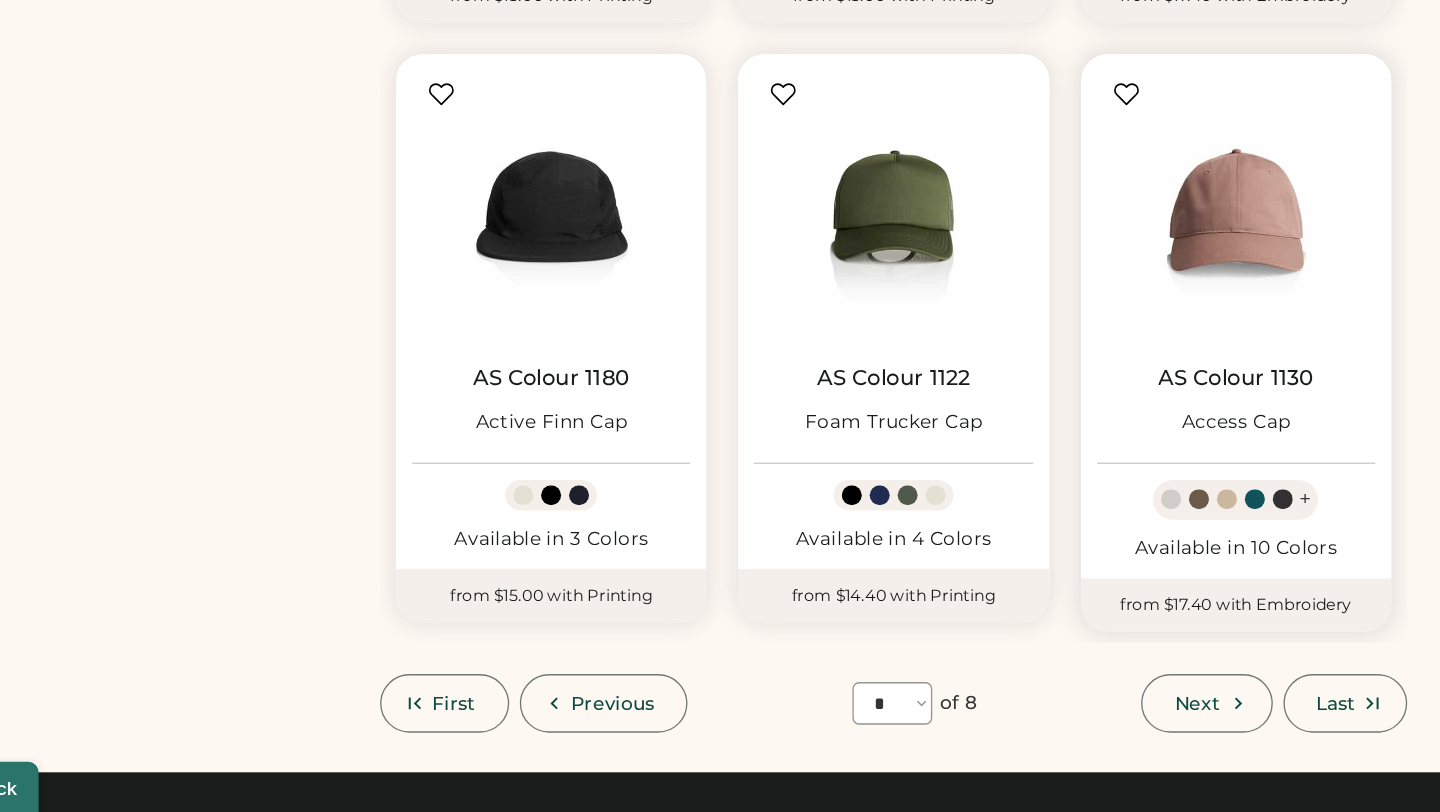 click on "AS Colour 1130 Access Cap
+ Available in 10 Colors" at bounding box center [1037, 439] 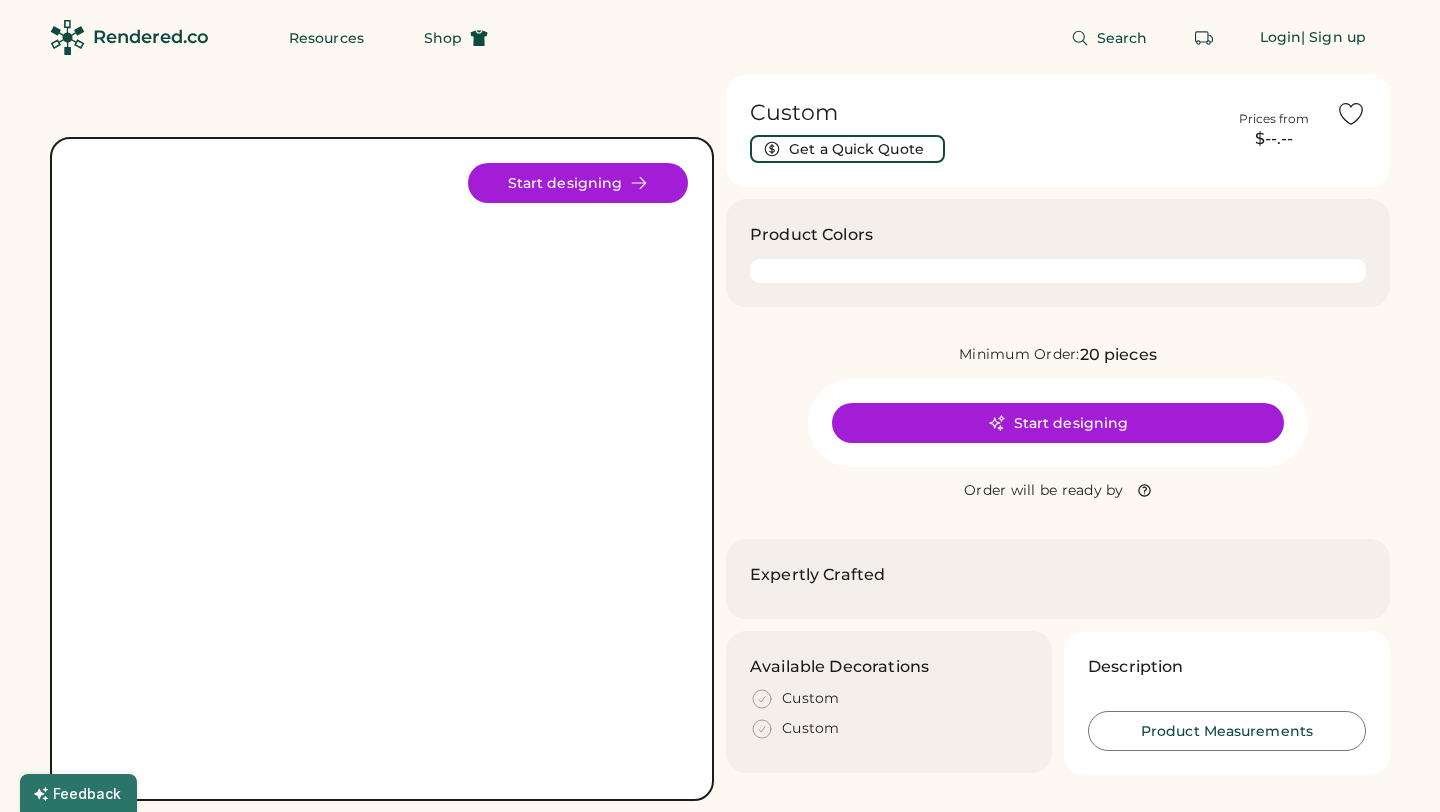 scroll, scrollTop: 0, scrollLeft: 0, axis: both 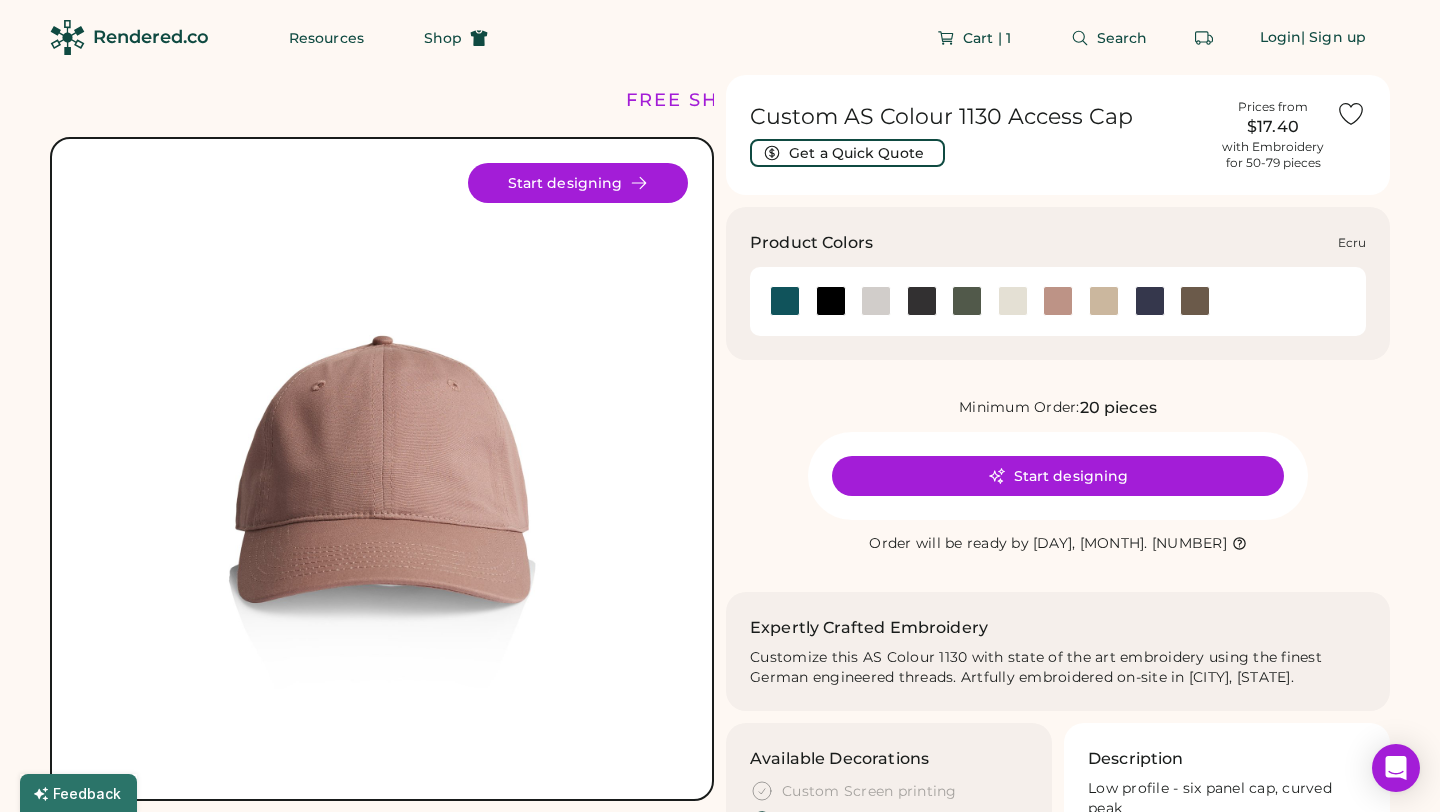 click at bounding box center [1013, 301] 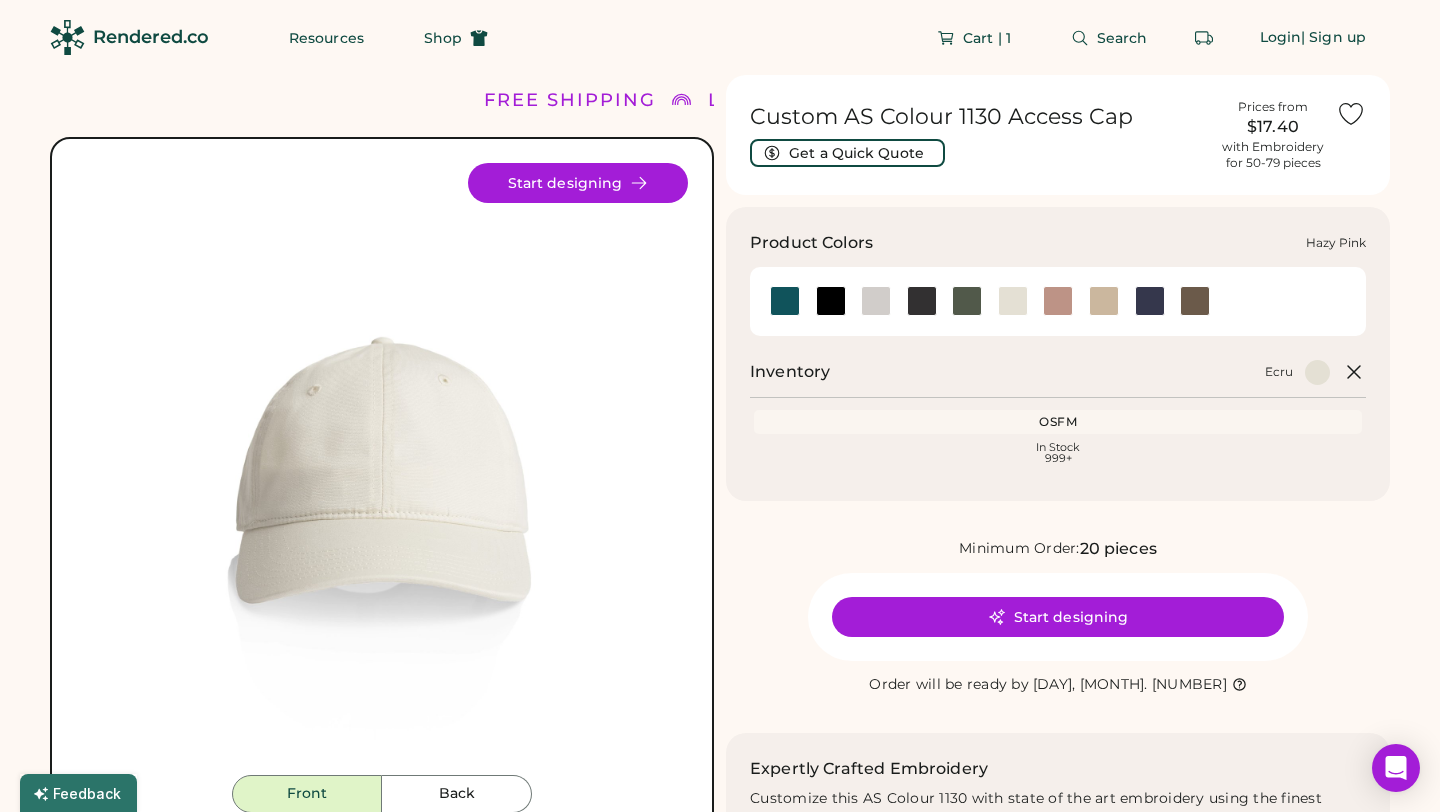 click at bounding box center (1058, 301) 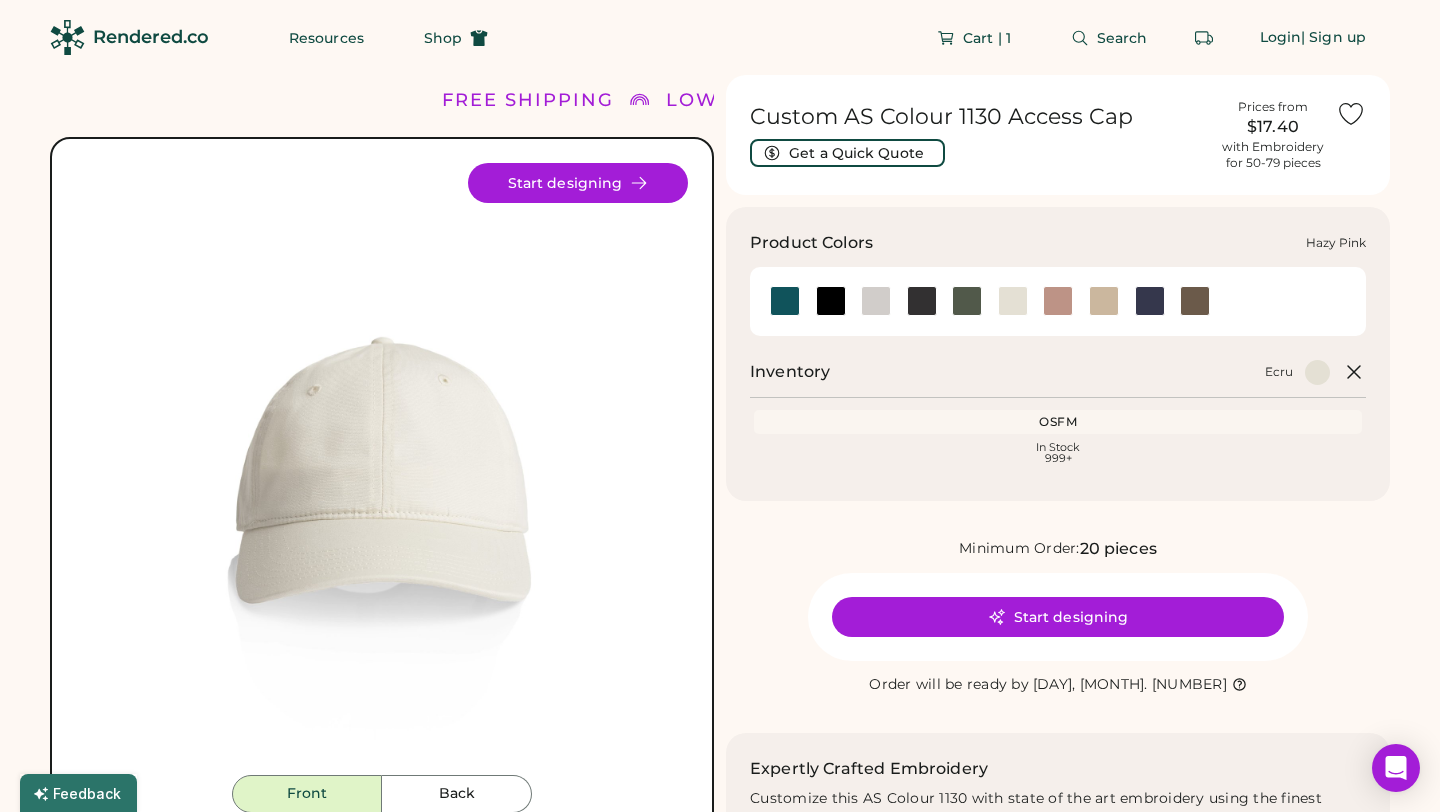 click at bounding box center (1058, 301) 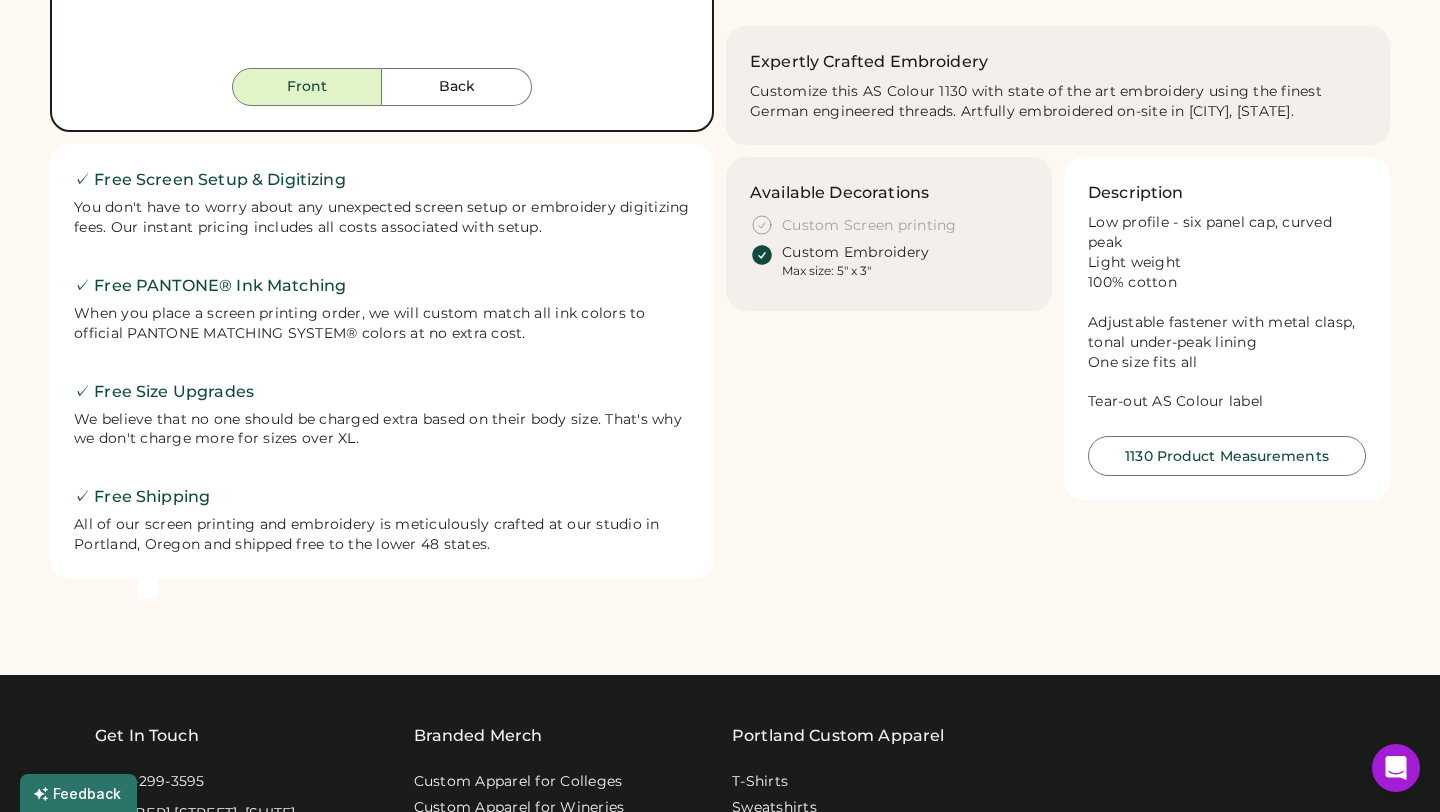 scroll, scrollTop: 730, scrollLeft: 0, axis: vertical 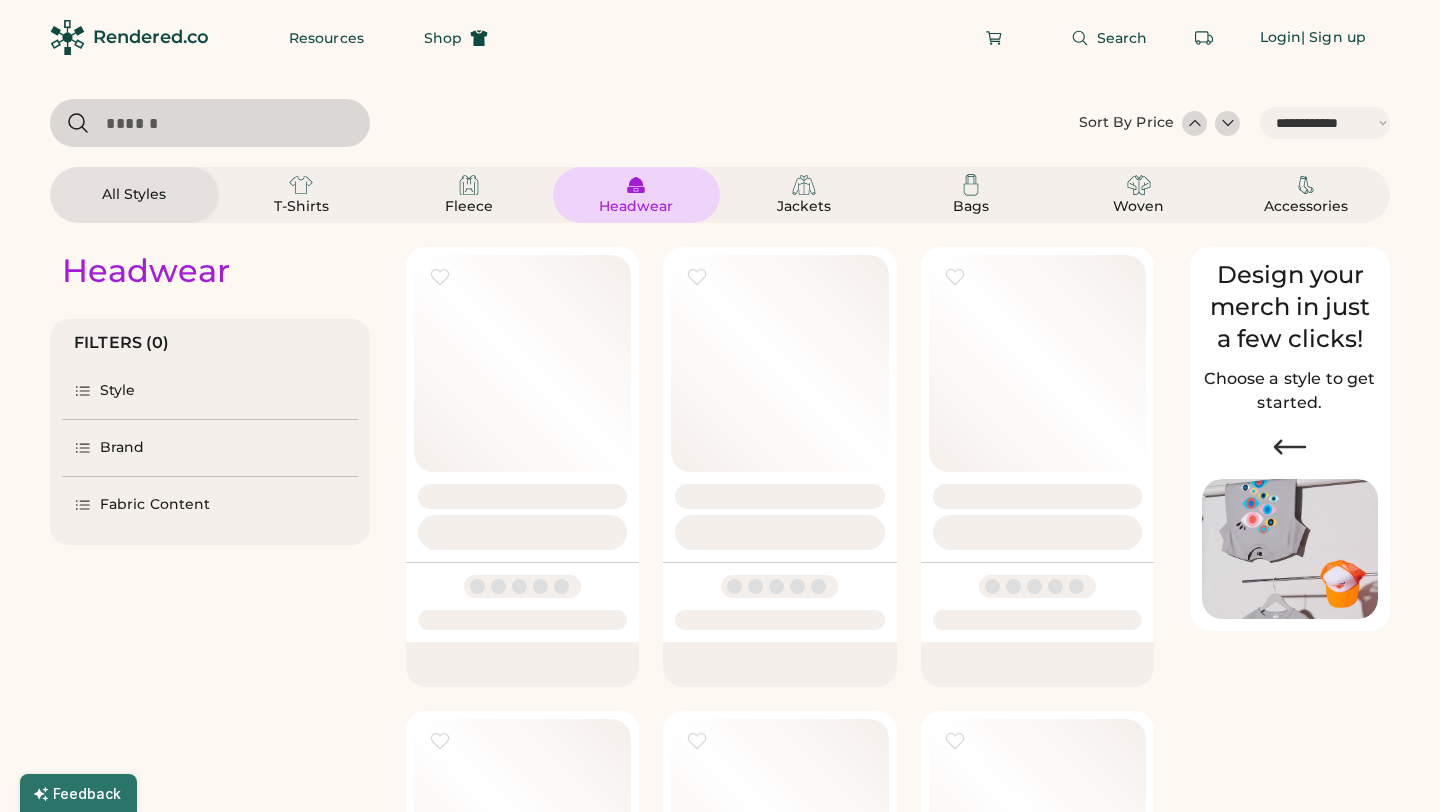 select on "*****" 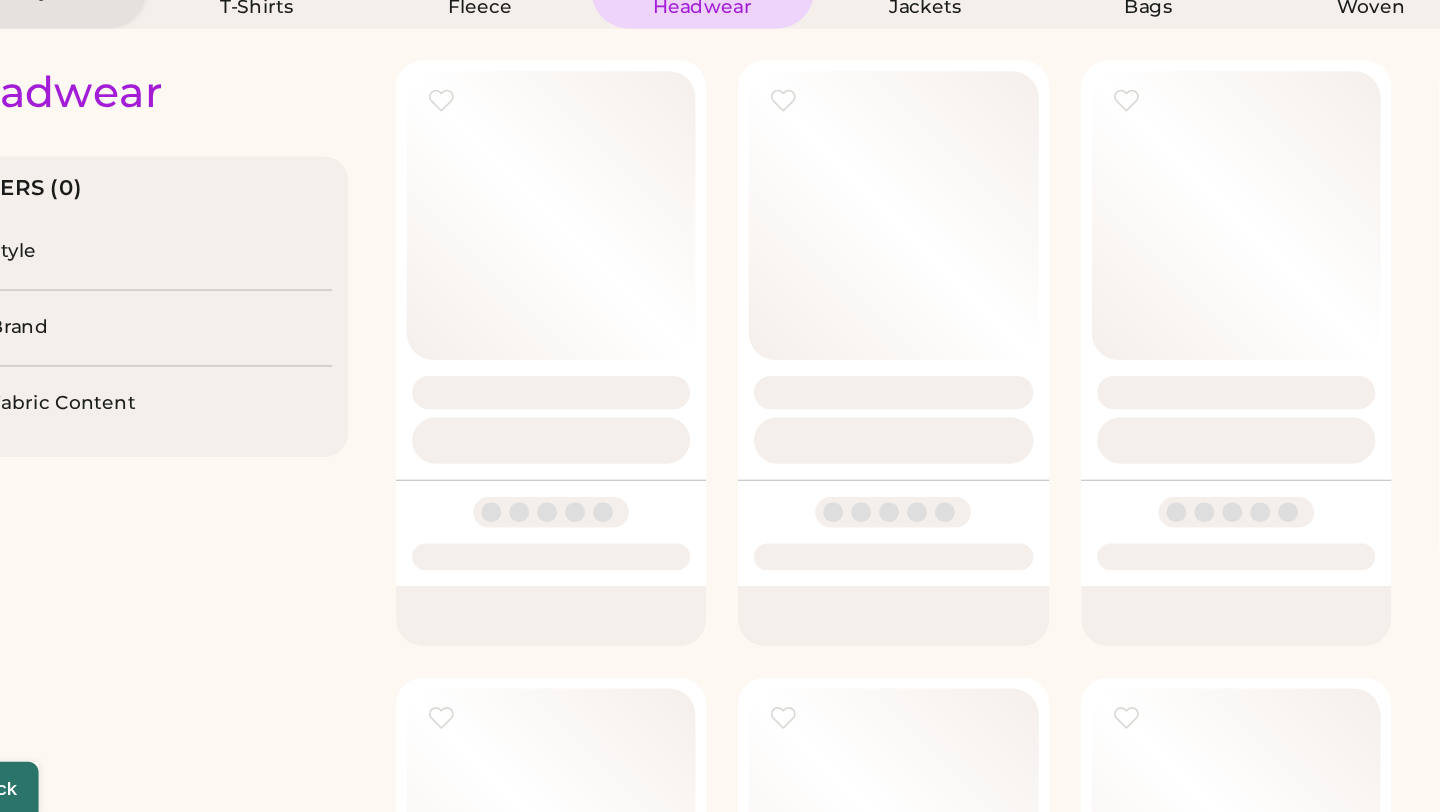 scroll, scrollTop: 0, scrollLeft: 0, axis: both 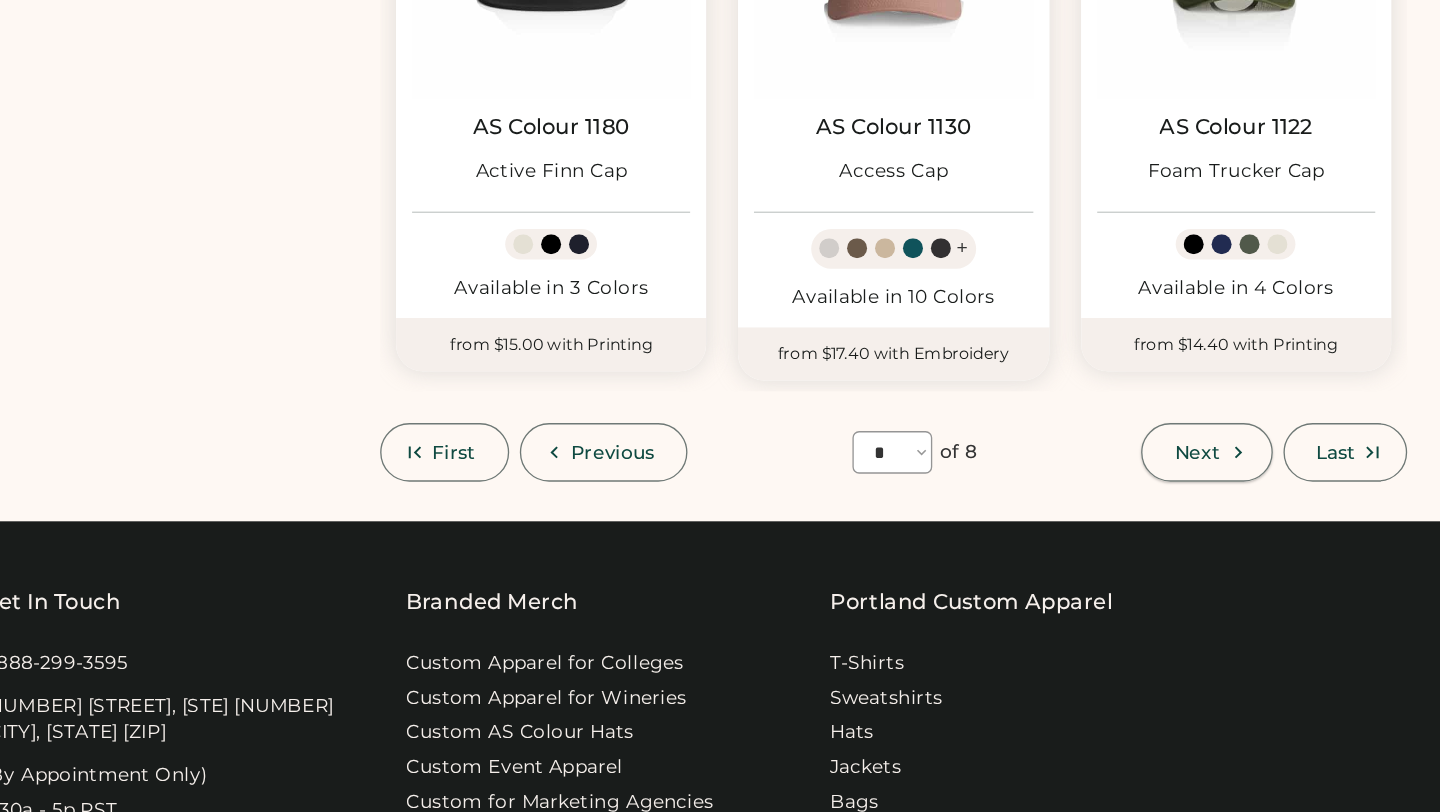 click on "Next" at bounding box center [1015, 451] 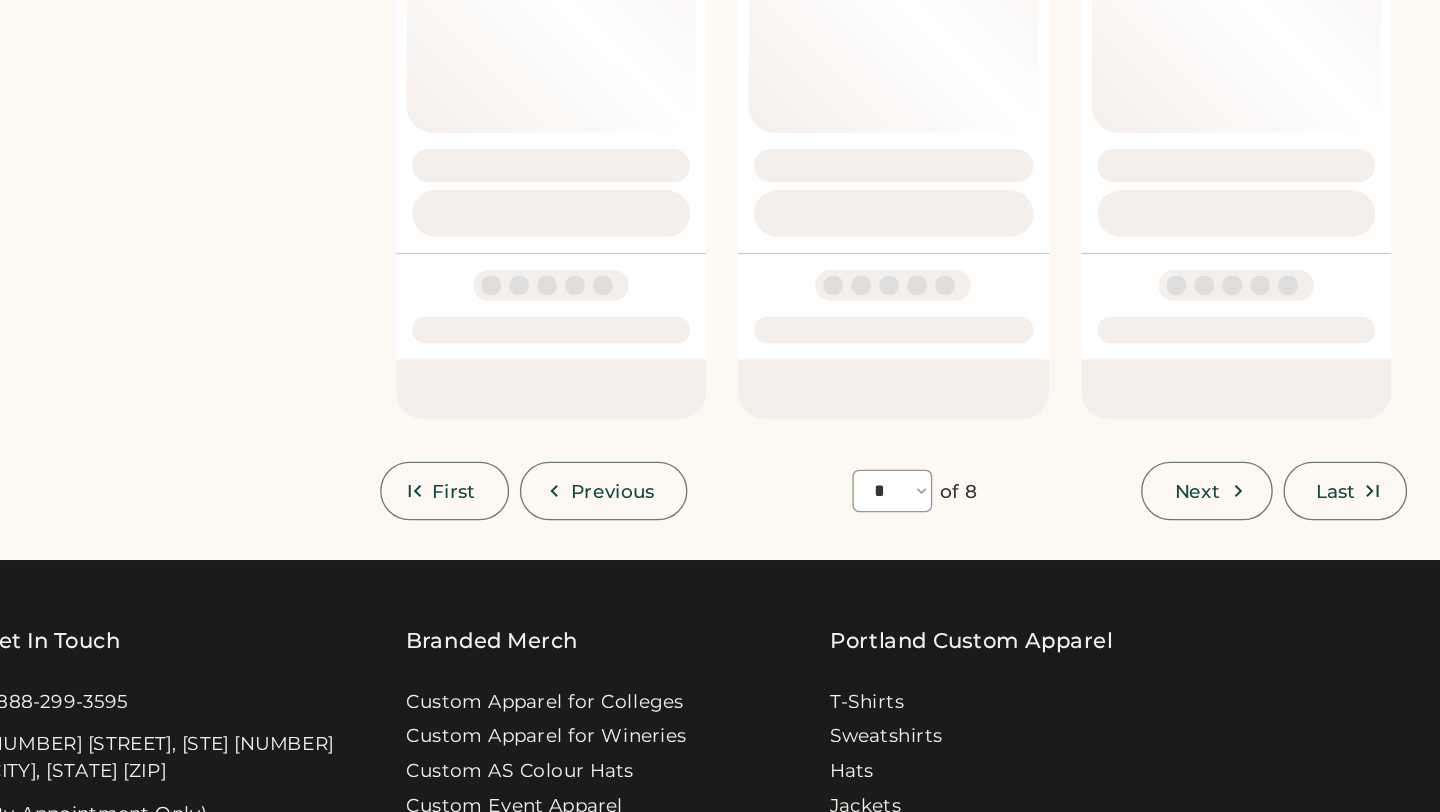 select on "*" 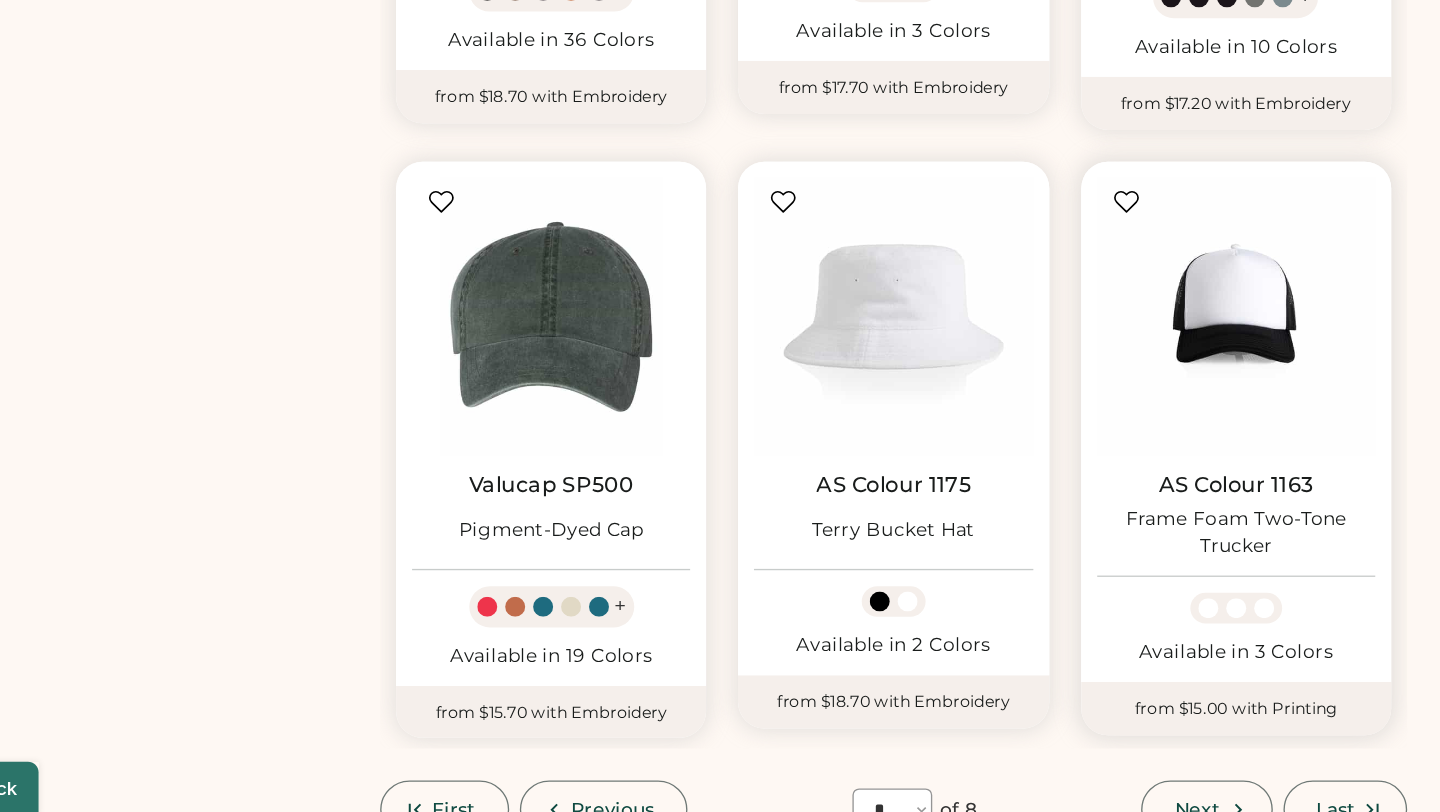 scroll, scrollTop: 1305, scrollLeft: 0, axis: vertical 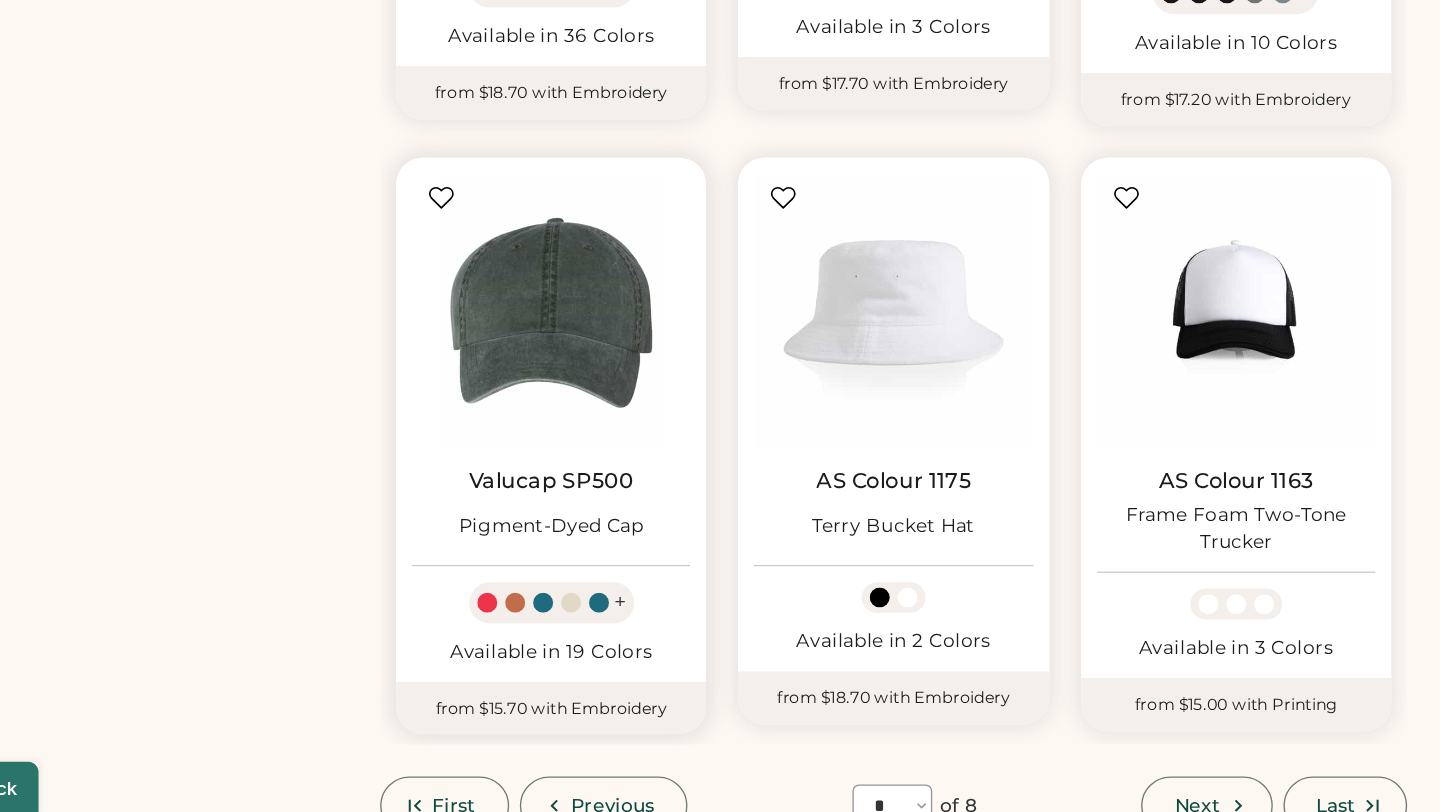 click at bounding box center (537, 654) 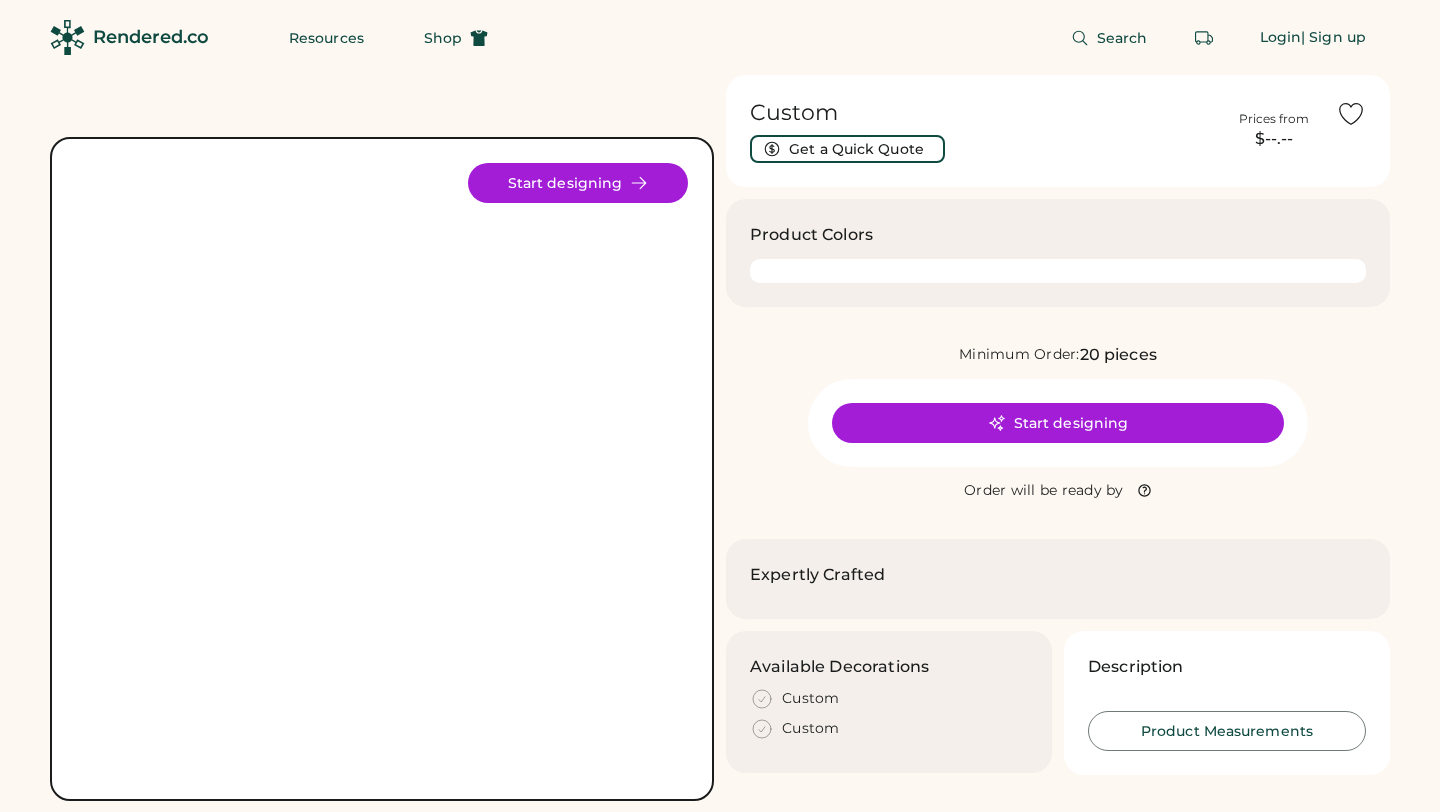 scroll, scrollTop: 0, scrollLeft: 0, axis: both 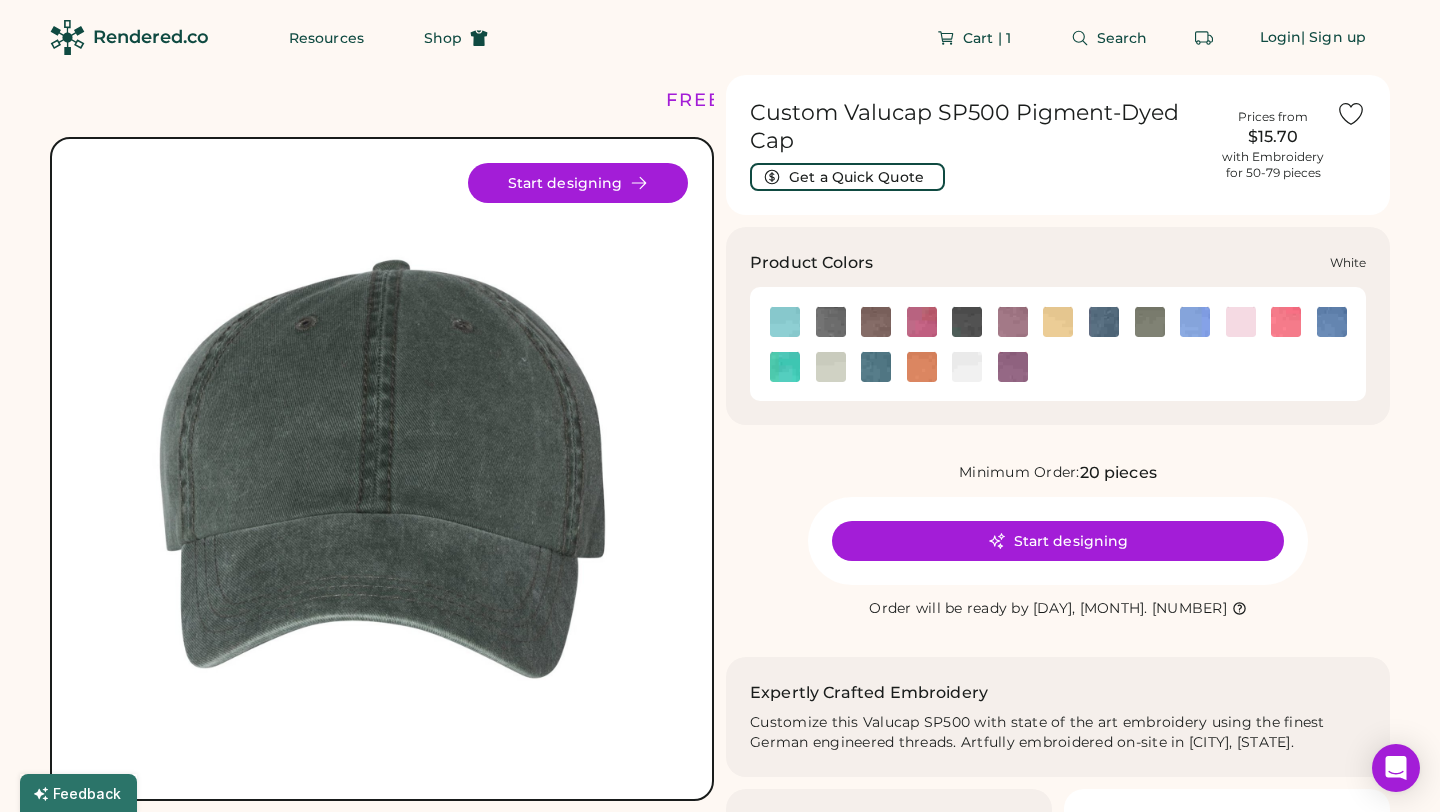 click 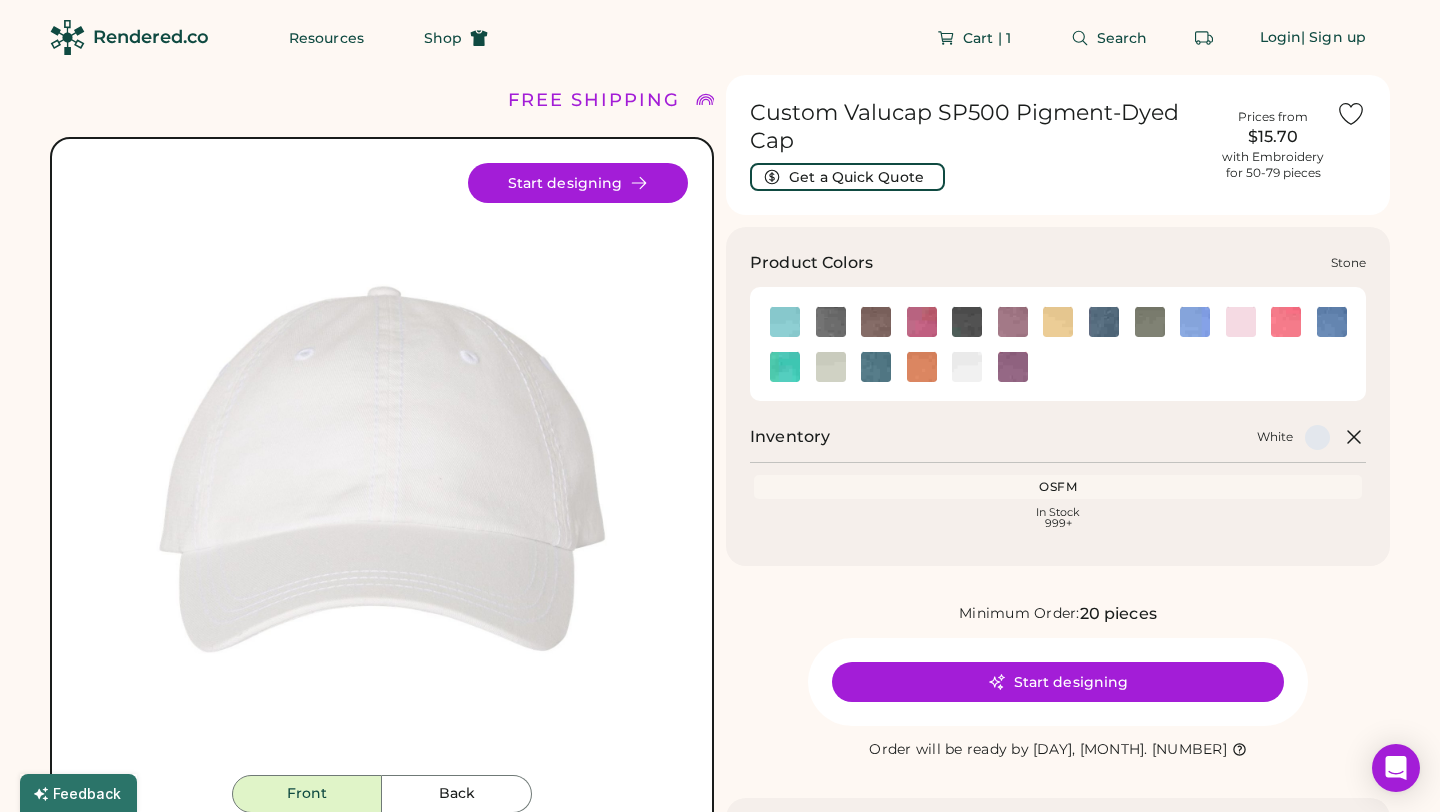 click 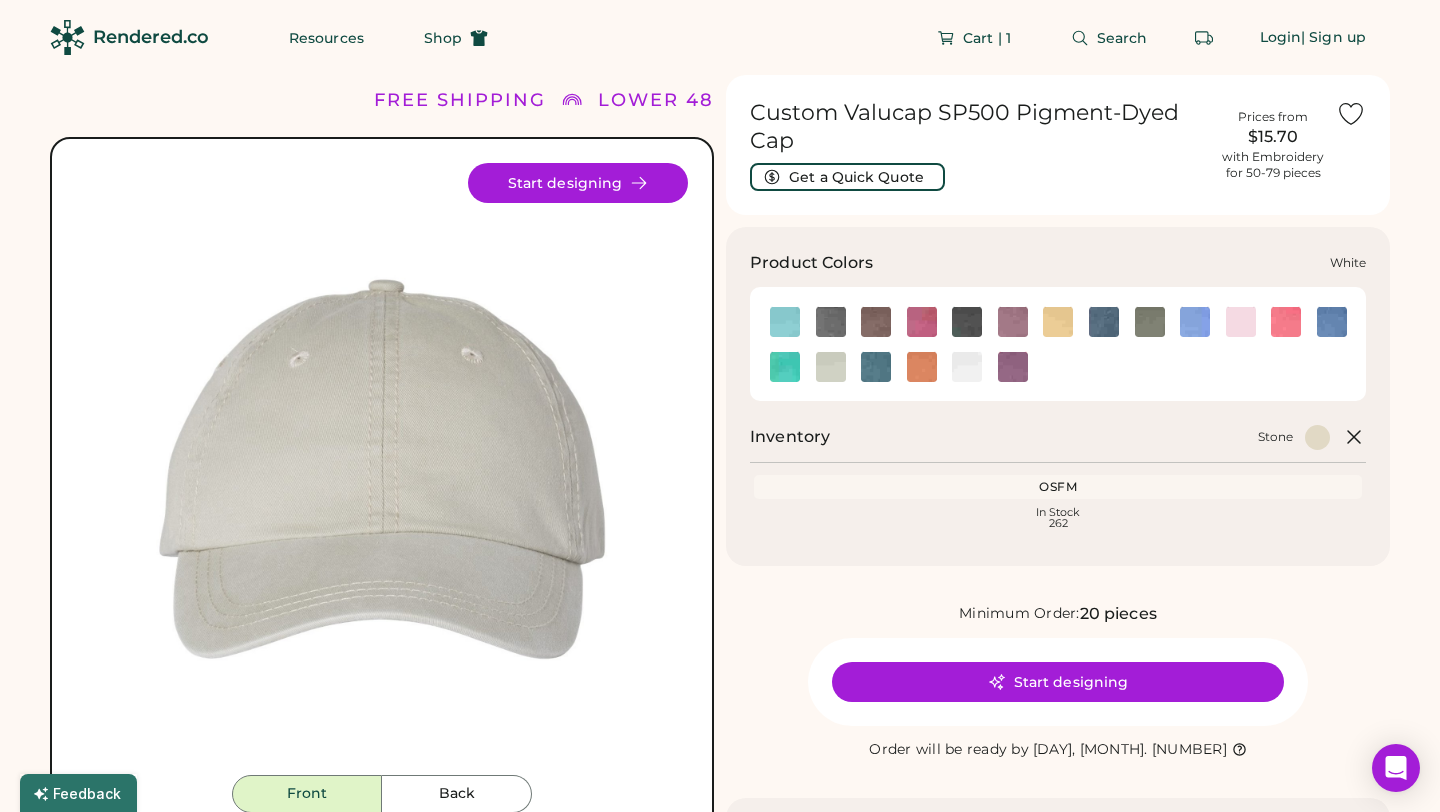 click 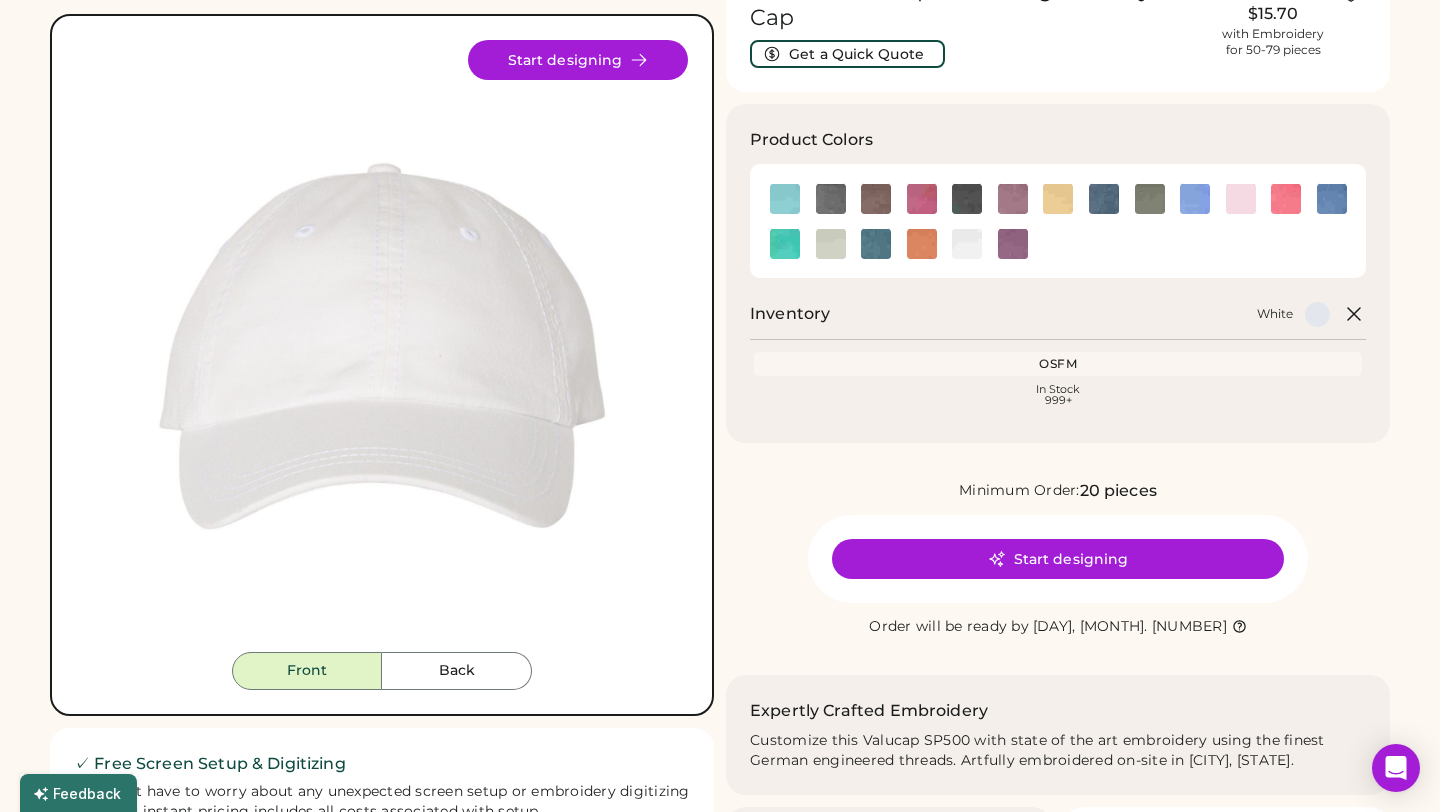 scroll, scrollTop: 125, scrollLeft: 0, axis: vertical 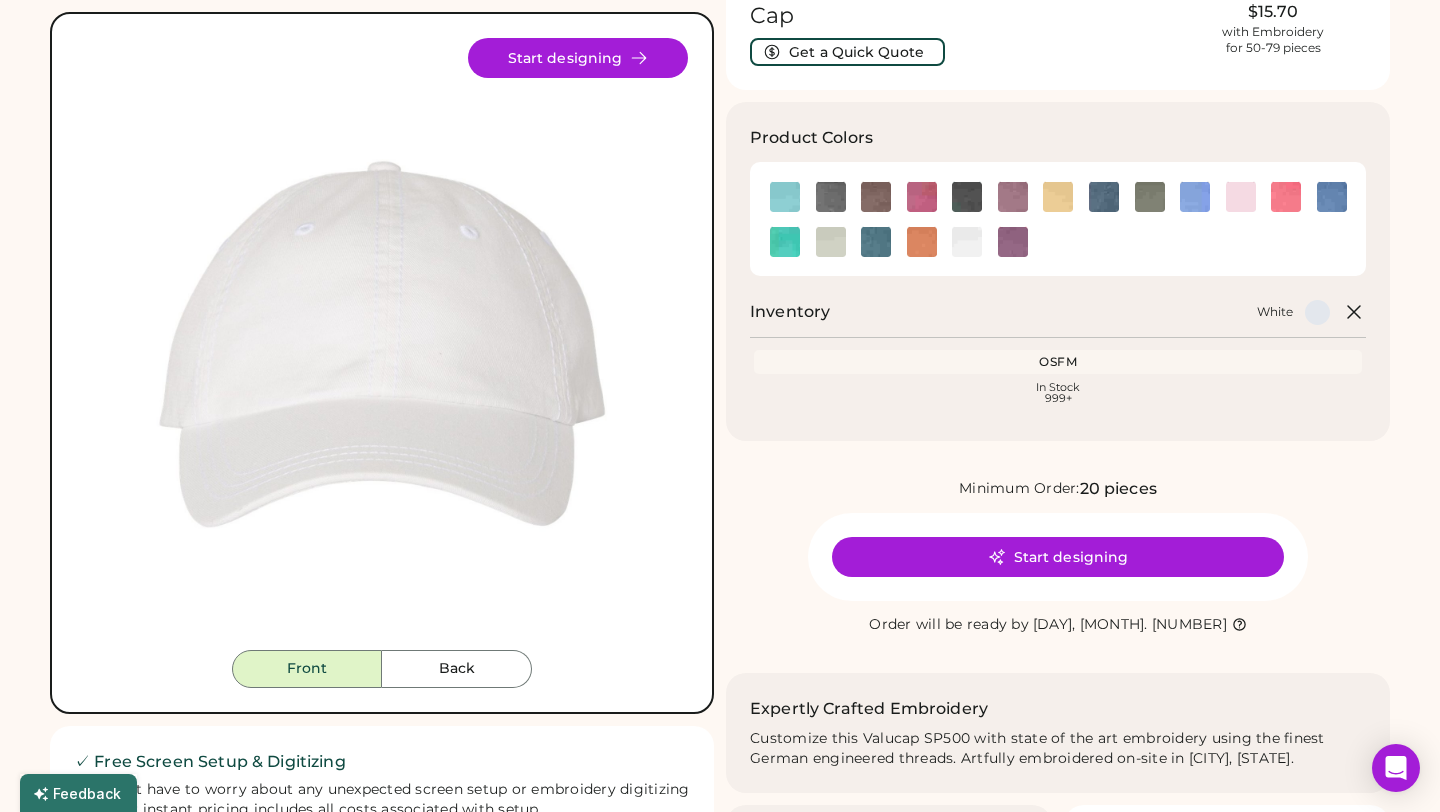 click on "Back" at bounding box center [457, 669] 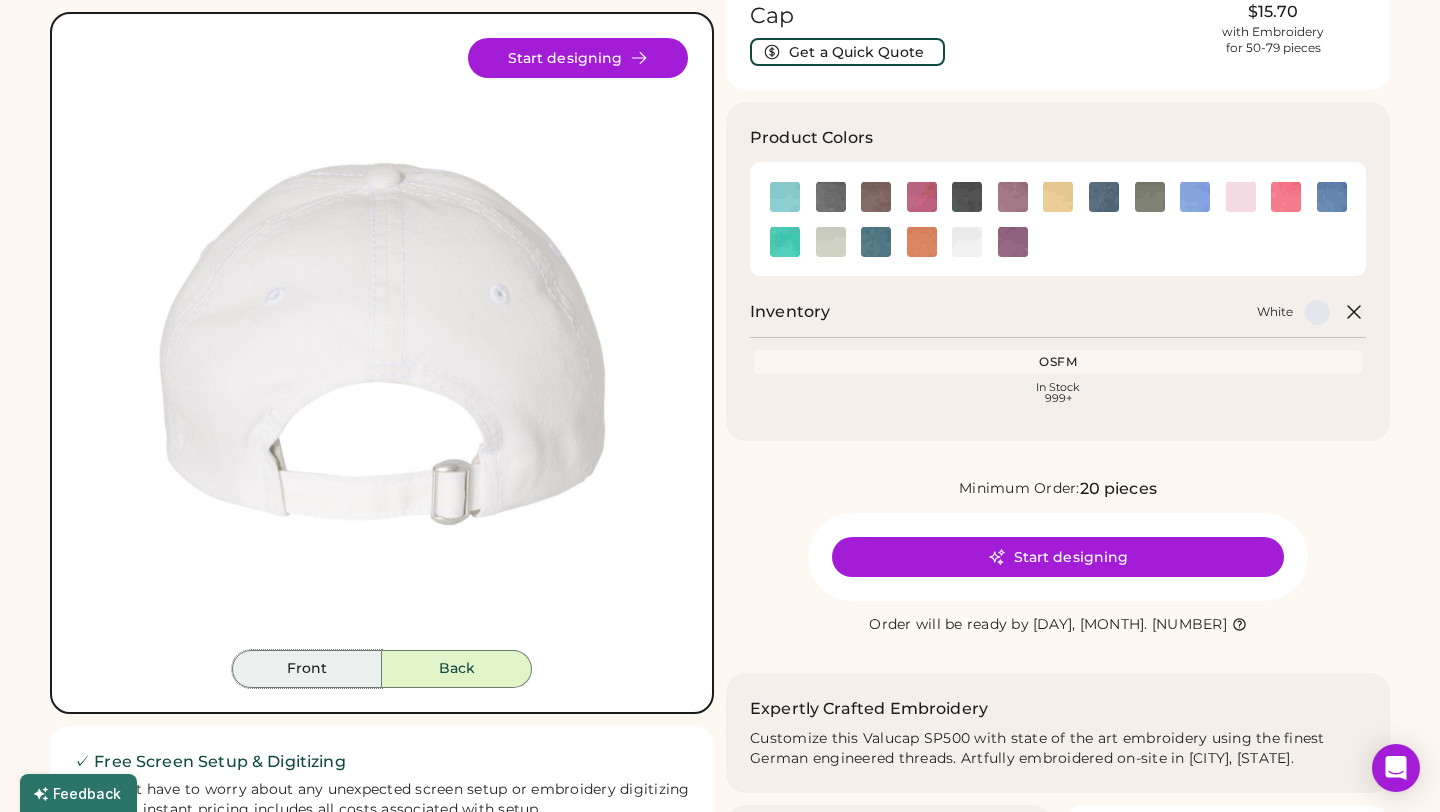 click on "Front" at bounding box center [307, 669] 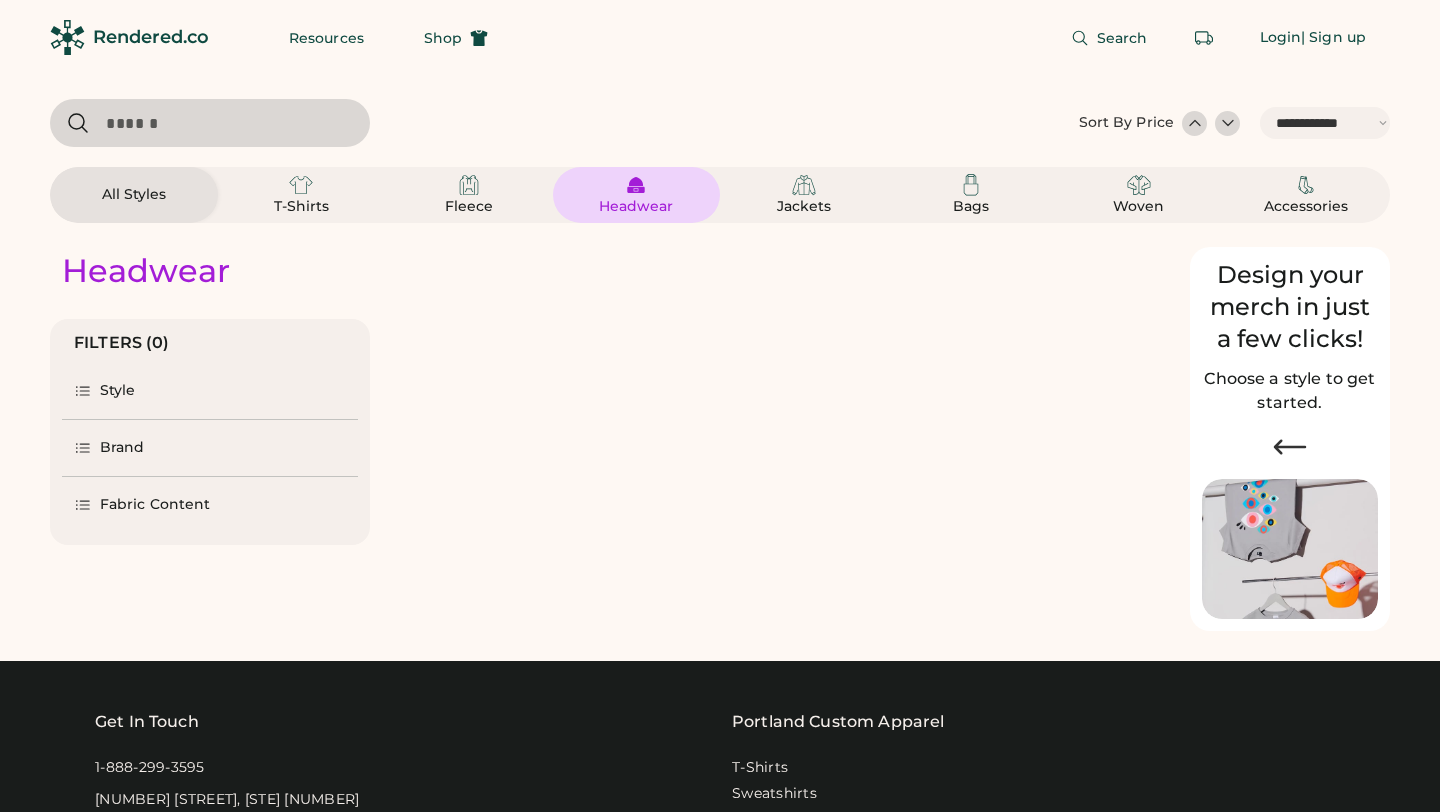 select on "*****" 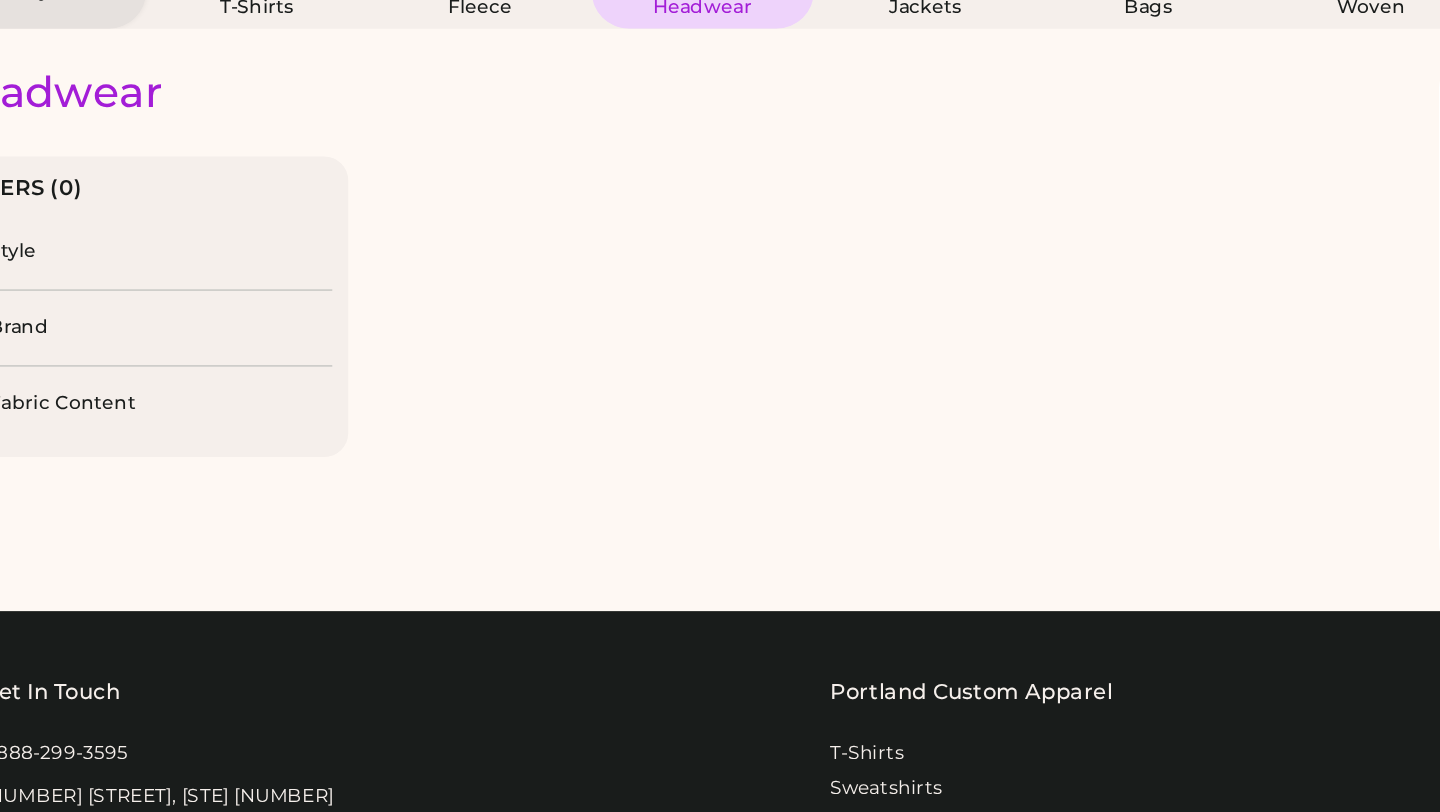 scroll, scrollTop: 0, scrollLeft: 0, axis: both 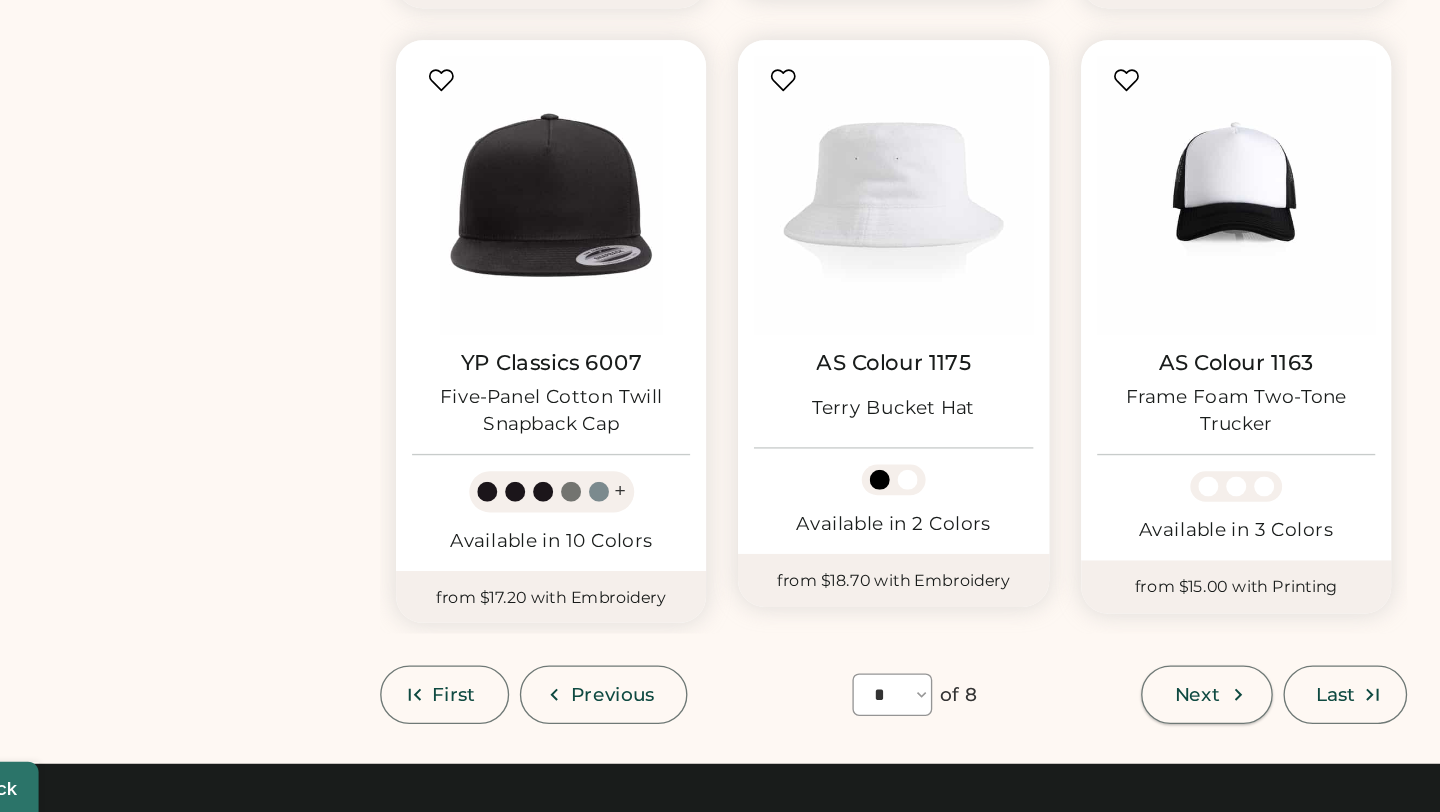 click on "Next" at bounding box center (1008, 724) 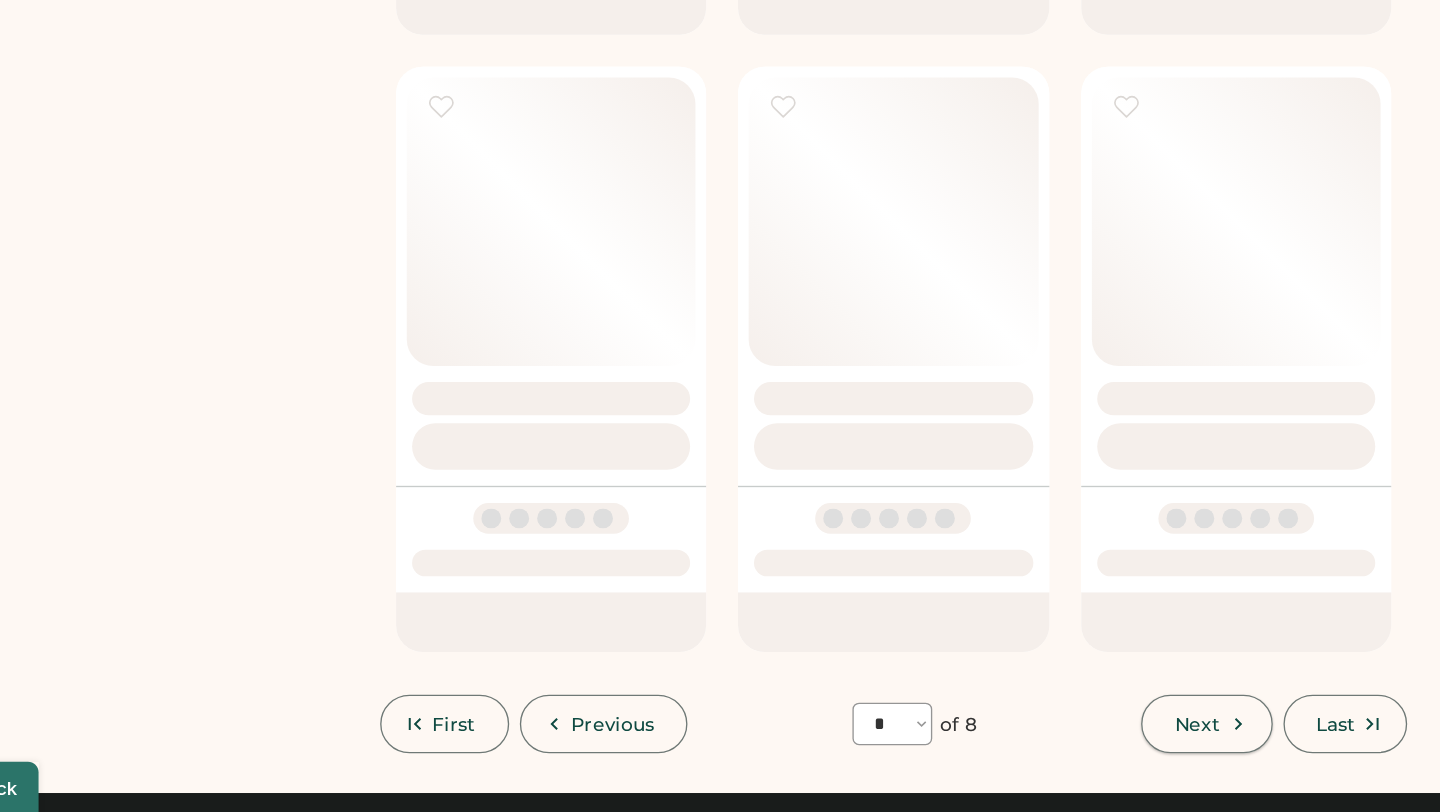 select on "*" 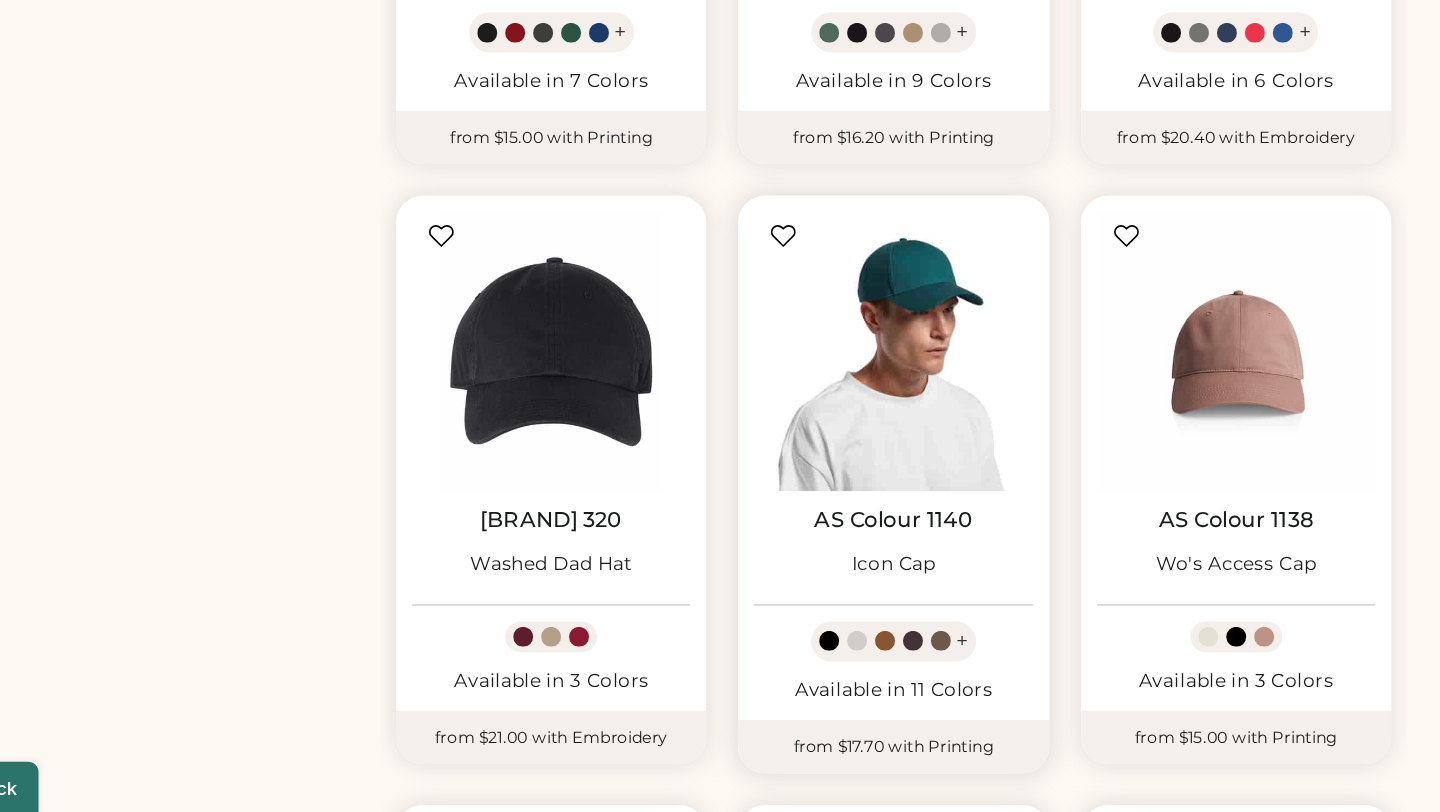 scroll, scrollTop: 814, scrollLeft: 0, axis: vertical 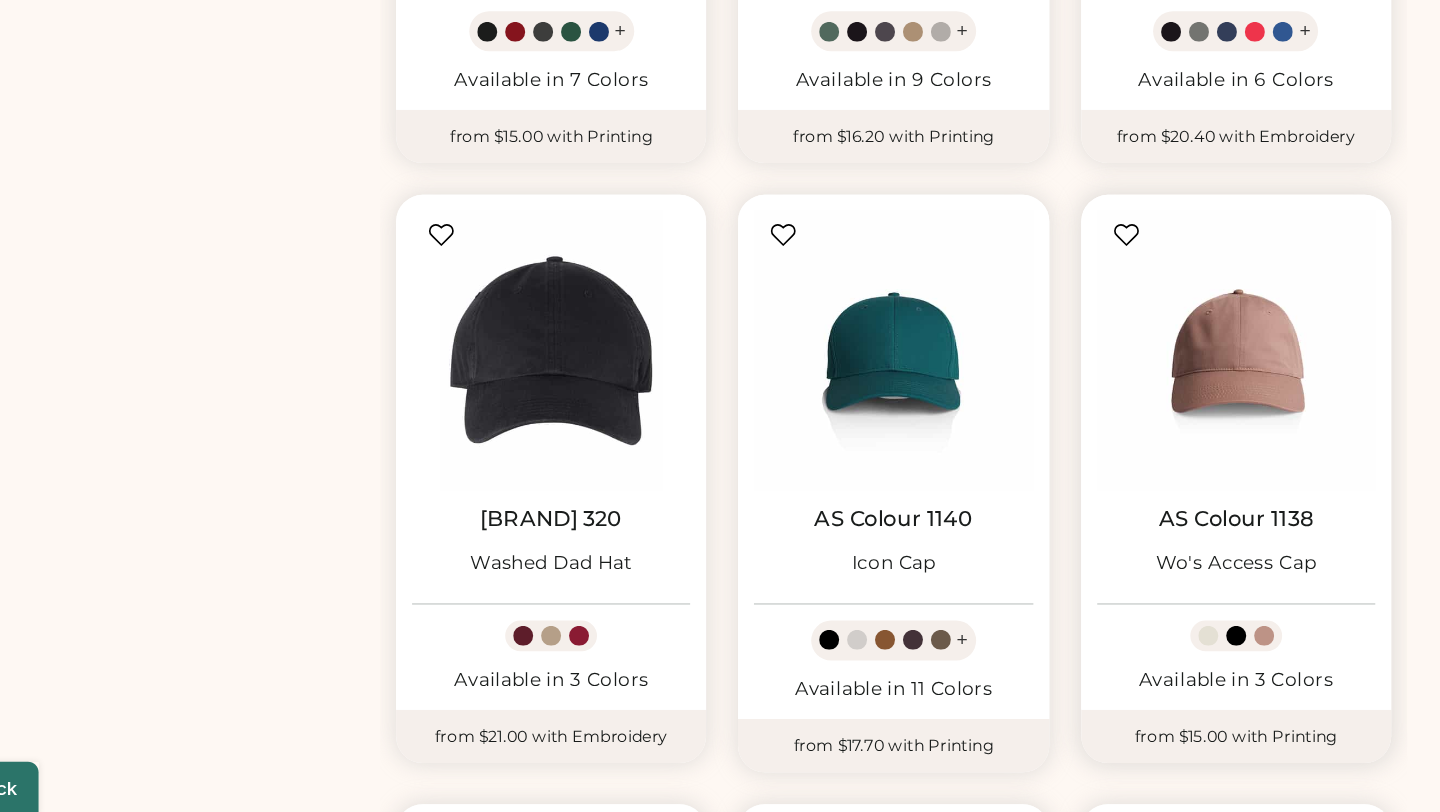 click at bounding box center [1016, 679] 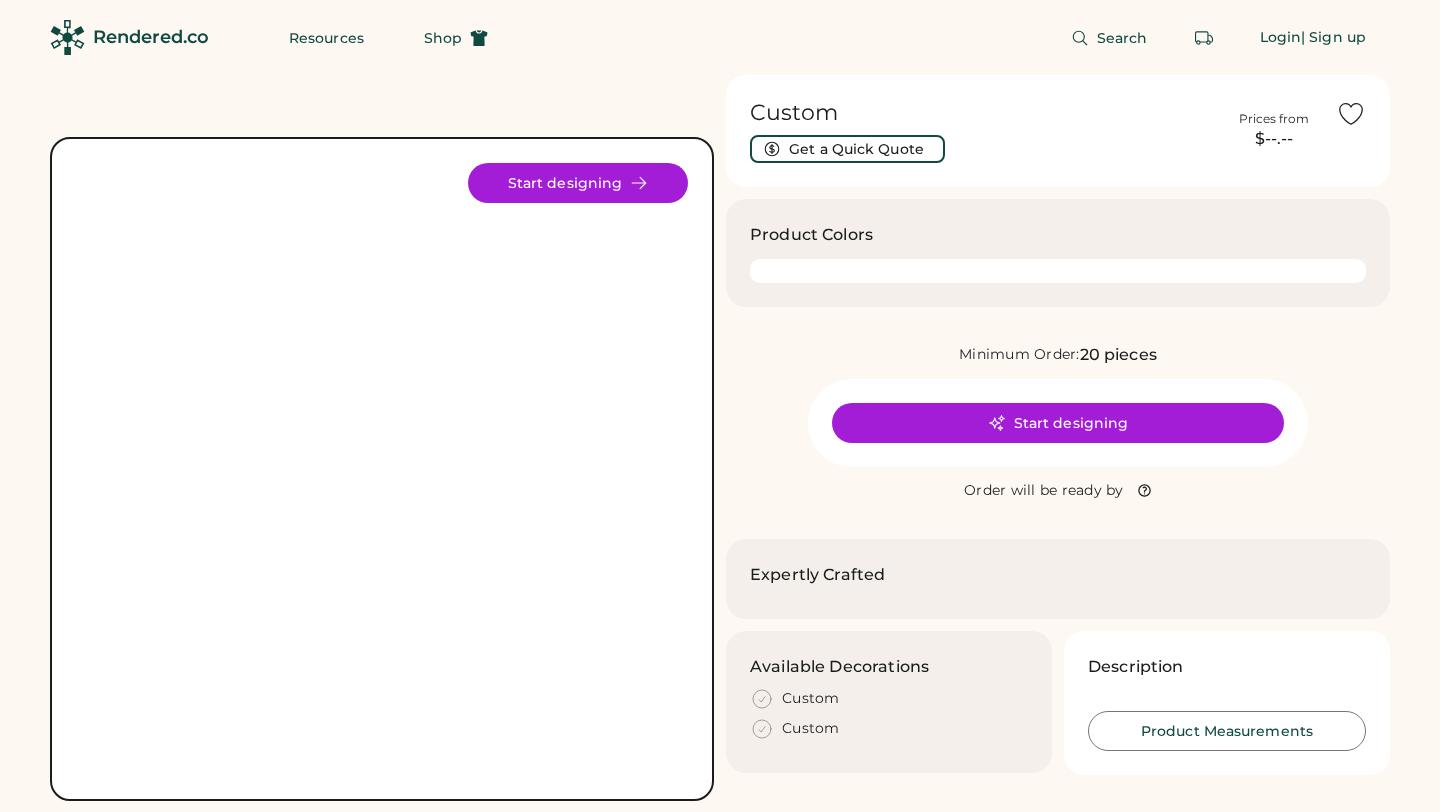 scroll, scrollTop: 0, scrollLeft: 0, axis: both 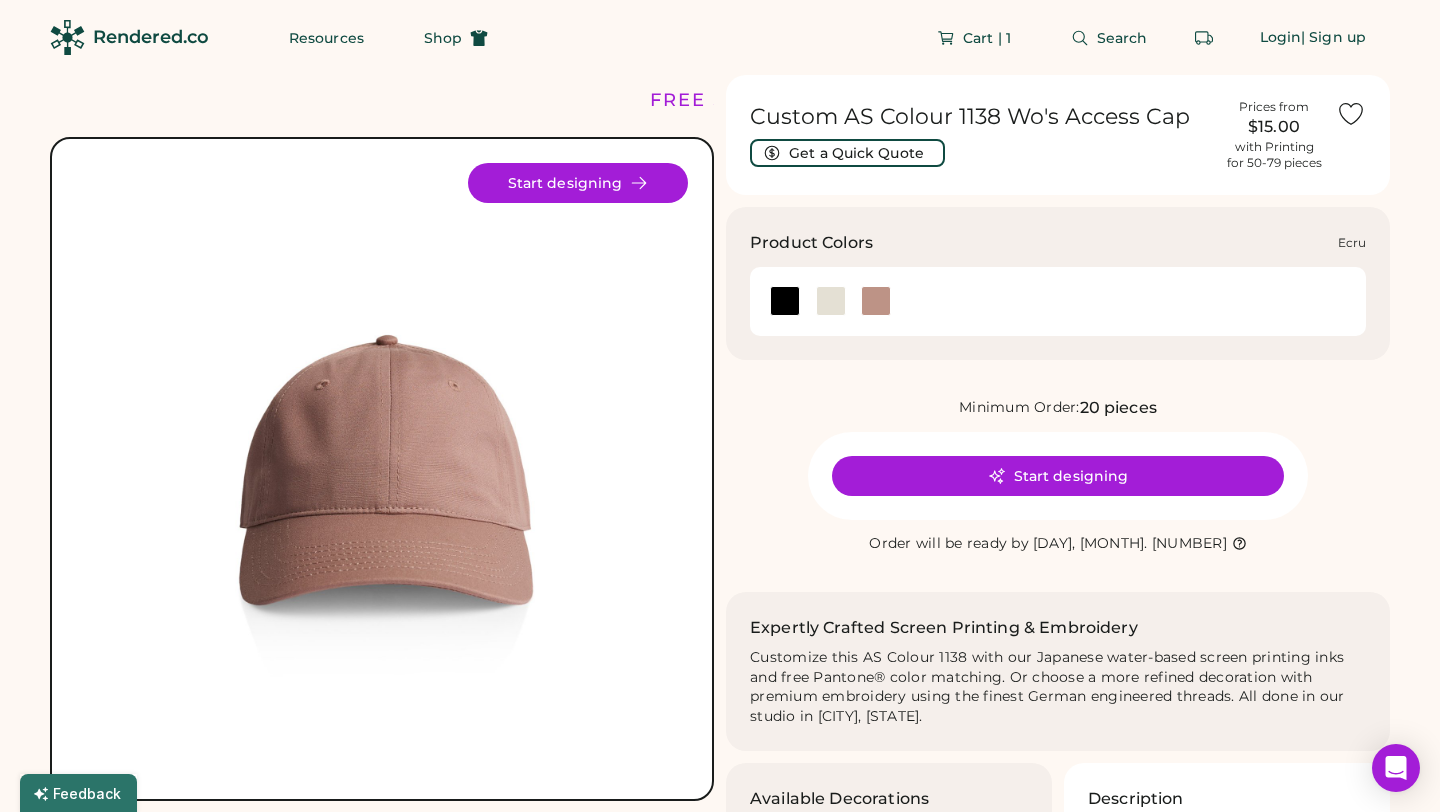 click at bounding box center [831, 301] 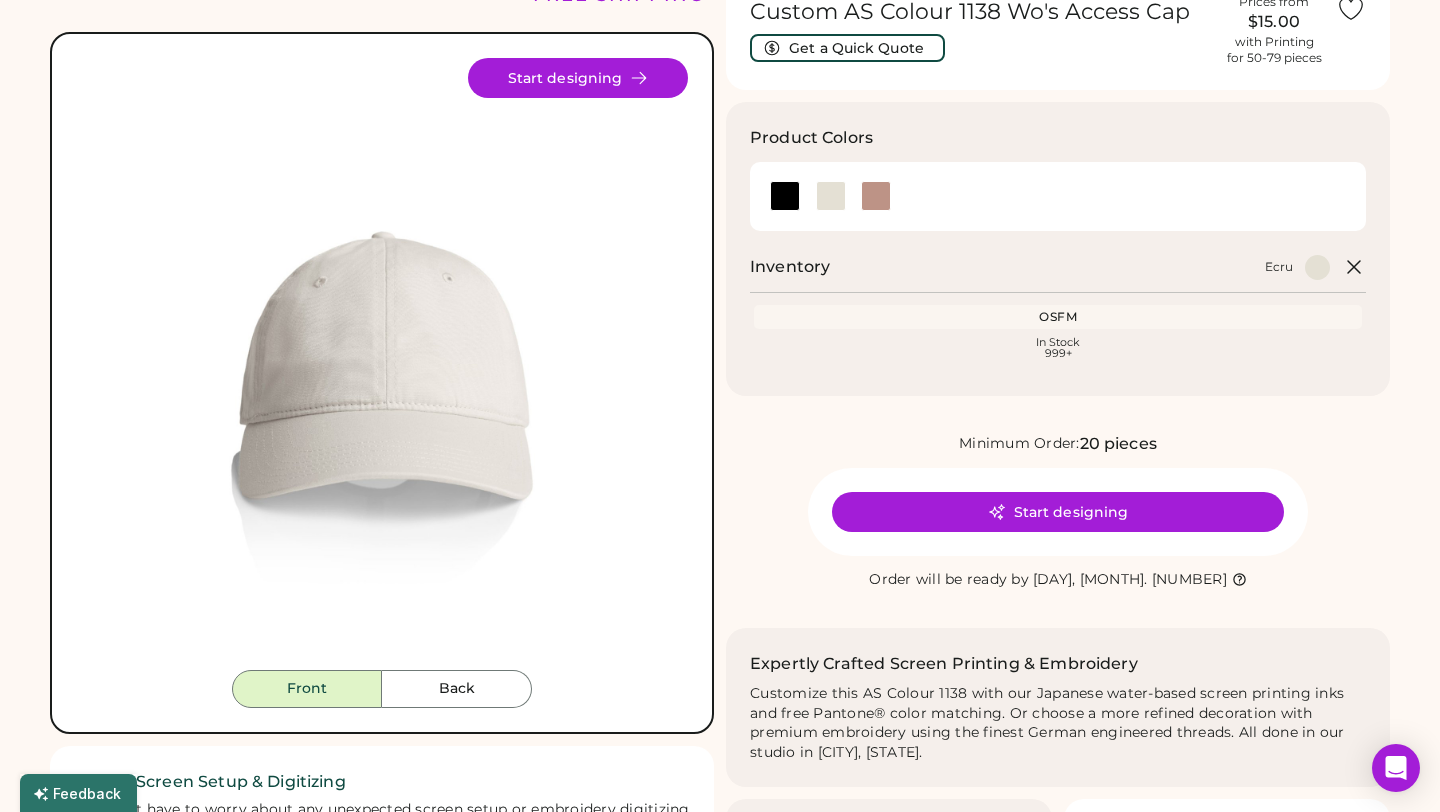 scroll, scrollTop: 112, scrollLeft: 0, axis: vertical 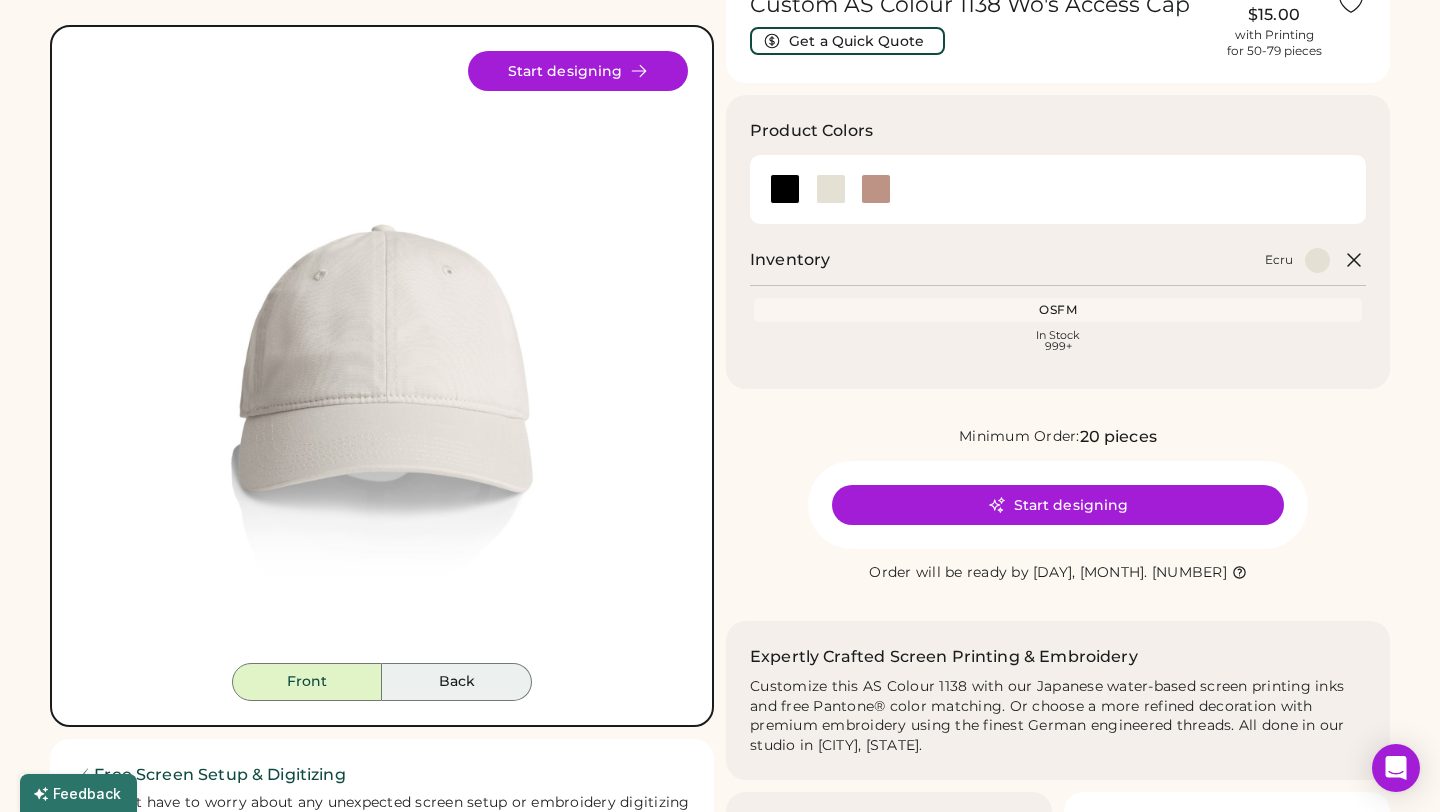 click on "Back" at bounding box center [457, 682] 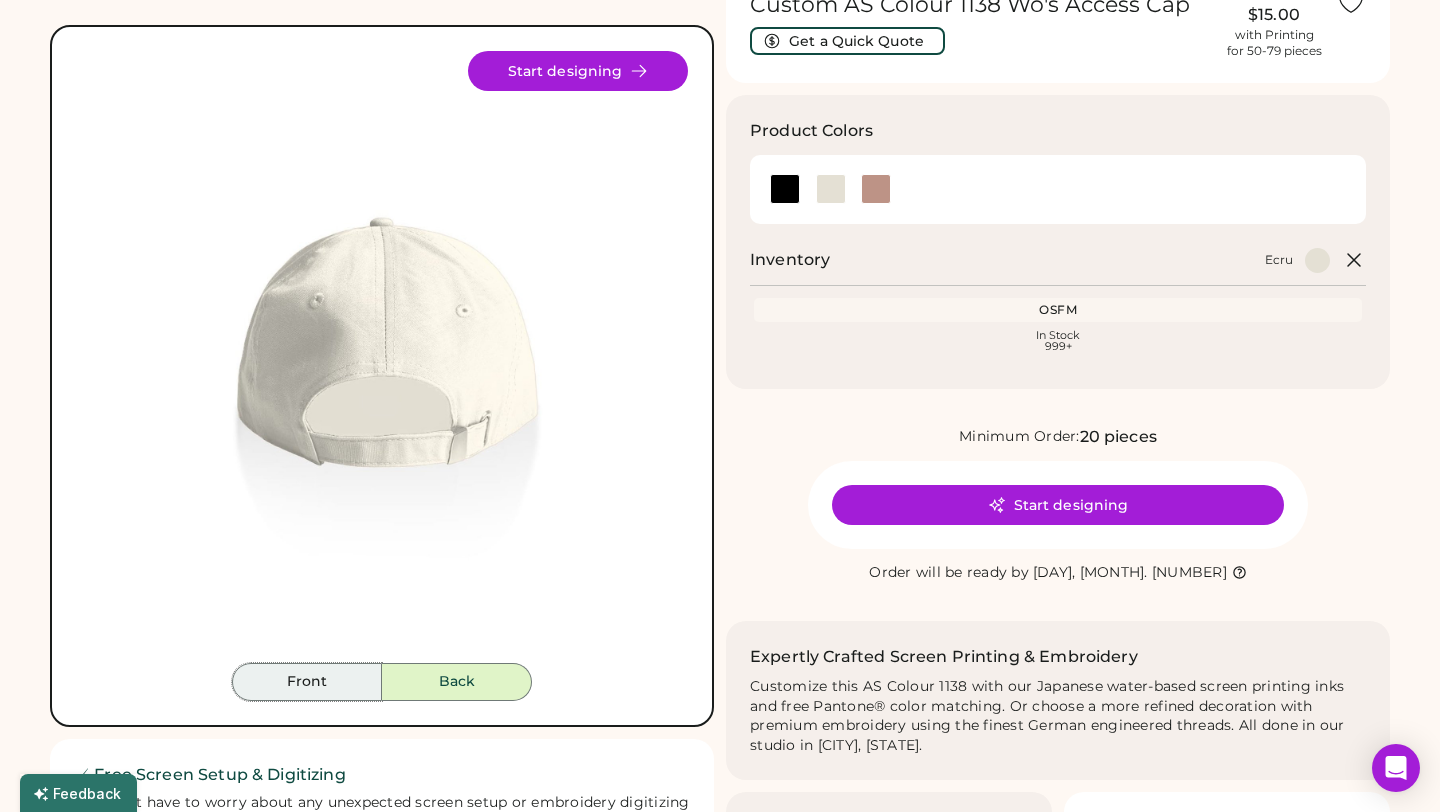 click on "Front" at bounding box center (307, 682) 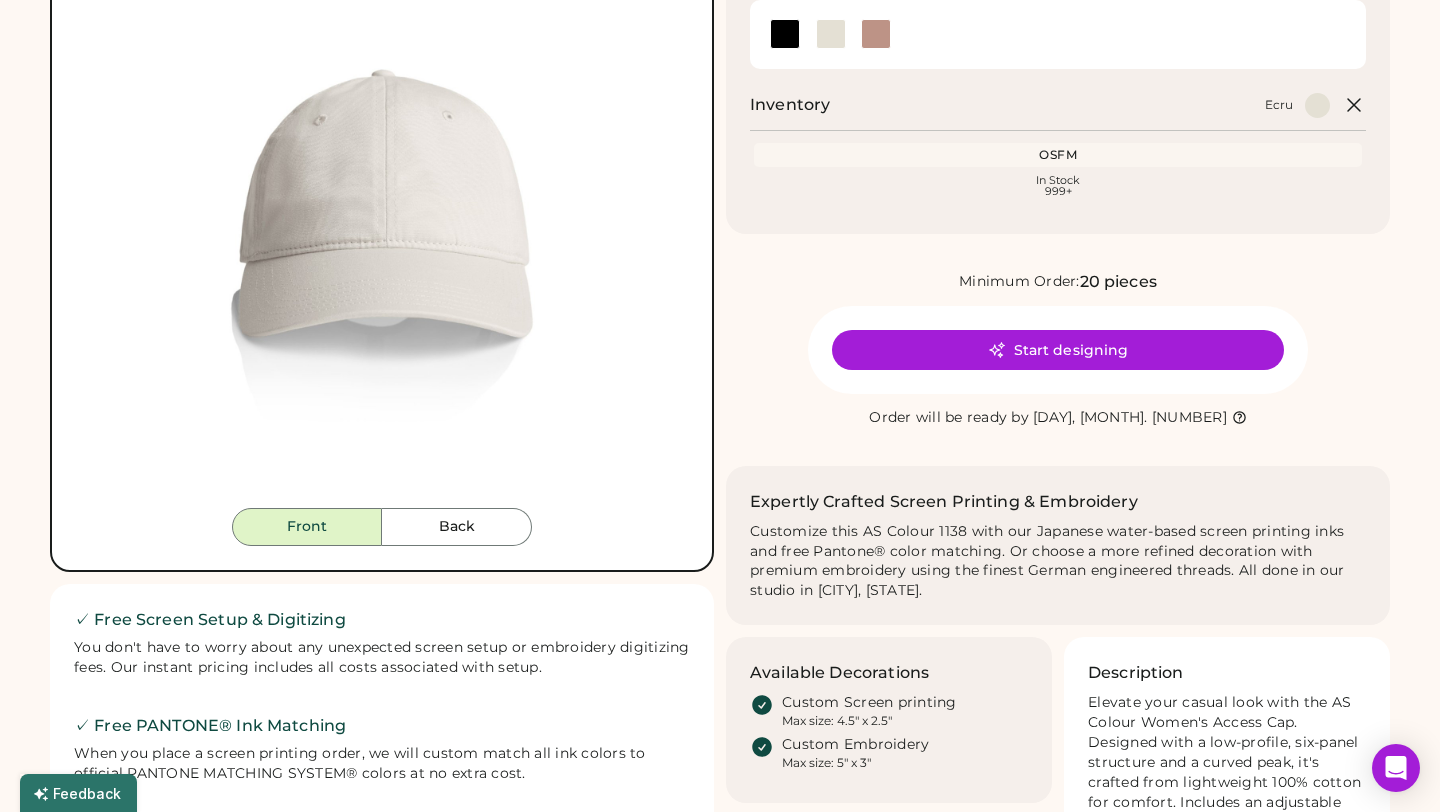 scroll, scrollTop: 0, scrollLeft: 0, axis: both 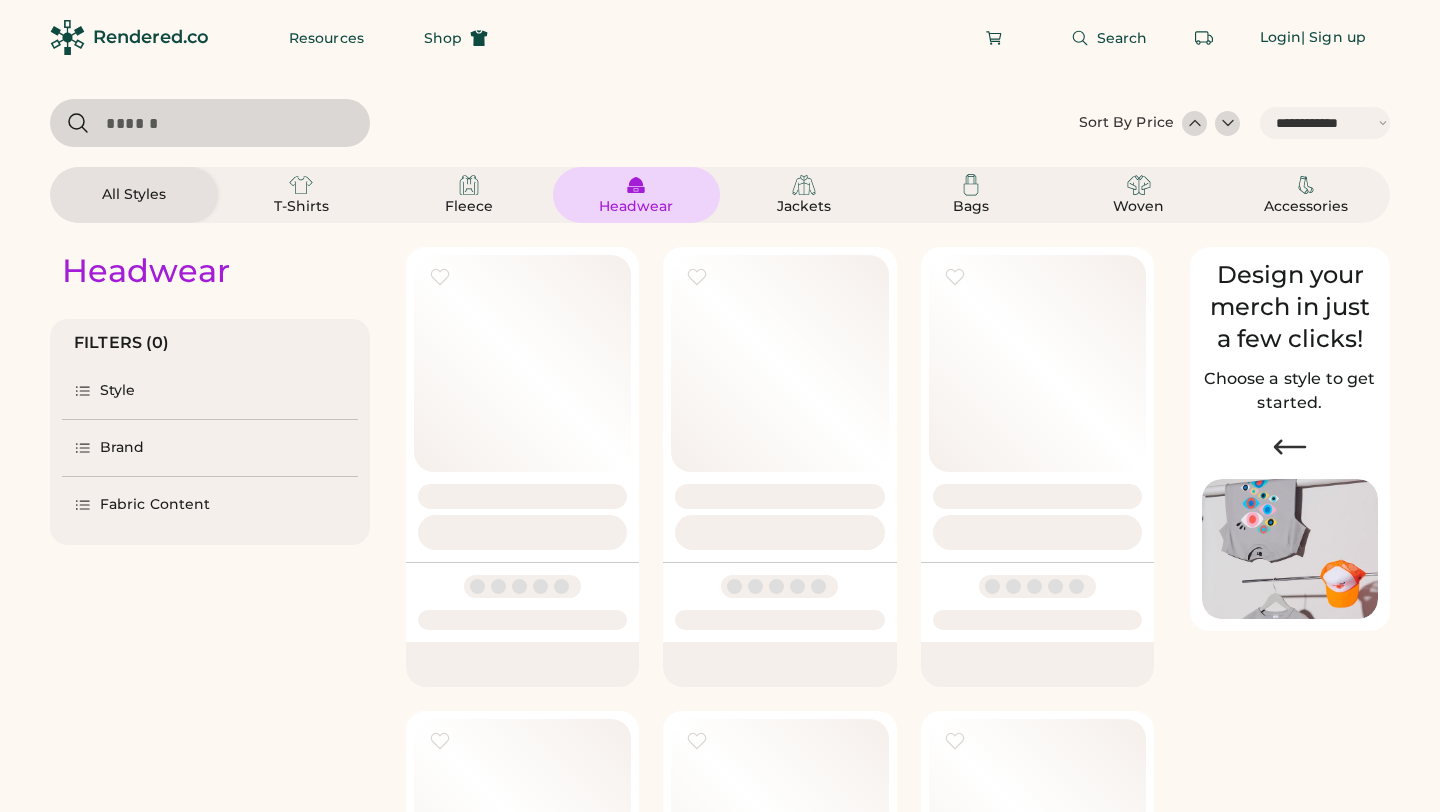 select on "*****" 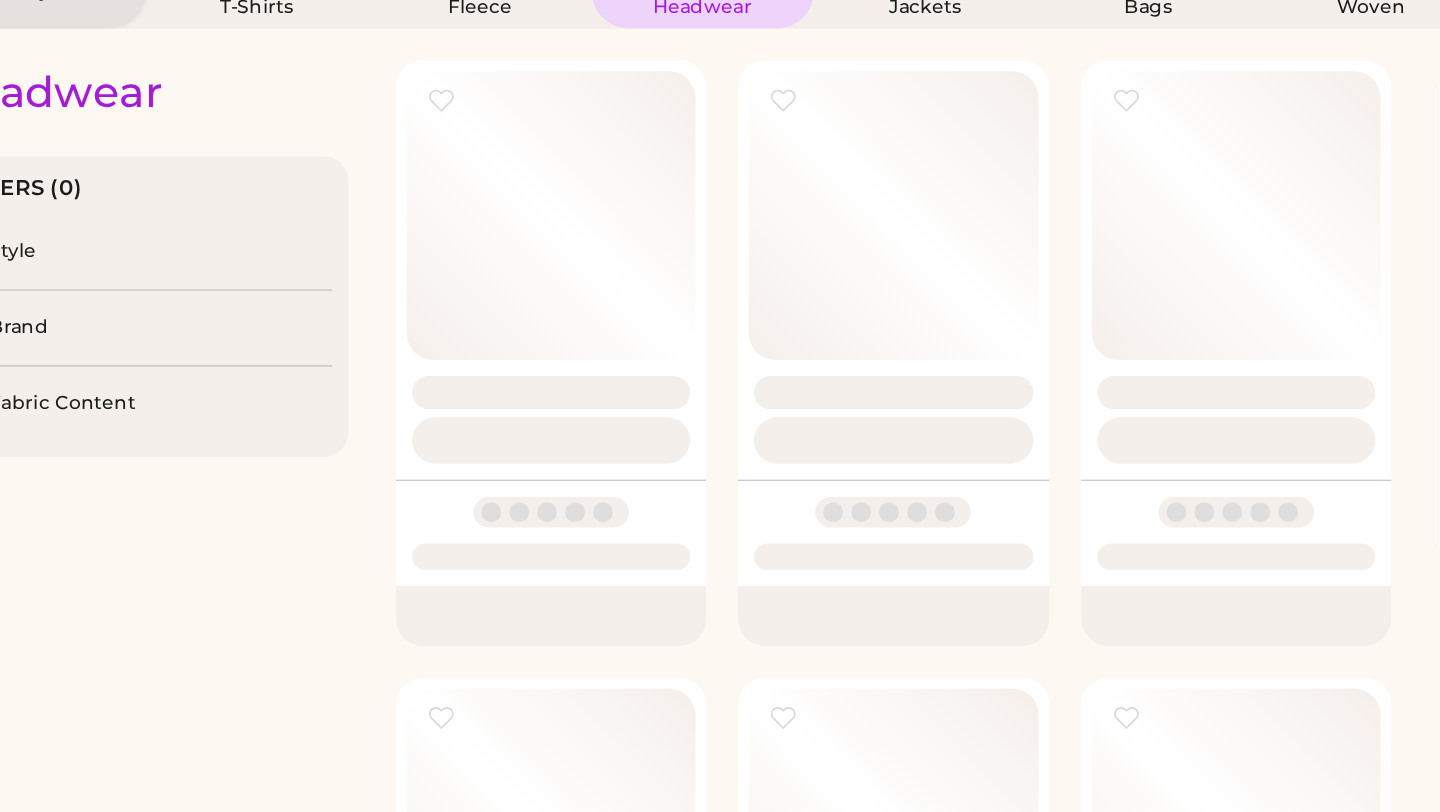 scroll, scrollTop: 0, scrollLeft: 0, axis: both 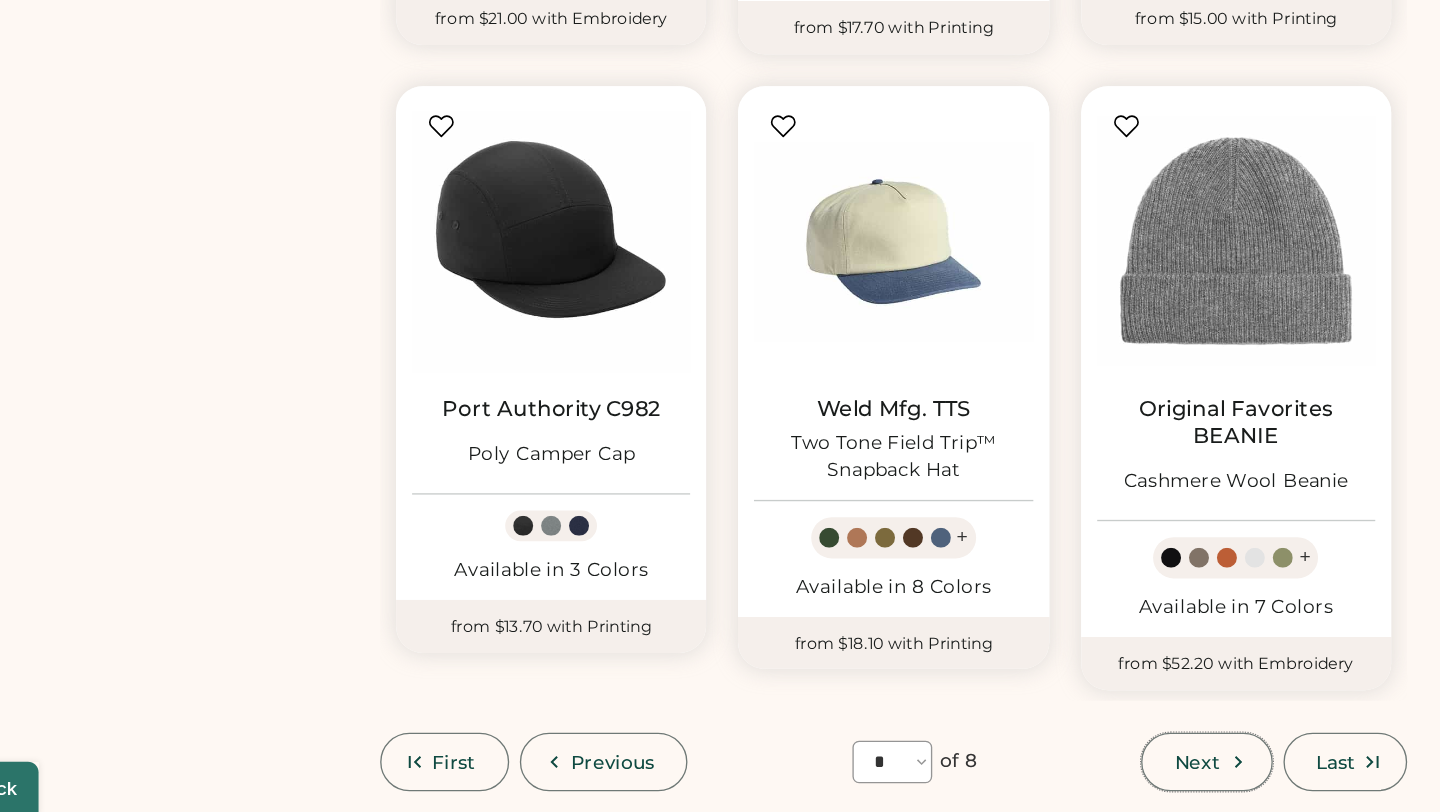 click 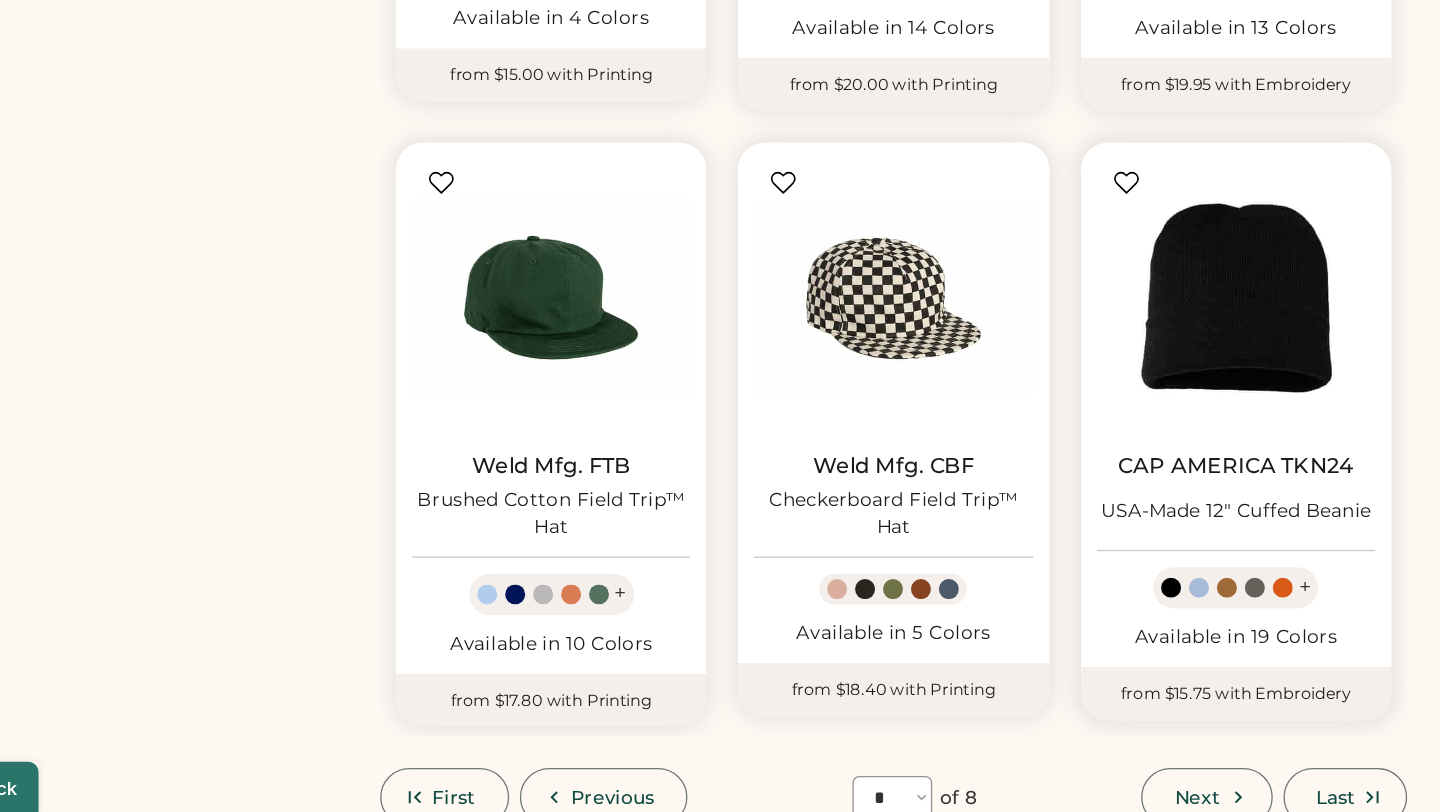 scroll, scrollTop: 1332, scrollLeft: 0, axis: vertical 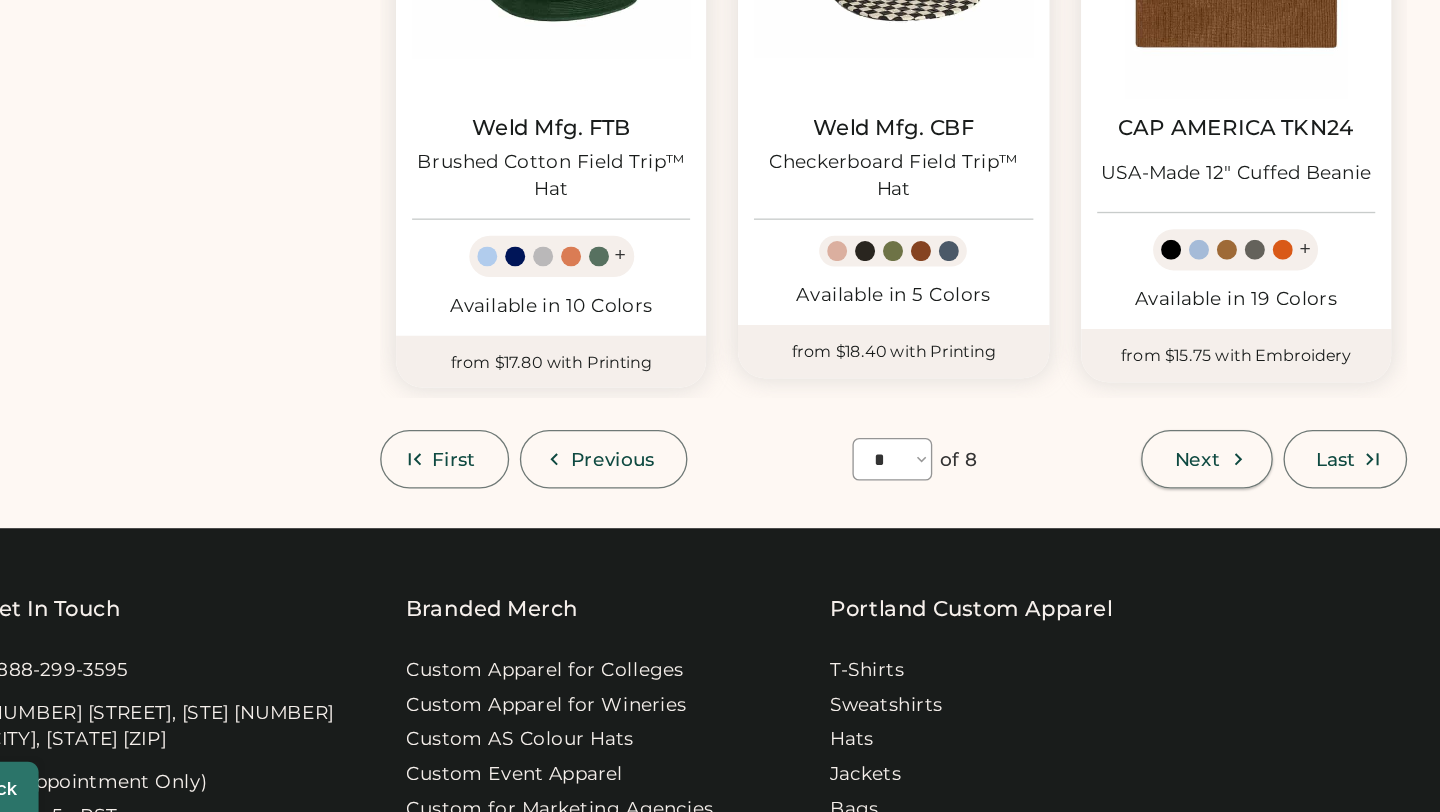click 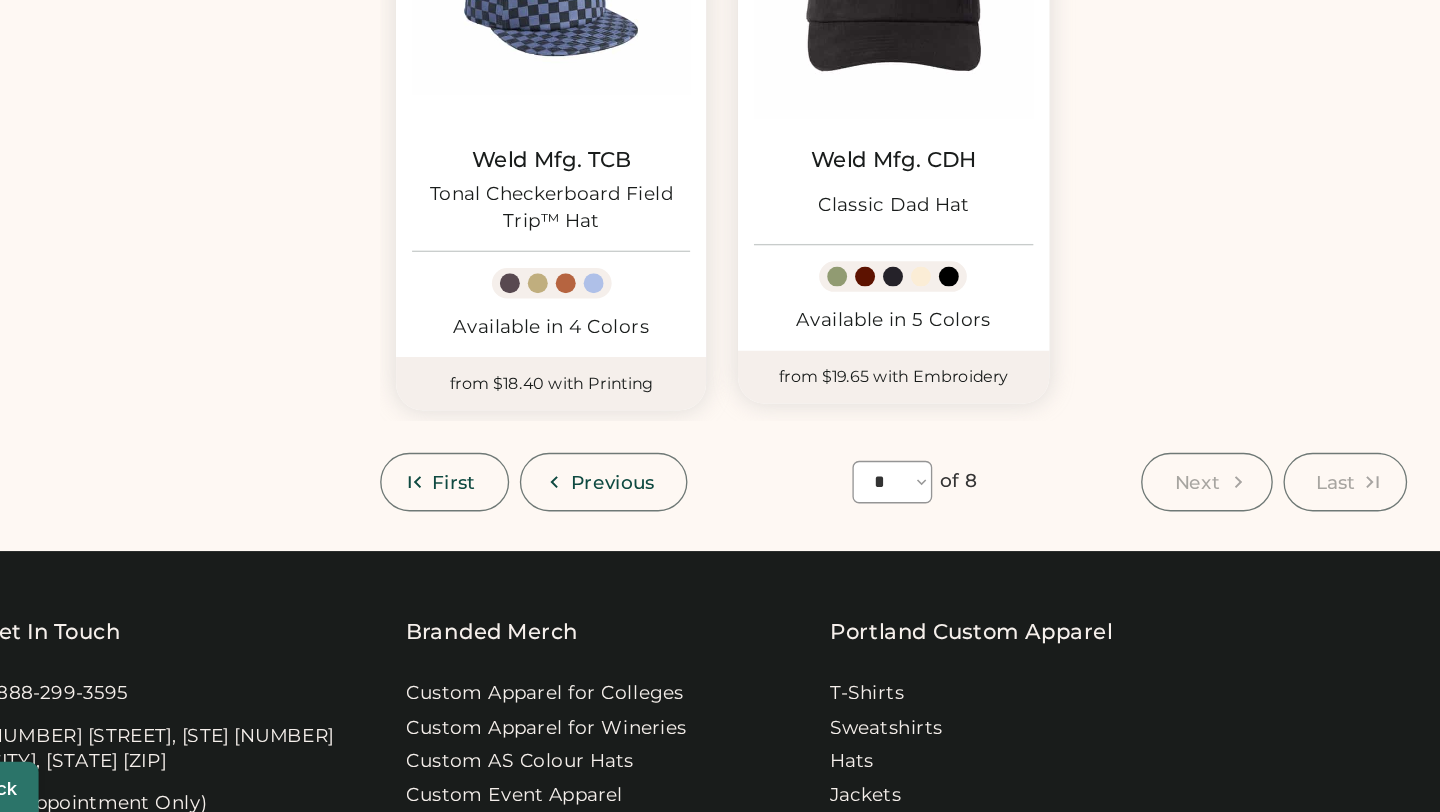 scroll, scrollTop: 632, scrollLeft: 0, axis: vertical 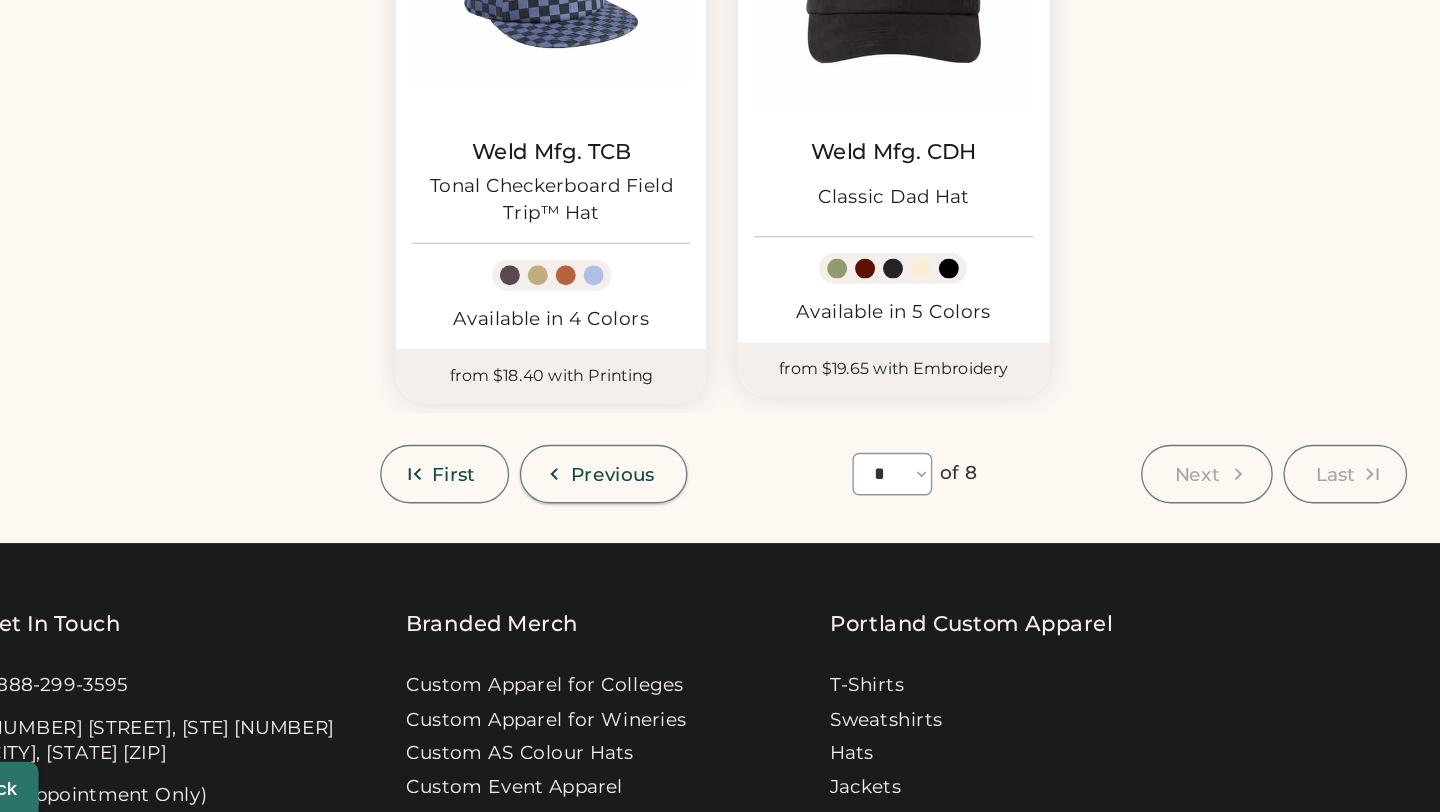 click 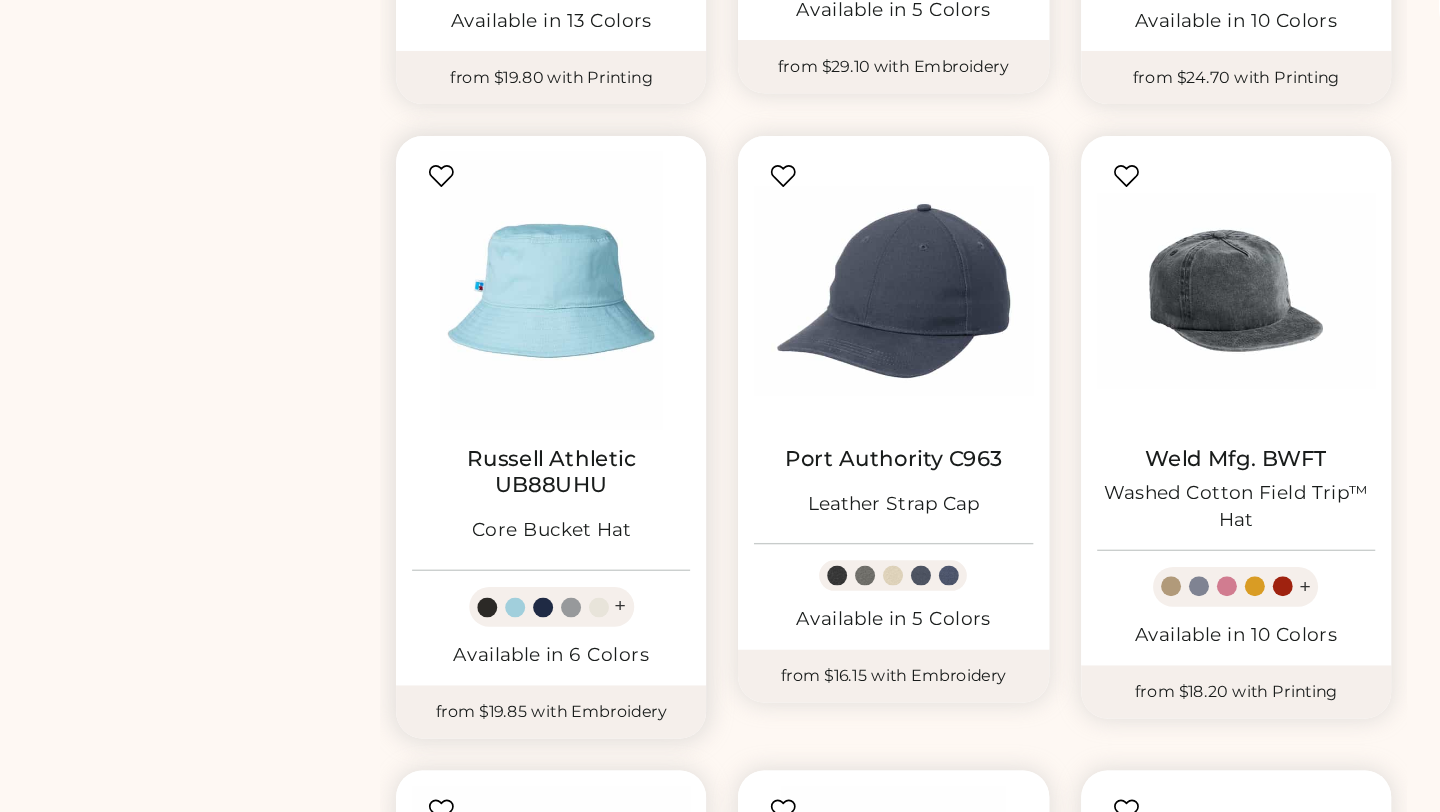 scroll, scrollTop: 601, scrollLeft: 0, axis: vertical 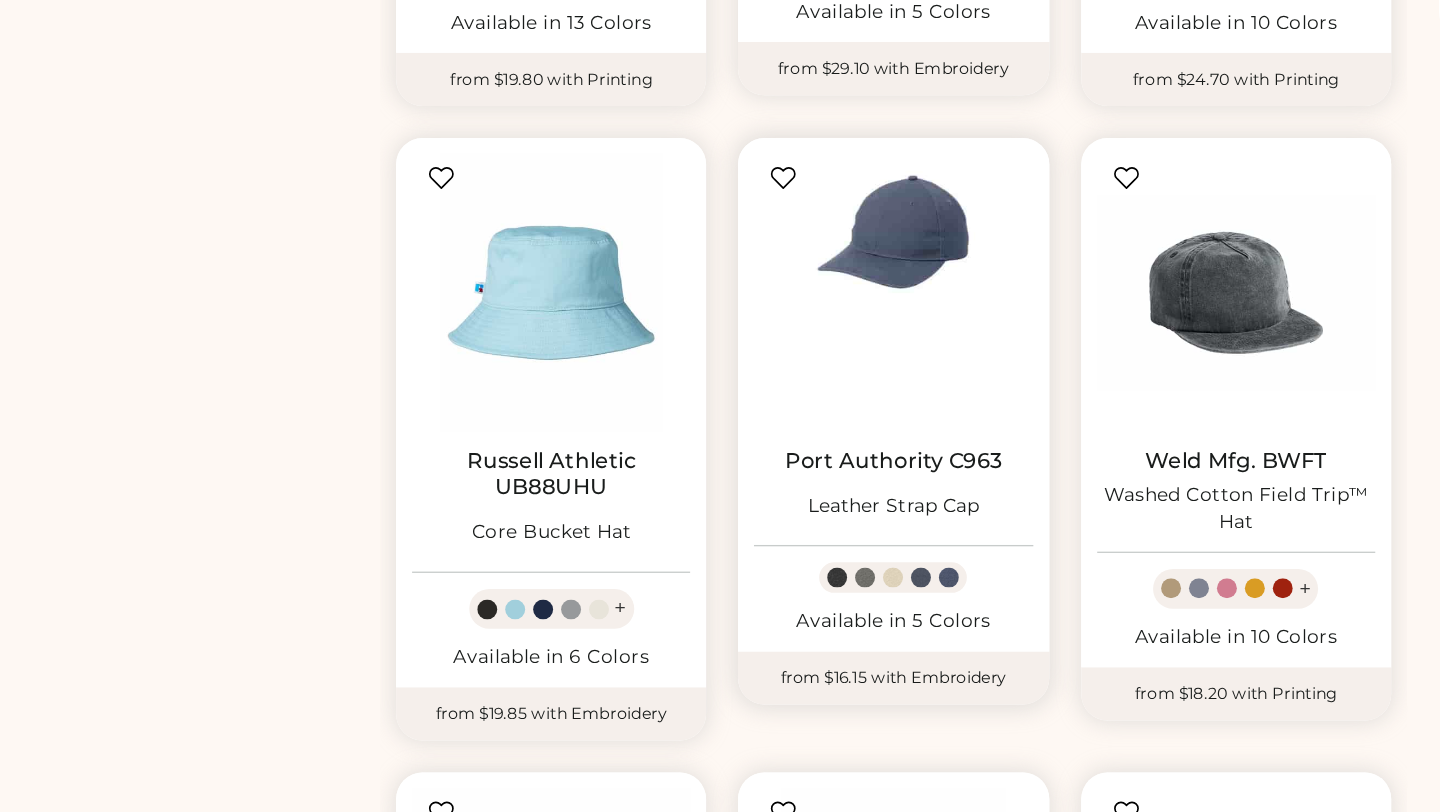 click at bounding box center (779, 220) 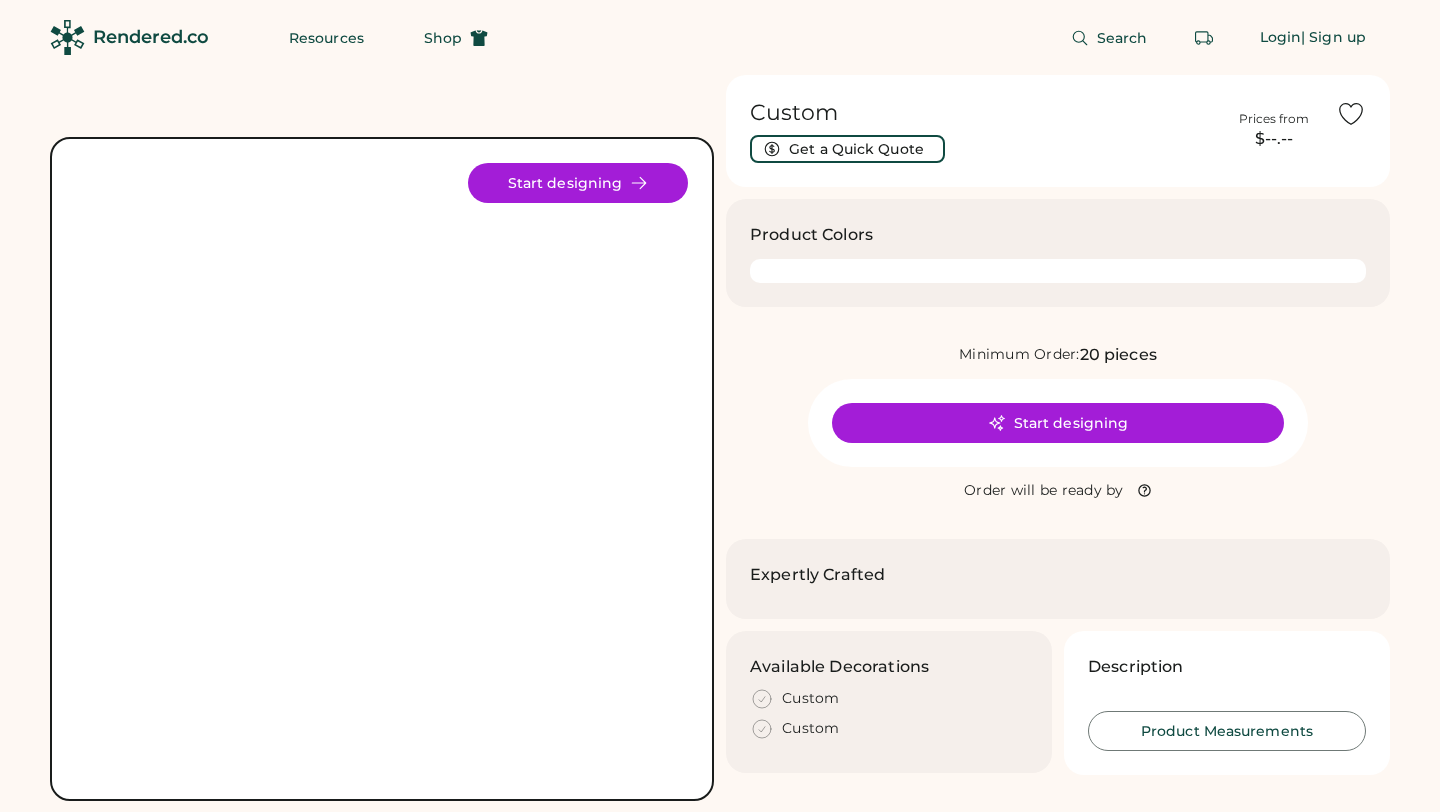 scroll, scrollTop: 0, scrollLeft: 0, axis: both 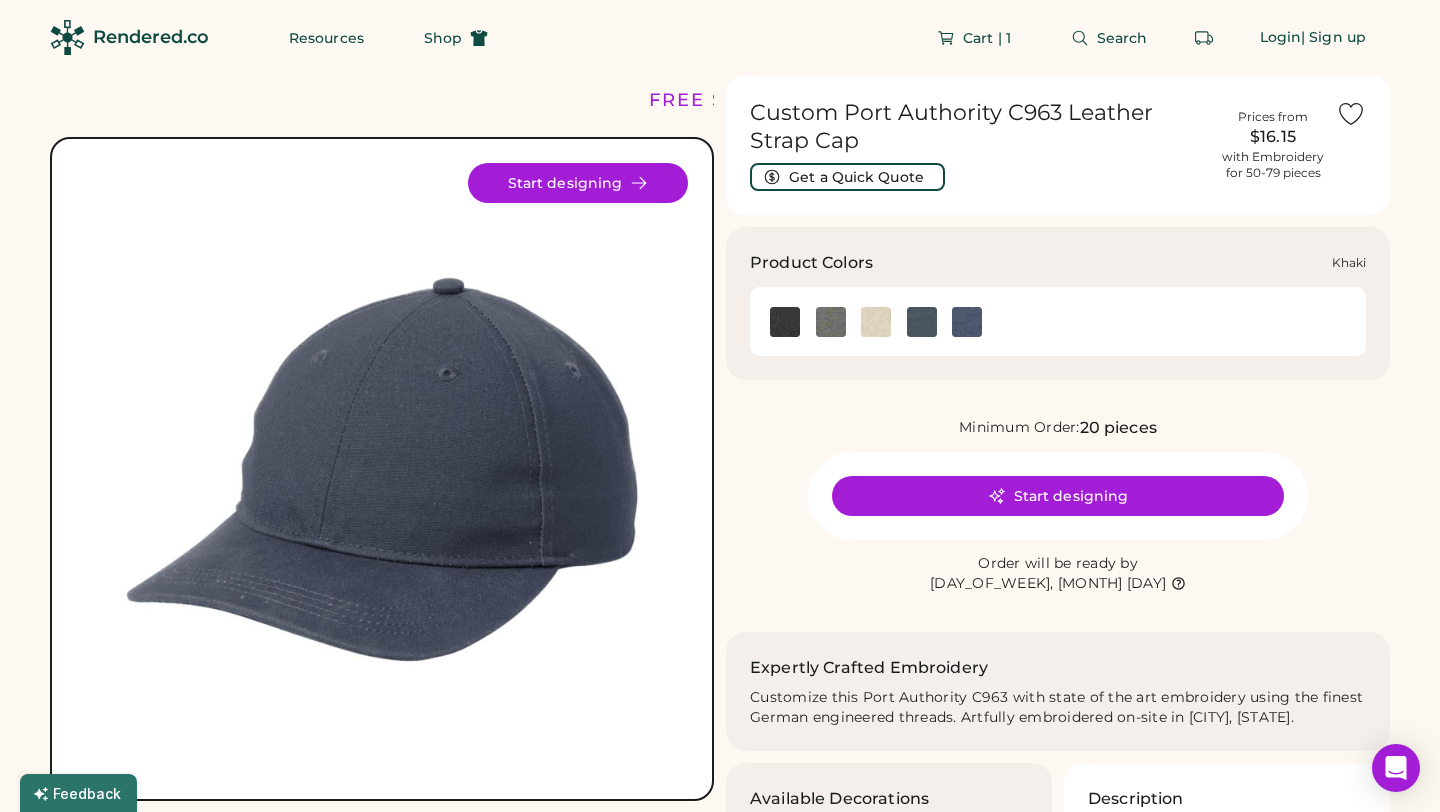 click 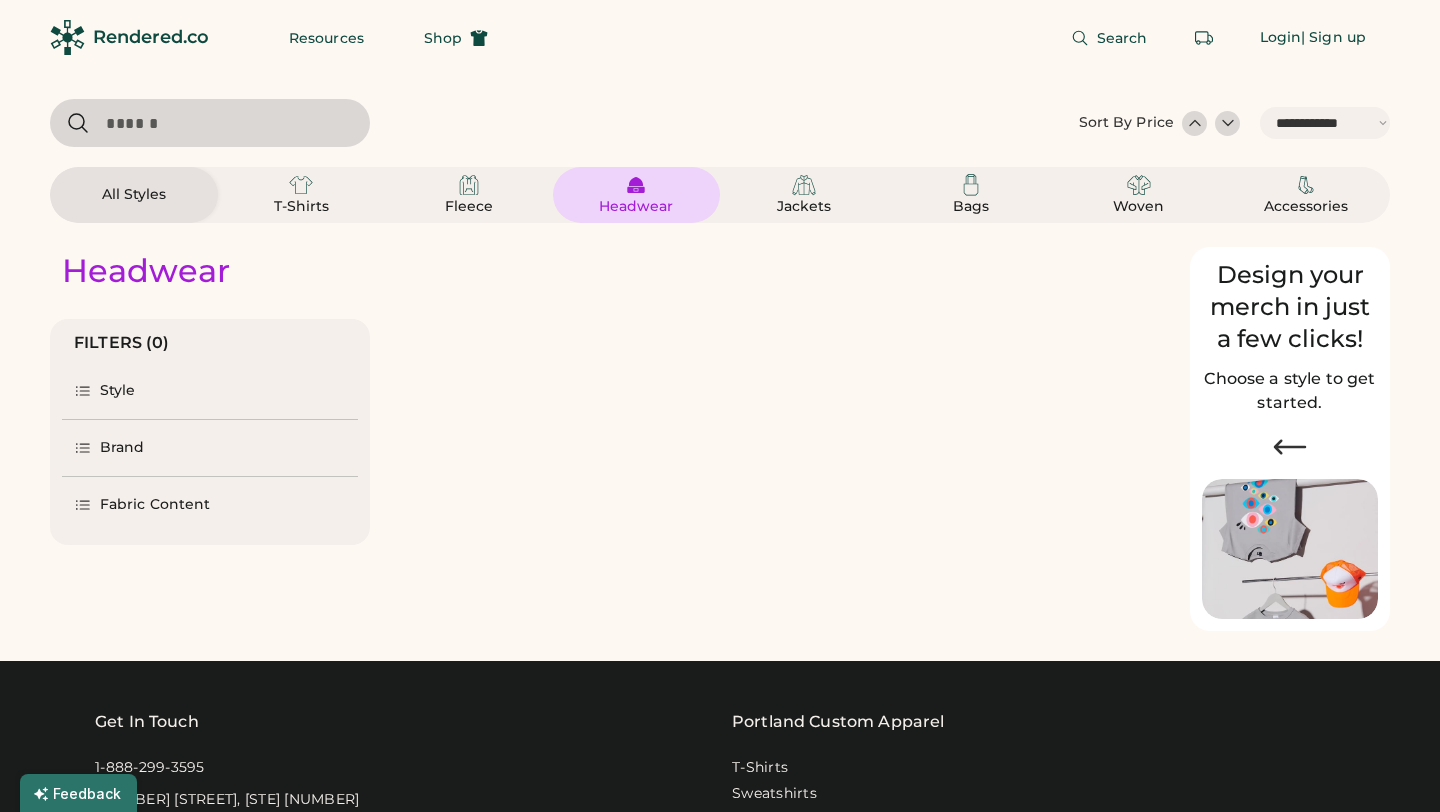 select on "*****" 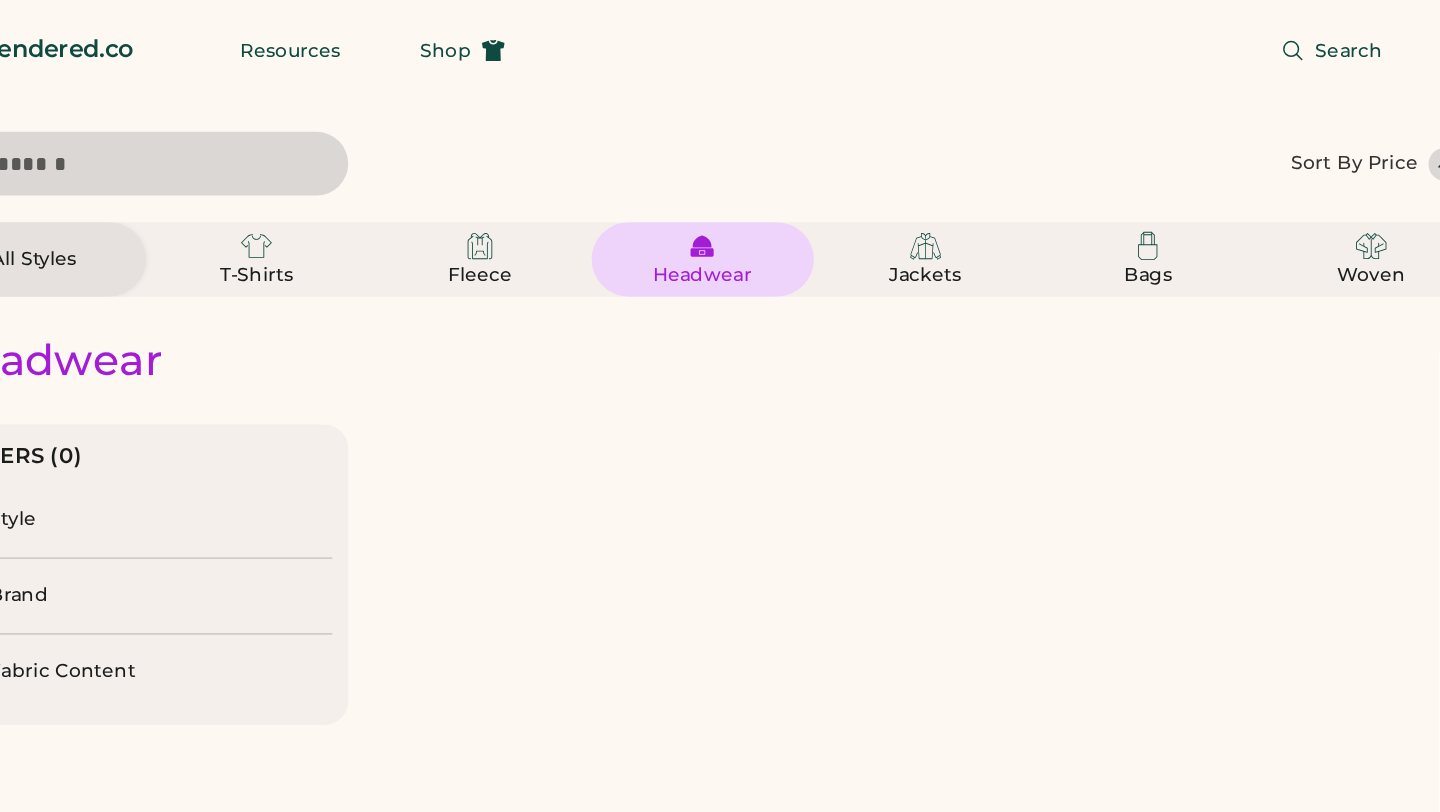 scroll, scrollTop: 0, scrollLeft: 0, axis: both 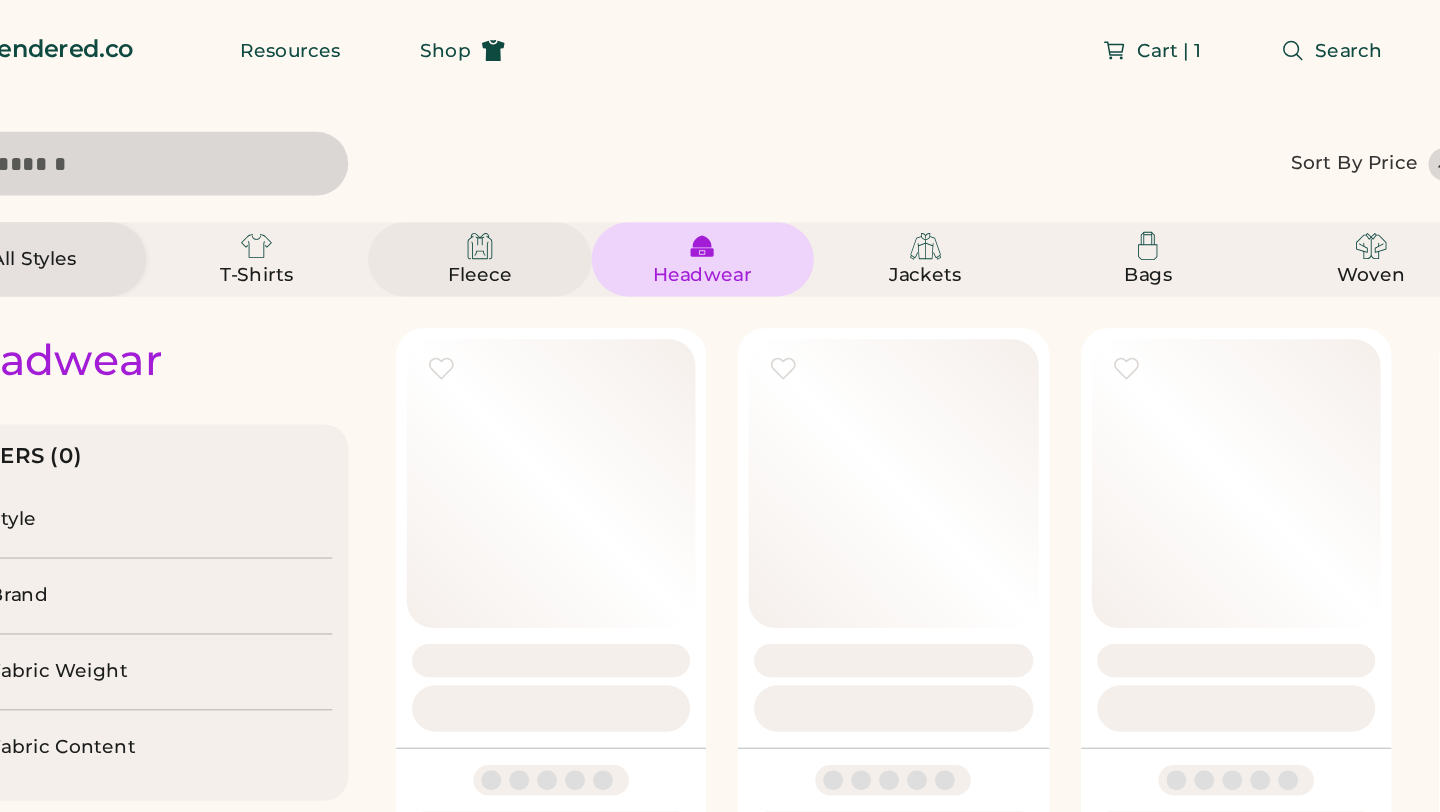 select on "*" 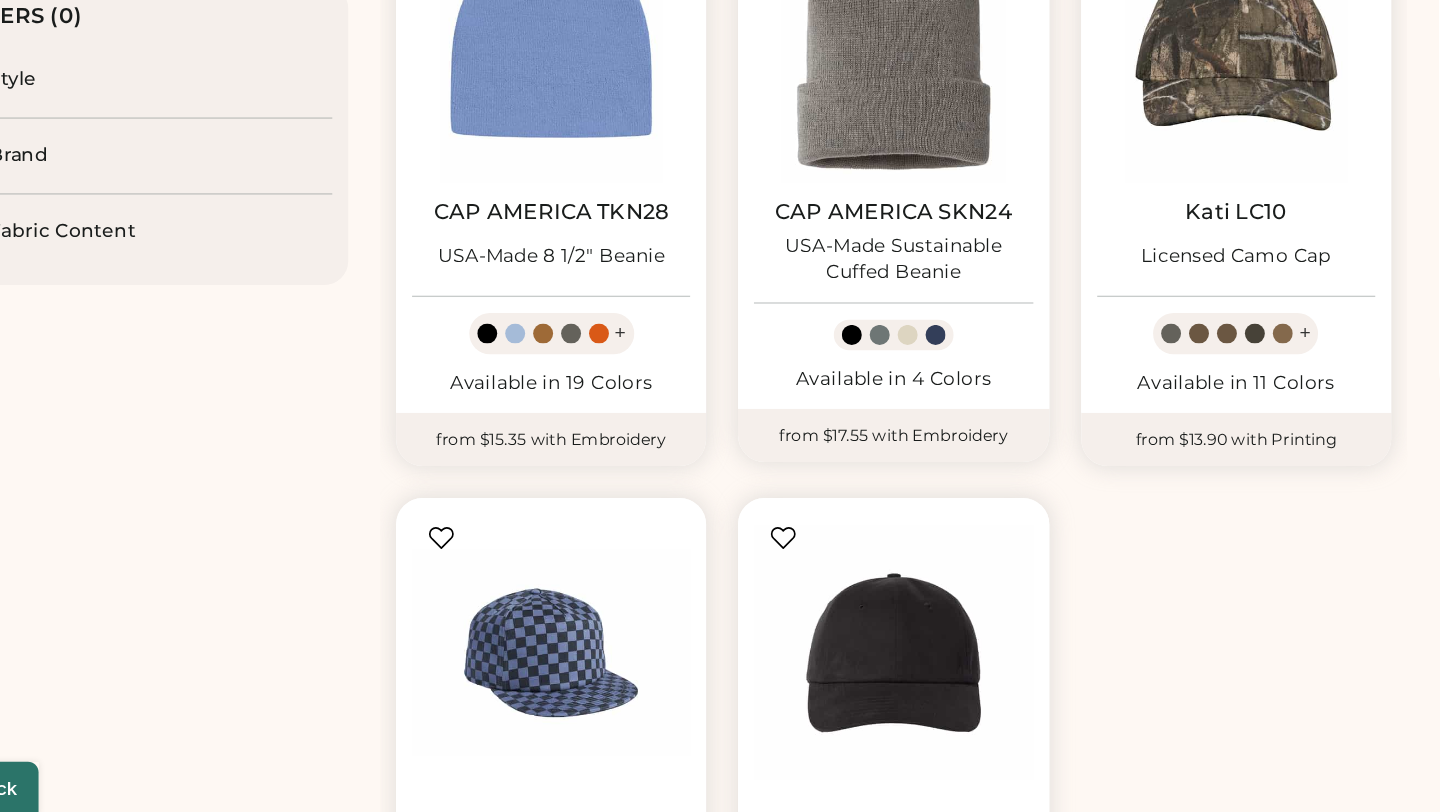 select on "*****" 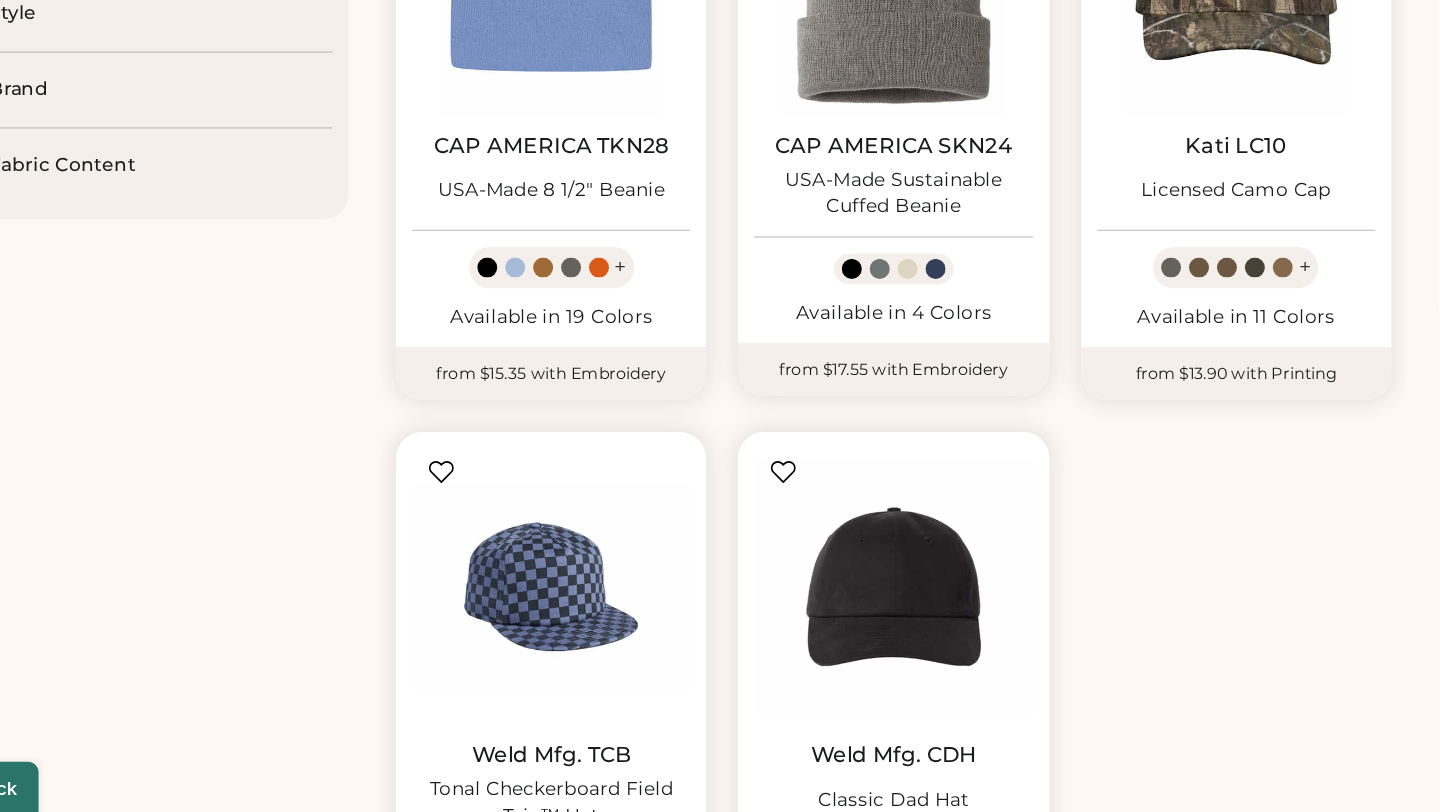 scroll, scrollTop: 179, scrollLeft: 0, axis: vertical 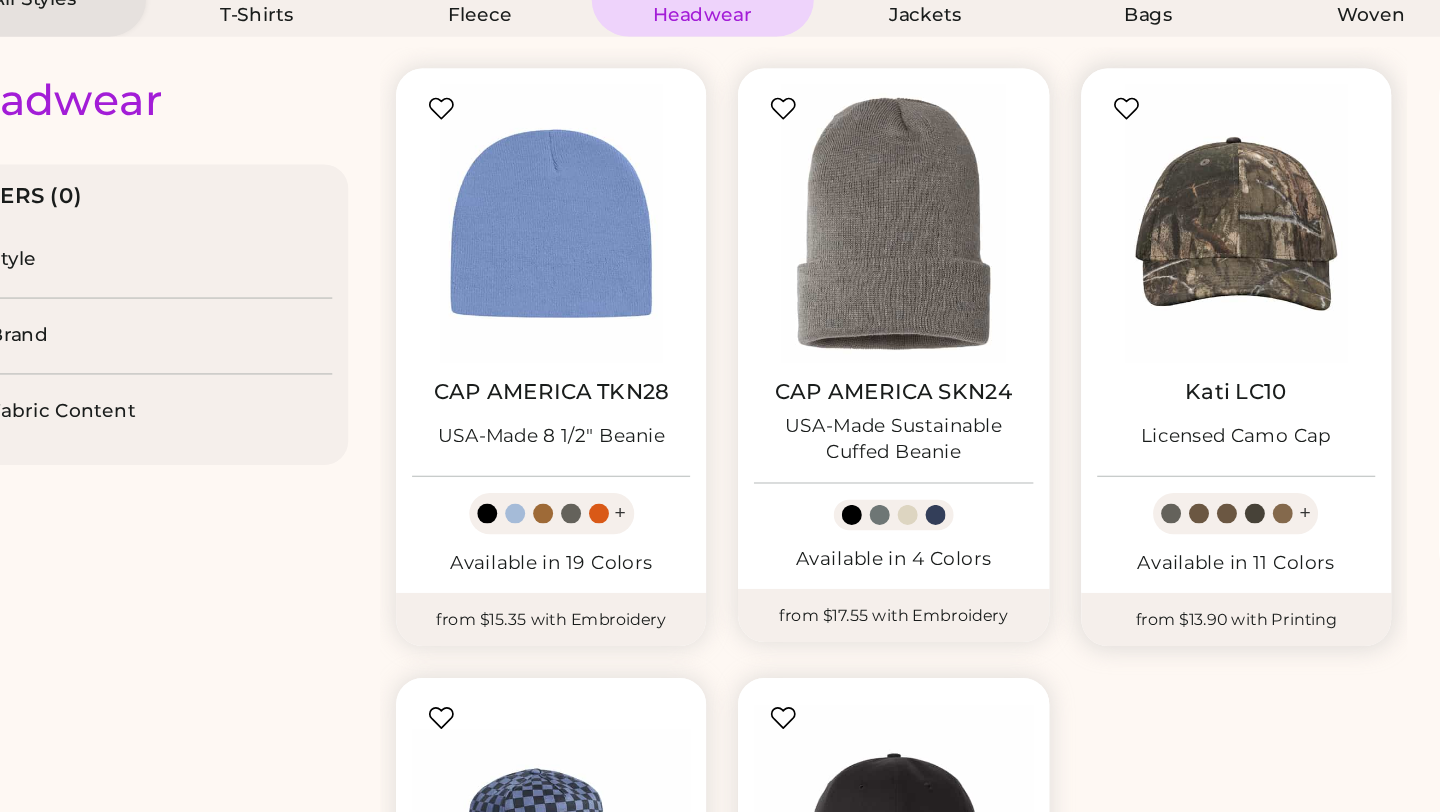click at bounding box center (1037, 184) 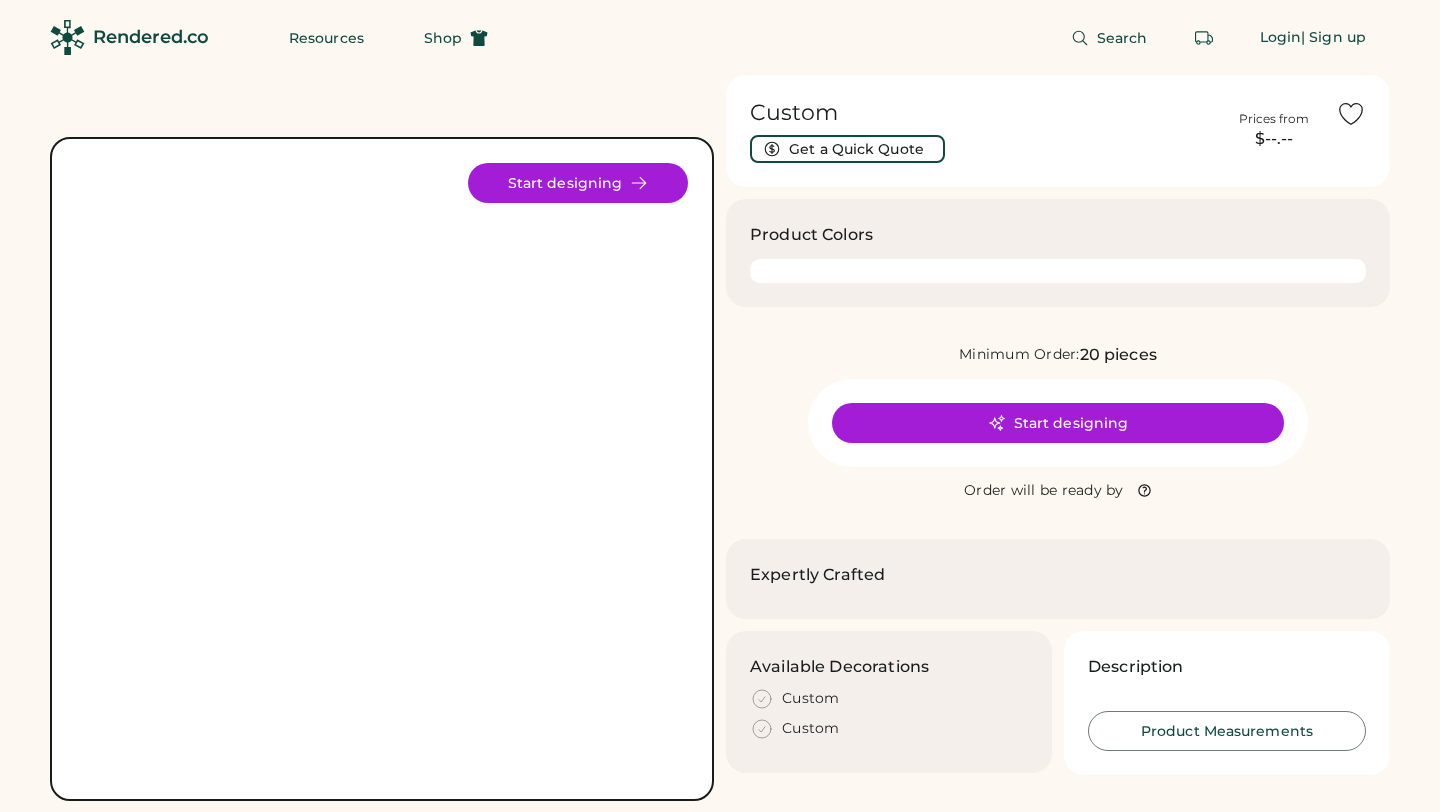 scroll, scrollTop: 0, scrollLeft: 0, axis: both 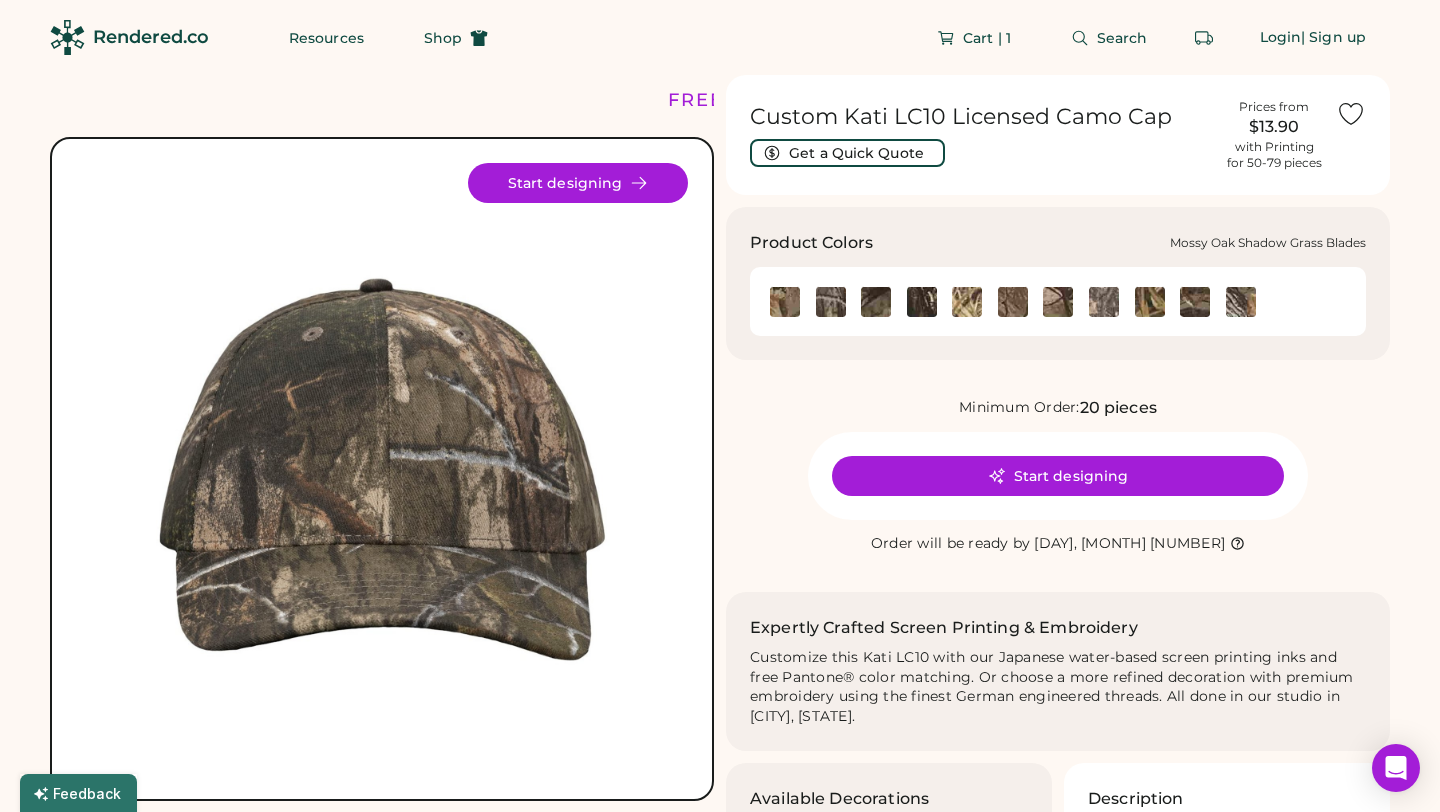 click 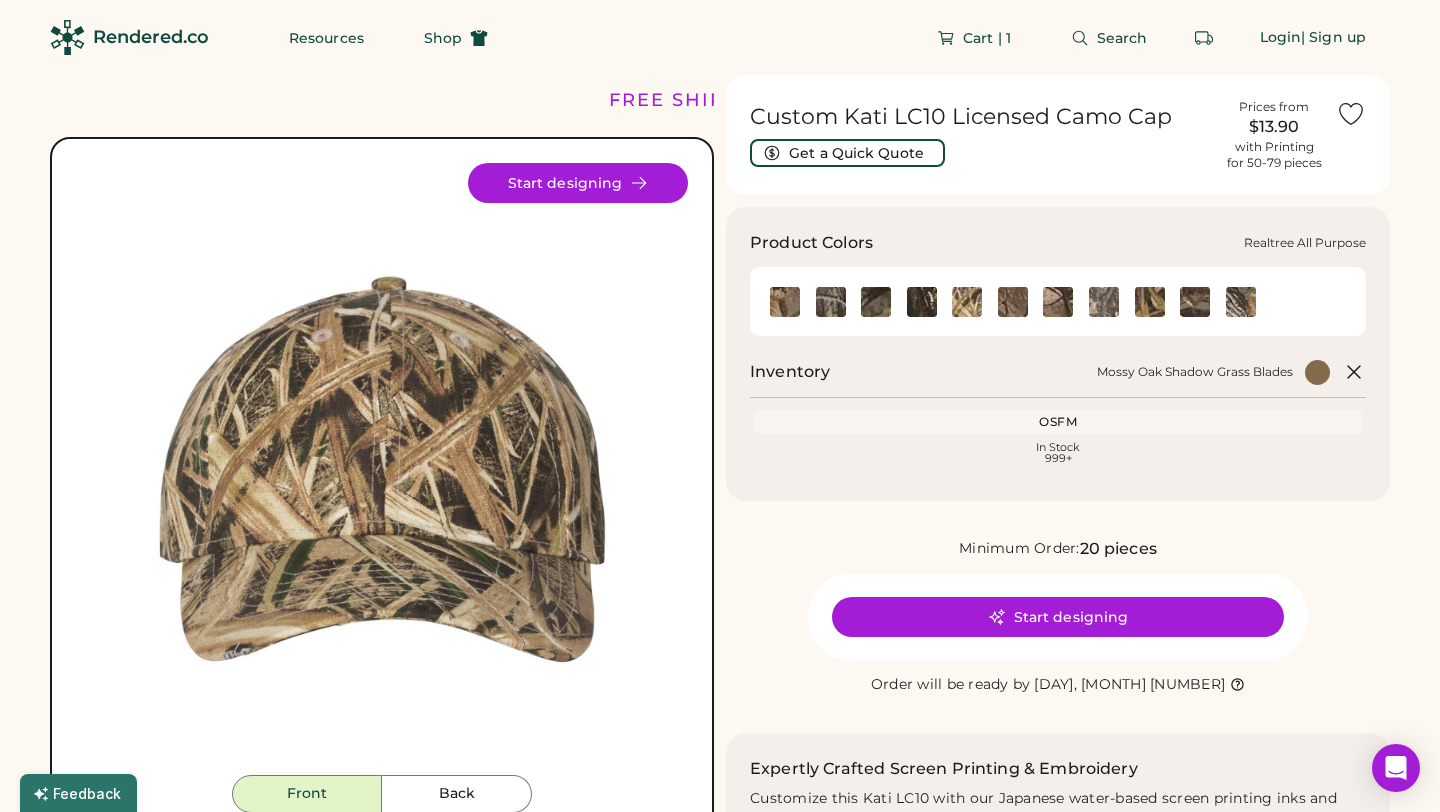 click at bounding box center [1013, 301] 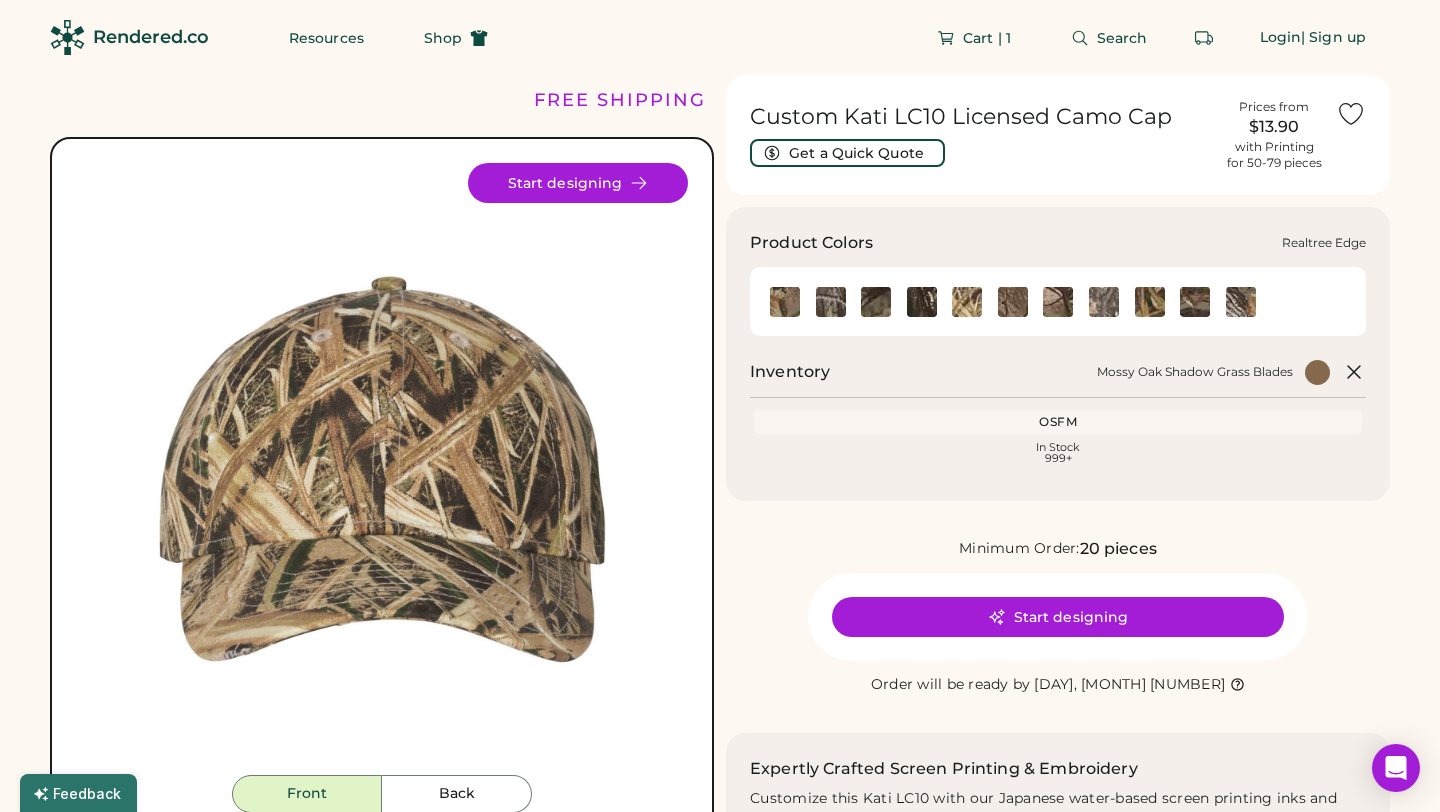 click 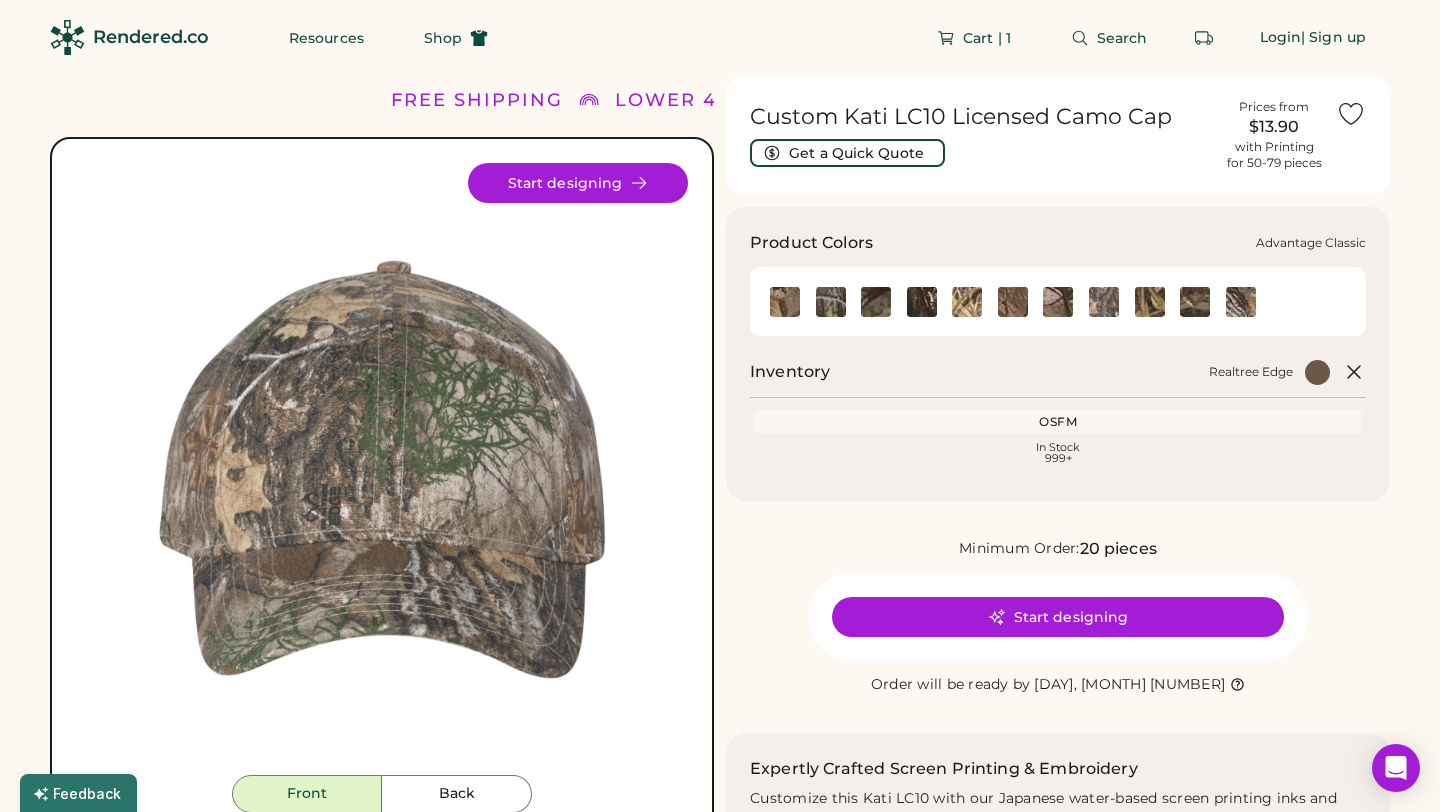 click 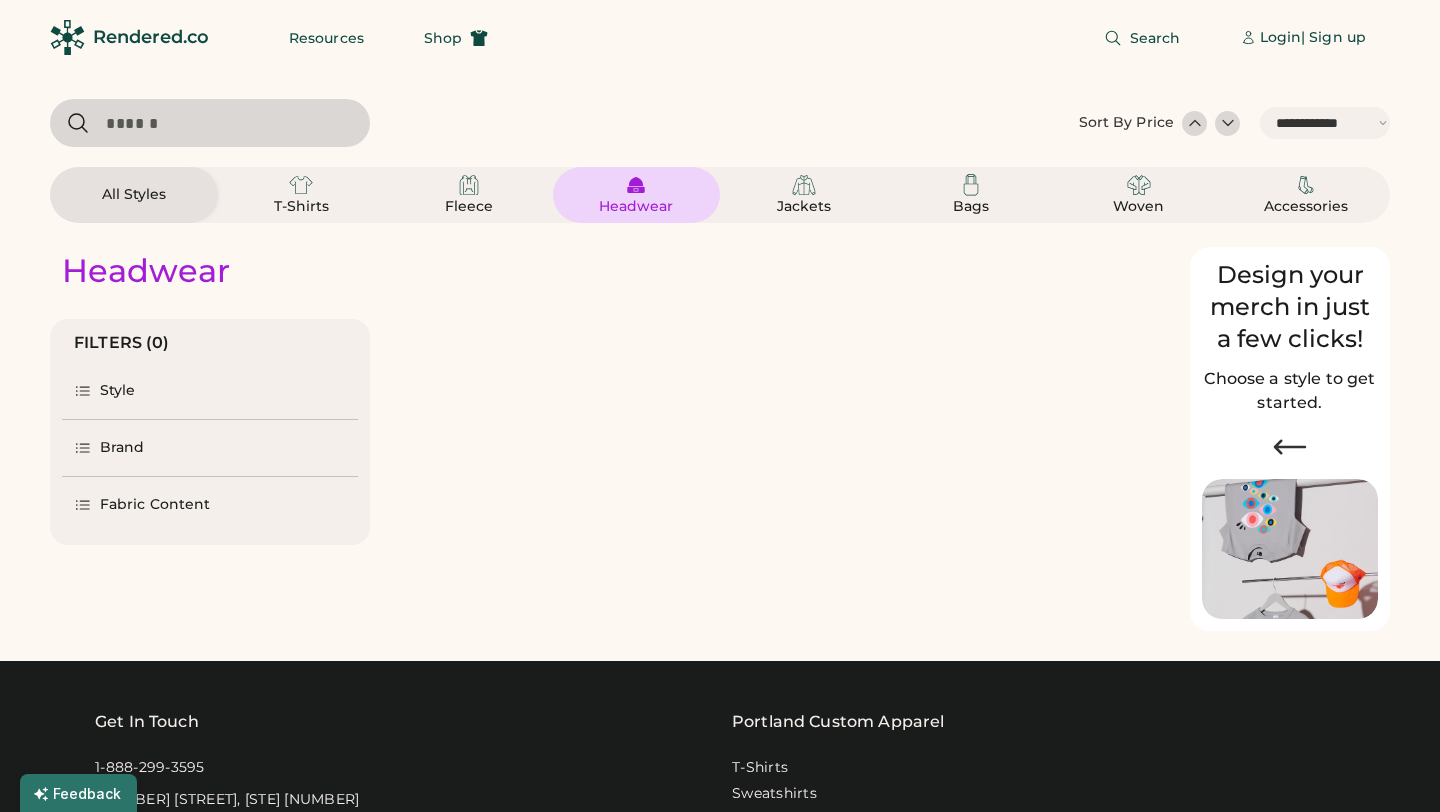 select on "*****" 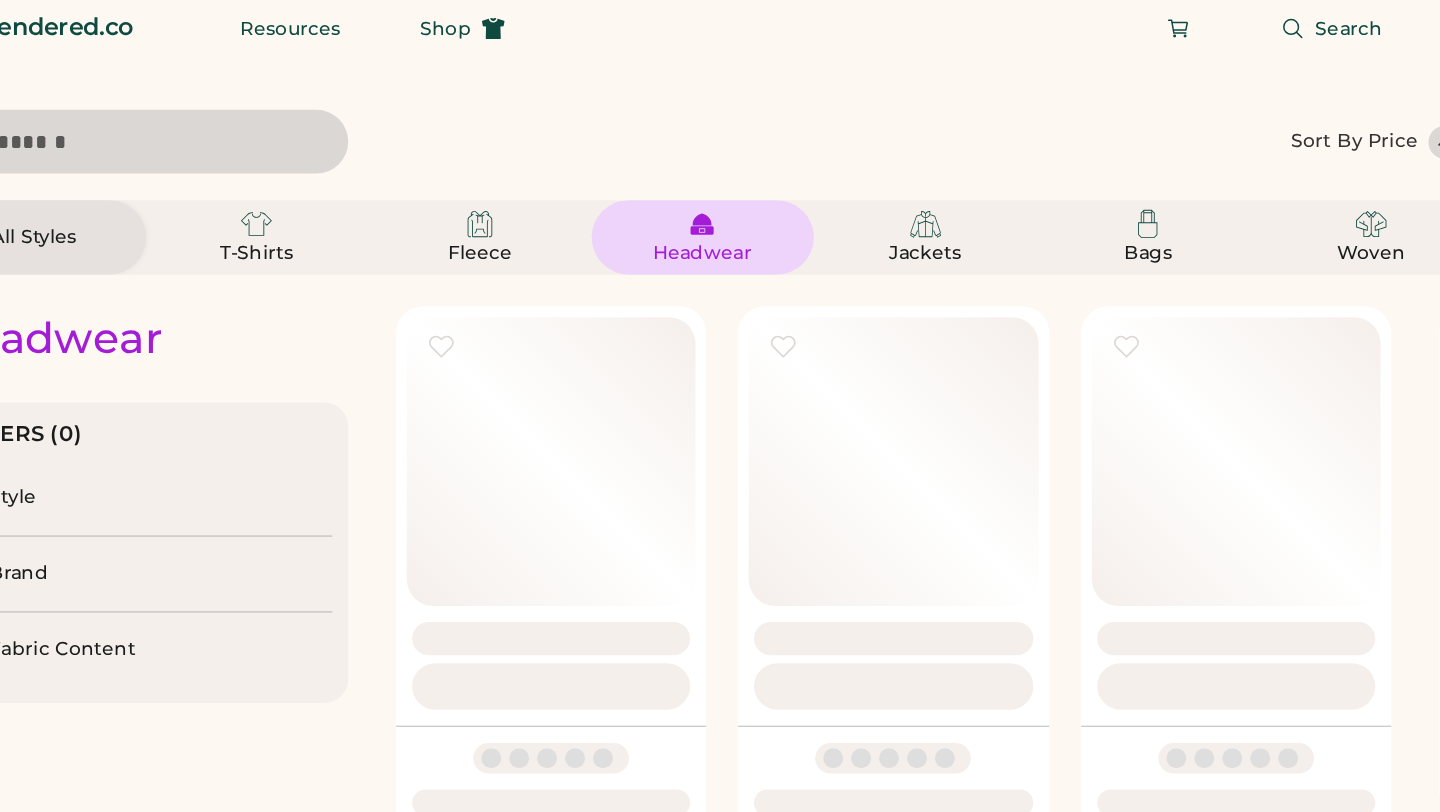 scroll, scrollTop: 0, scrollLeft: 0, axis: both 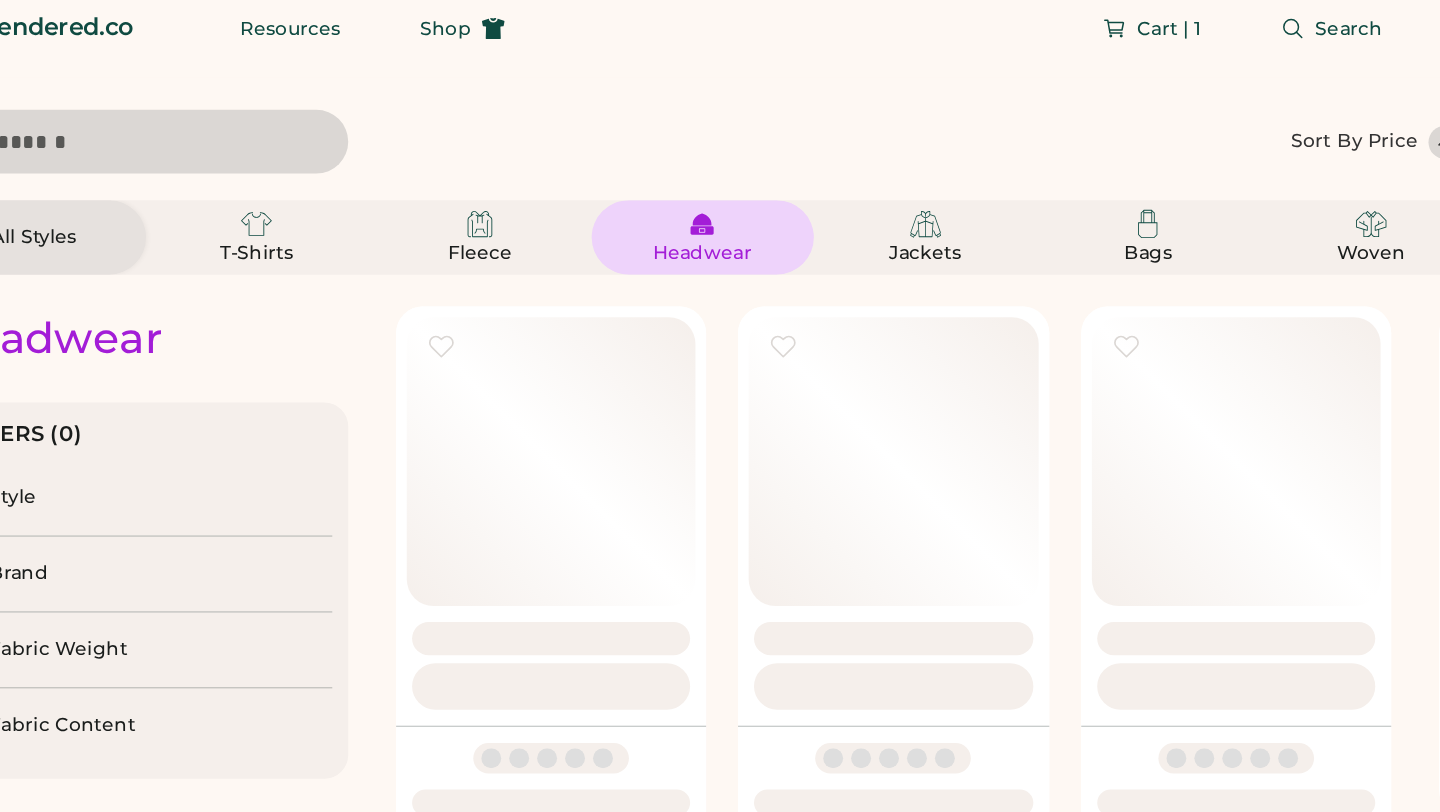 select on "*" 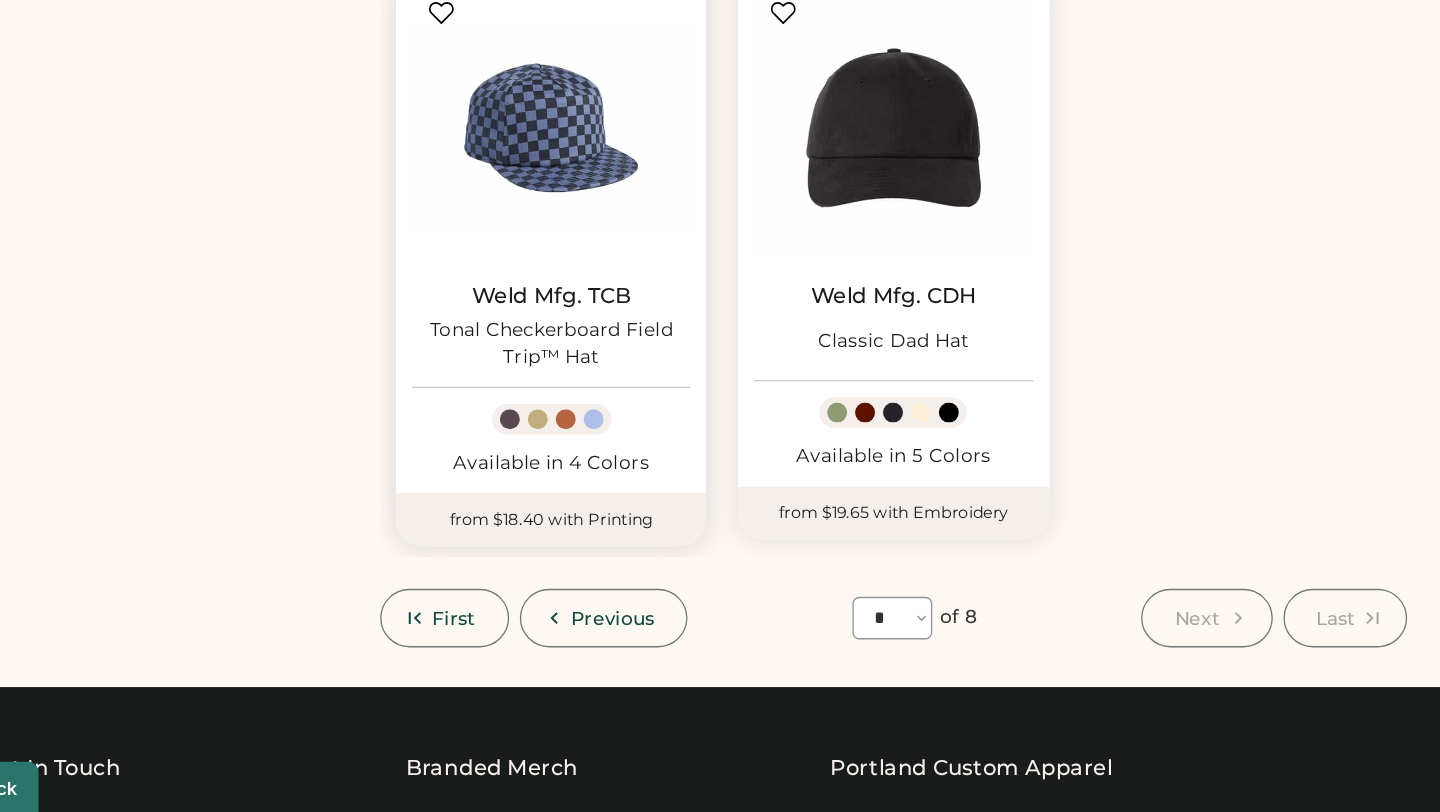 scroll, scrollTop: 538, scrollLeft: 0, axis: vertical 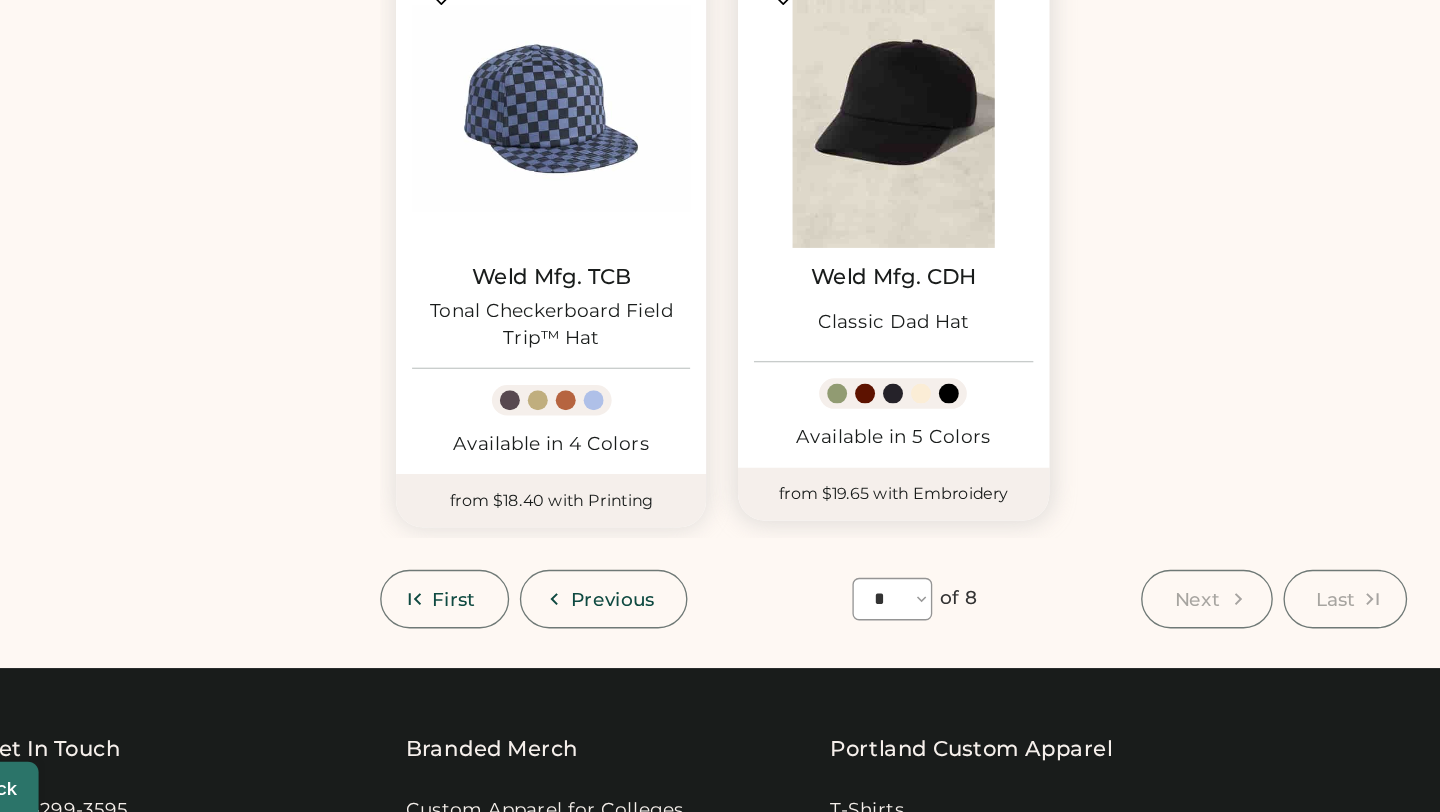 click at bounding box center (779, 283) 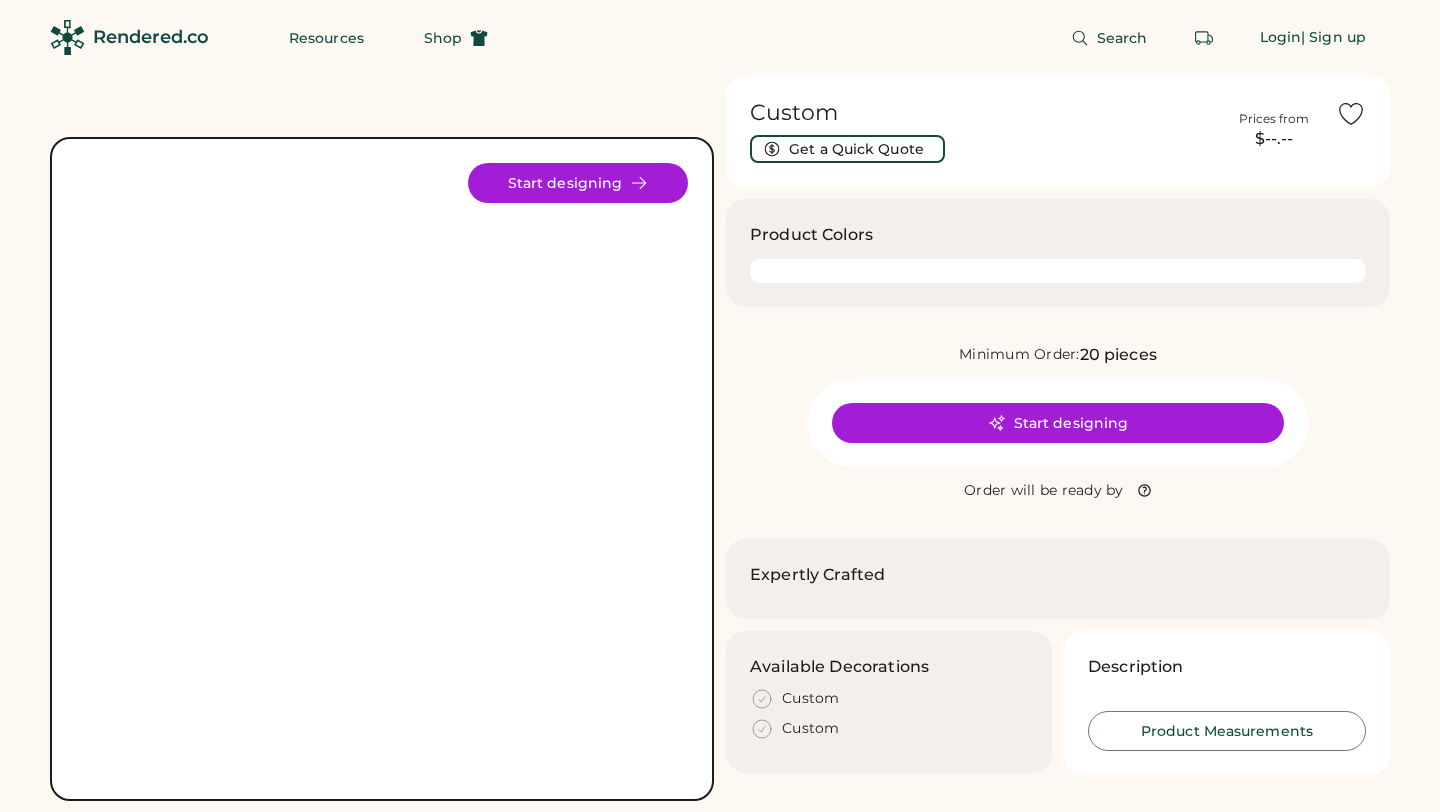 scroll, scrollTop: 0, scrollLeft: 0, axis: both 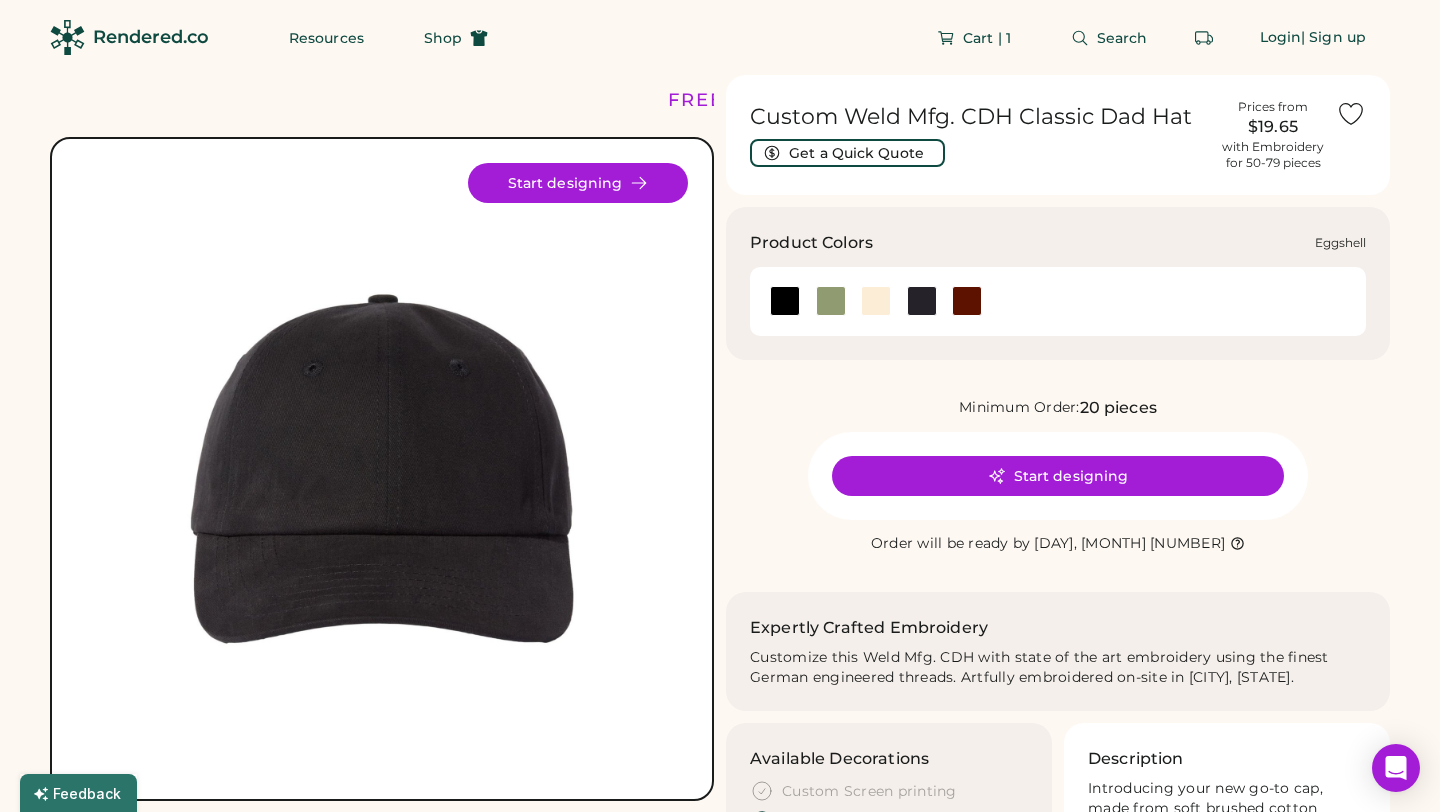 click at bounding box center (876, 301) 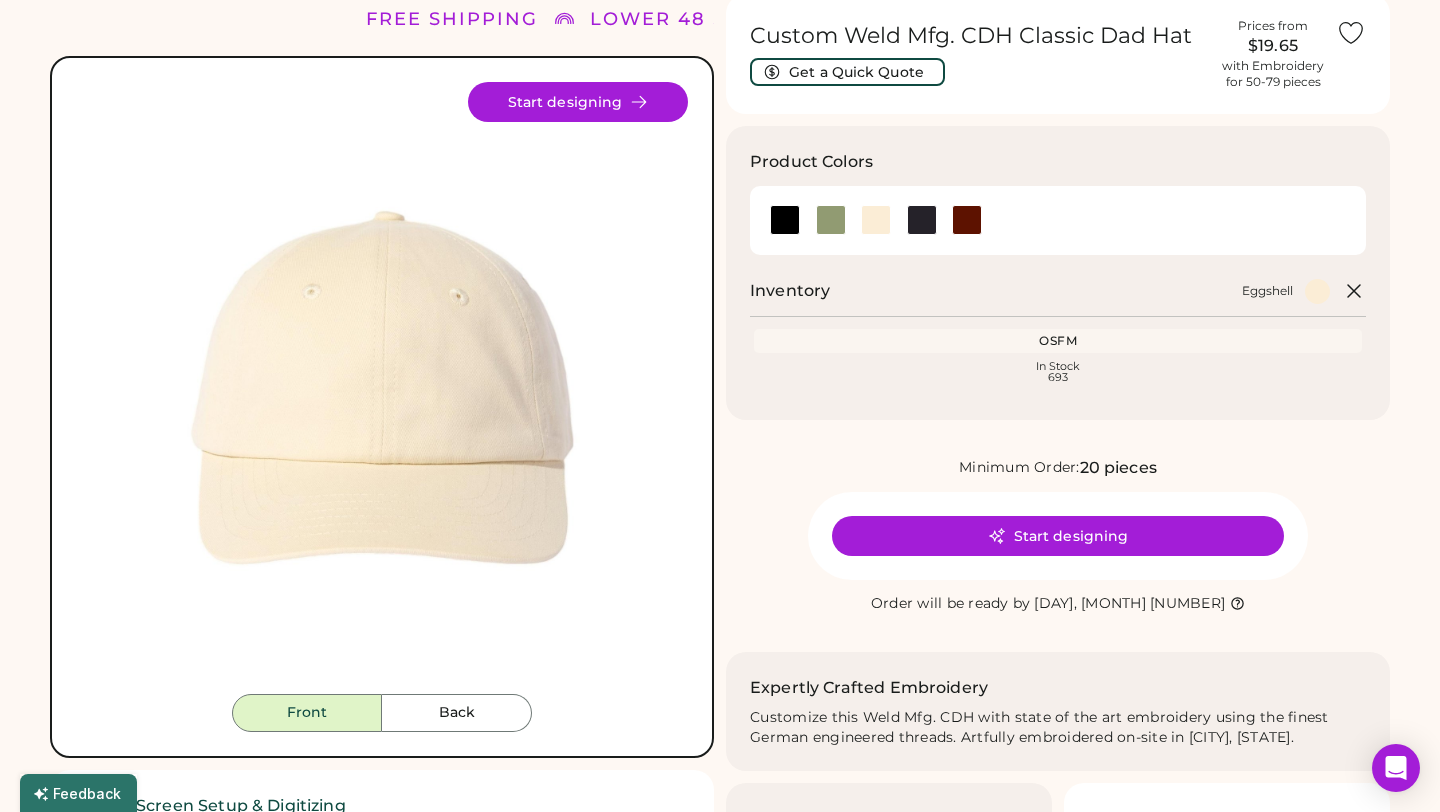 scroll, scrollTop: 92, scrollLeft: 0, axis: vertical 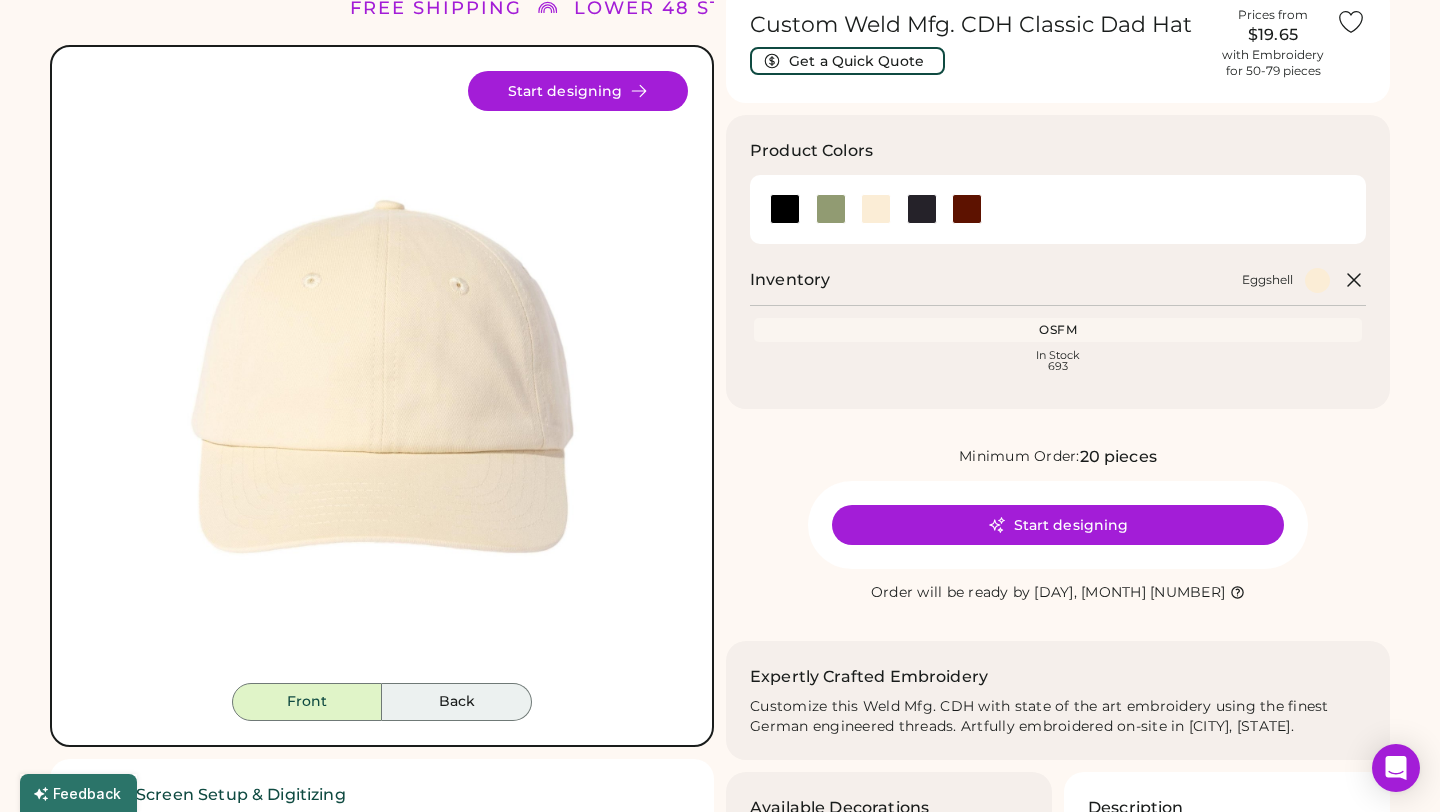 click on "Back" at bounding box center (457, 702) 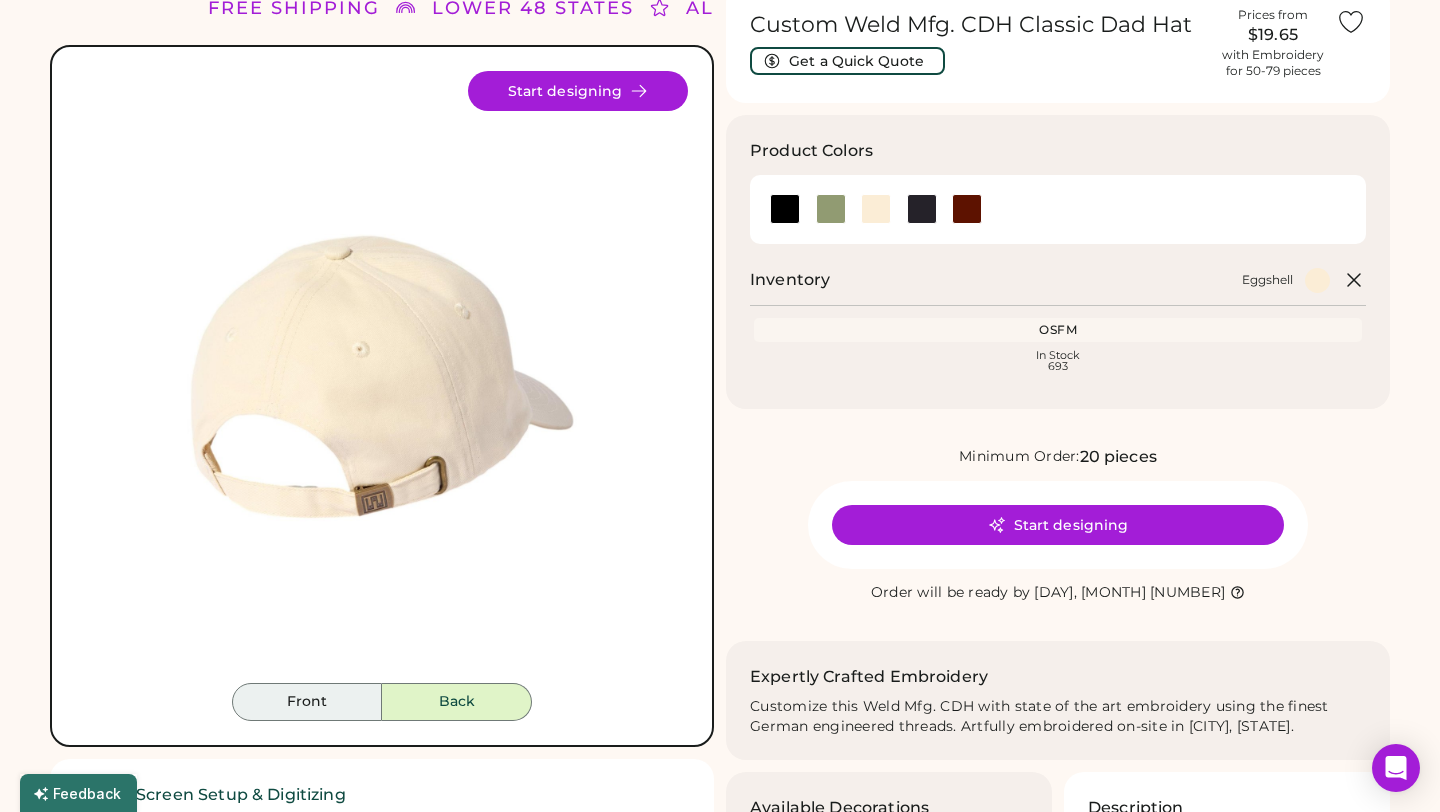 click on "Front" at bounding box center [307, 702] 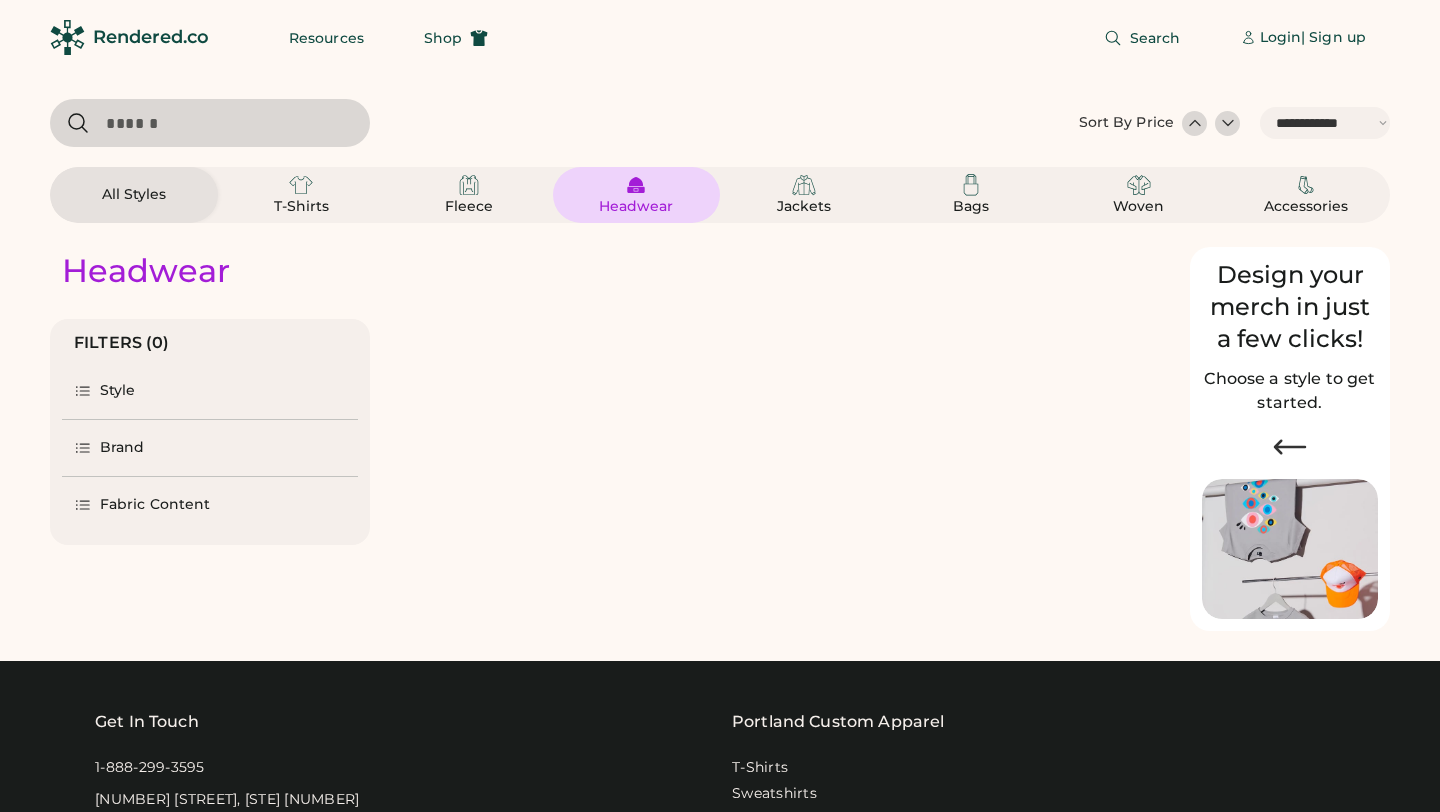 select on "*****" 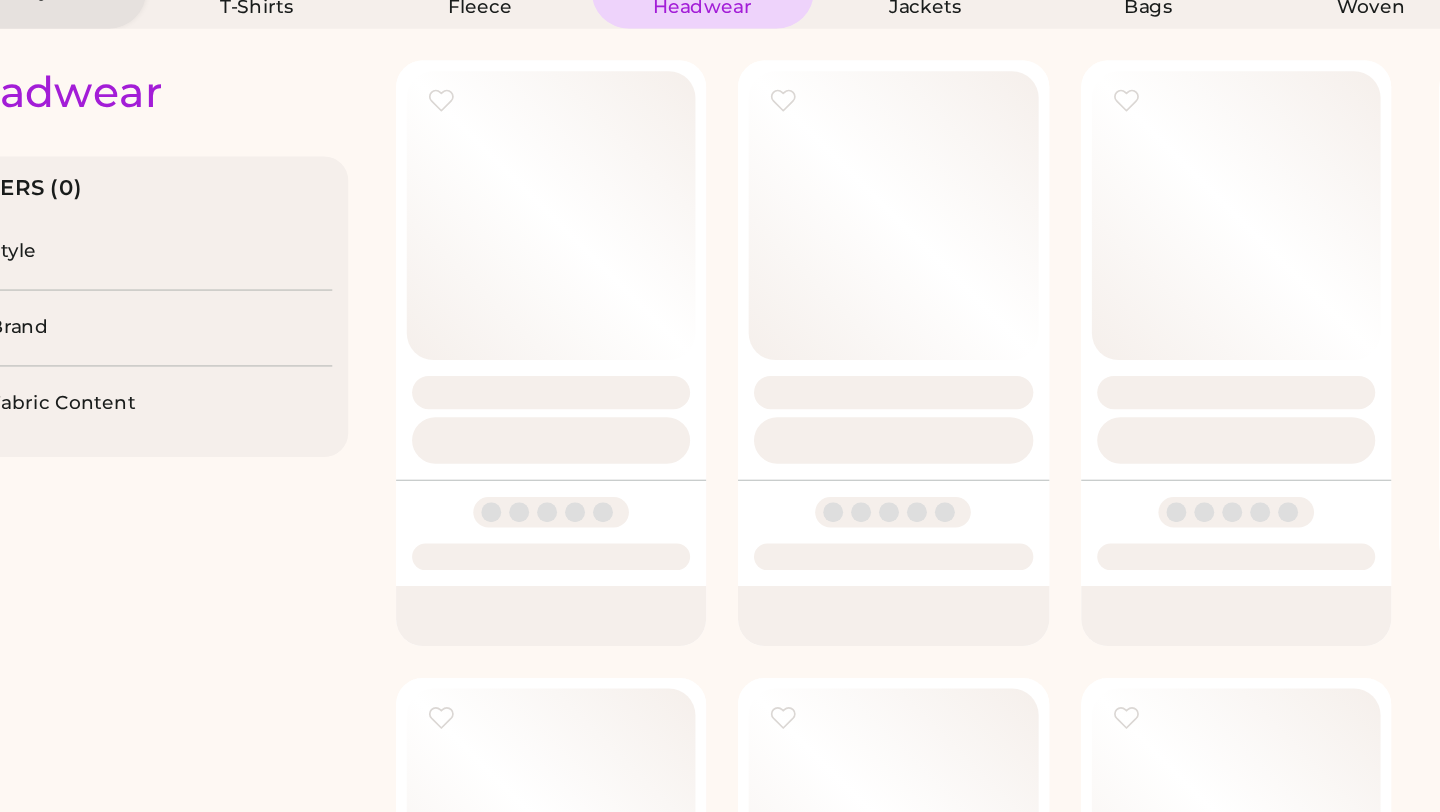 scroll, scrollTop: 0, scrollLeft: 0, axis: both 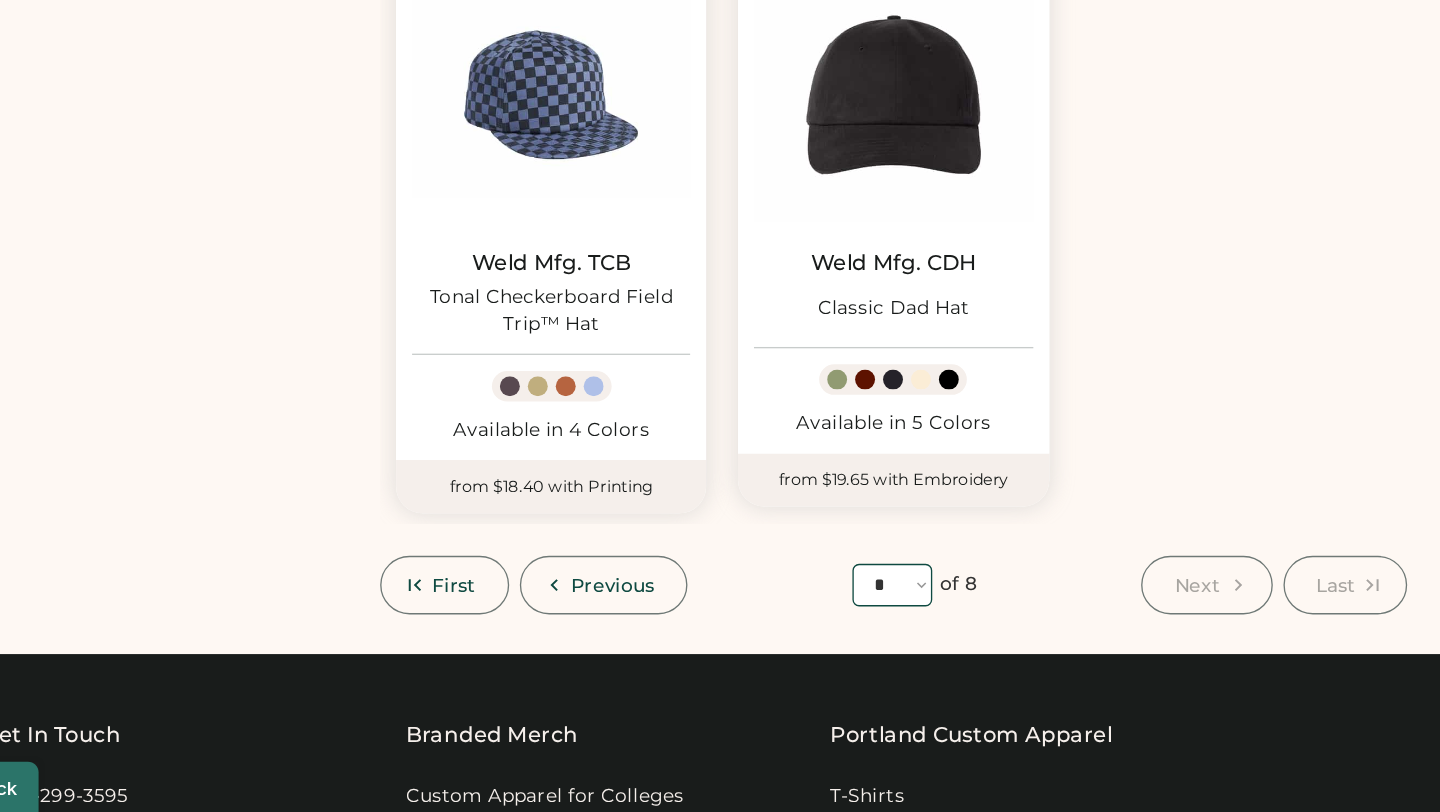click on "**** * * * * * * * *" at bounding box center [779, 641] 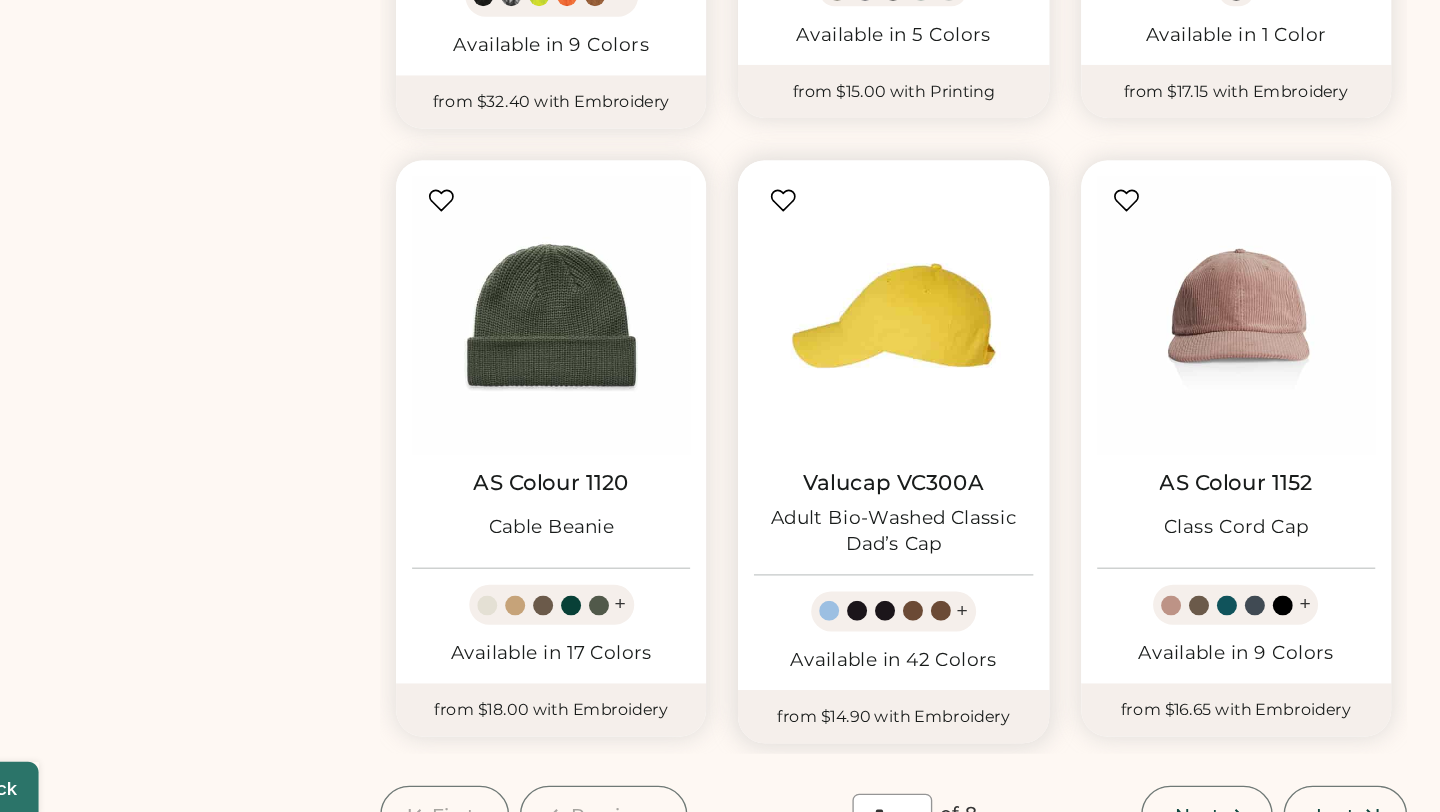 scroll, scrollTop: 1312, scrollLeft: 0, axis: vertical 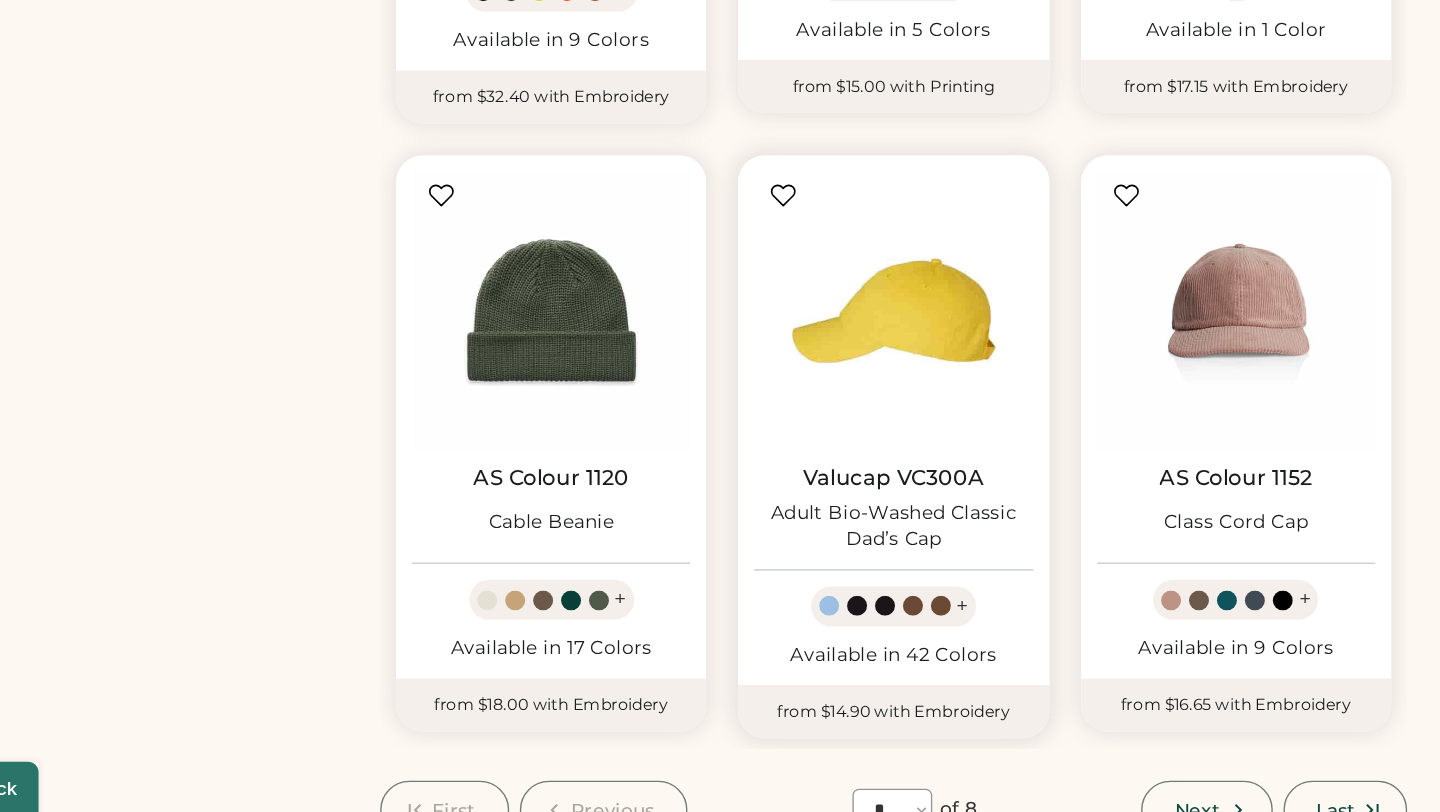 click at bounding box center [779, 434] 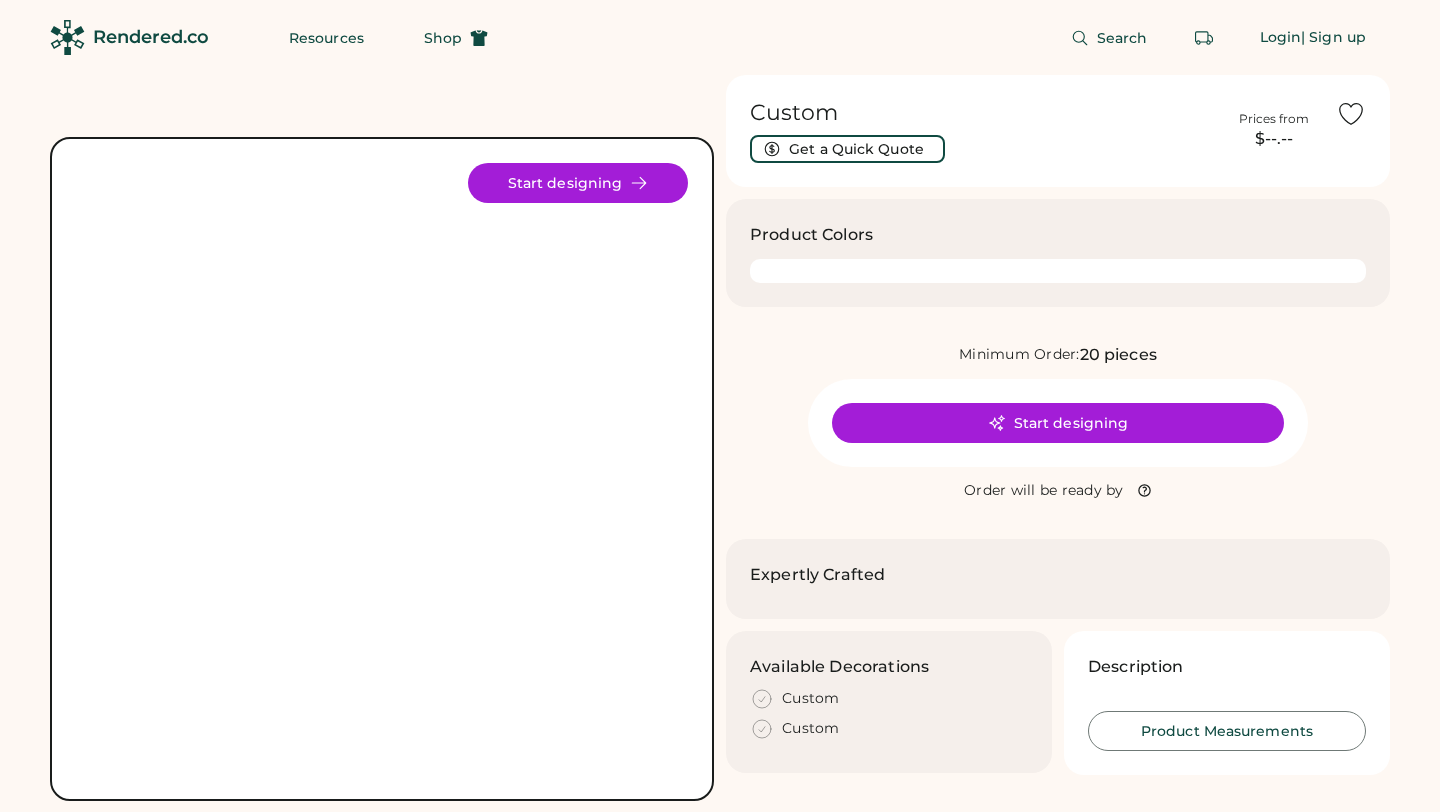 scroll, scrollTop: 0, scrollLeft: 0, axis: both 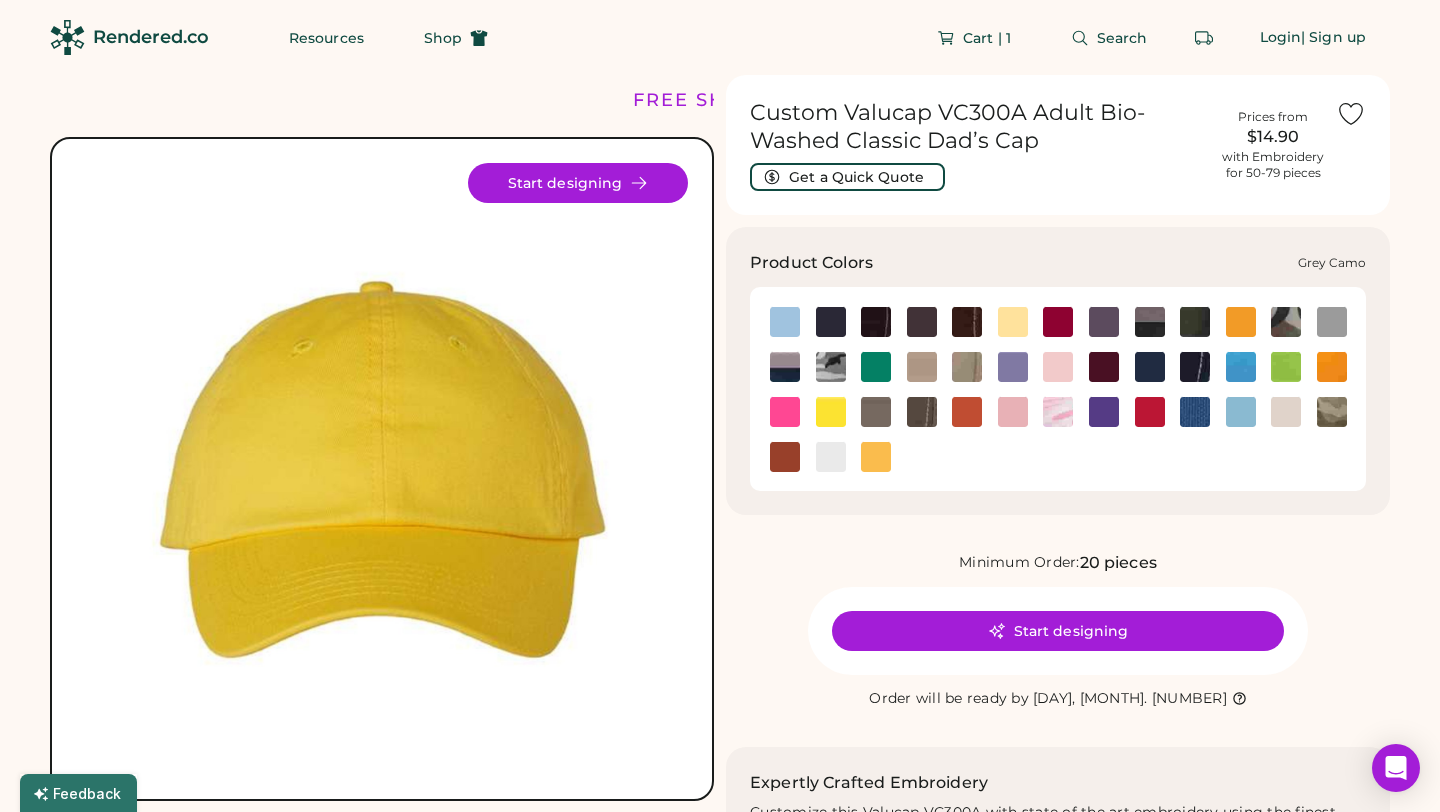 click 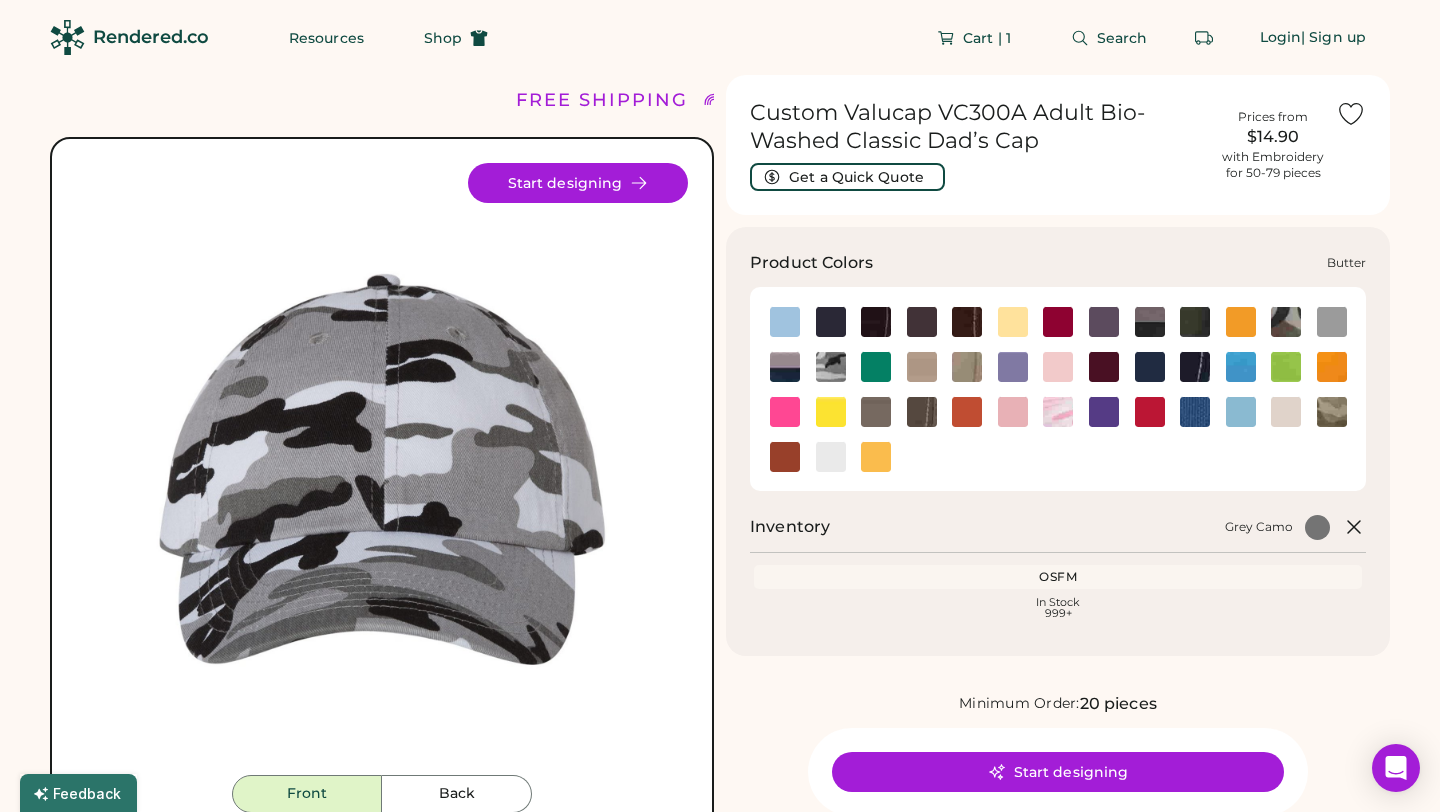click 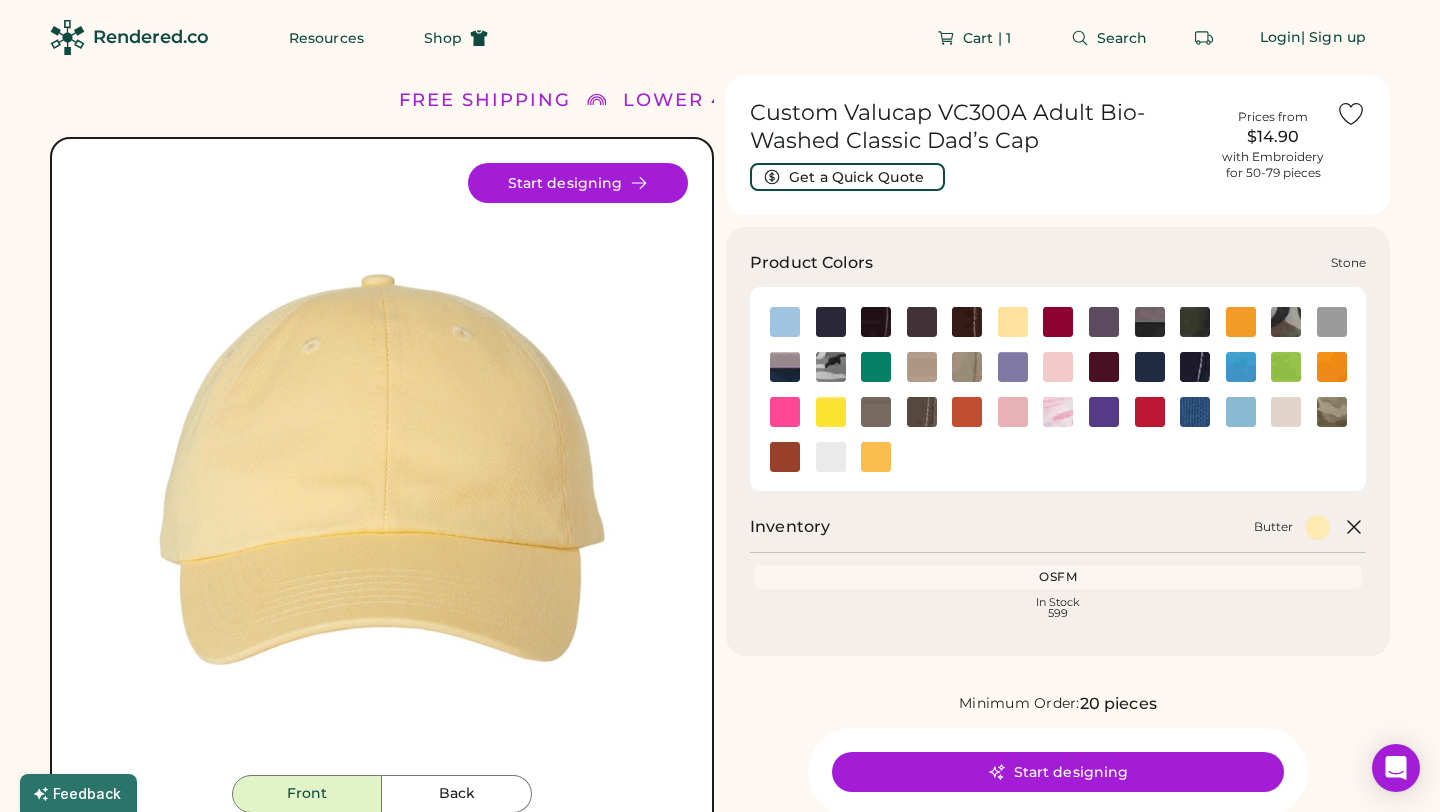 click 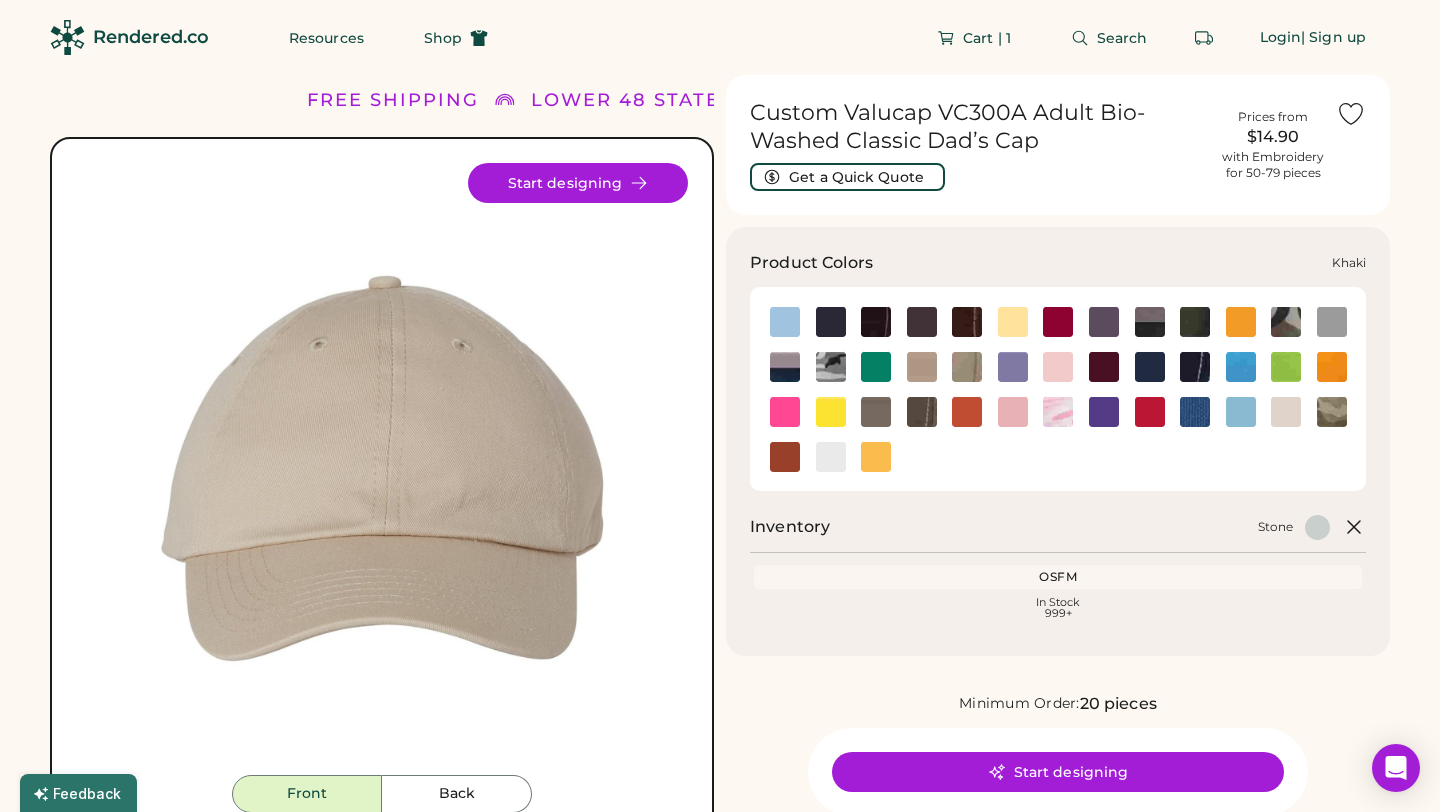 click 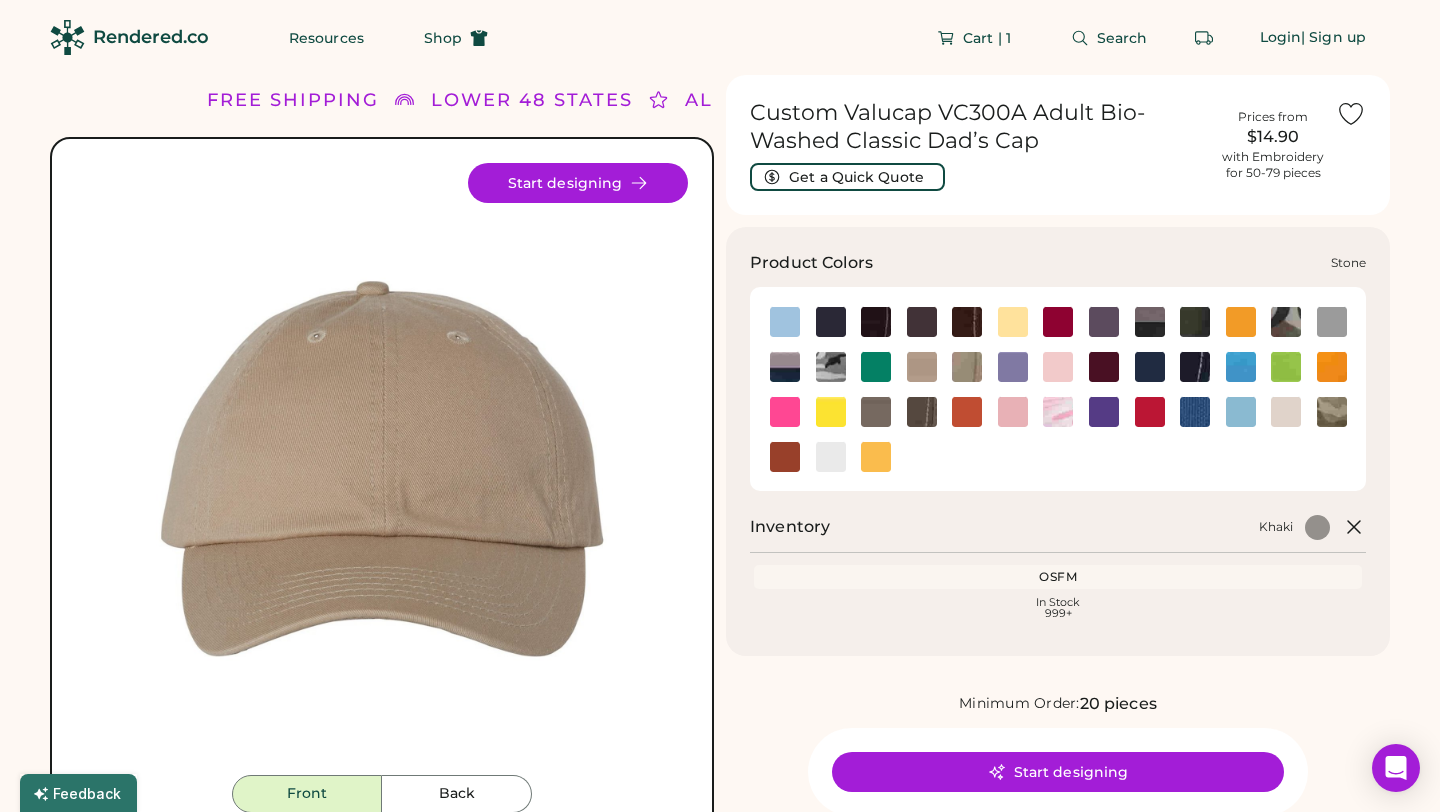 click 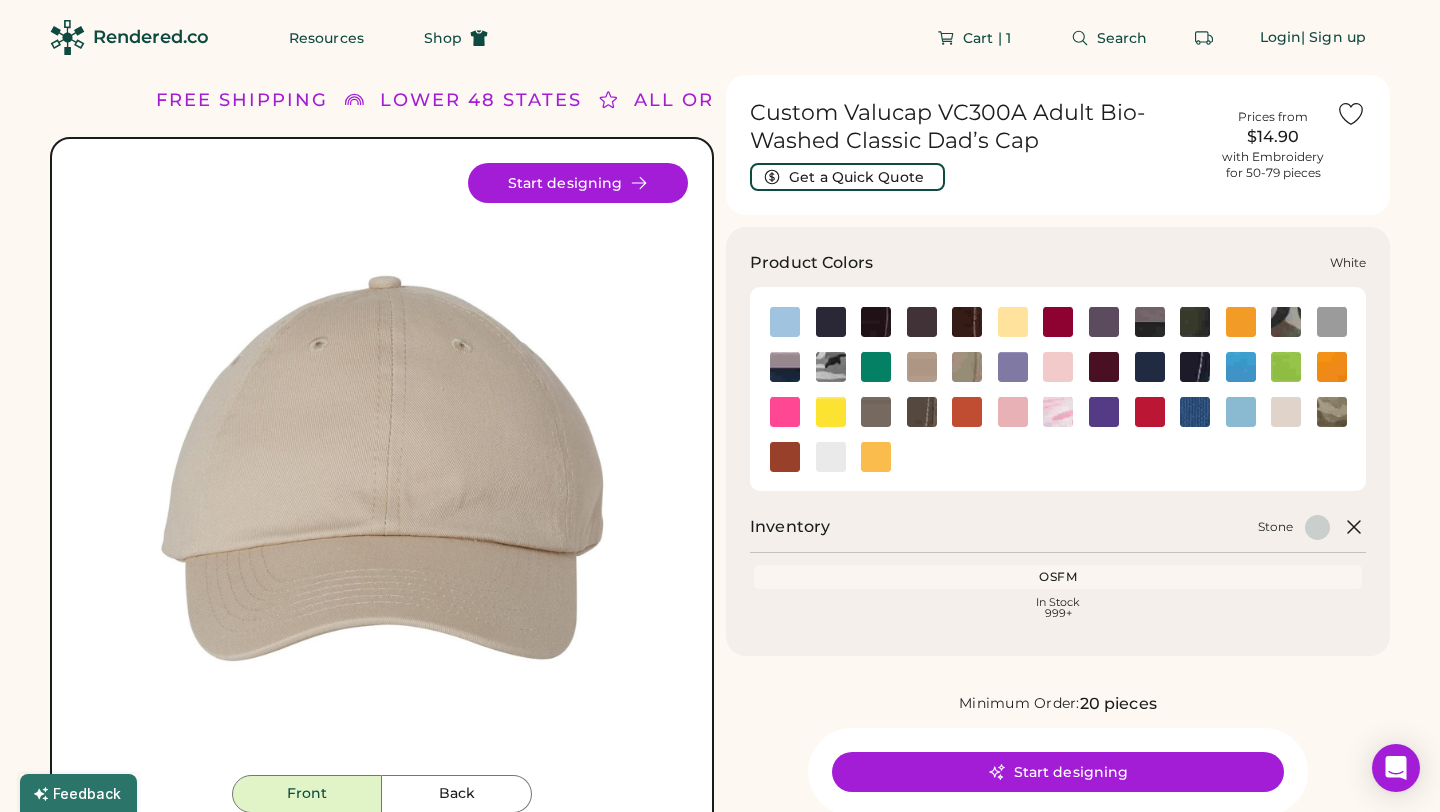 click 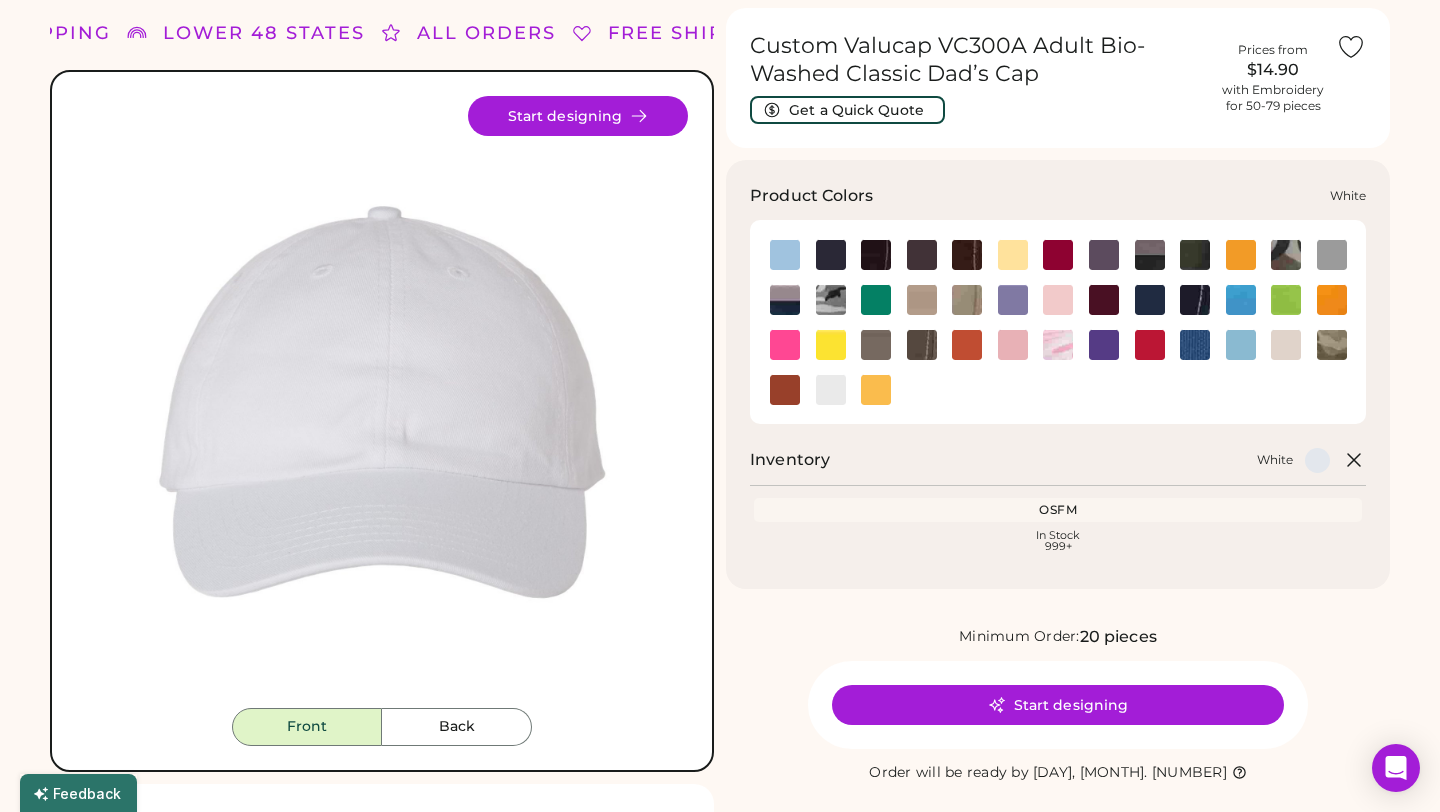 scroll, scrollTop: 77, scrollLeft: 0, axis: vertical 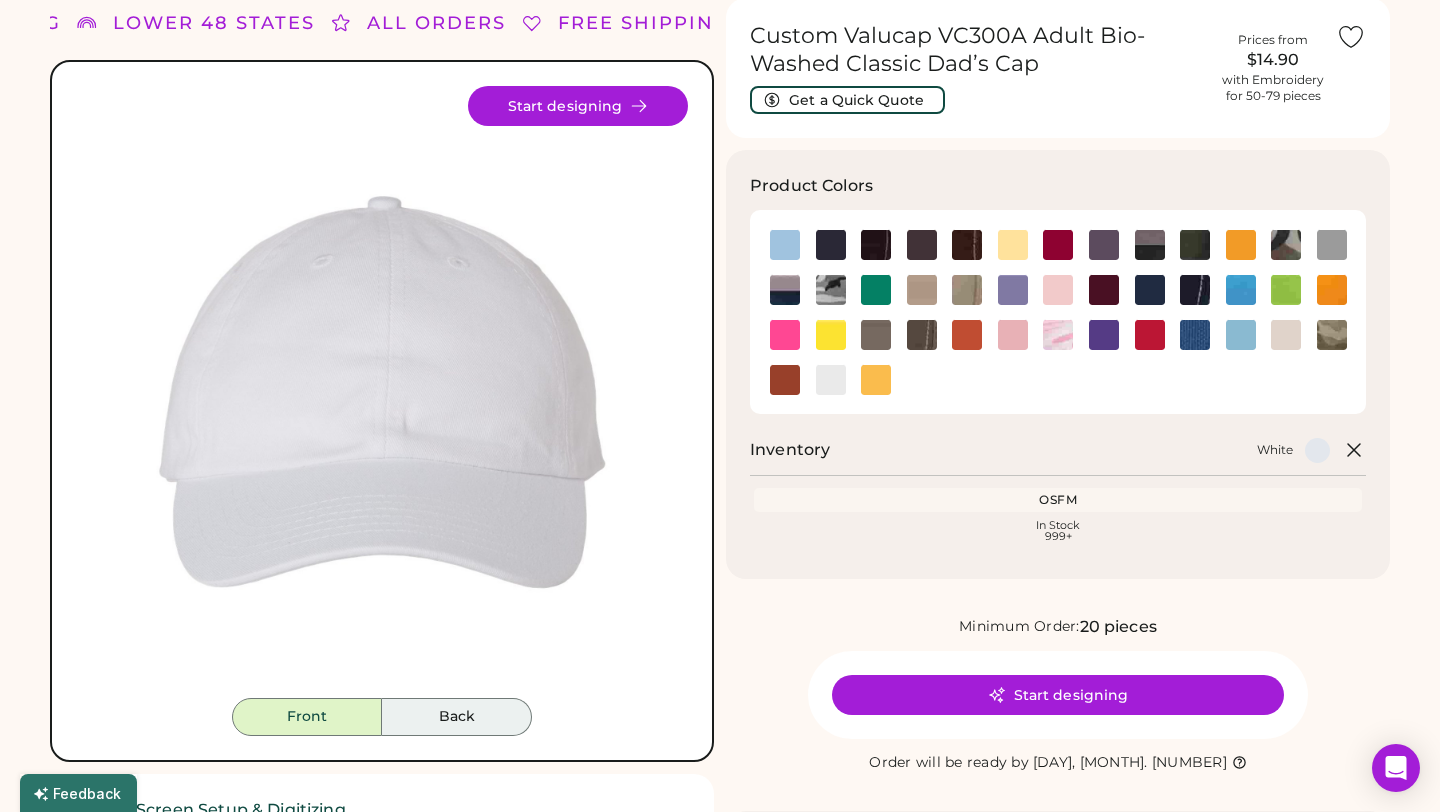 click on "Back" at bounding box center [457, 717] 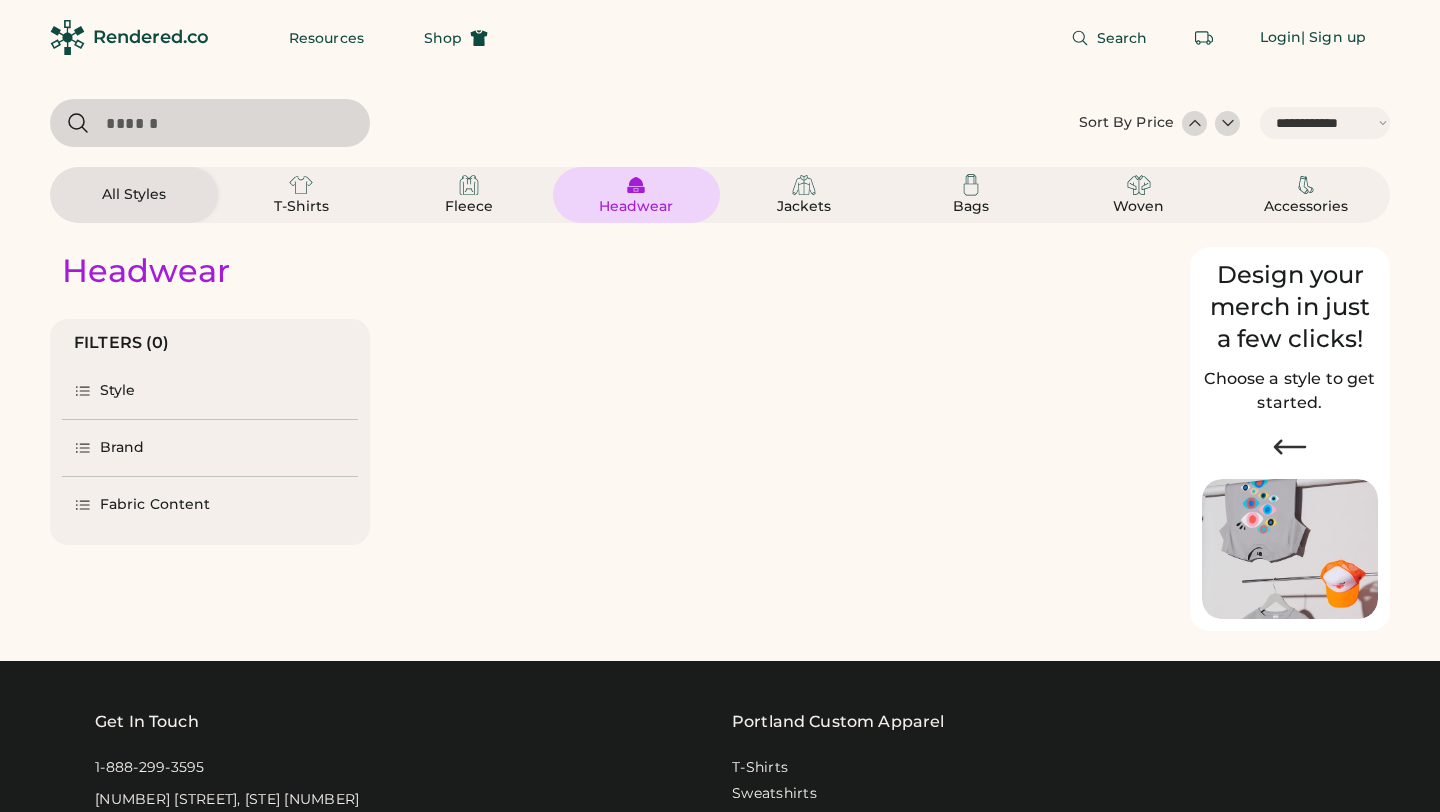 select on "*****" 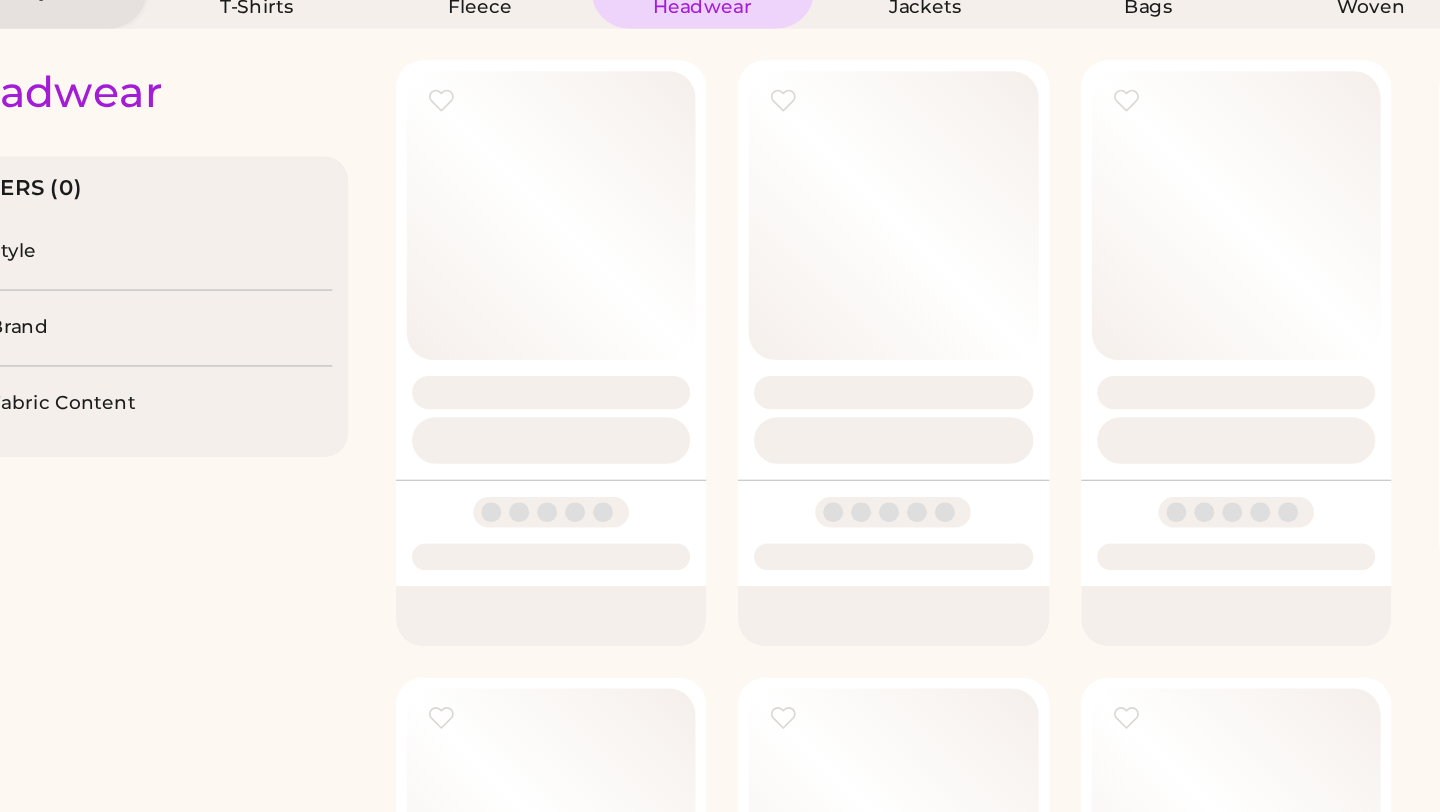 scroll, scrollTop: 0, scrollLeft: 0, axis: both 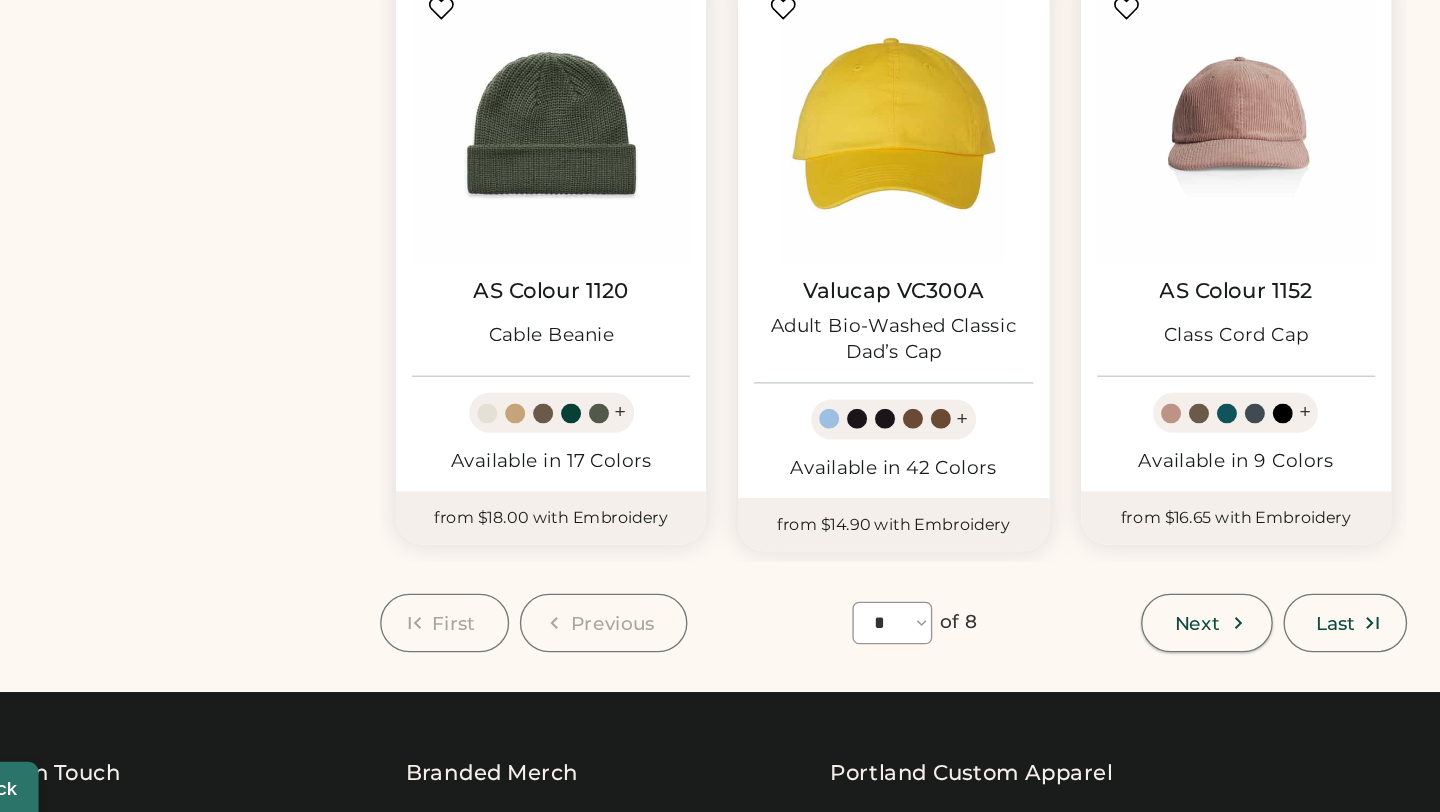 click on "Next" at bounding box center [1015, 670] 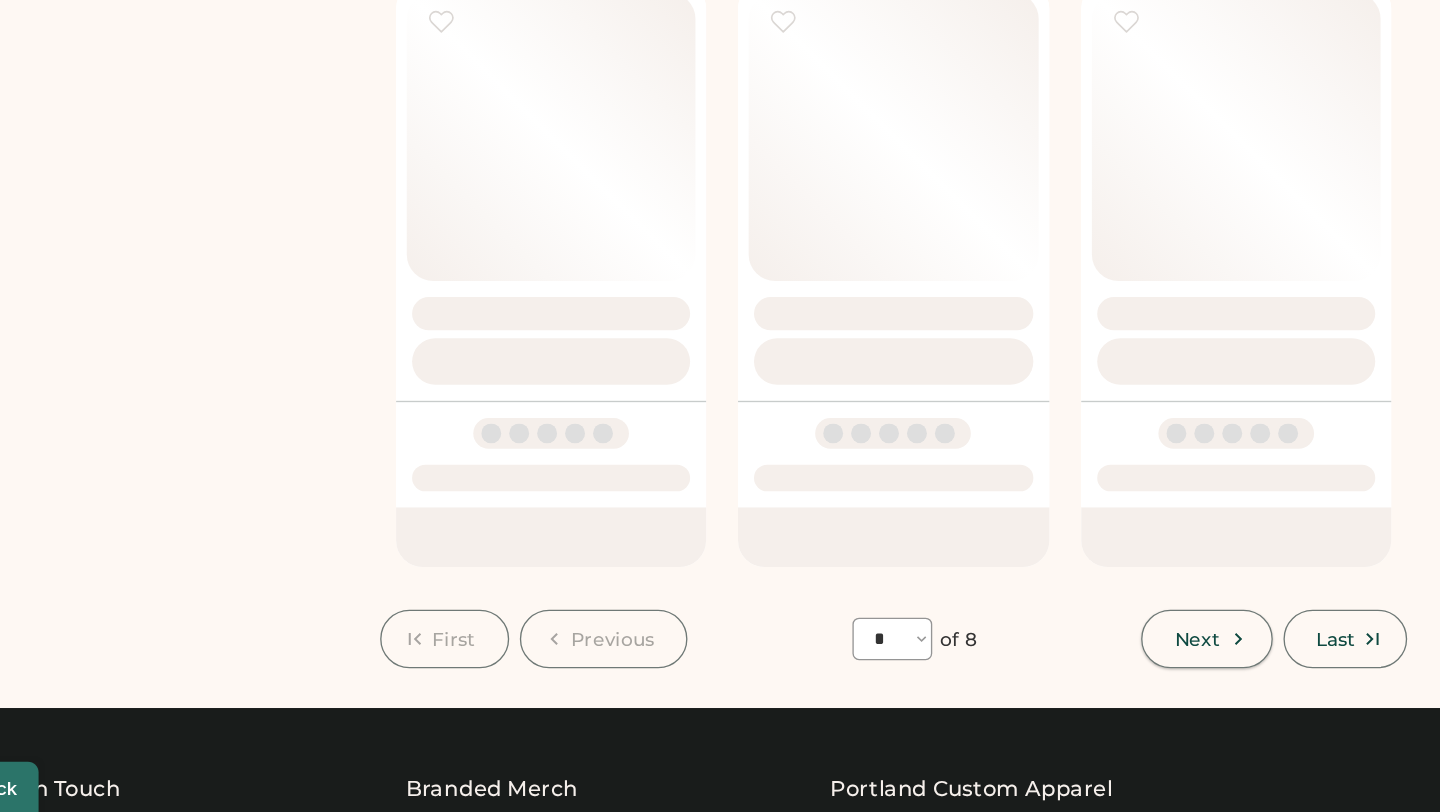 select on "*" 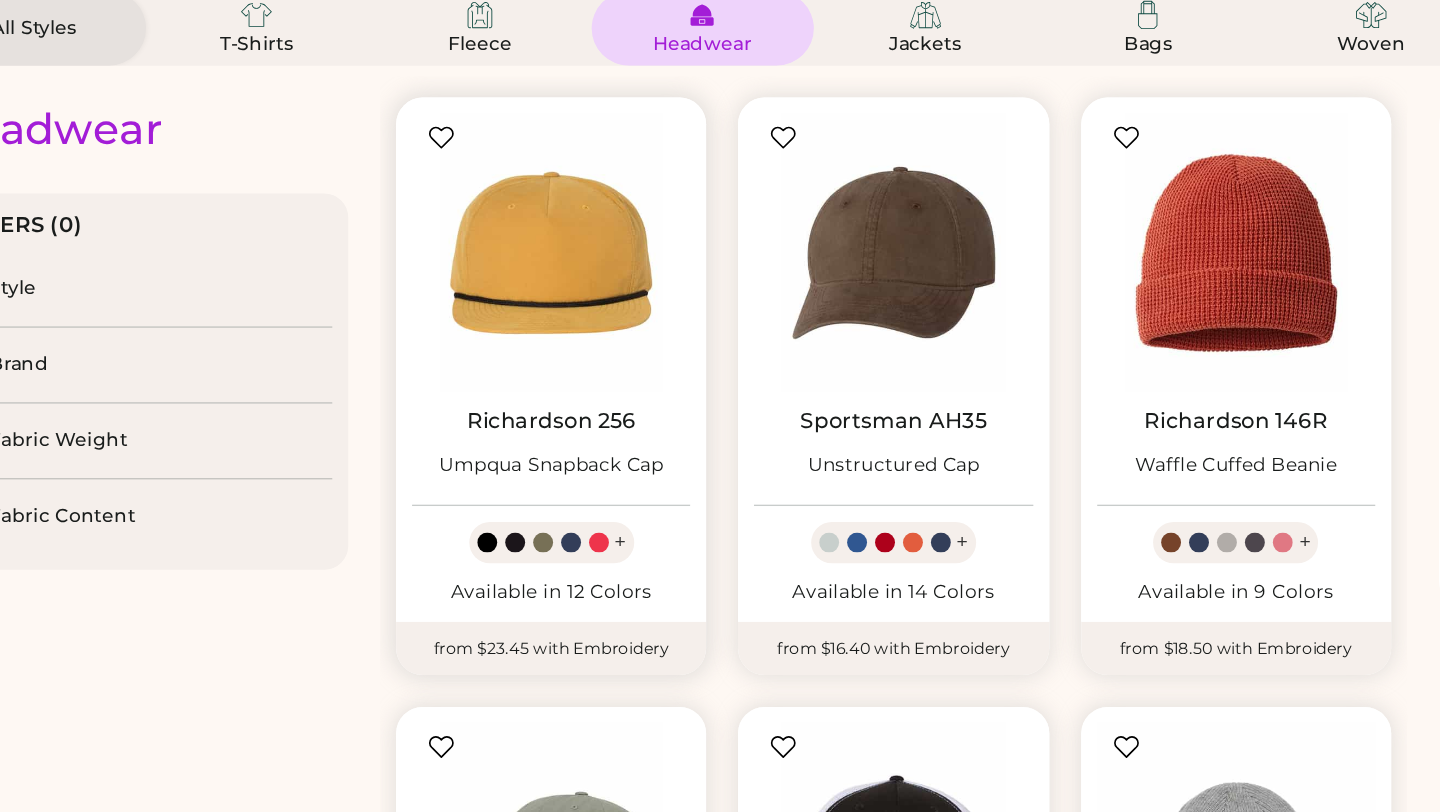 scroll, scrollTop: 170, scrollLeft: 0, axis: vertical 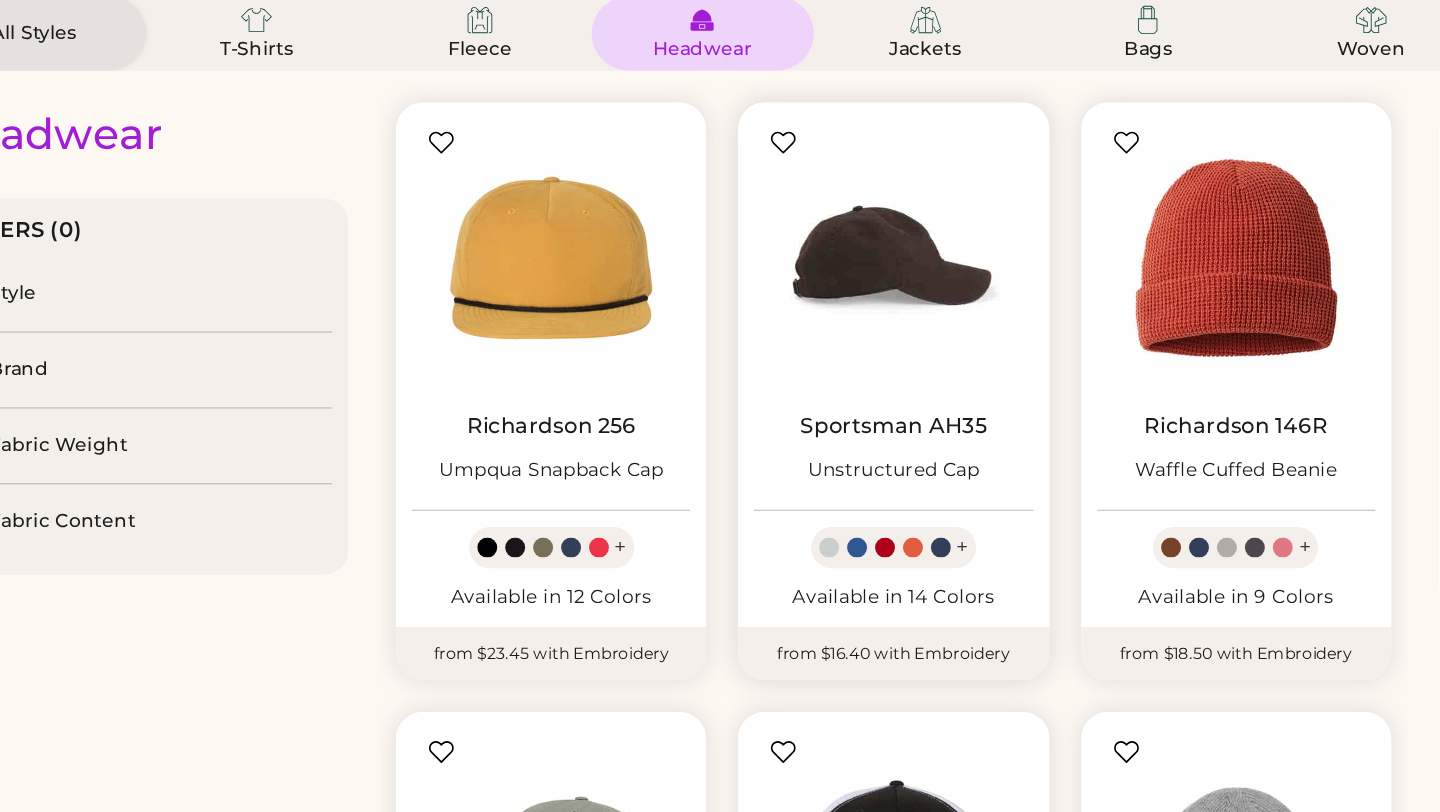 click at bounding box center [779, 193] 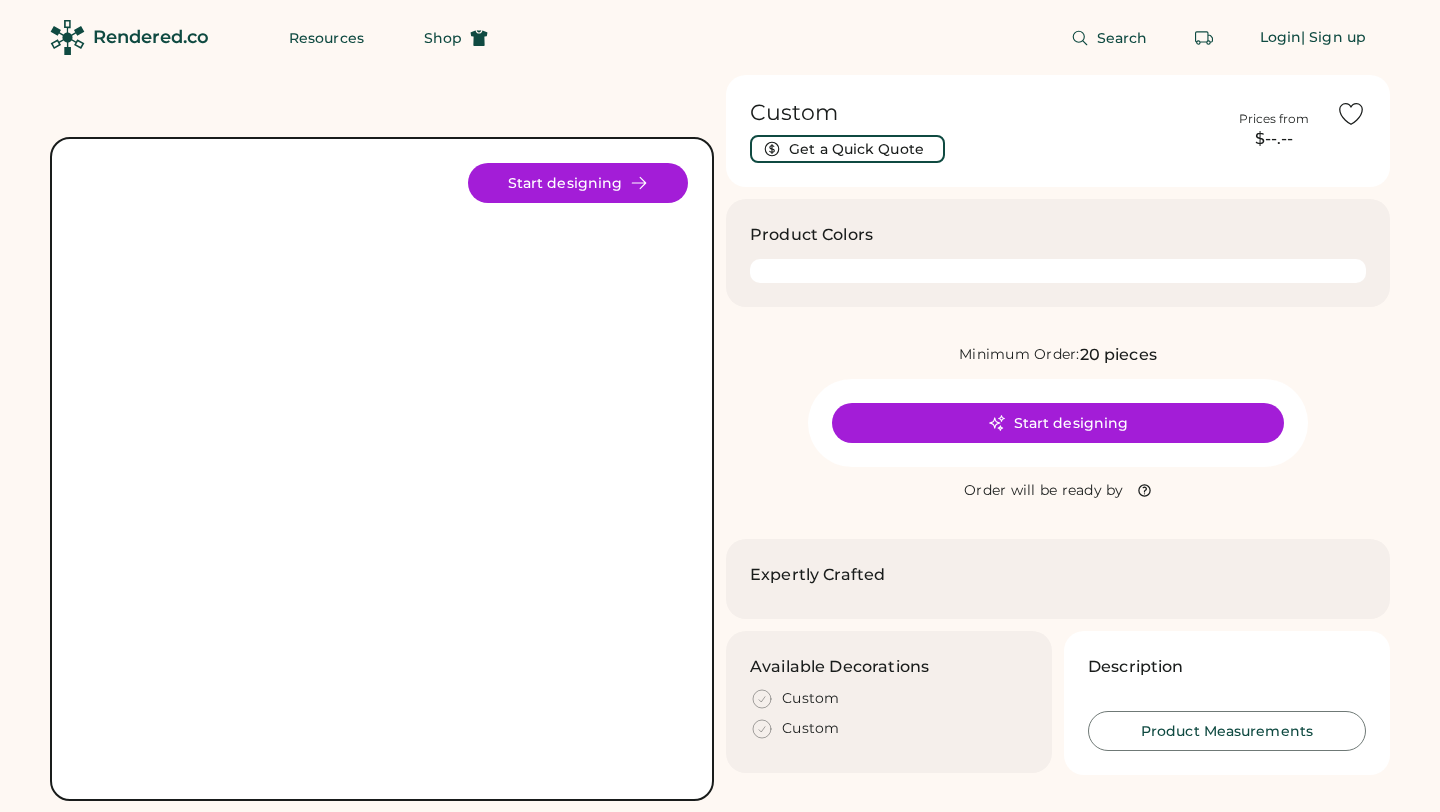 scroll, scrollTop: 0, scrollLeft: 0, axis: both 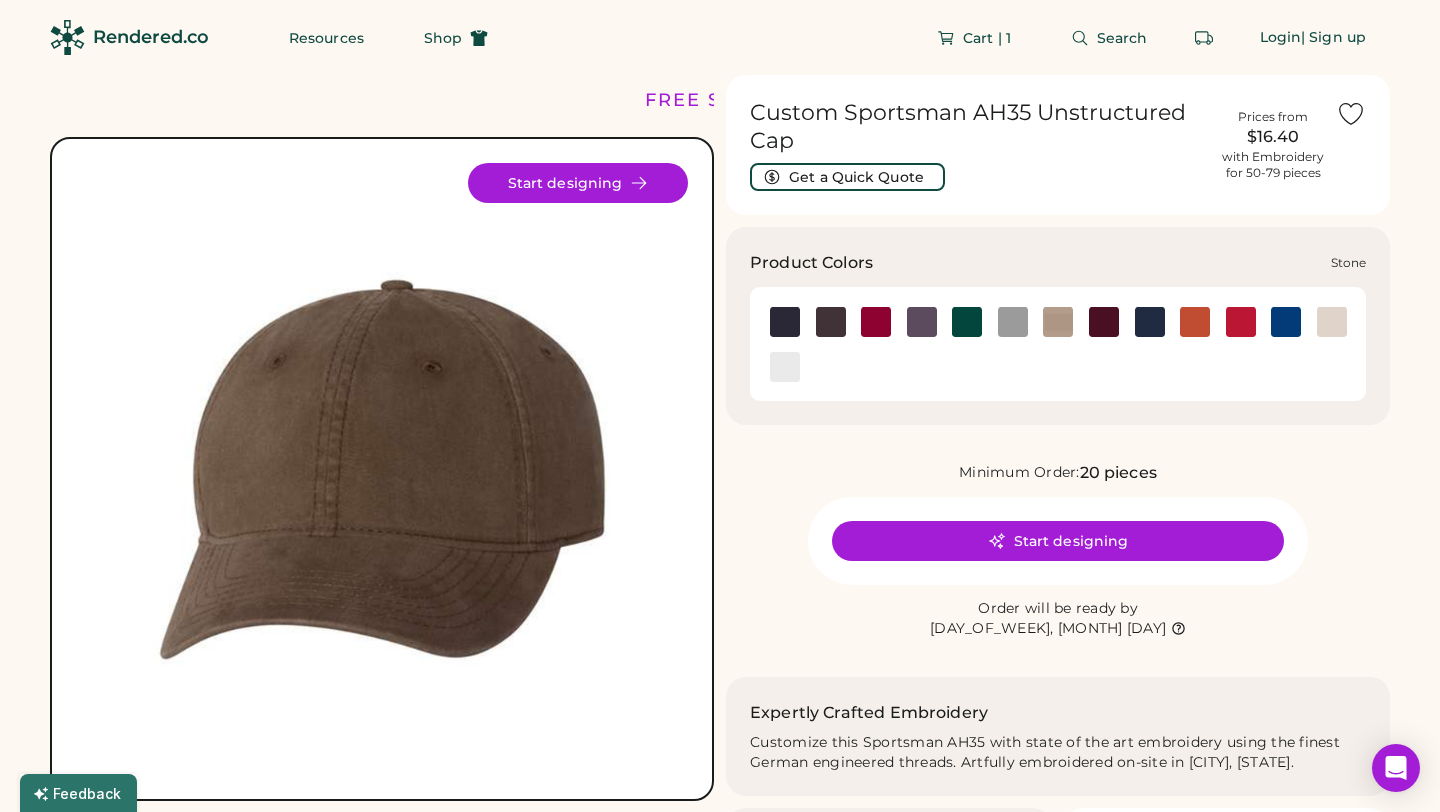 click 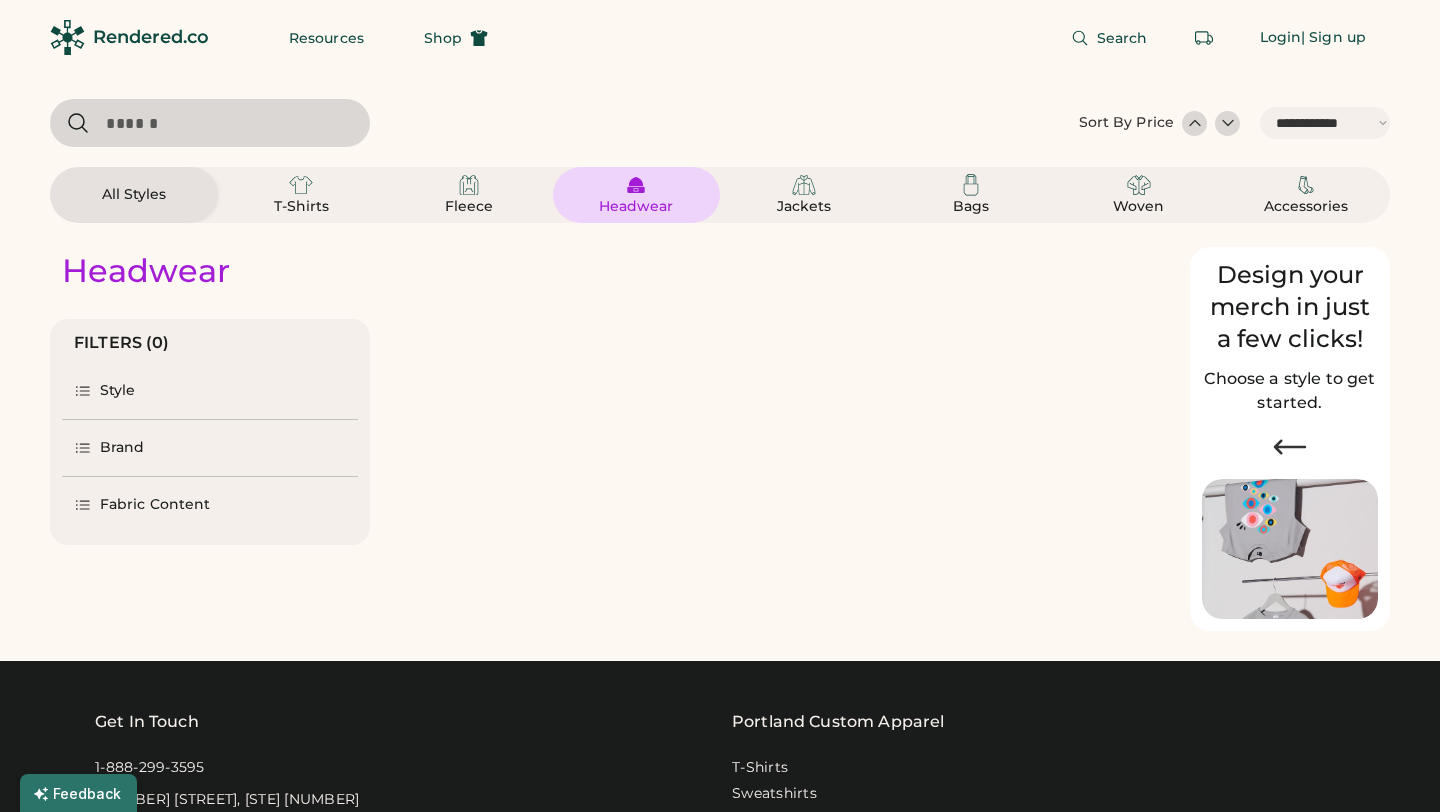 select on "*****" 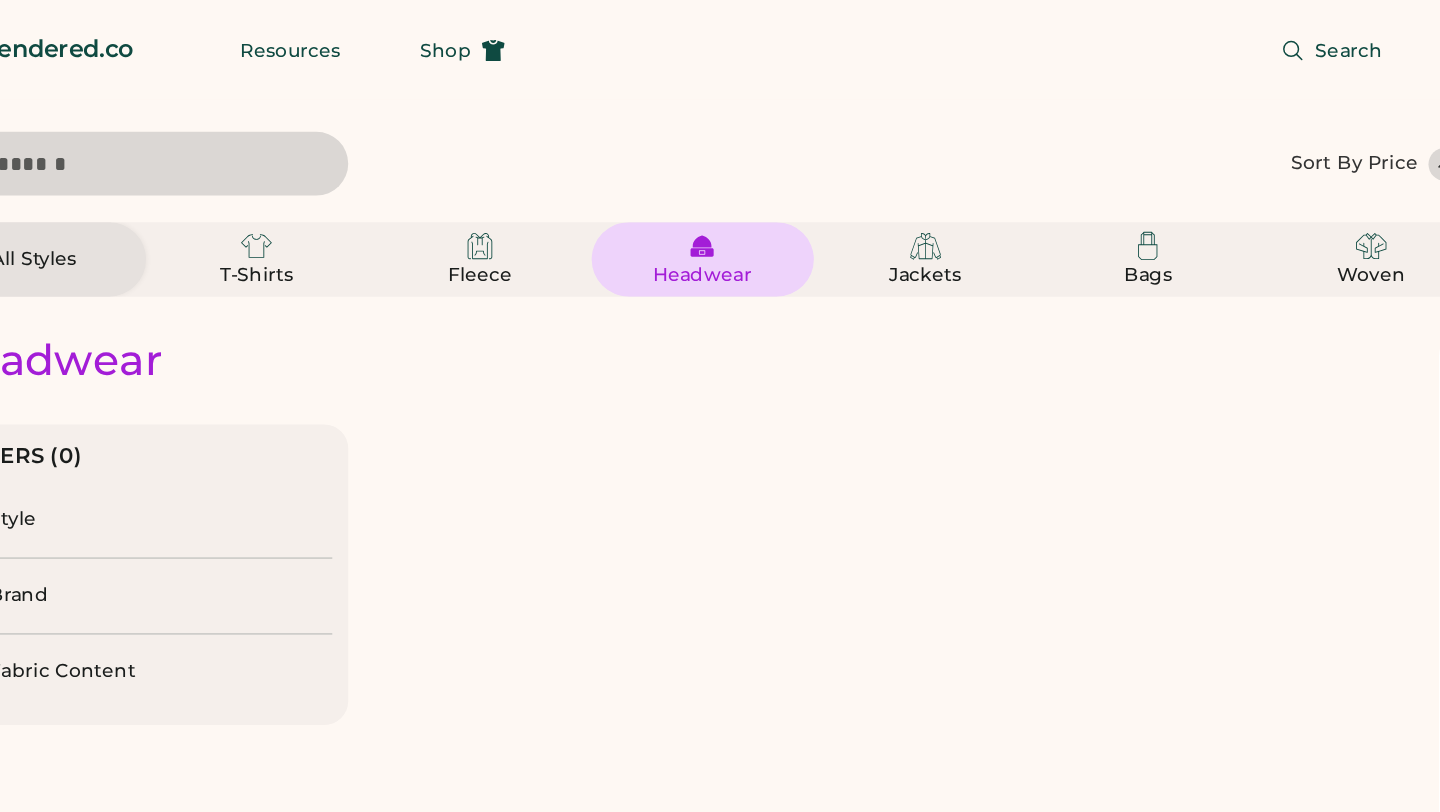 scroll, scrollTop: 0, scrollLeft: 0, axis: both 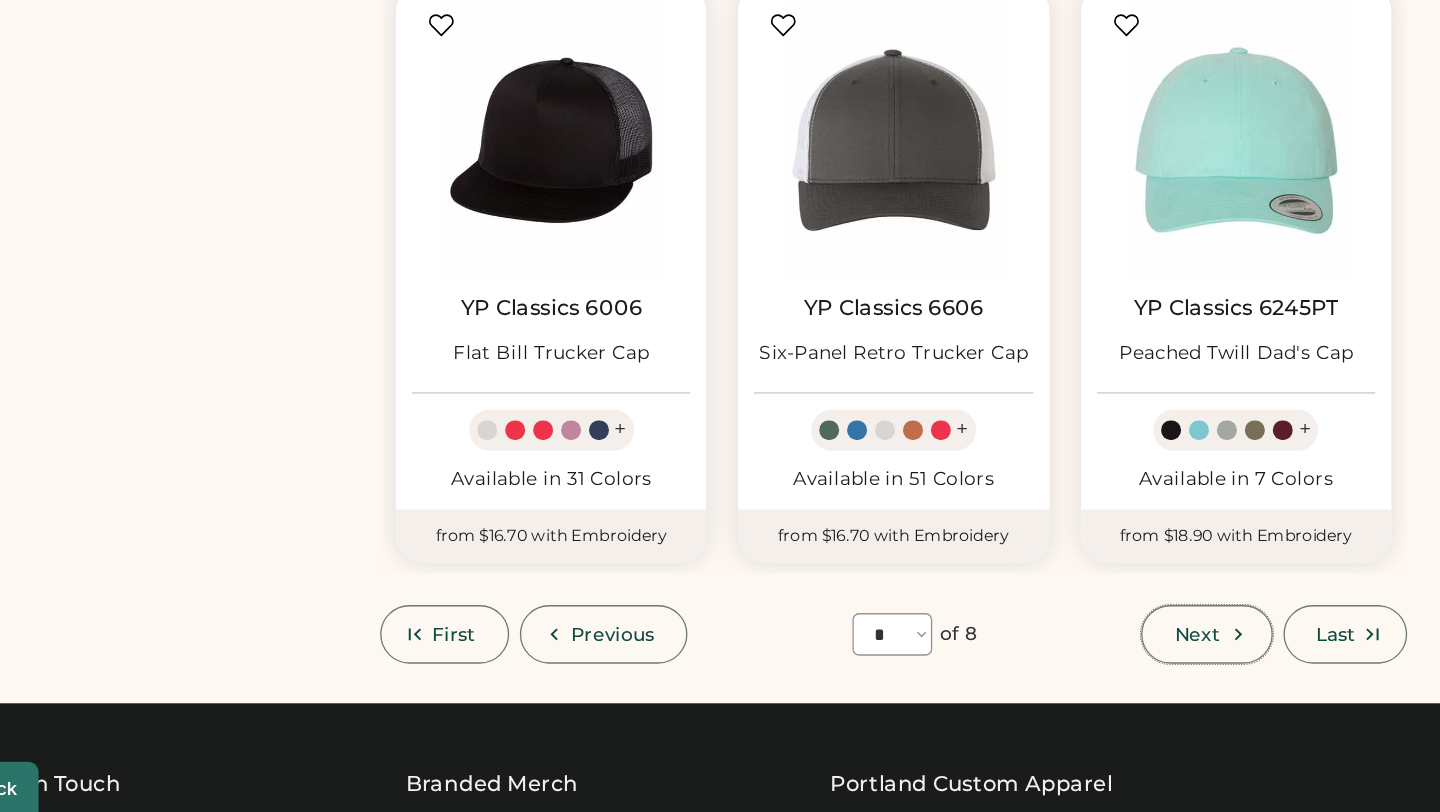 click on "Next" at bounding box center (1008, 678) 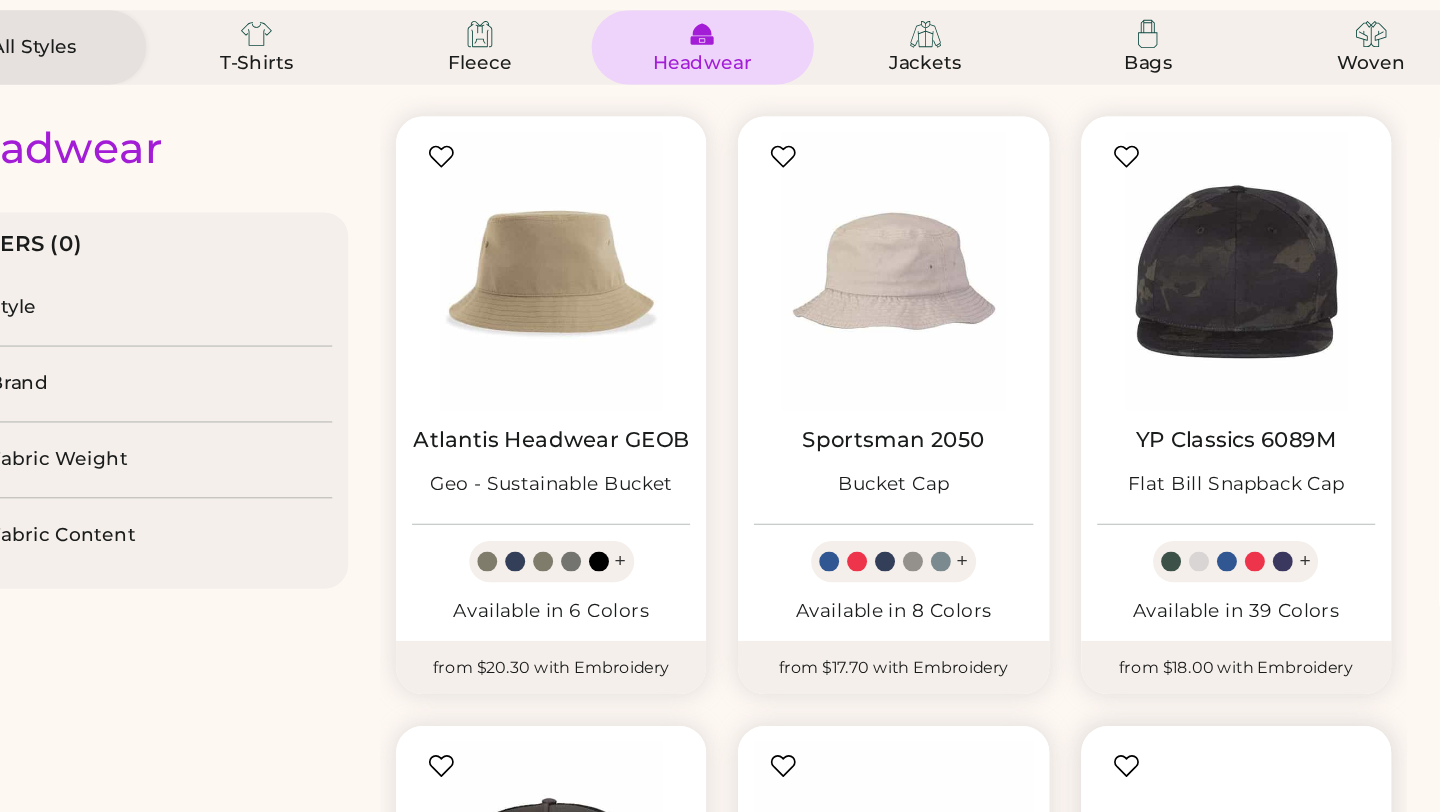 scroll, scrollTop: 0, scrollLeft: 0, axis: both 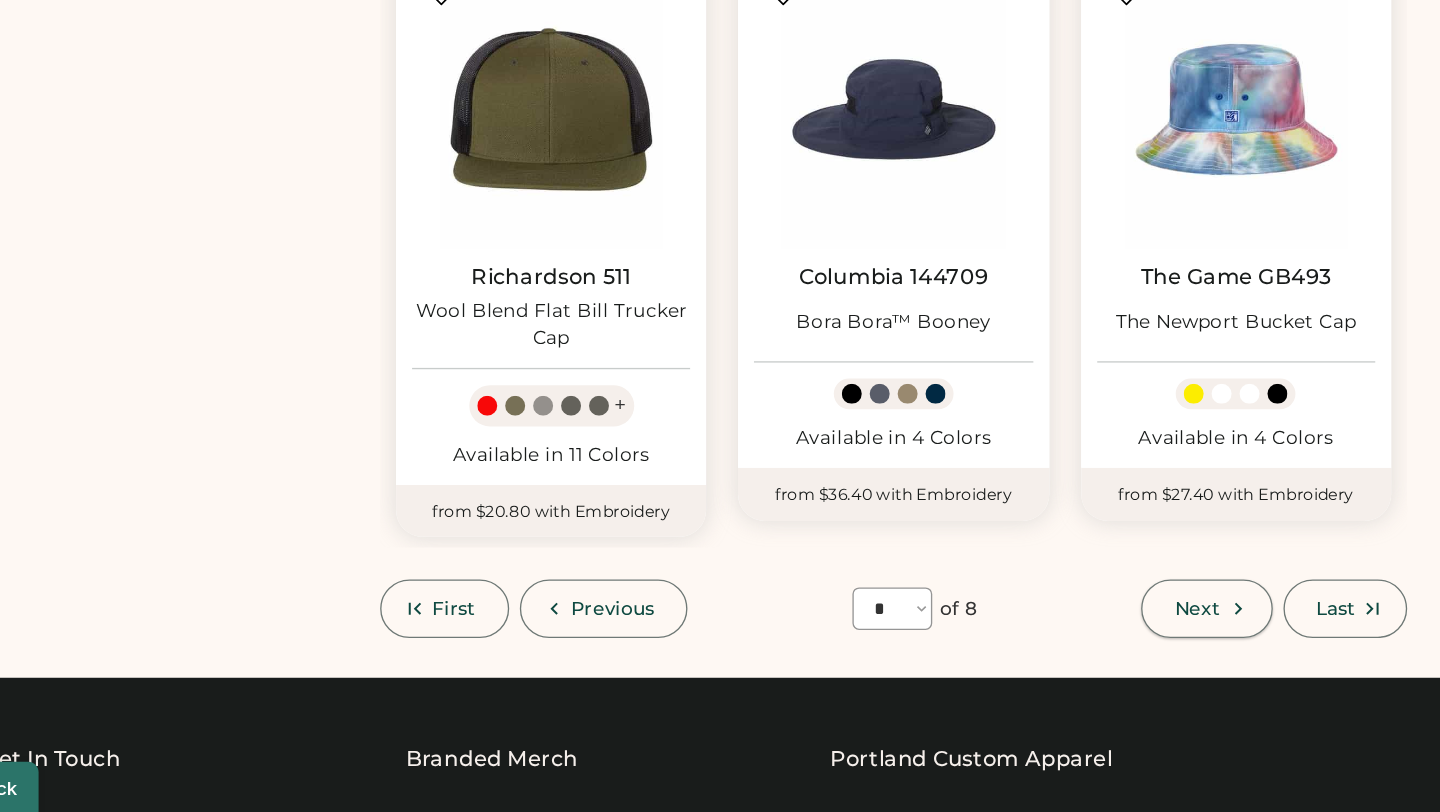 click on "Next" at bounding box center [1008, 659] 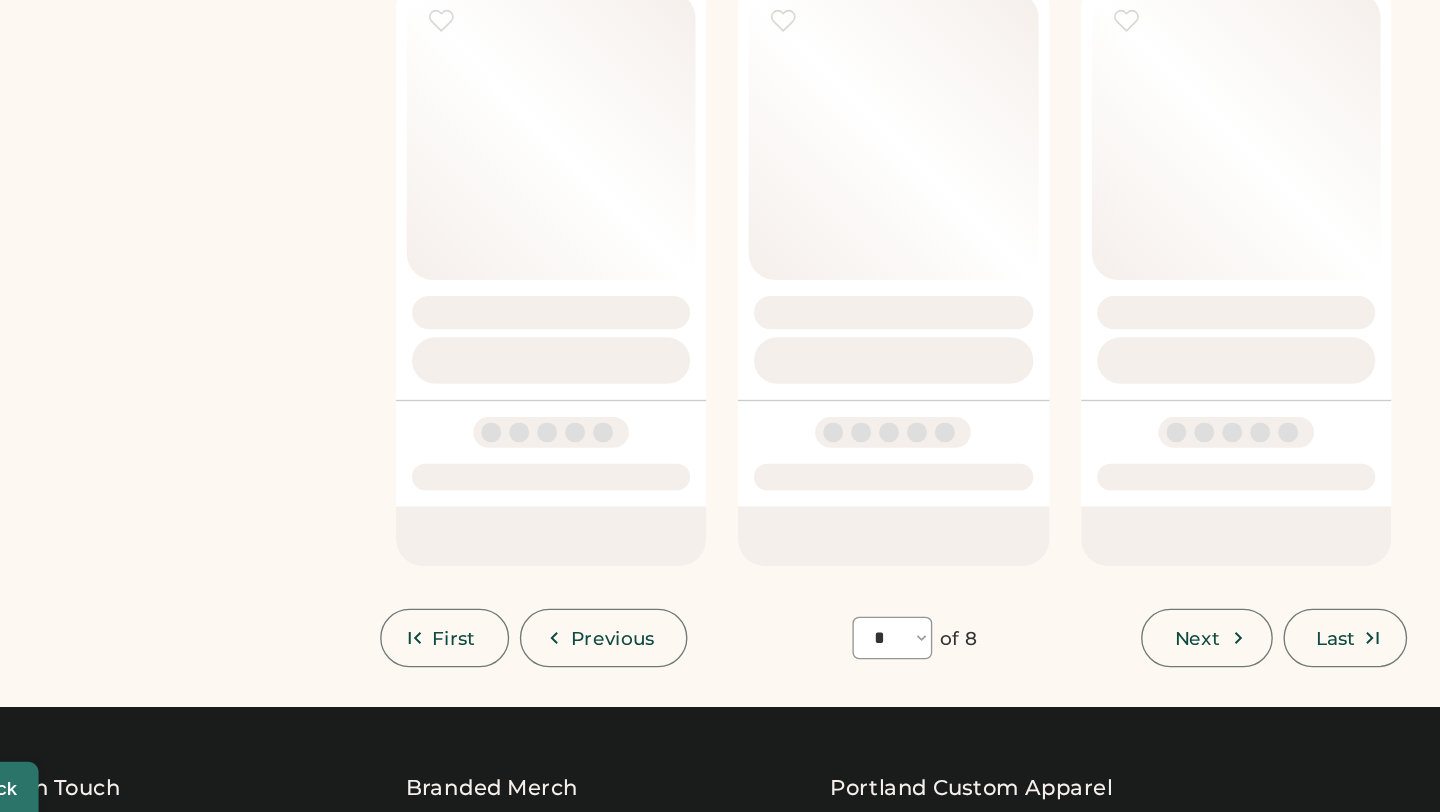 select on "*" 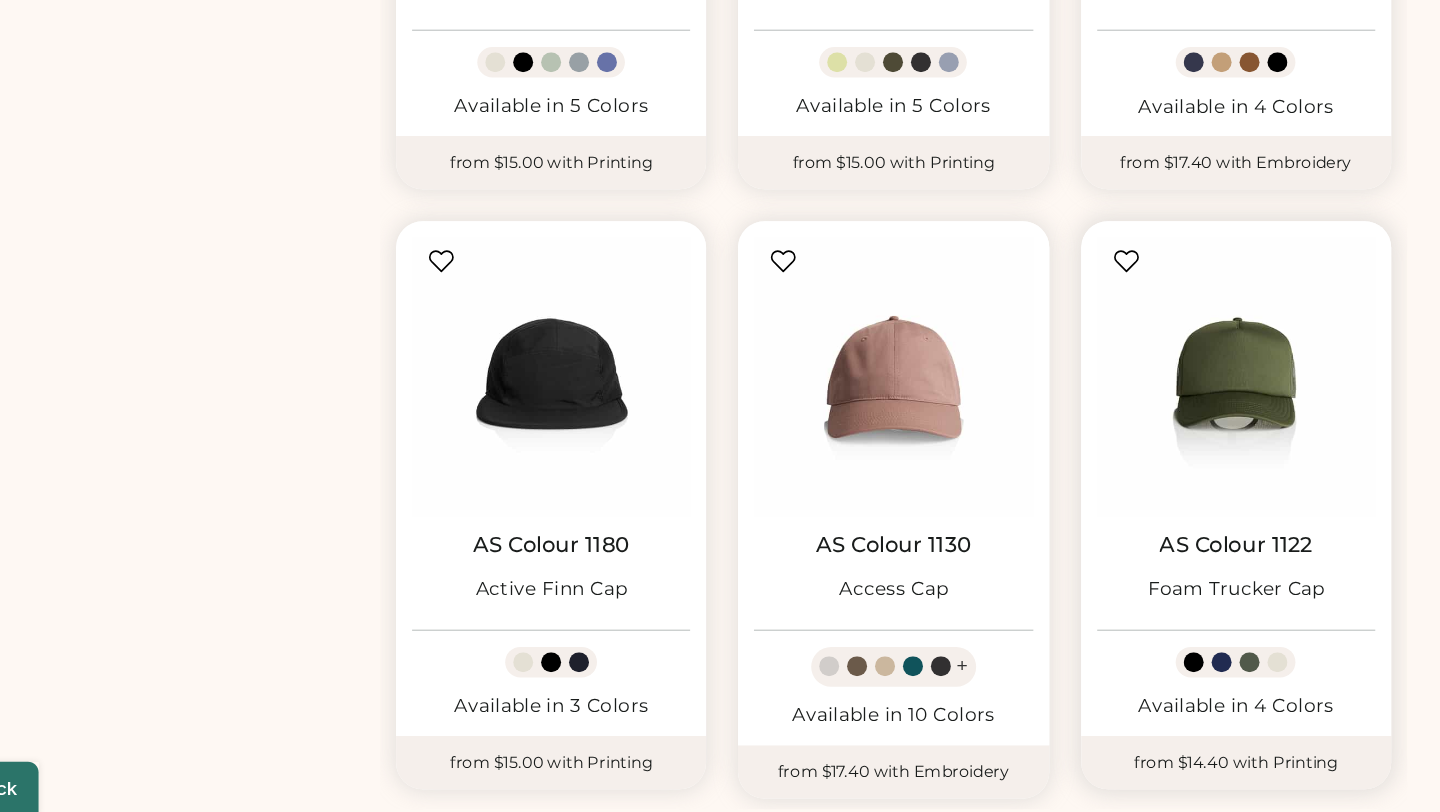 scroll, scrollTop: 1265, scrollLeft: 0, axis: vertical 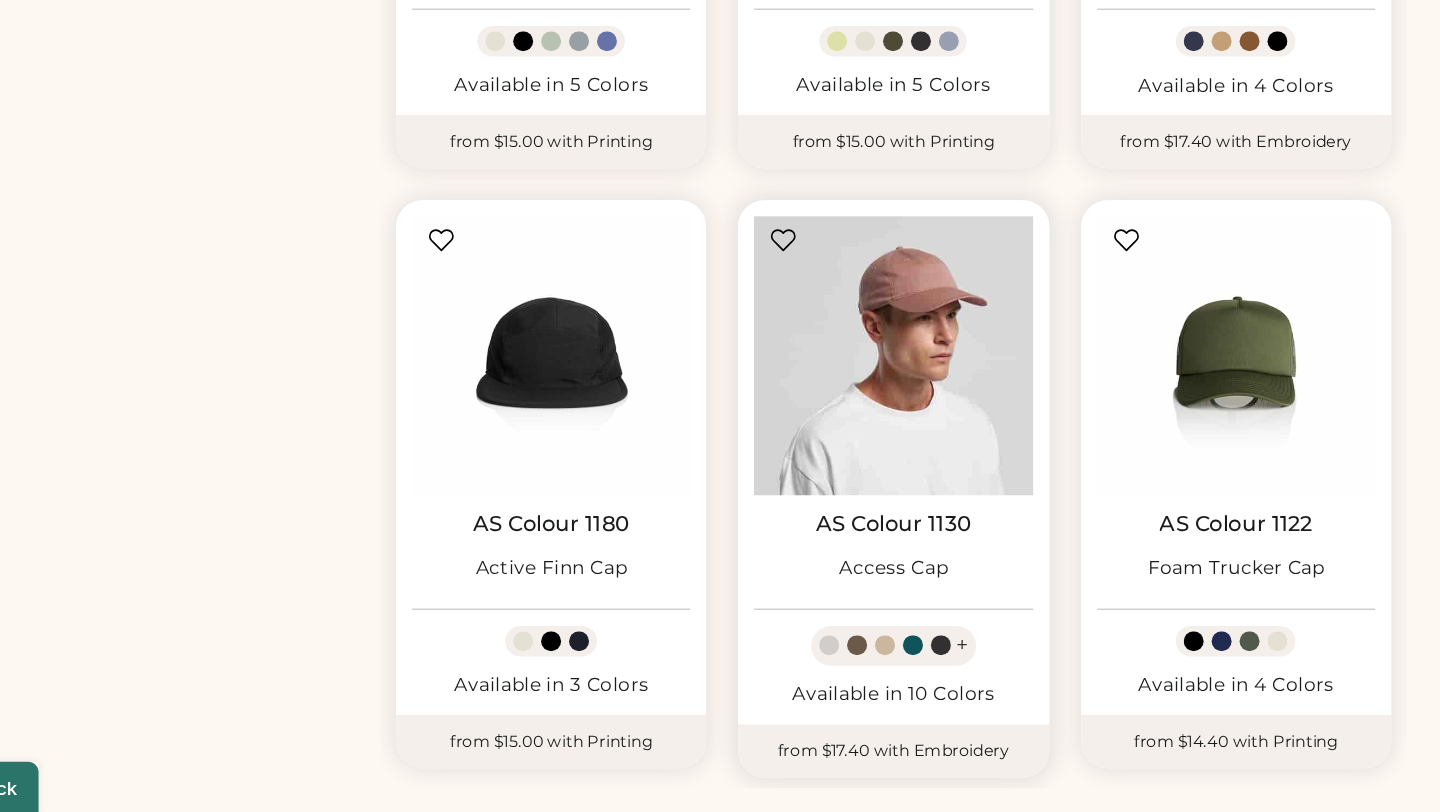 click at bounding box center [779, 468] 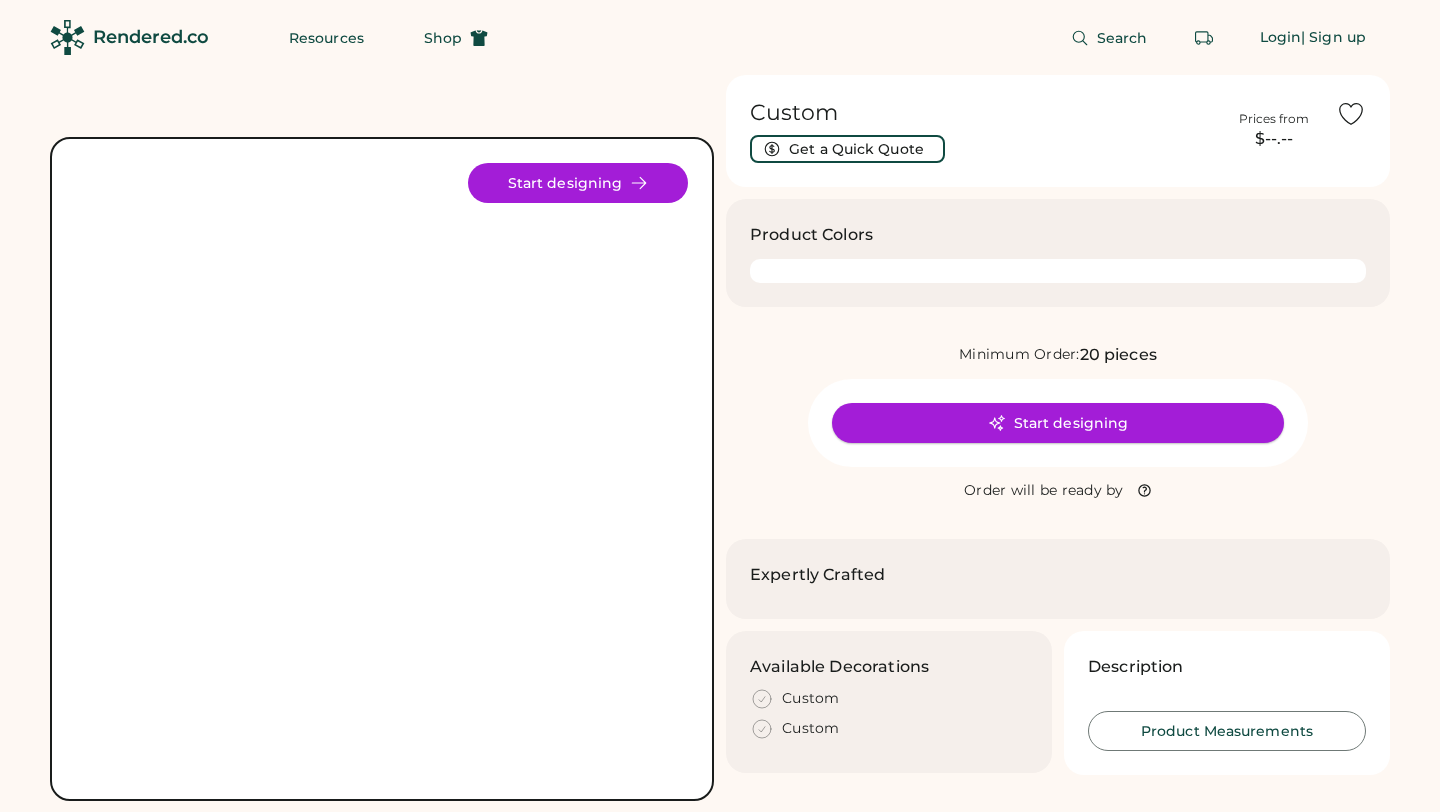 scroll, scrollTop: 0, scrollLeft: 0, axis: both 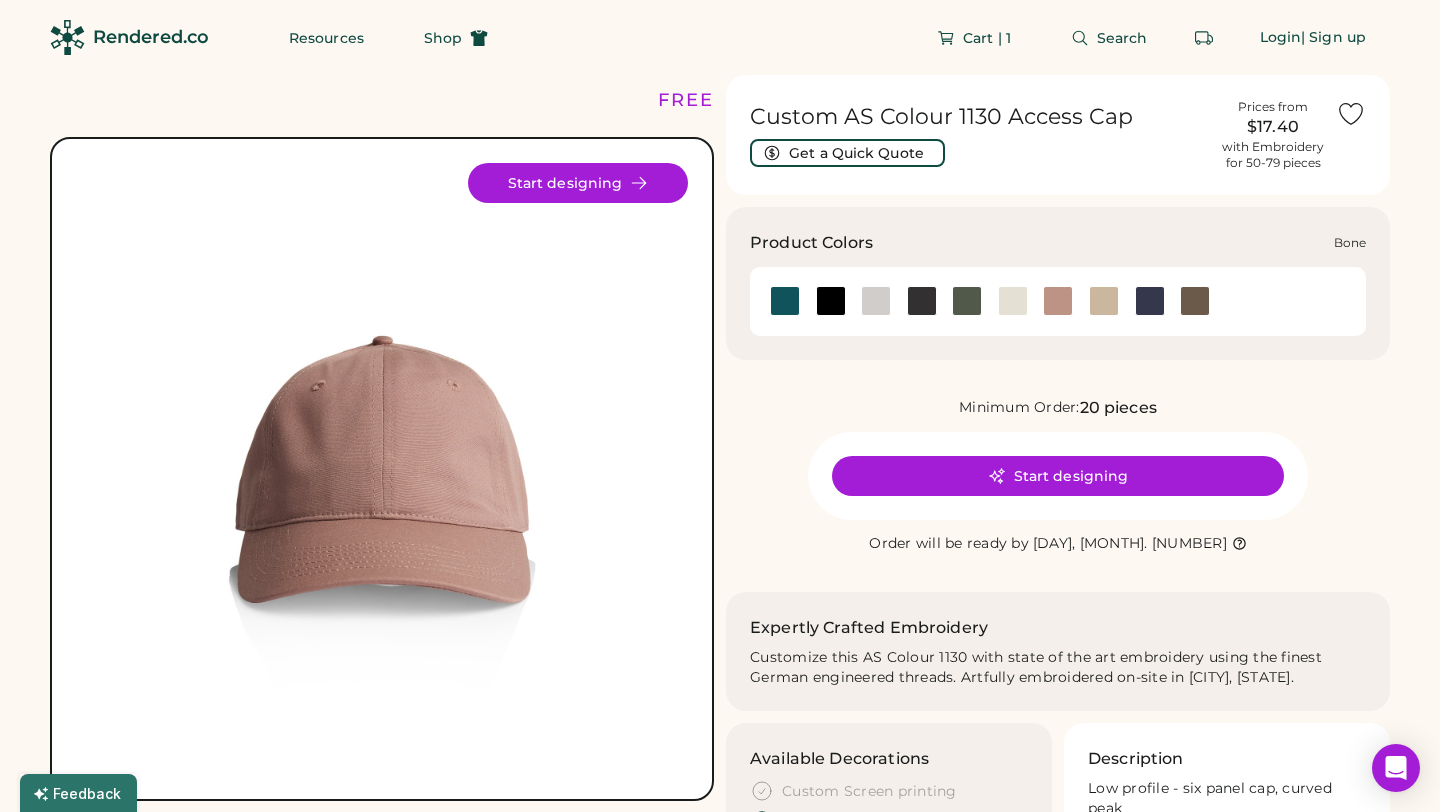 click at bounding box center [876, 301] 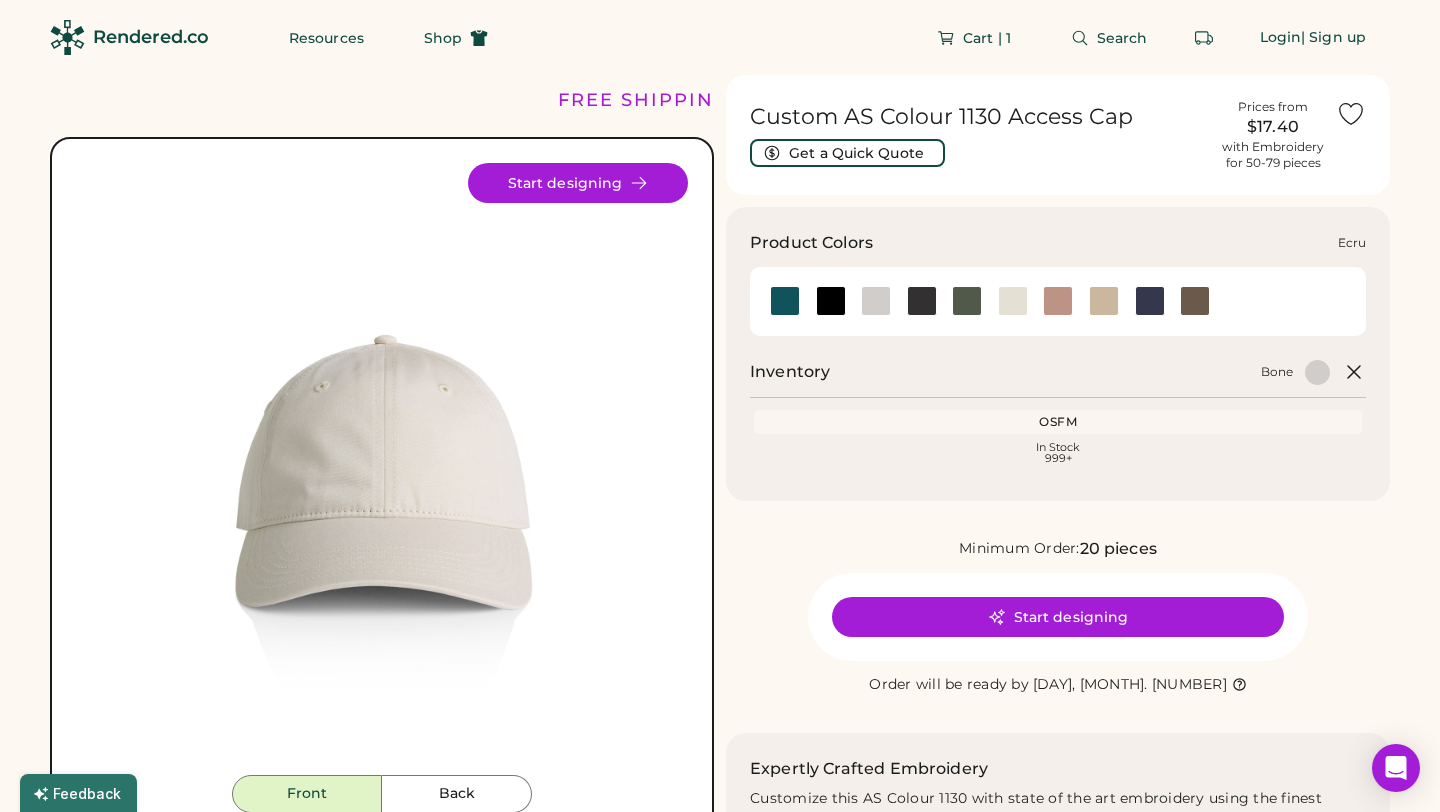click at bounding box center (1013, 301) 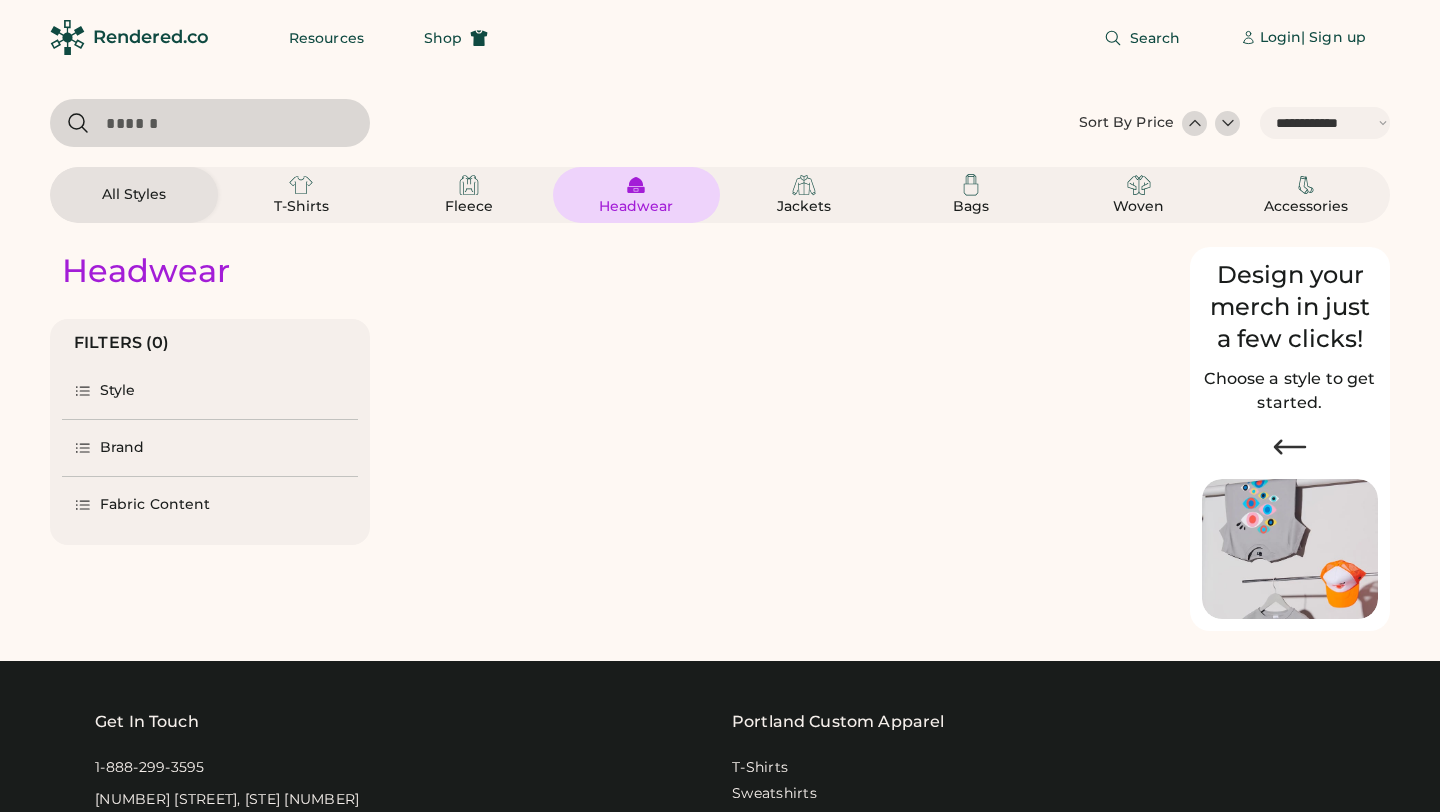 select on "*****" 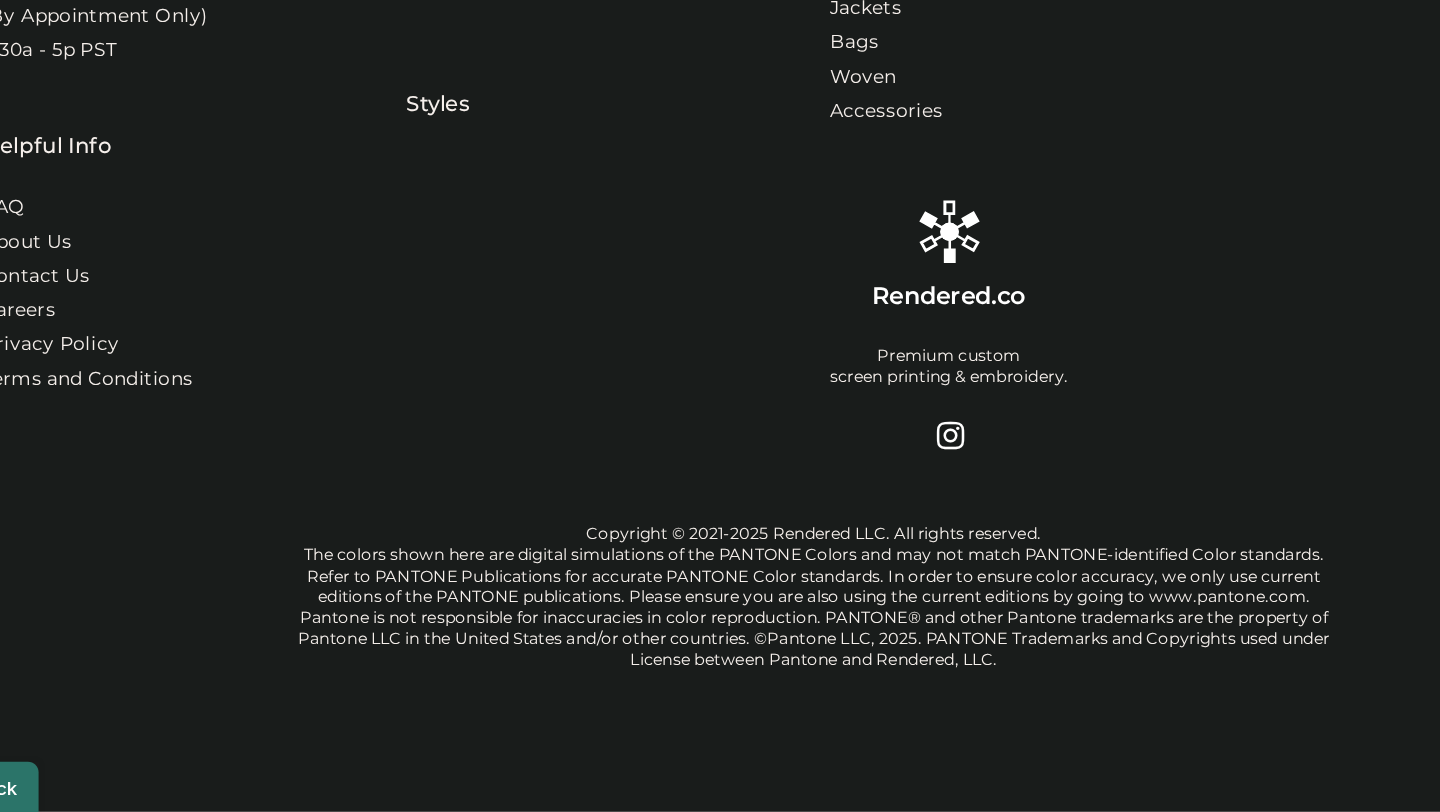 select on "*****" 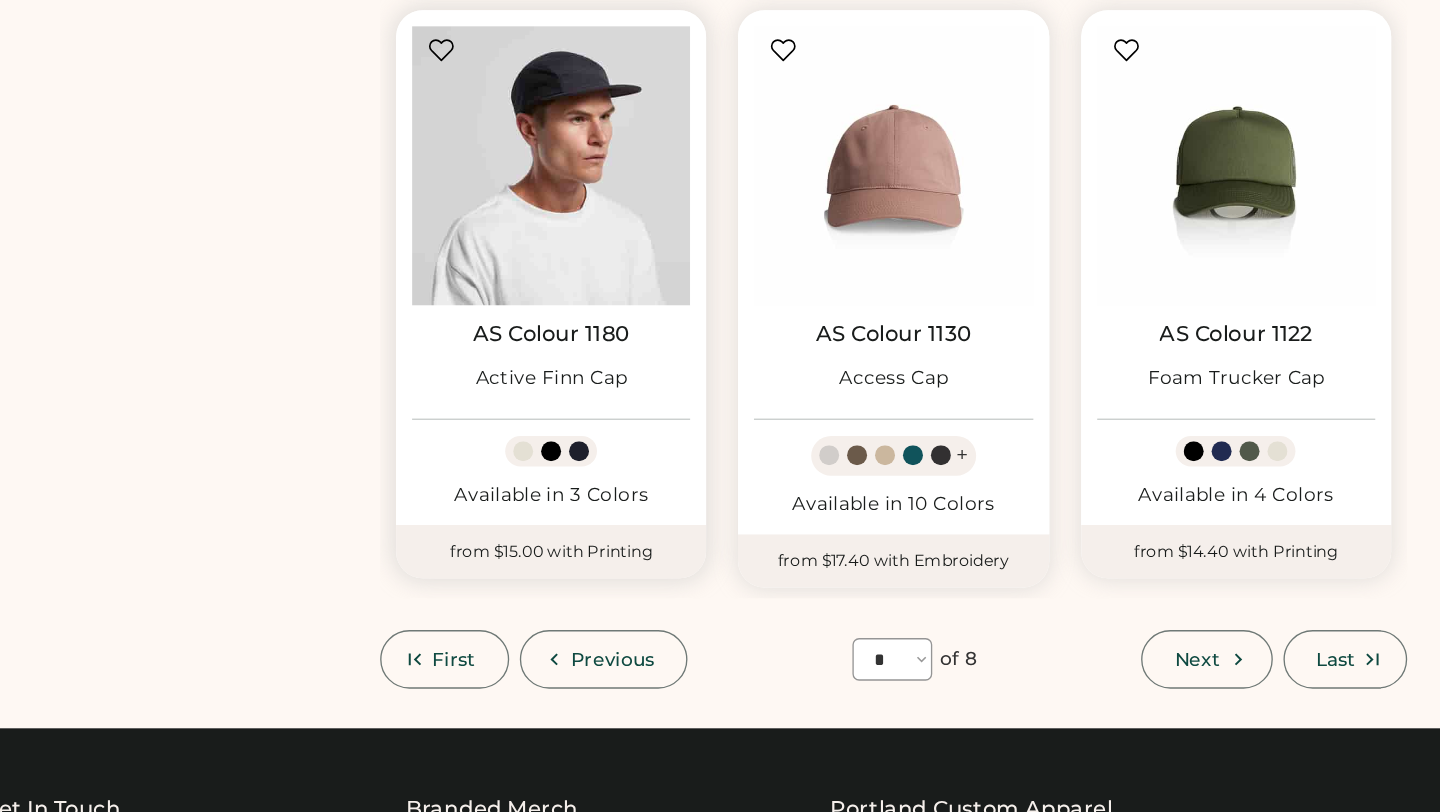 scroll, scrollTop: 1608, scrollLeft: 0, axis: vertical 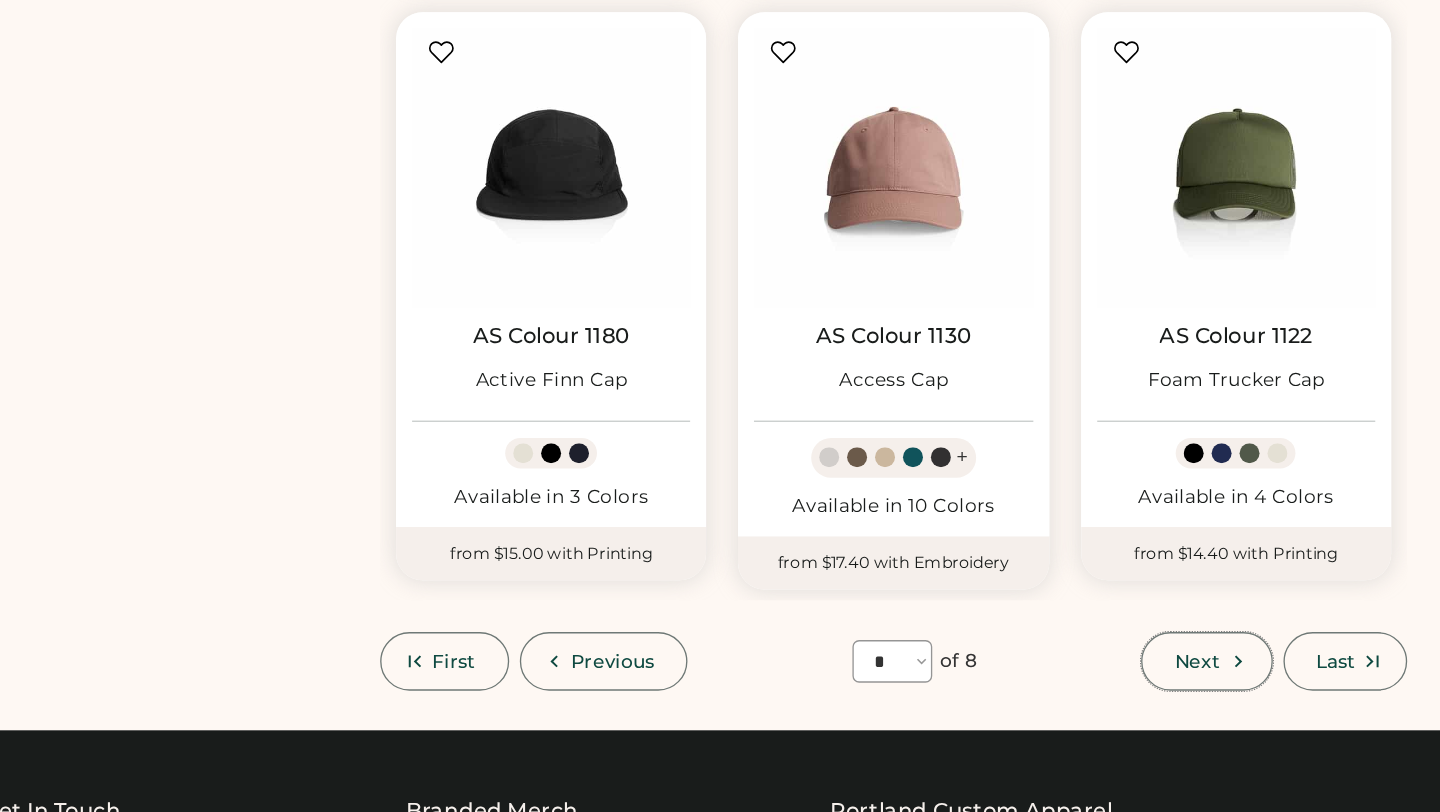 click on "Next" at bounding box center (1015, 497) 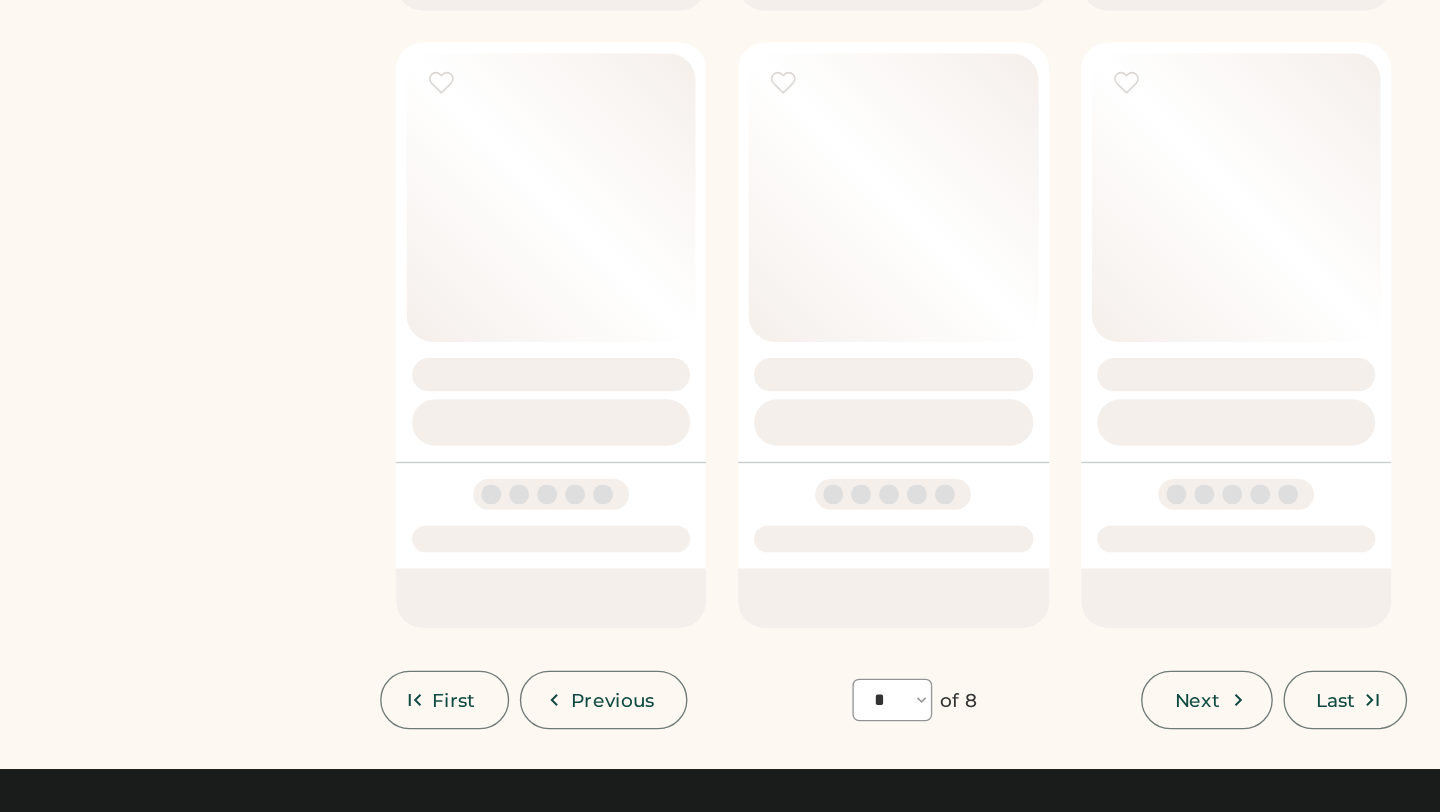 select on "*" 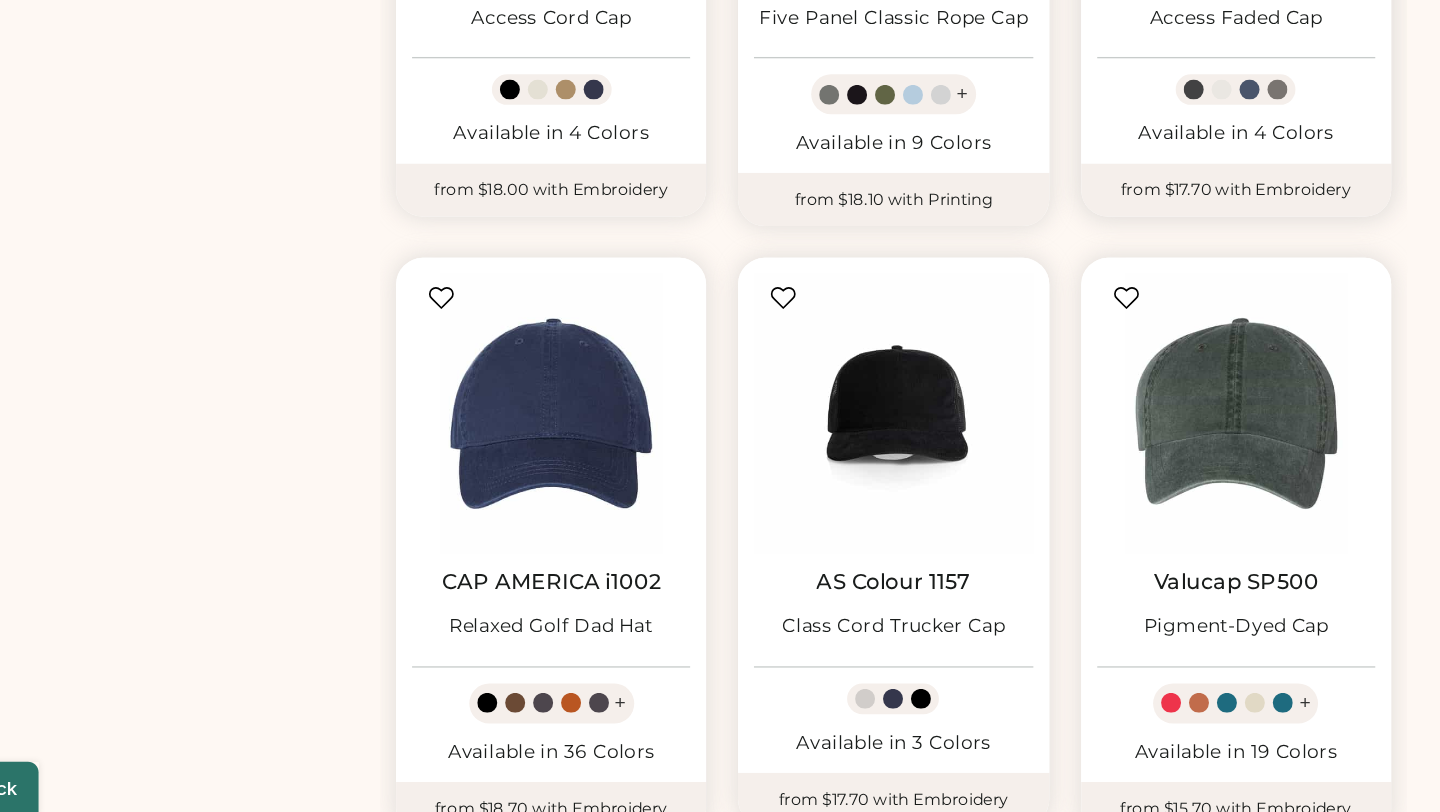 scroll, scrollTop: 799, scrollLeft: 0, axis: vertical 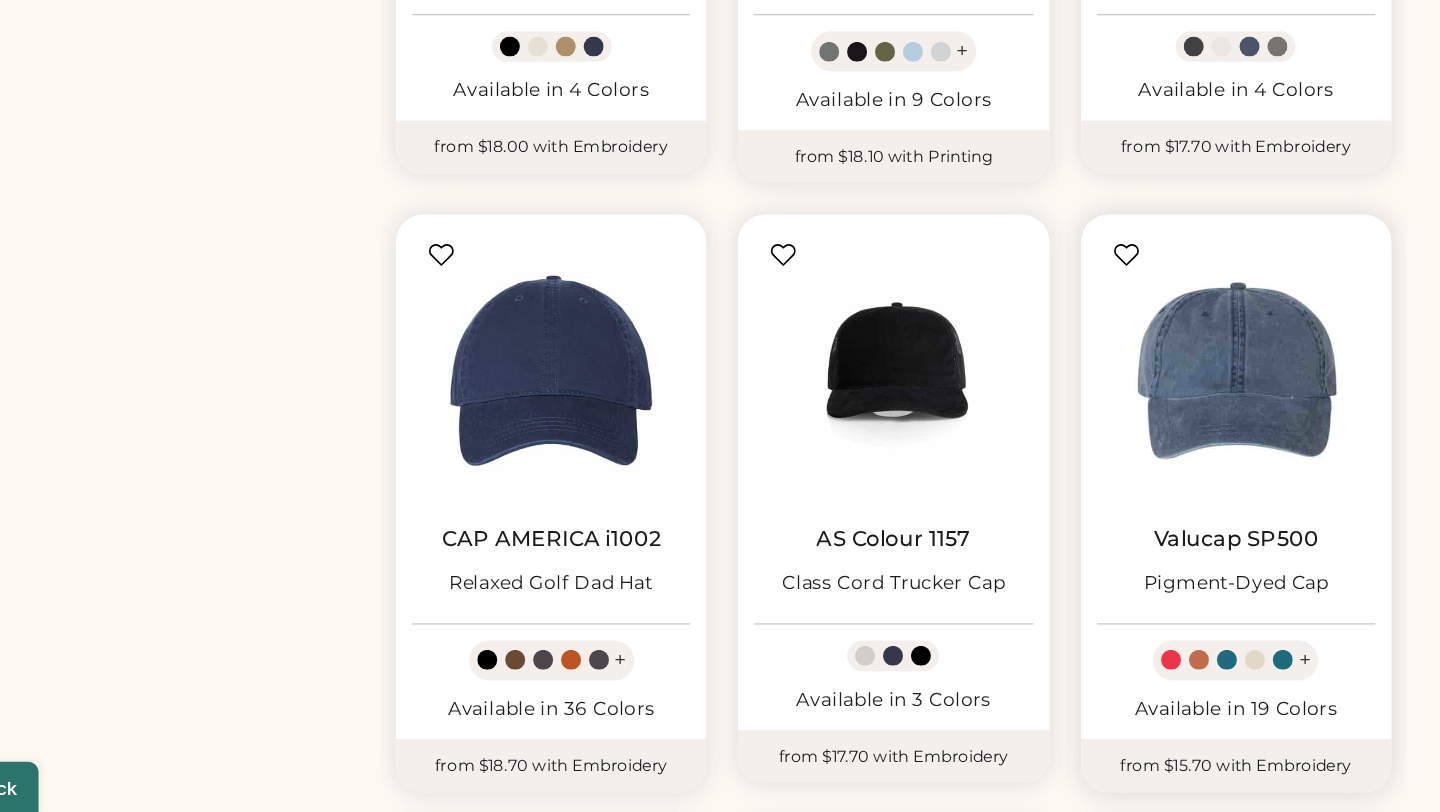click at bounding box center [1037, 479] 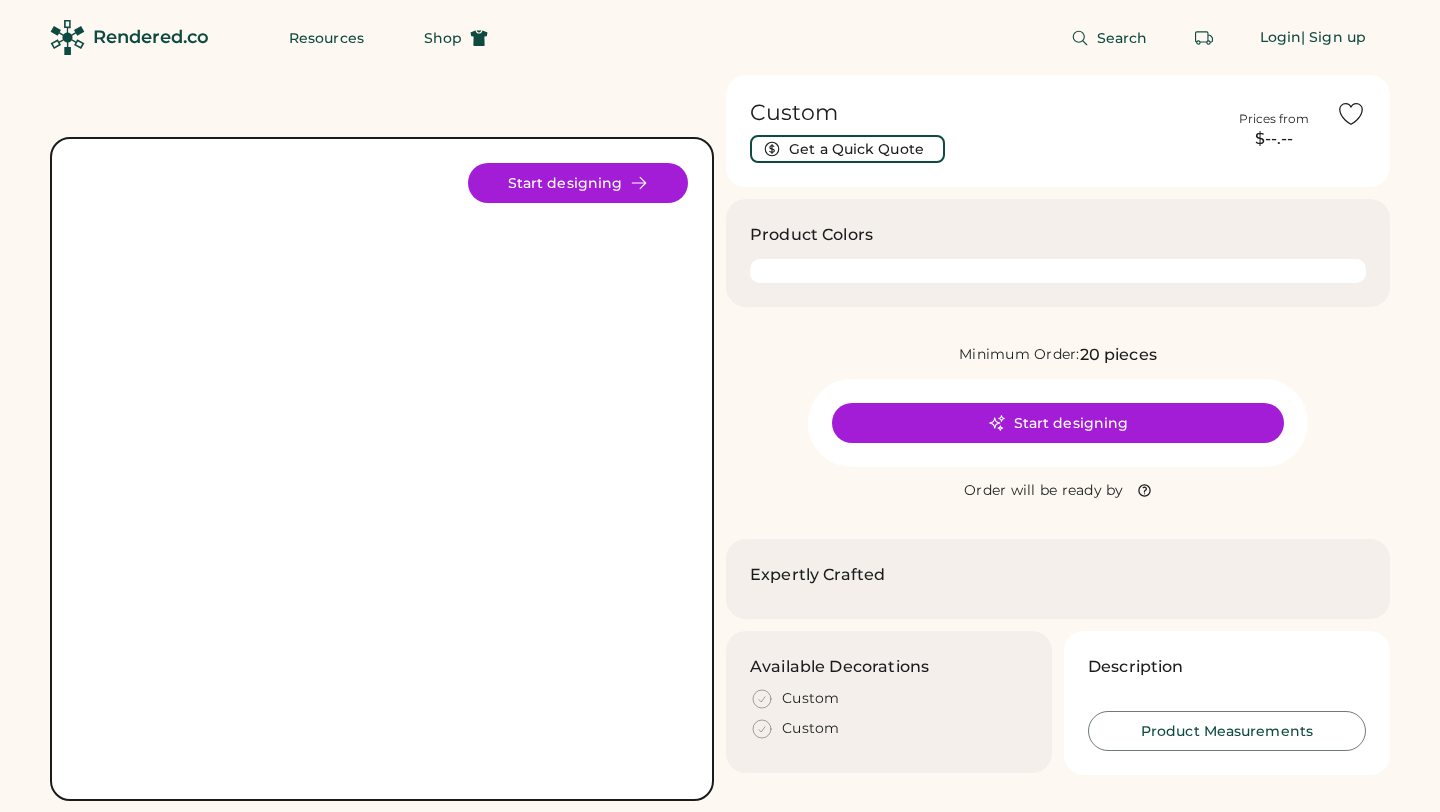 scroll, scrollTop: 0, scrollLeft: 0, axis: both 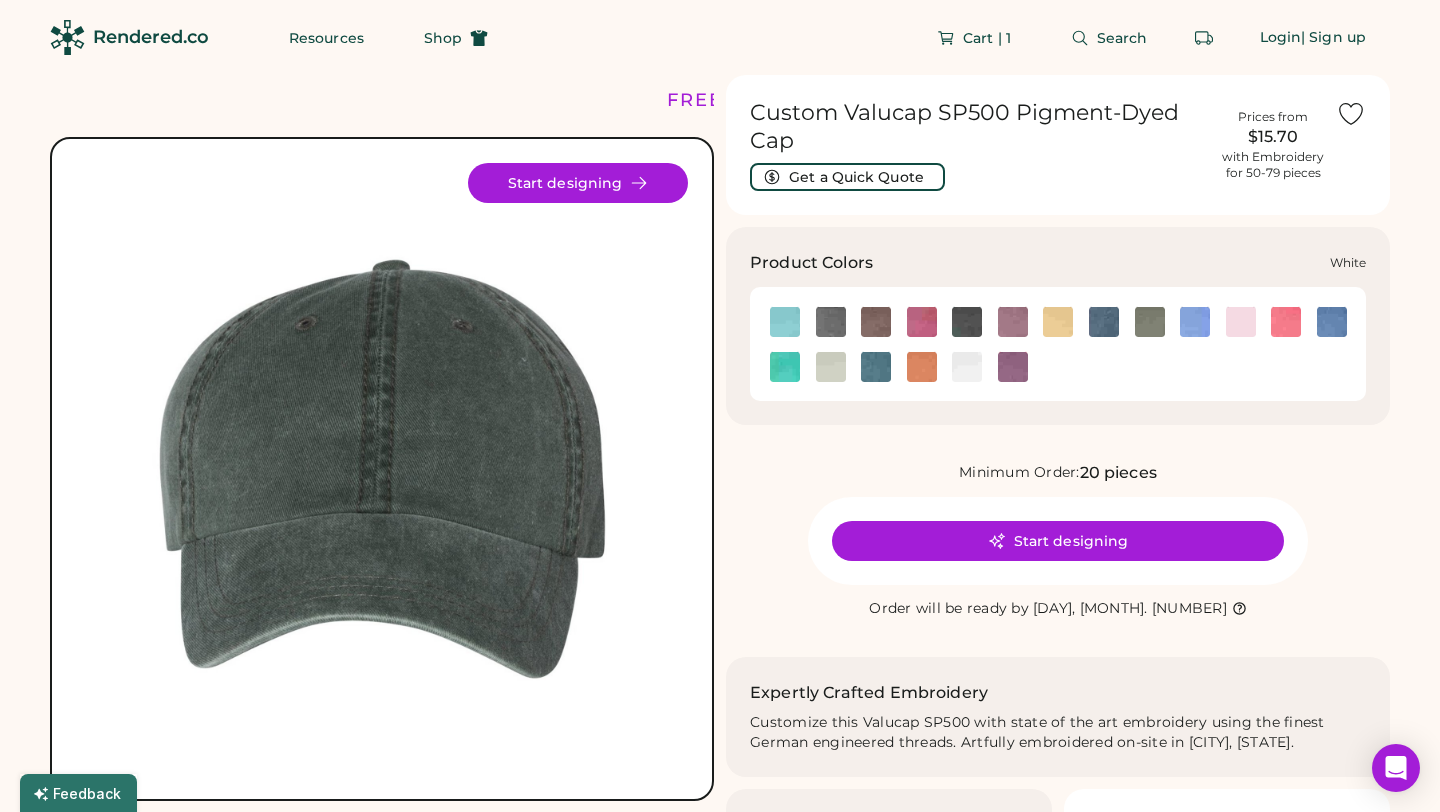 click 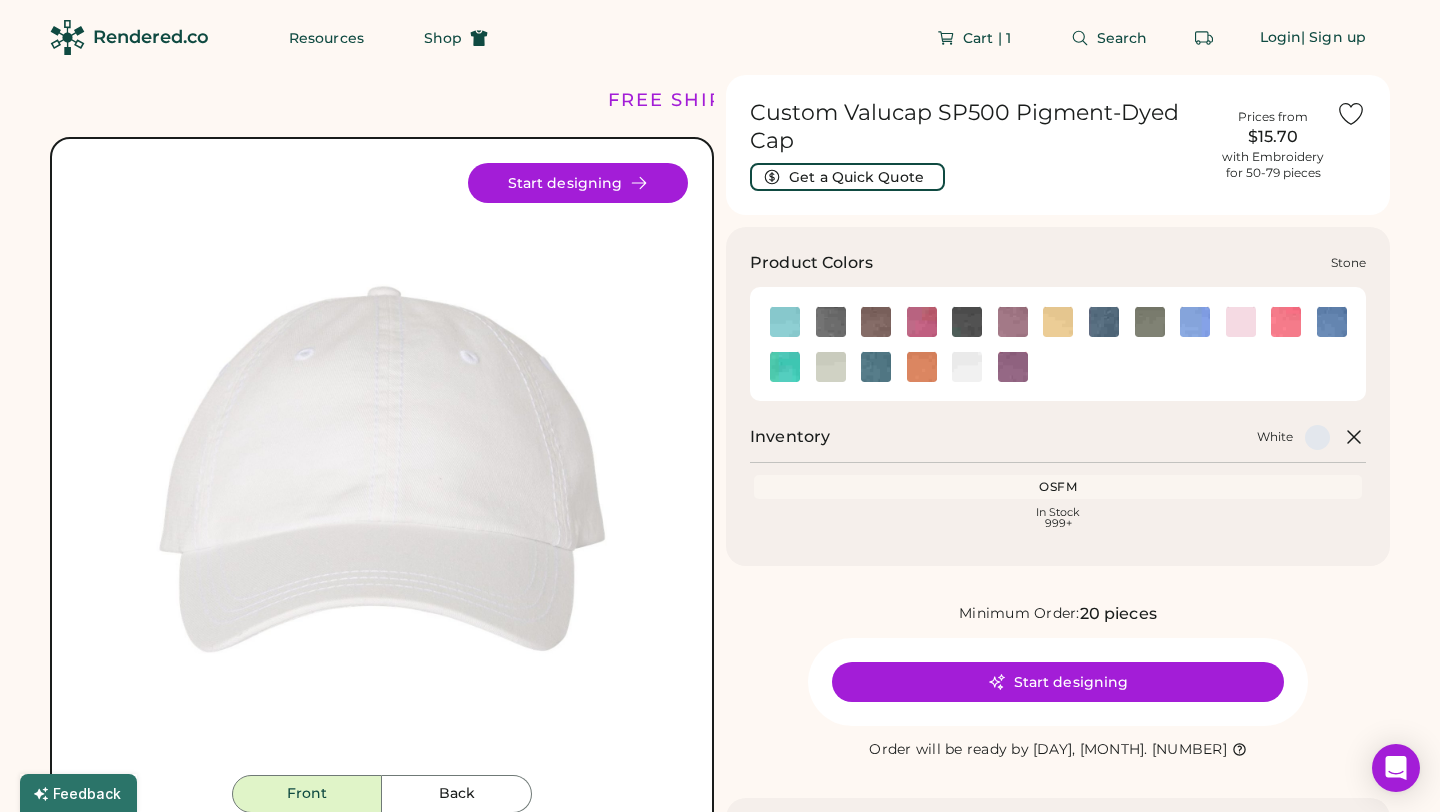 click 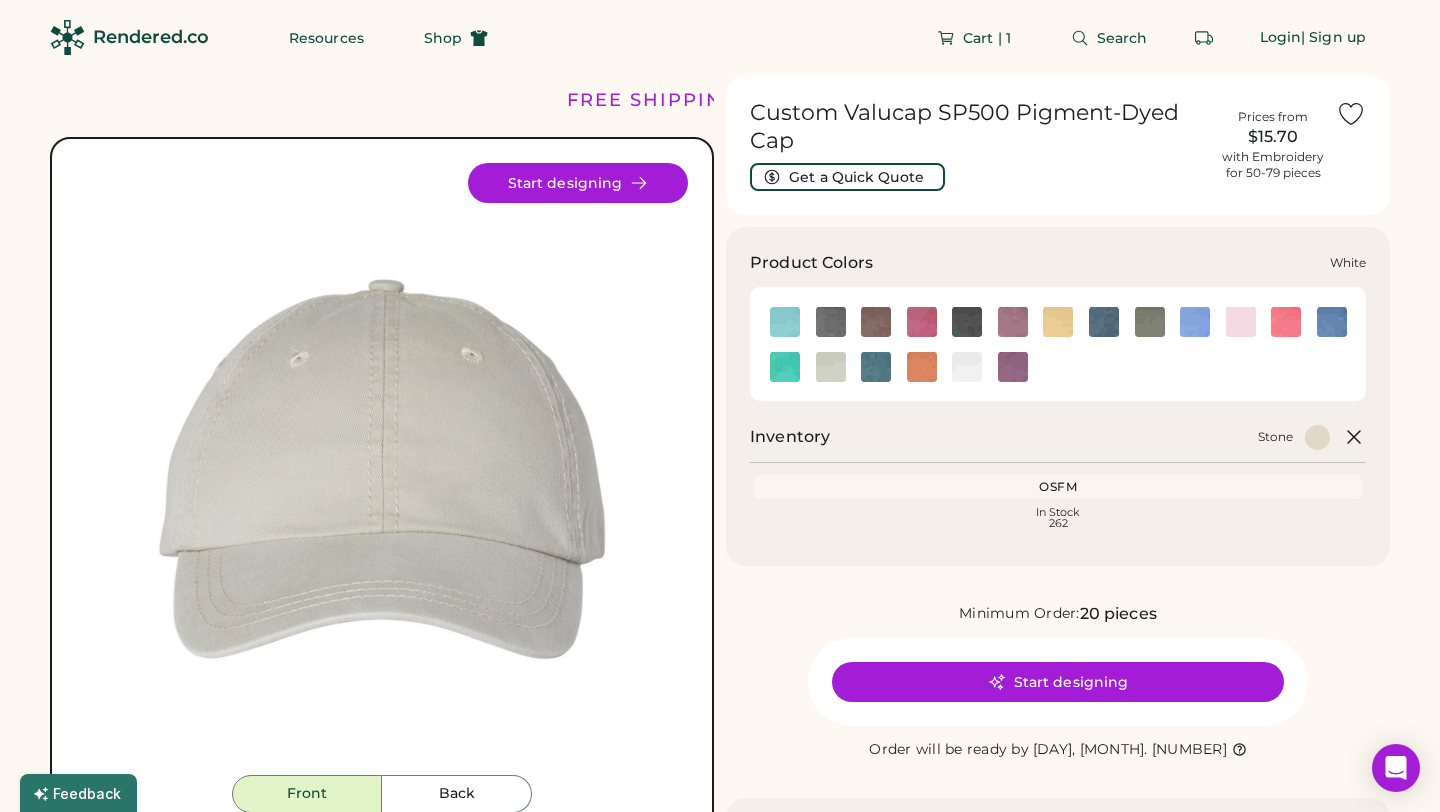 click 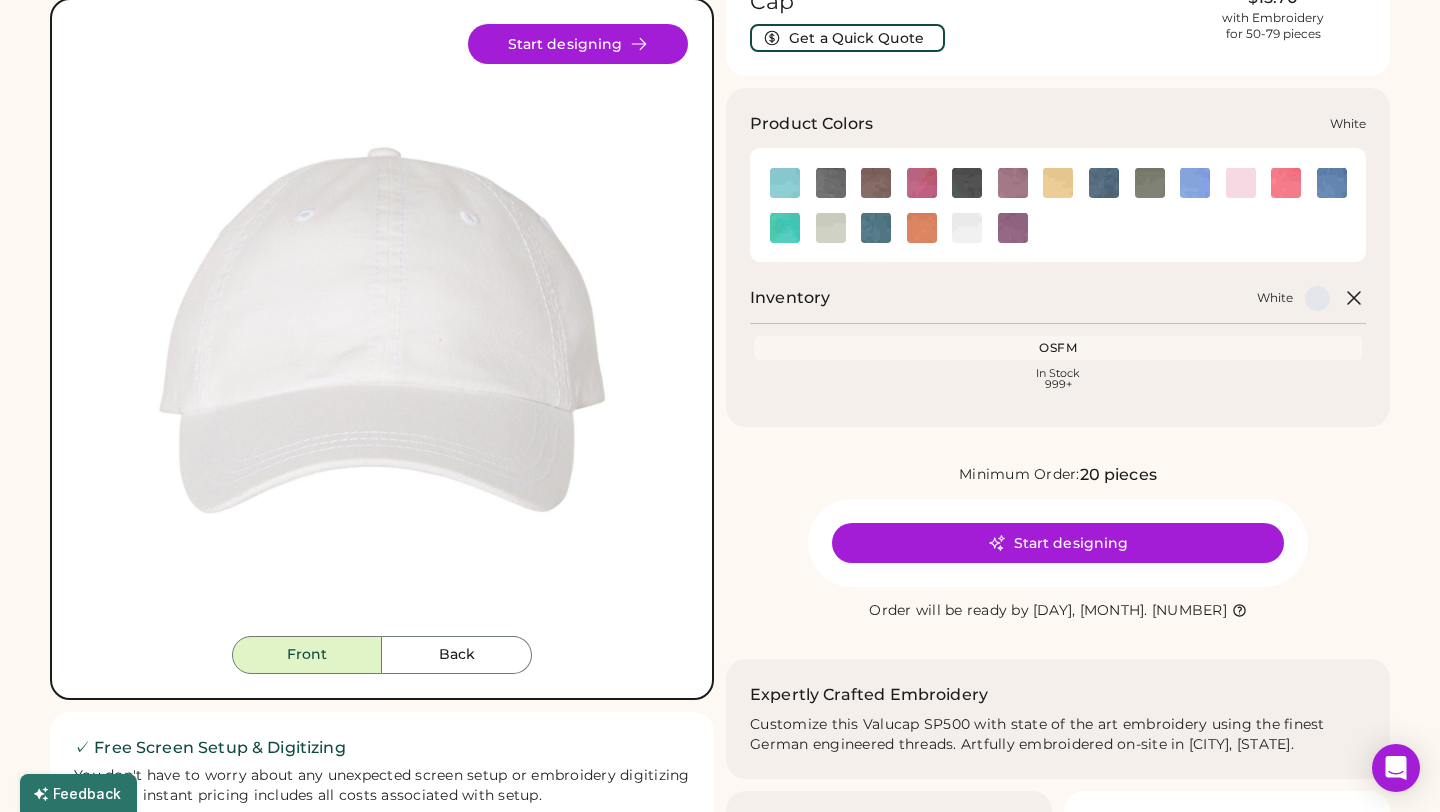 scroll, scrollTop: 140, scrollLeft: 0, axis: vertical 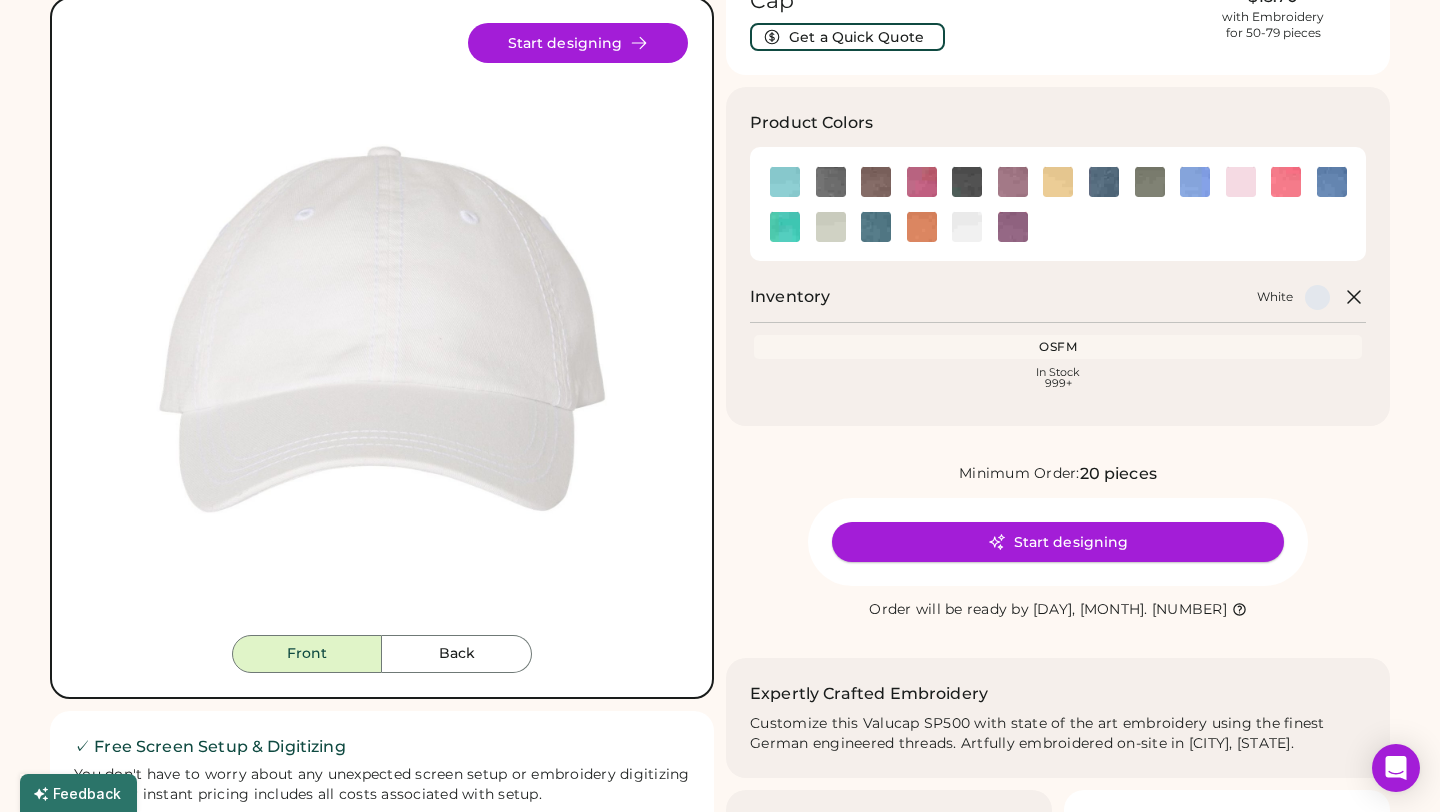 click on "Start designing" at bounding box center [1058, 542] 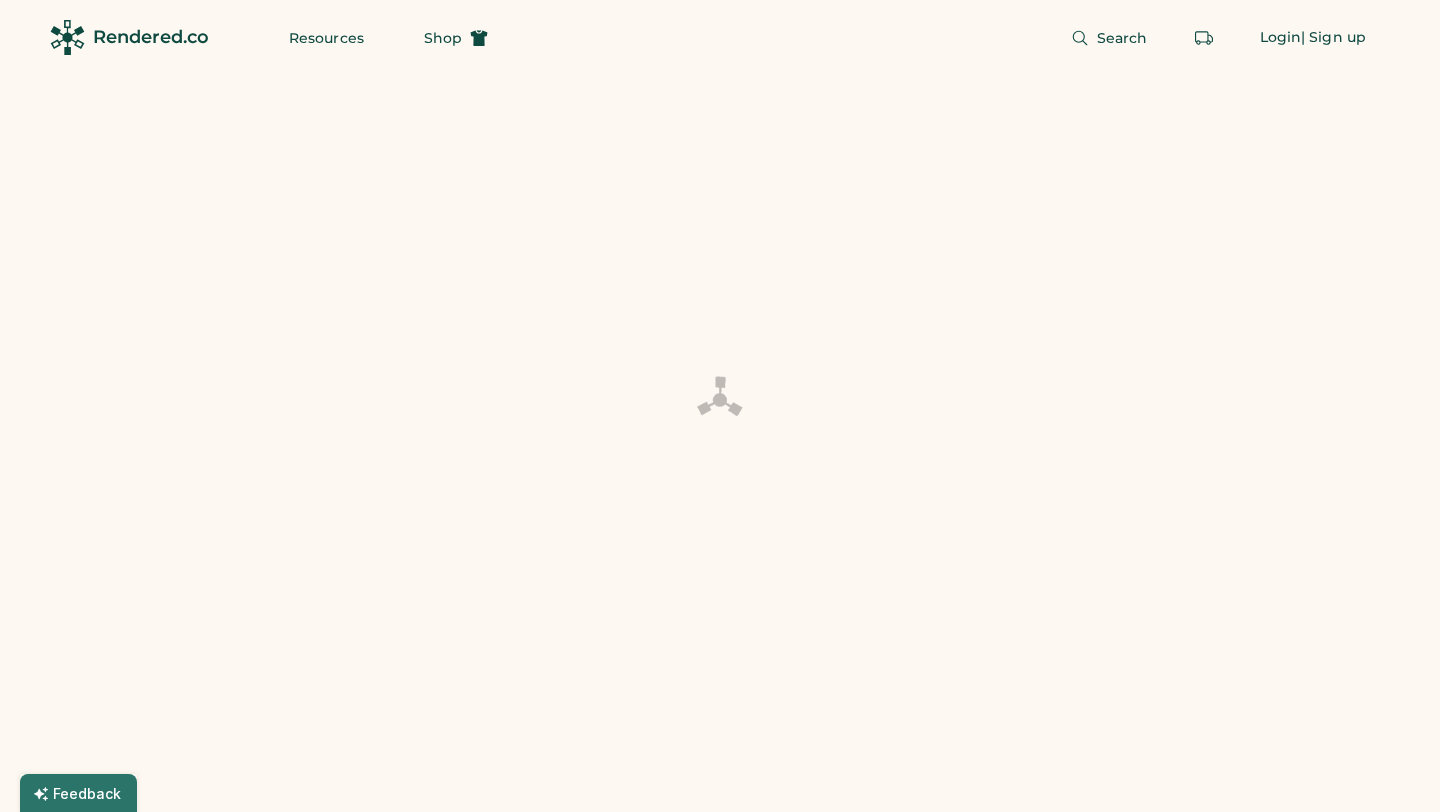 scroll, scrollTop: 0, scrollLeft: 0, axis: both 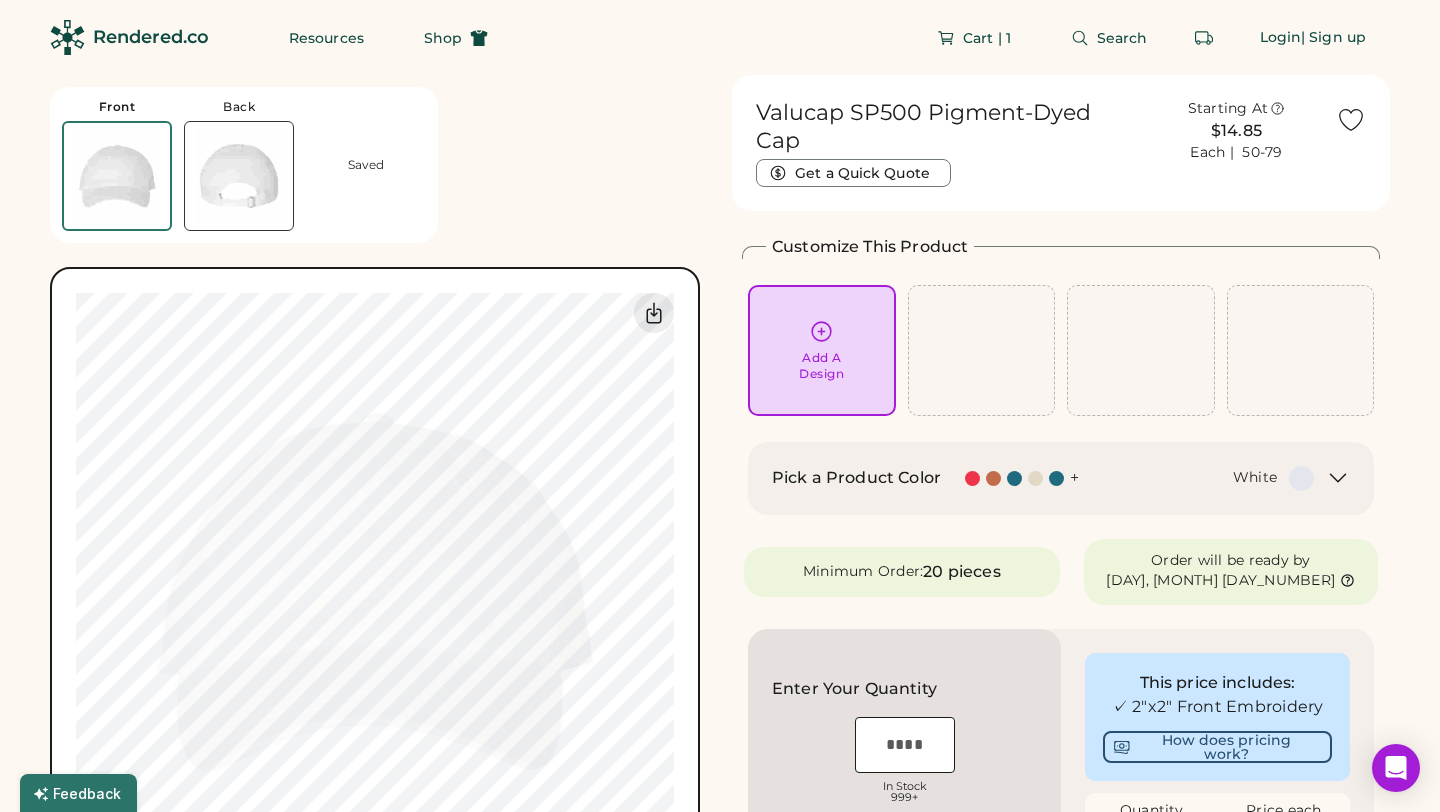 click on "Add A
Design" at bounding box center [822, 350] 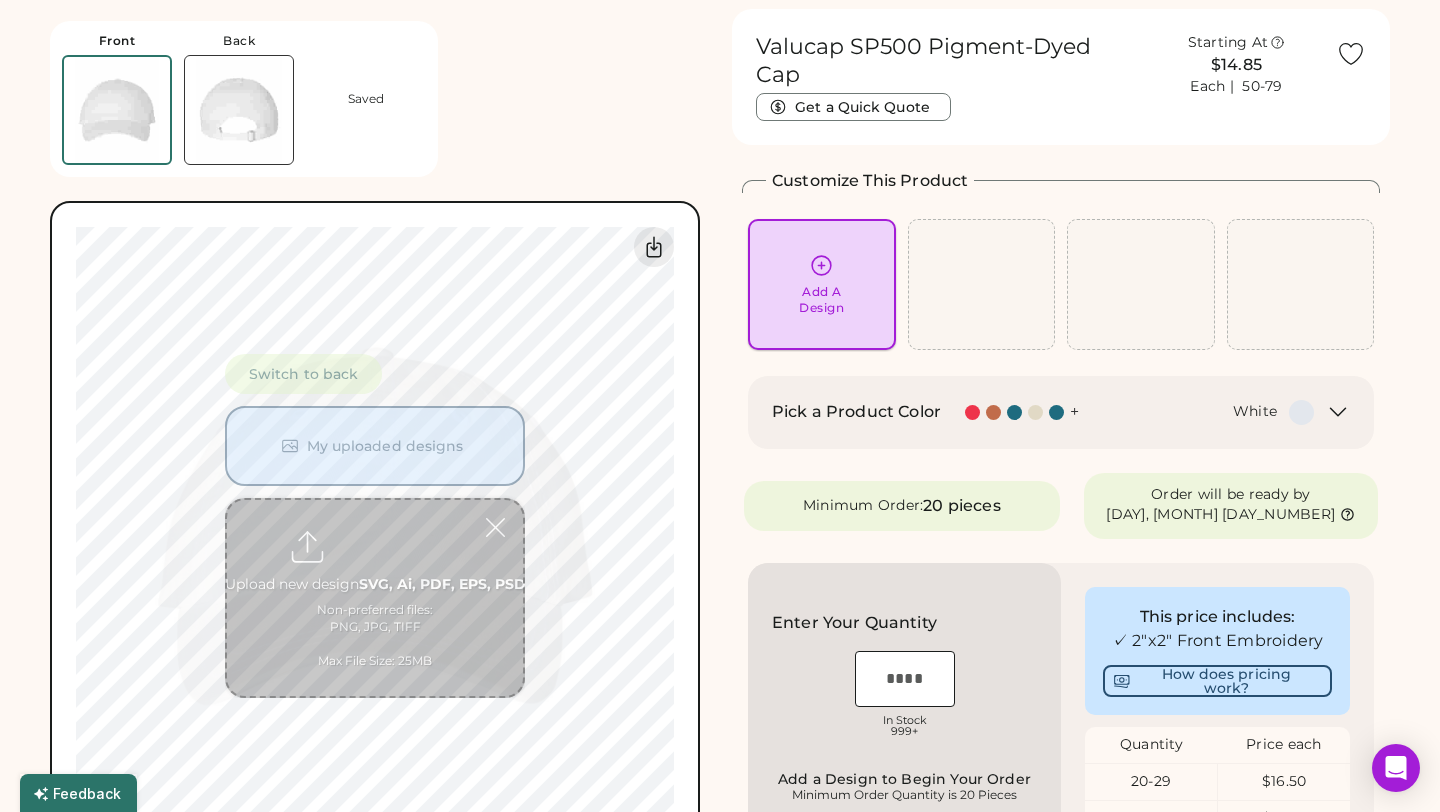 scroll, scrollTop: 75, scrollLeft: 0, axis: vertical 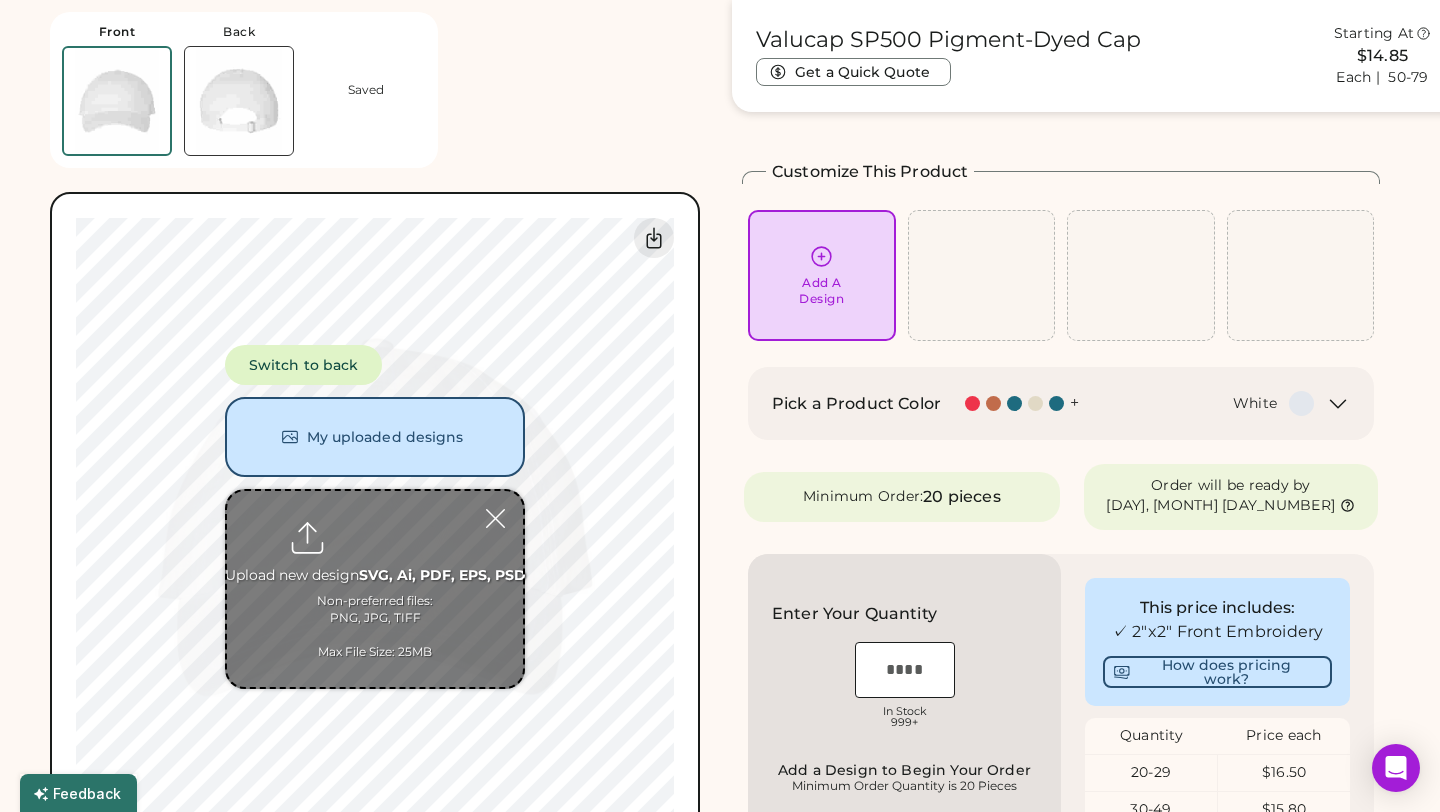 type on "**********" 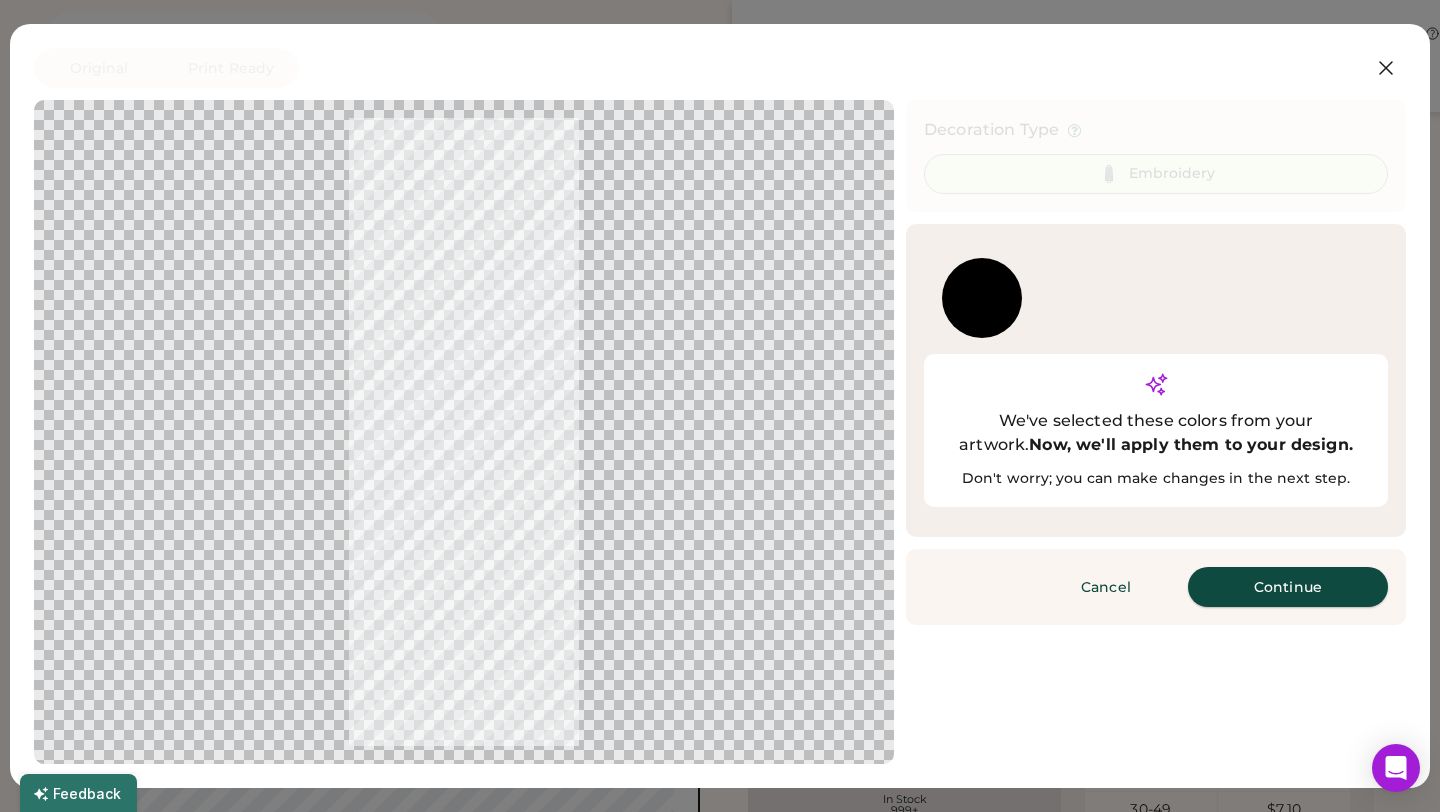 click on "Continue" at bounding box center [1288, 587] 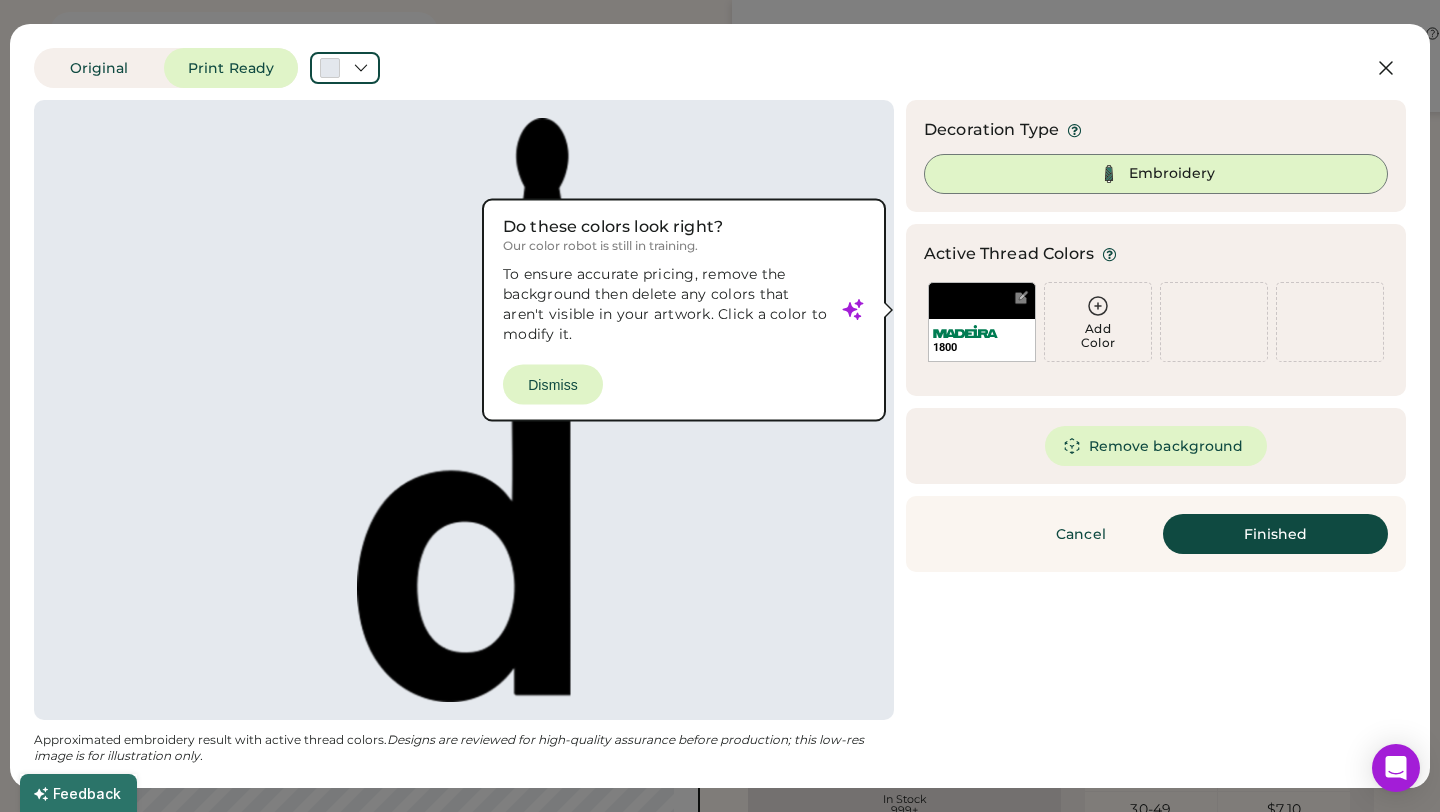 click at bounding box center [464, 410] 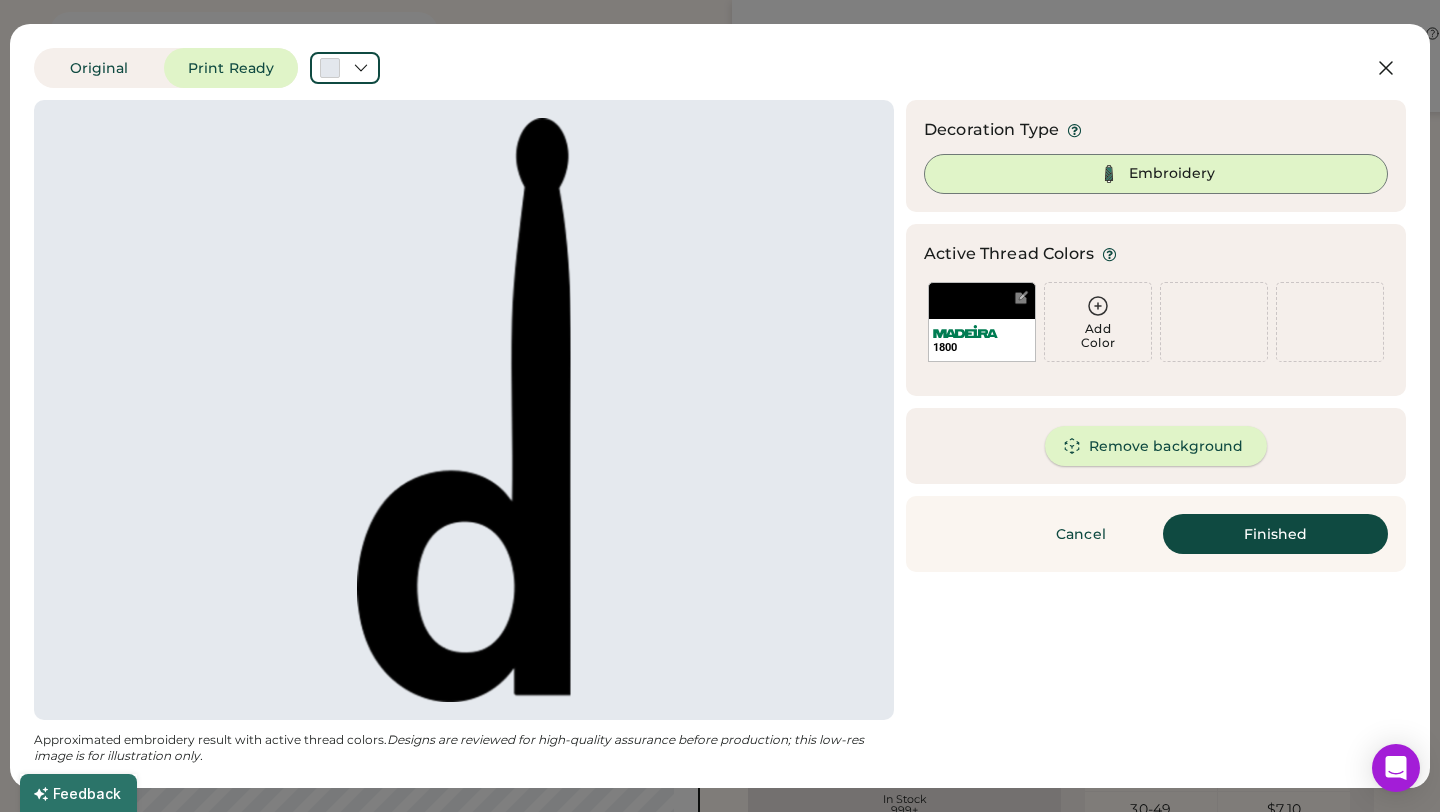 scroll, scrollTop: 75, scrollLeft: 0, axis: vertical 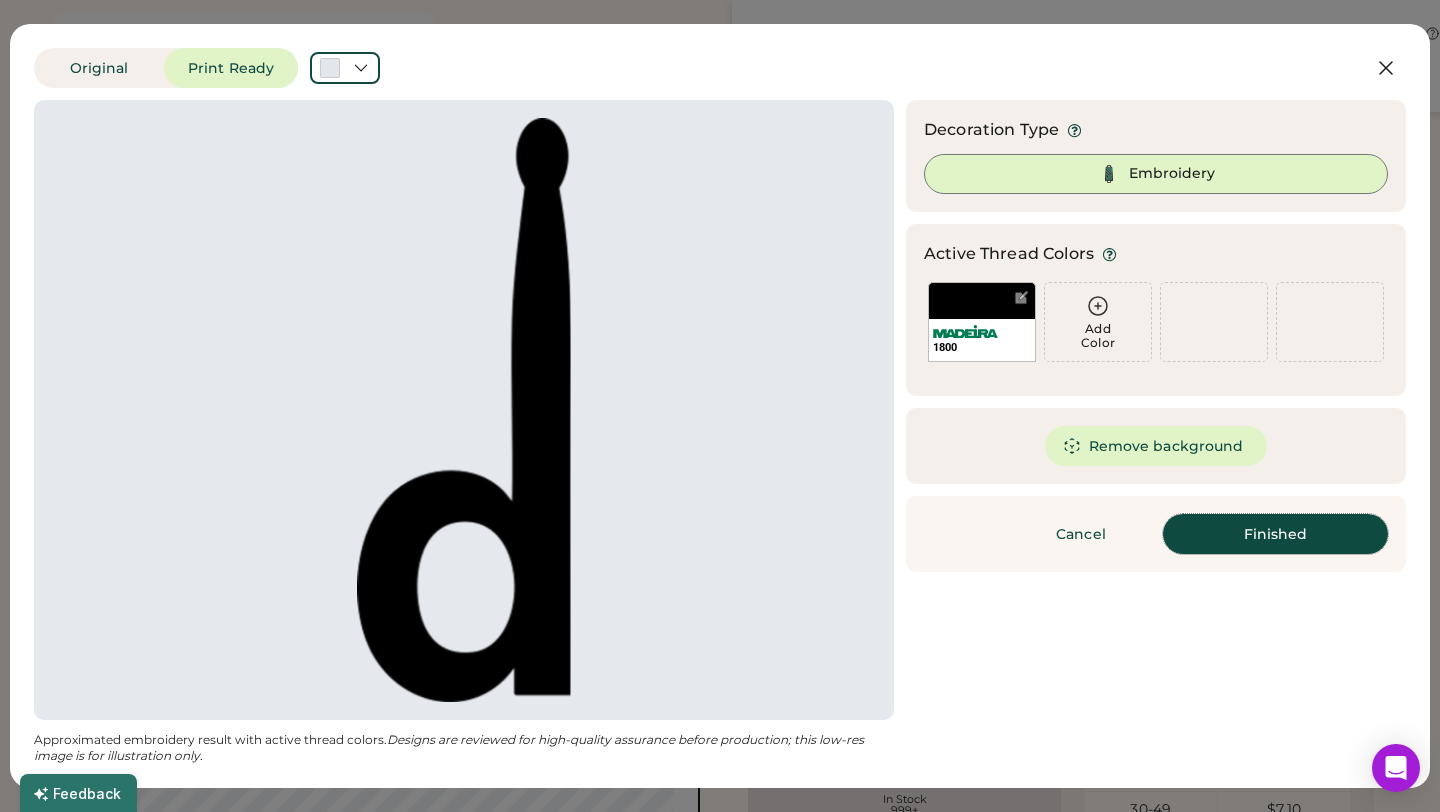 click on "Finished" at bounding box center [1275, 534] 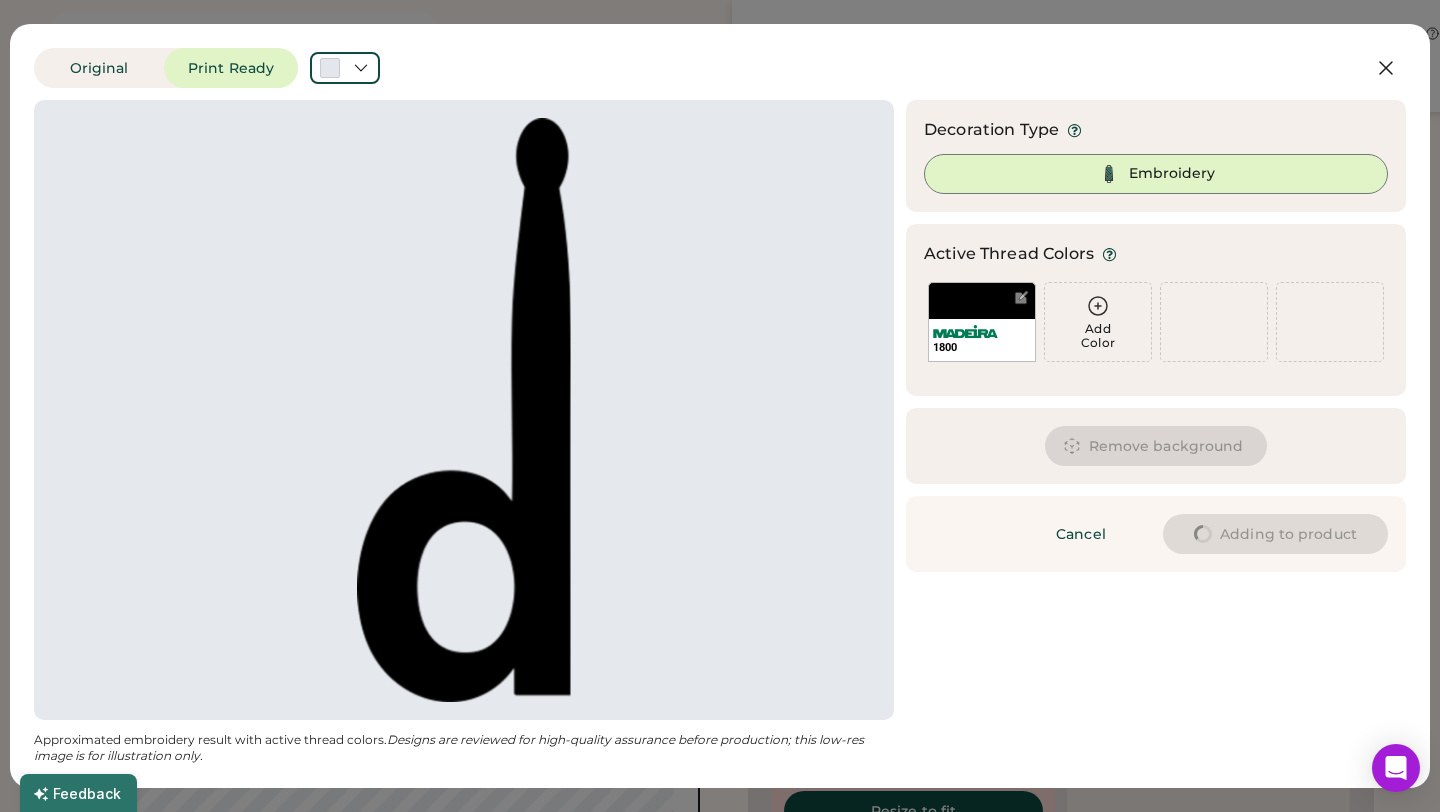 type on "****" 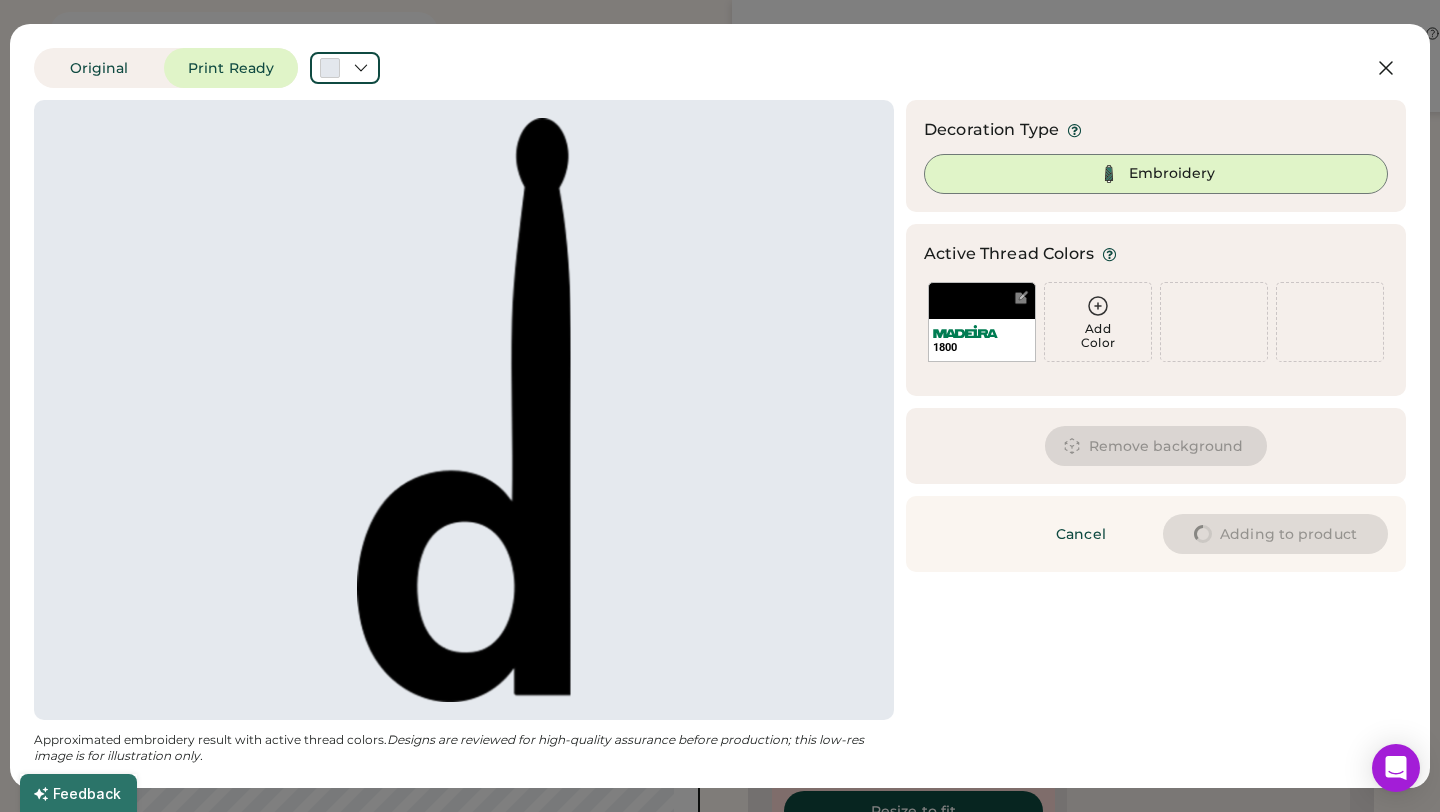 type on "****" 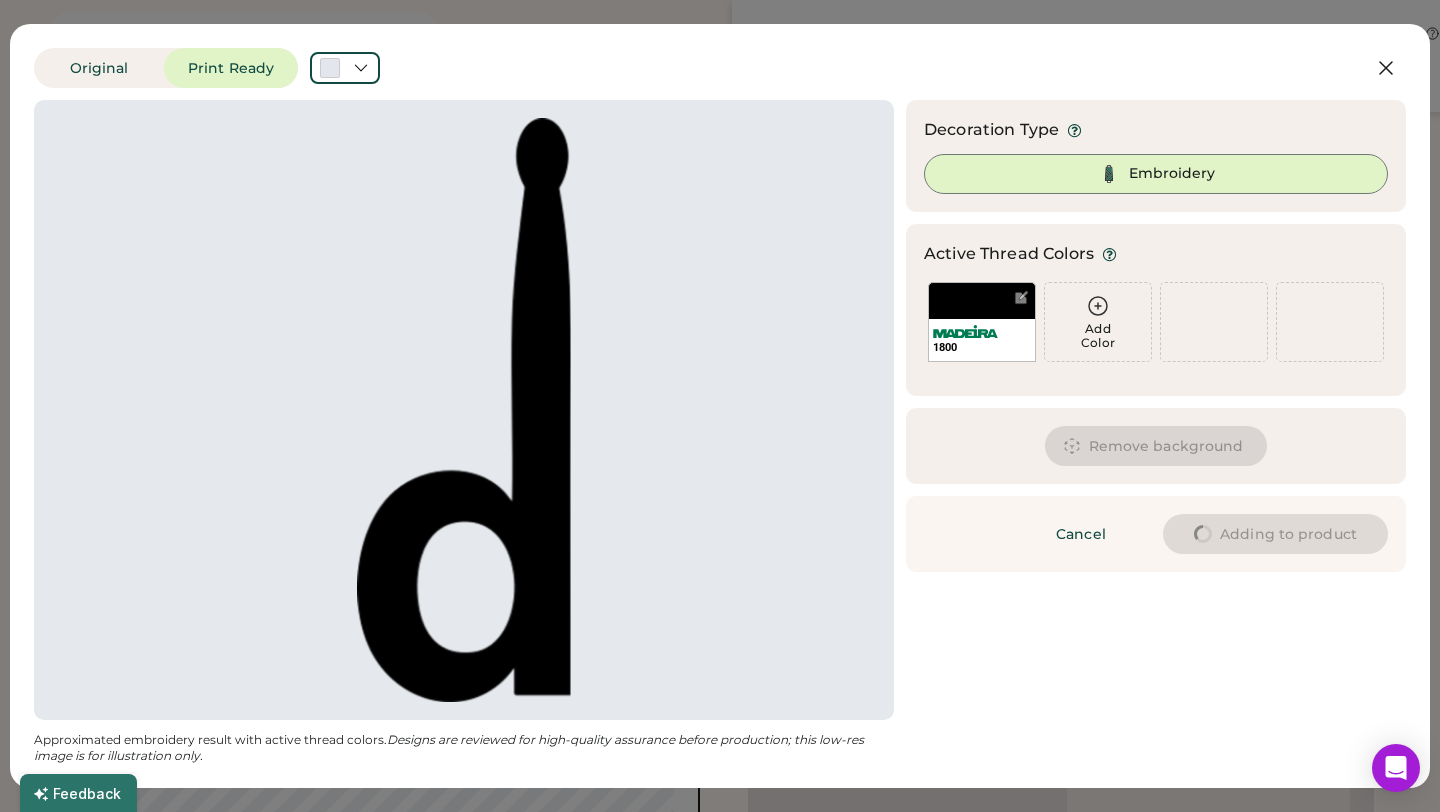 type on "****" 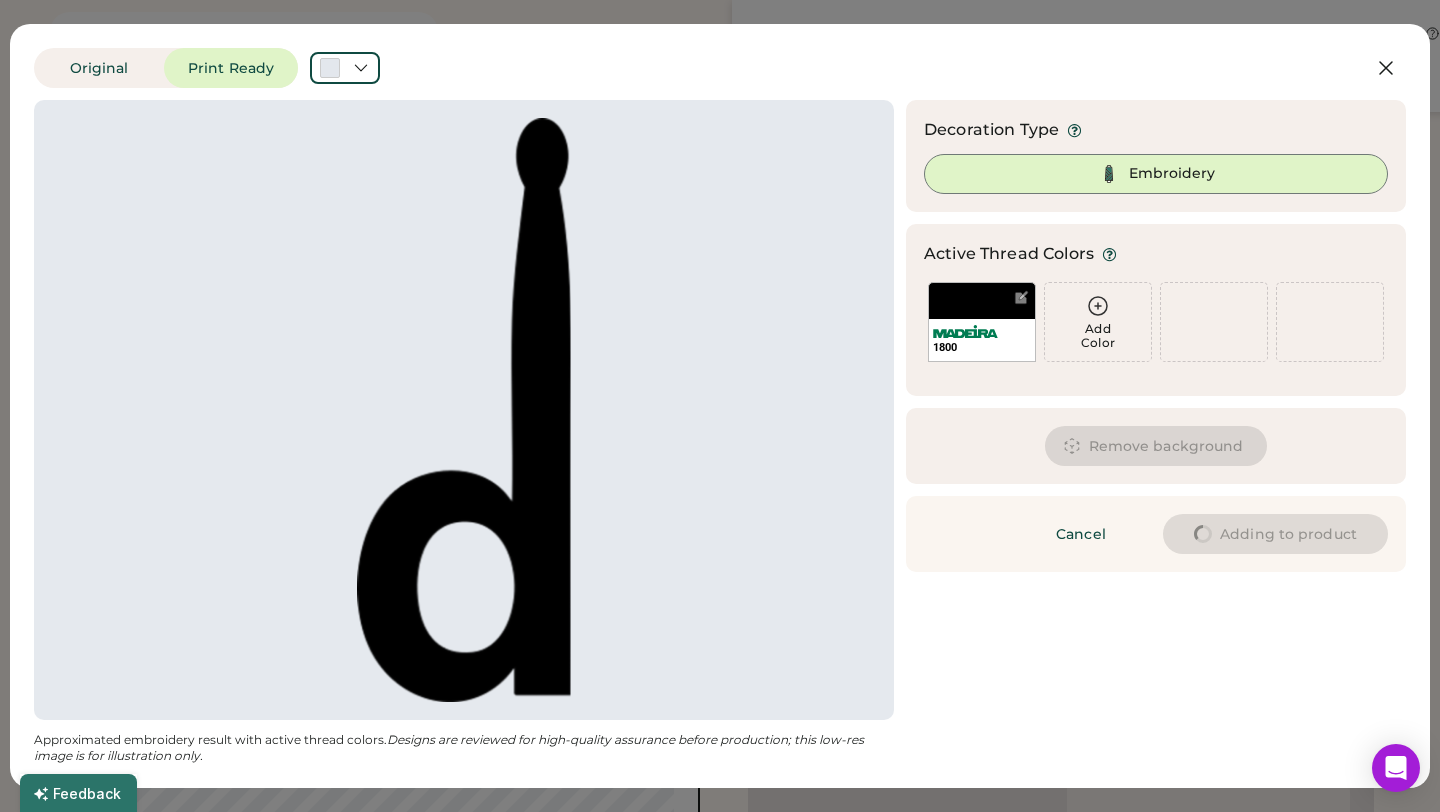 type on "****" 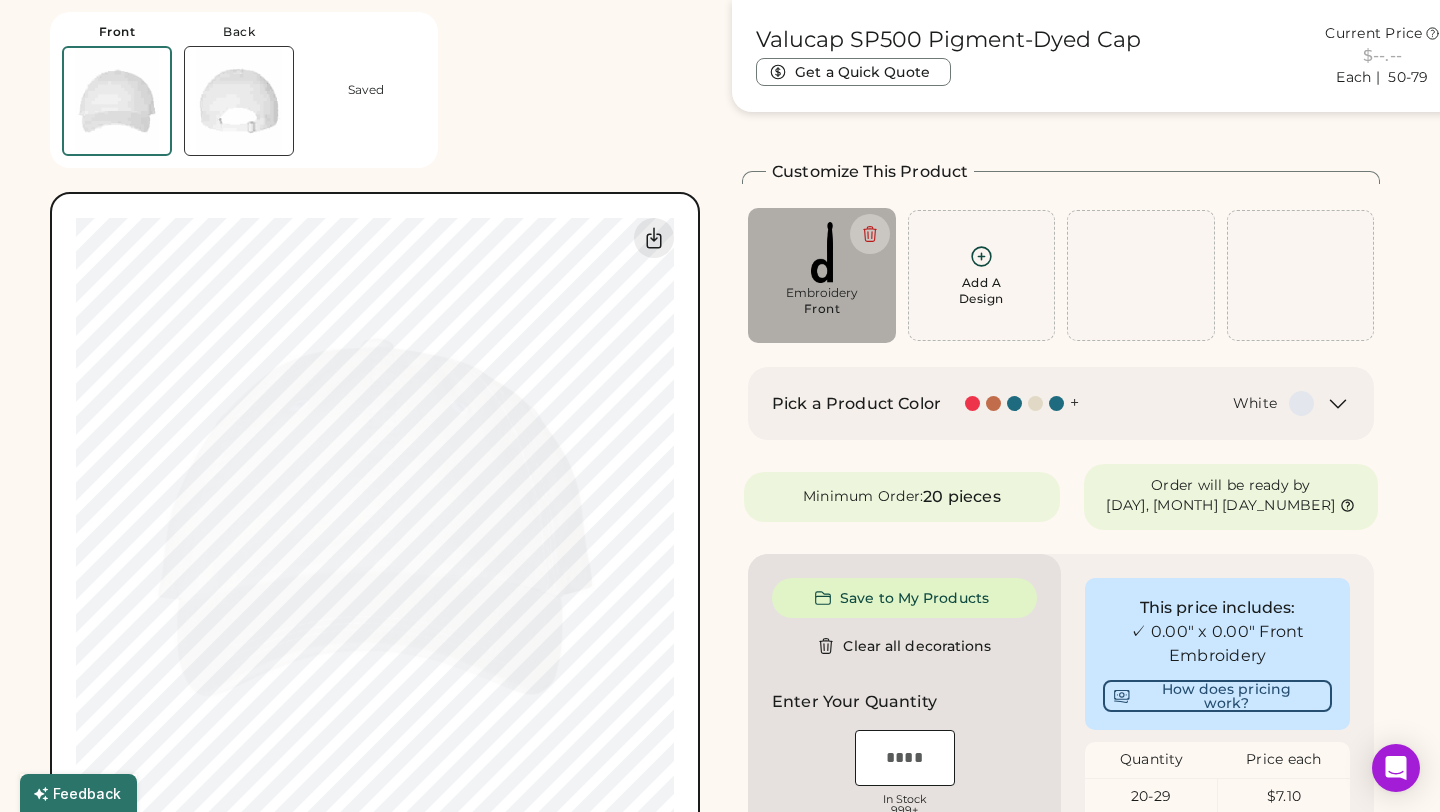 type on "****" 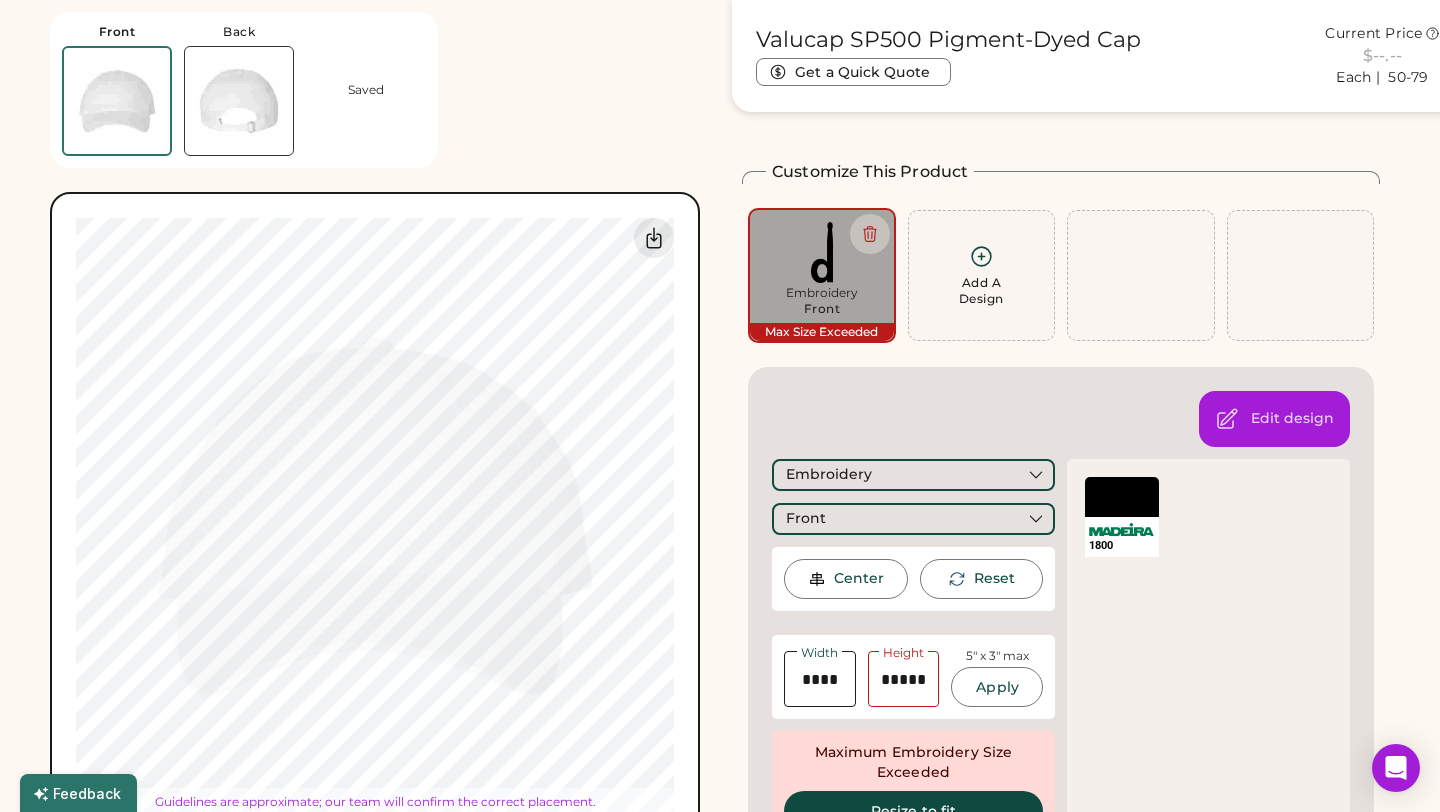 click on "Front Back Saved Switch to back    My uploaded designs Upload new design
SVG, Ai, PDF, EPS, PSD Non-preferred files:
PNG, JPG, TIFF Max File Size: 25MB    Guidelines are approximate; our team will confirm the correct placement. 0% 0%" at bounding box center (379, 421) 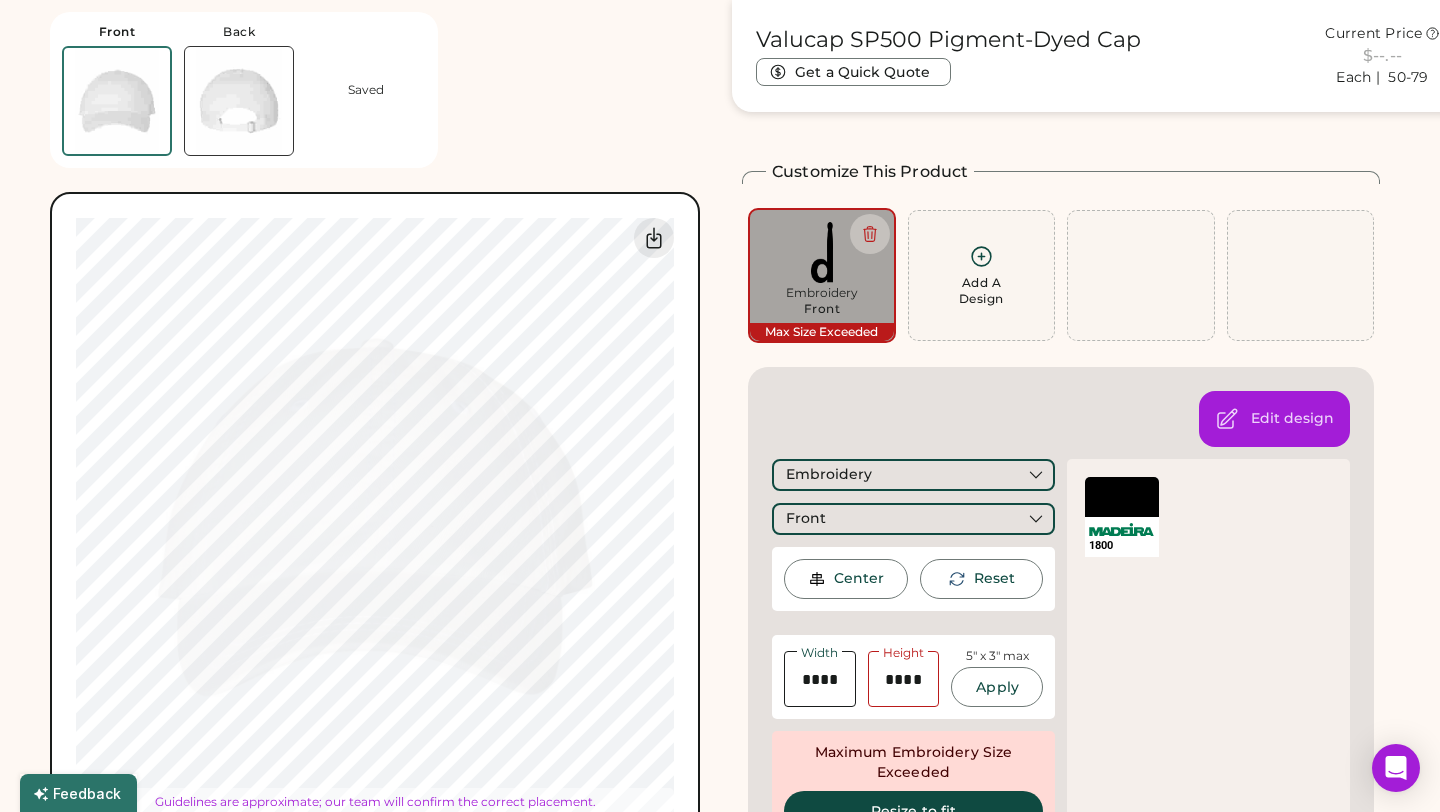 type on "****" 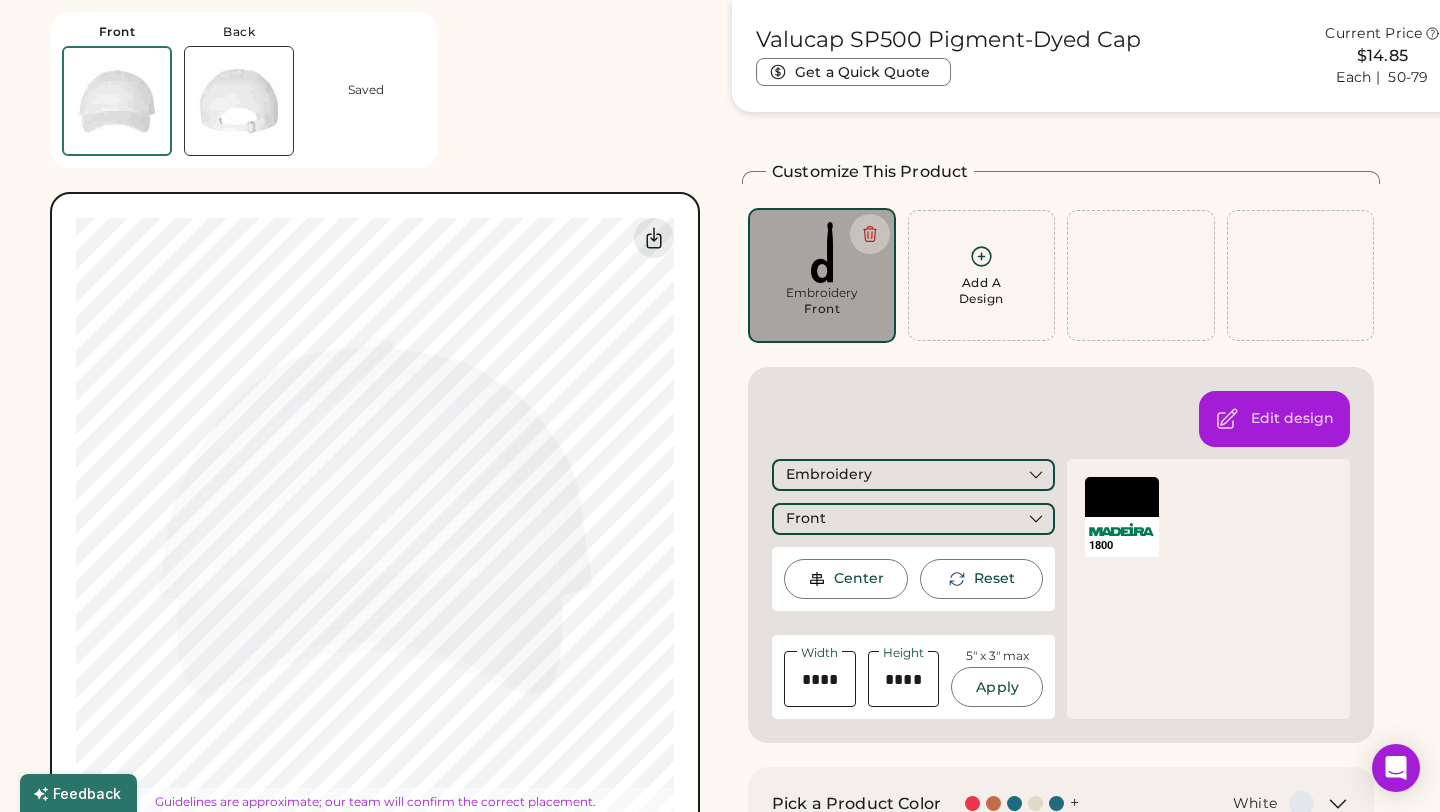 type on "****" 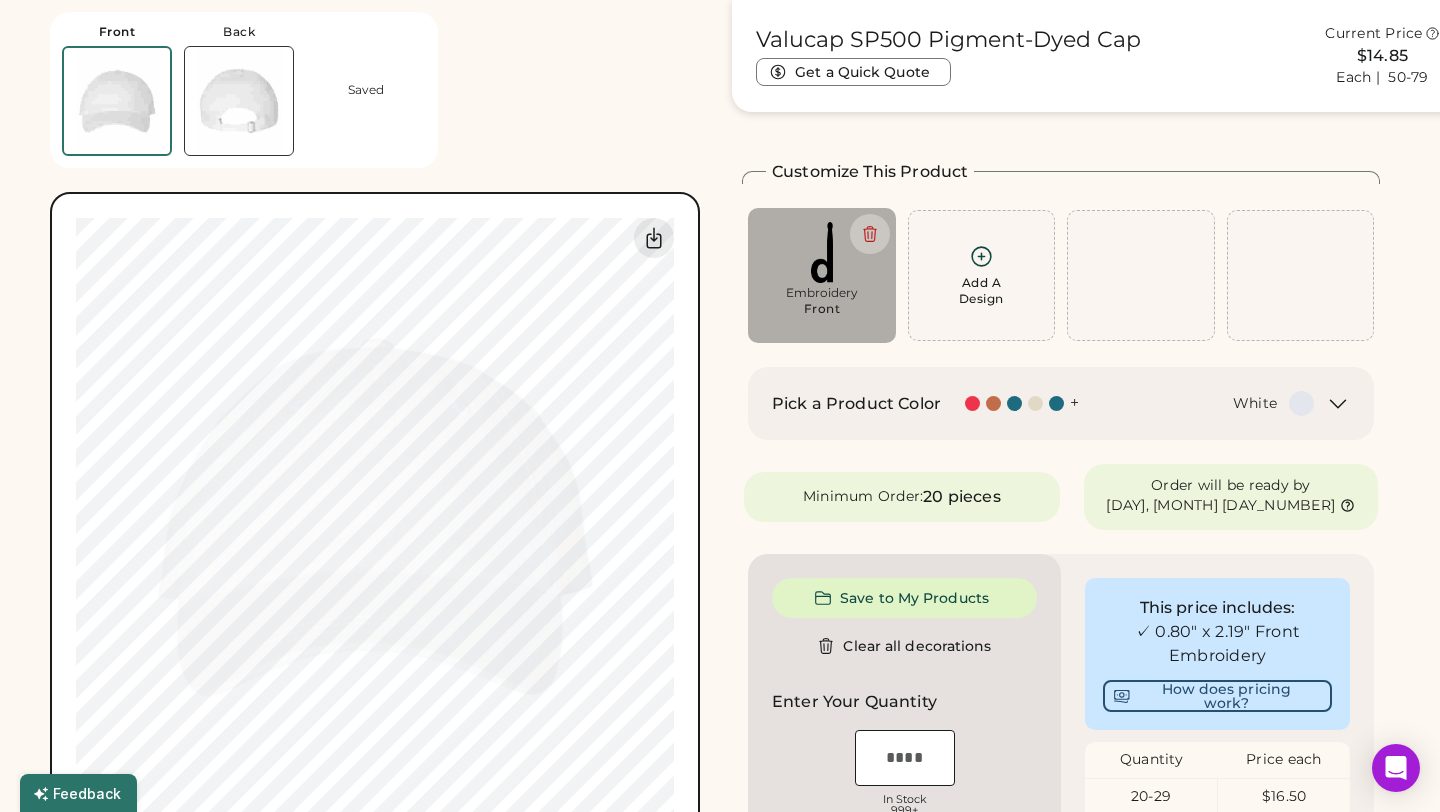 type on "****" 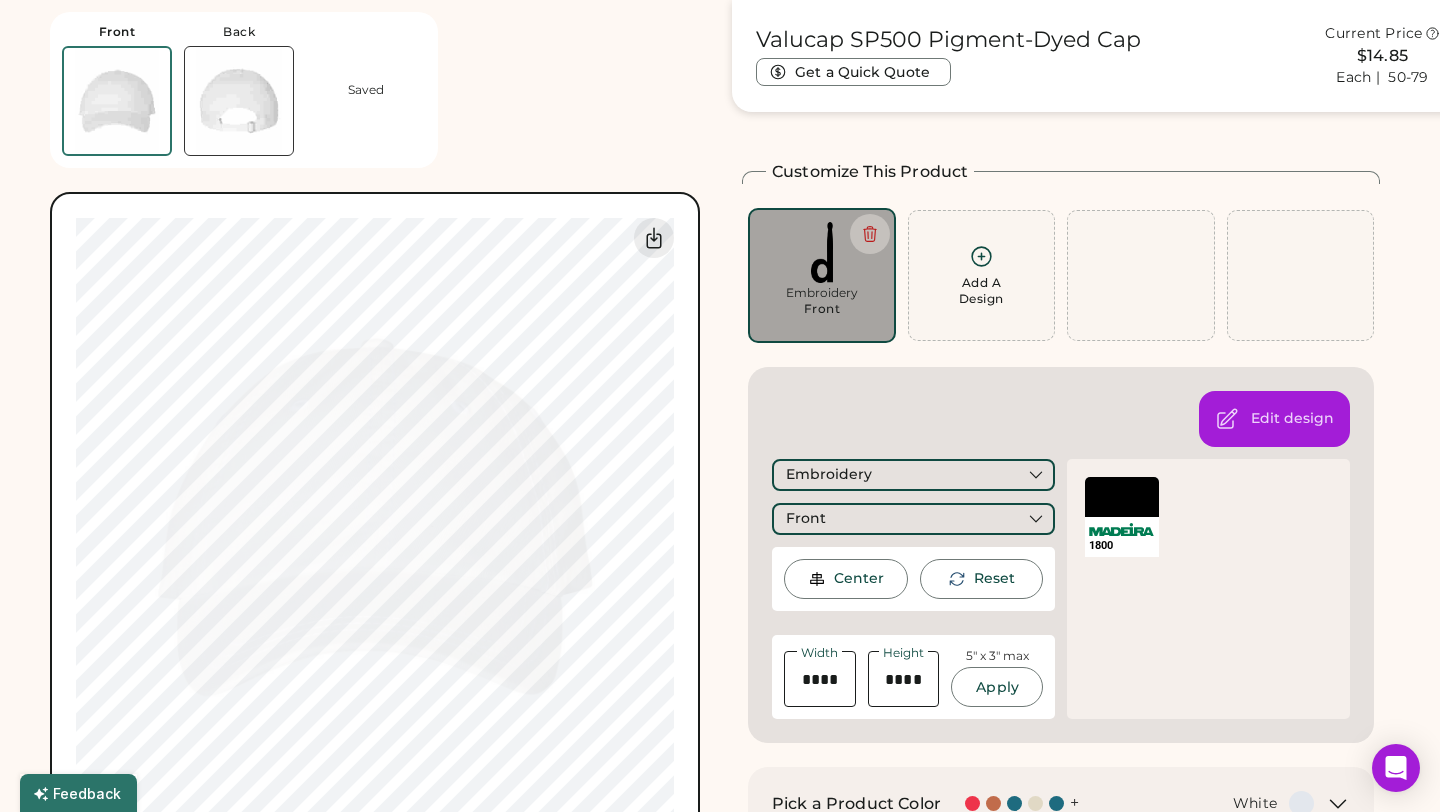 type on "****" 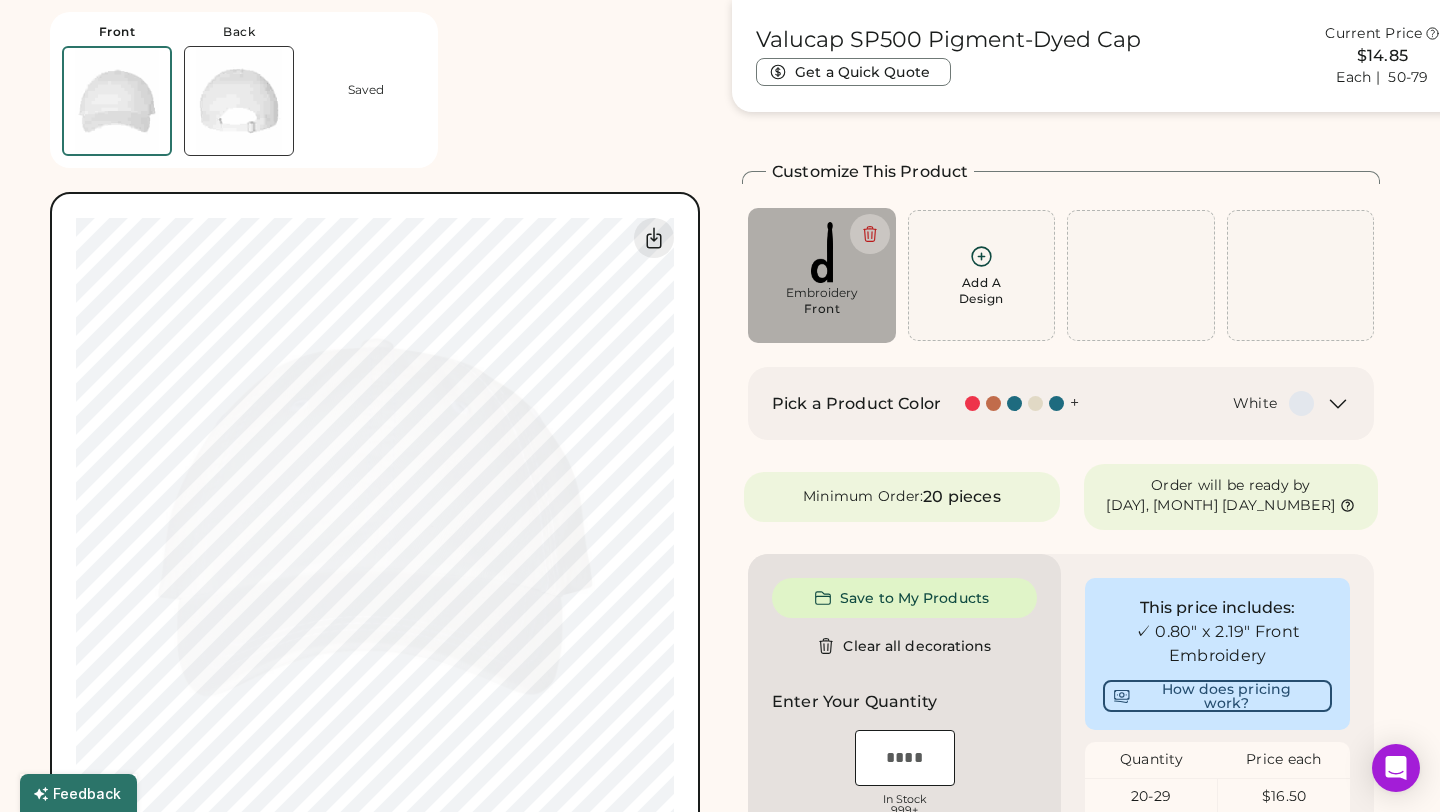 type on "****" 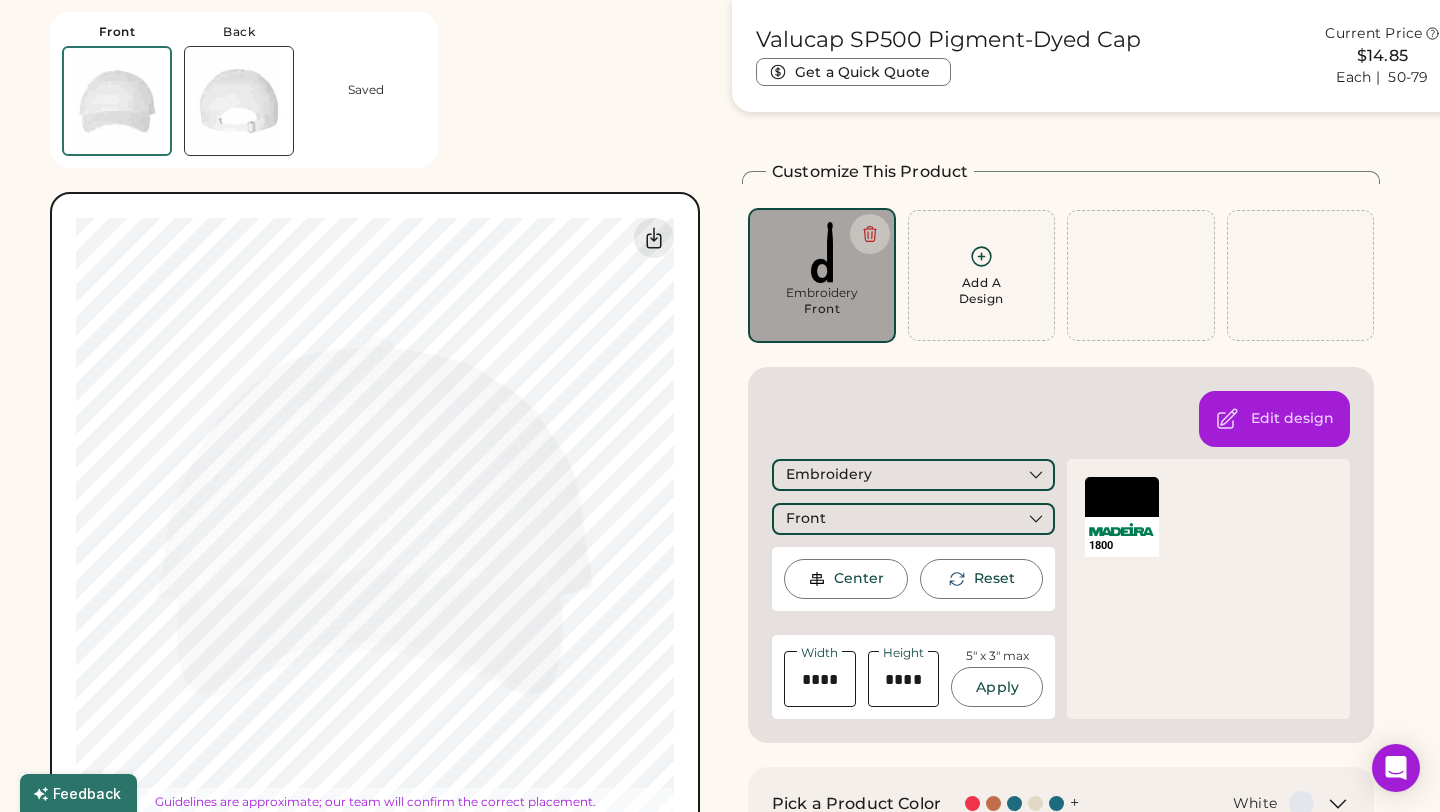type on "****" 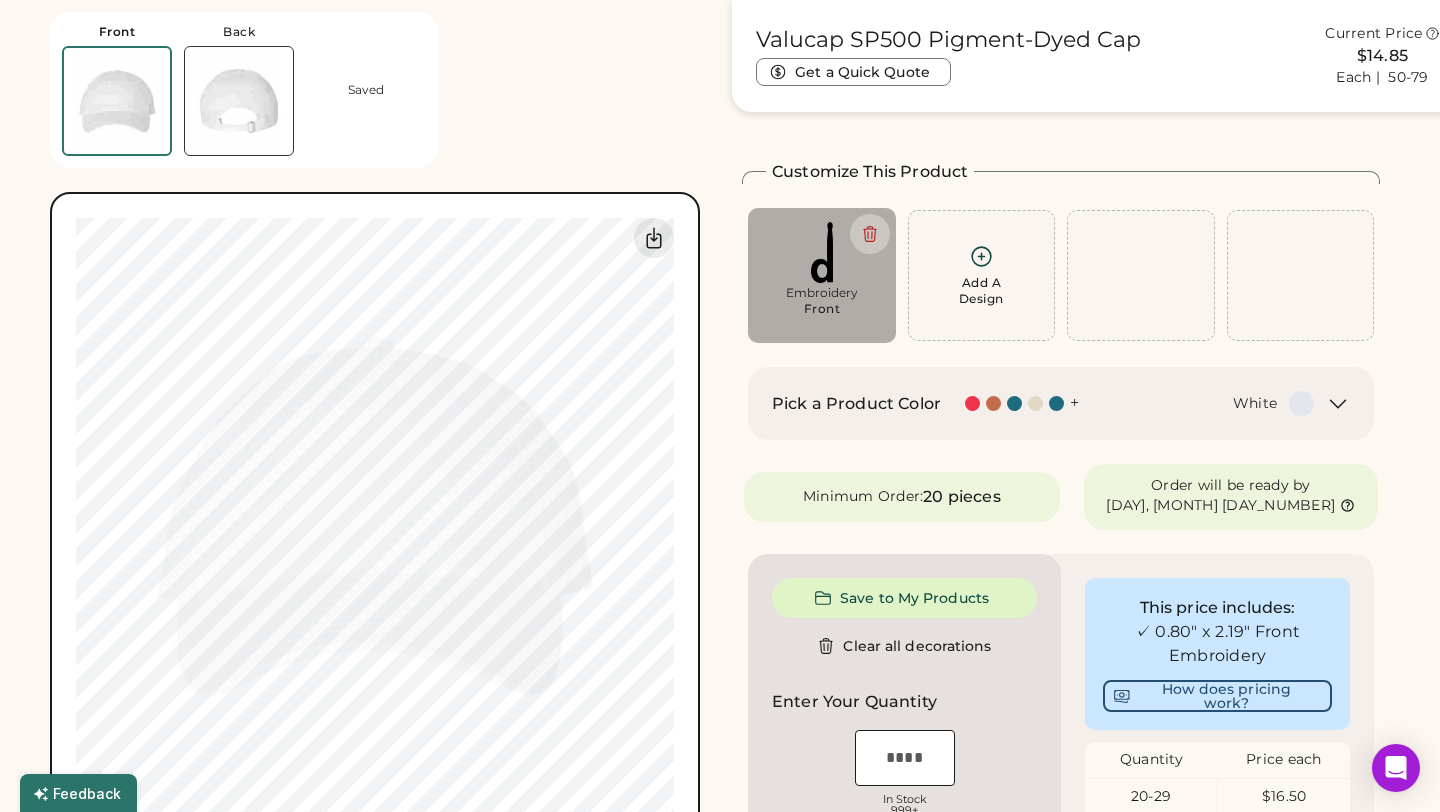 click on "Add A
Design" at bounding box center [982, 275] 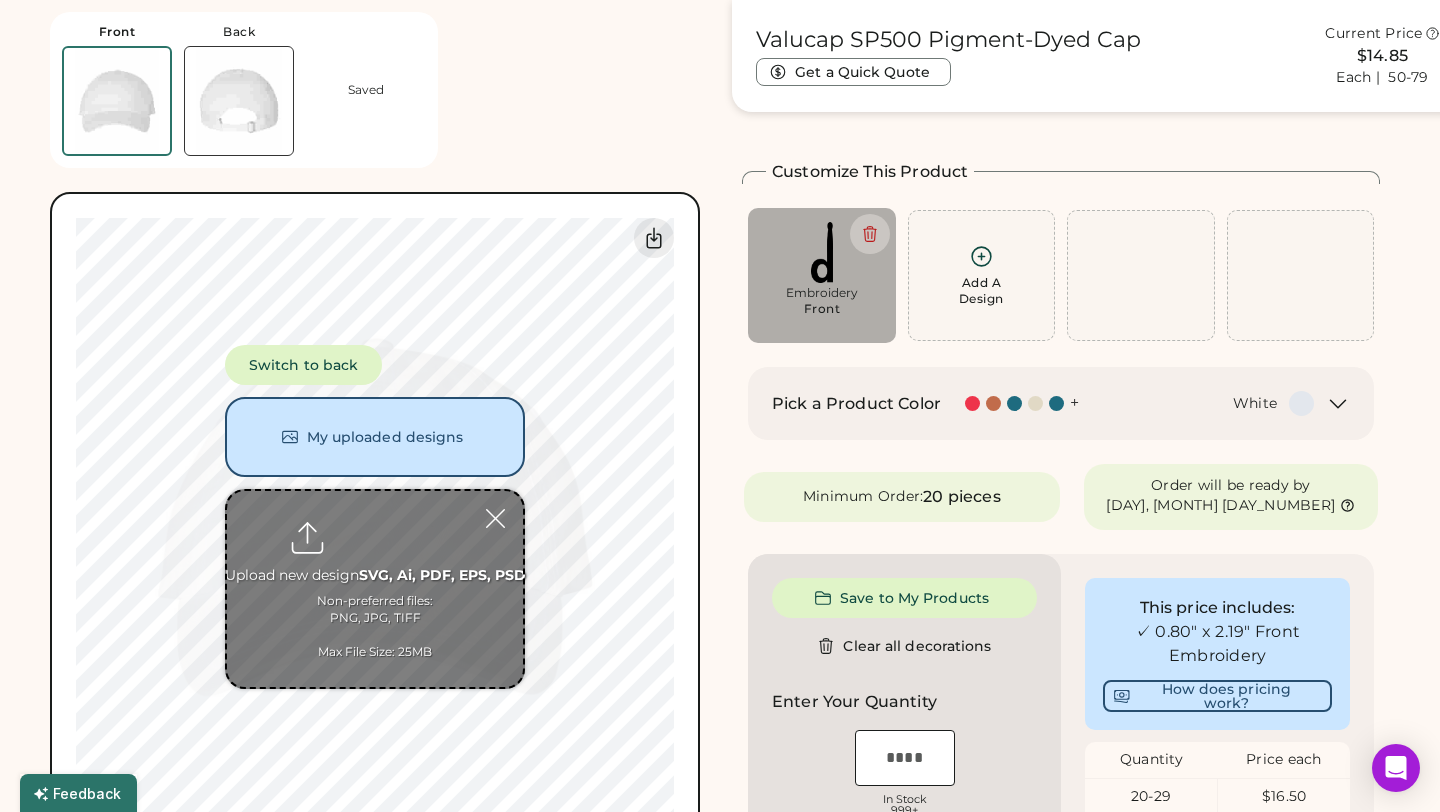 type on "**********" 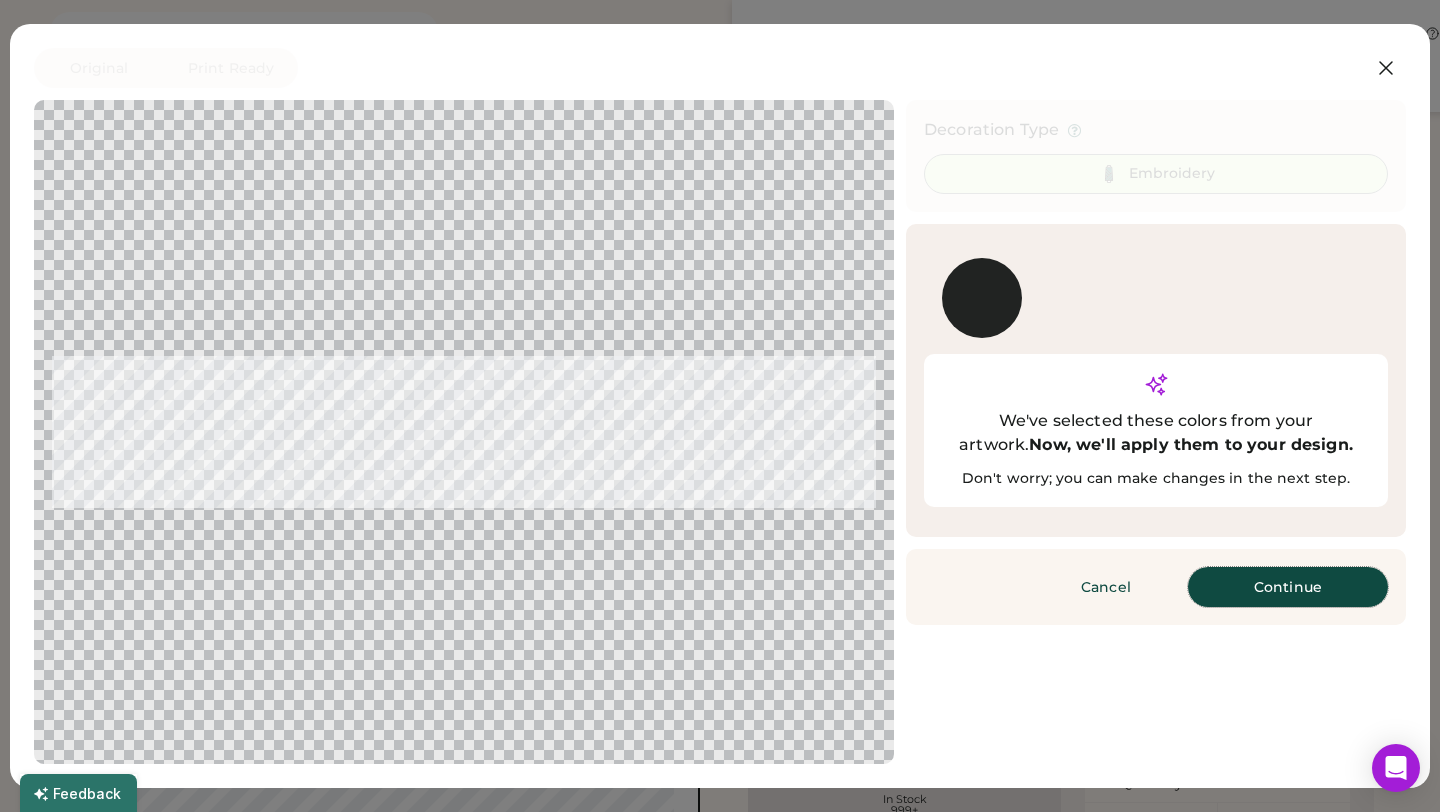 click on "Continue" at bounding box center (1288, 587) 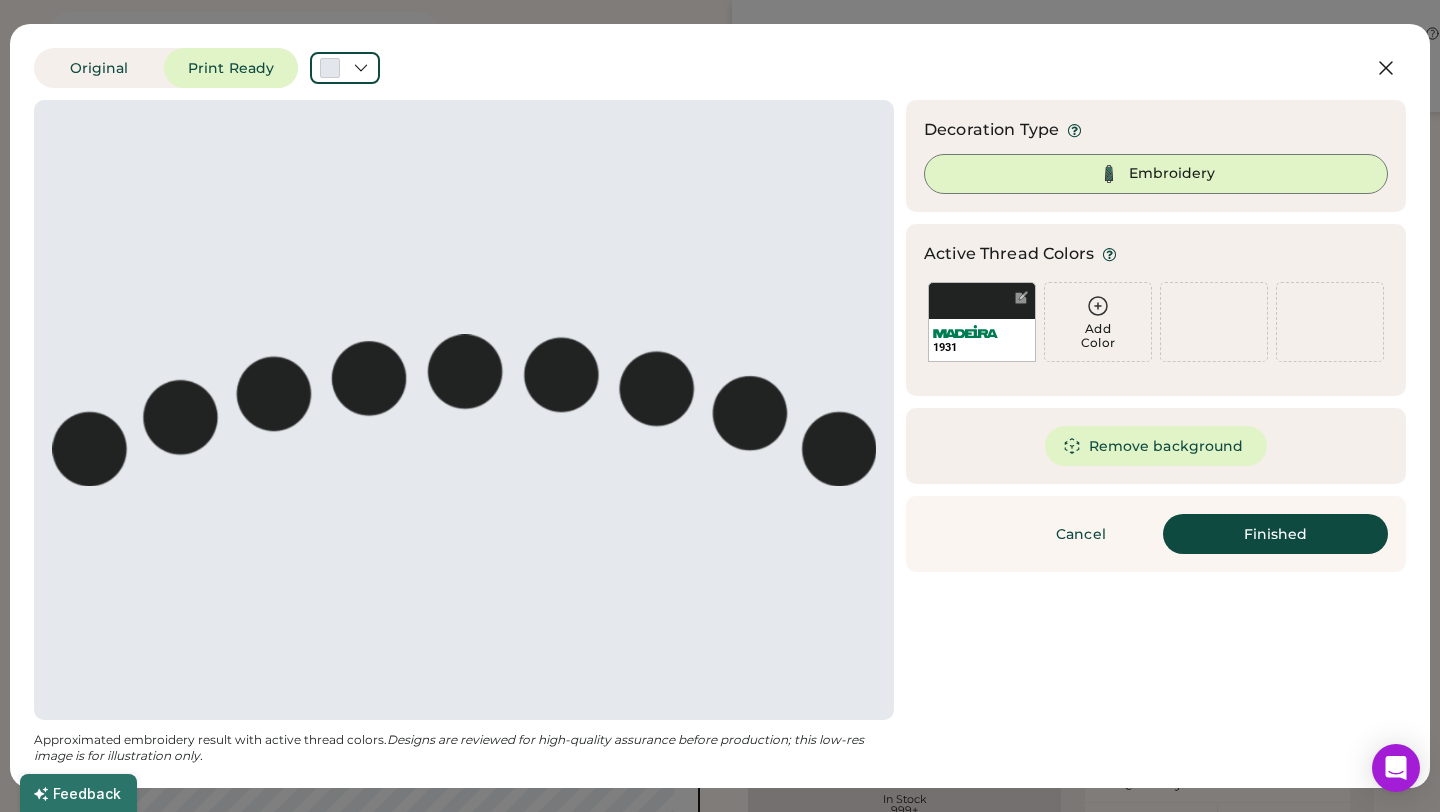 click 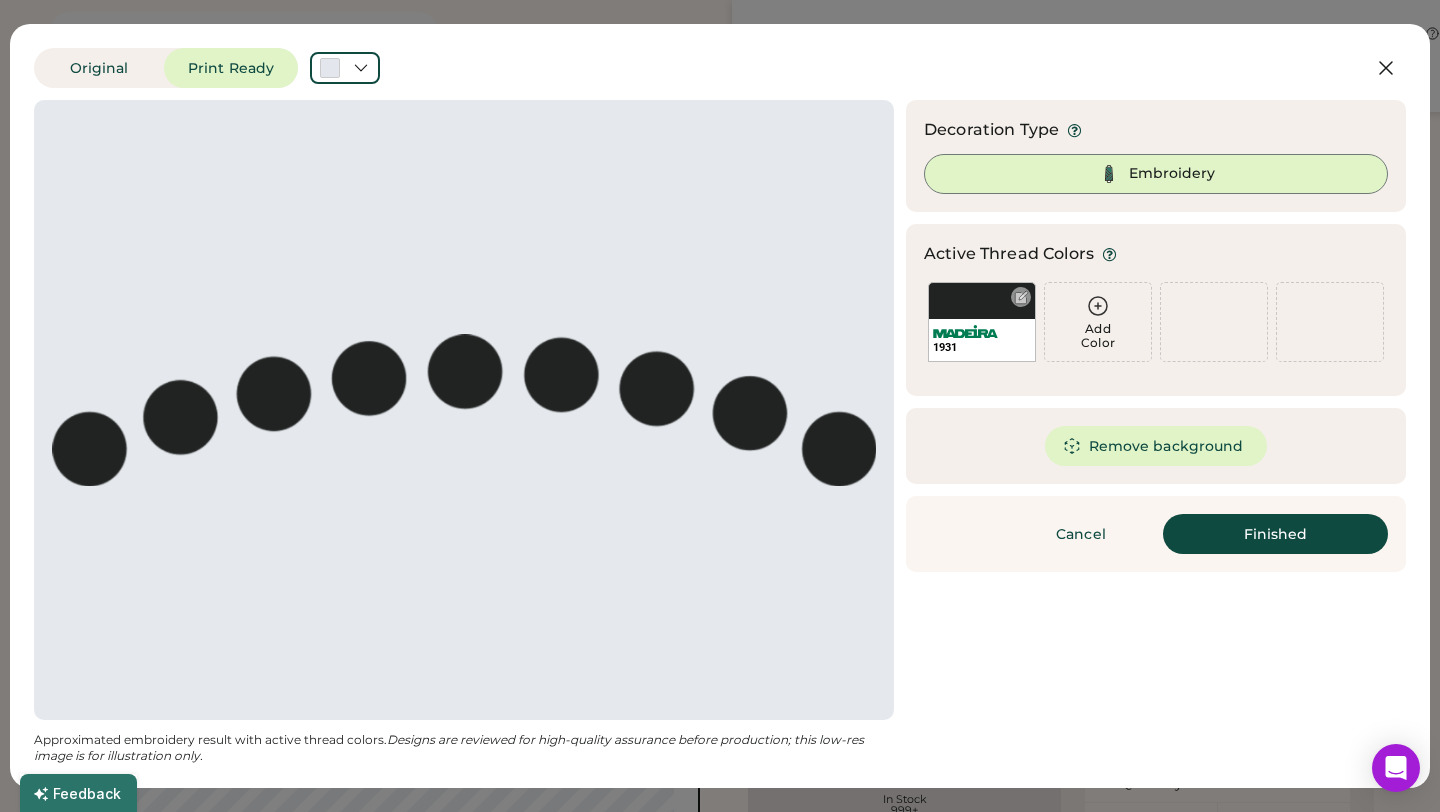 click at bounding box center (1021, 297) 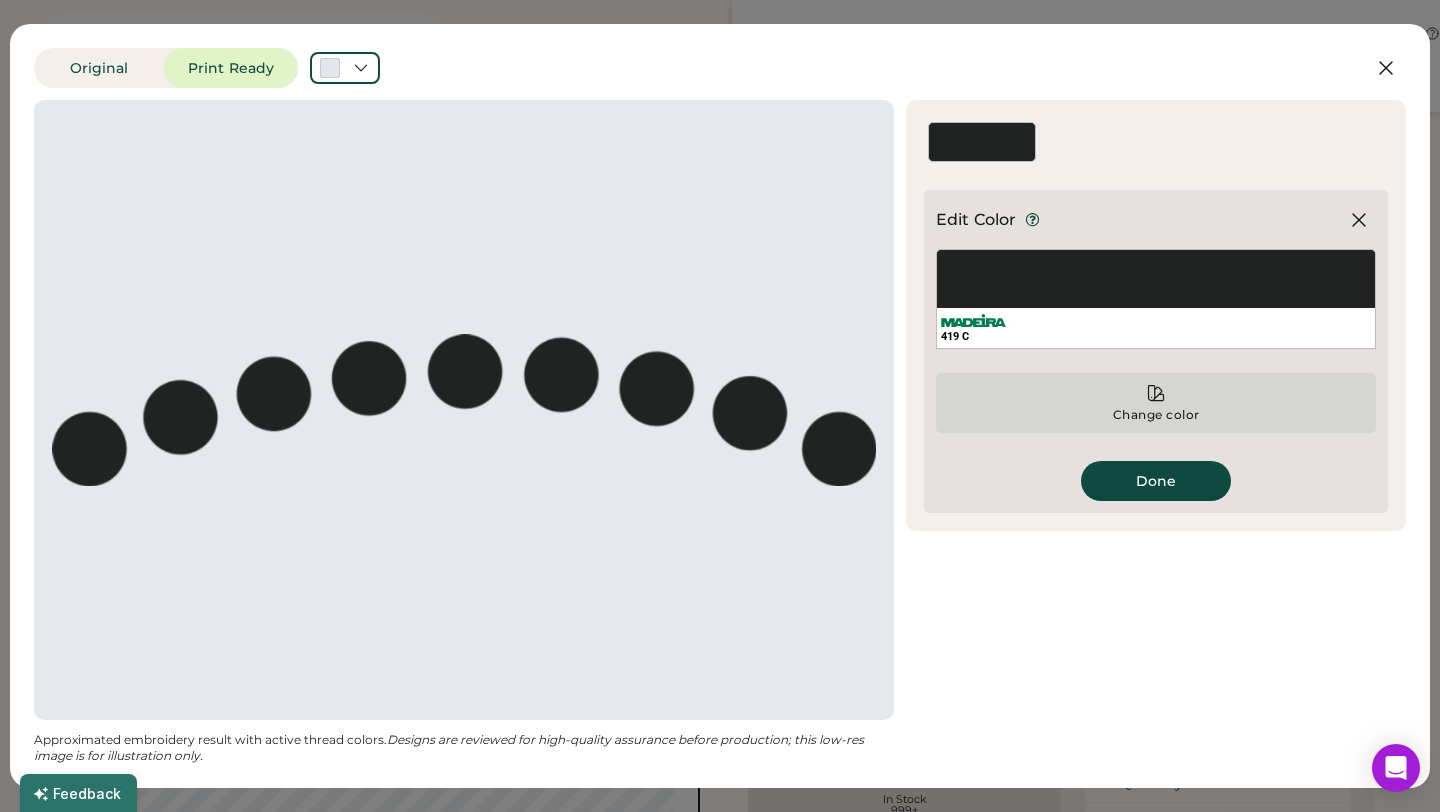 click on "Change color" at bounding box center [1156, 403] 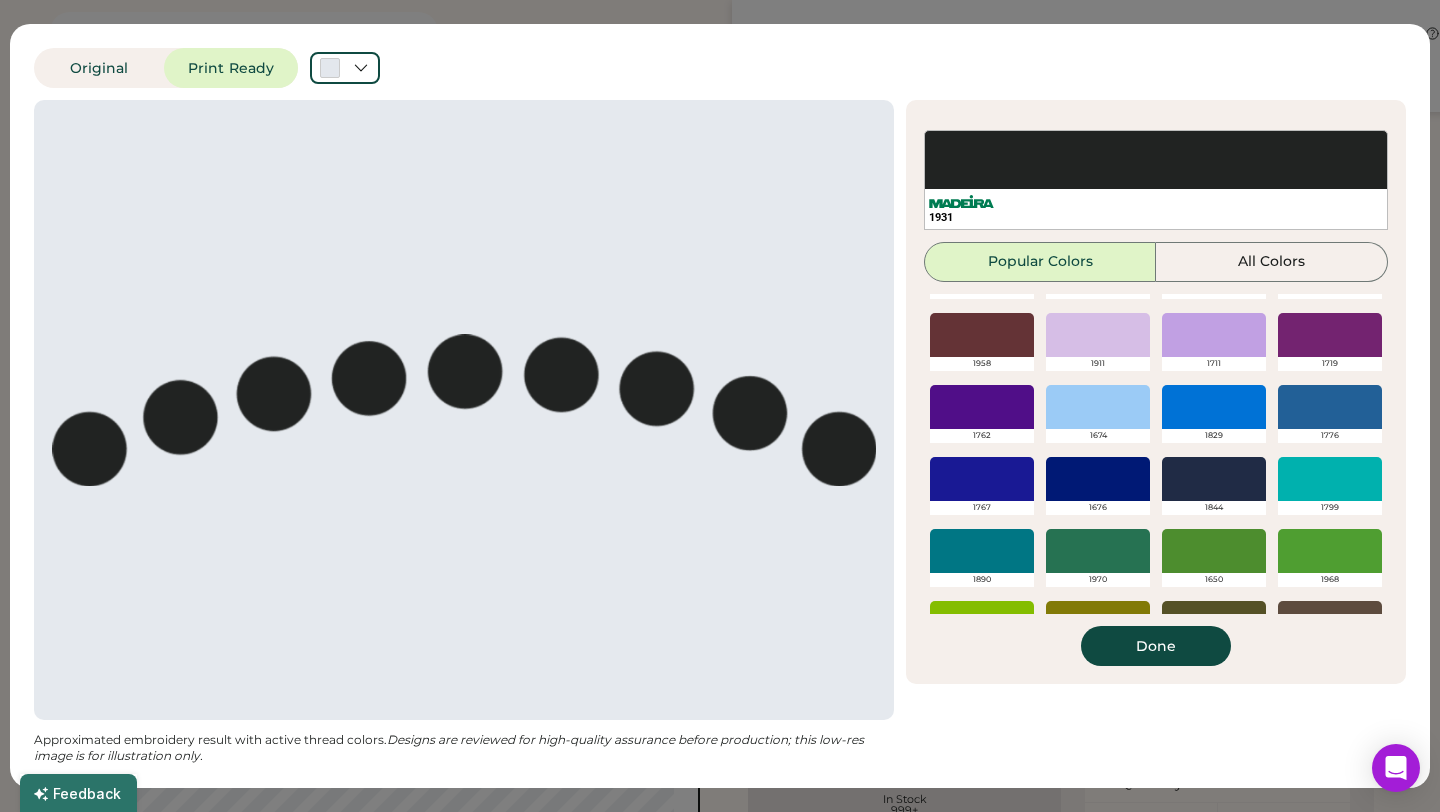 scroll, scrollTop: 460, scrollLeft: 0, axis: vertical 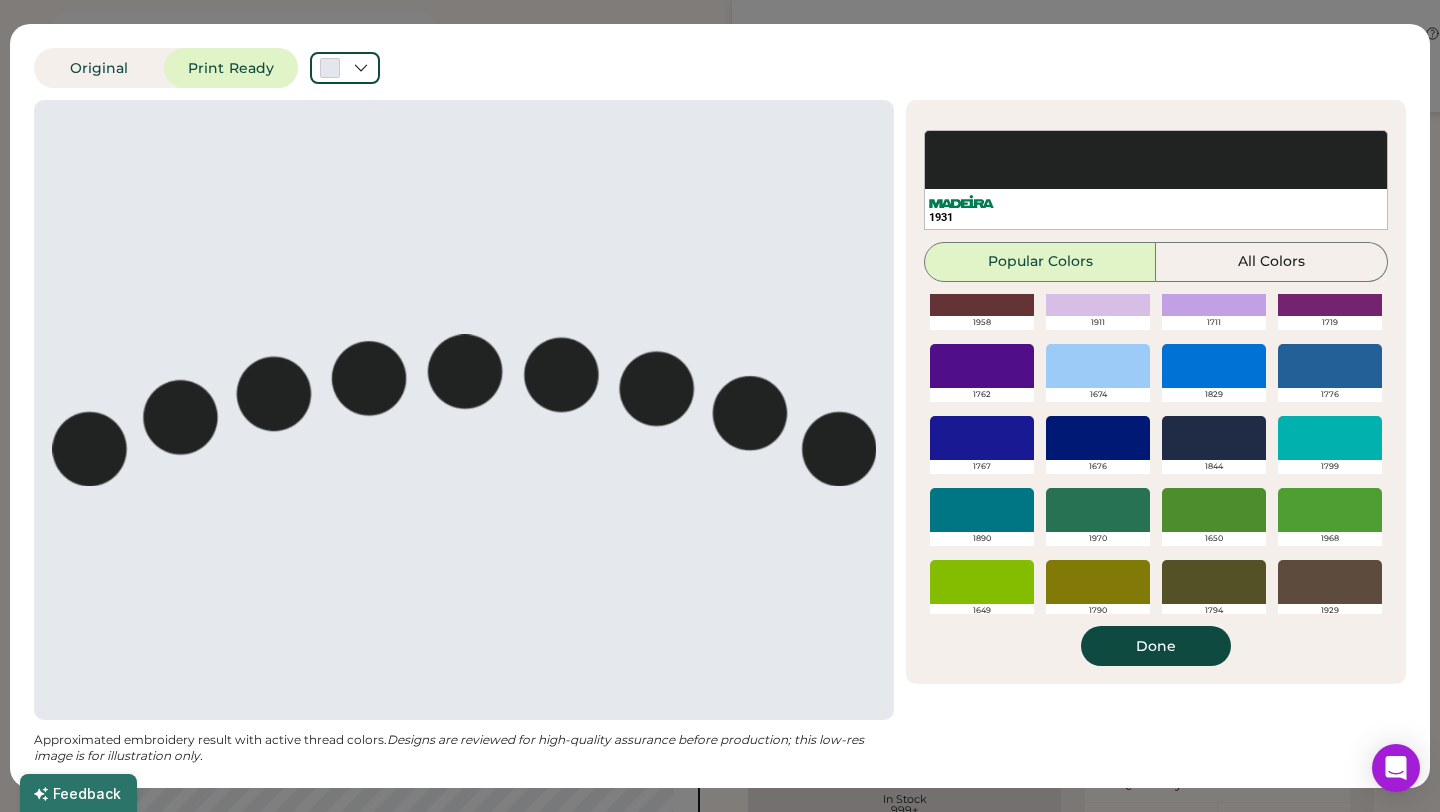 click at bounding box center [982, 438] 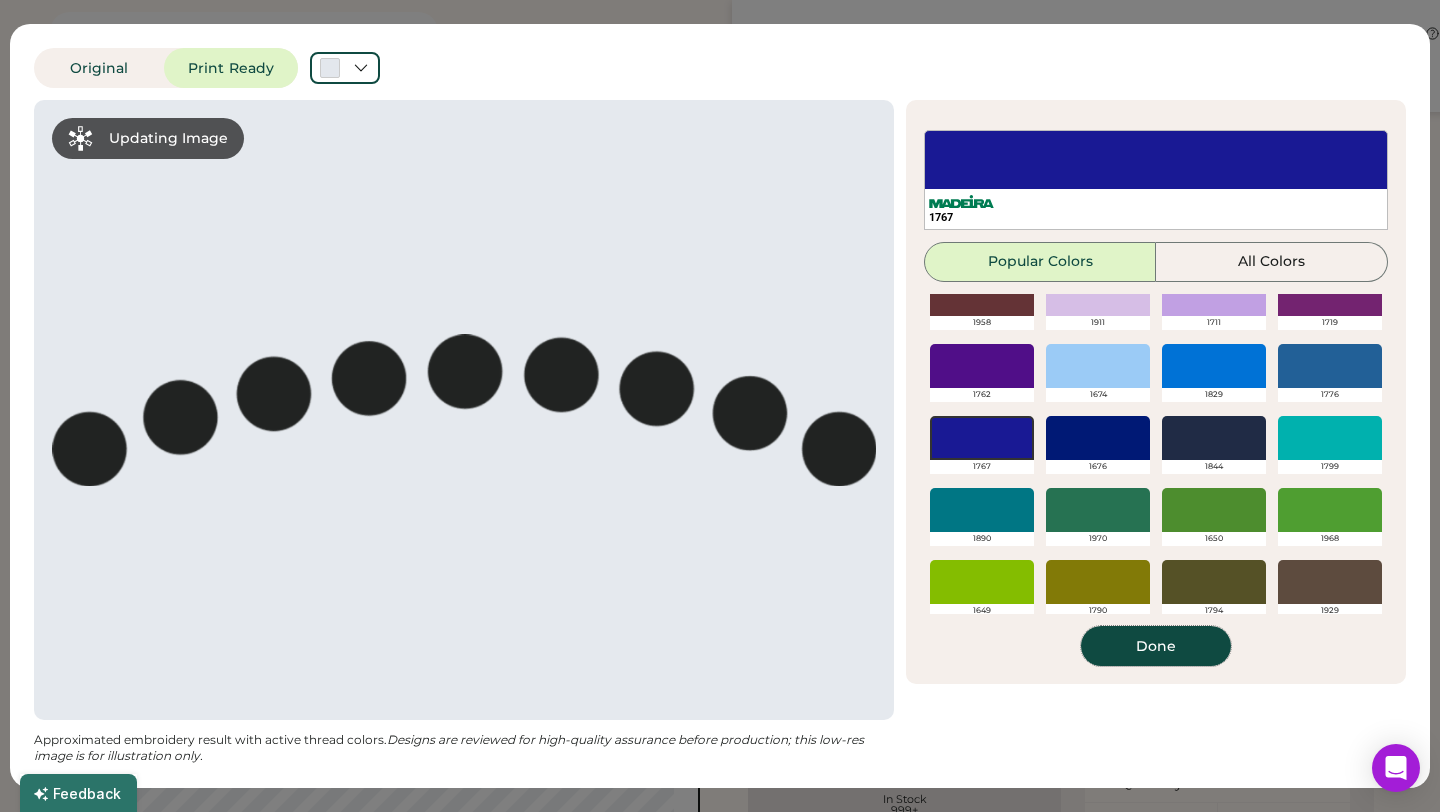 click on "Done" at bounding box center [1156, 646] 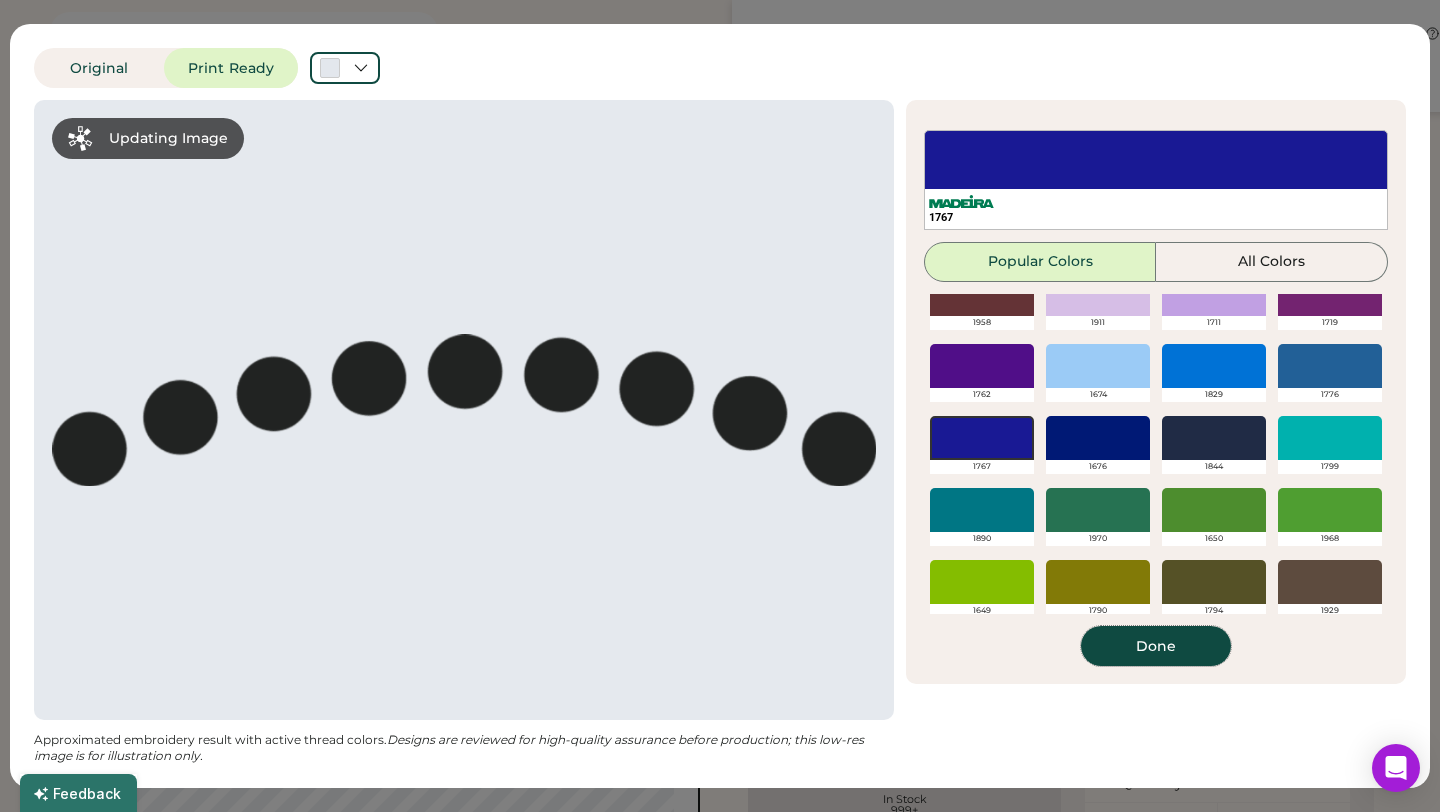 scroll, scrollTop: 0, scrollLeft: 0, axis: both 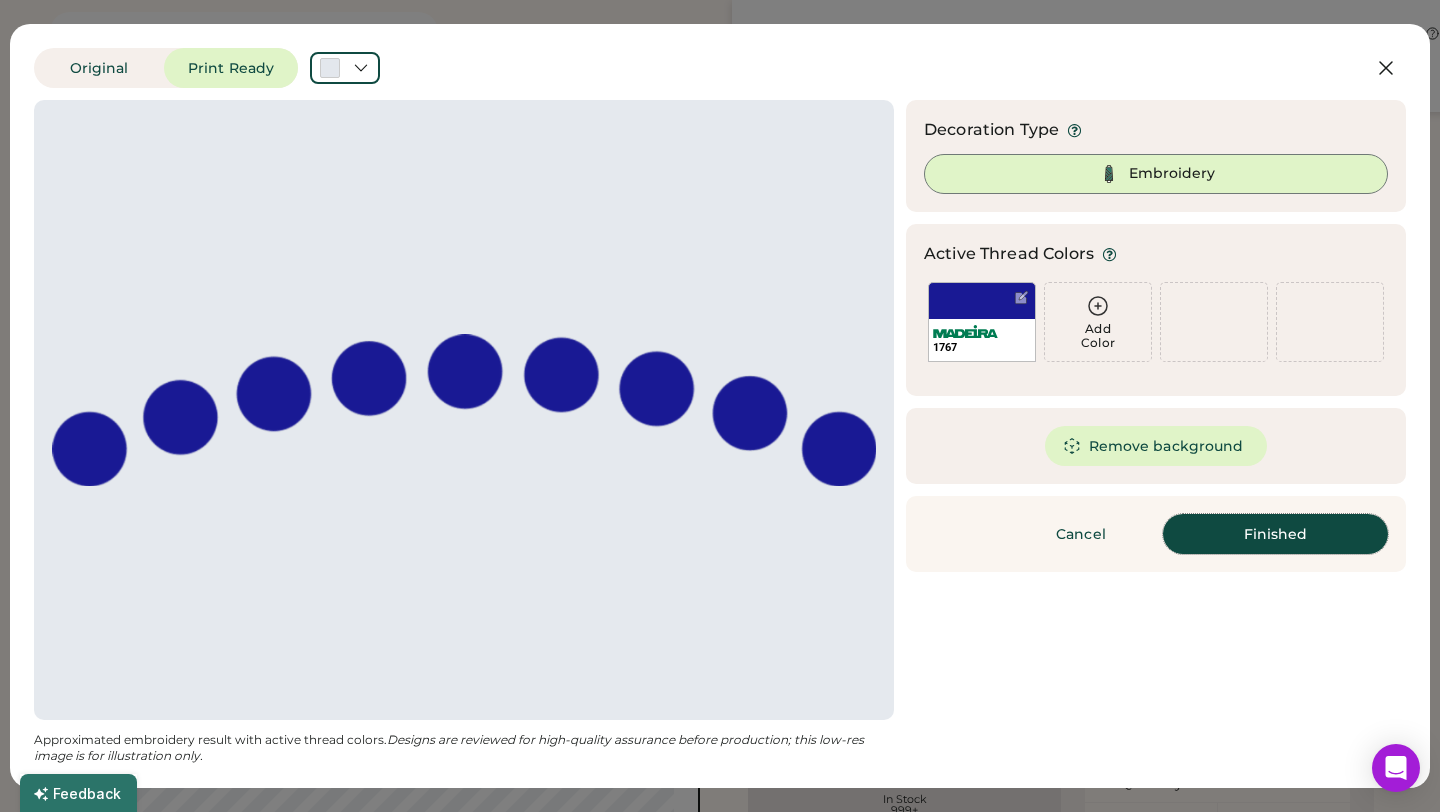 click on "Finished" at bounding box center (1275, 534) 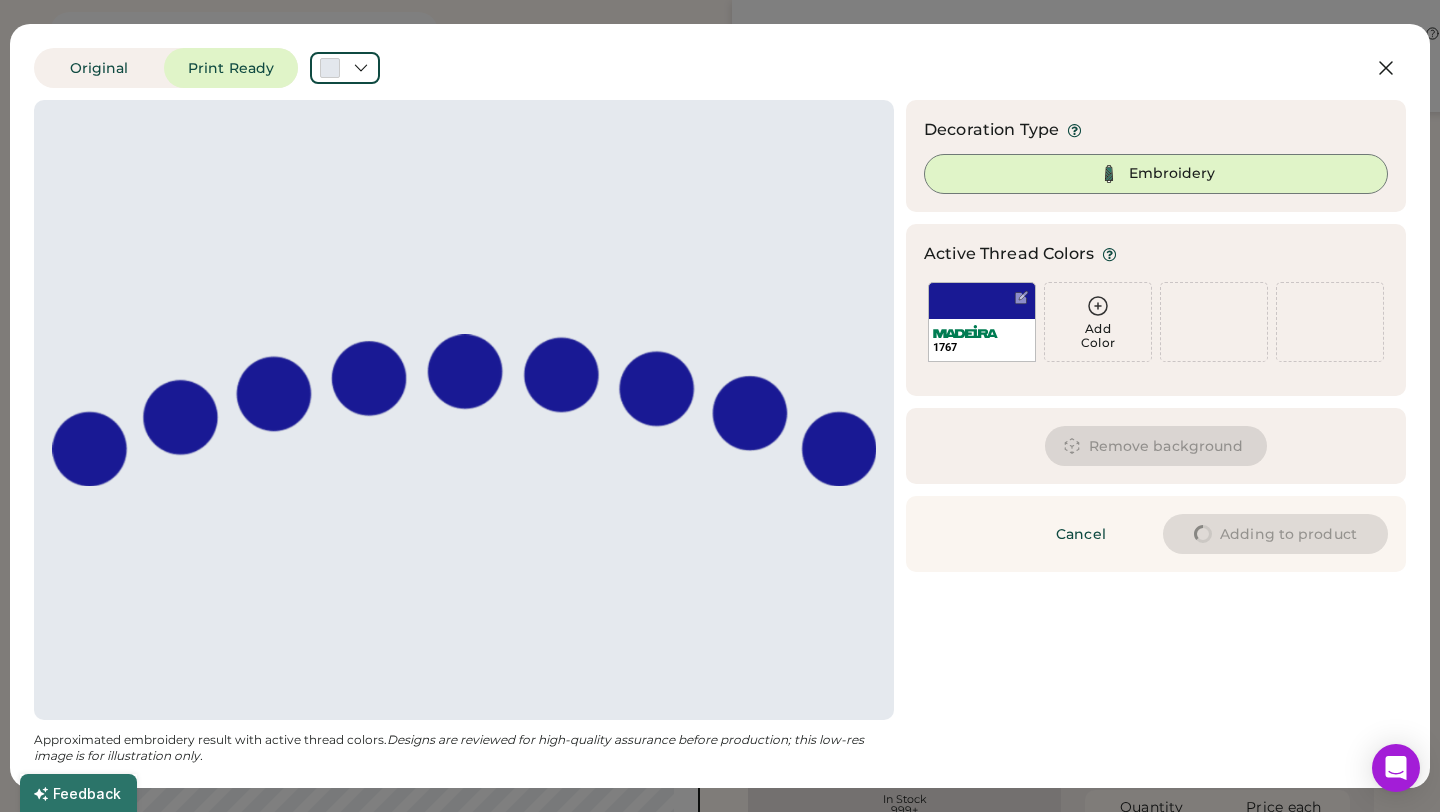 type on "****" 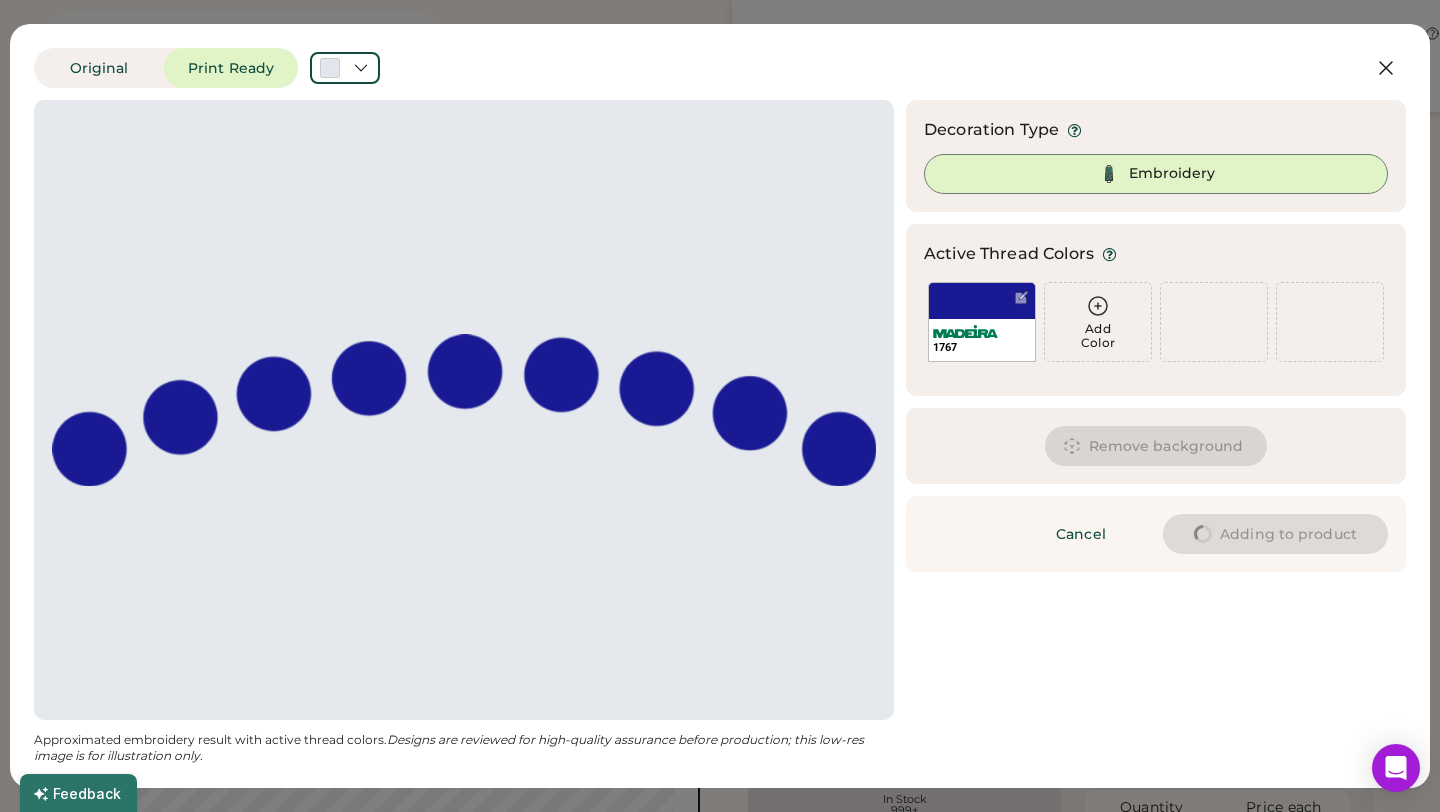 type on "****" 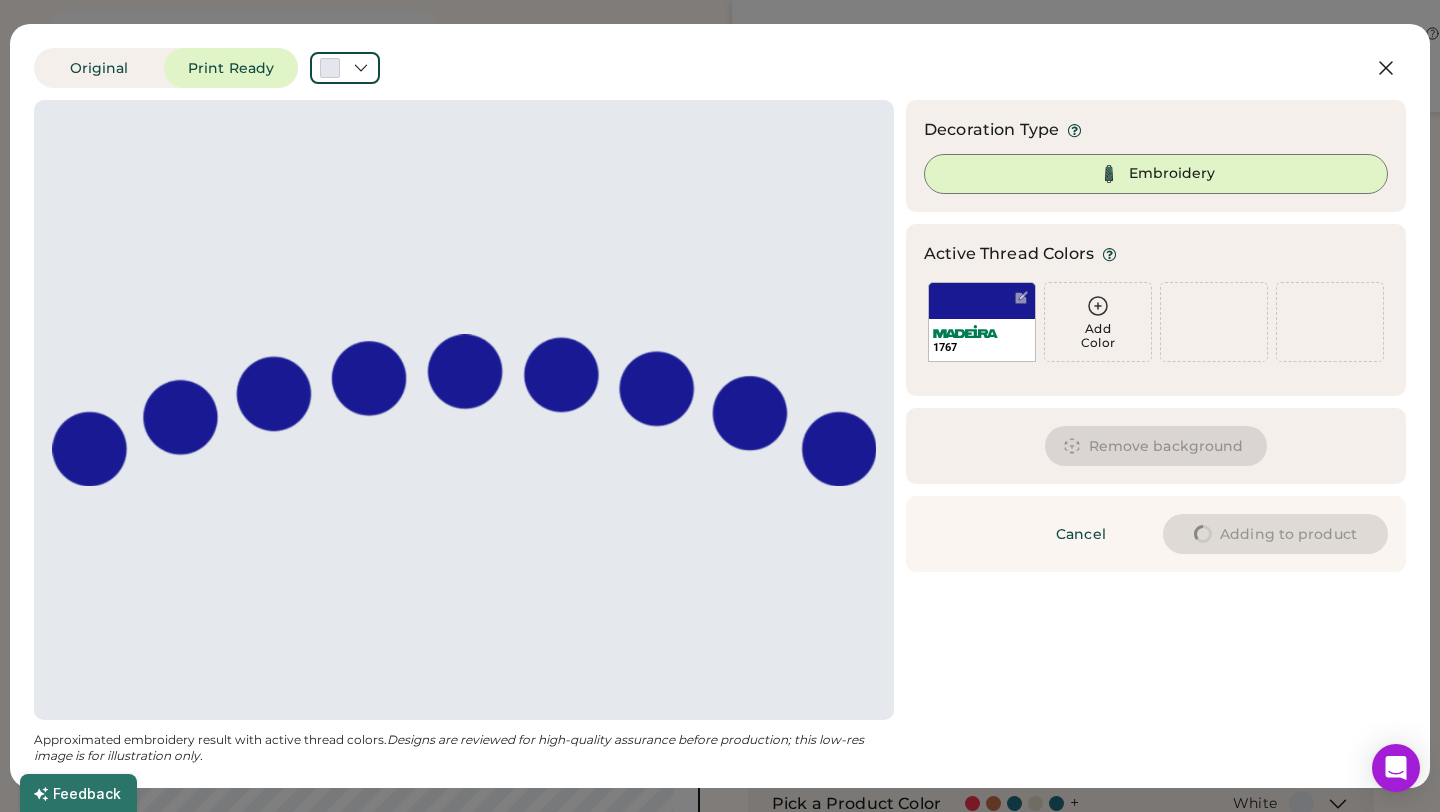 type on "****" 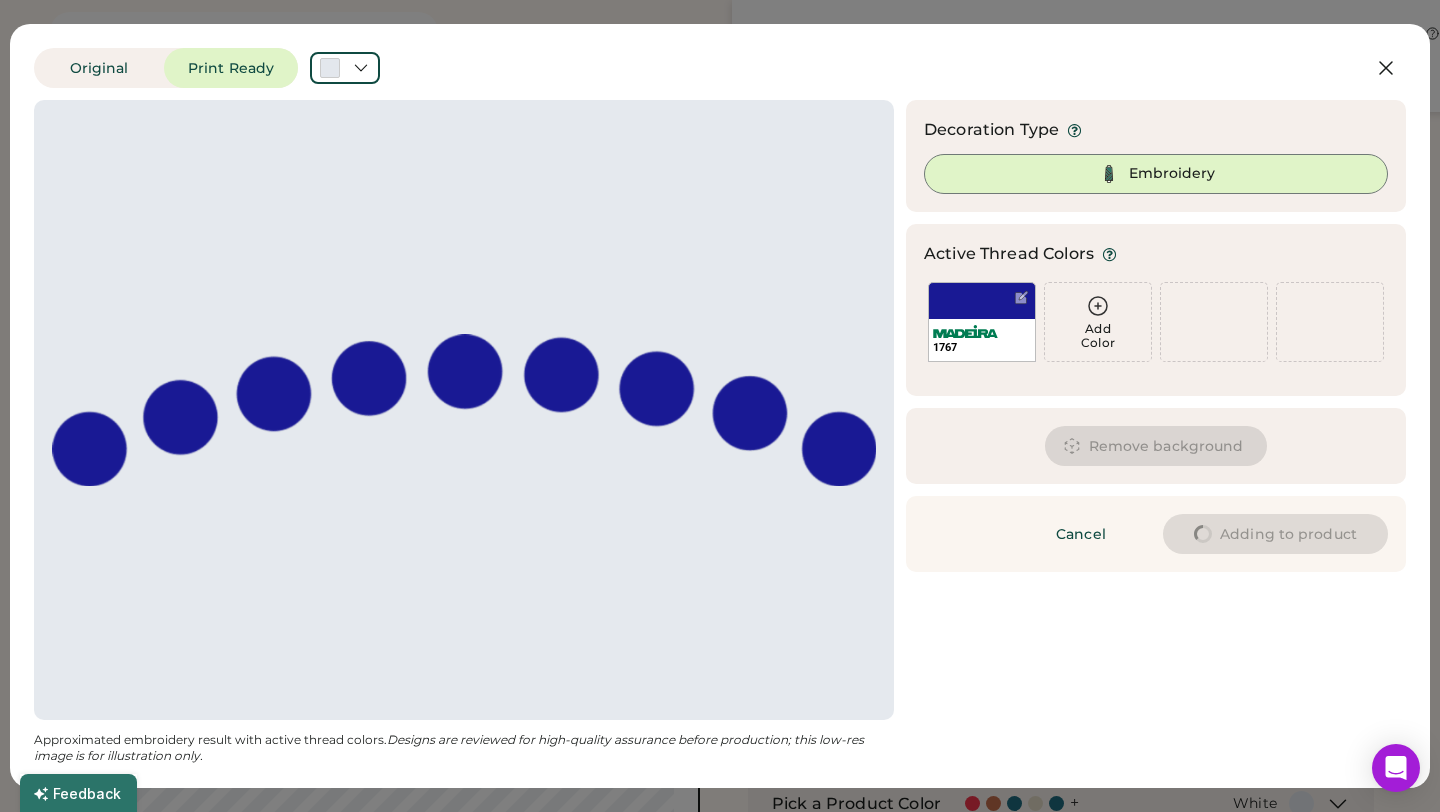 type on "****" 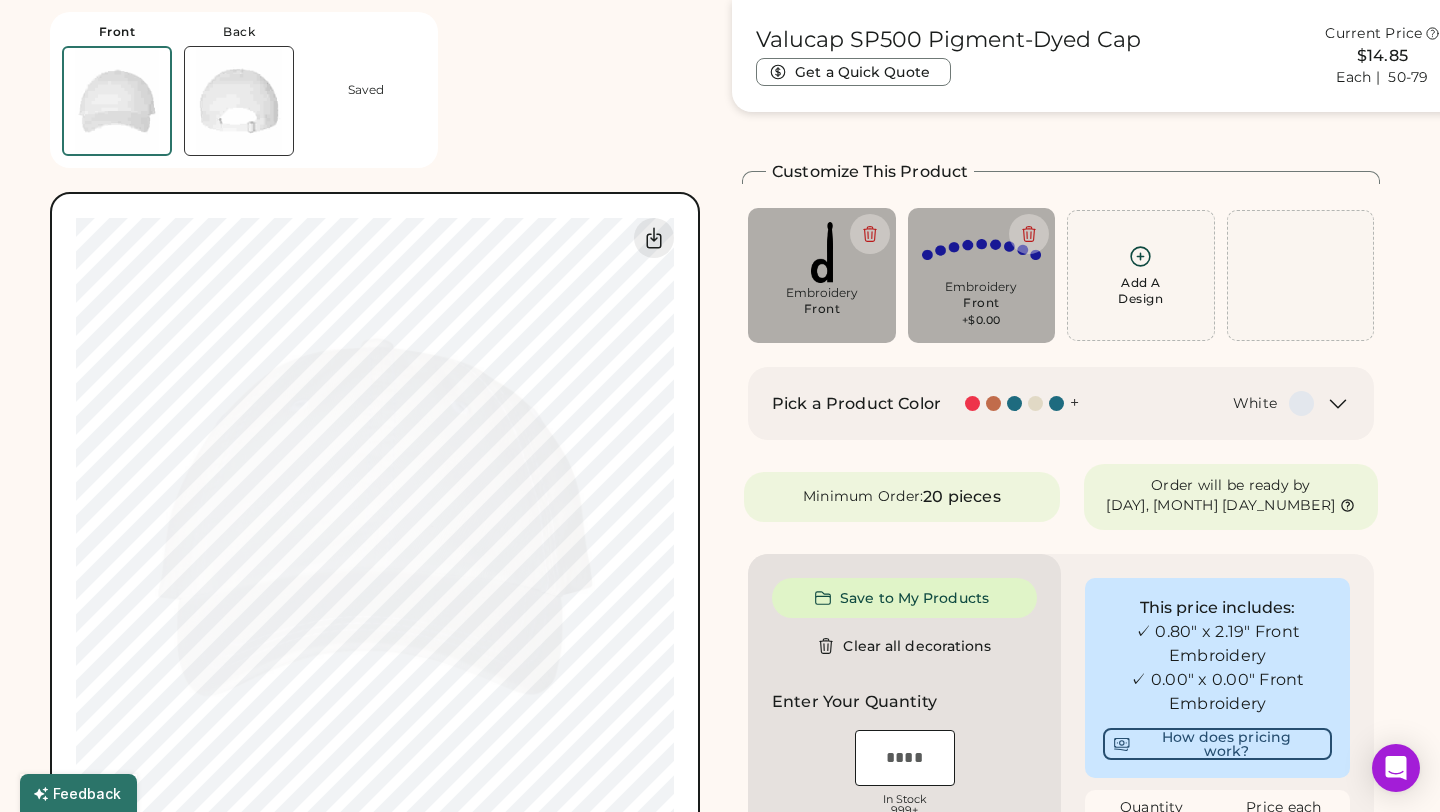 type on "****" 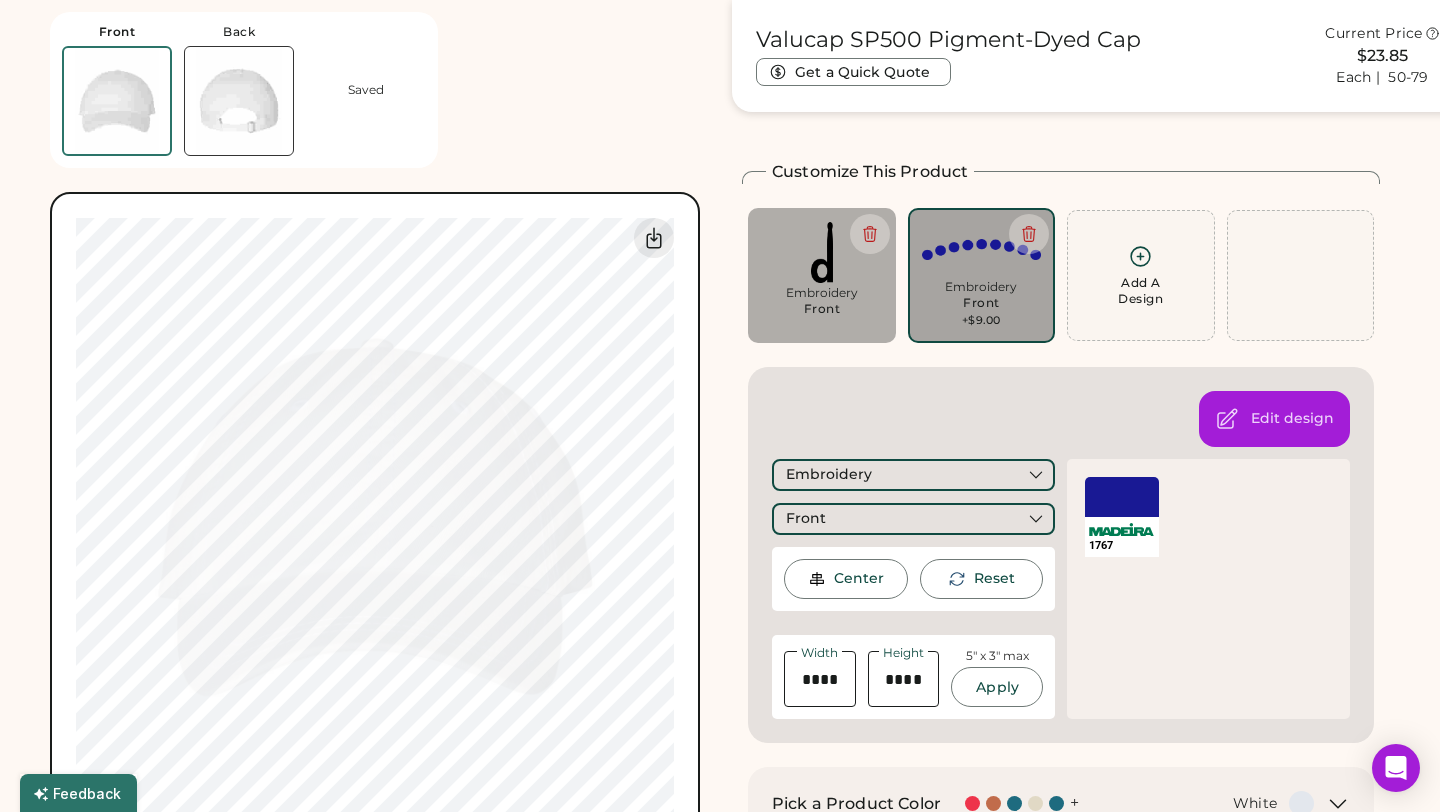 scroll, scrollTop: 145, scrollLeft: 0, axis: vertical 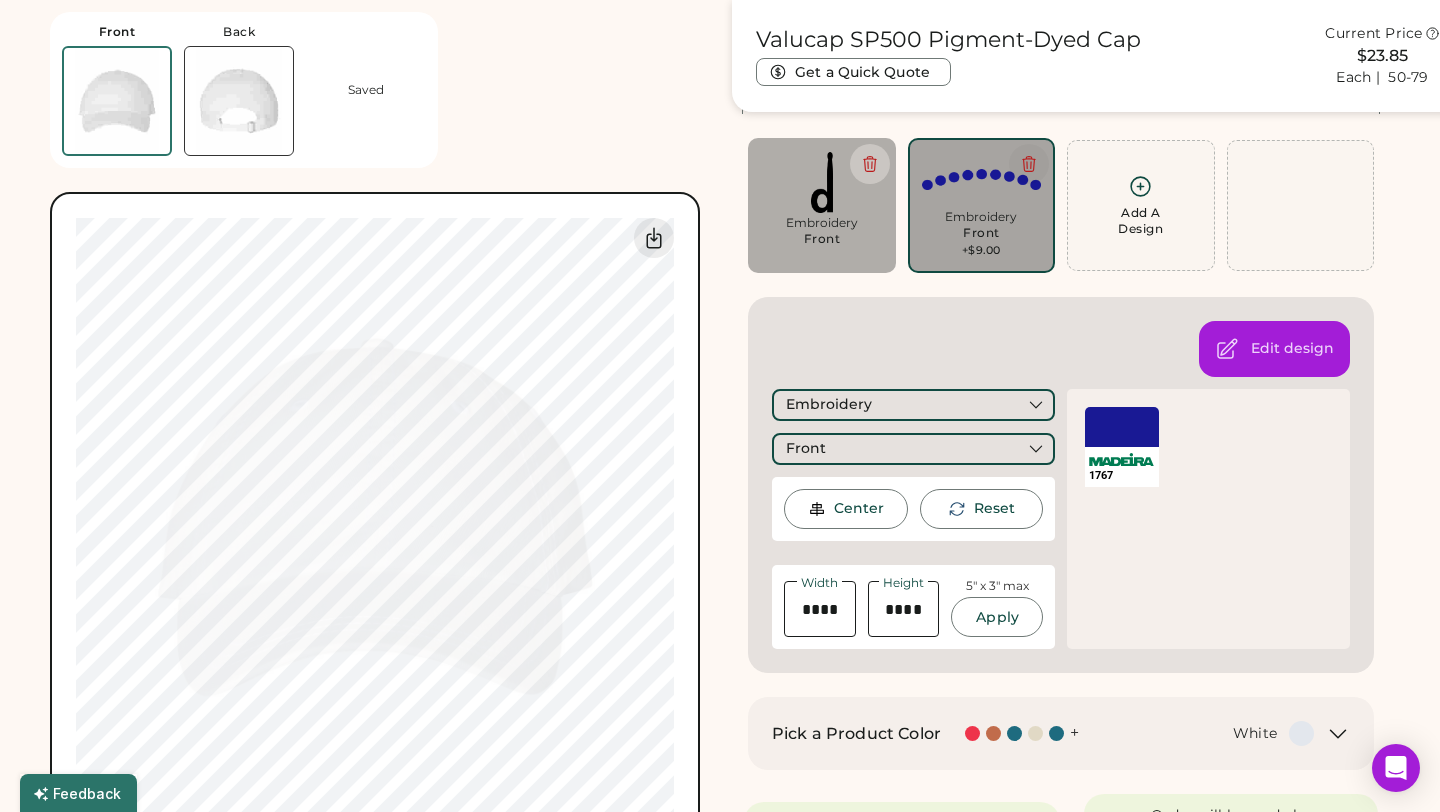 click 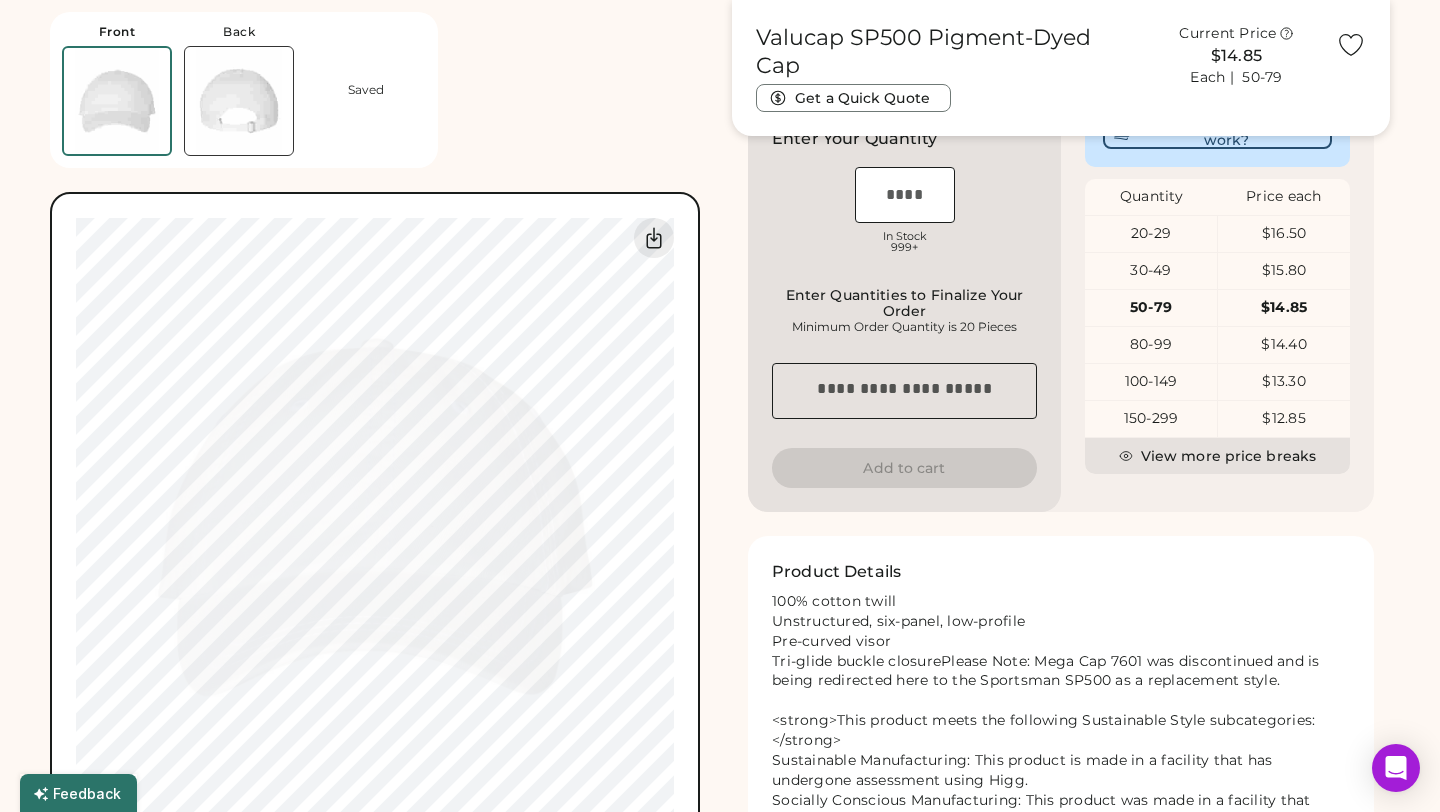 scroll, scrollTop: 632, scrollLeft: 0, axis: vertical 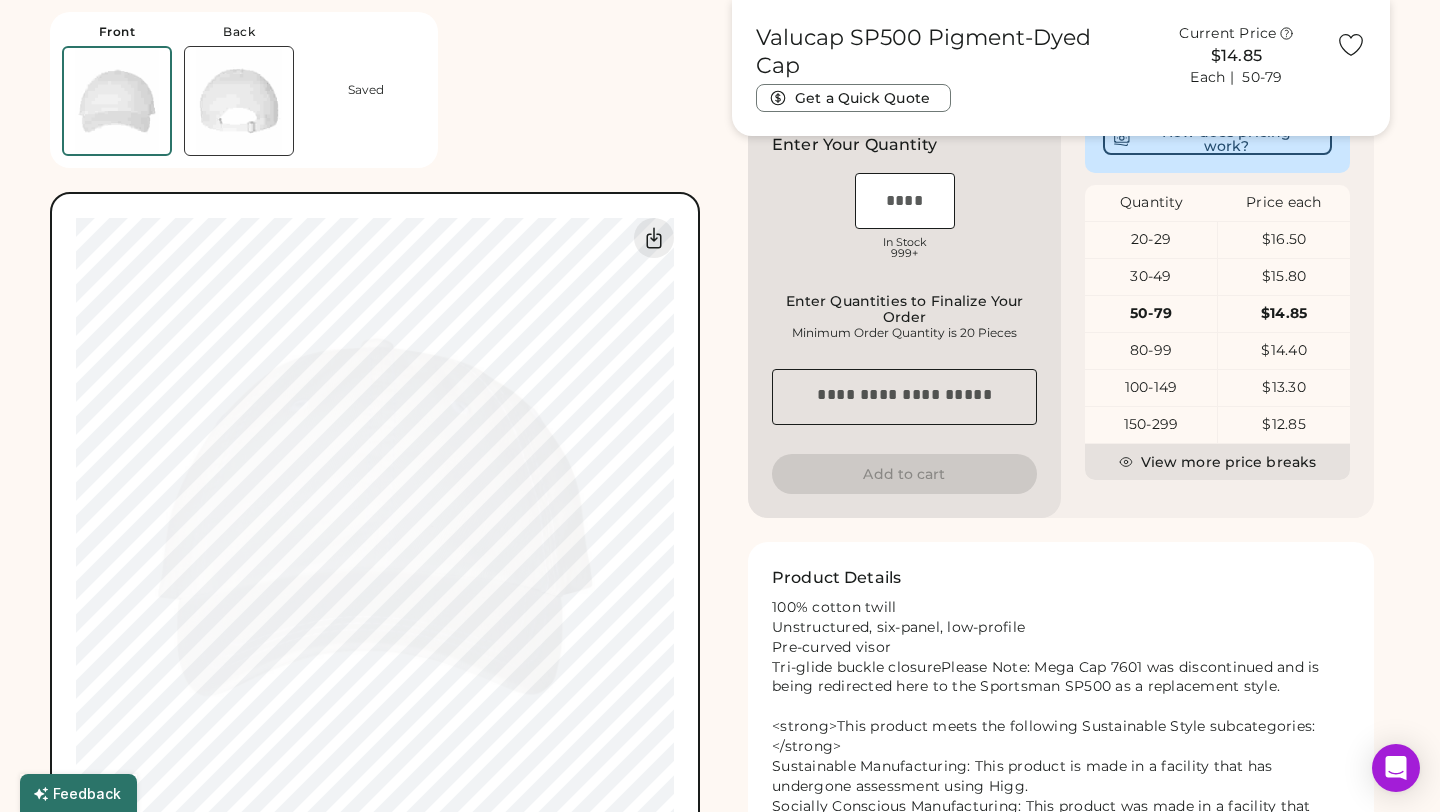 click at bounding box center [239, 101] 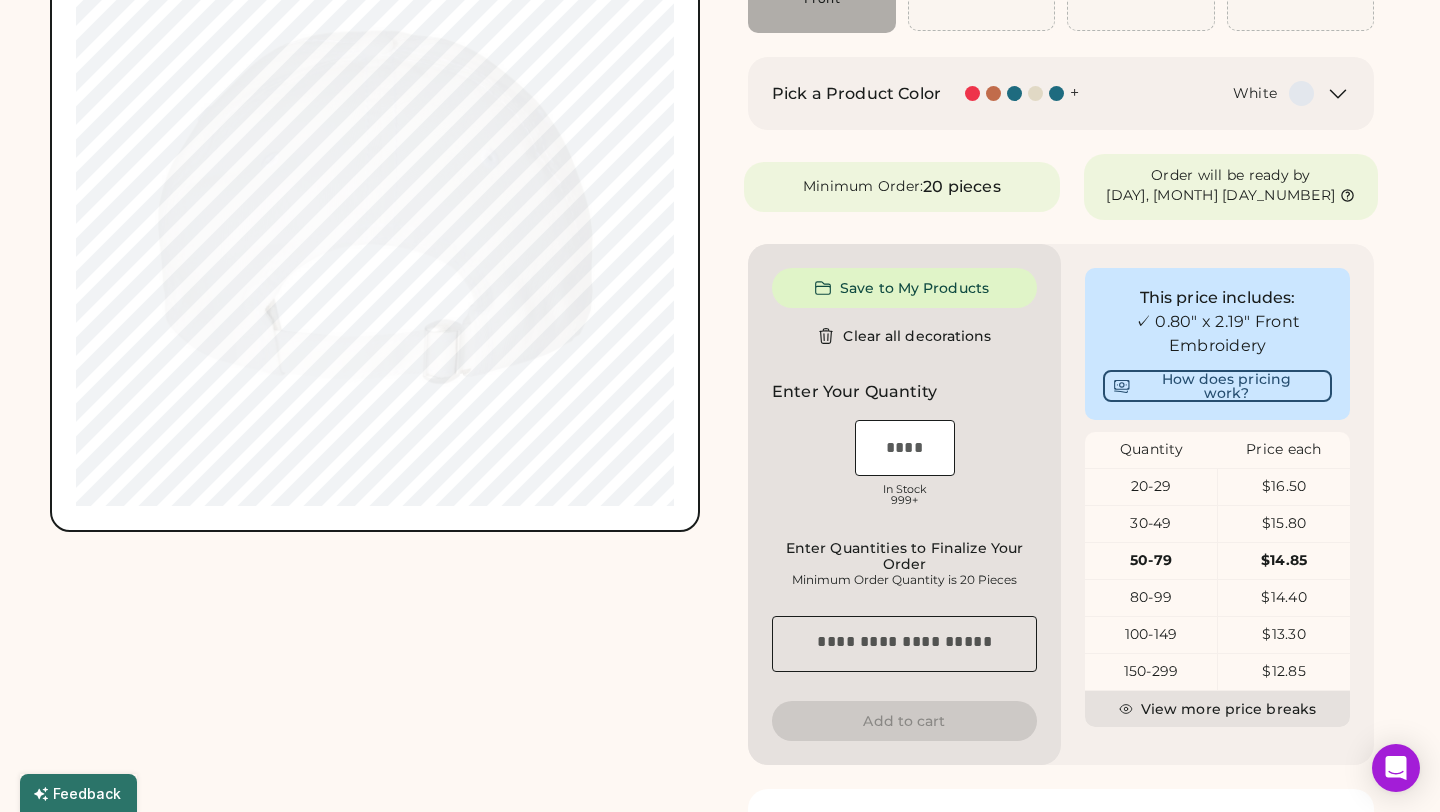 scroll, scrollTop: 0, scrollLeft: 0, axis: both 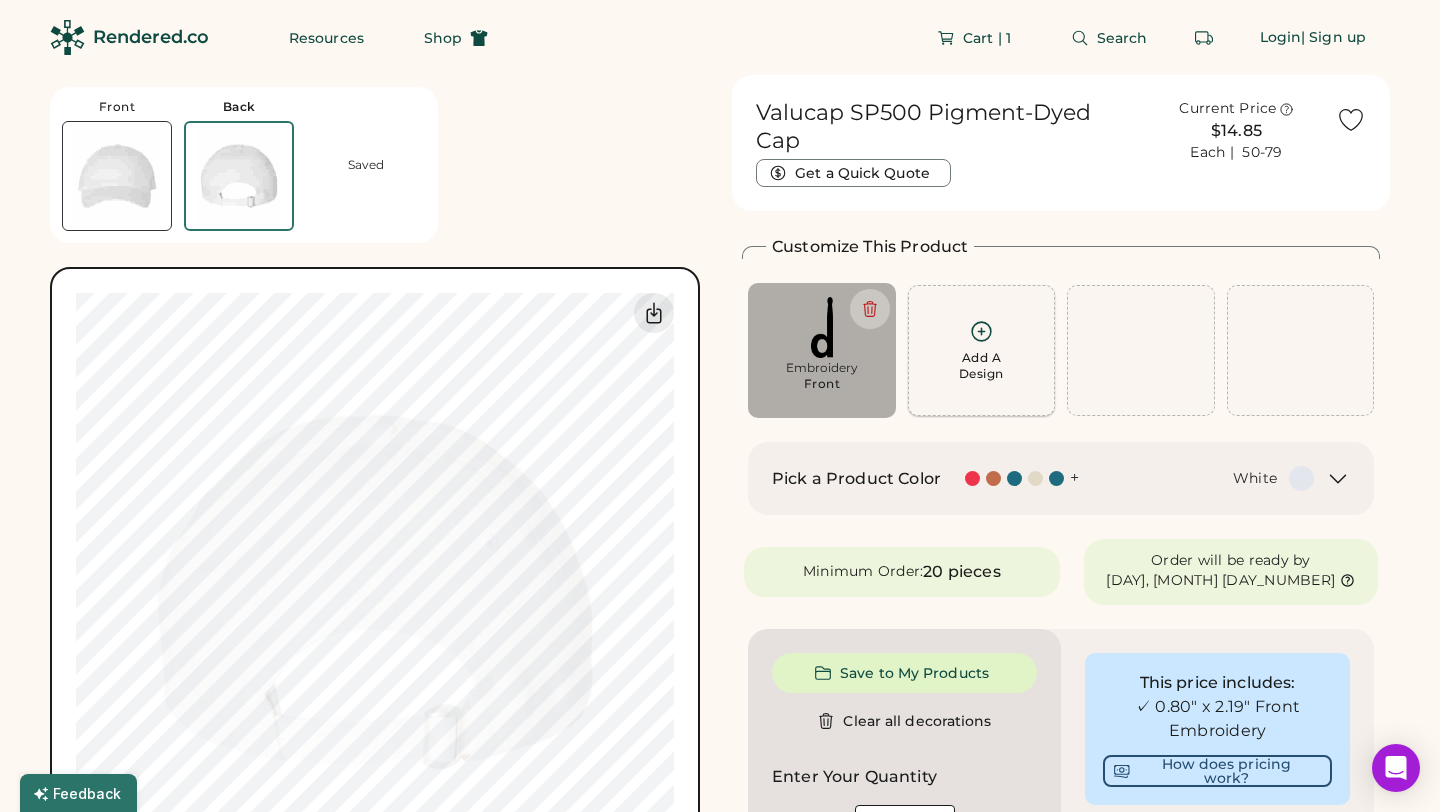 click on "Add A
Design" at bounding box center (982, 350) 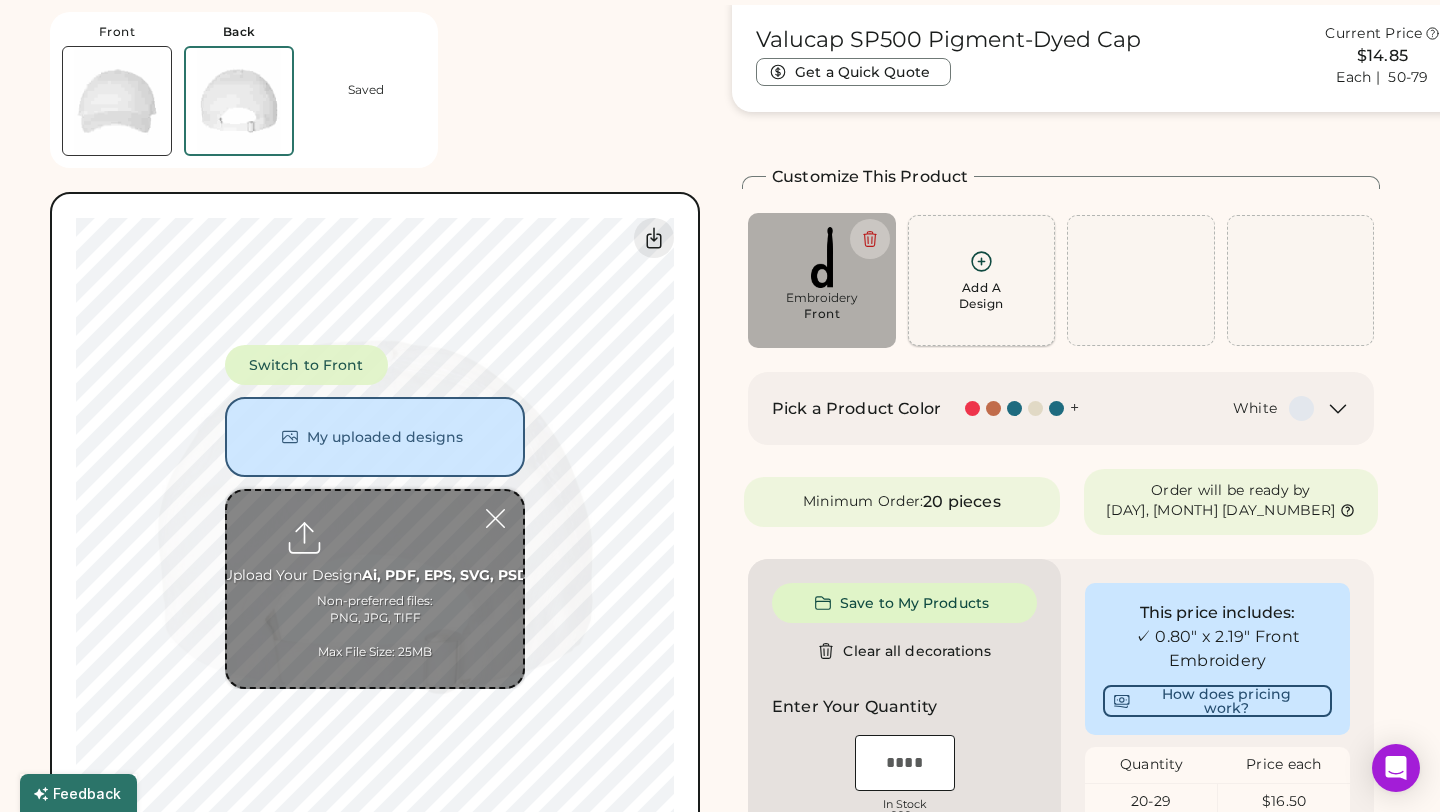 scroll, scrollTop: 75, scrollLeft: 0, axis: vertical 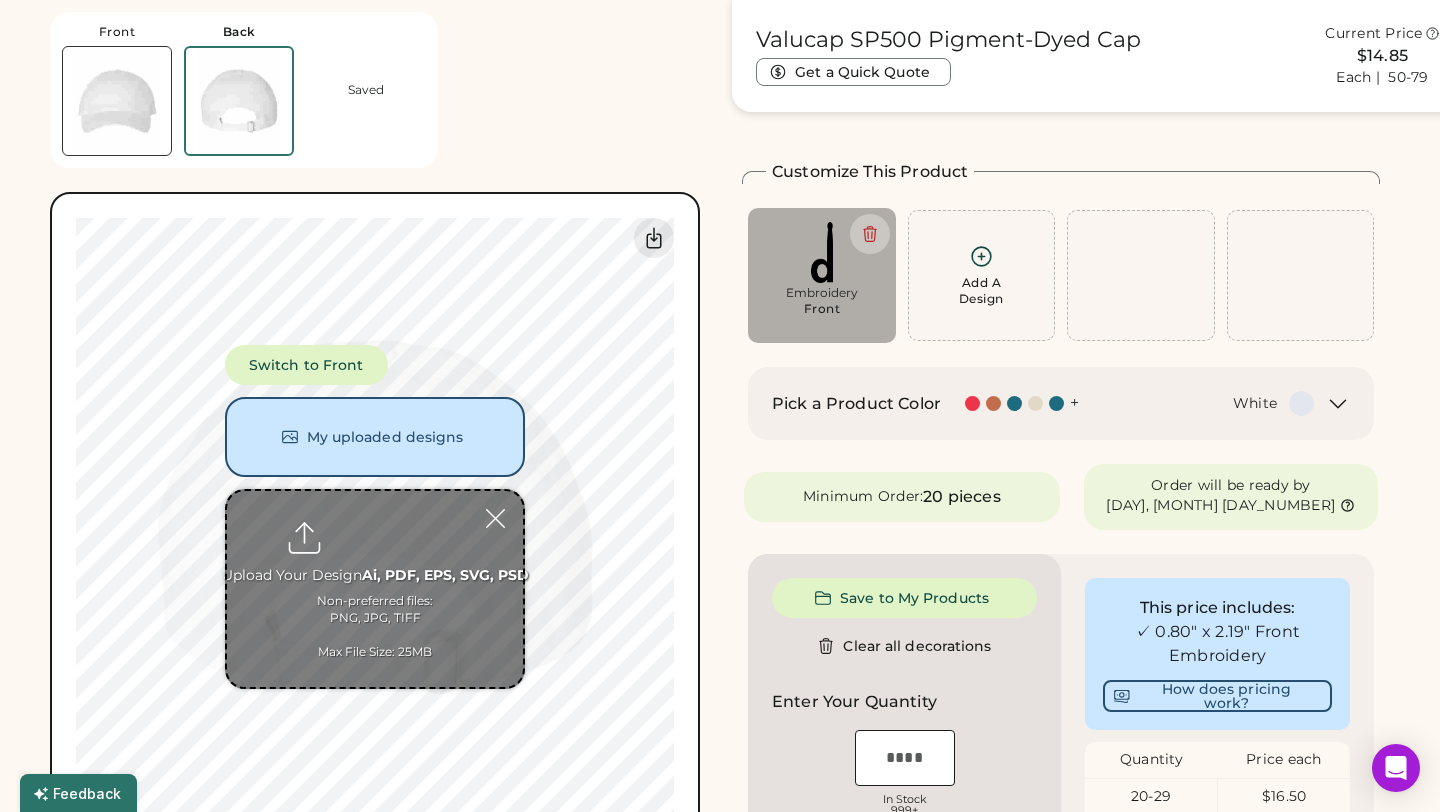 type on "**********" 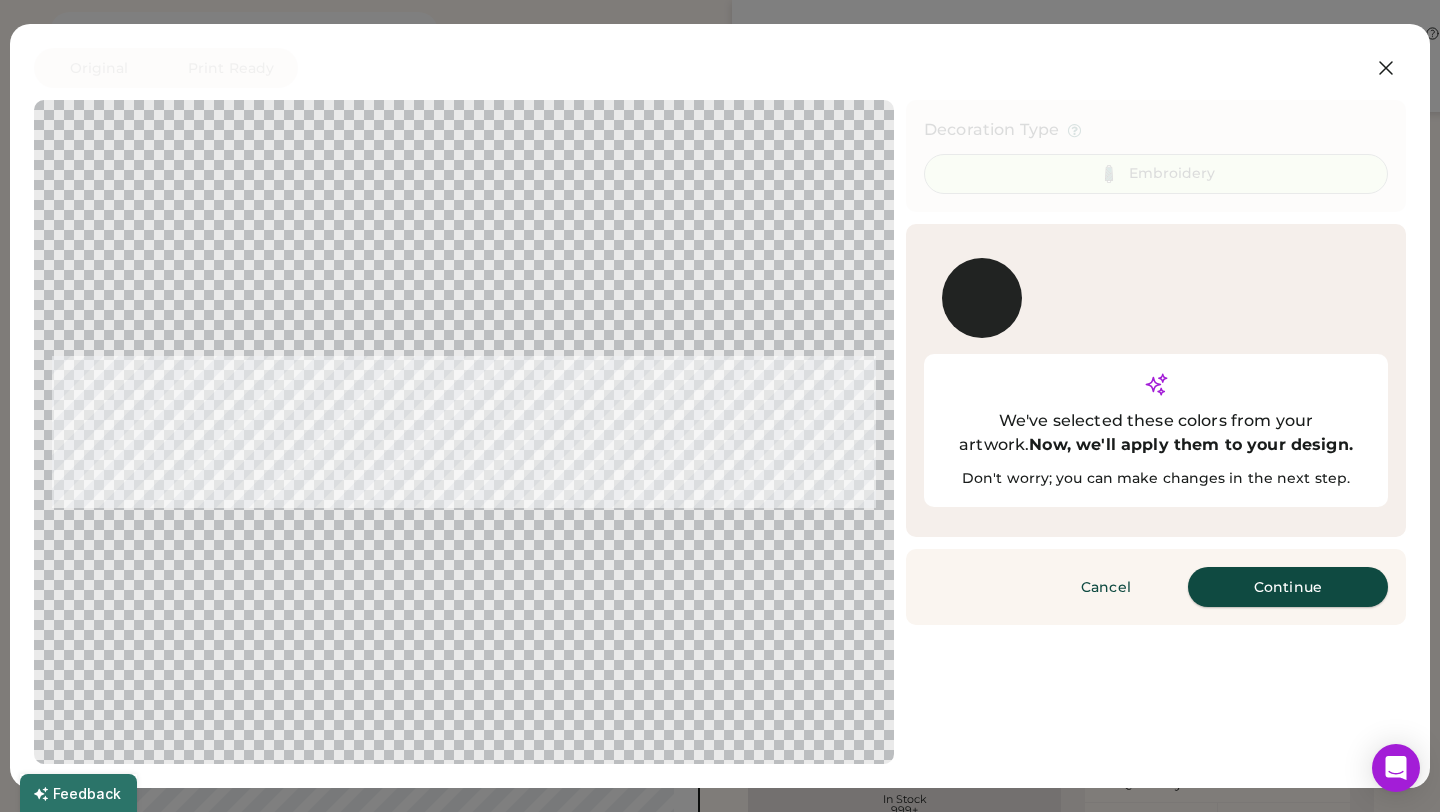 click on "Continue" at bounding box center (1288, 587) 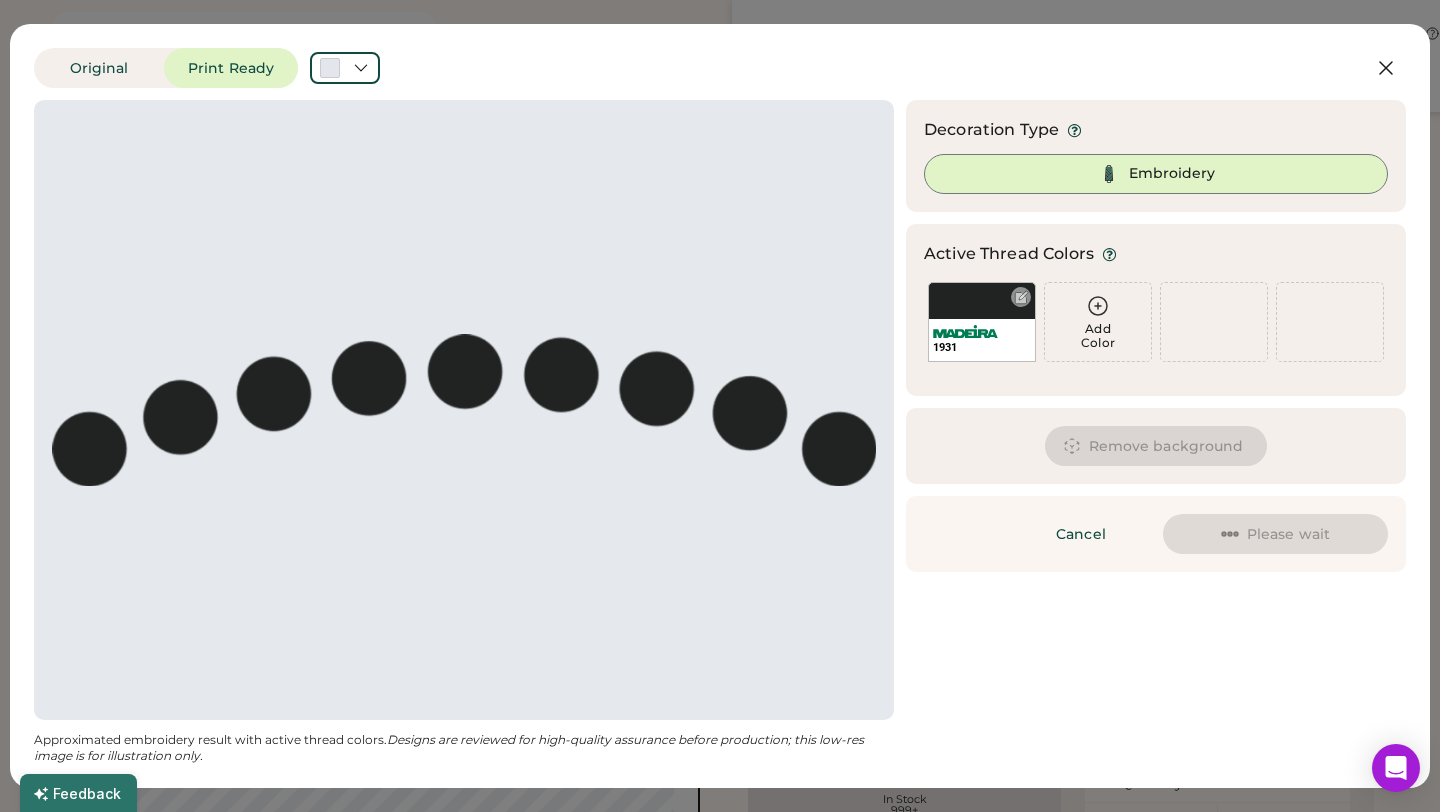 click at bounding box center [965, 331] 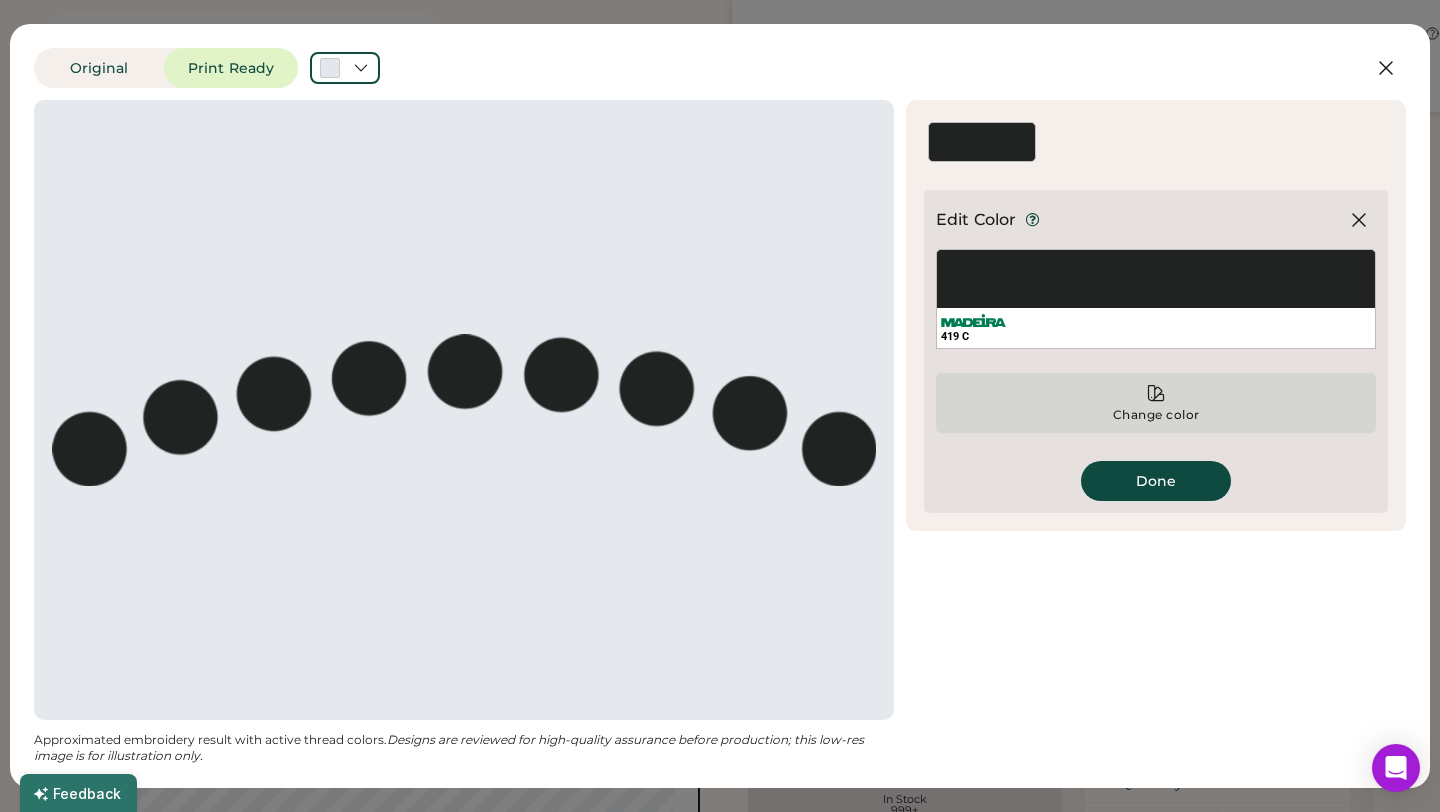 click on "Change color" at bounding box center (1156, 403) 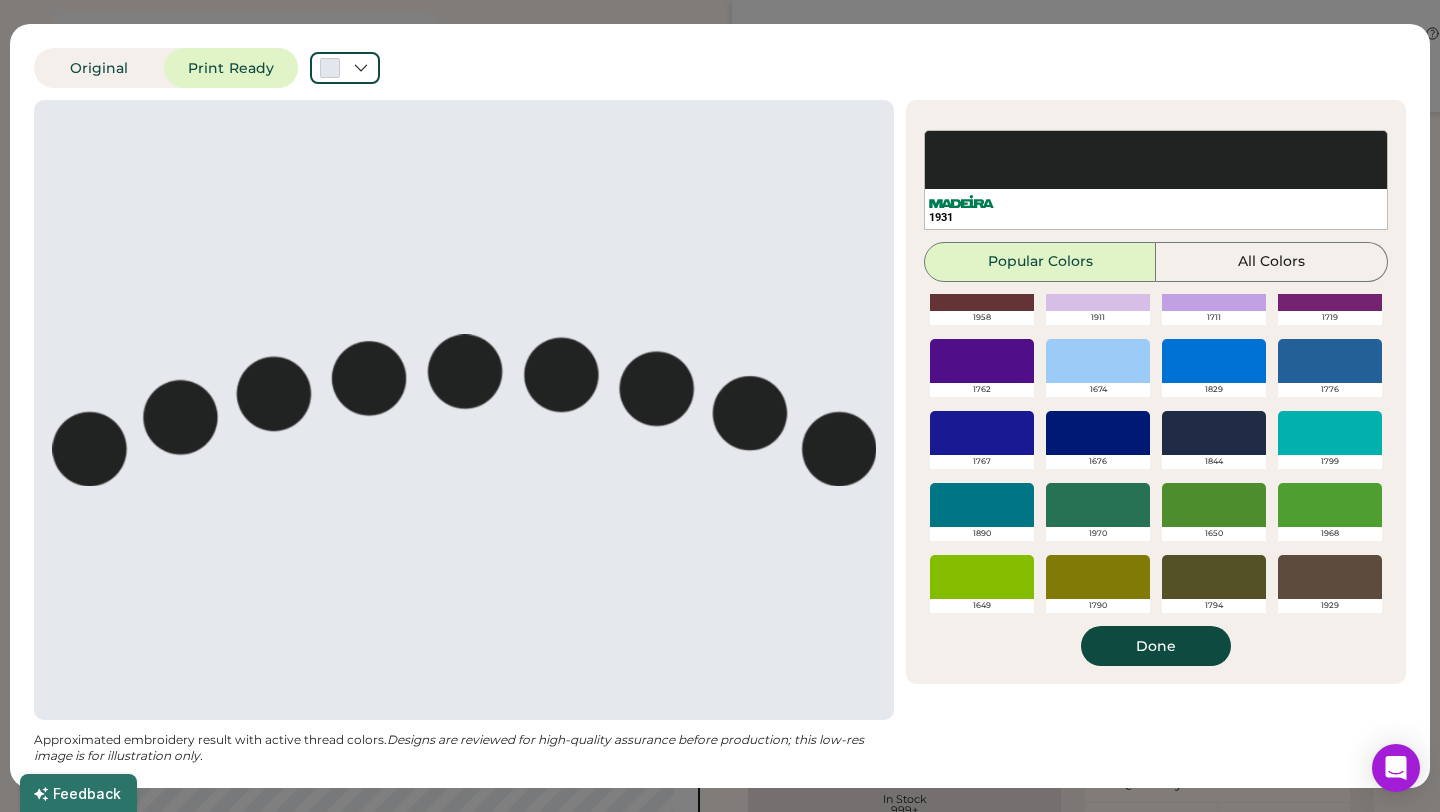 scroll, scrollTop: 472, scrollLeft: 0, axis: vertical 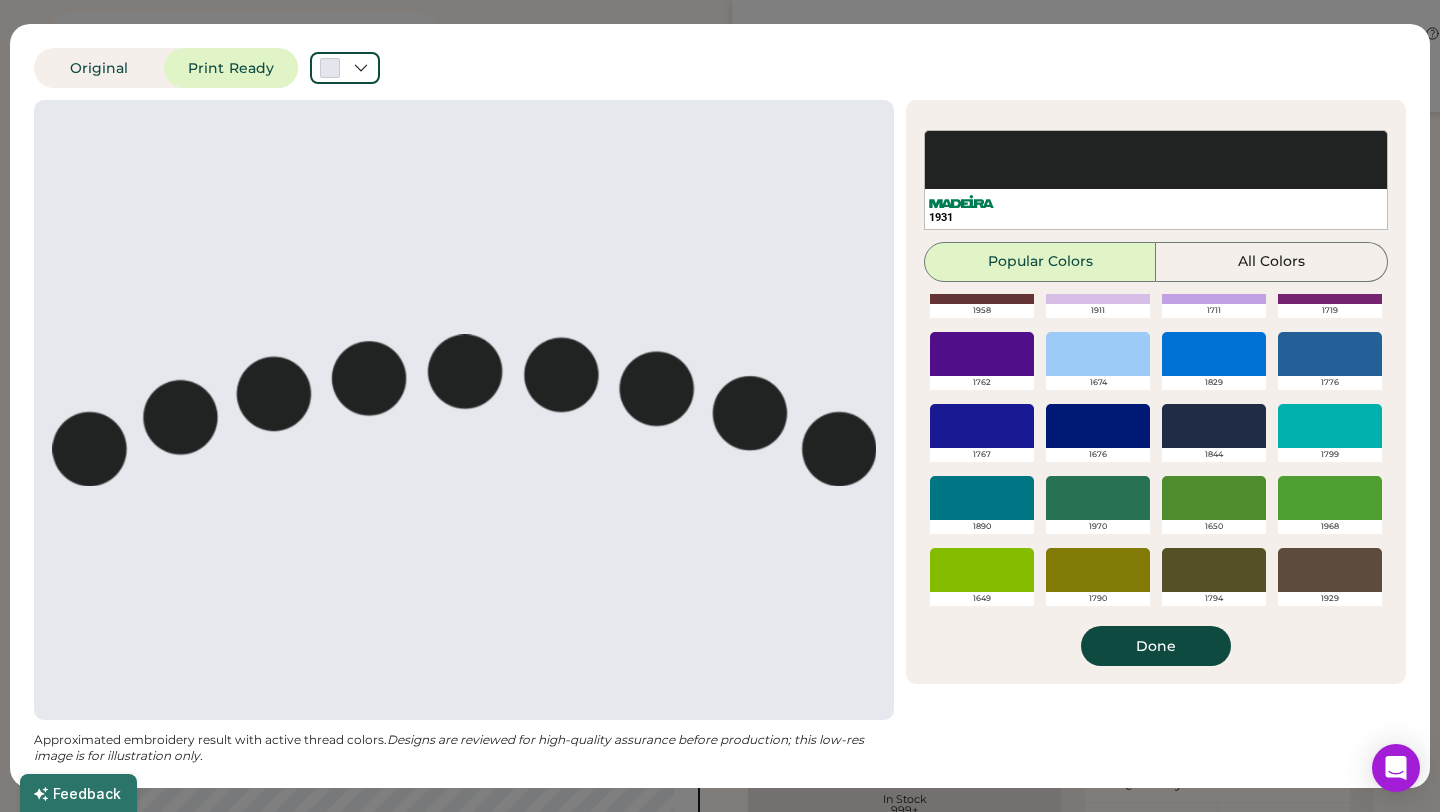 click at bounding box center [982, 426] 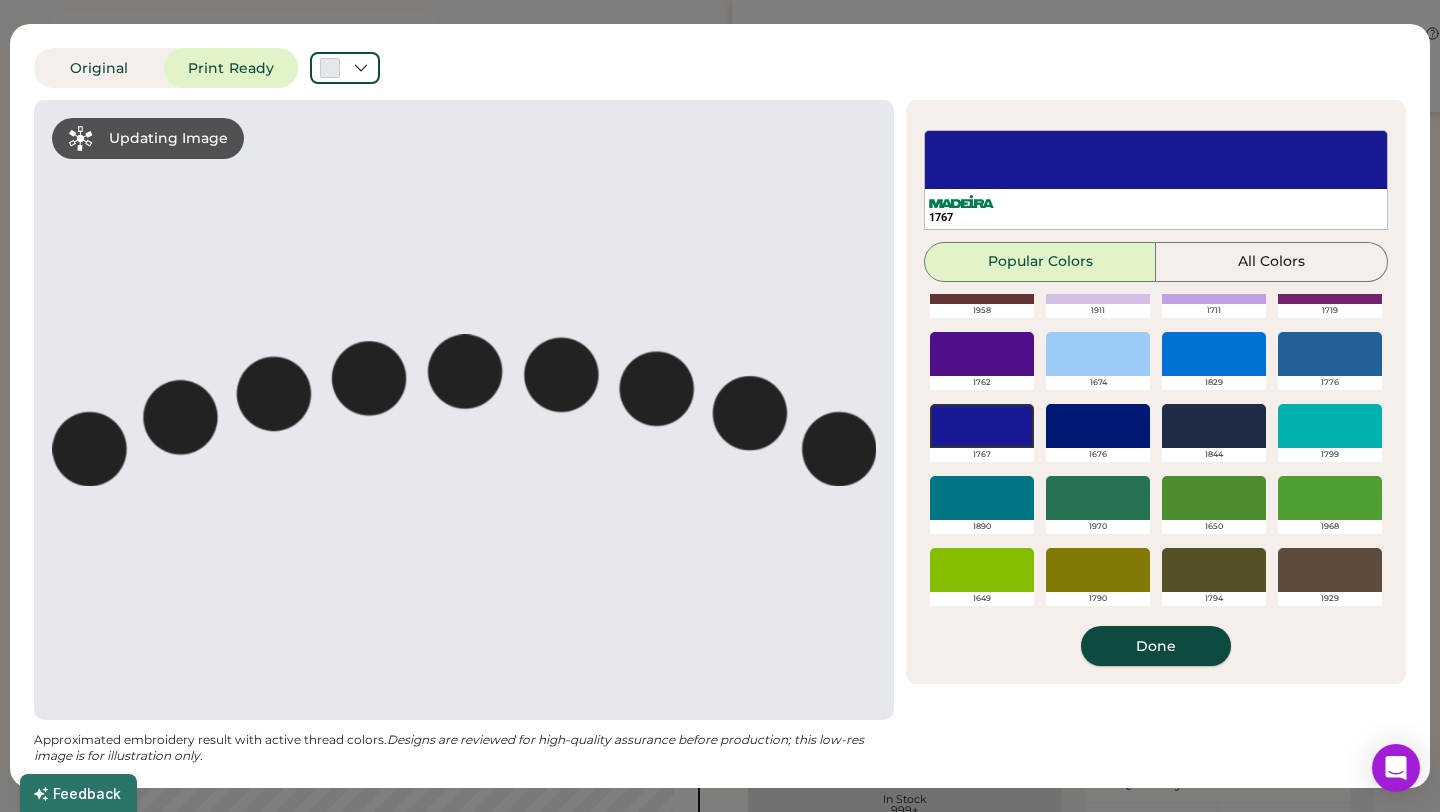 click on "Done" at bounding box center (1156, 646) 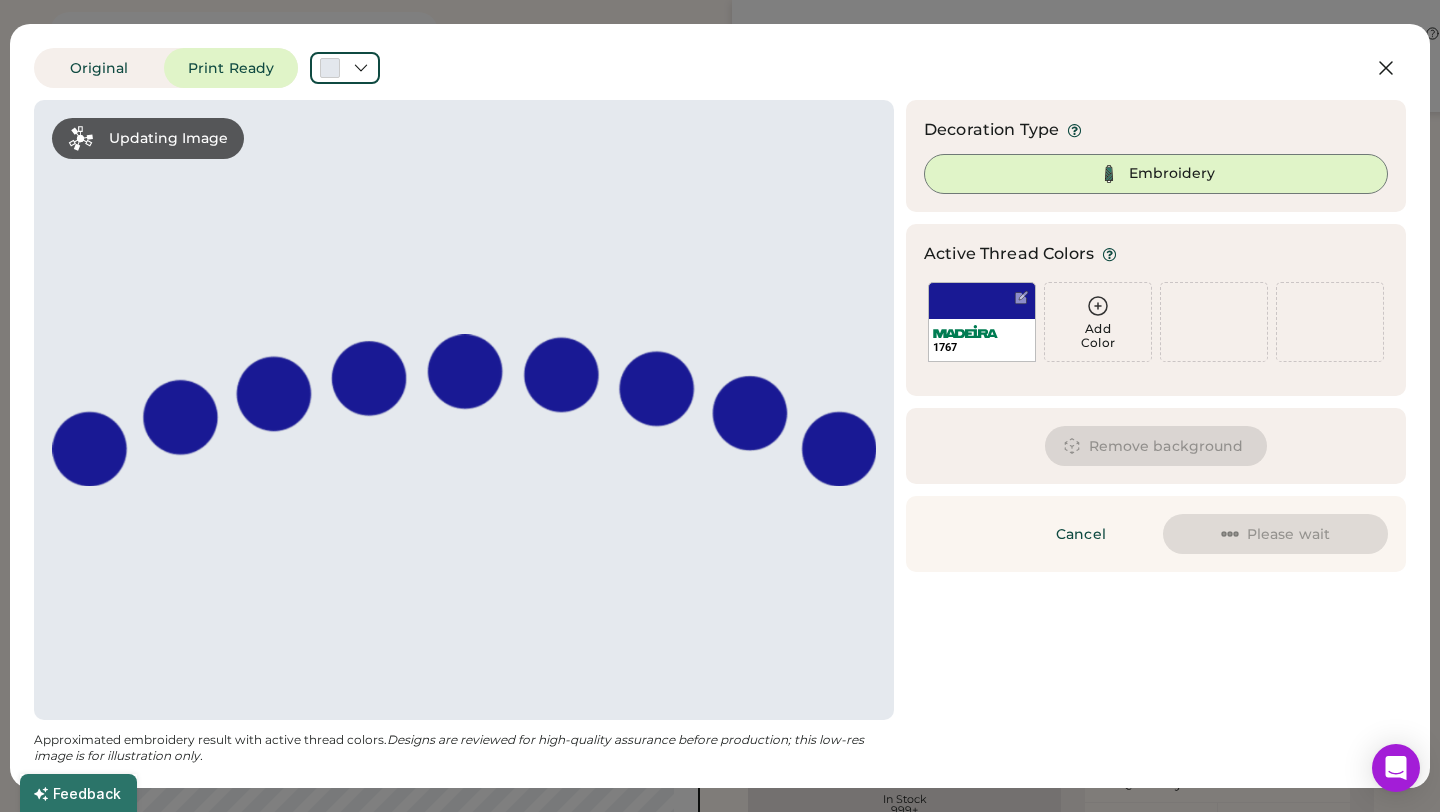 scroll, scrollTop: 0, scrollLeft: 0, axis: both 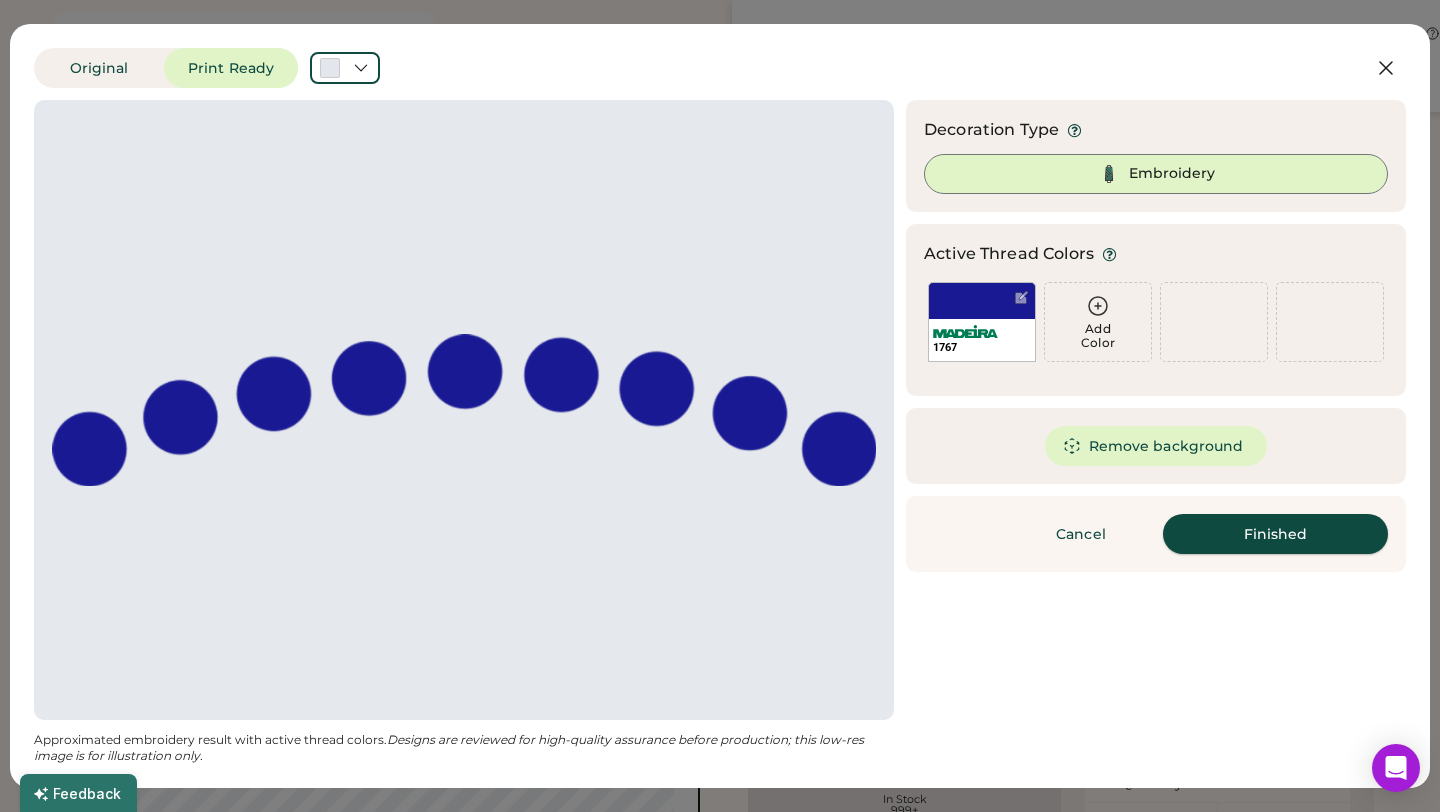 click on "Finished" at bounding box center [1275, 534] 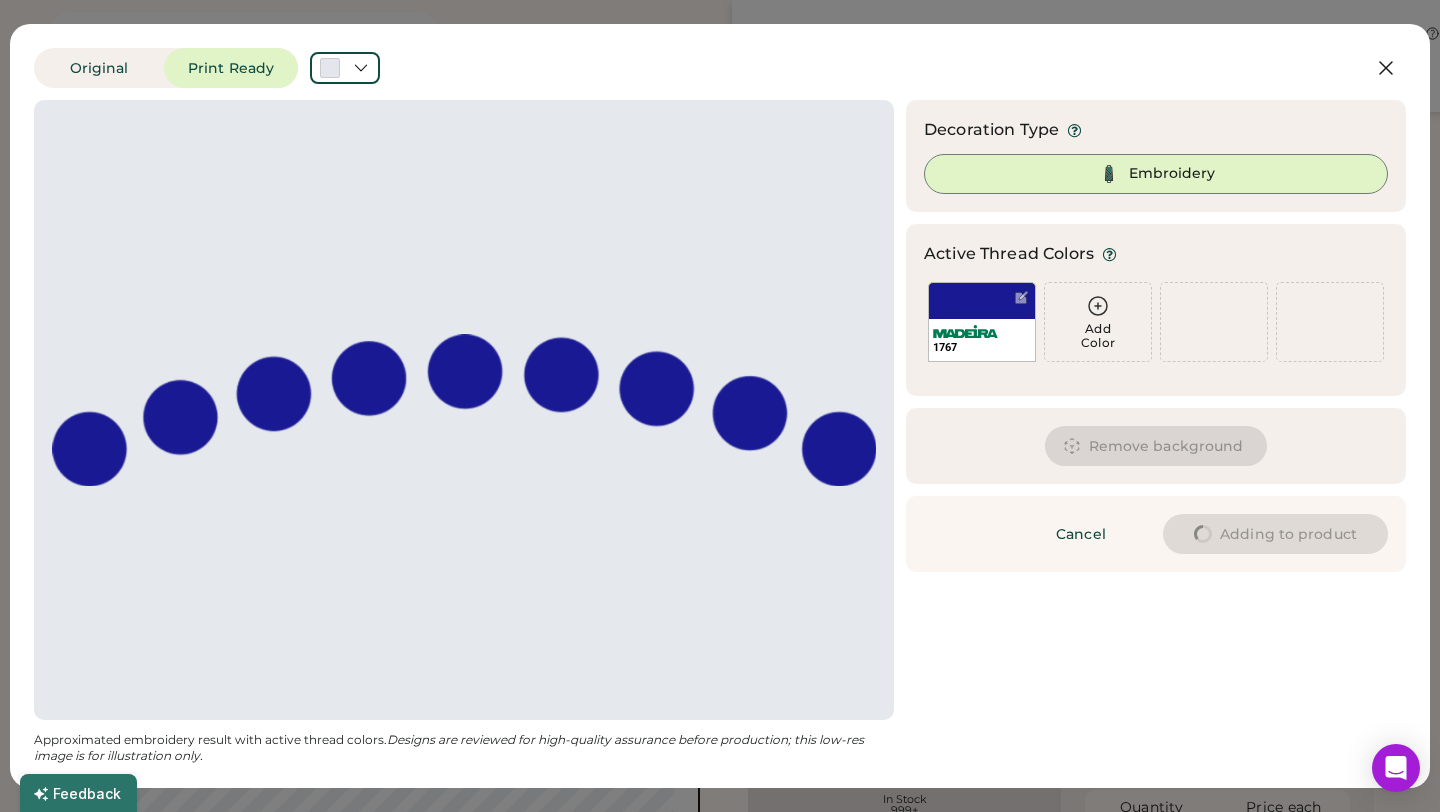 type on "****" 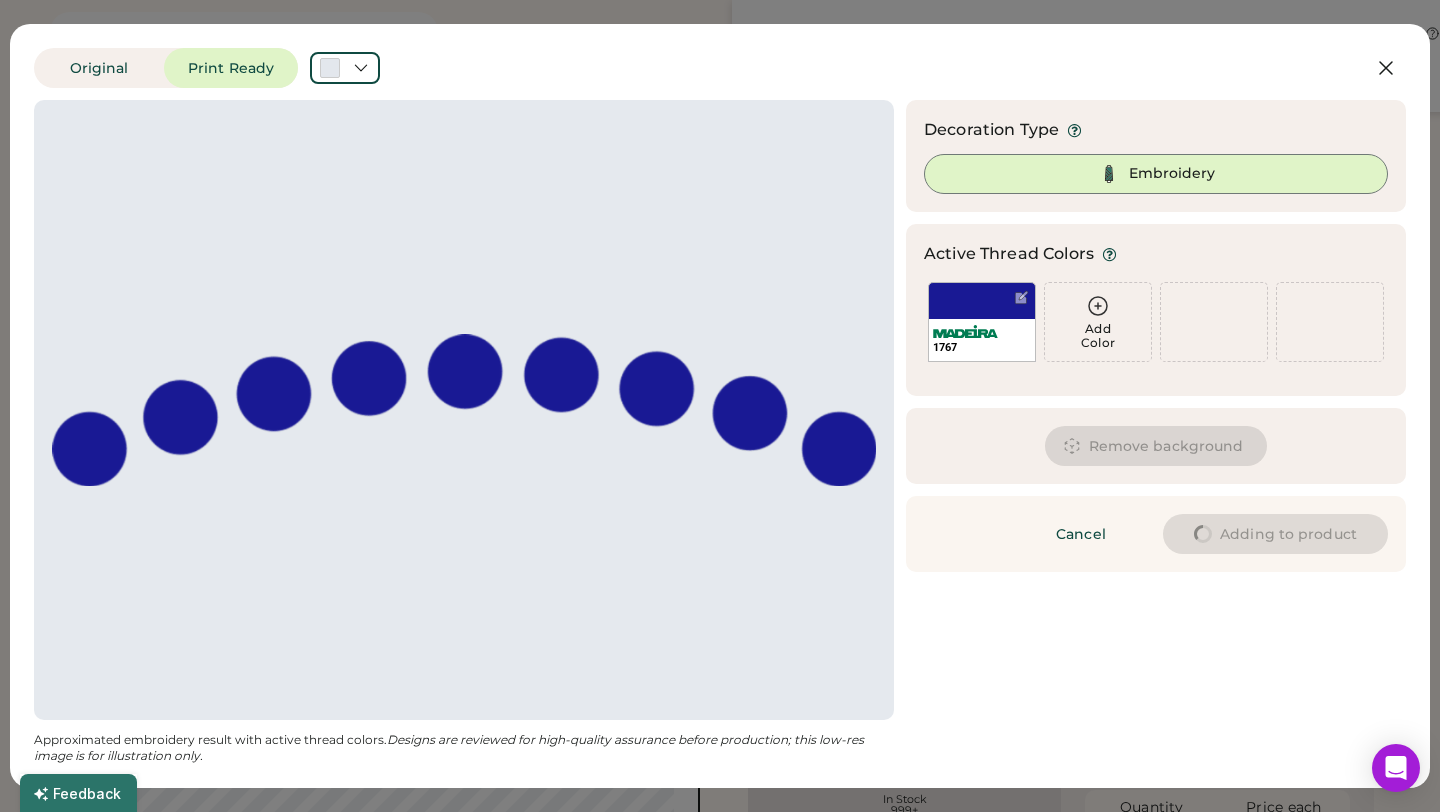 type on "****" 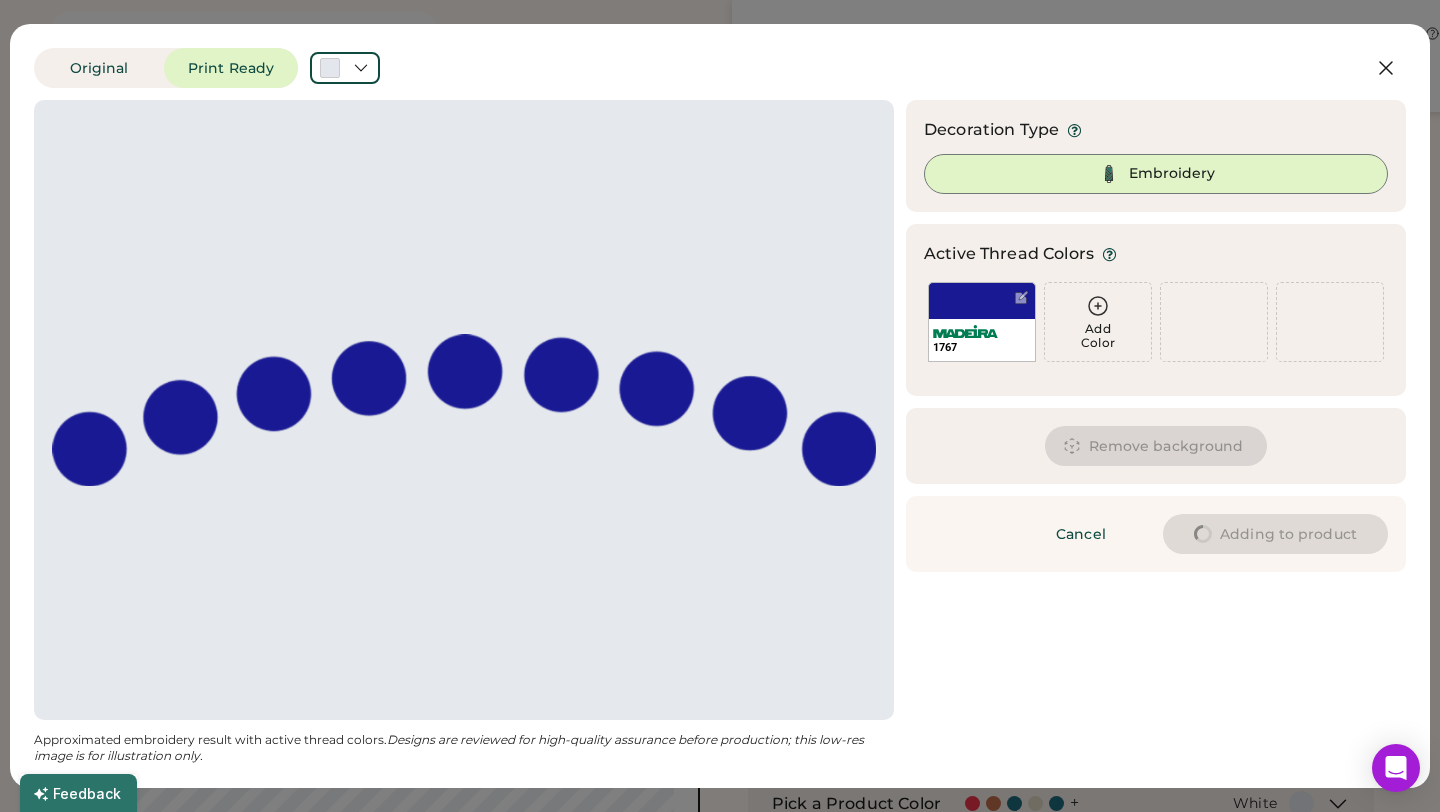 type on "****" 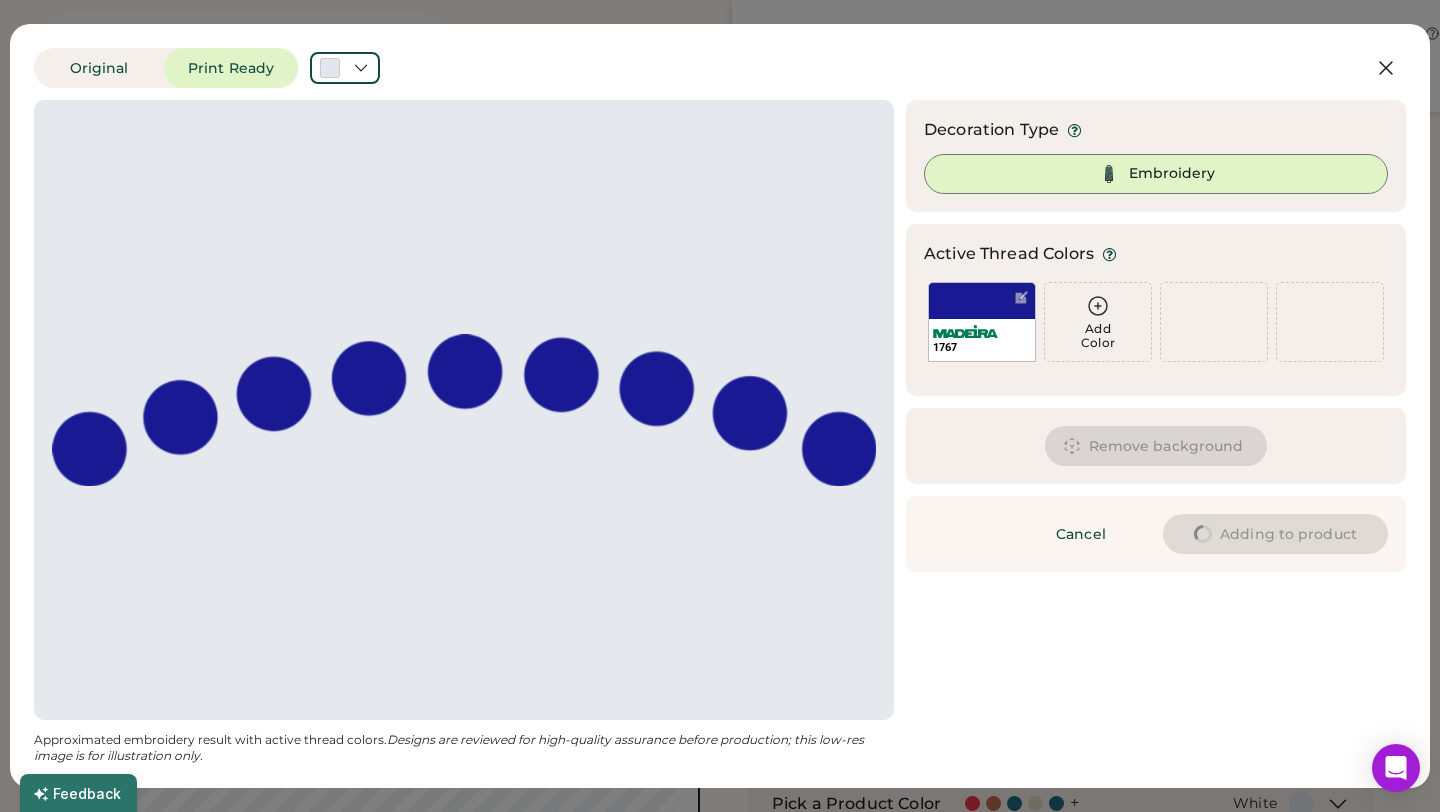 type on "****" 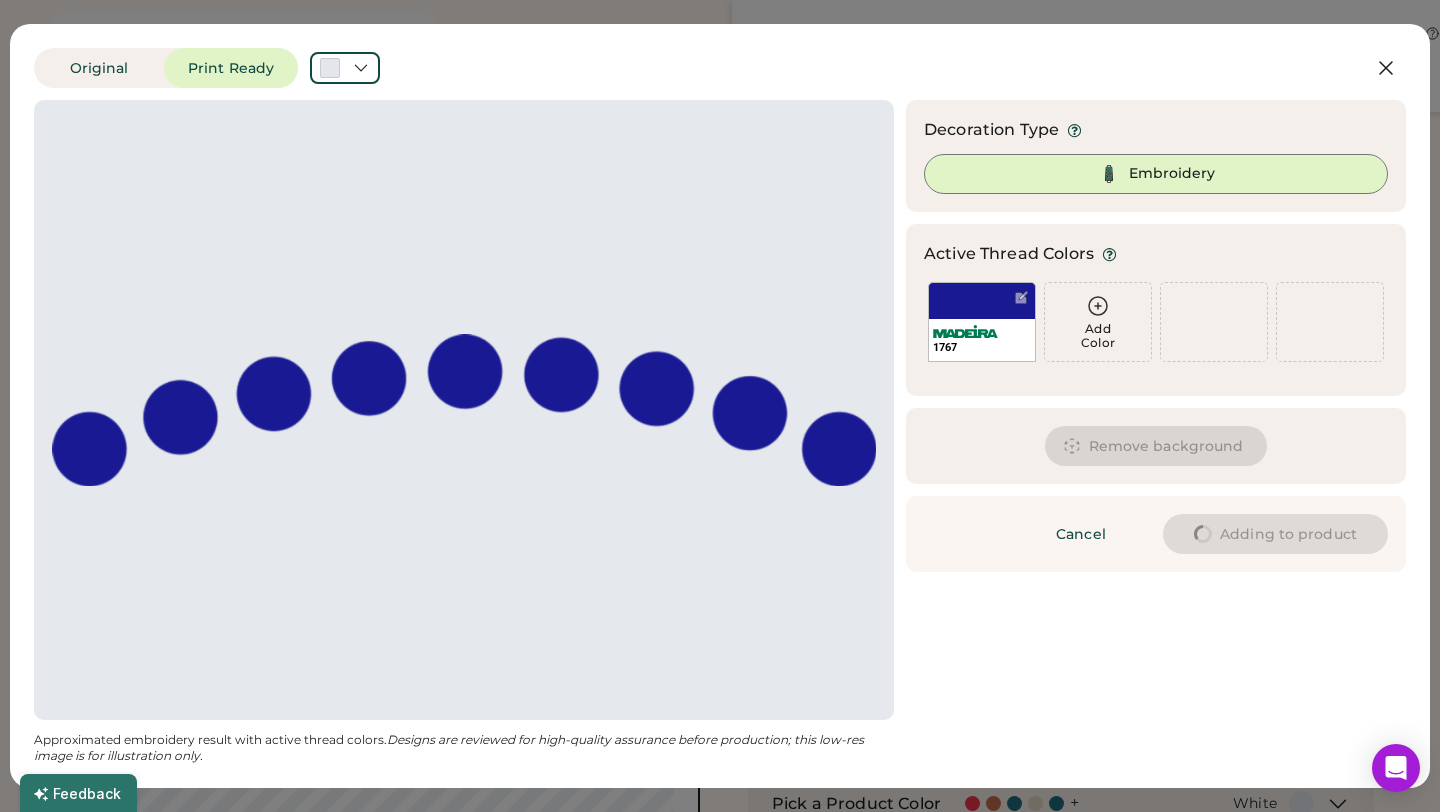 type on "****" 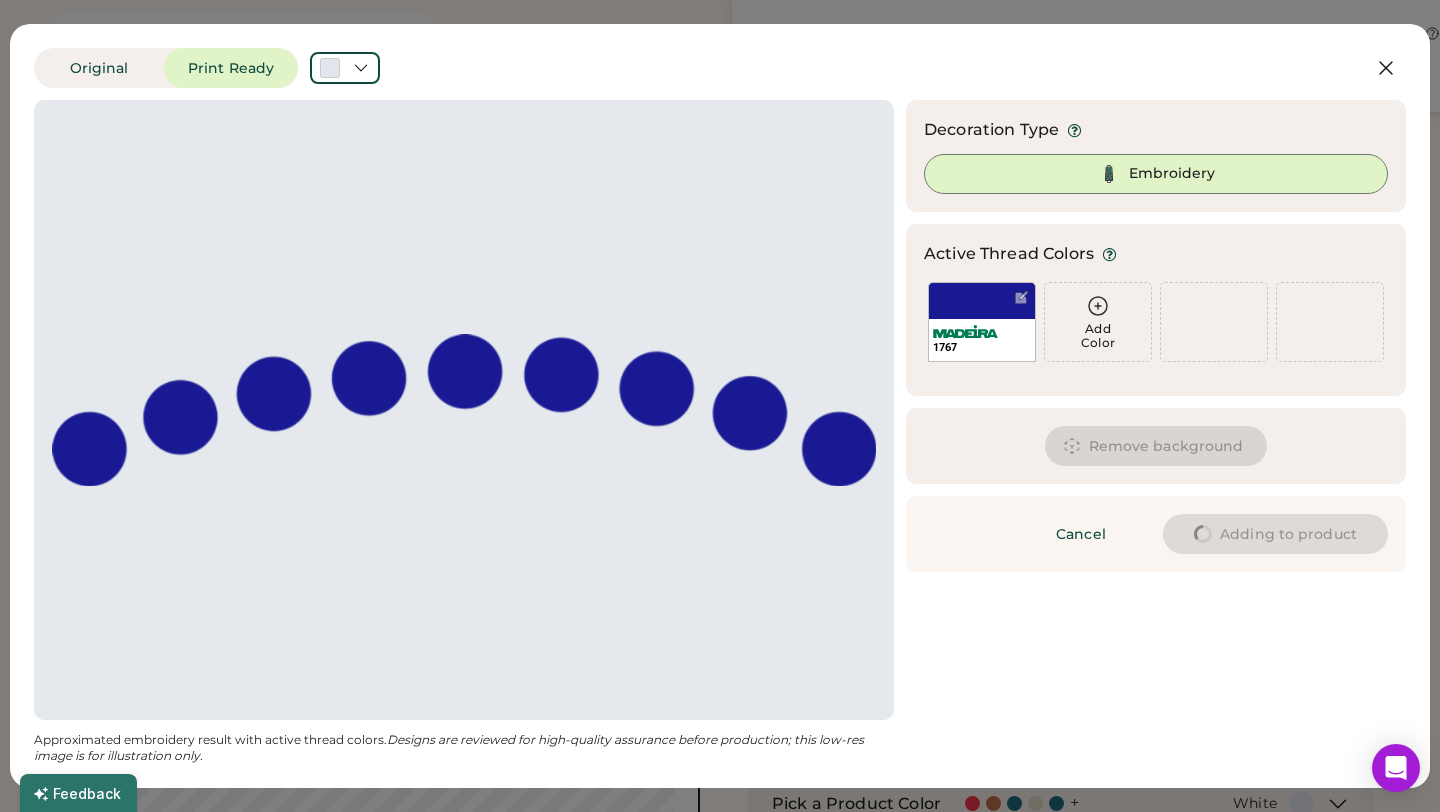 type on "****" 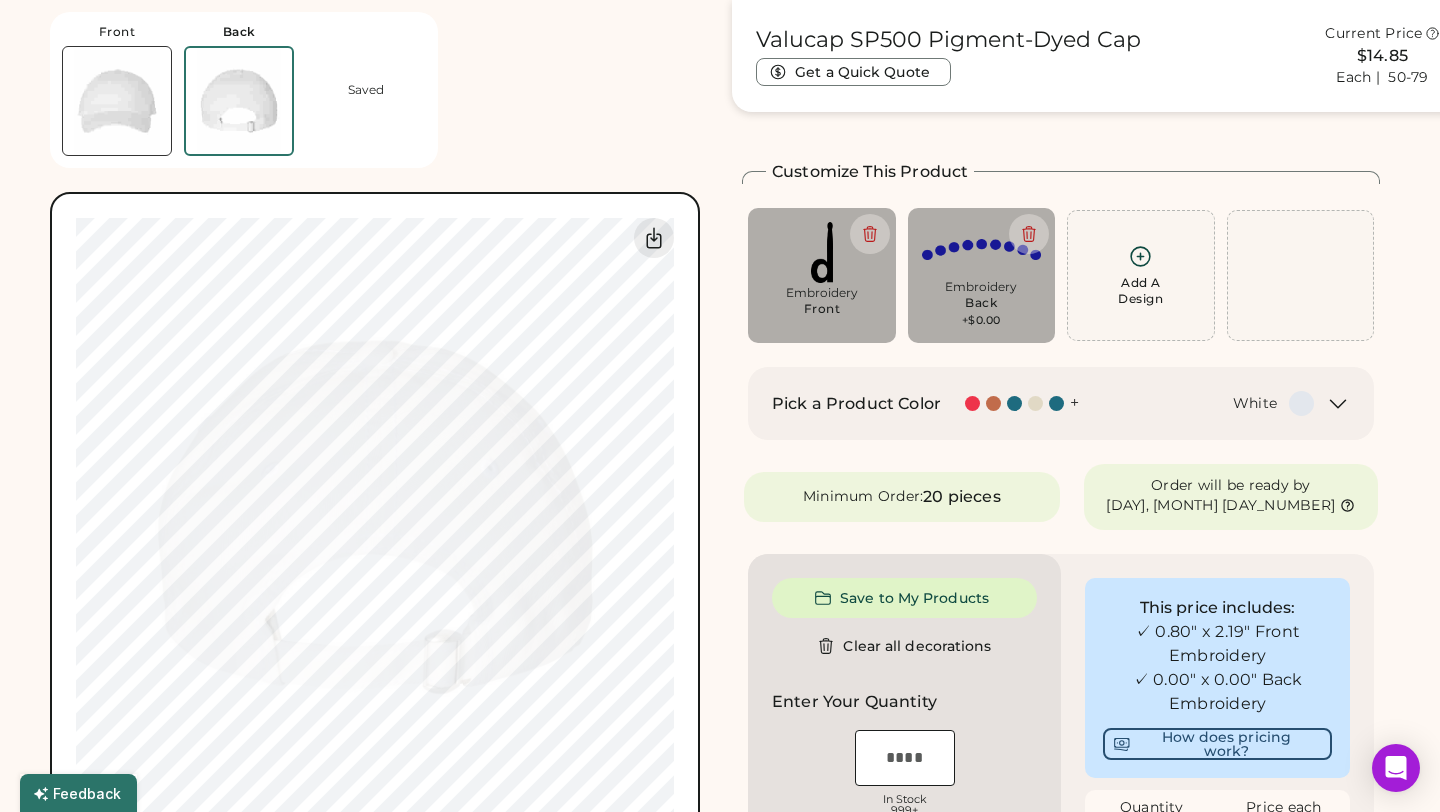 type on "****" 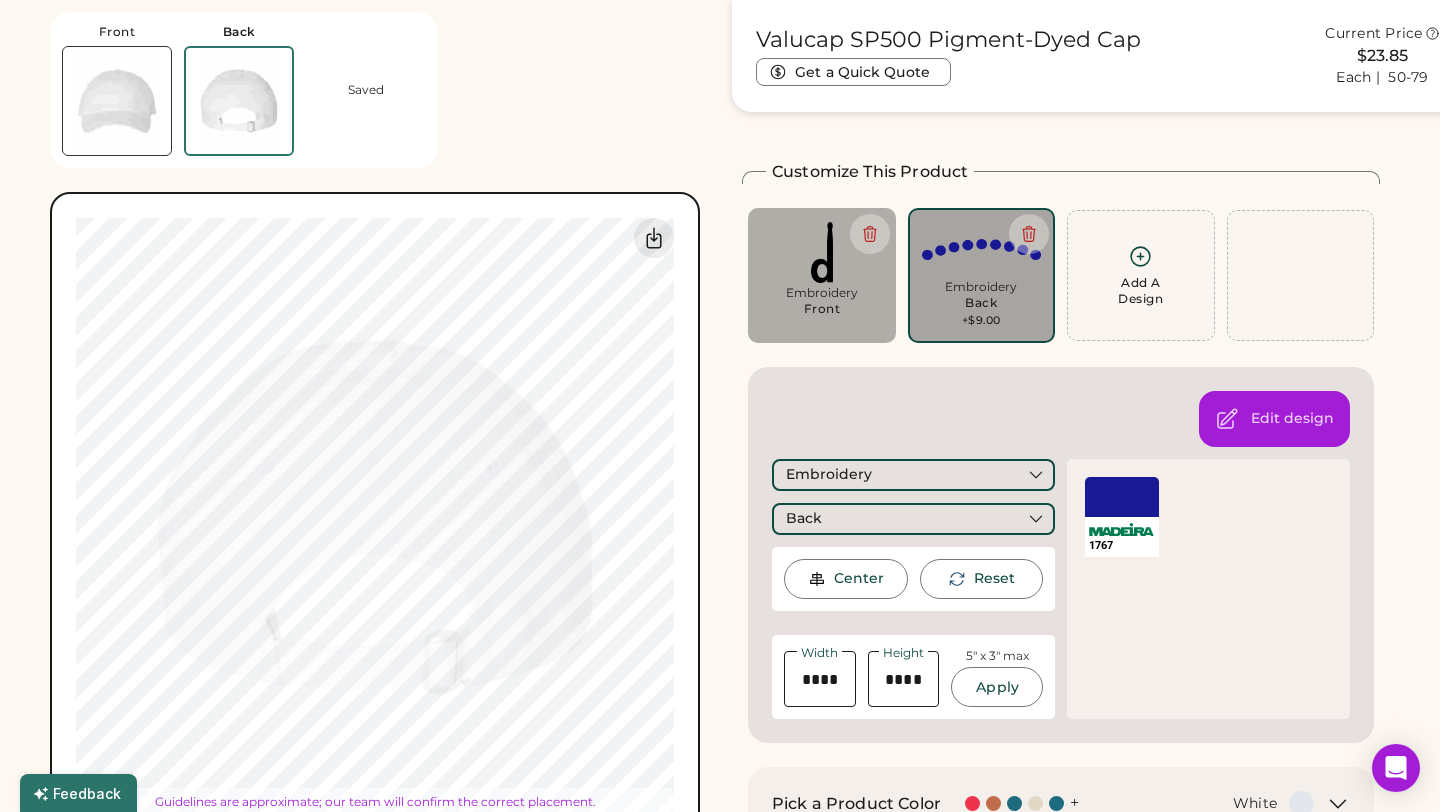 type on "****" 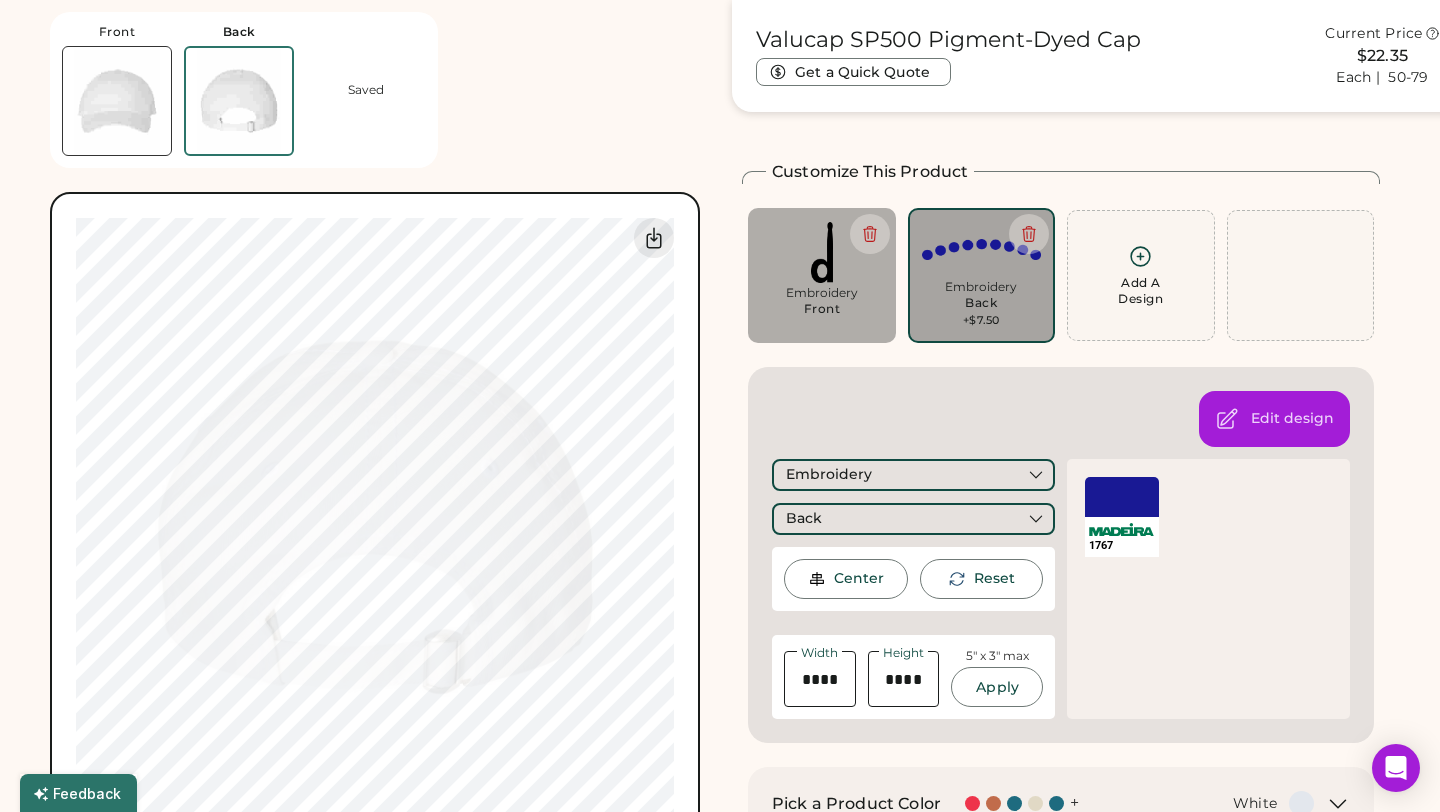 type on "****" 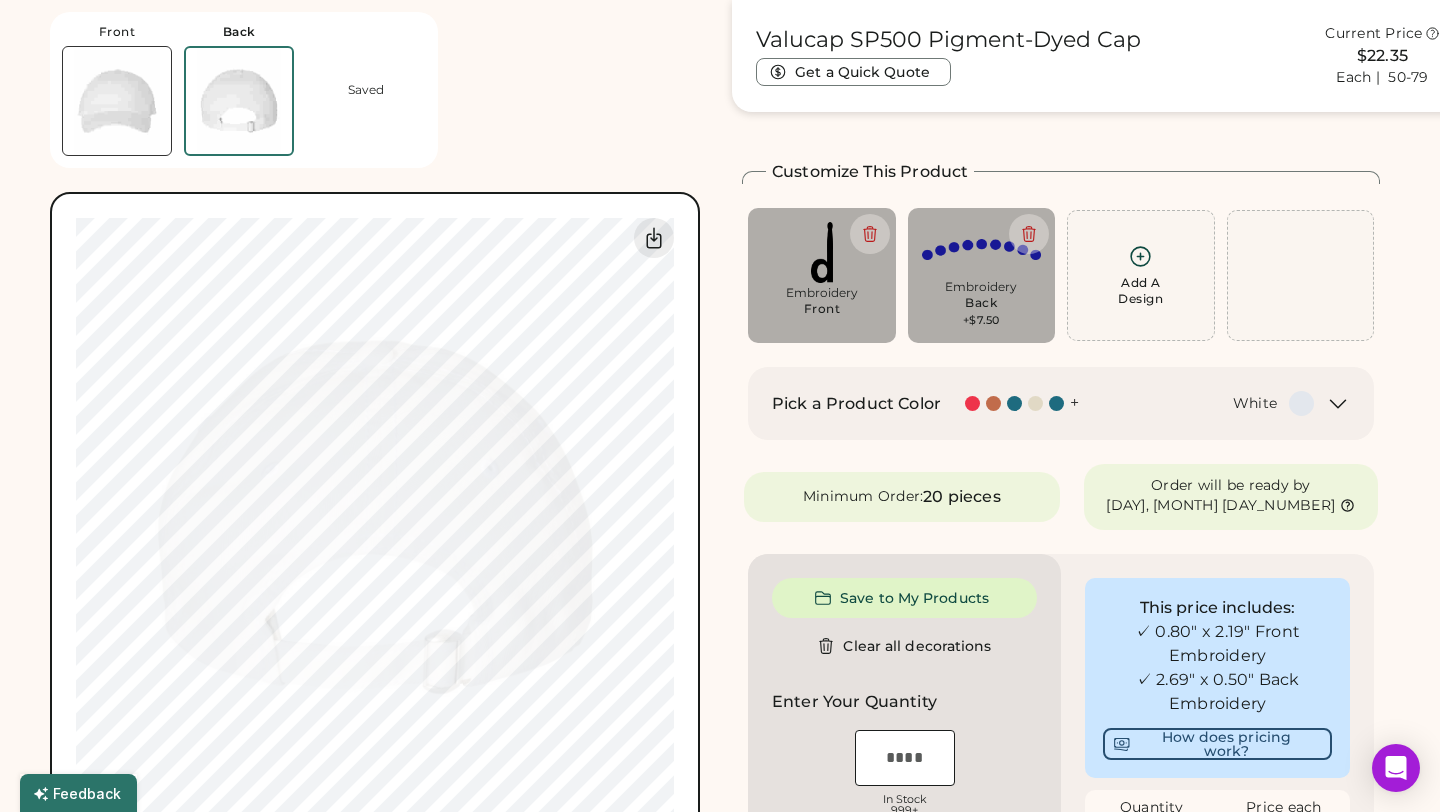 type on "****" 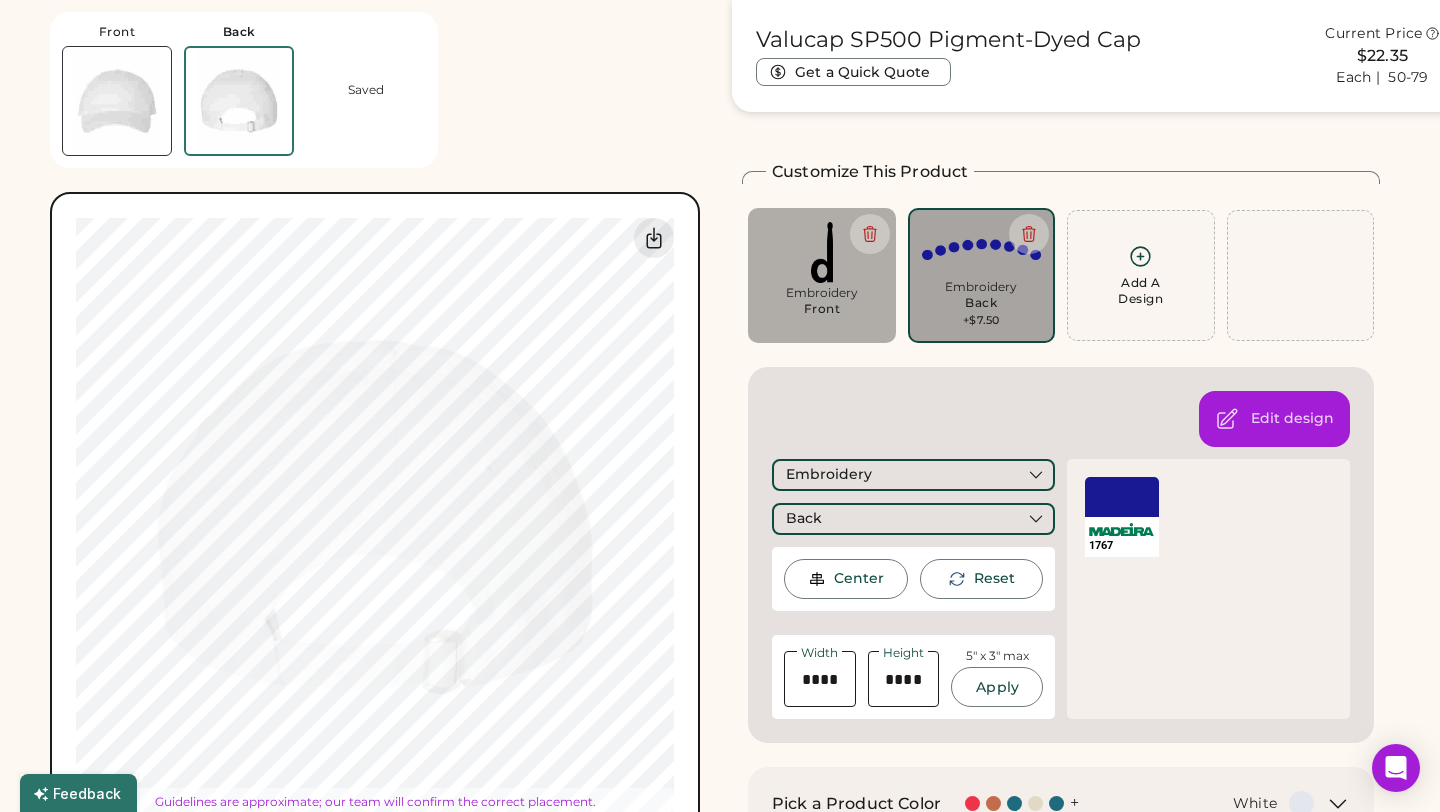 type on "****" 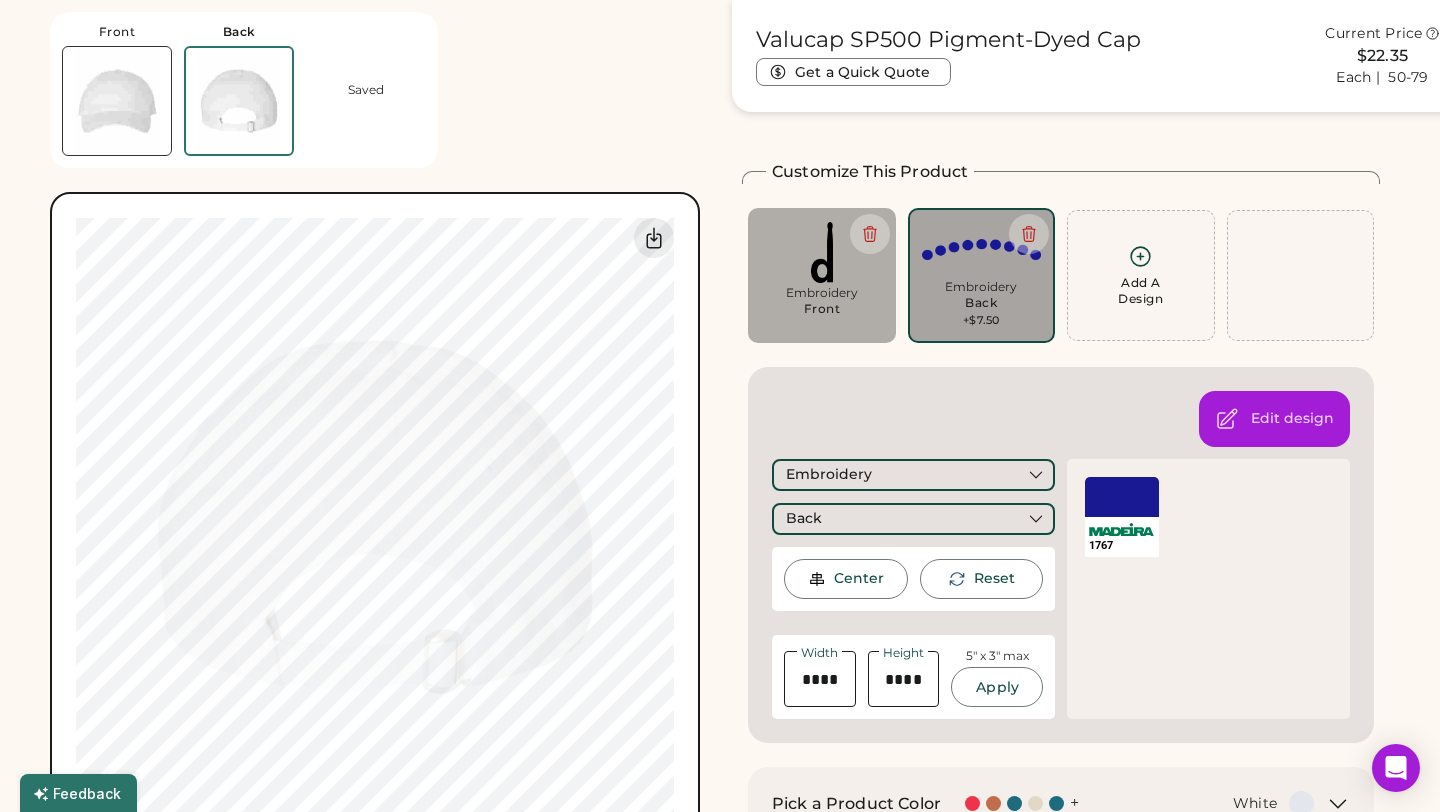 type on "****" 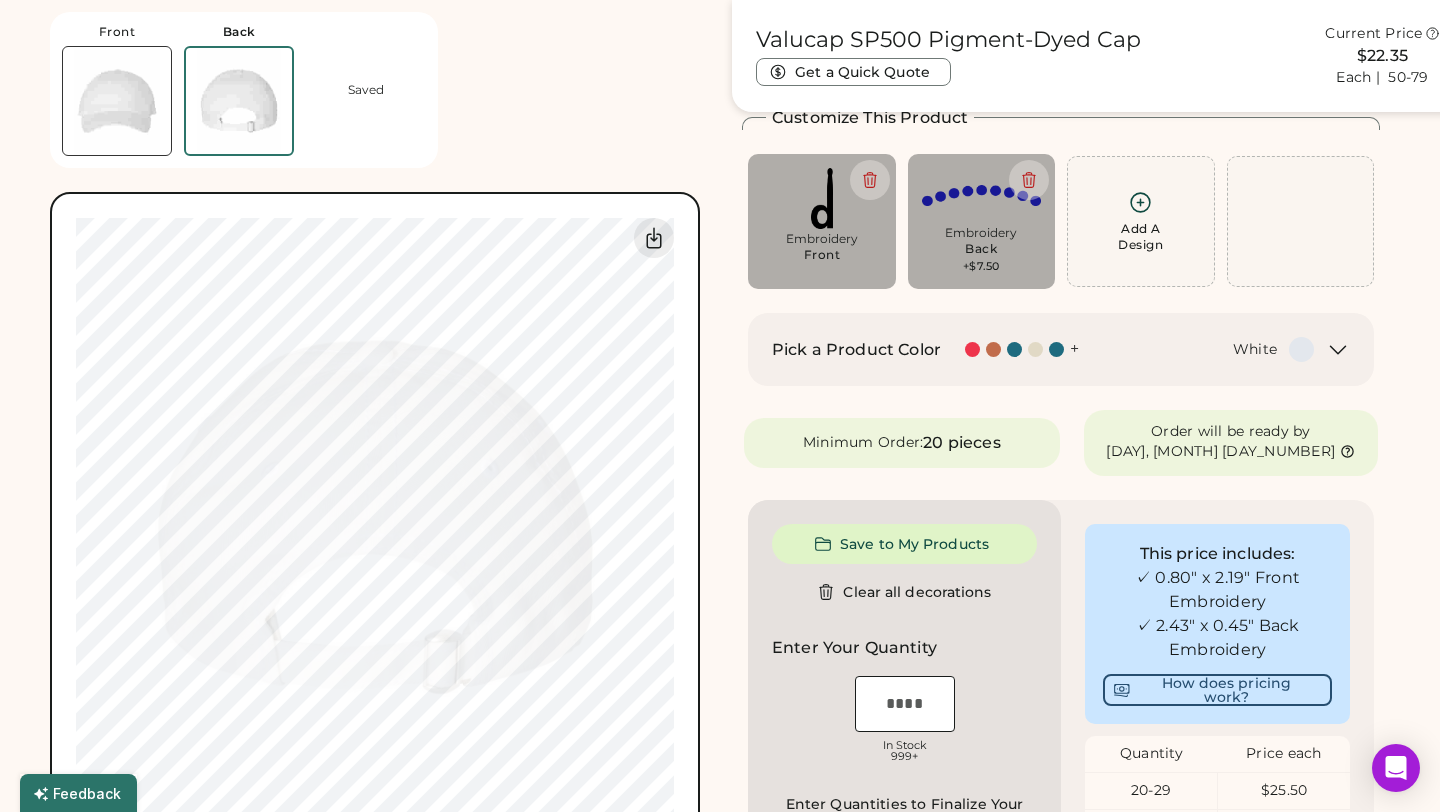 scroll, scrollTop: 121, scrollLeft: 0, axis: vertical 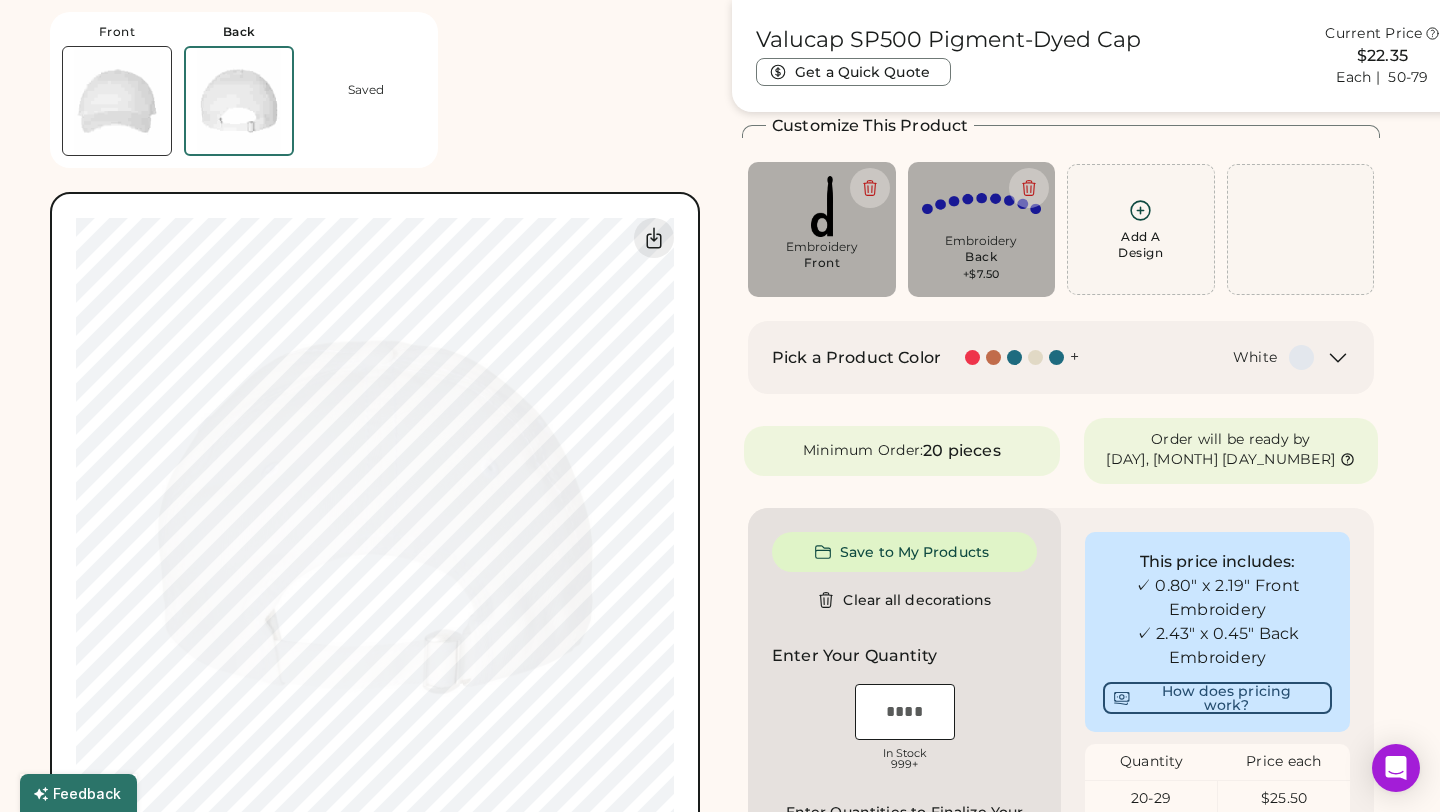 type on "****" 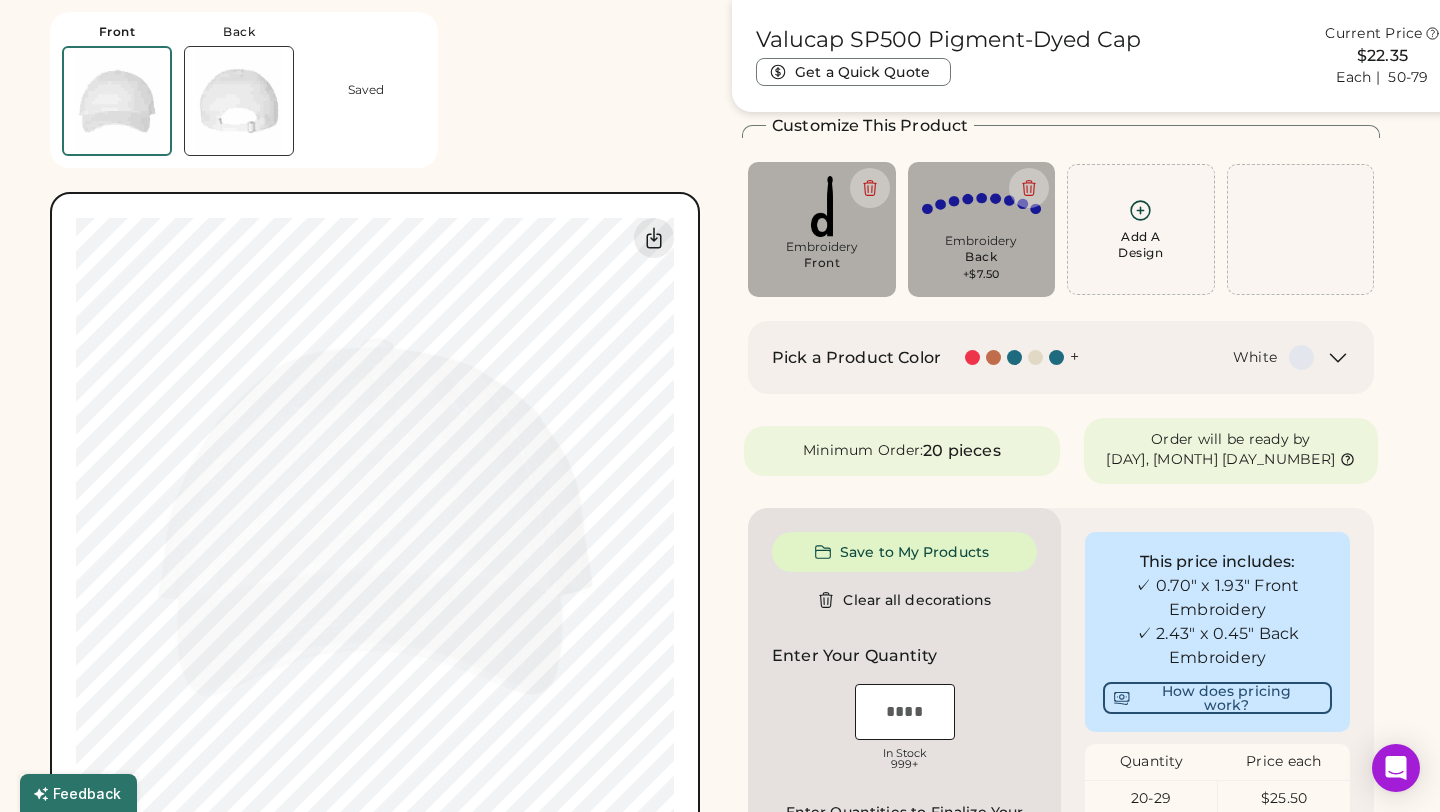 click on "Embroidery" at bounding box center (982, 241) 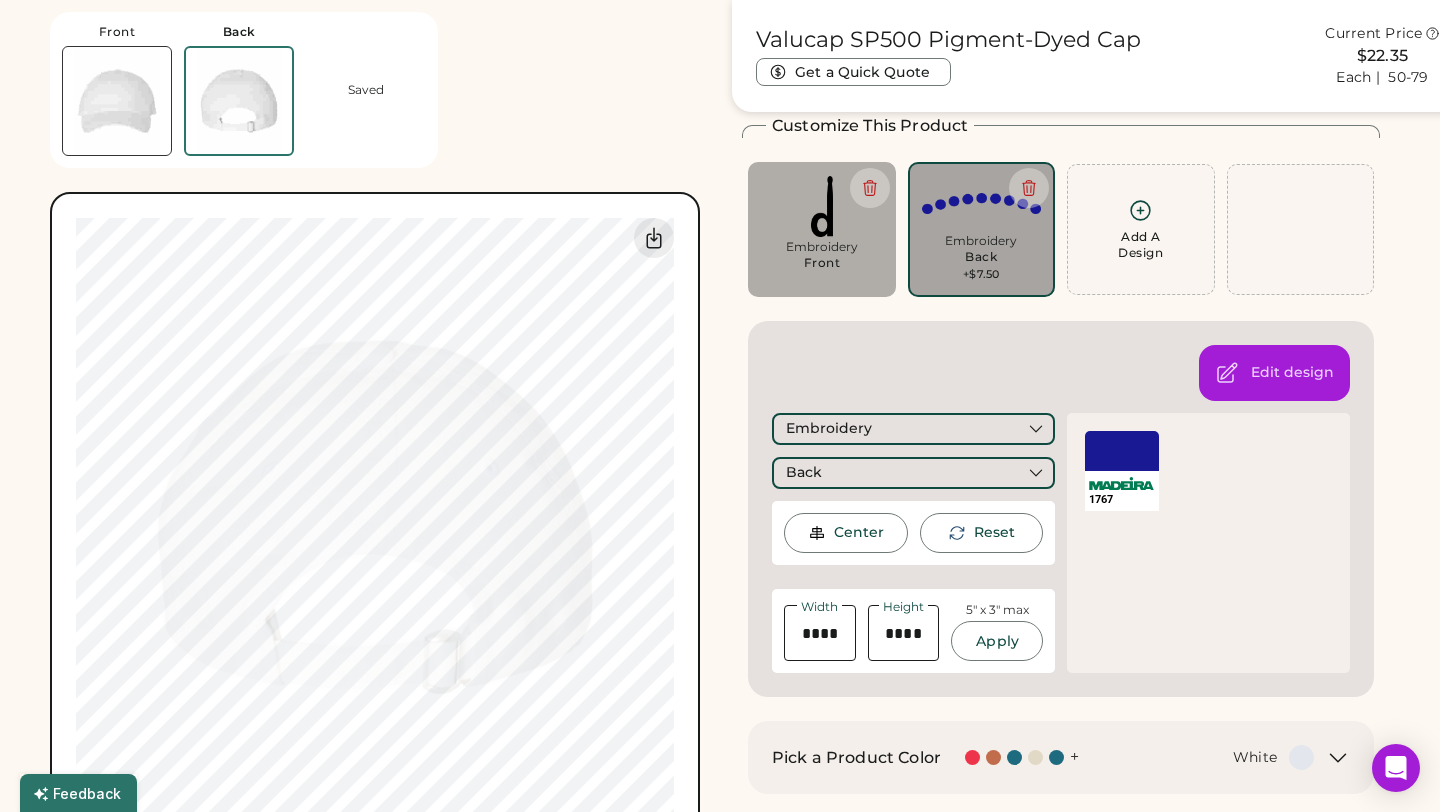 type on "****" 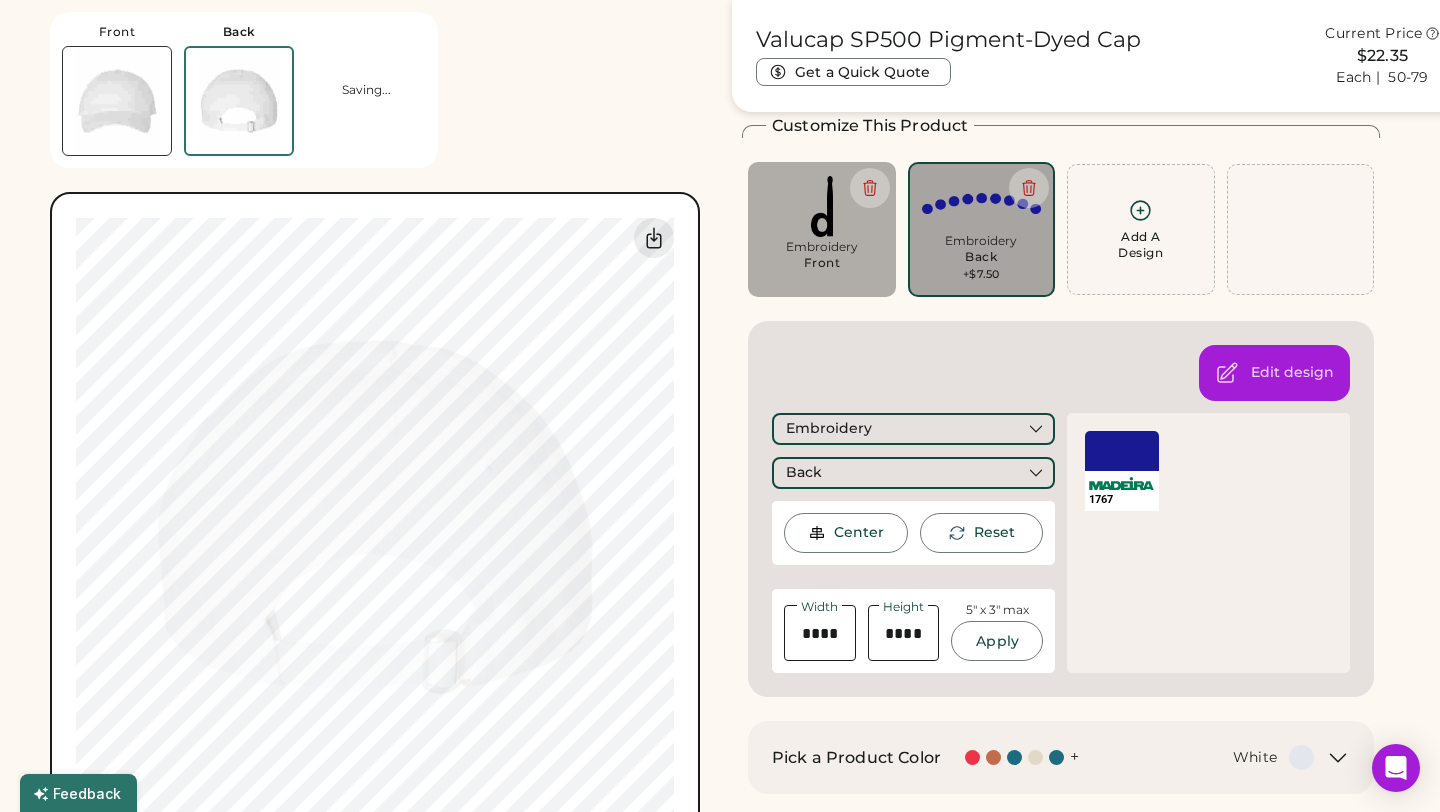 type on "****" 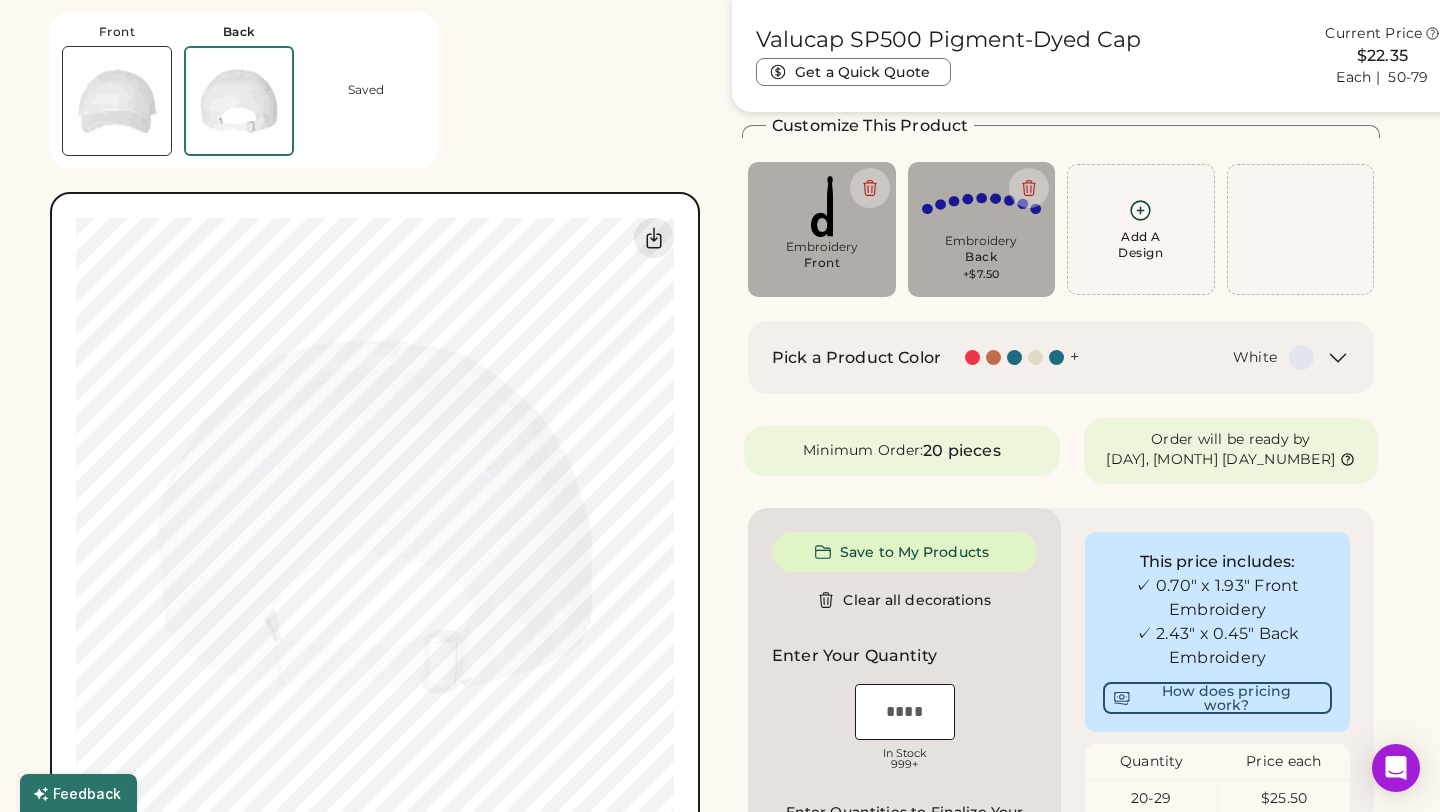 type on "****" 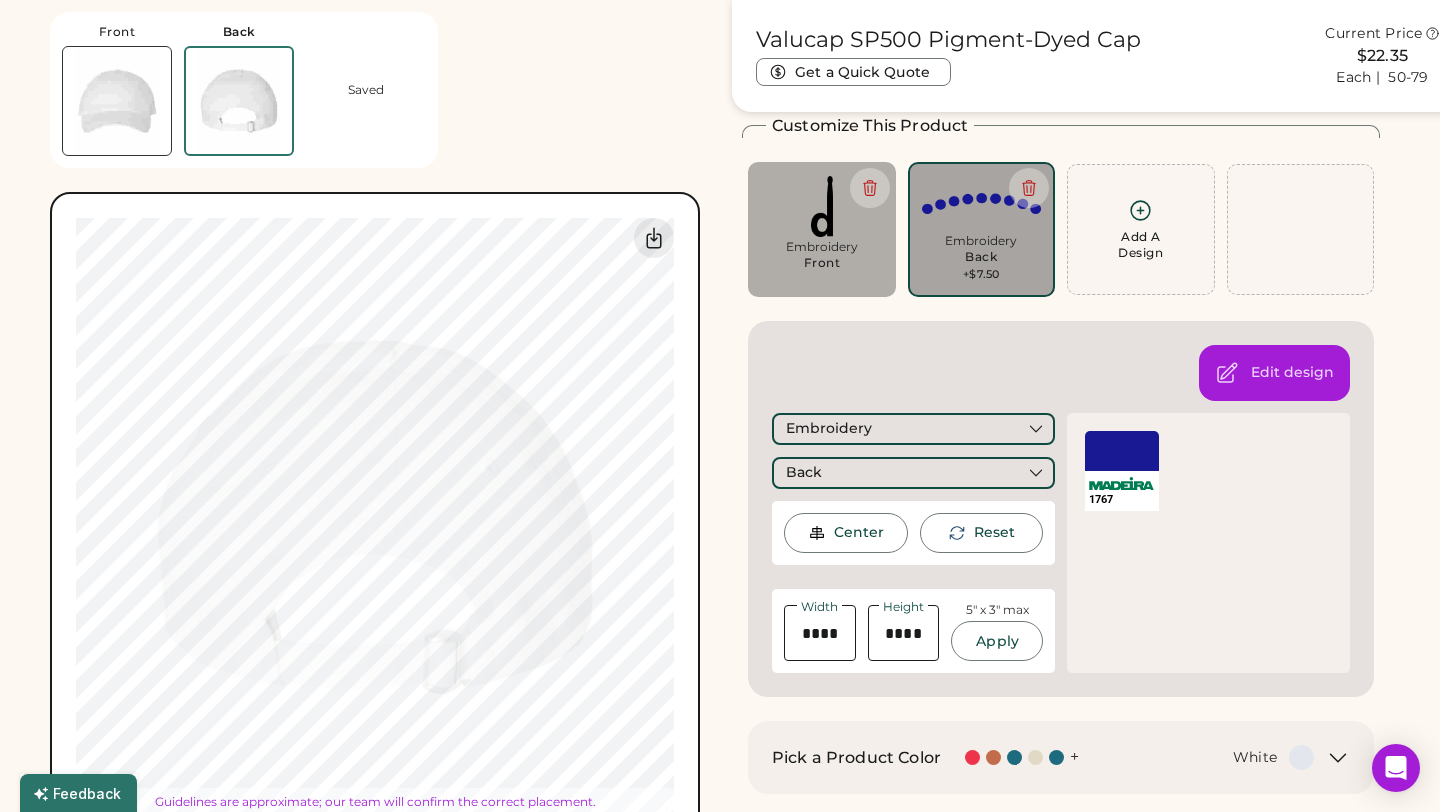 type on "****" 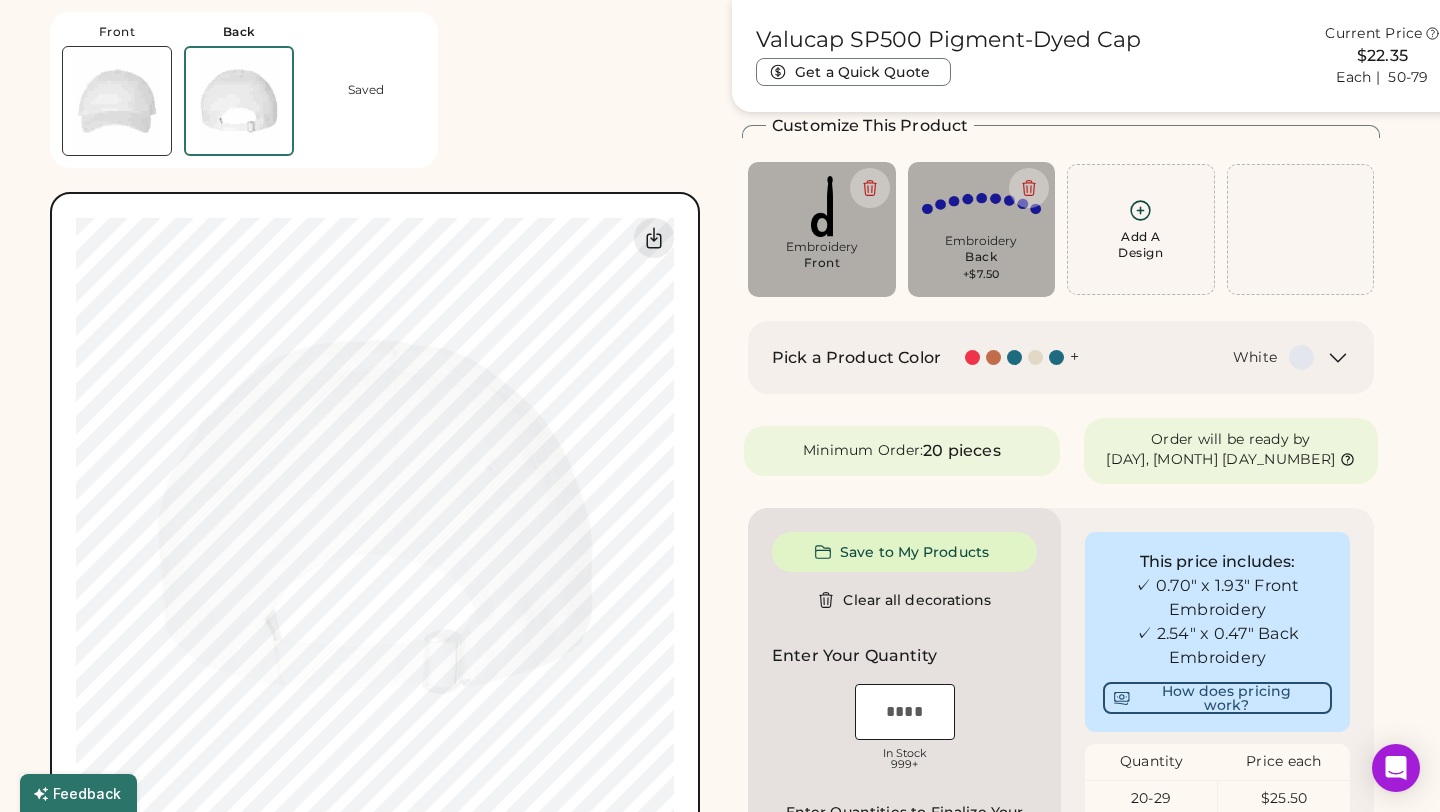 type on "****" 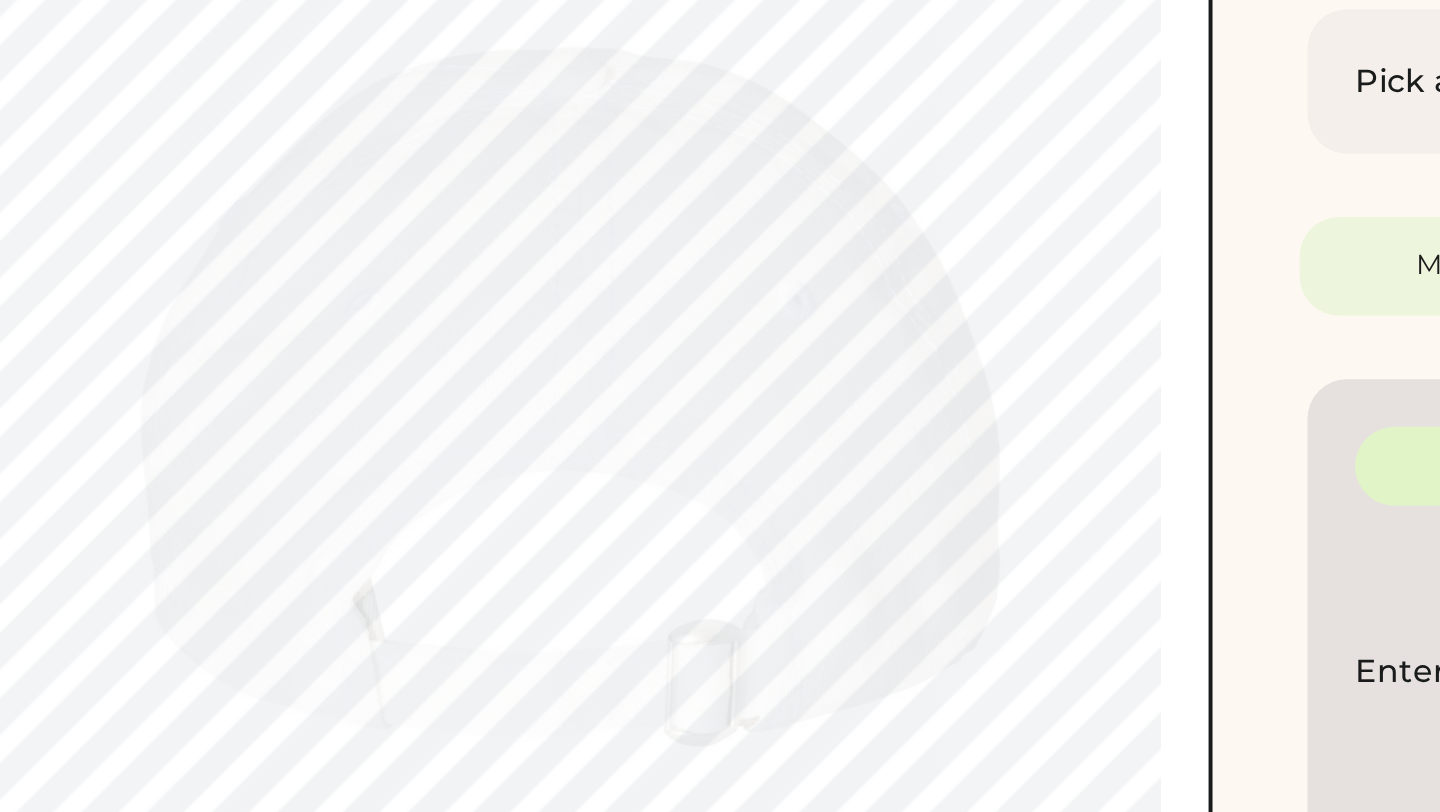 type on "****" 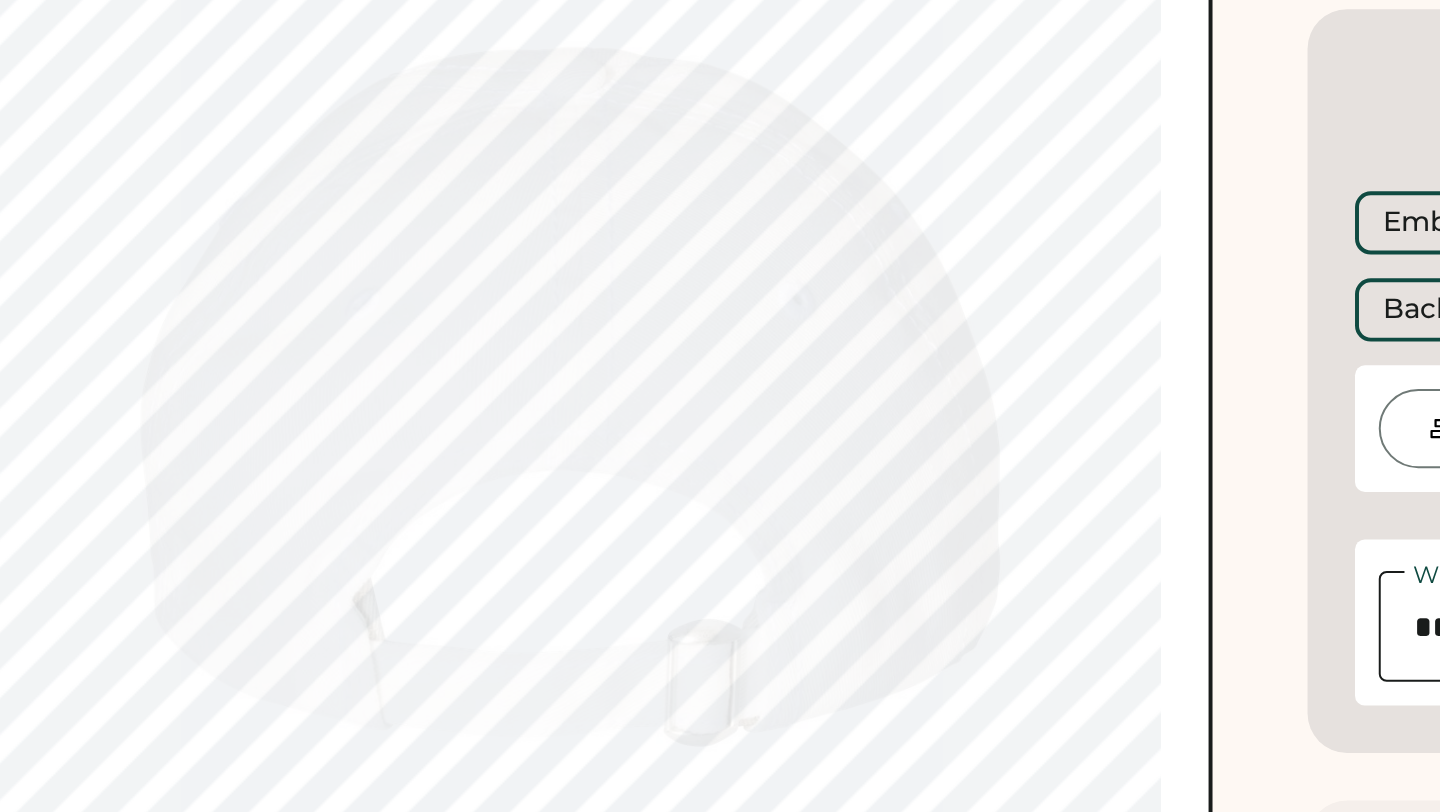 type on "****" 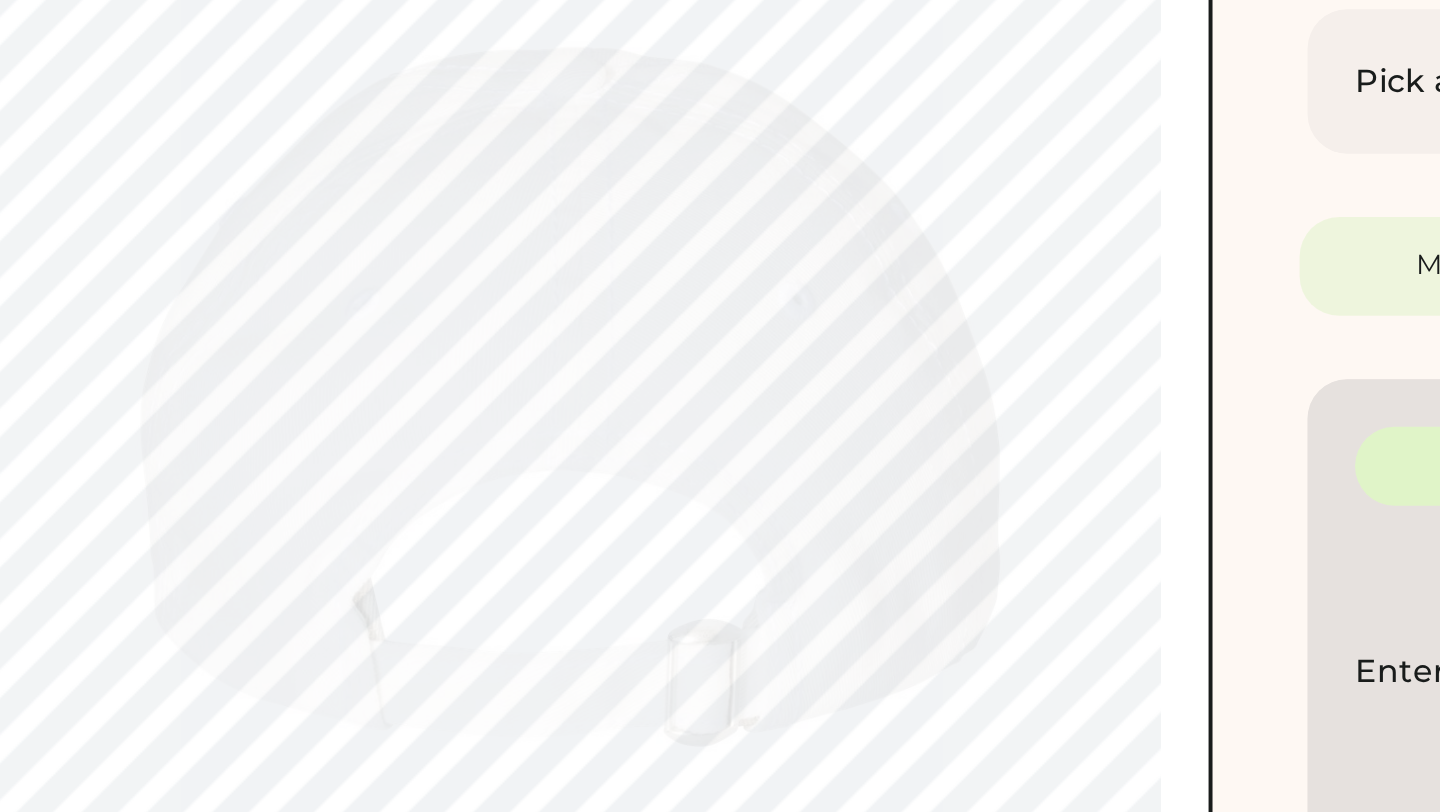 type on "****" 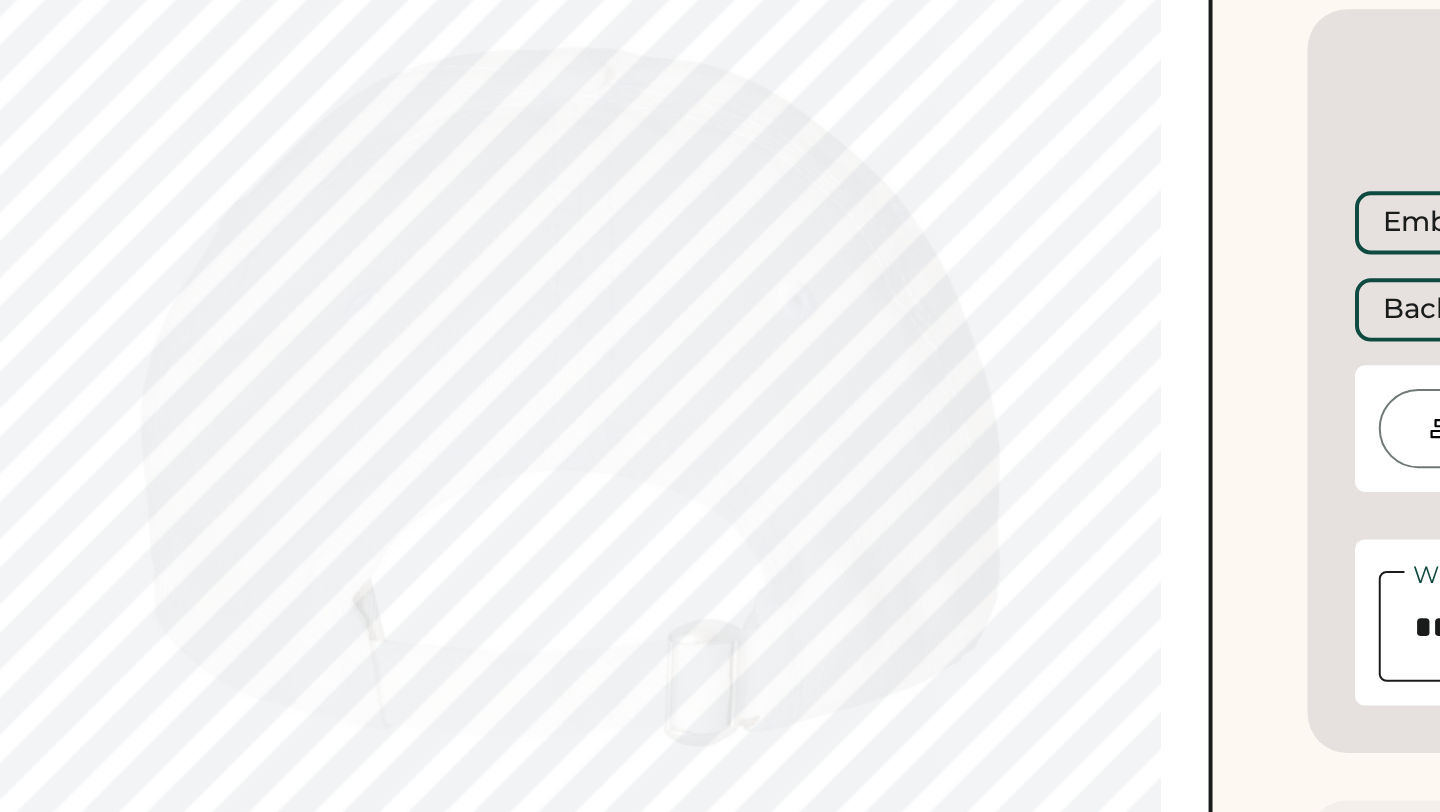 type on "****" 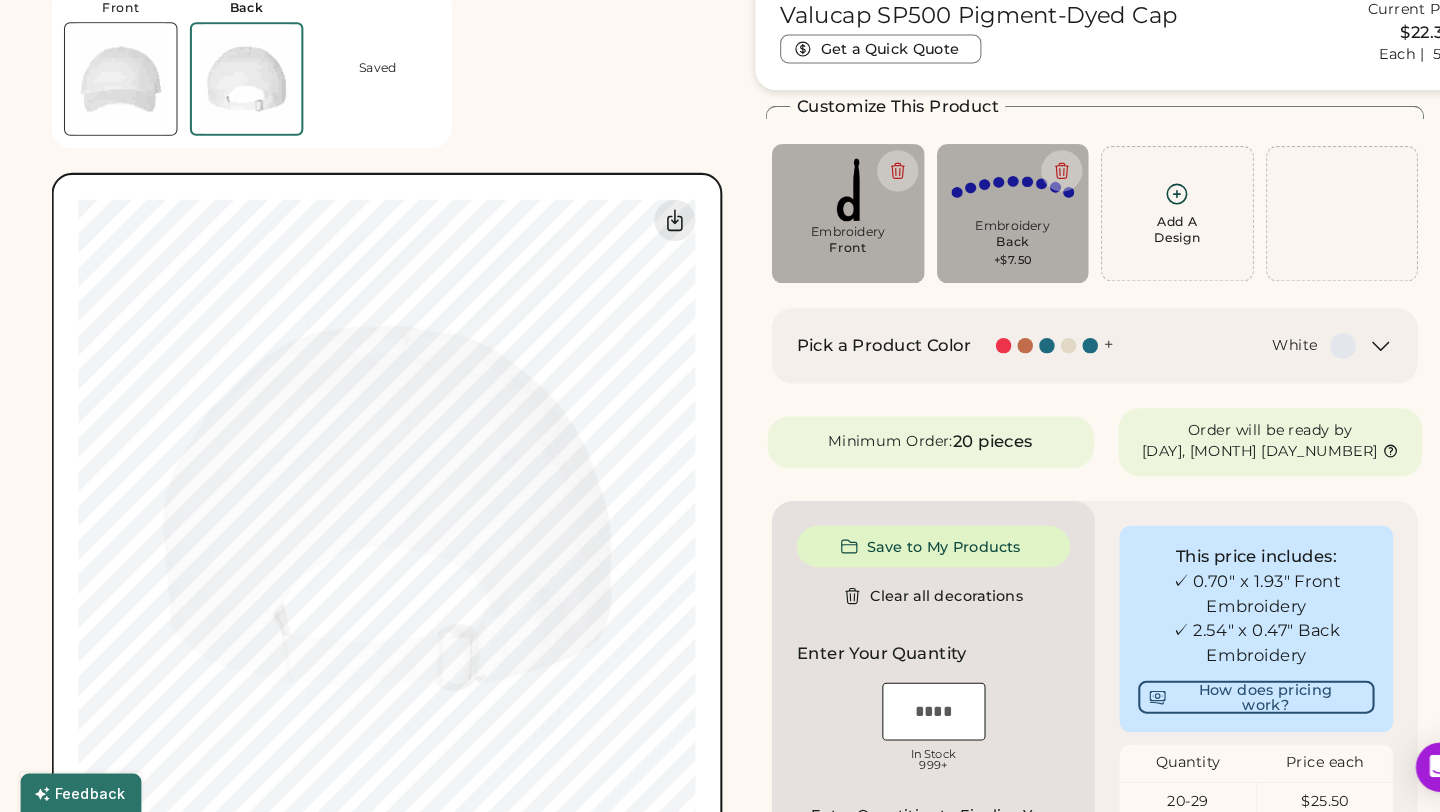 scroll, scrollTop: 128, scrollLeft: 0, axis: vertical 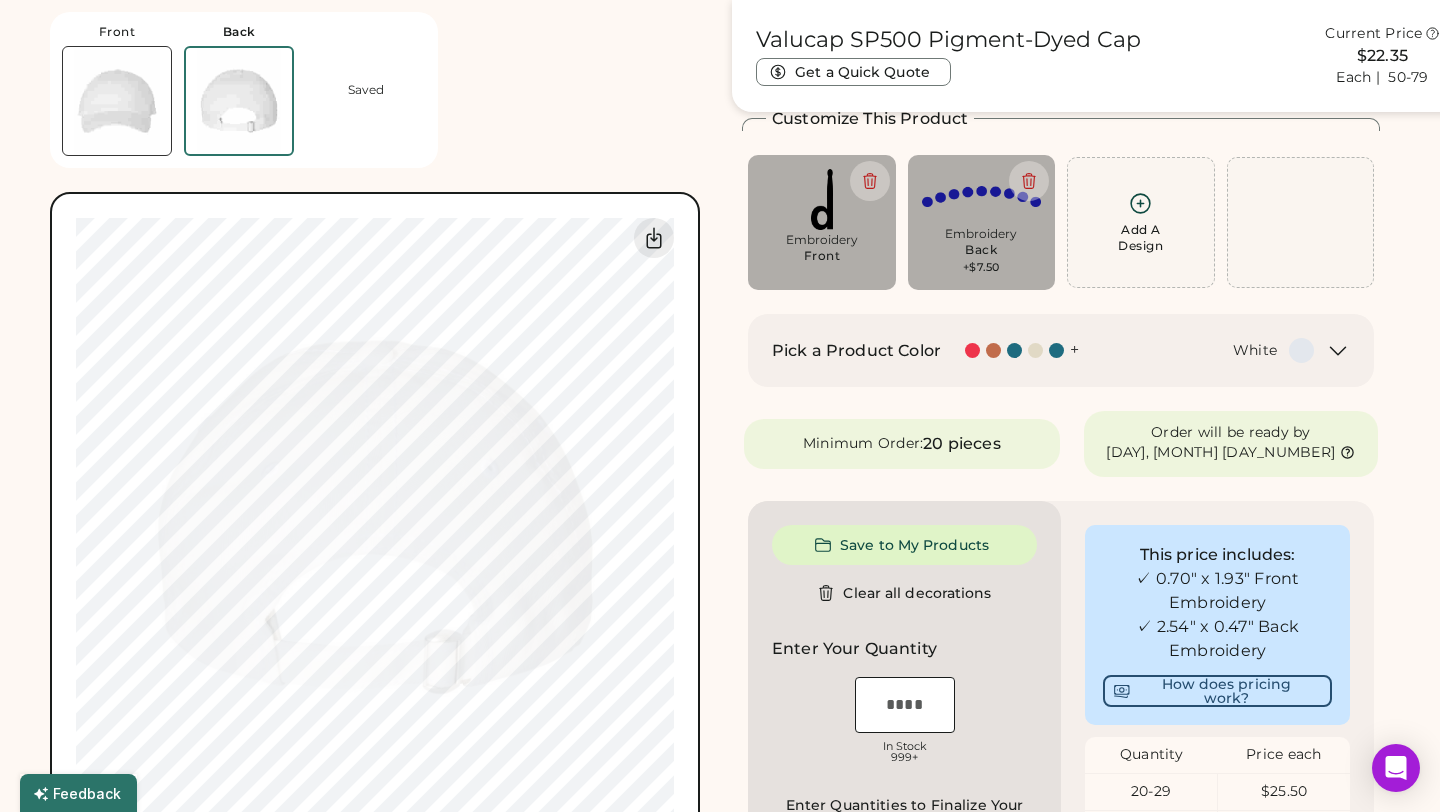 click on "Front" at bounding box center (822, 256) 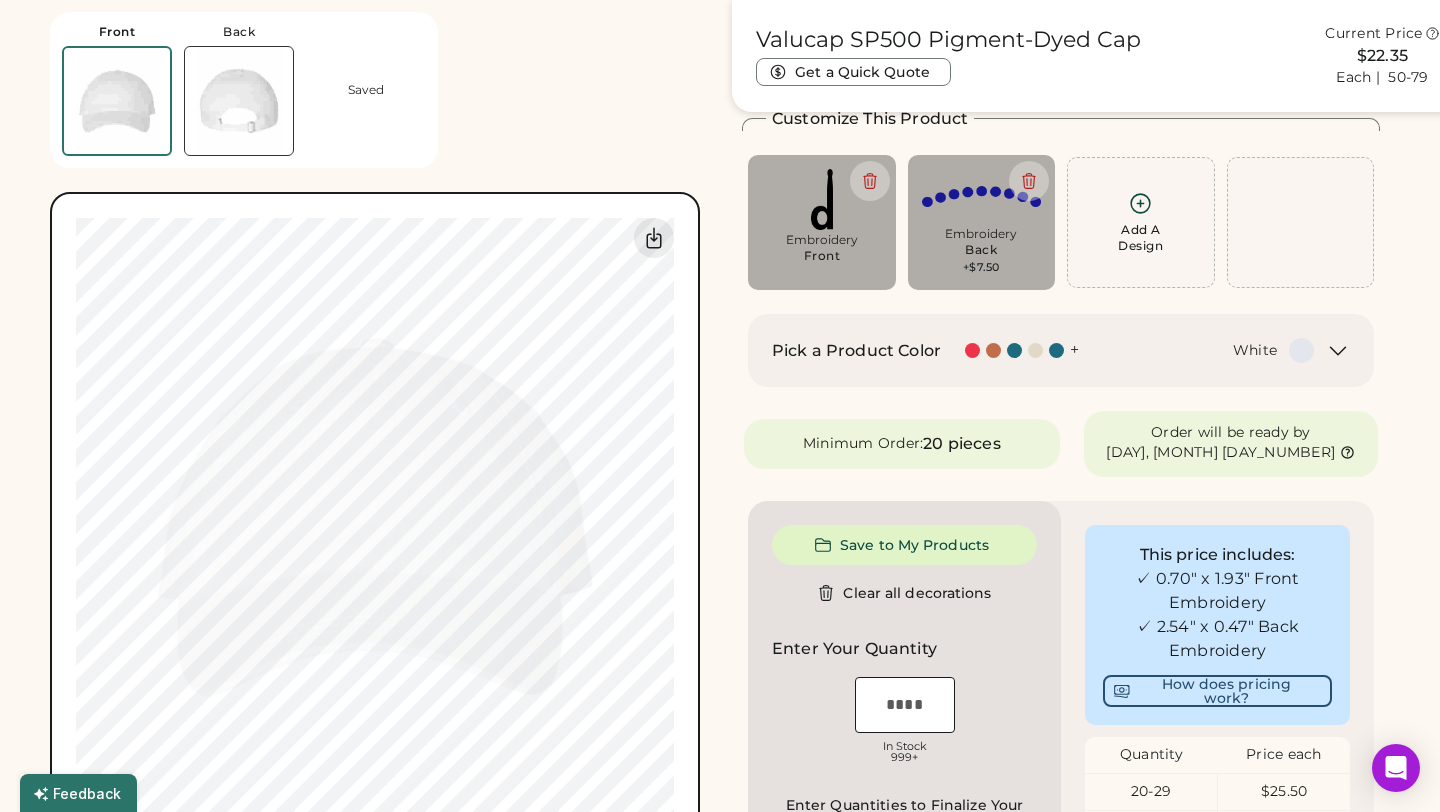 click on "Embroidery" at bounding box center [982, 234] 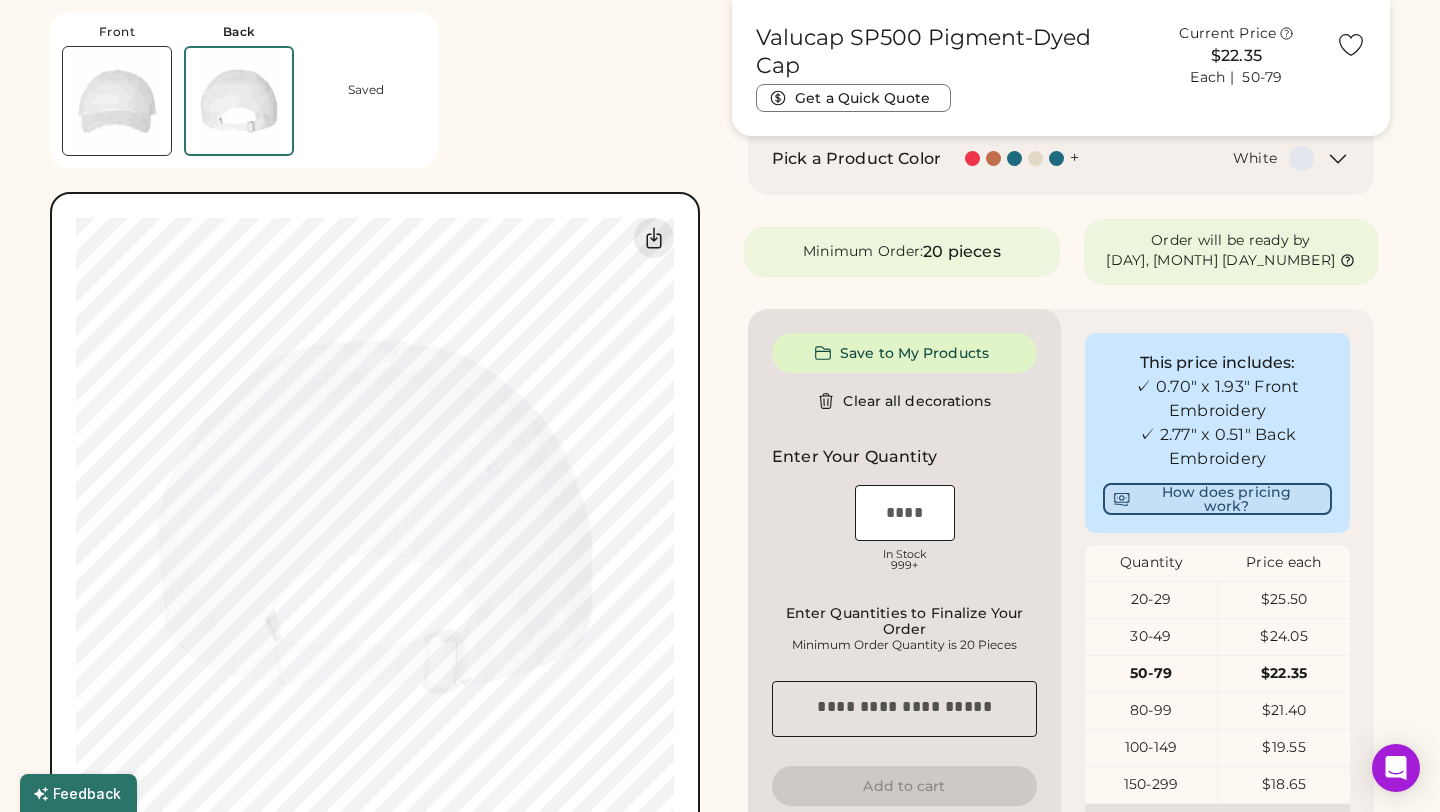 scroll, scrollTop: 349, scrollLeft: 0, axis: vertical 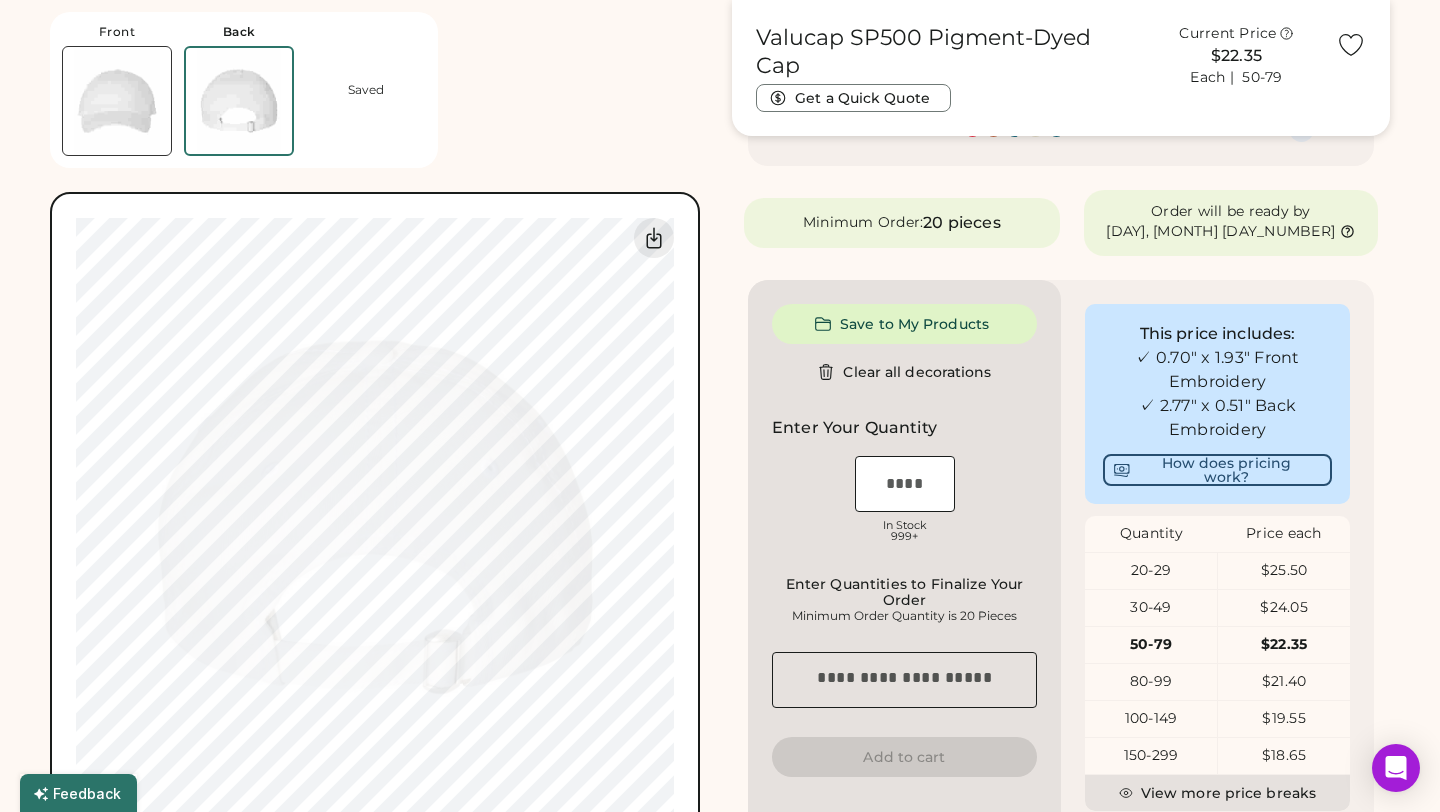 type on "****" 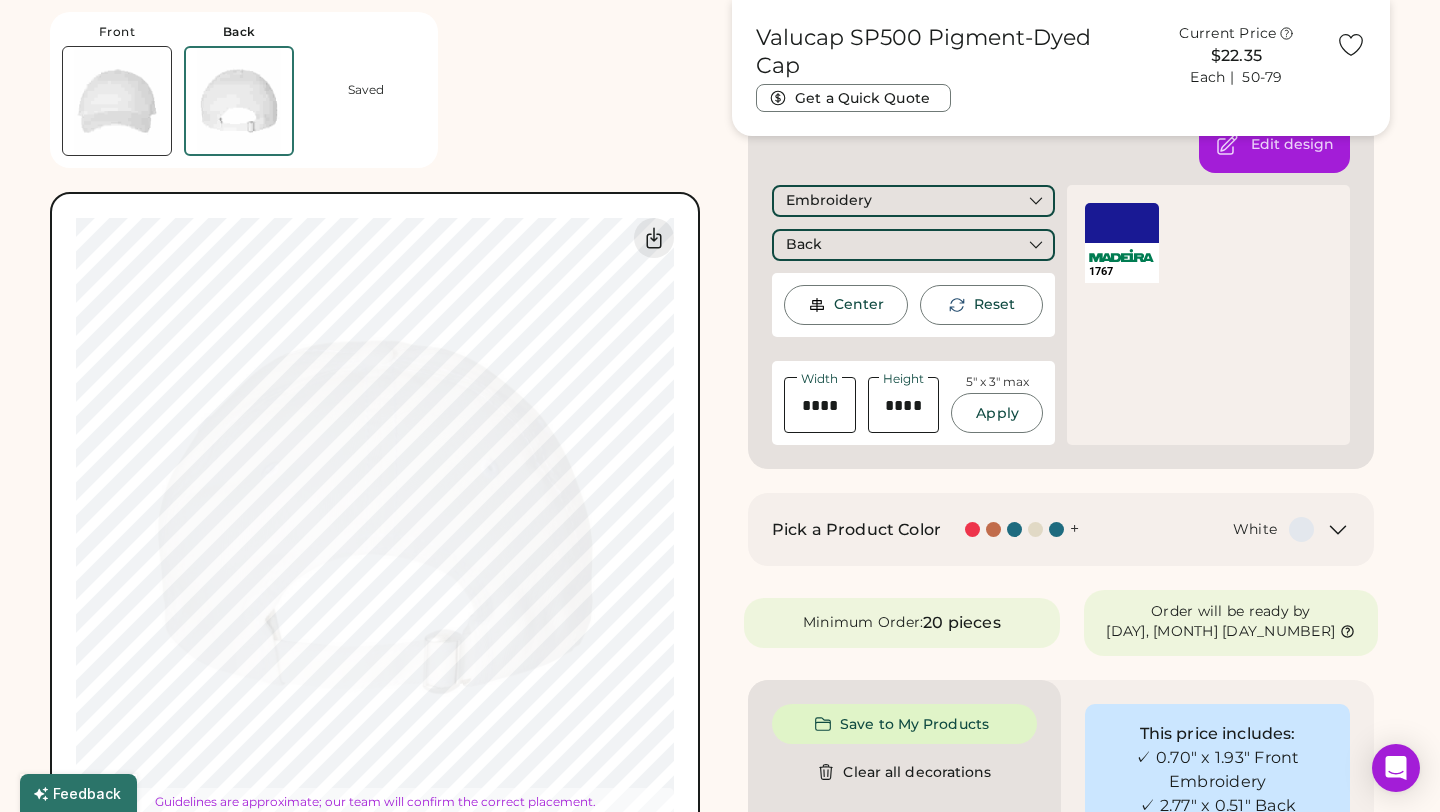 type on "****" 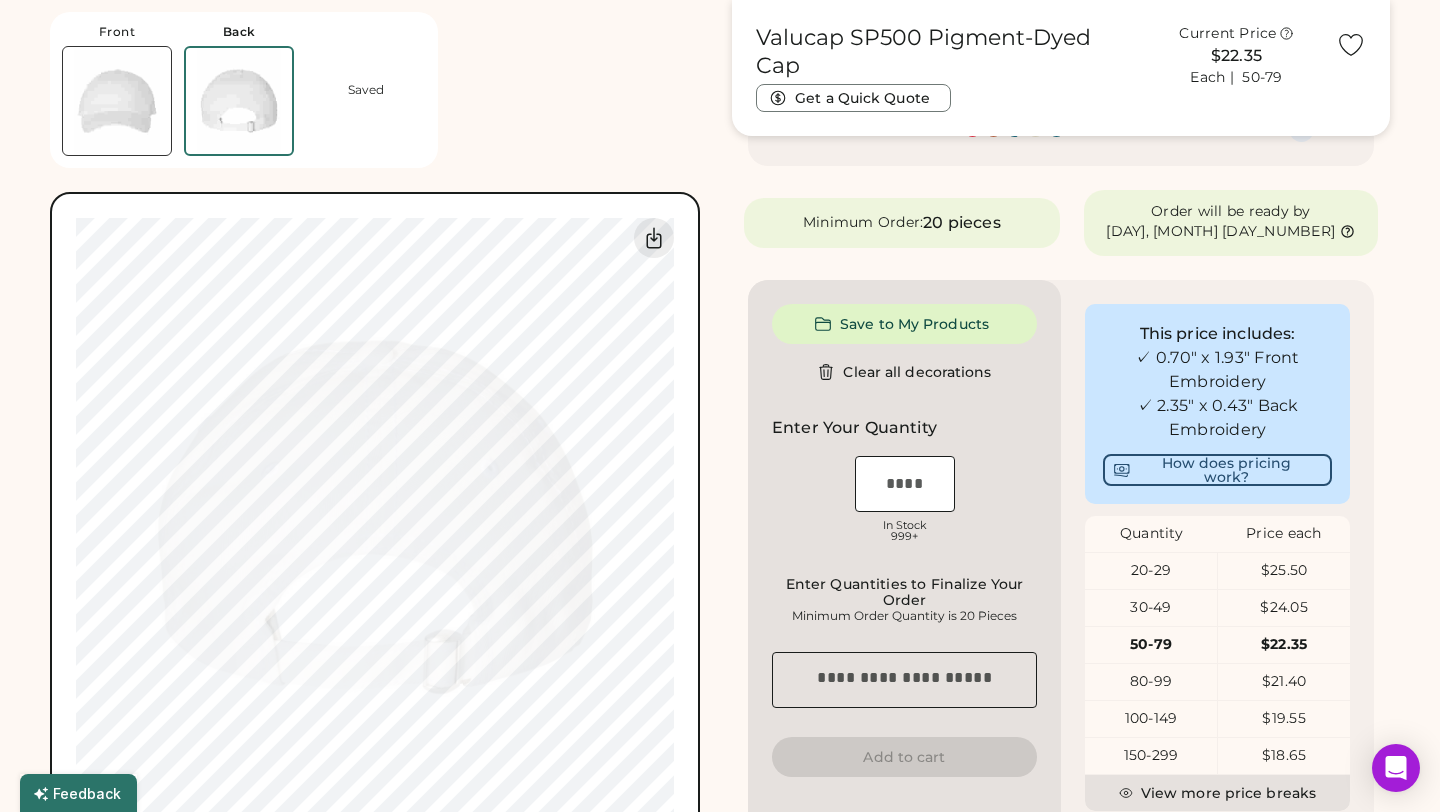 click at bounding box center (117, 101) 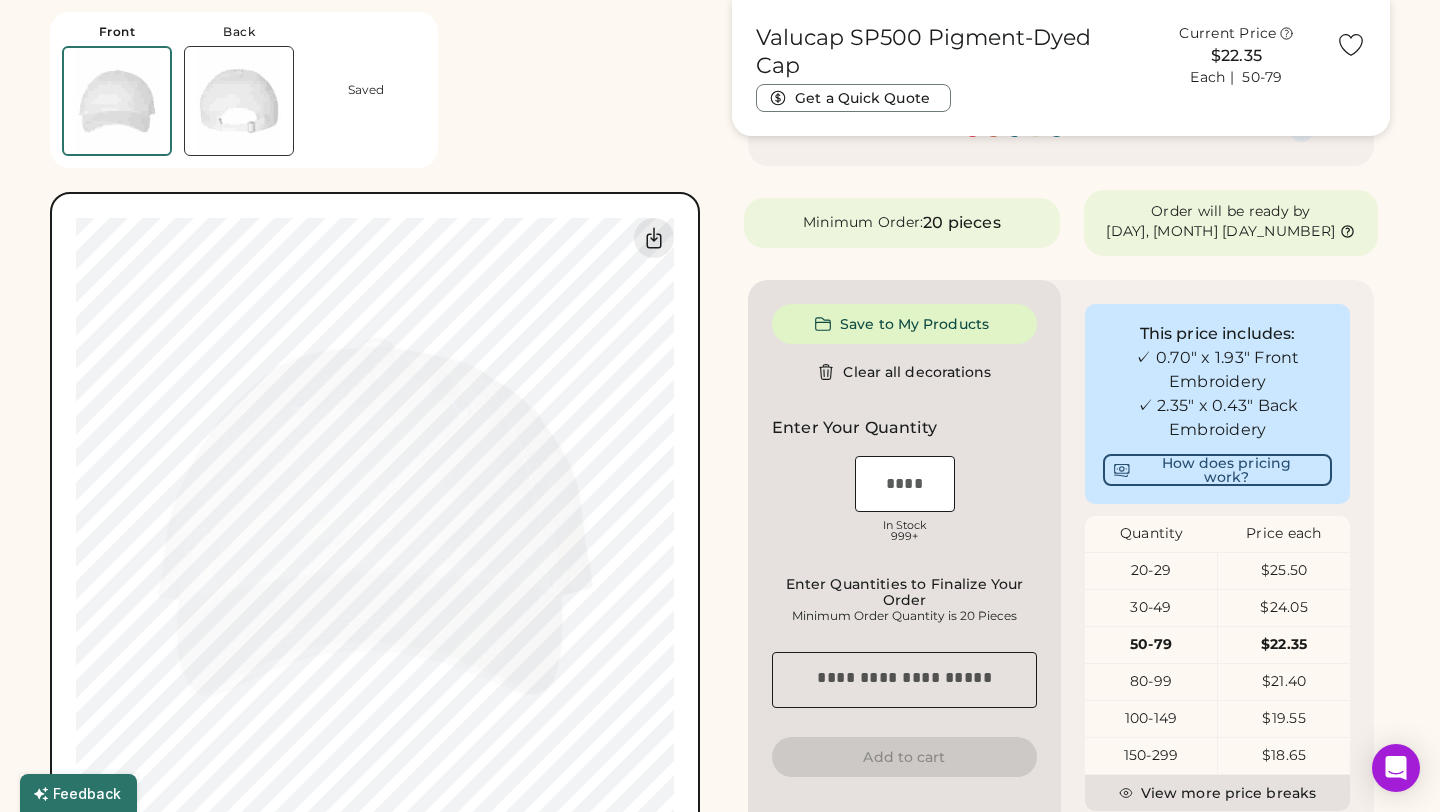 type on "****" 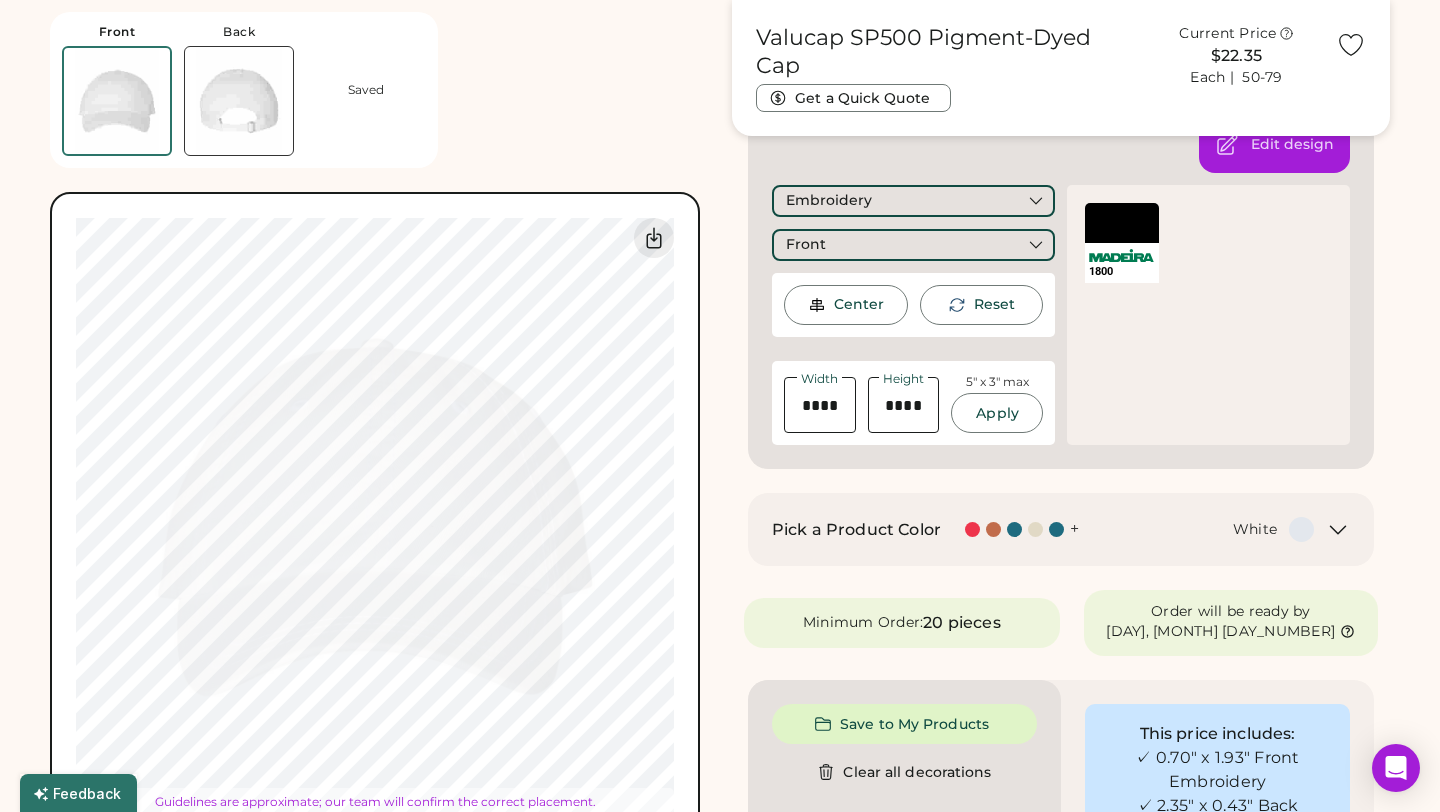 type on "****" 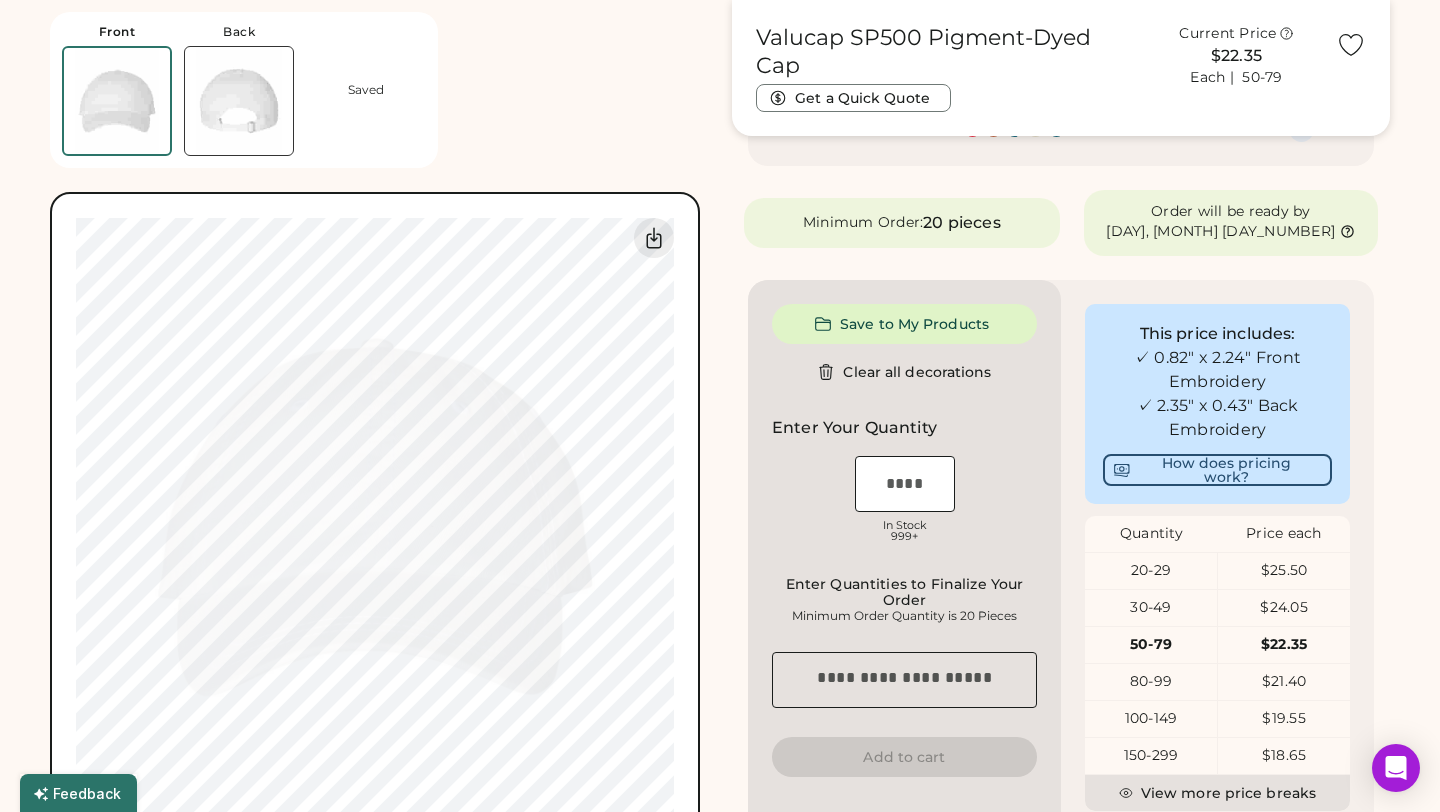 click at bounding box center [239, 101] 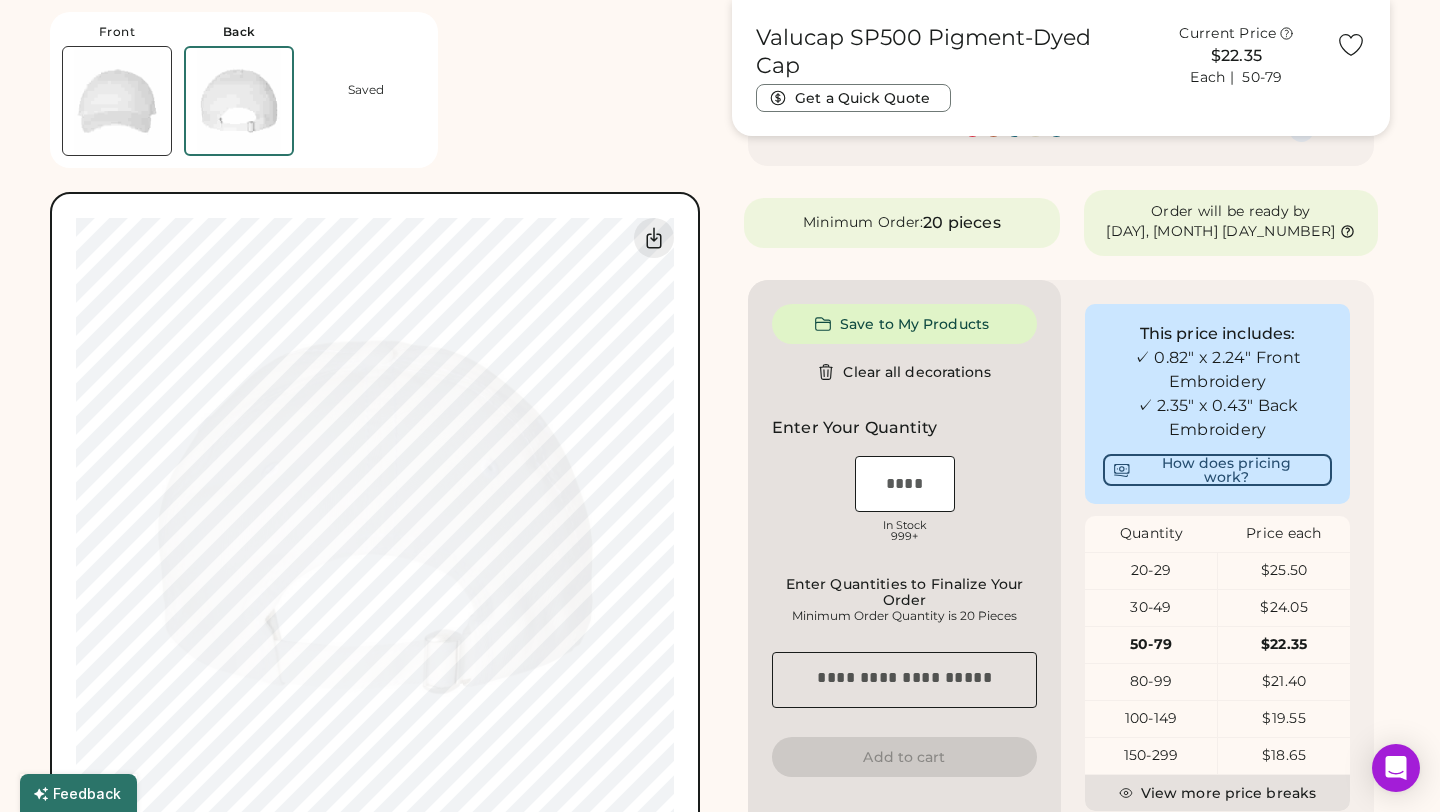 click at bounding box center [117, 101] 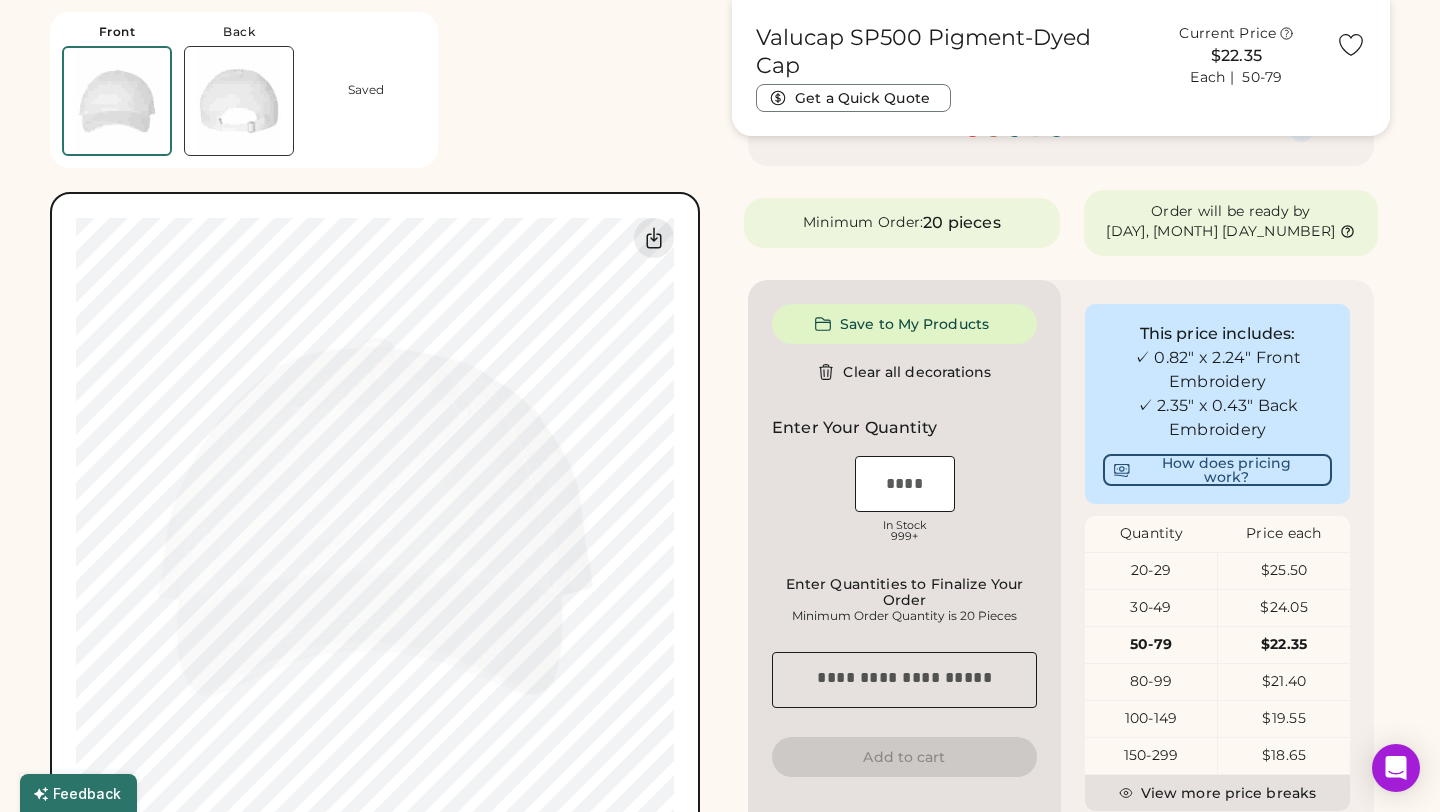 click at bounding box center [239, 101] 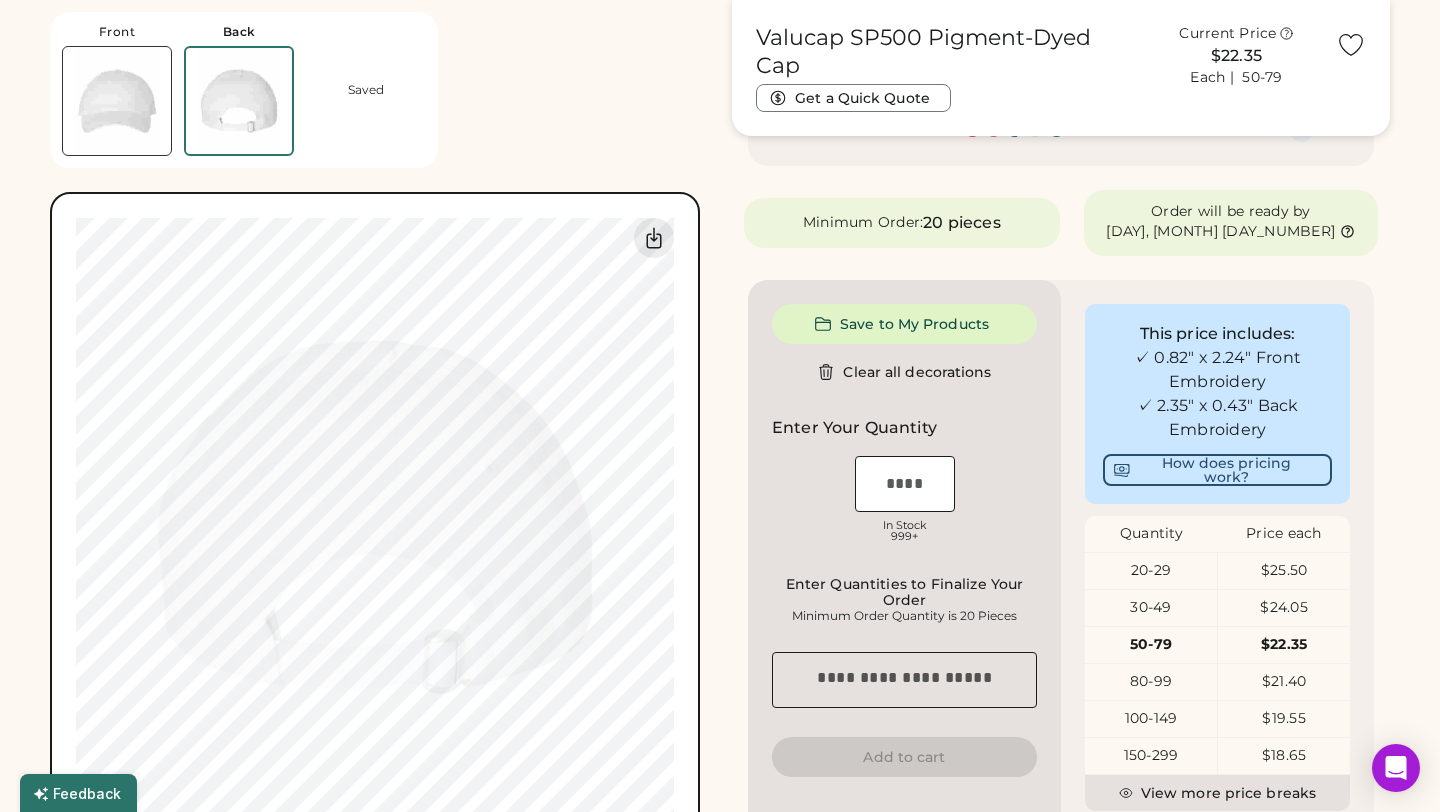 click on "Front Back Saved" at bounding box center [244, 90] 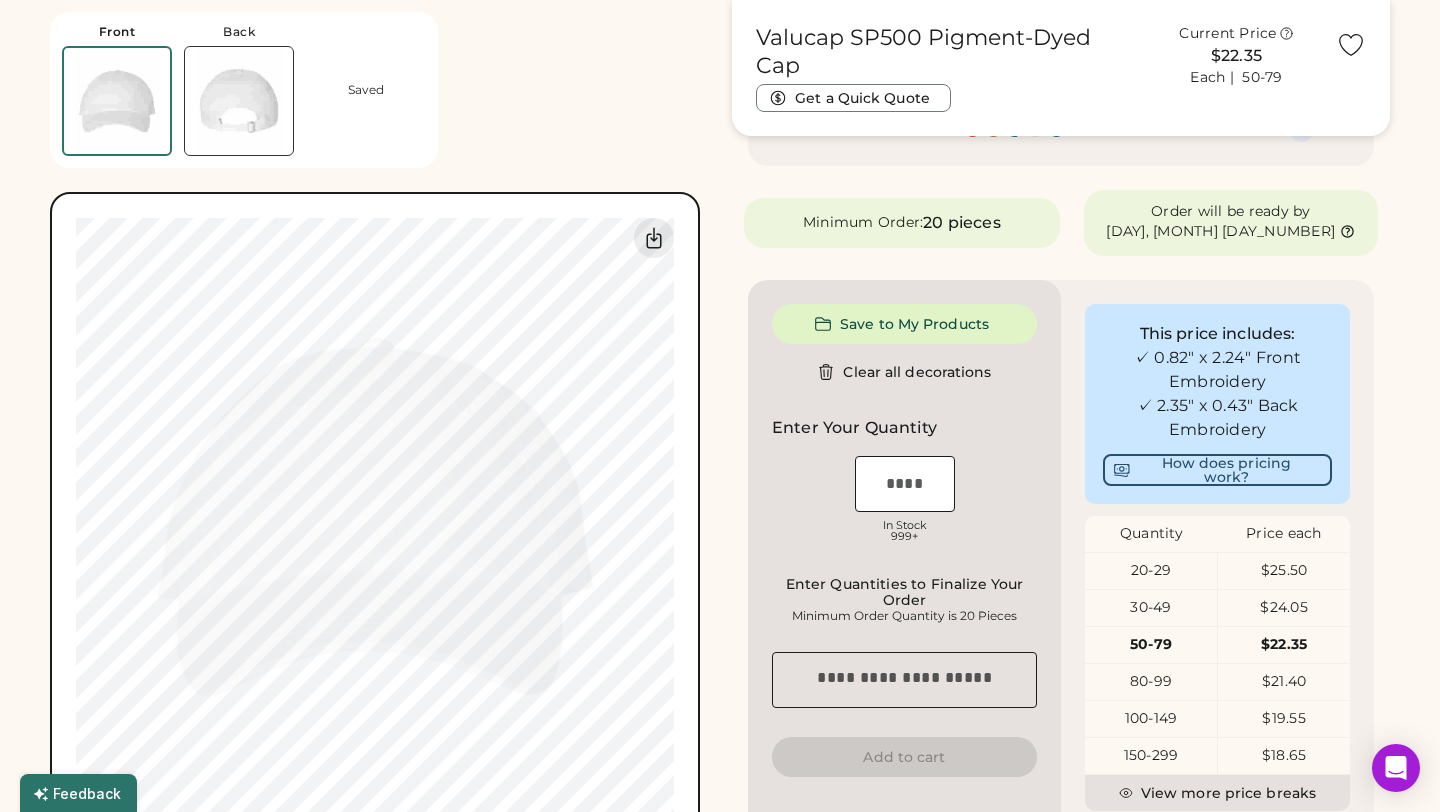 click at bounding box center (239, 101) 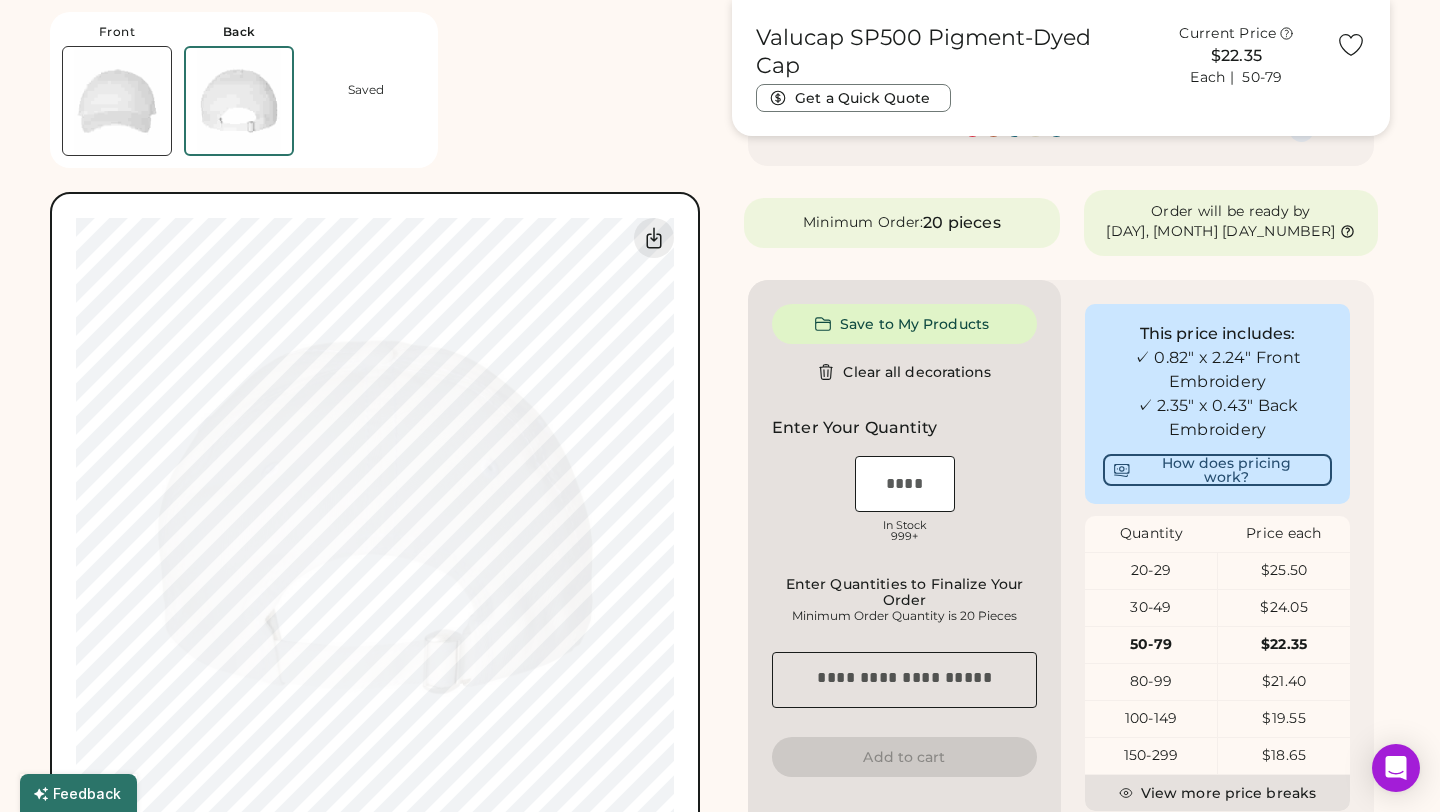 click at bounding box center (117, 101) 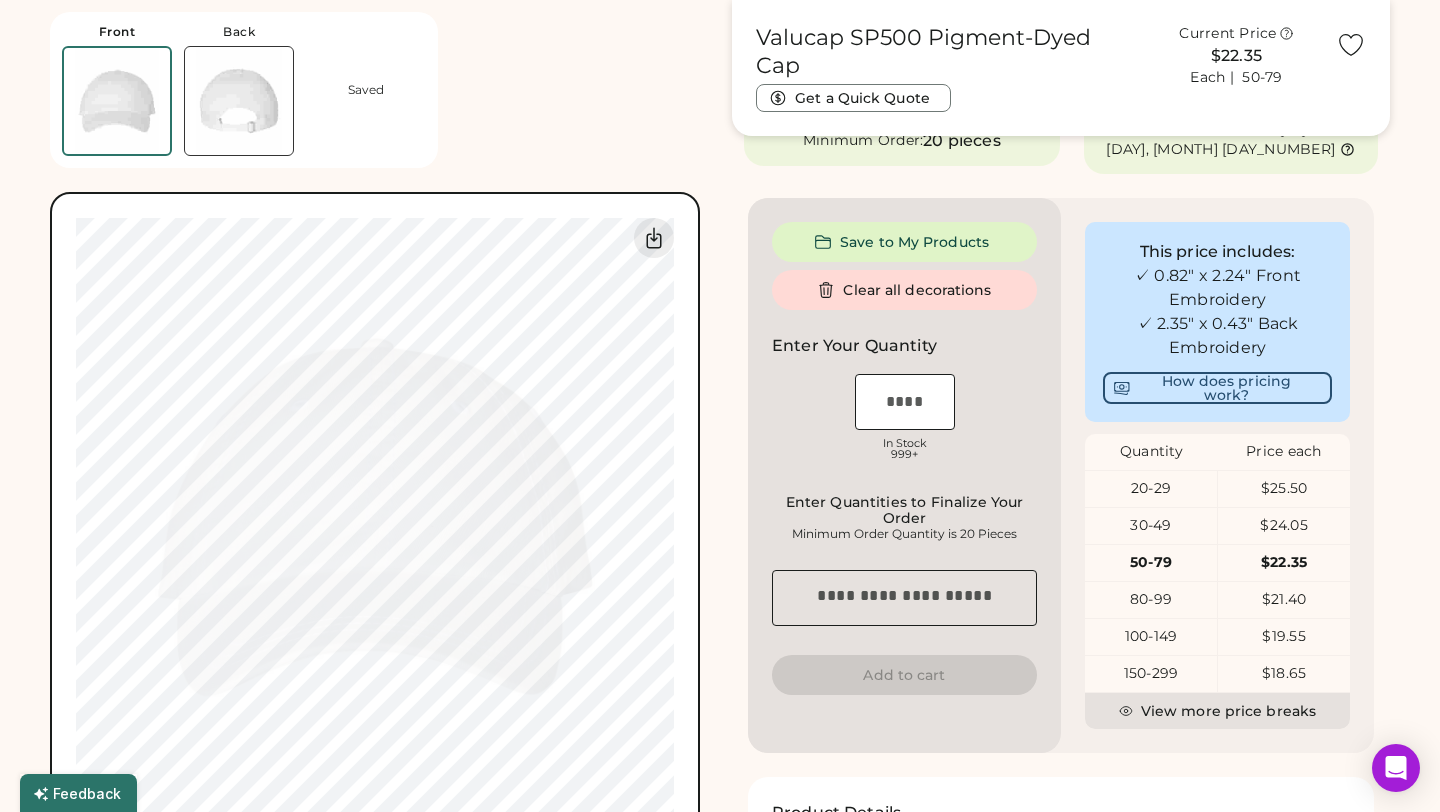 scroll, scrollTop: 433, scrollLeft: 0, axis: vertical 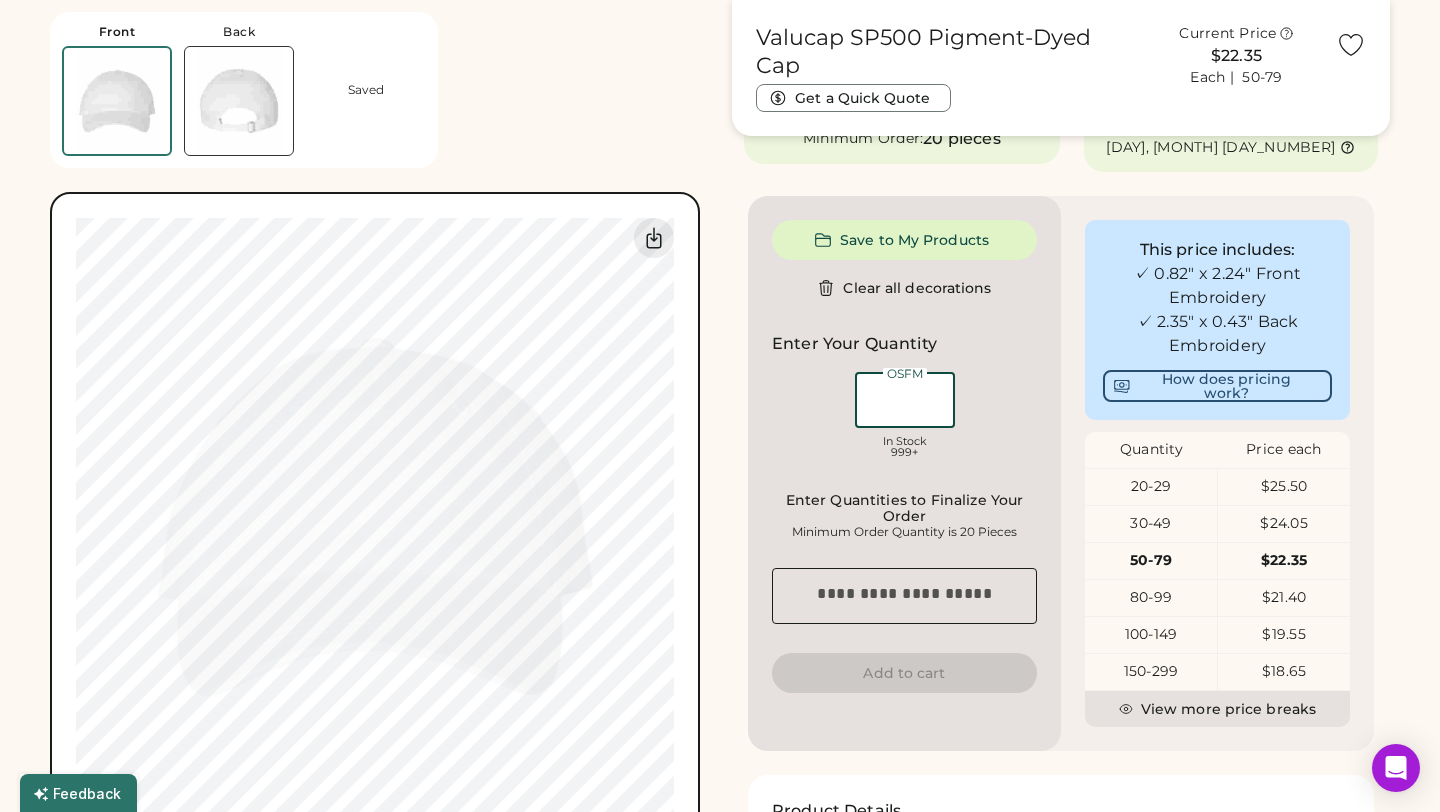 click at bounding box center [905, 400] 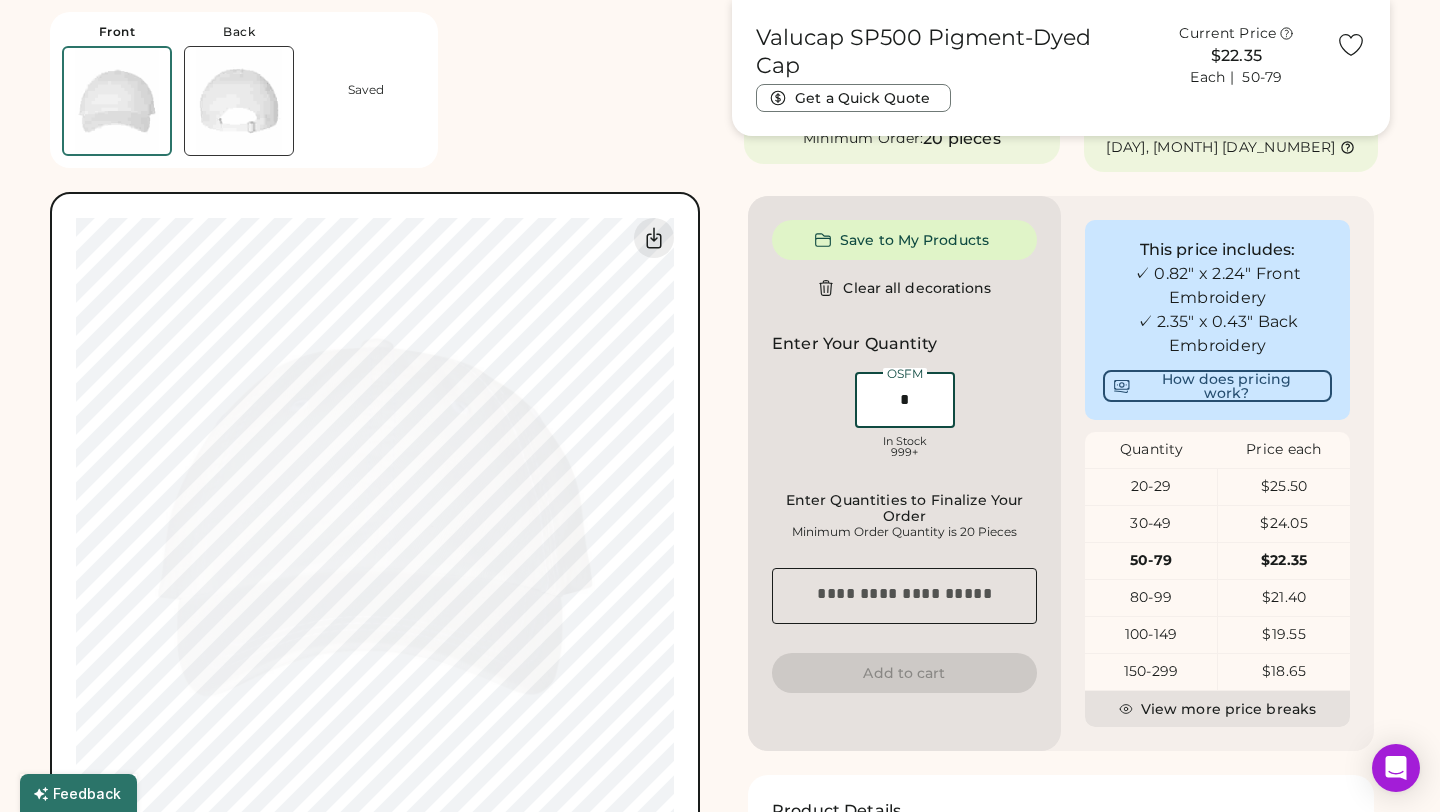 type on "**" 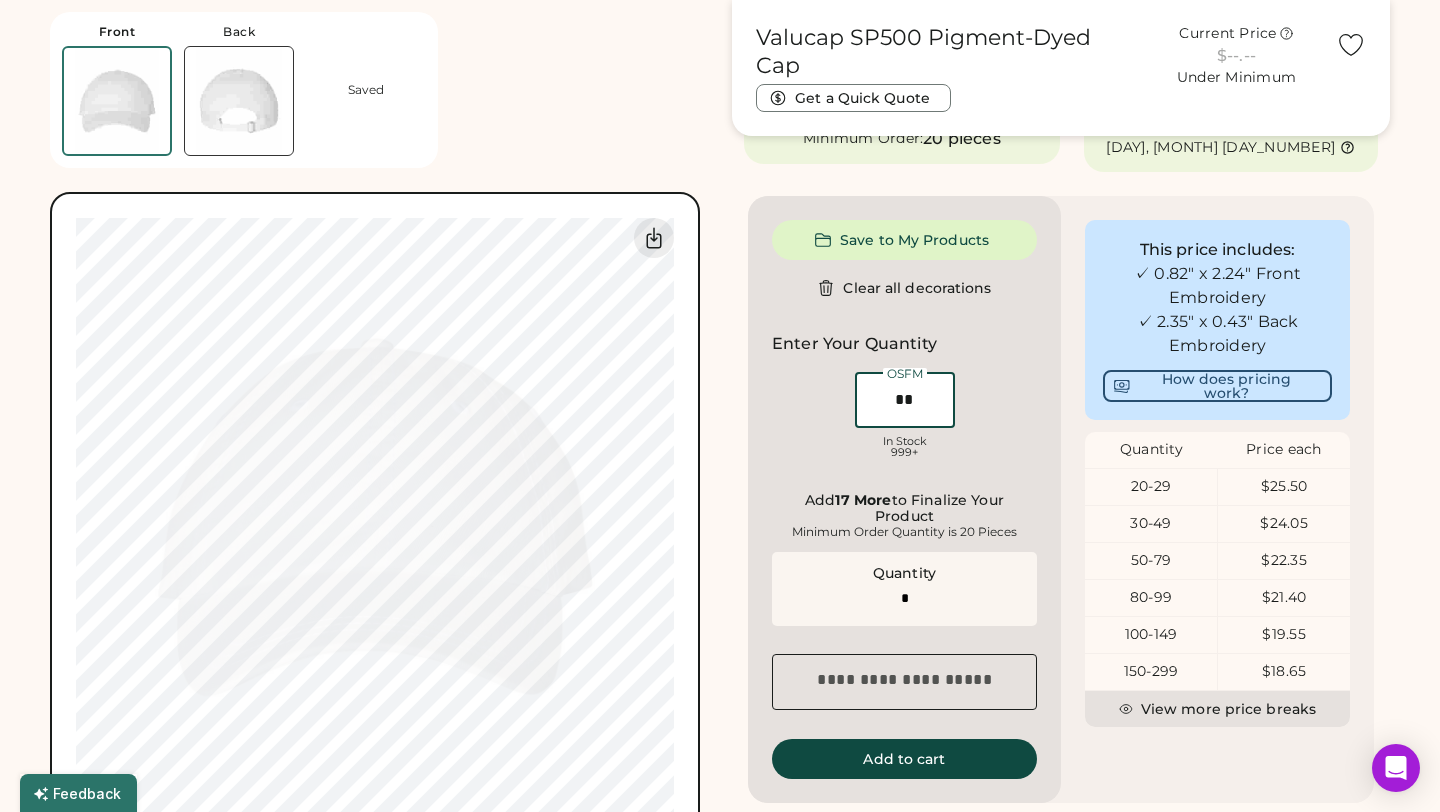 type on "**" 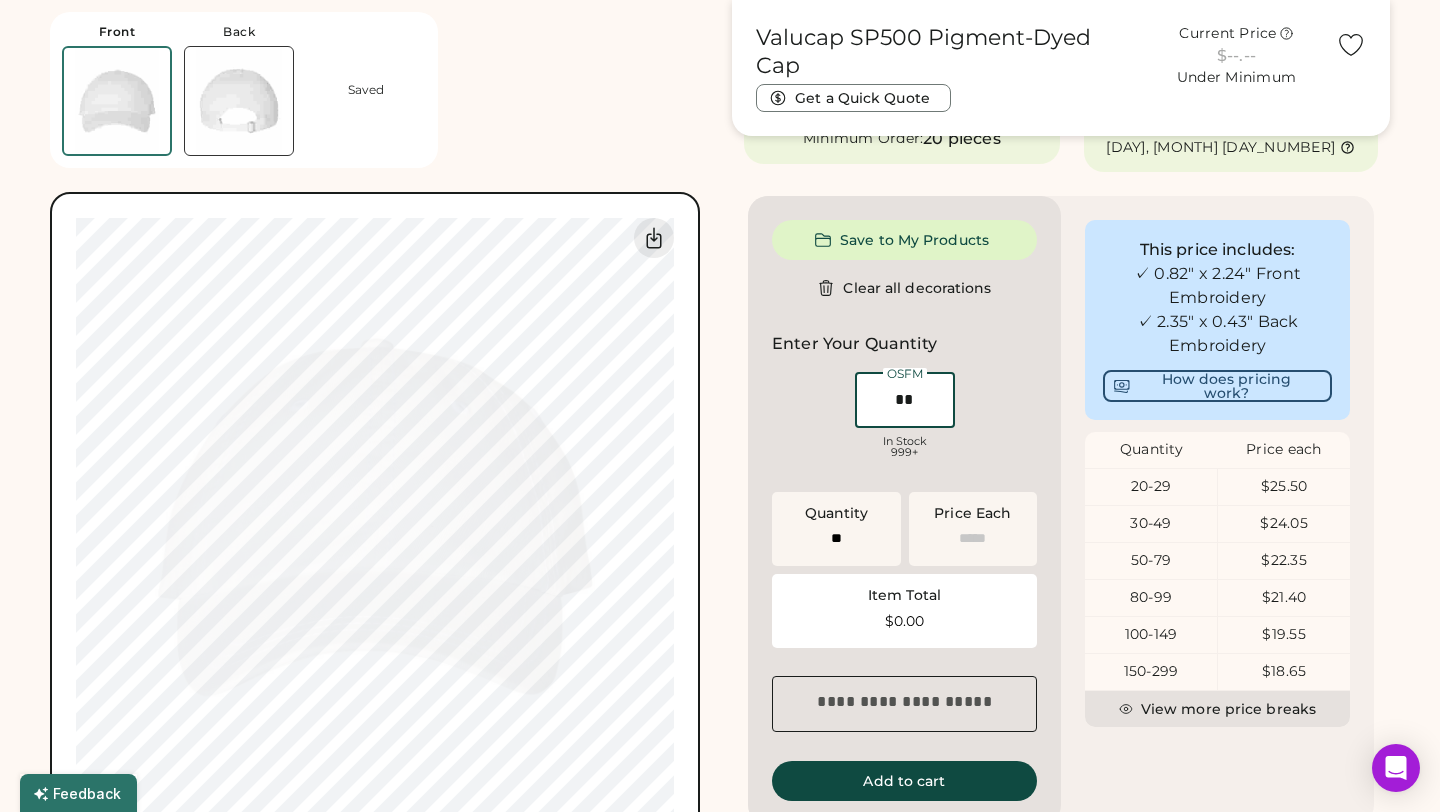 type on "******" 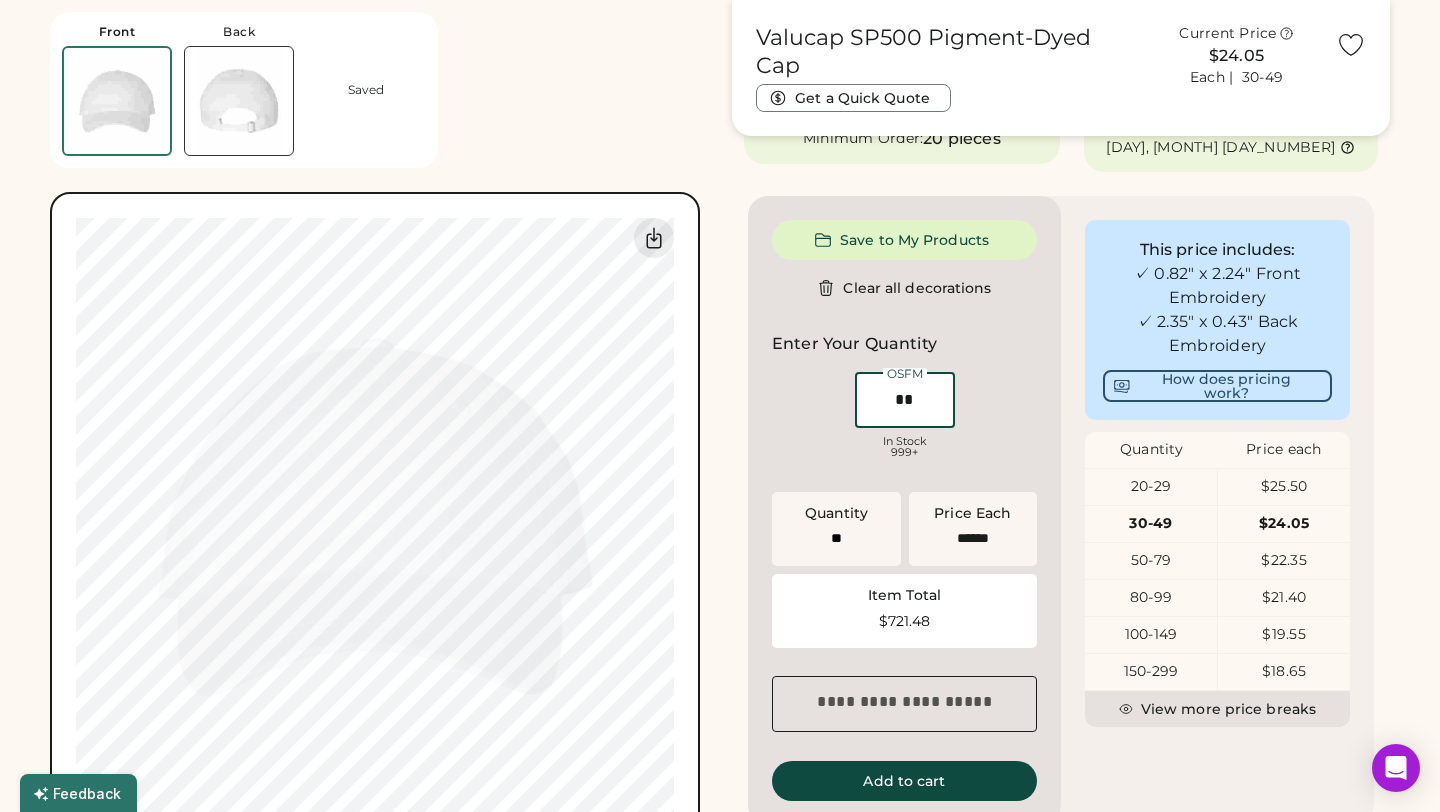scroll, scrollTop: 556, scrollLeft: 0, axis: vertical 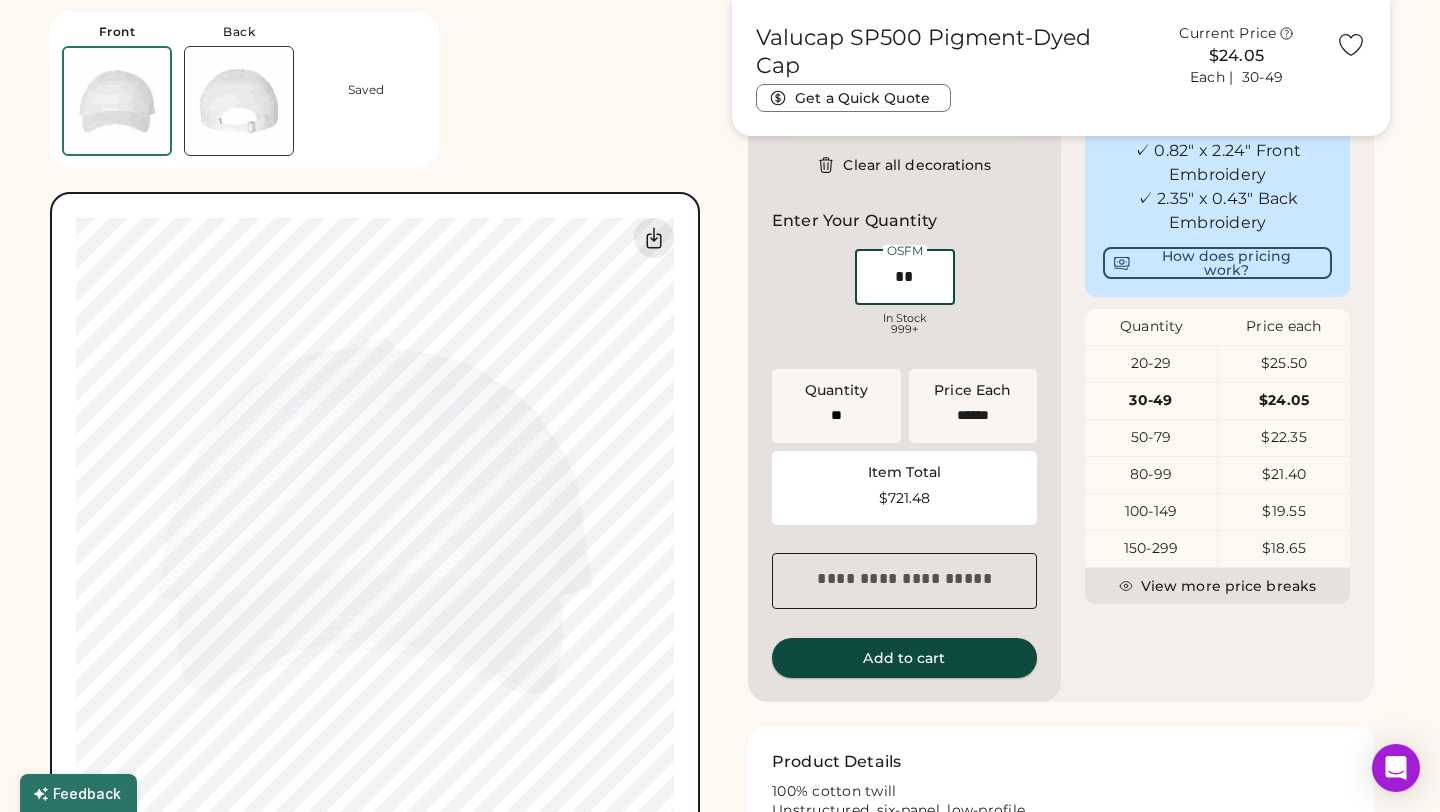 type on "**" 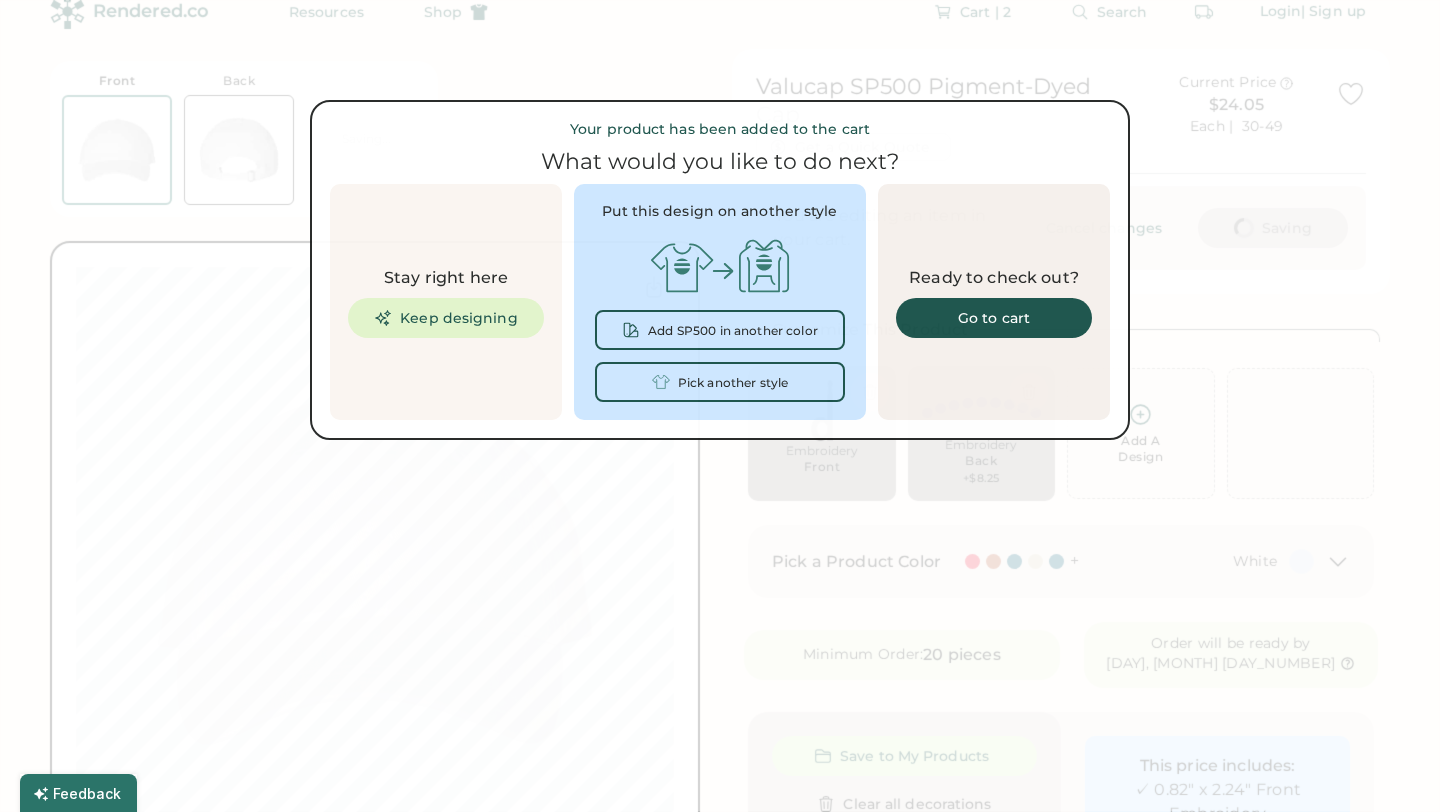 scroll, scrollTop: 0, scrollLeft: 0, axis: both 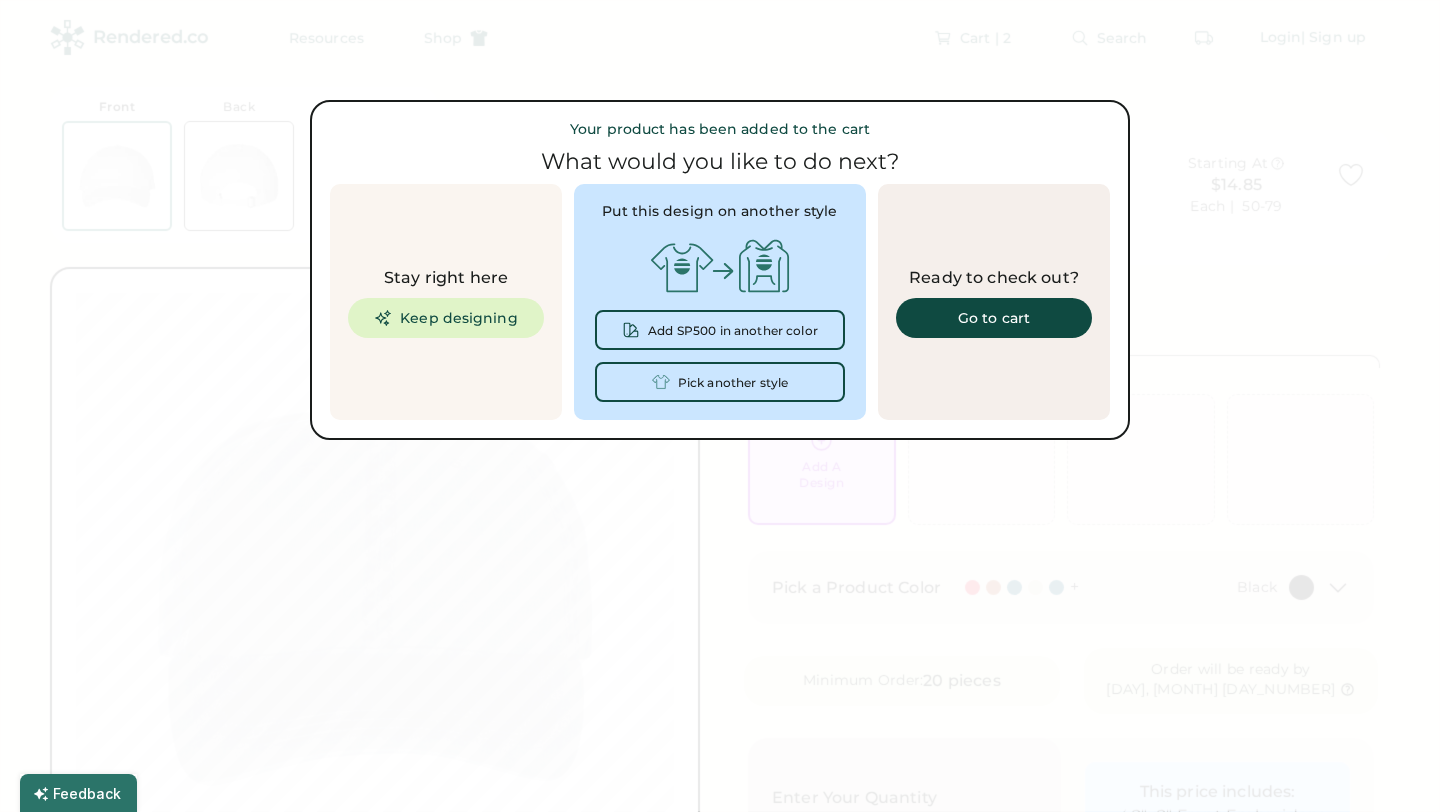 type 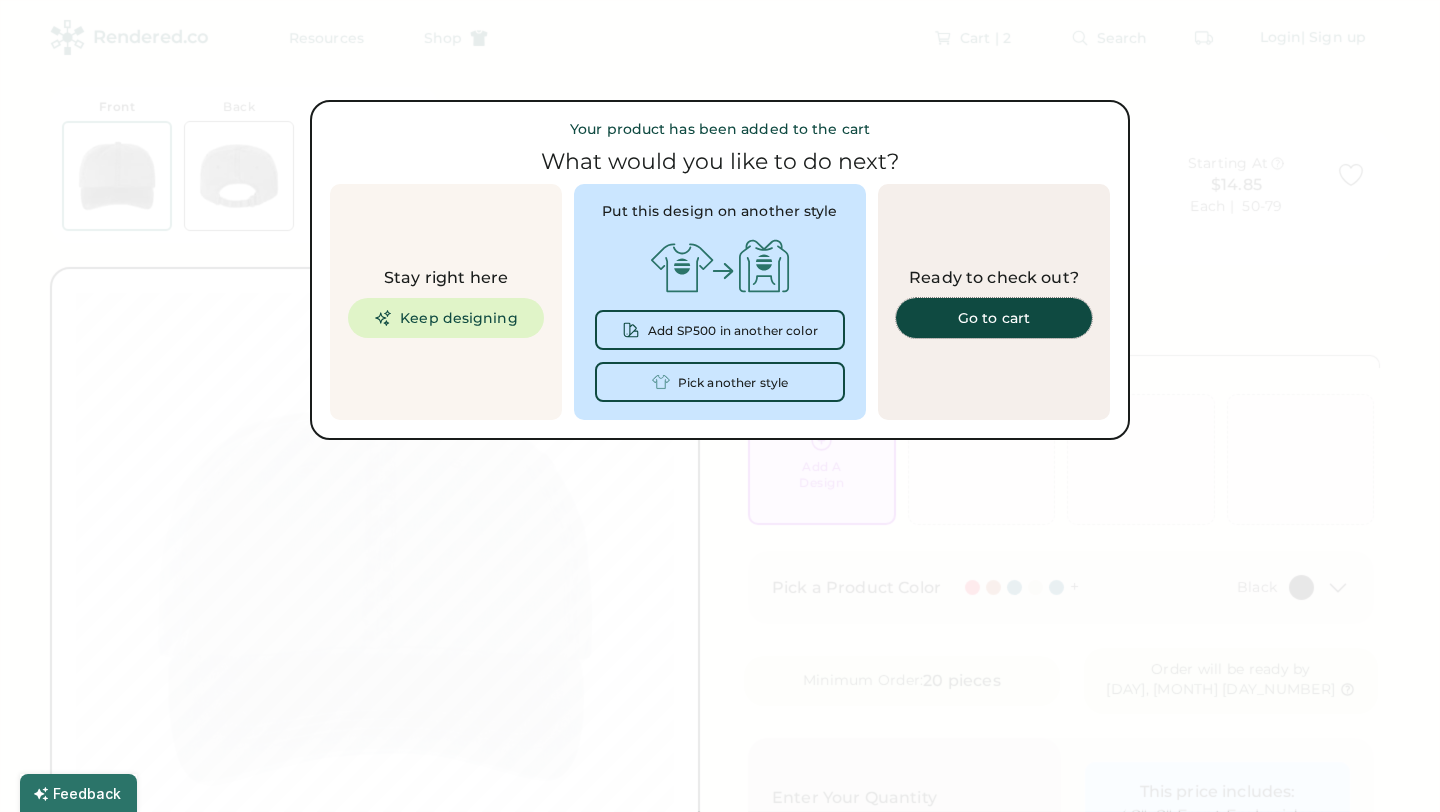 click on "Go to cart" at bounding box center [994, 318] 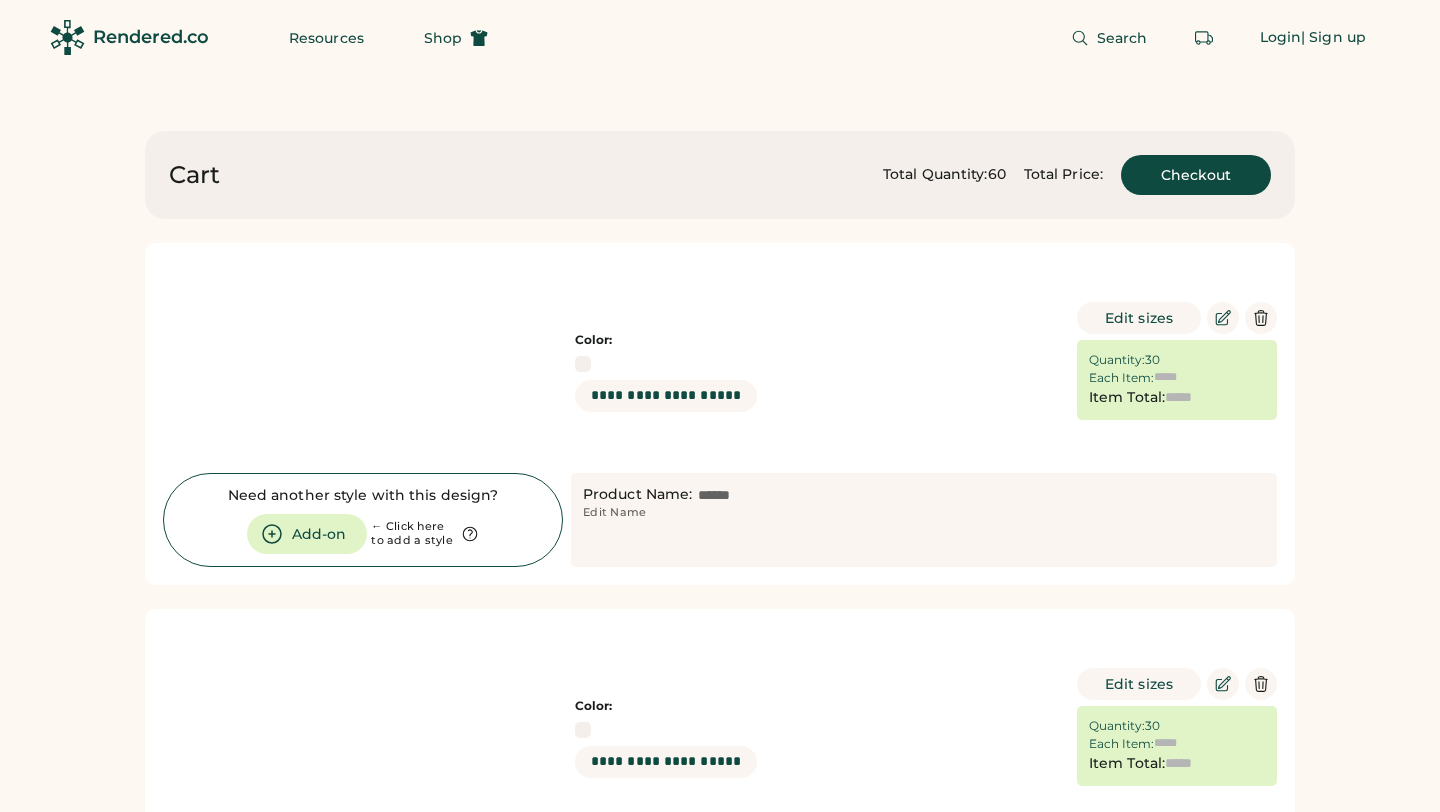 scroll, scrollTop: 0, scrollLeft: 0, axis: both 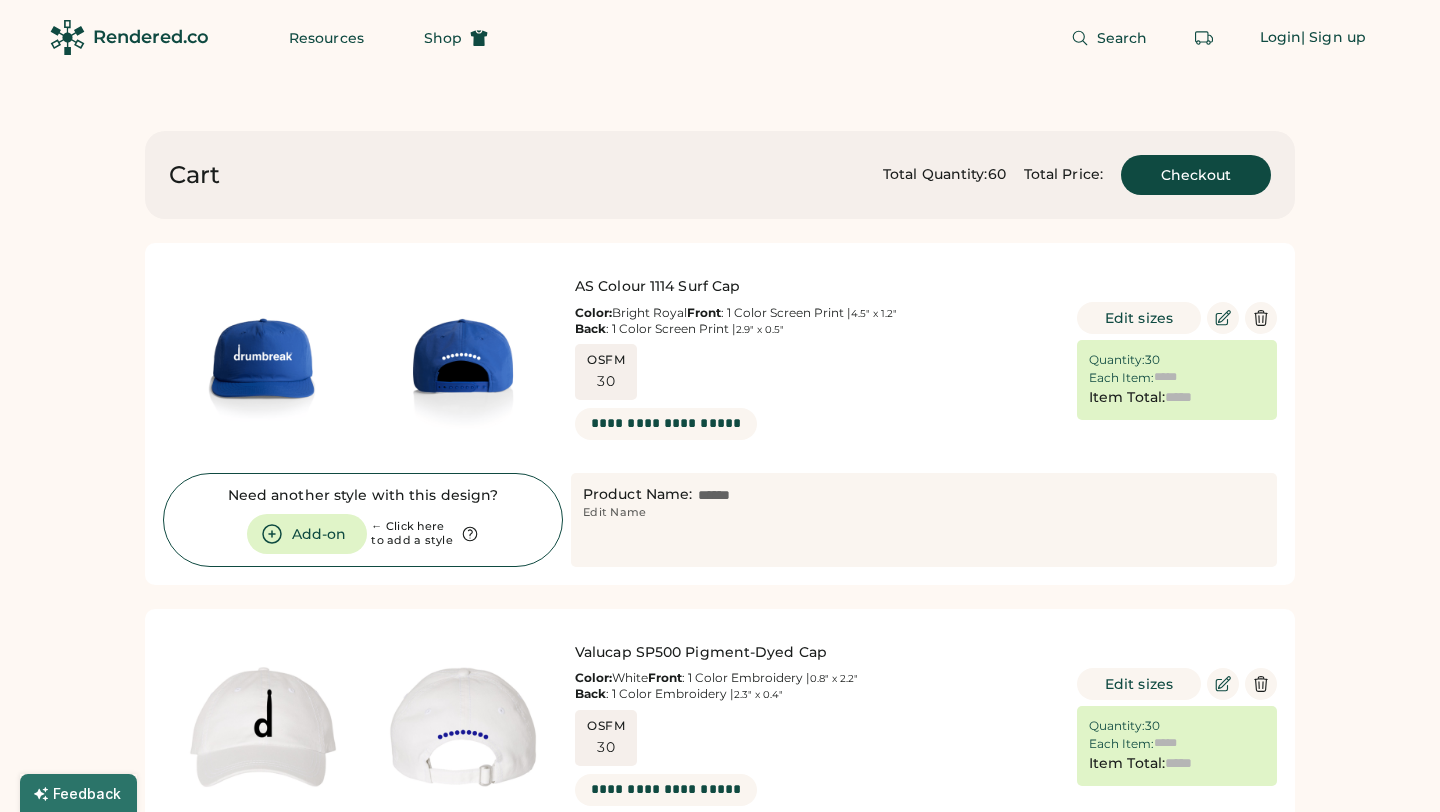 type on "******" 